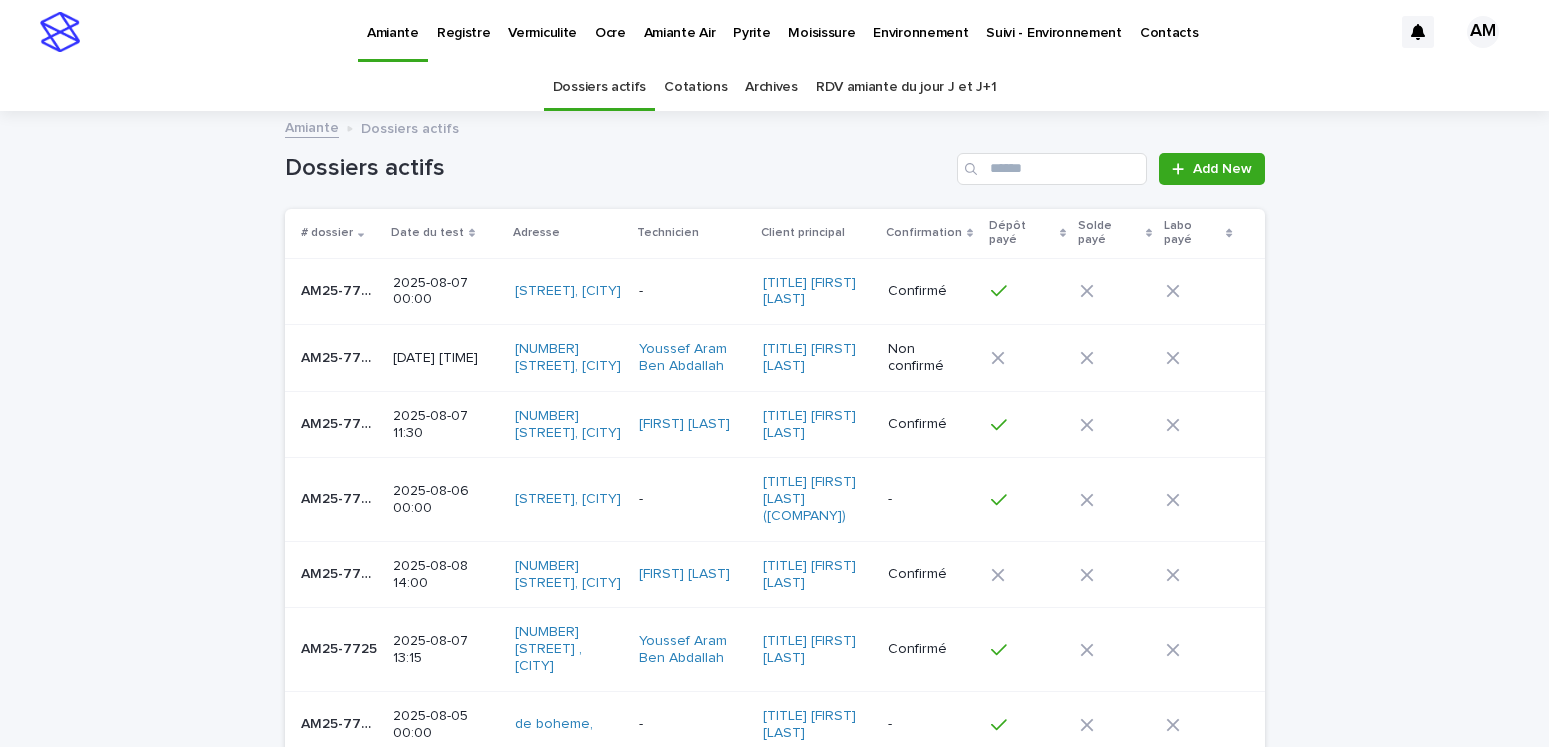 scroll, scrollTop: 0, scrollLeft: 0, axis: both 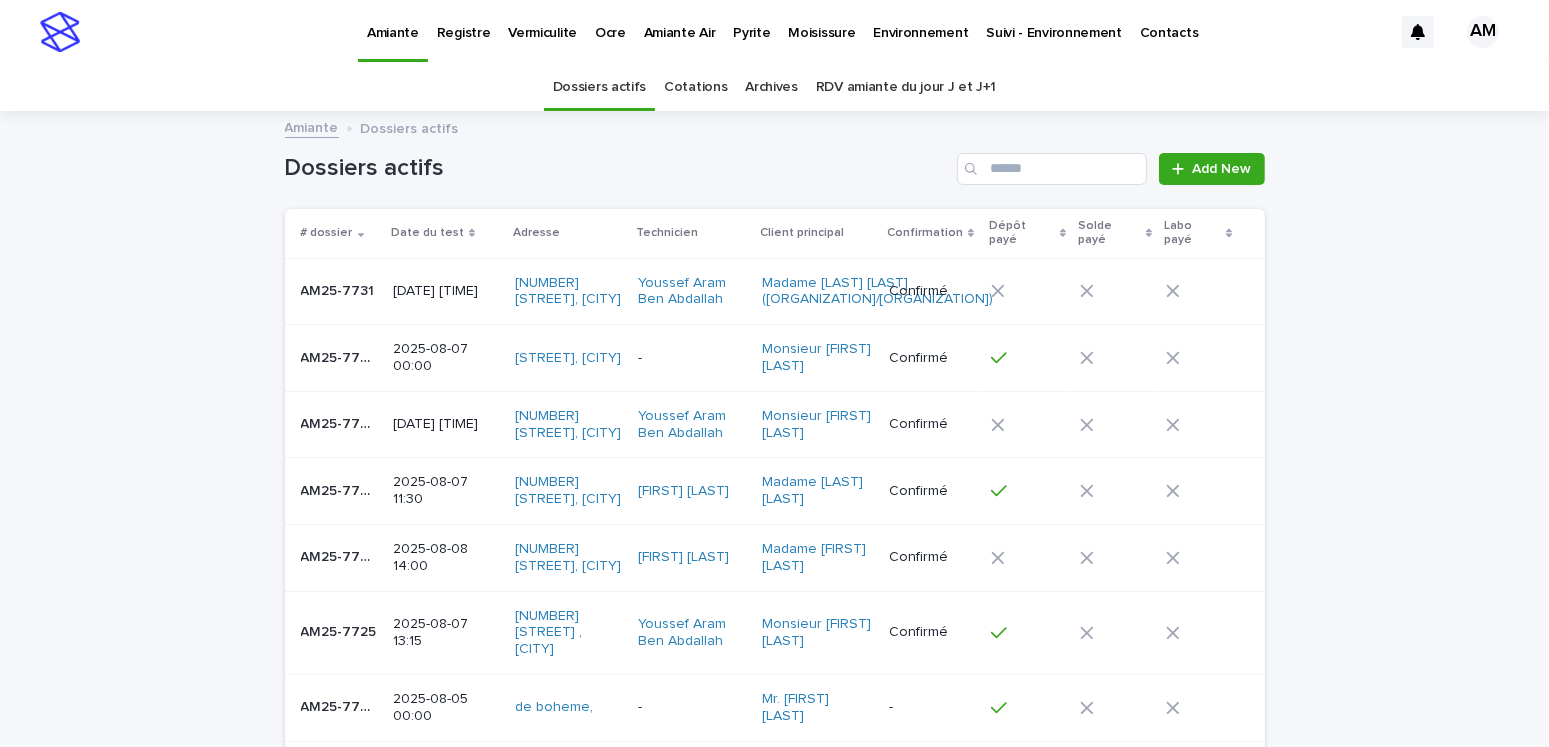 click on "Amiante" at bounding box center [393, 21] 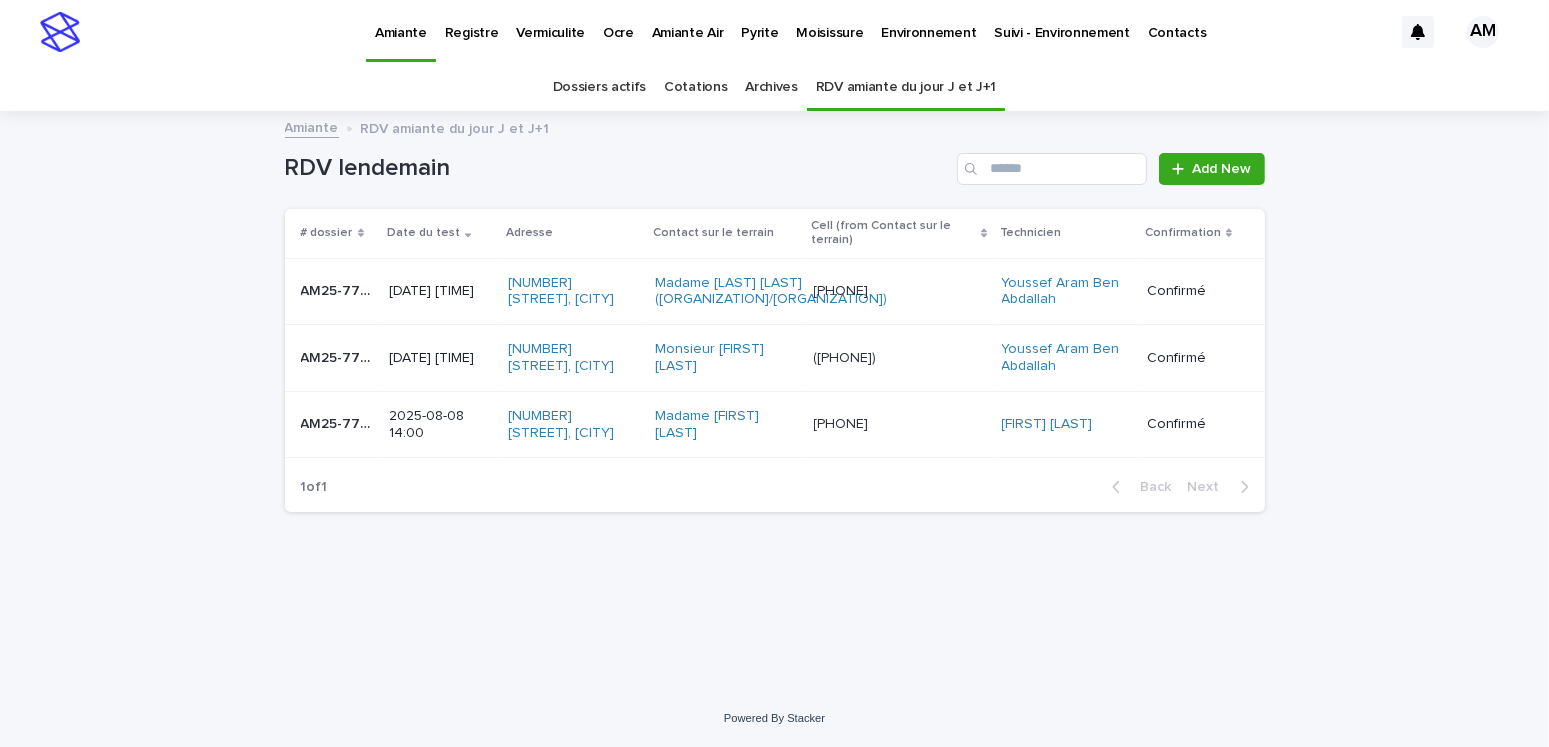 click on "2025-08-08 14:00" at bounding box center (440, 425) 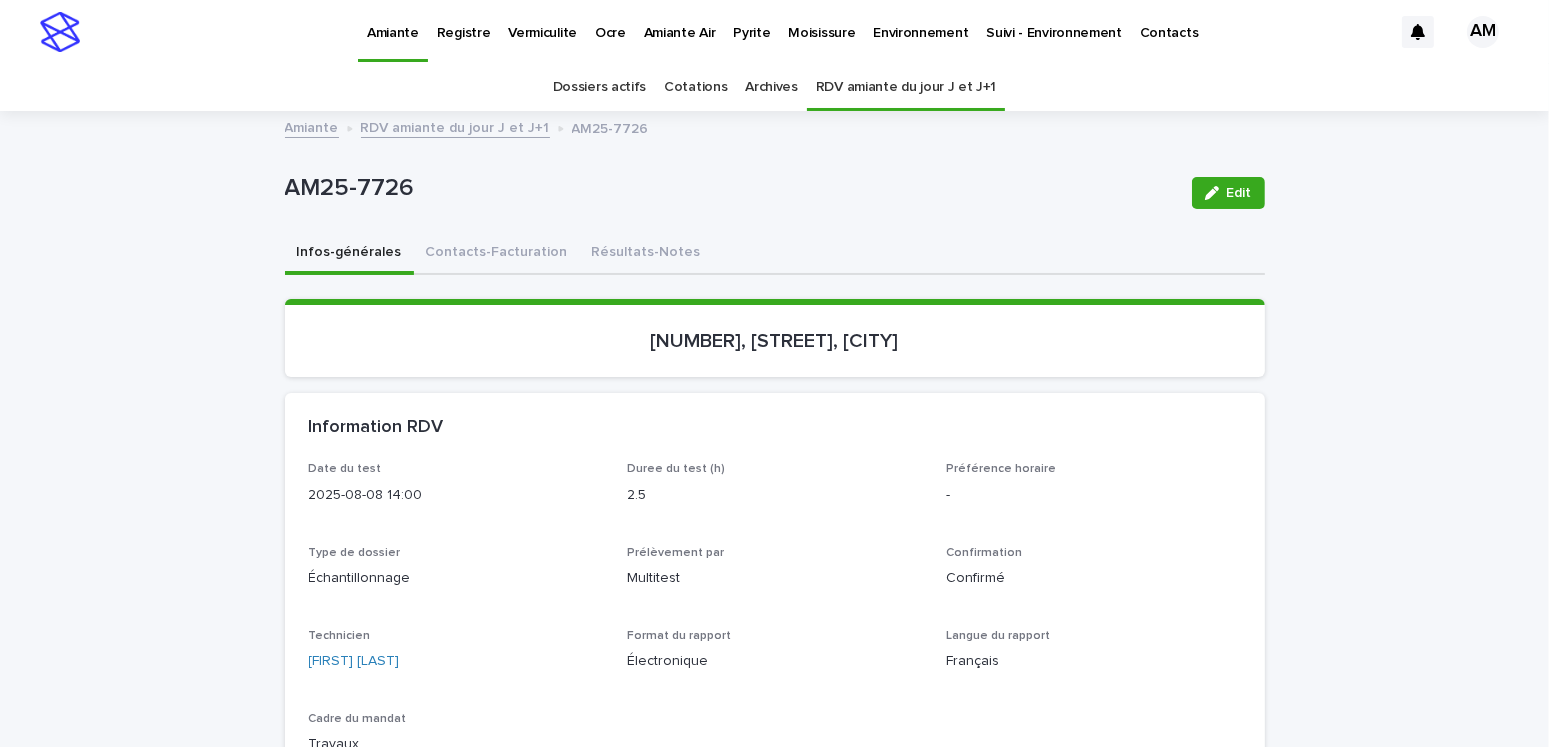 drag, startPoint x: 1202, startPoint y: 197, endPoint x: 990, endPoint y: 287, distance: 230.31284 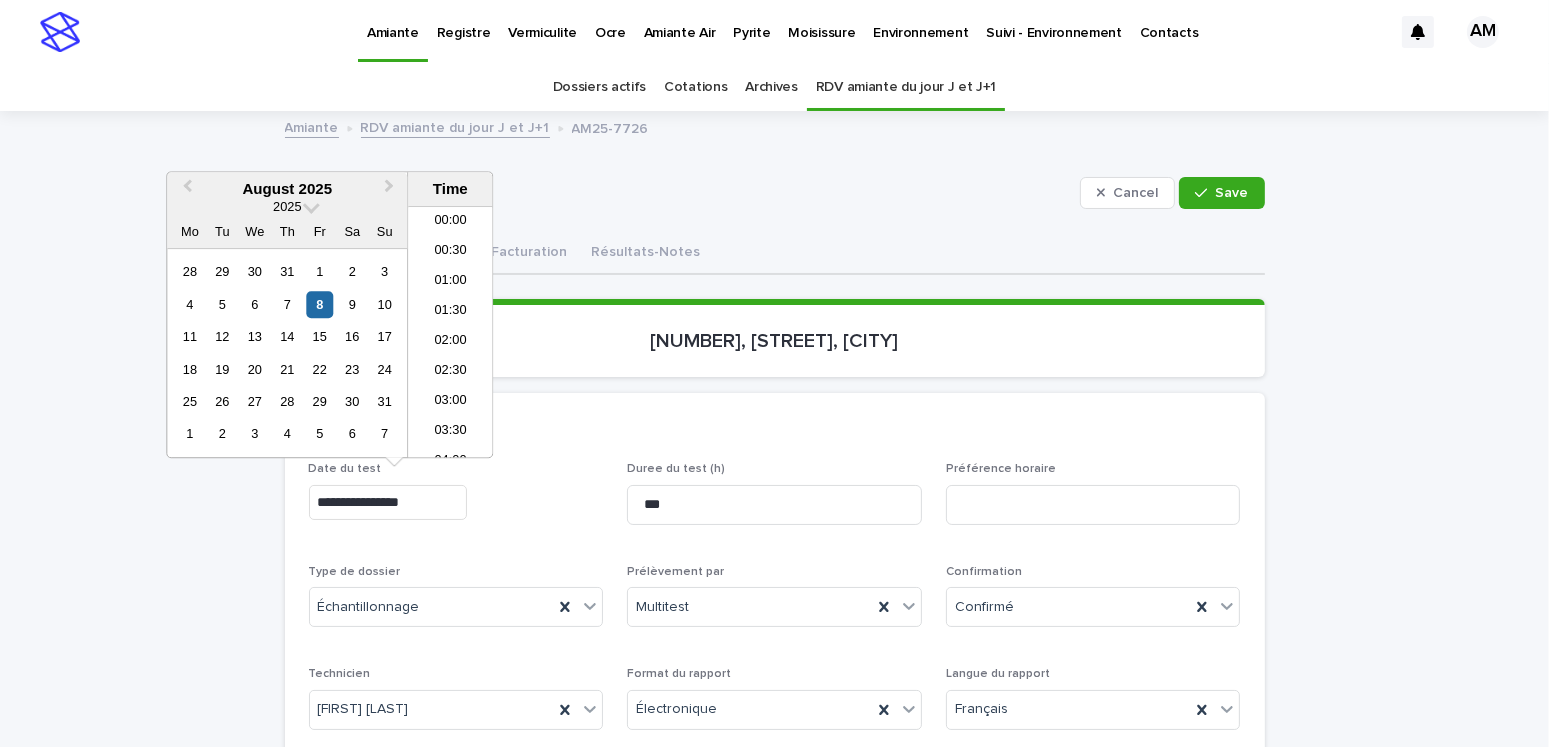 click on "**********" at bounding box center (388, 502) 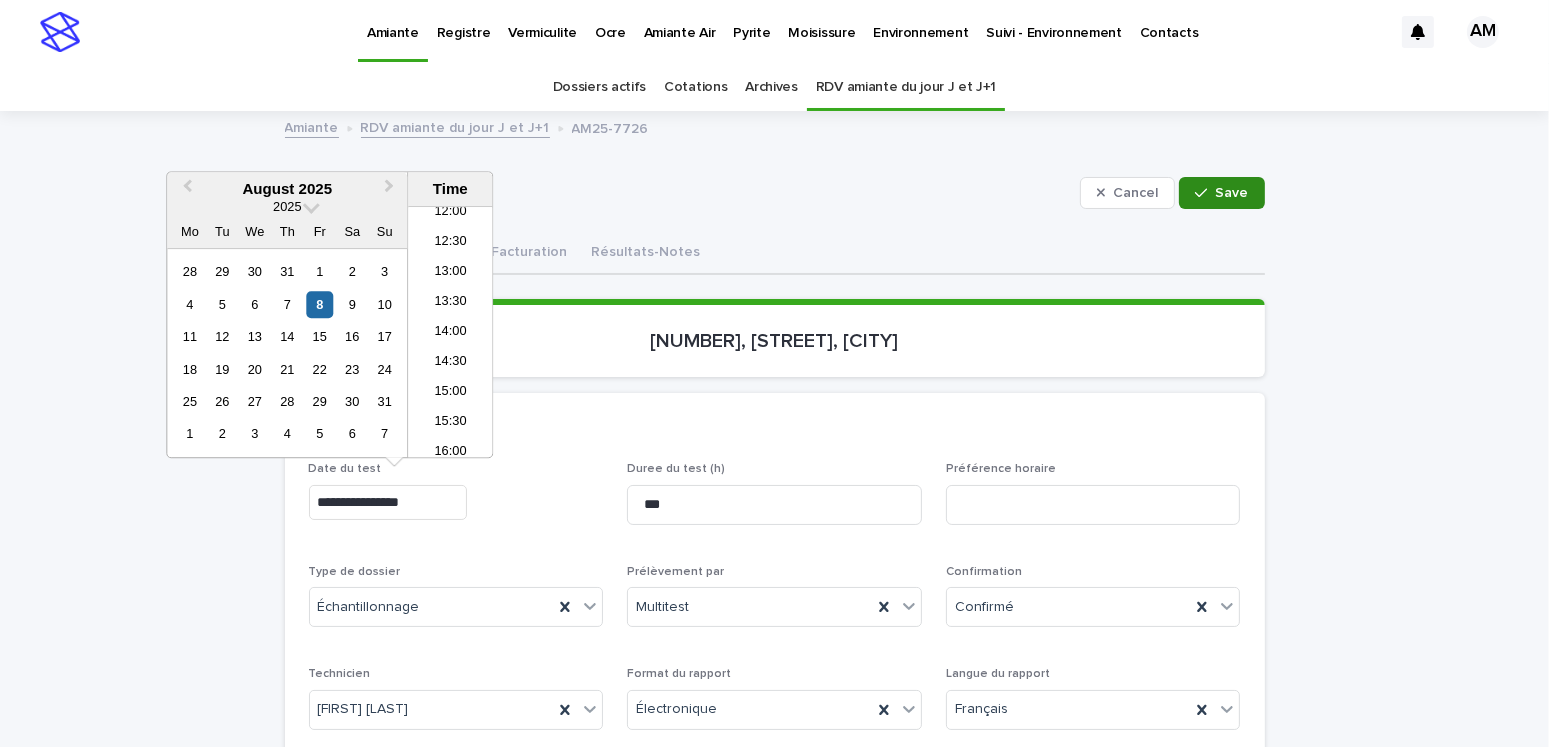 type on "**********" 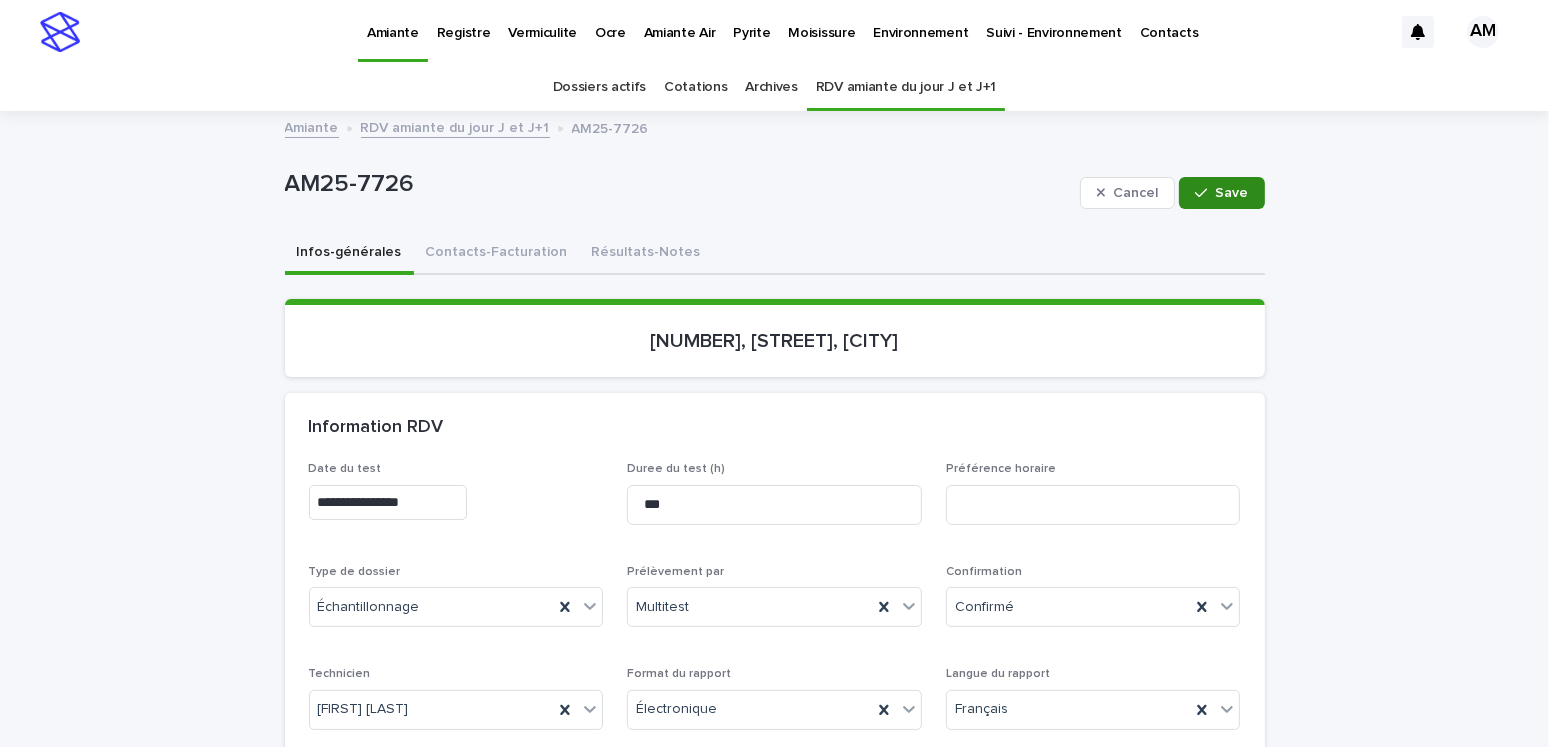 click on "Save" at bounding box center [1232, 193] 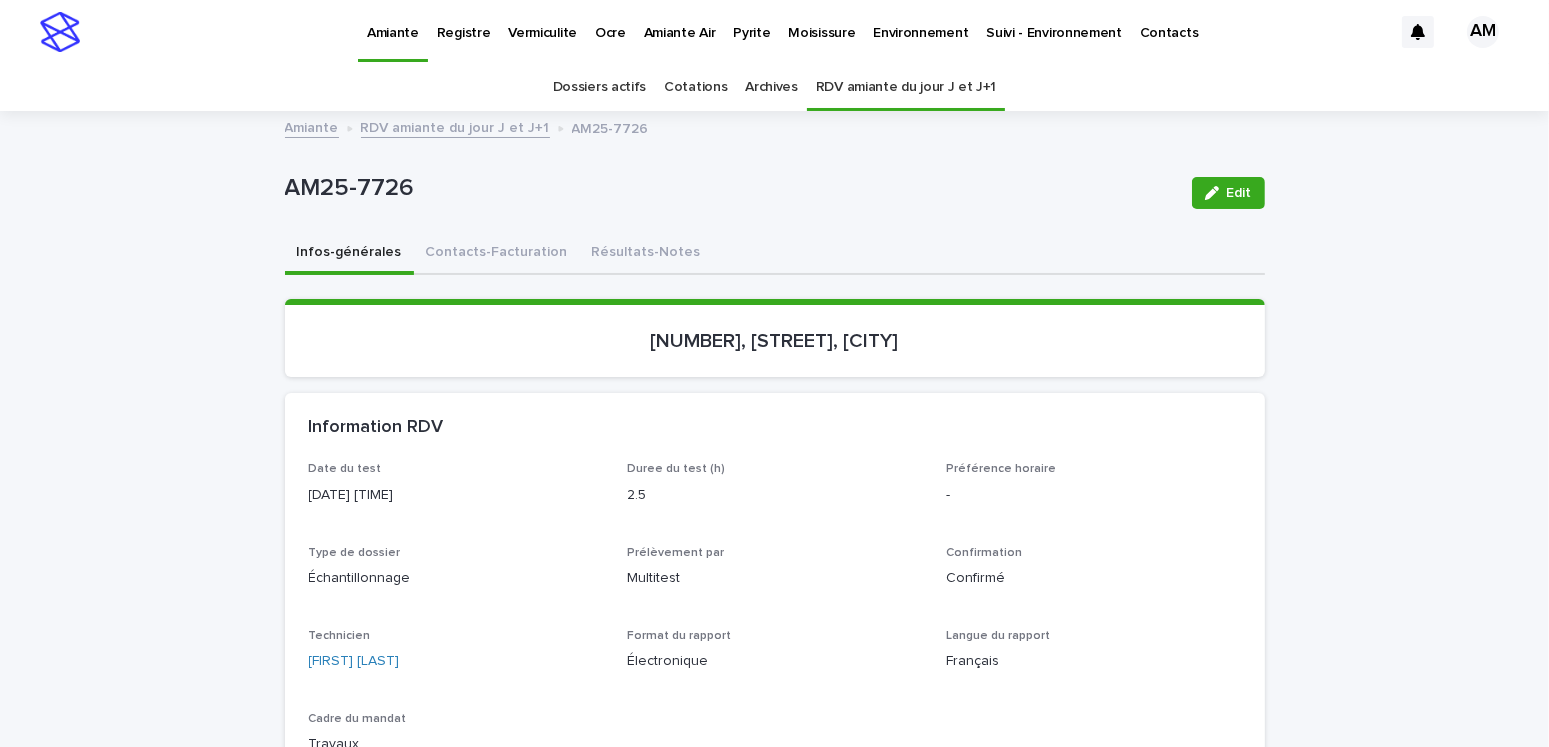 scroll, scrollTop: 200, scrollLeft: 0, axis: vertical 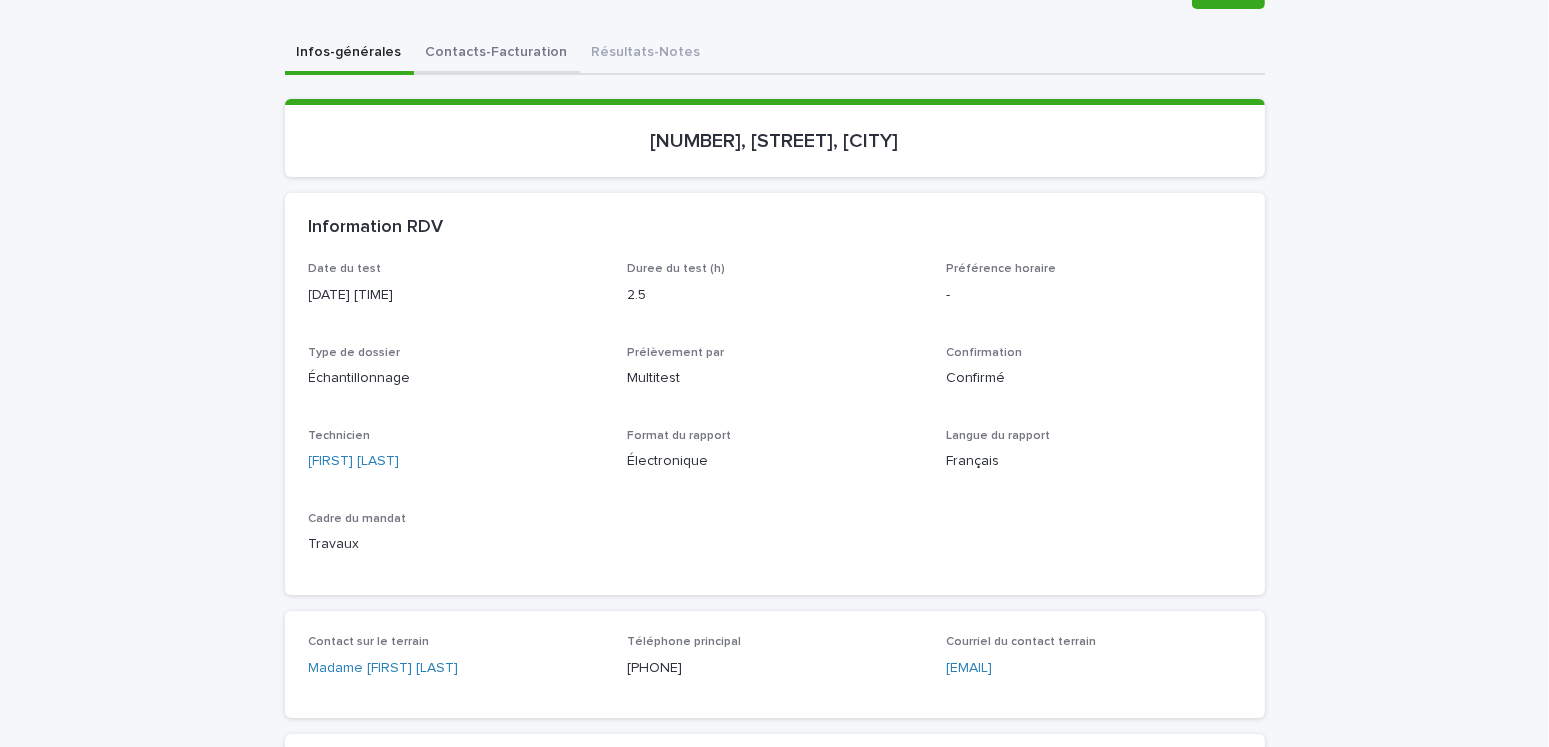 click on "Infos-générales Contacts-Facturation Résultats-Notes Loading... Saving… Loading... Saving… Loading... Saving… 587, [STREET] [STREET], [CITY] Loading... Saving… Information RDV Date du test [DATE] [TIME] Duree du test (h) 2.5 Préférence horaire - Type de dossier Échantillonnage Prélèvement par Multitest Confirmation Confirmé Technicien [FIRST] [LAST]   Format du rapport Électronique Langue du rapport Français Cadre du mandat Travaux Contact sur le terrain Madame [LAST] [LAST]   Téléphone principal ([PHONE]) Courriel du contact terrain [EMAIL] Bâtiment Adresse 587, [STREET] [STREET]
[CITY] [STATE] [POSTAL_CODE]
Type de bâtiment Bungalow   Année de construction 1975 587 [STREET], [CITY]   Superficie - Référence - Phase I discuté Registre discuté Rendez-vous pris par [FIRST] [LAST]   Sling complété par - Contrat envoyé par - Loading... Saving… Contrat imprimable Français Anglais Loading... Saving… Can't display tree at index  3 2" at bounding box center (775, 702) 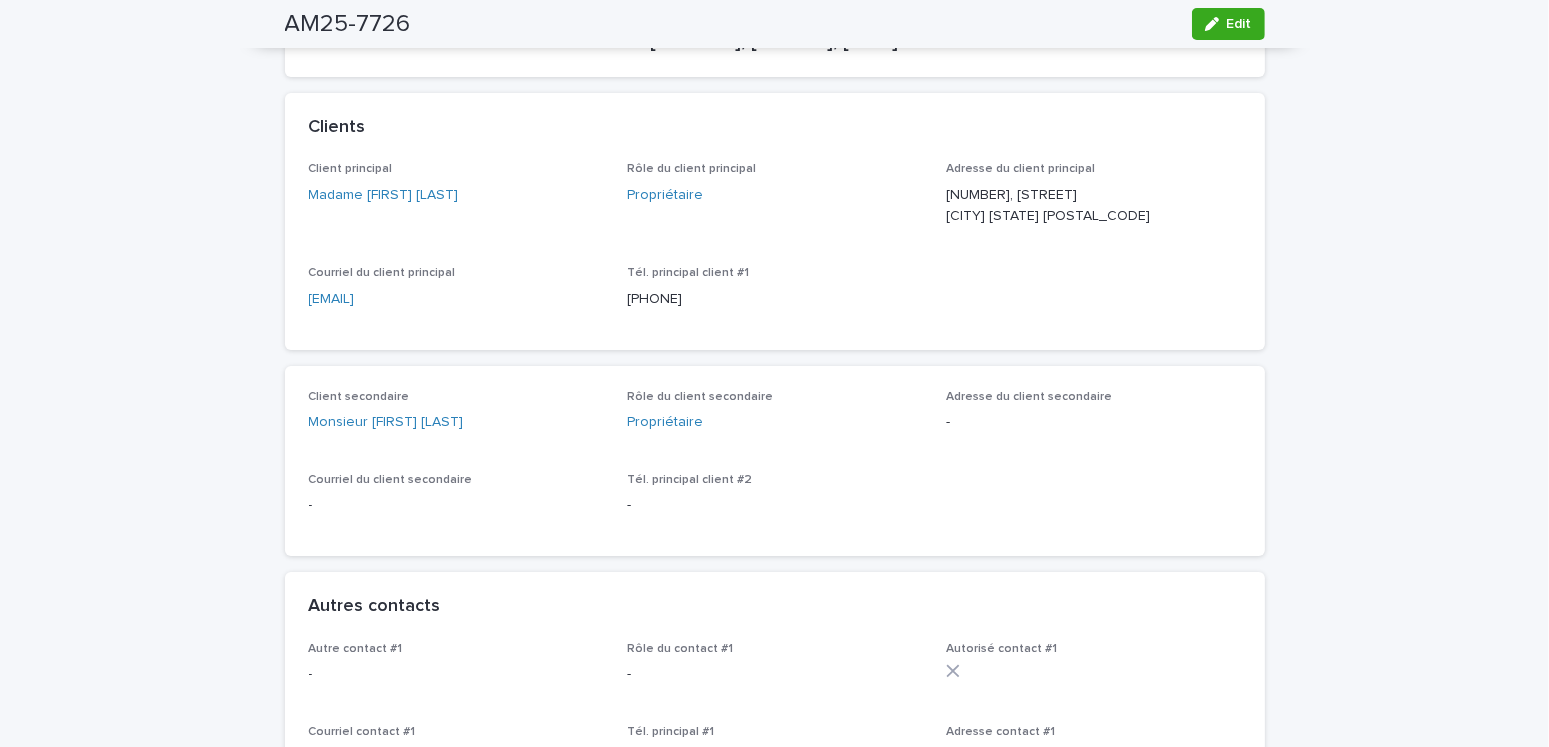 scroll, scrollTop: 0, scrollLeft: 0, axis: both 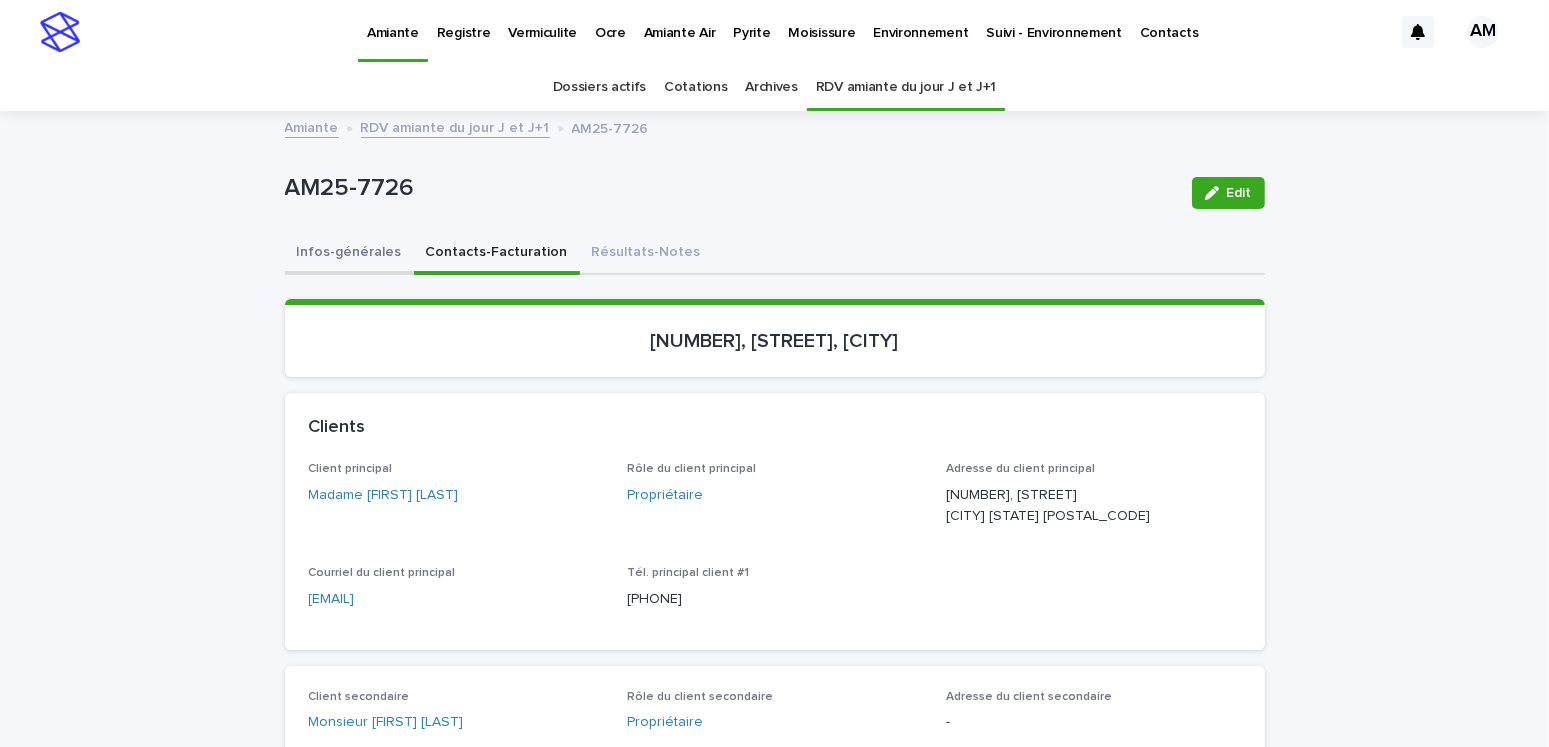 drag, startPoint x: 337, startPoint y: 248, endPoint x: 446, endPoint y: 257, distance: 109.370926 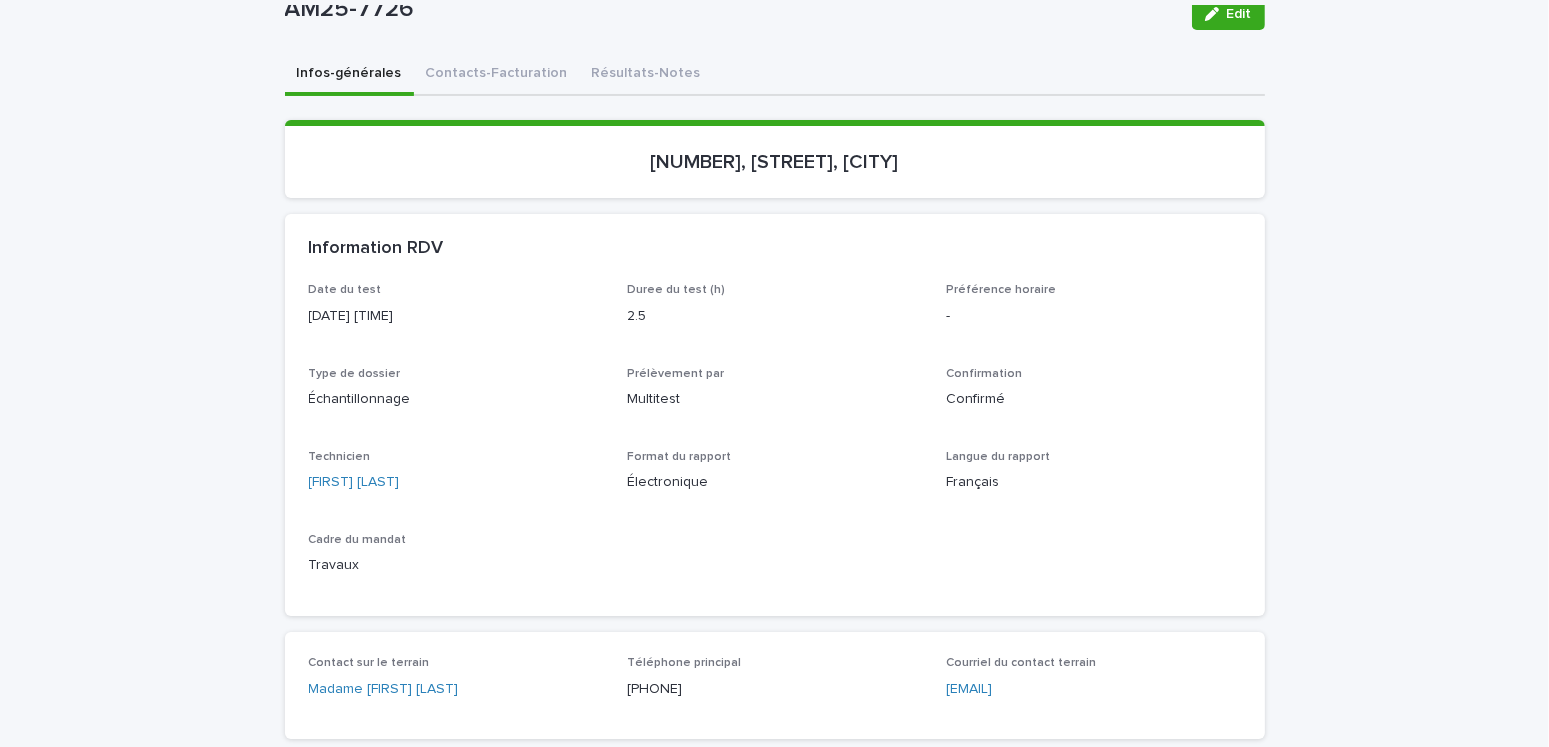 scroll, scrollTop: 0, scrollLeft: 0, axis: both 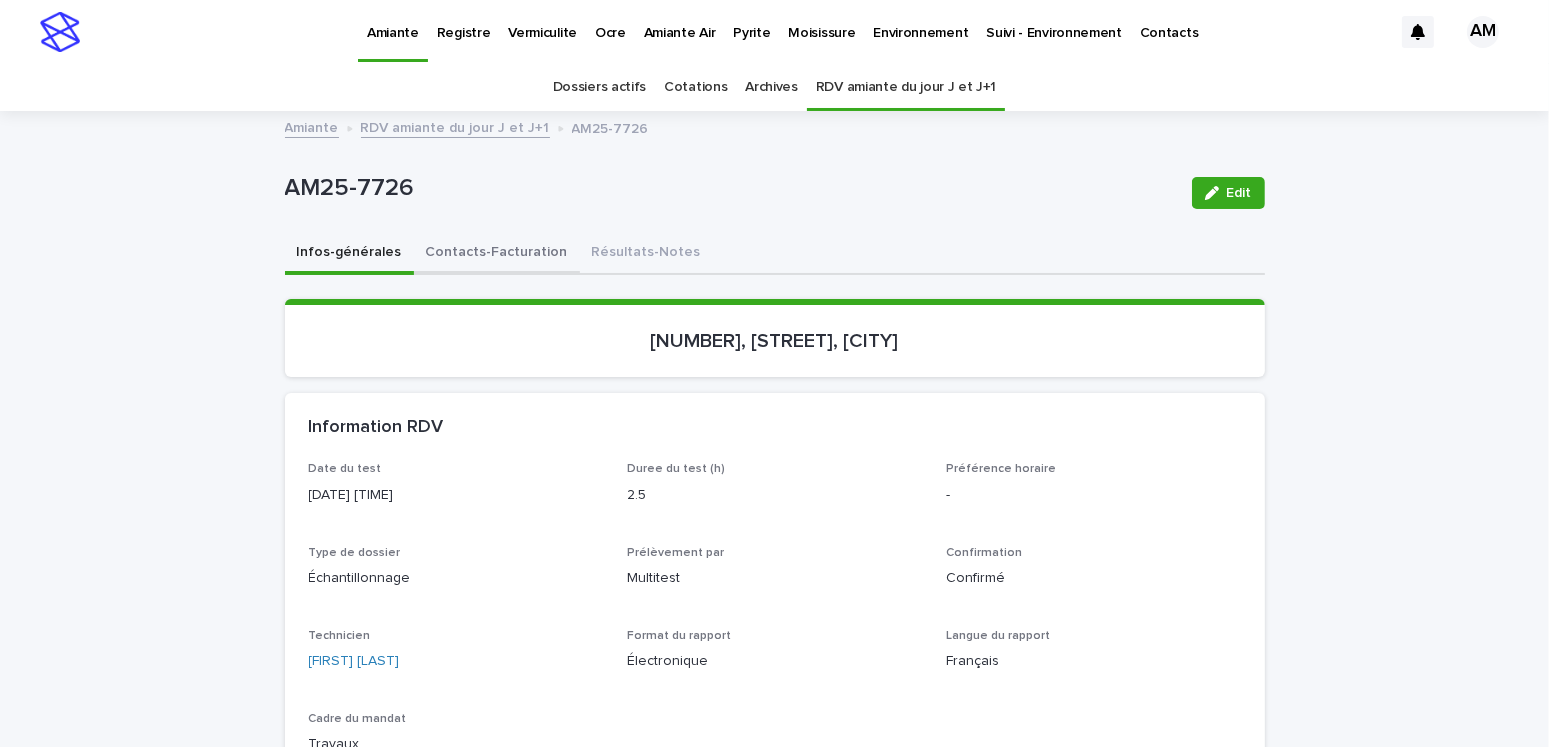 click on "Contacts-Facturation" at bounding box center (497, 254) 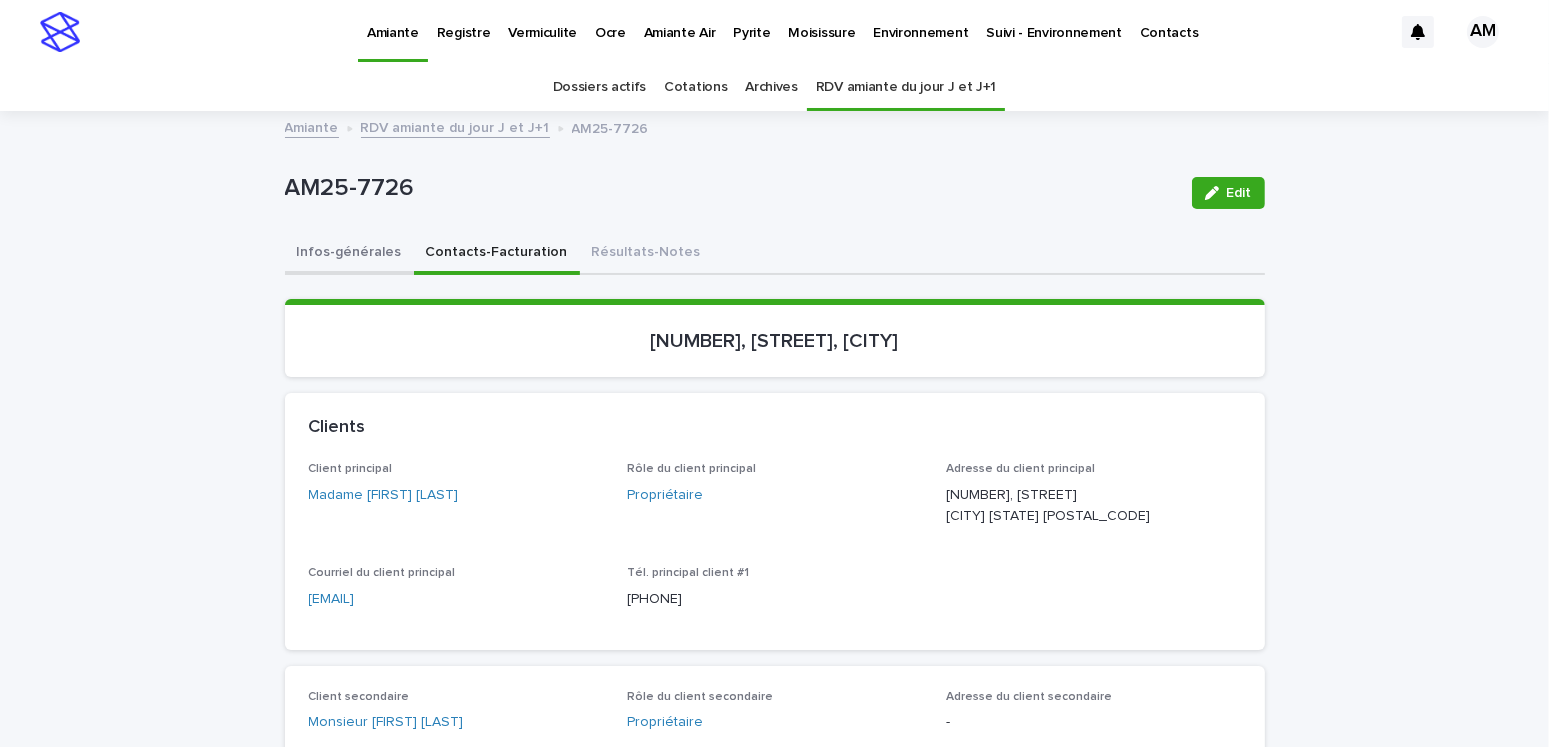 click on "Infos-générales" at bounding box center [349, 254] 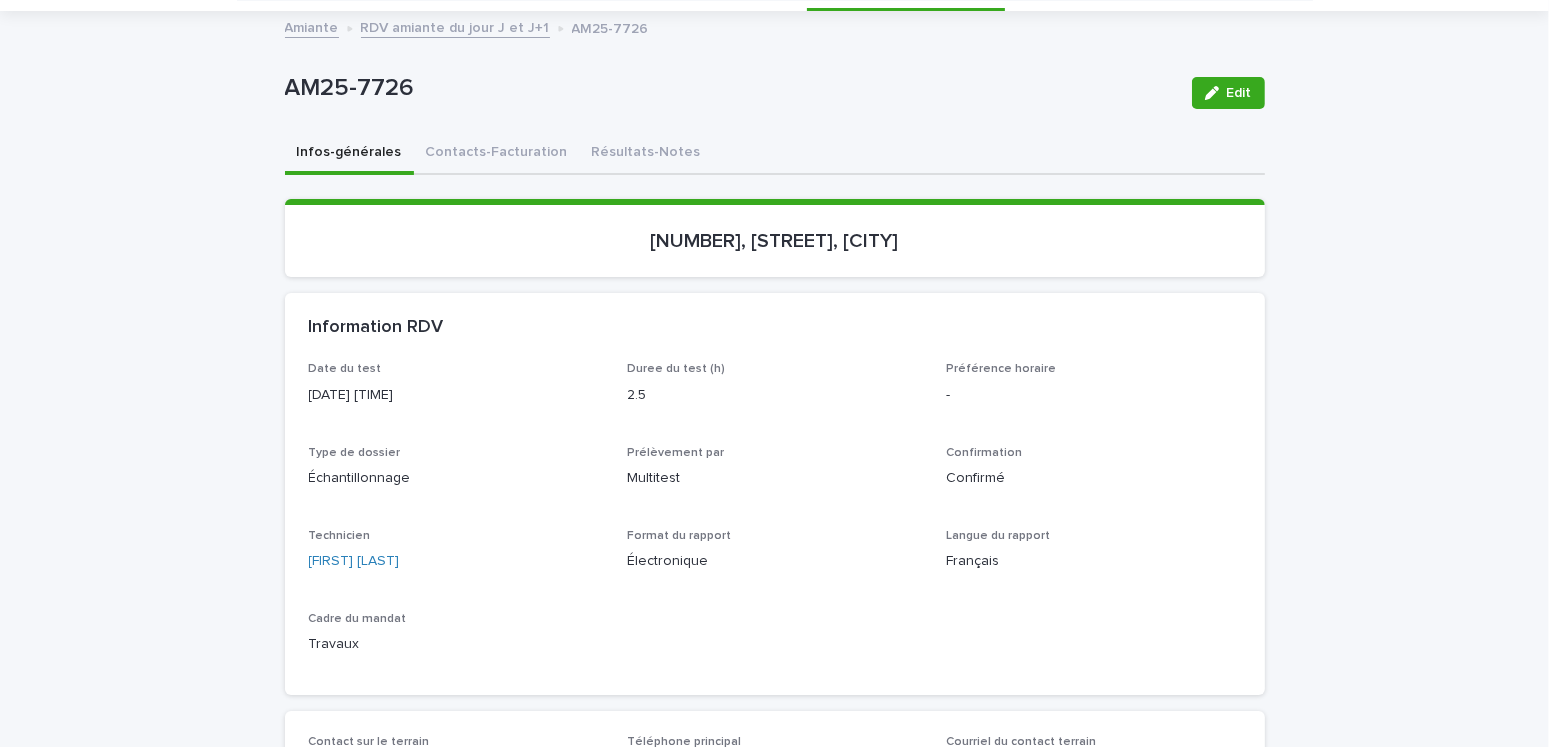 scroll, scrollTop: 0, scrollLeft: 0, axis: both 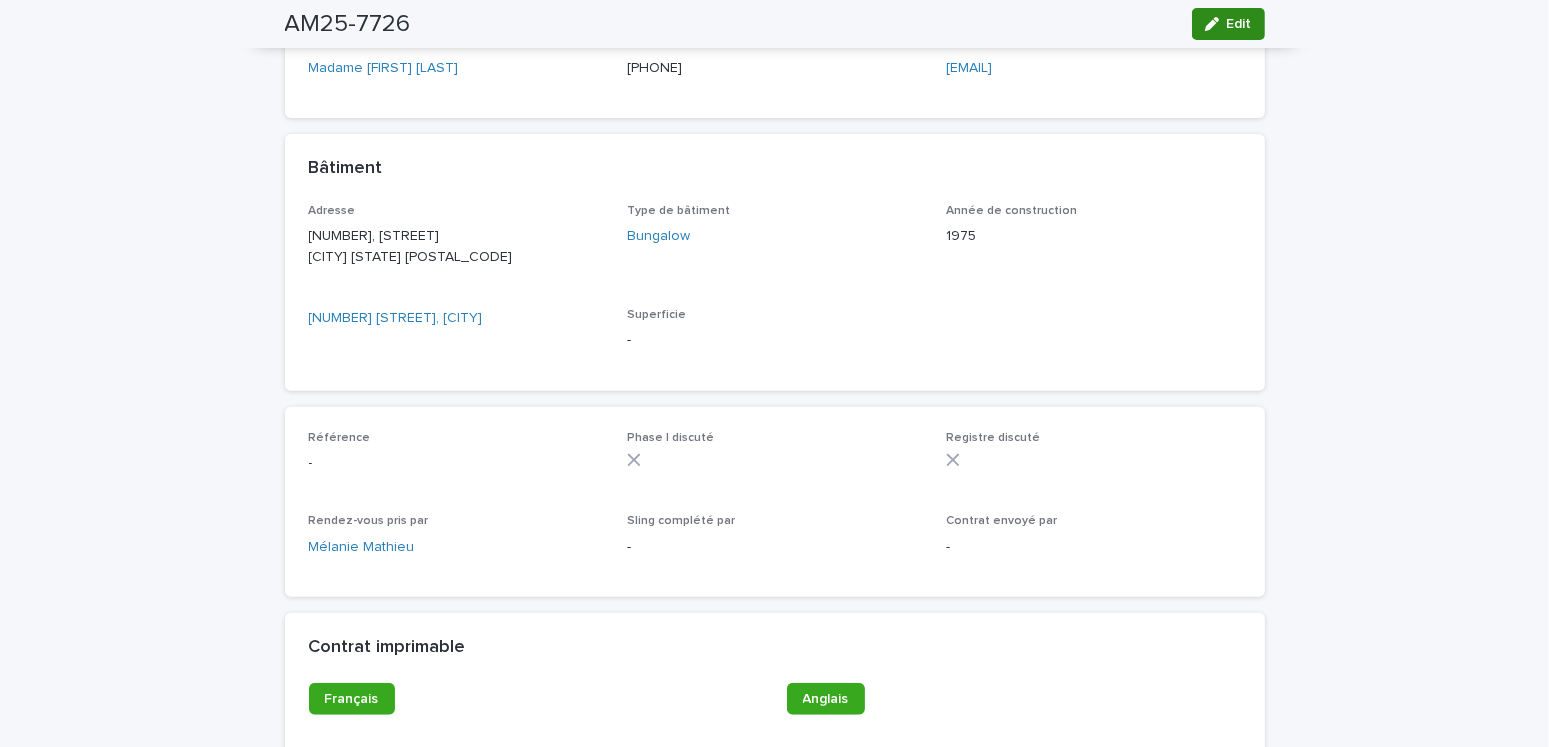 click on "Edit" at bounding box center [1228, 24] 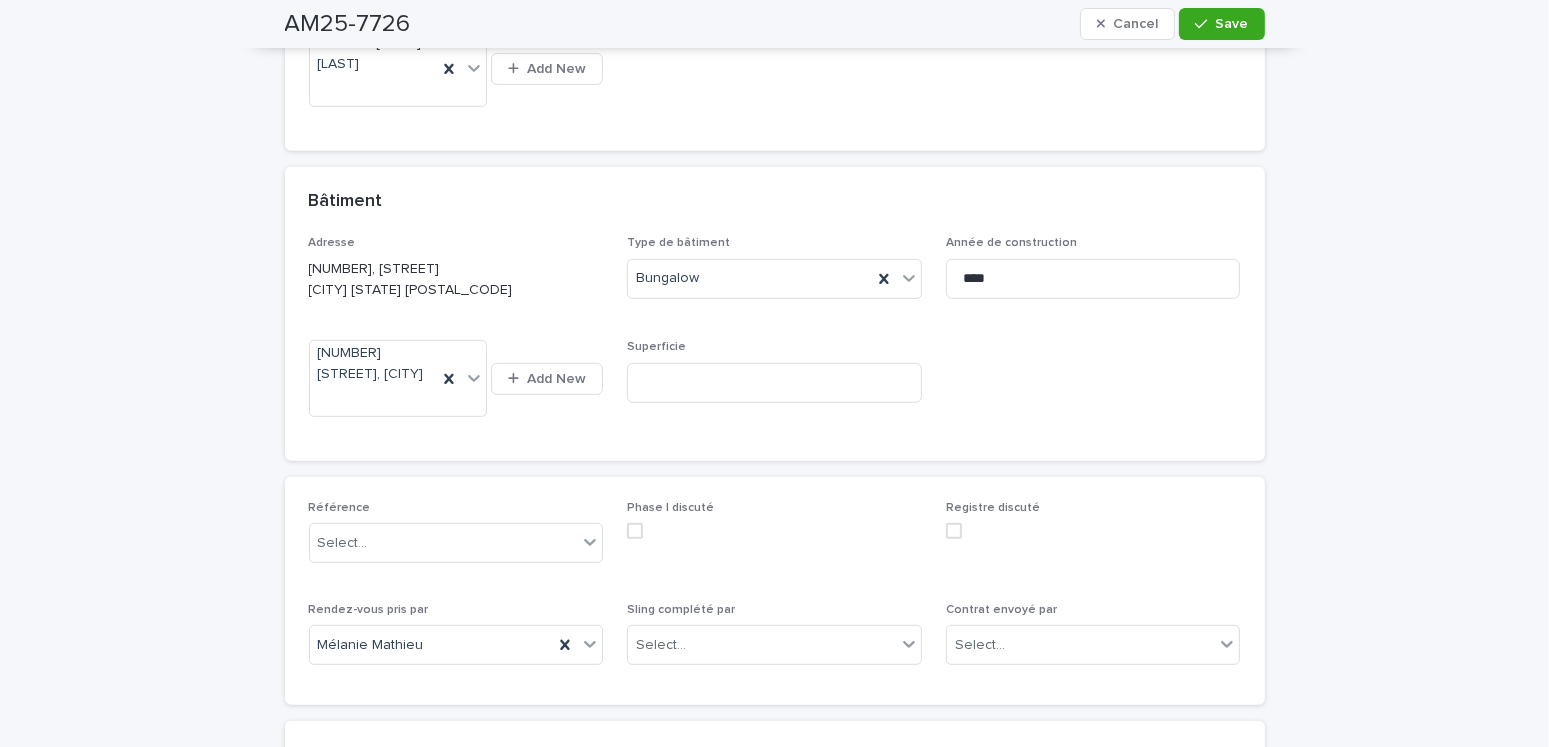 scroll, scrollTop: 1187, scrollLeft: 0, axis: vertical 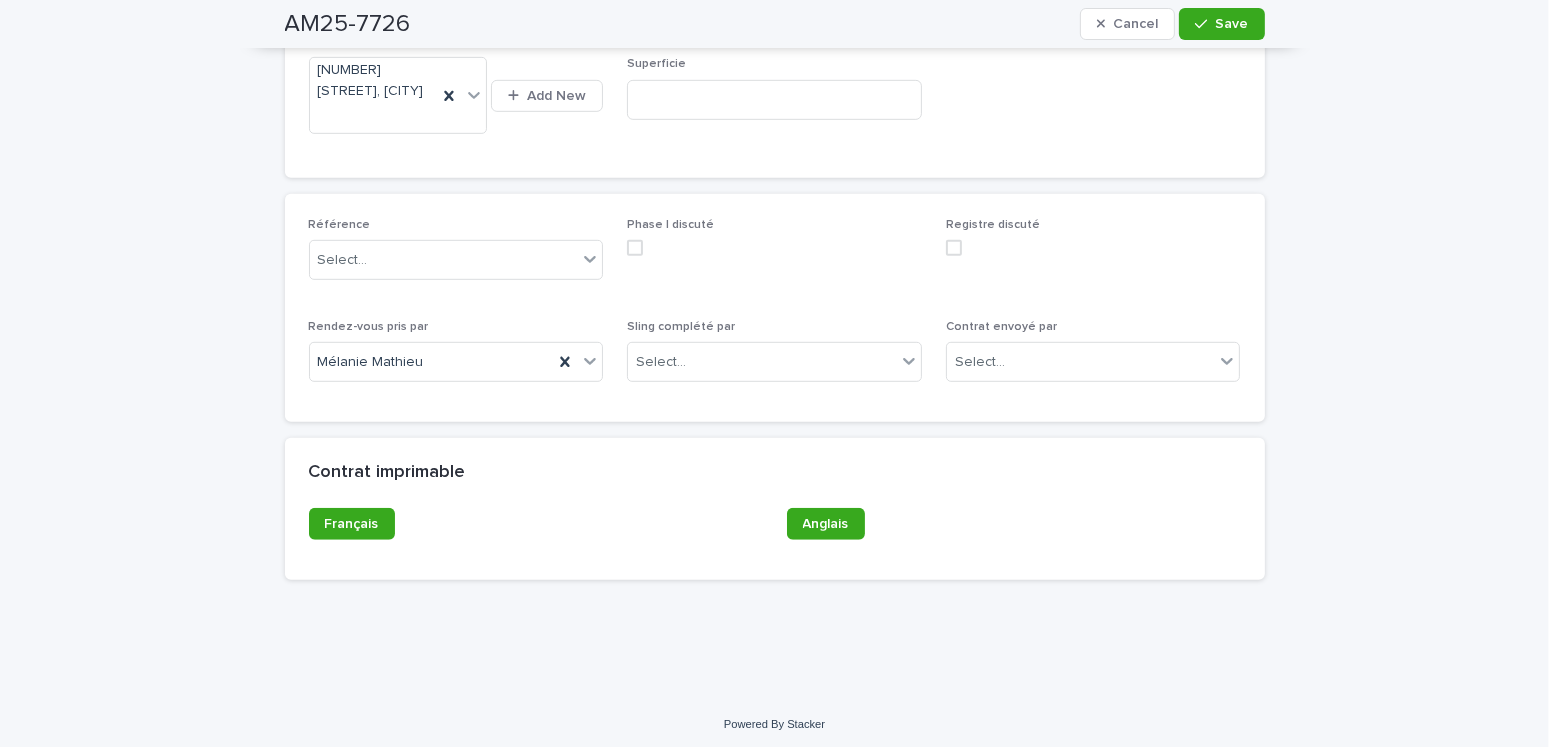 drag, startPoint x: 374, startPoint y: 229, endPoint x: 368, endPoint y: 251, distance: 22.803509 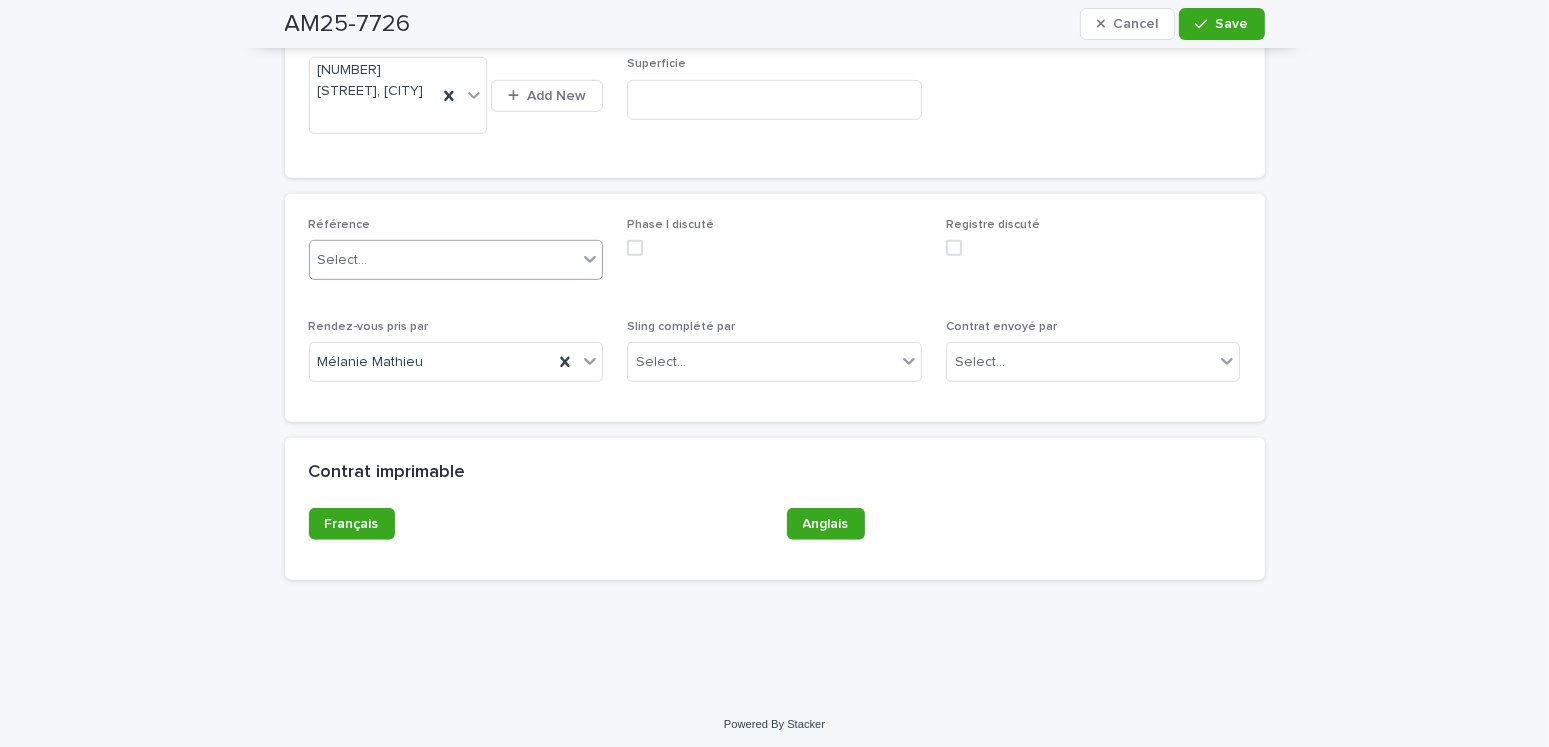 click on "Référence Select..." at bounding box center [456, 257] 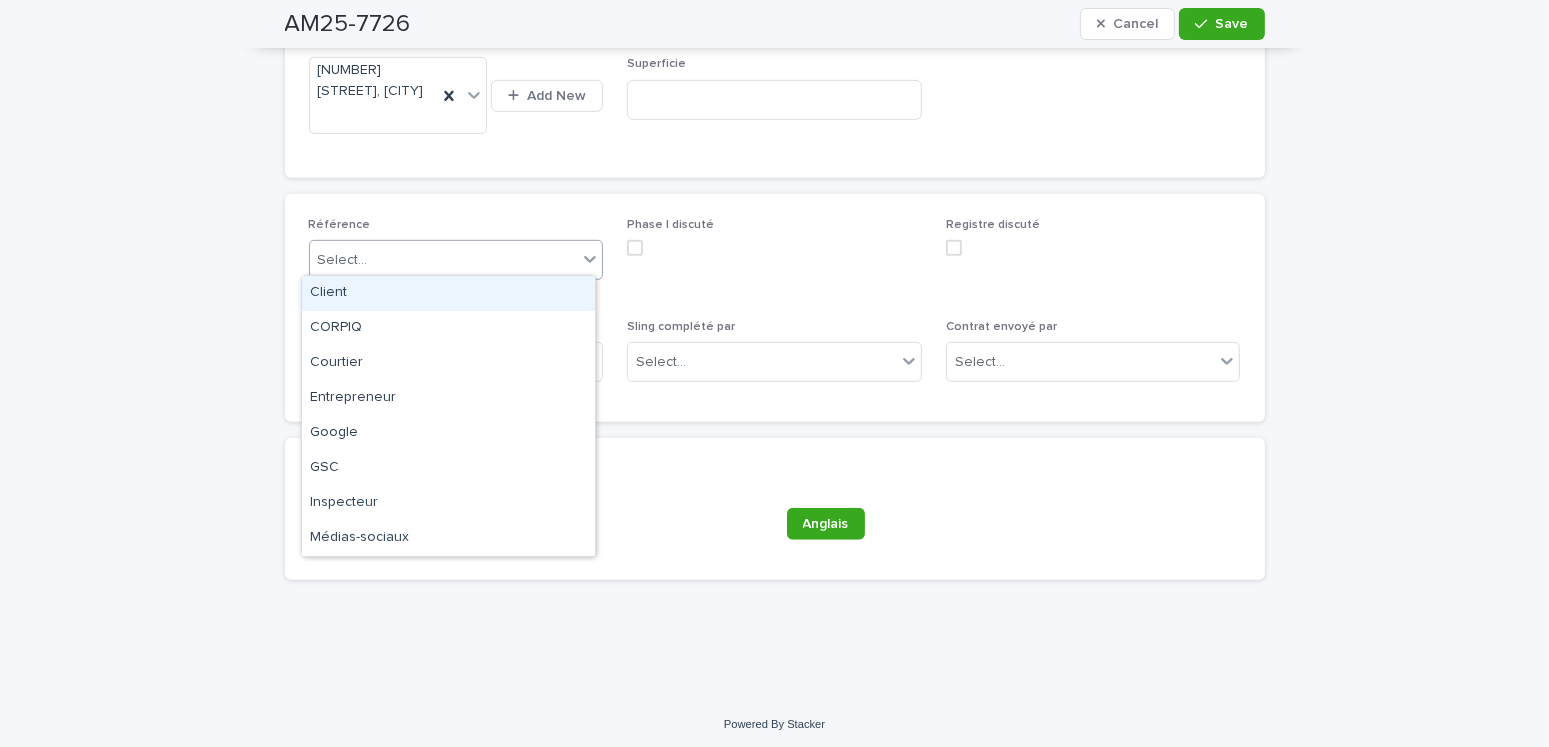 click on "Select..." at bounding box center (444, 260) 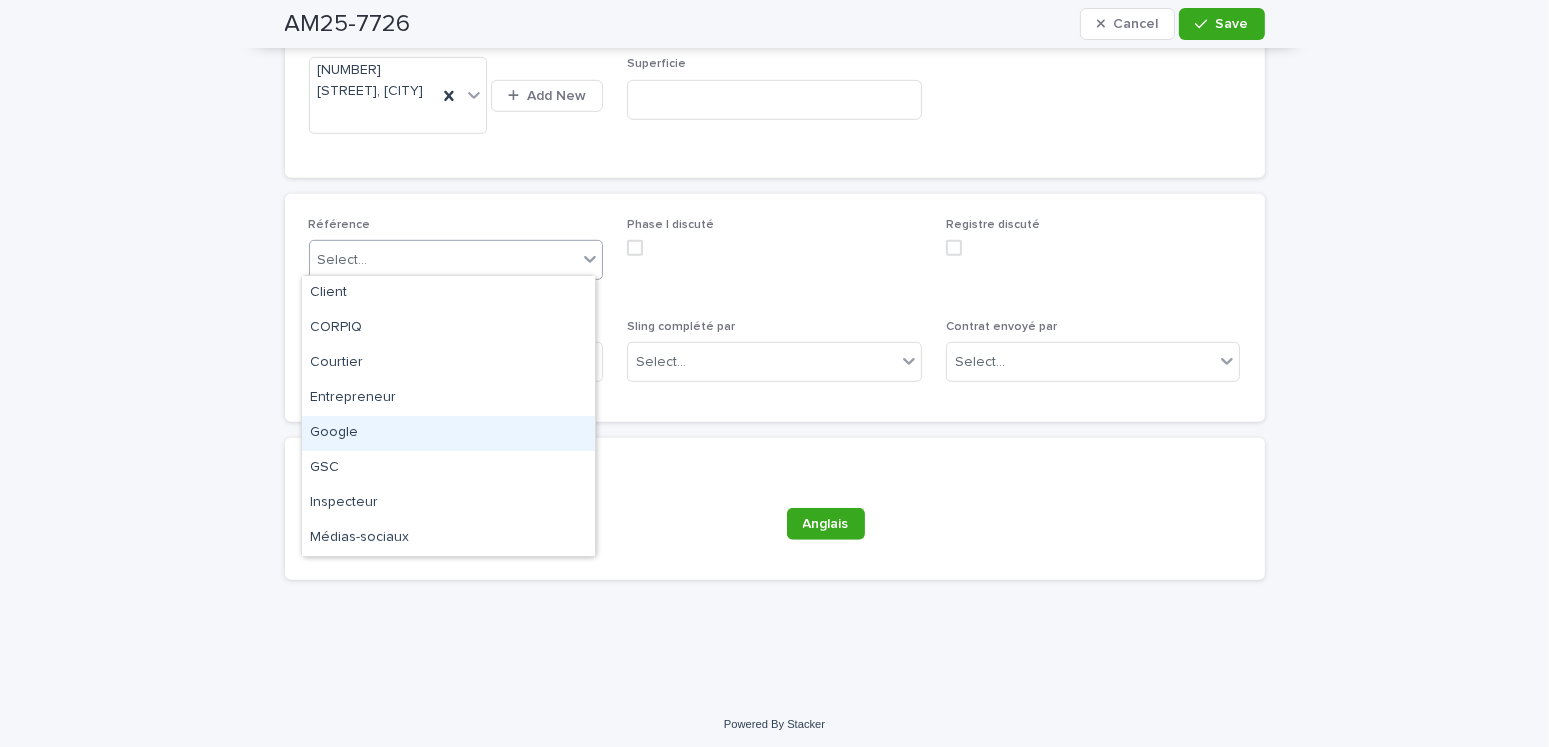 click on "Google" at bounding box center [448, 433] 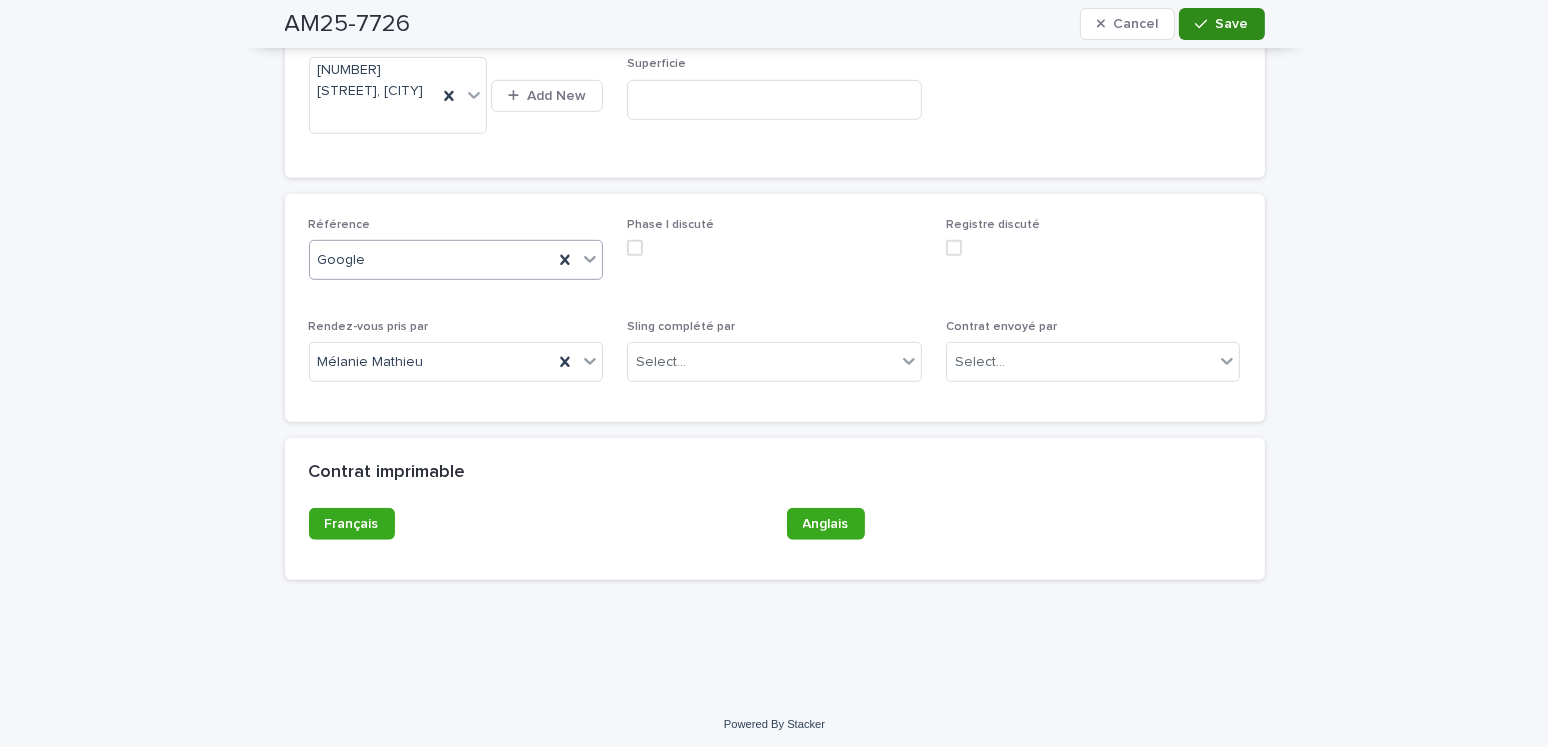 click on "Save" at bounding box center [1221, 24] 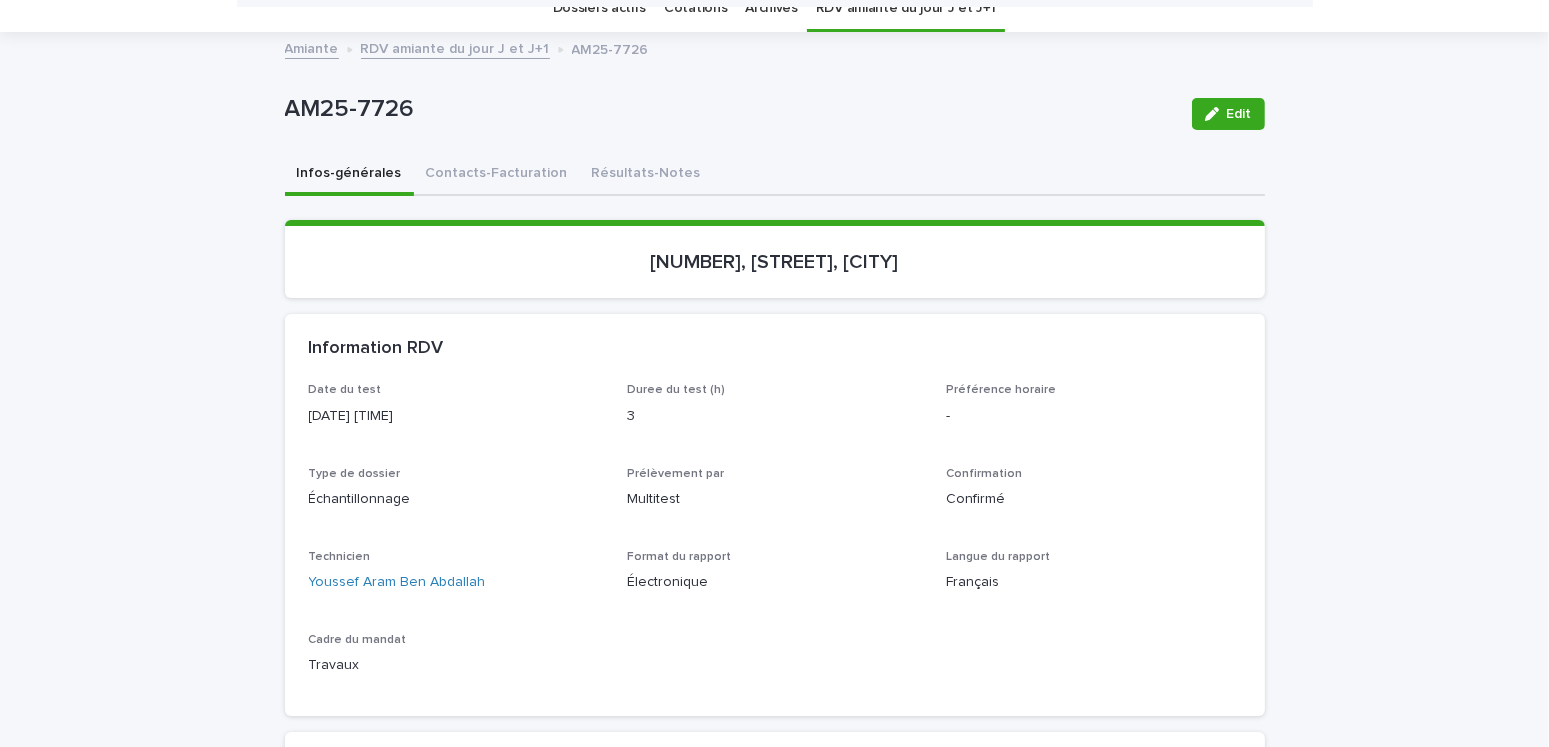 scroll, scrollTop: 0, scrollLeft: 0, axis: both 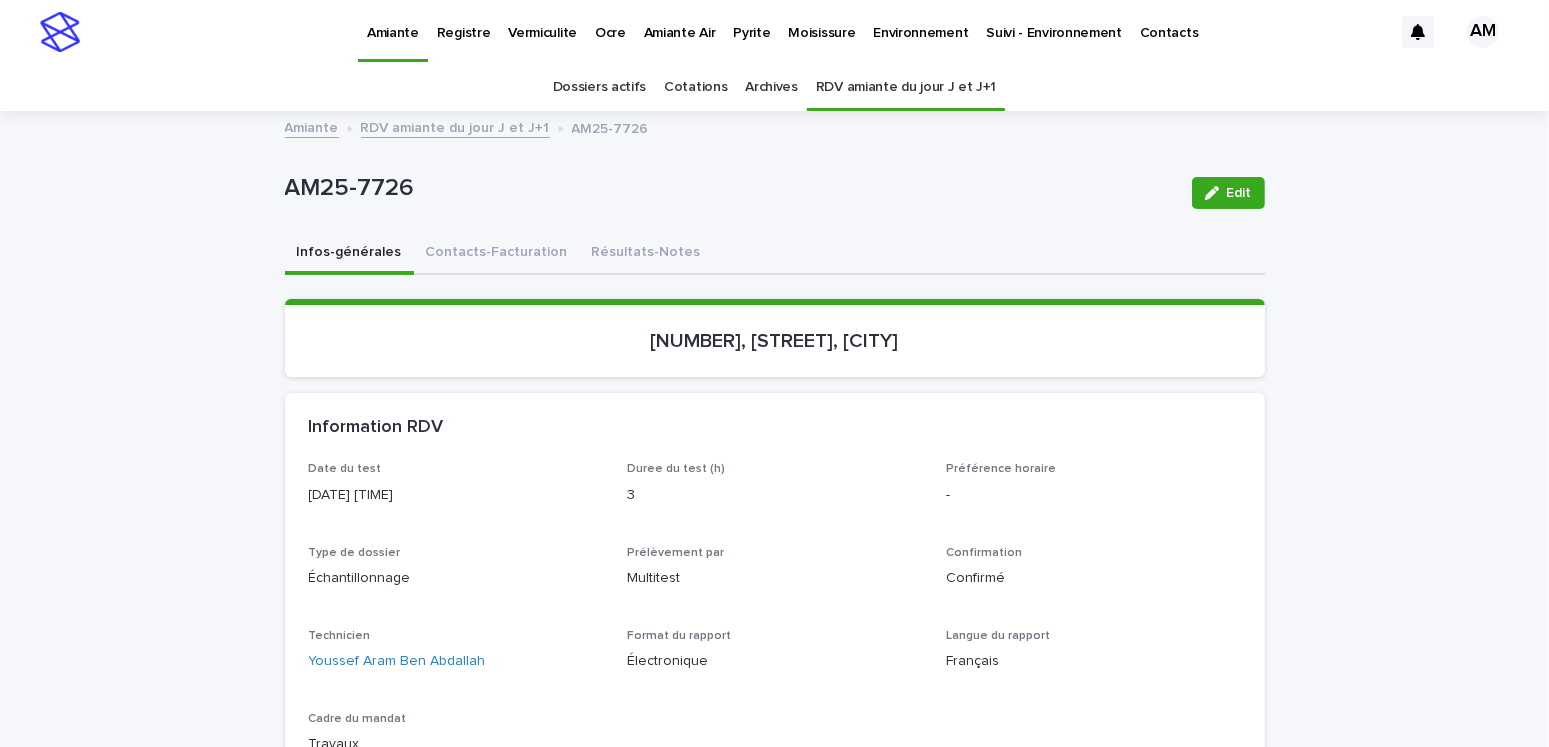 click on "RDV amiante du jour J et J+1" at bounding box center [455, 126] 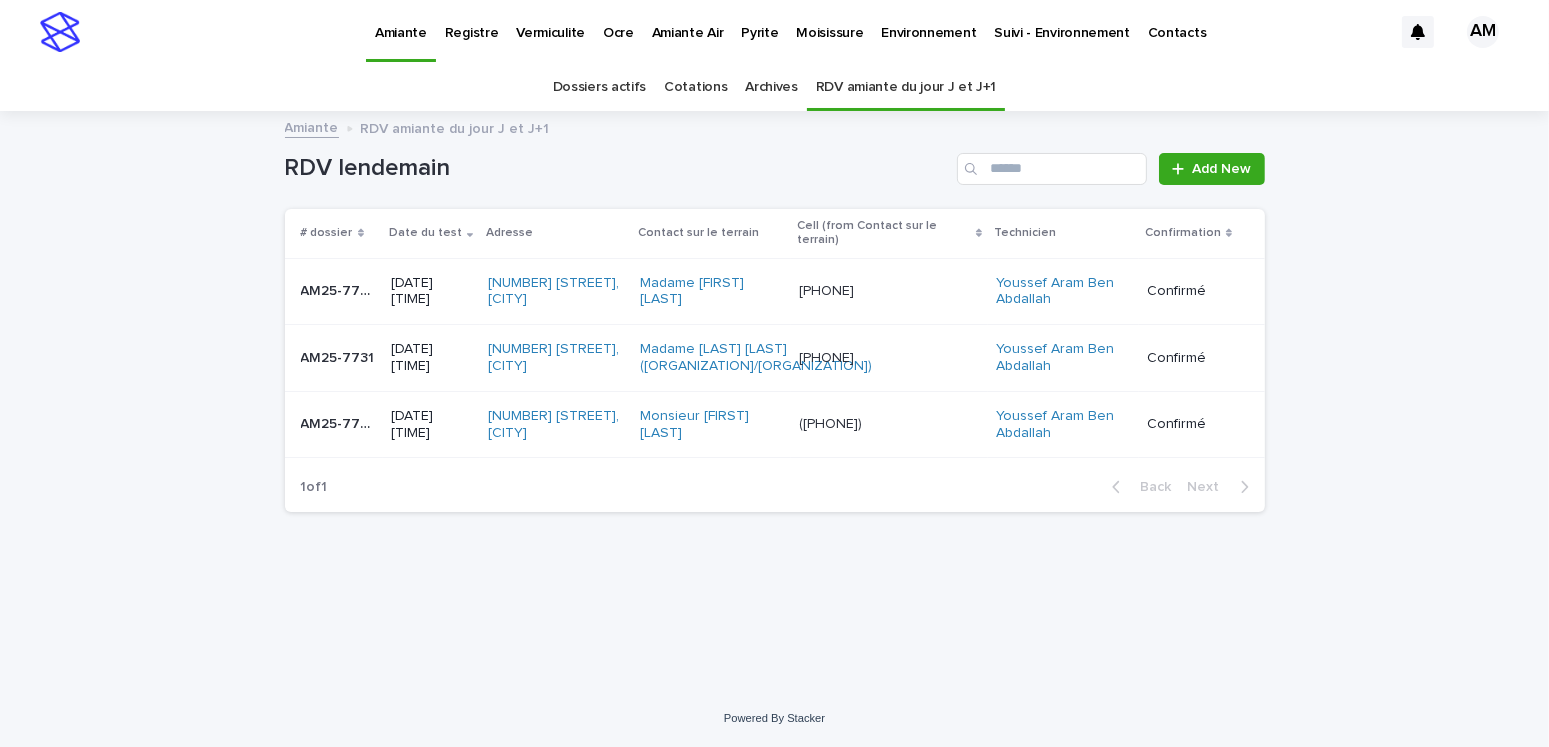 click on "Pyrite" at bounding box center [759, 21] 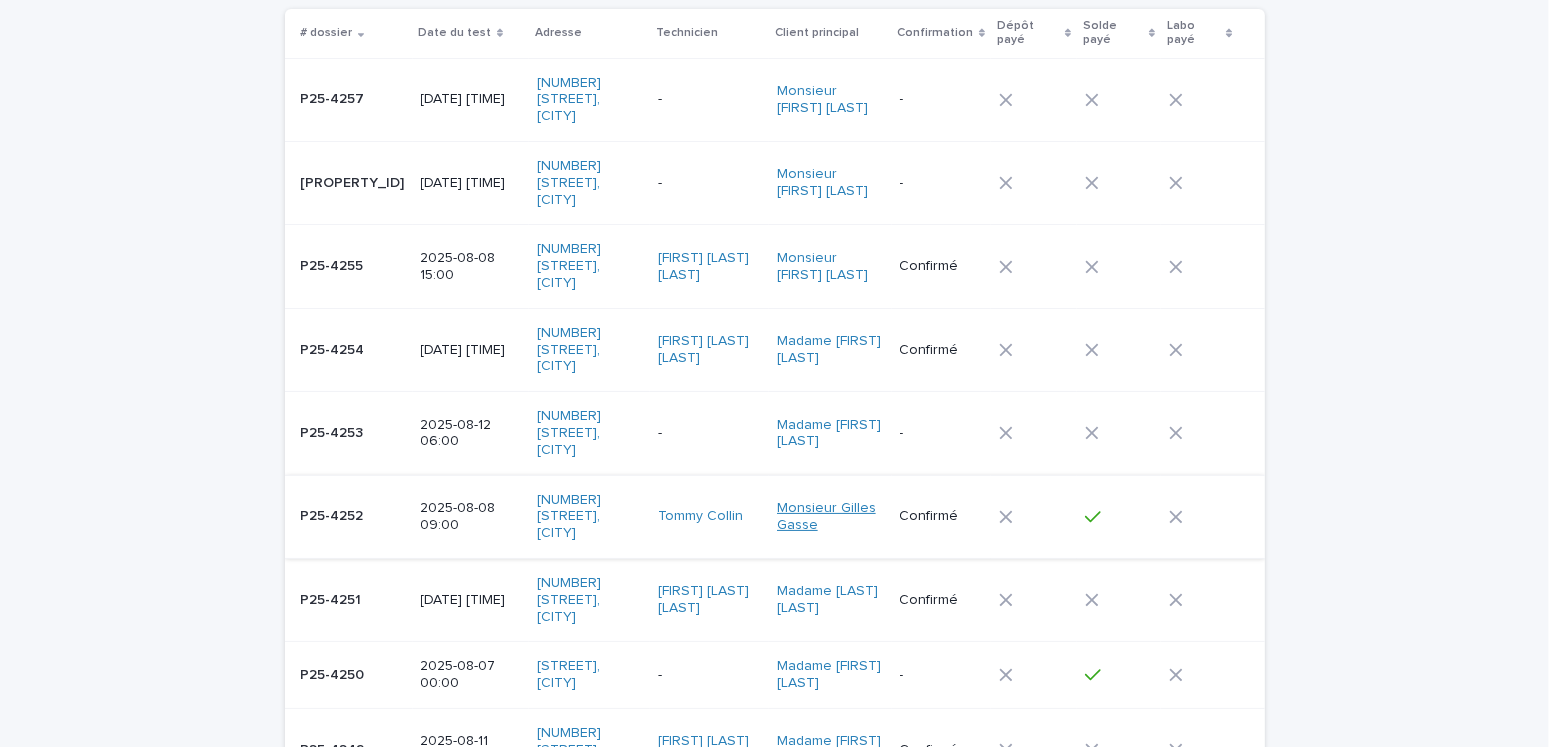 scroll, scrollTop: 300, scrollLeft: 0, axis: vertical 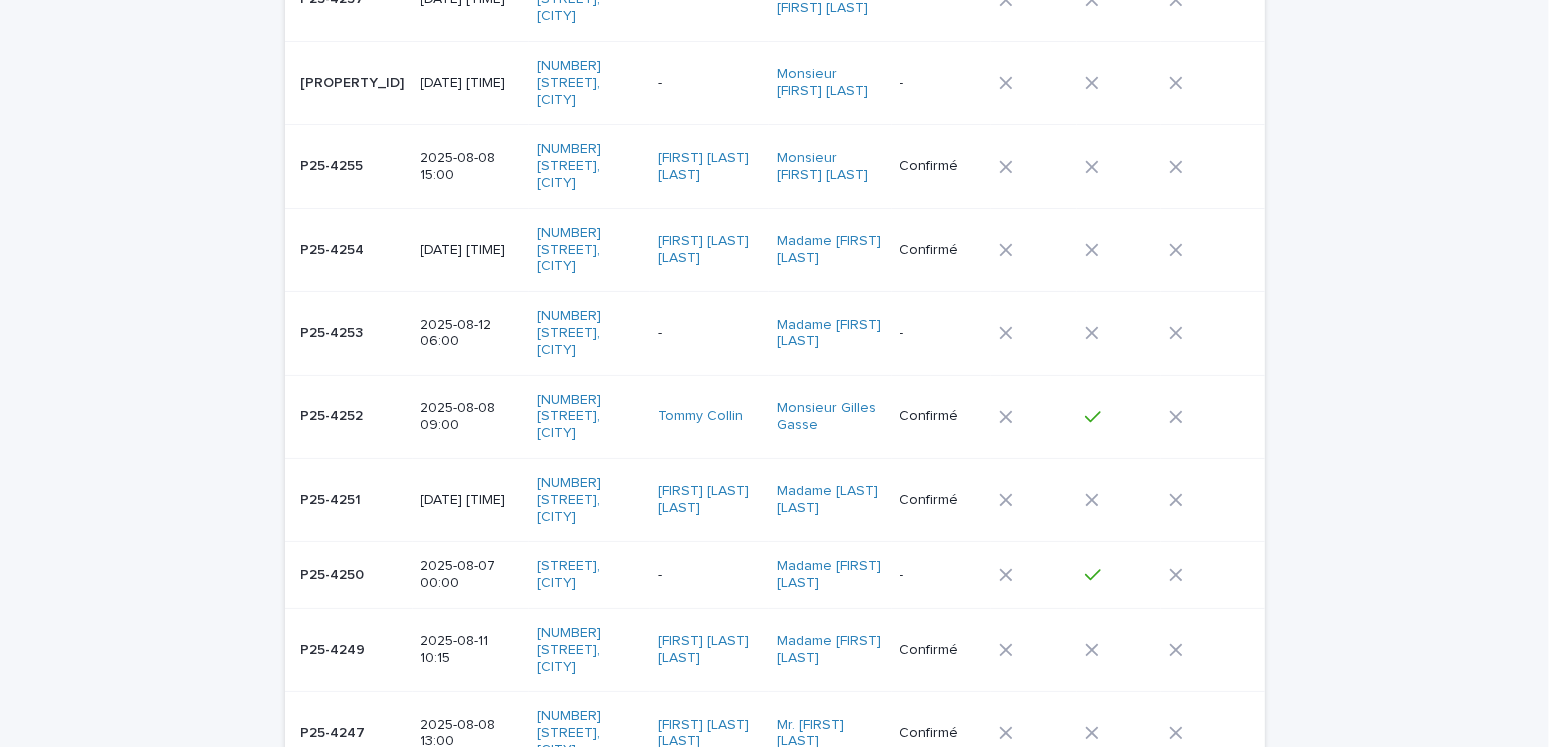 click on "2025-08-07 00:00" at bounding box center [471, 575] 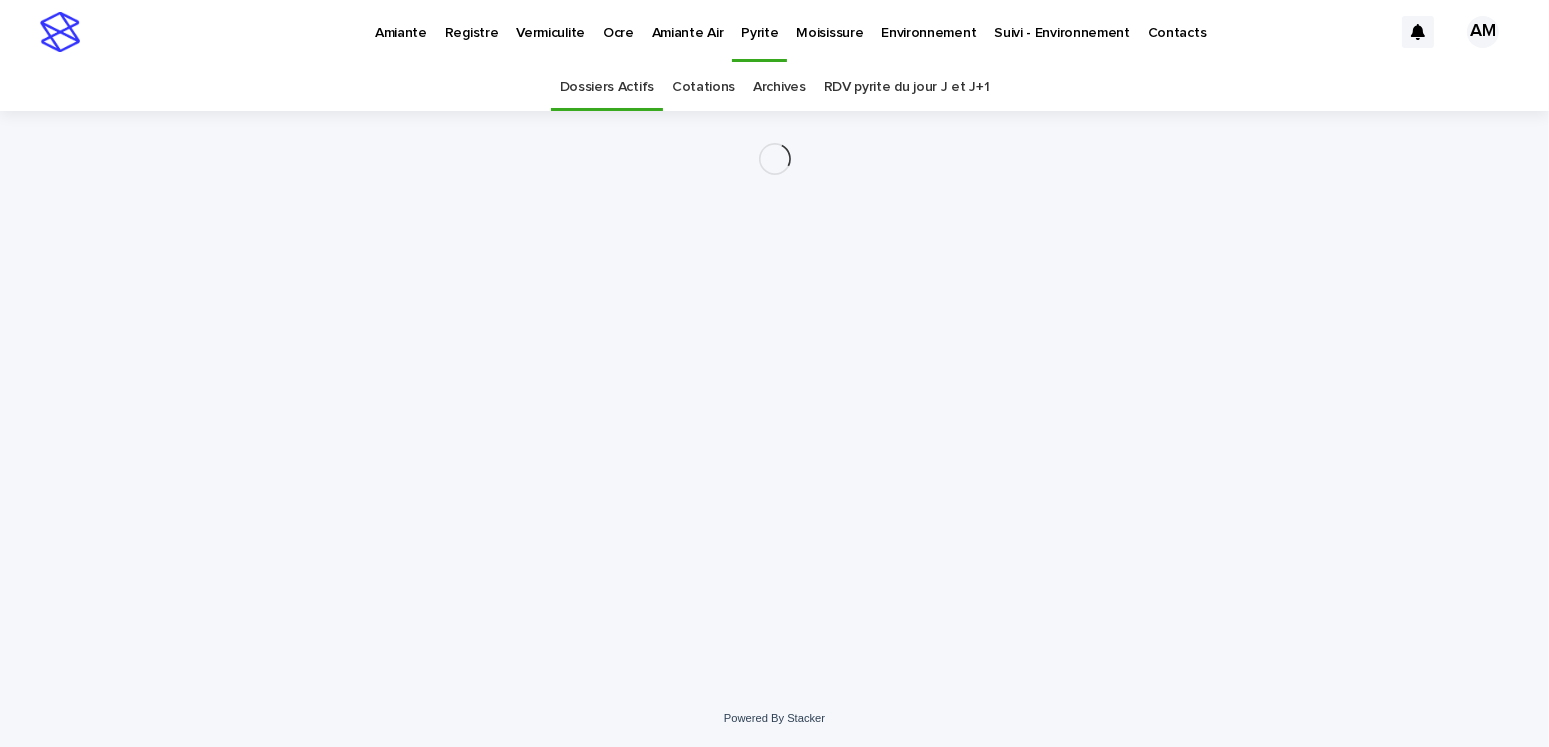 scroll, scrollTop: 0, scrollLeft: 0, axis: both 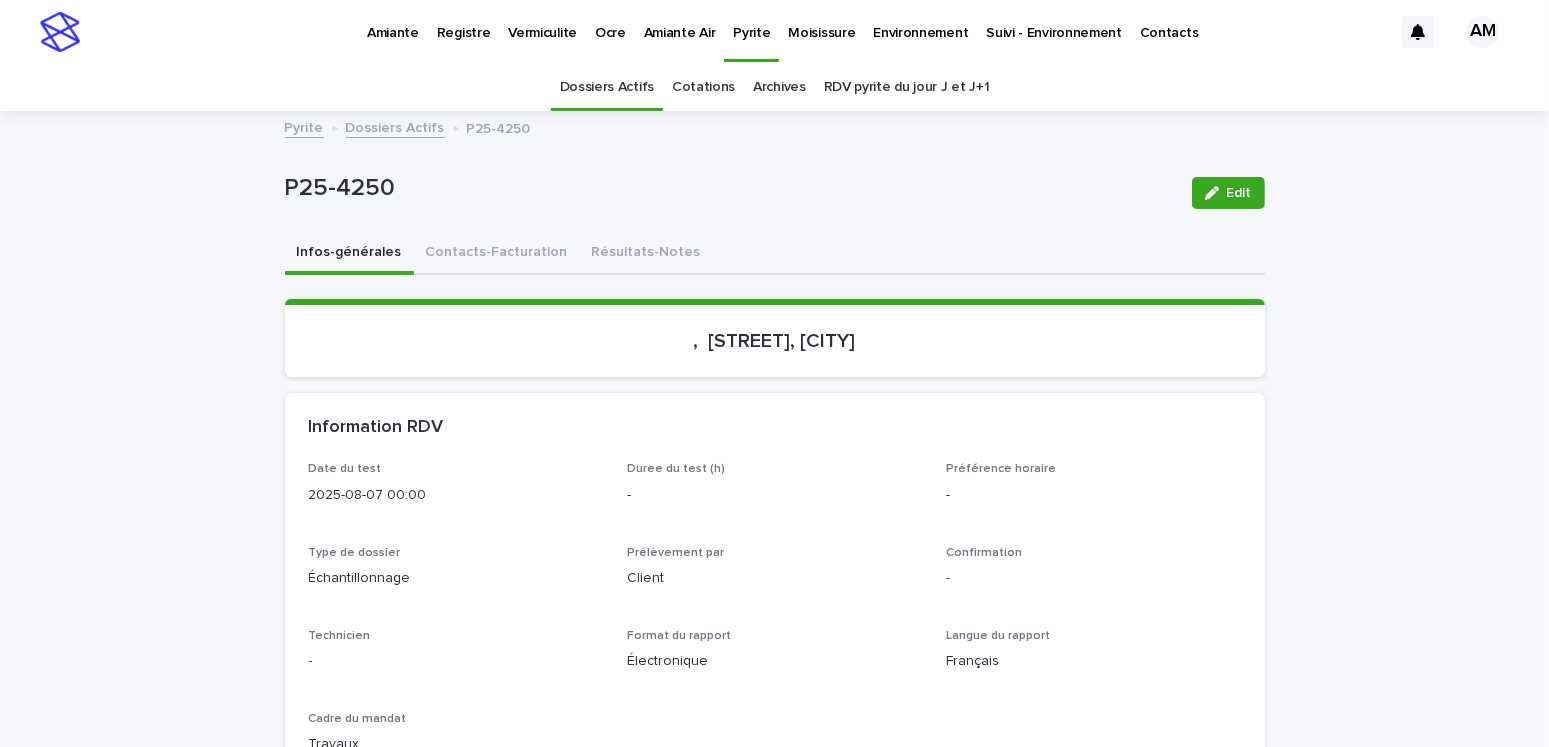 click on "Dossiers Actifs" at bounding box center (395, 126) 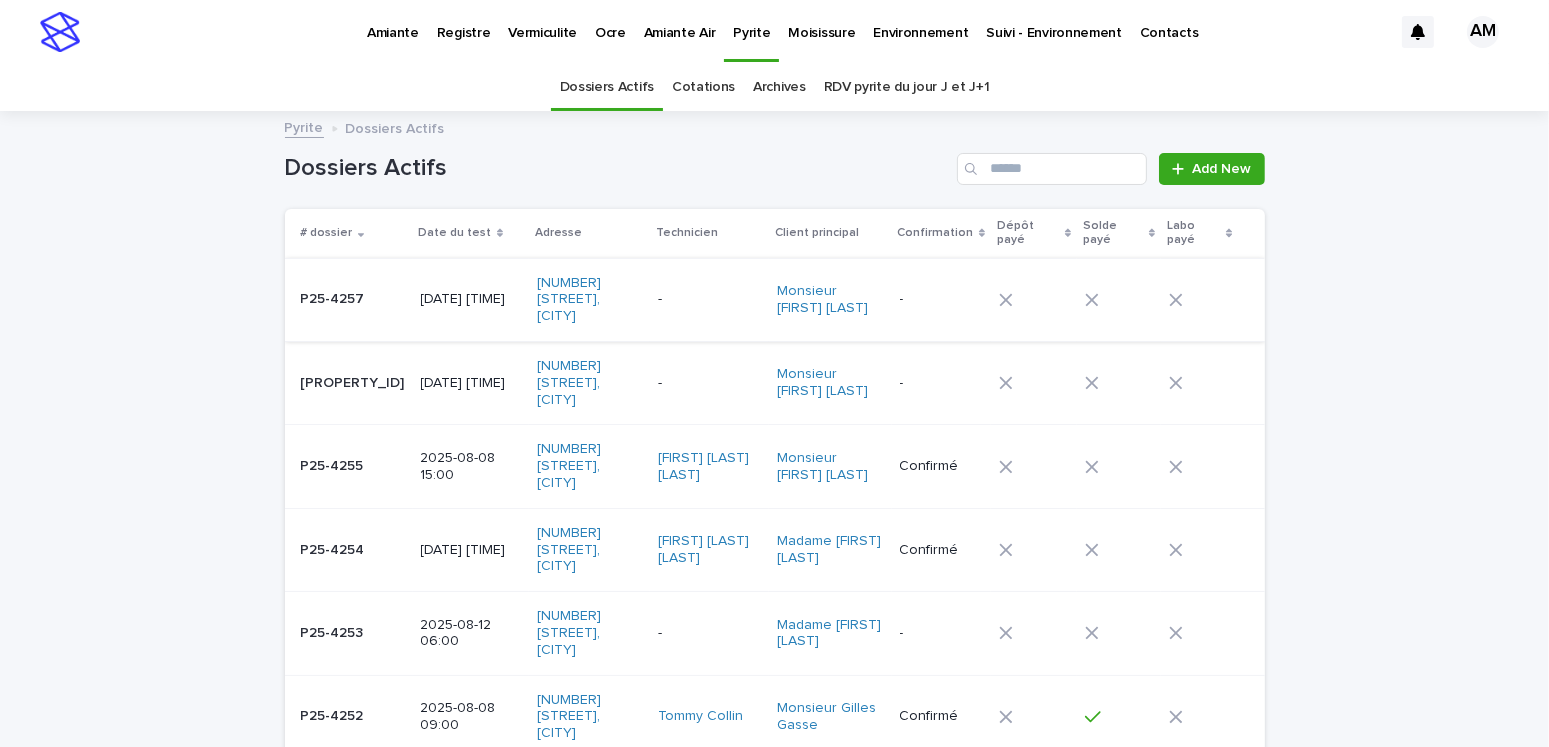 scroll, scrollTop: 63, scrollLeft: 0, axis: vertical 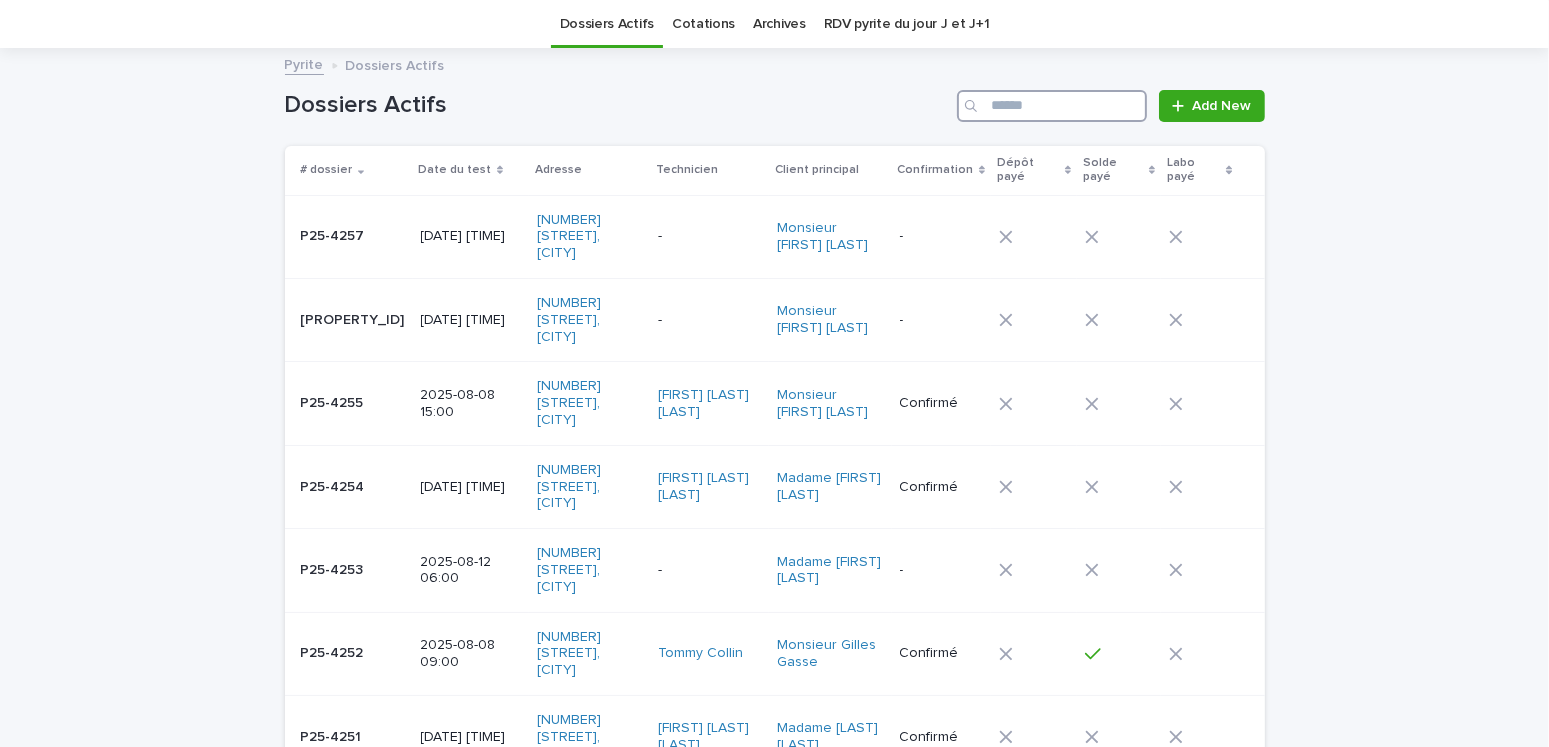 click at bounding box center [1052, 106] 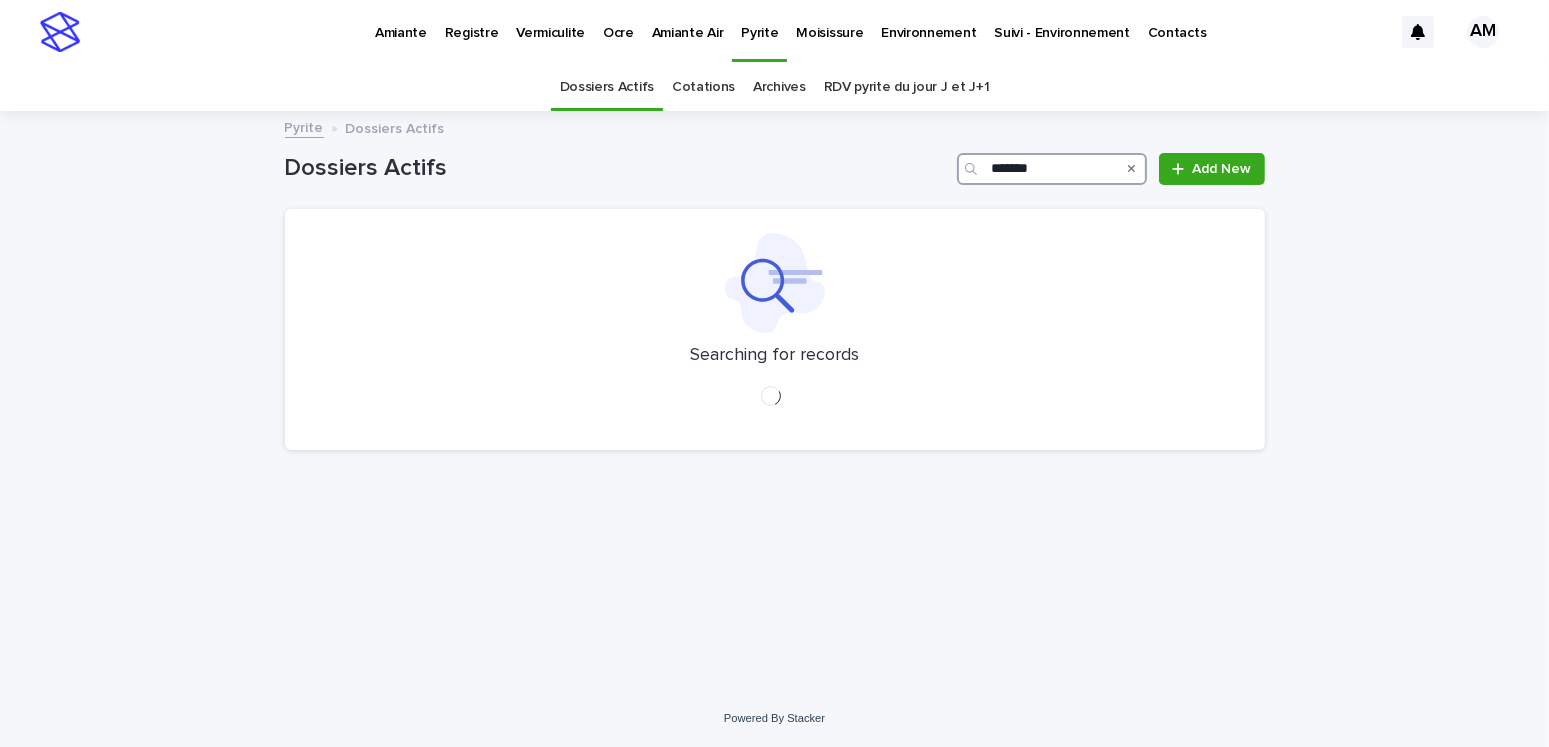 scroll, scrollTop: 0, scrollLeft: 0, axis: both 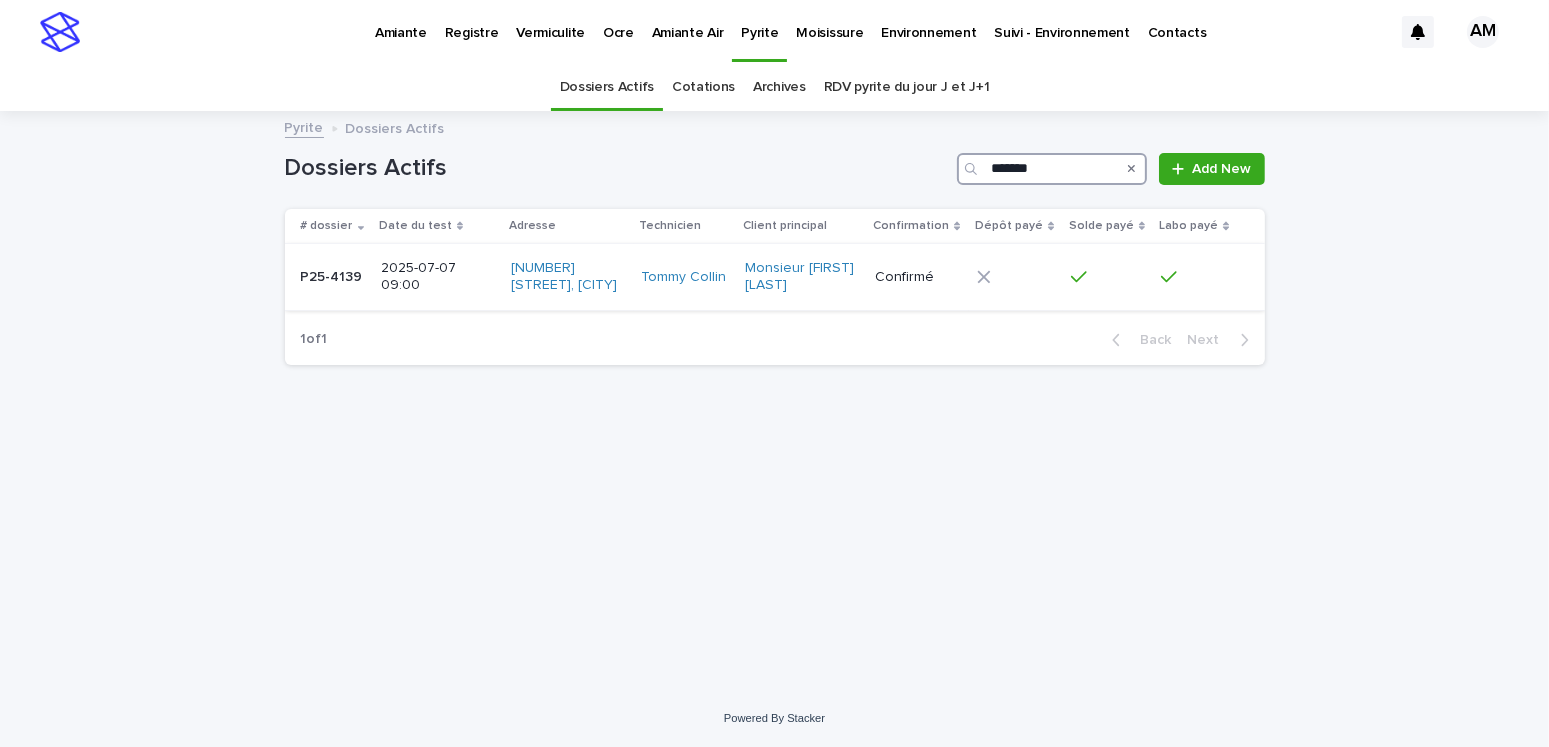 type on "*******" 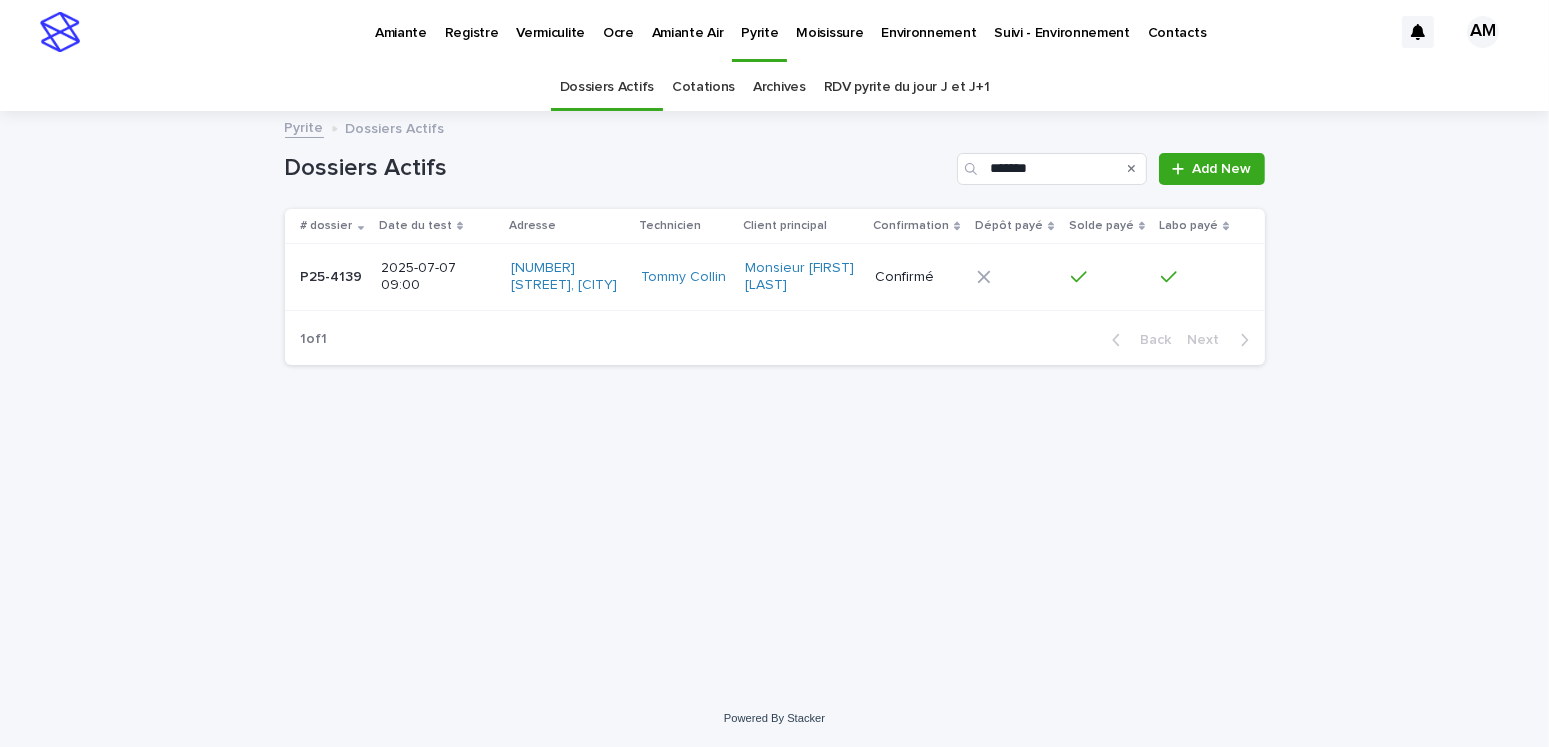 click on "2025-07-07 09:00" at bounding box center (436, 277) 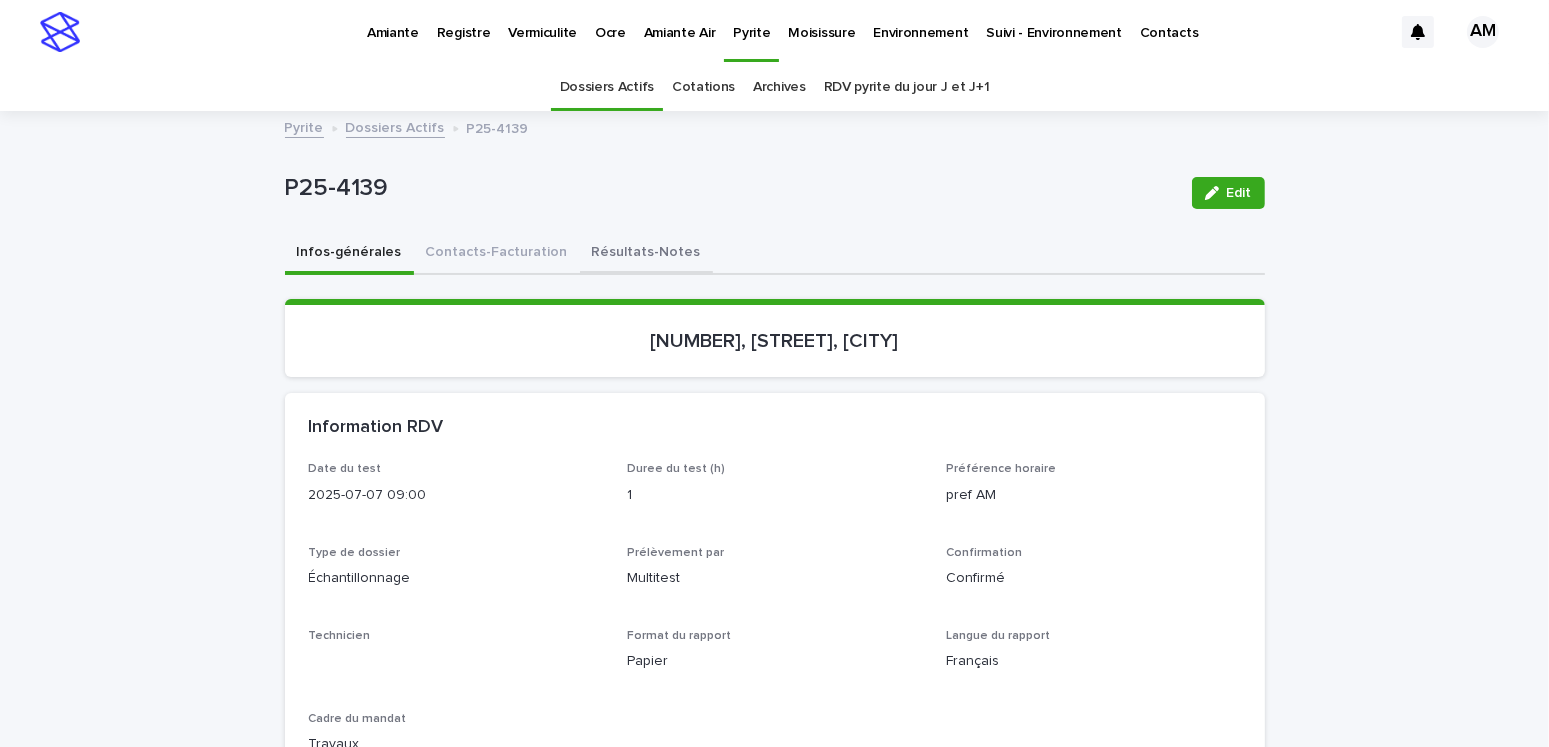 click on "Résultats-Notes" at bounding box center [646, 254] 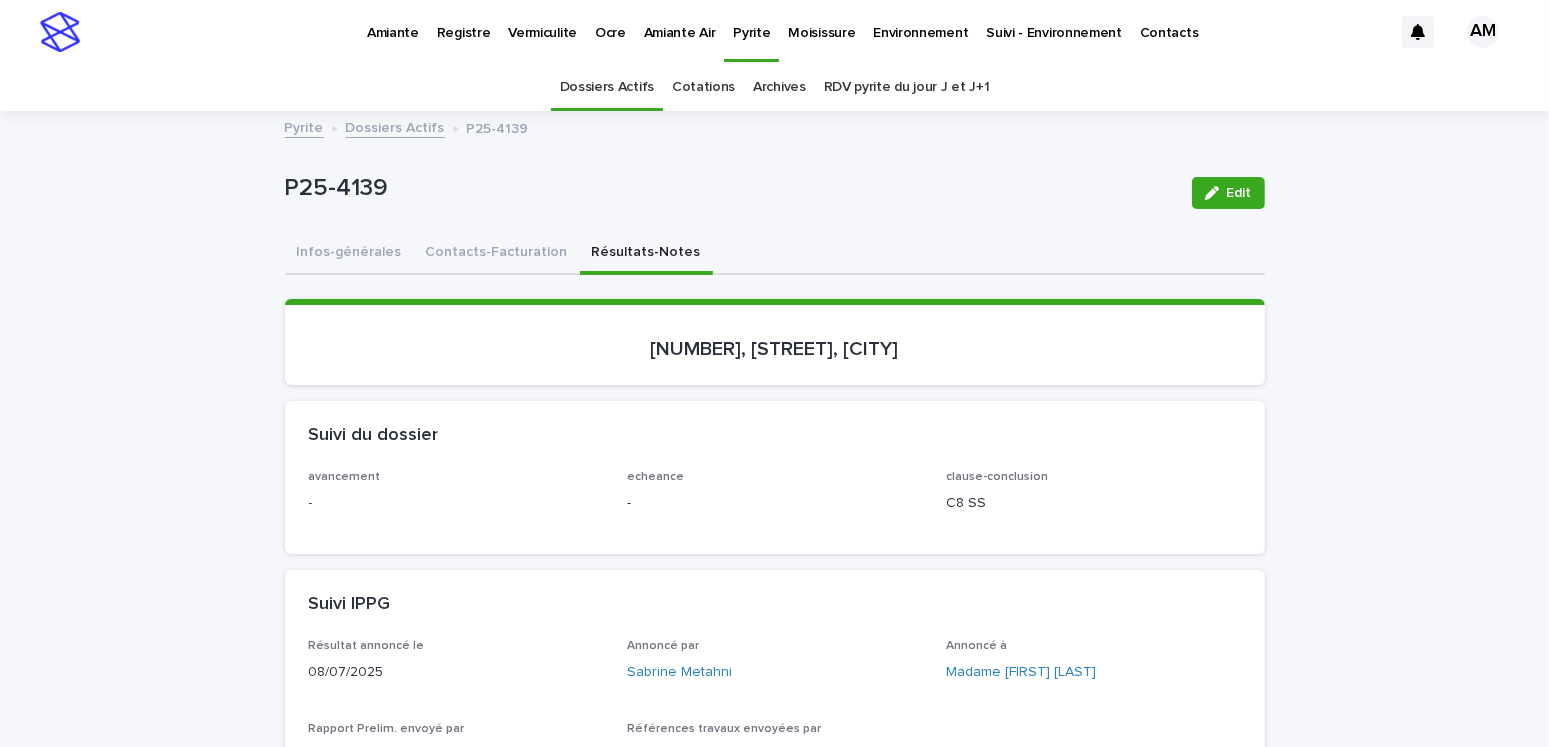 click on "Edit" at bounding box center (1224, 193) 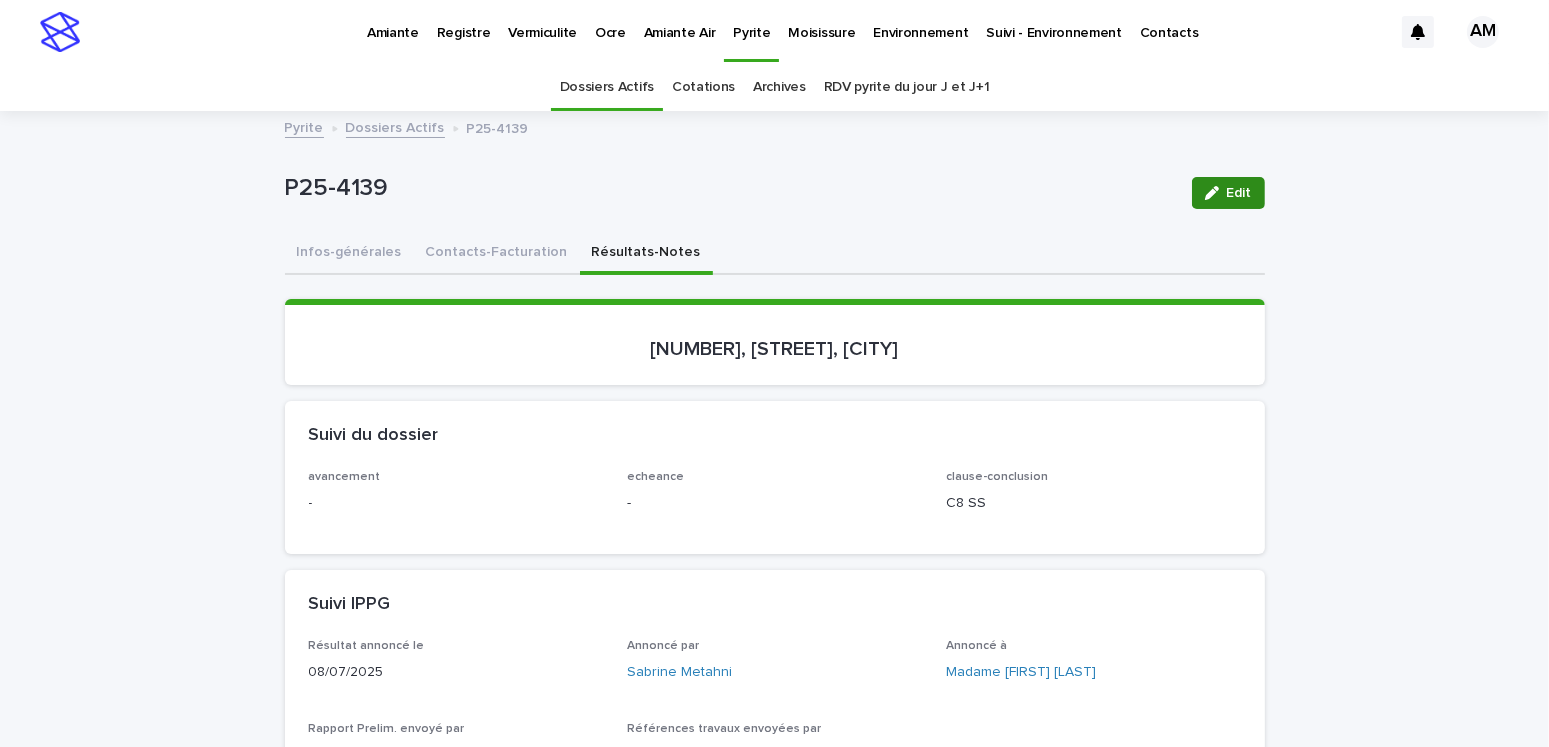 drag, startPoint x: 1231, startPoint y: 166, endPoint x: 1230, endPoint y: 194, distance: 28.01785 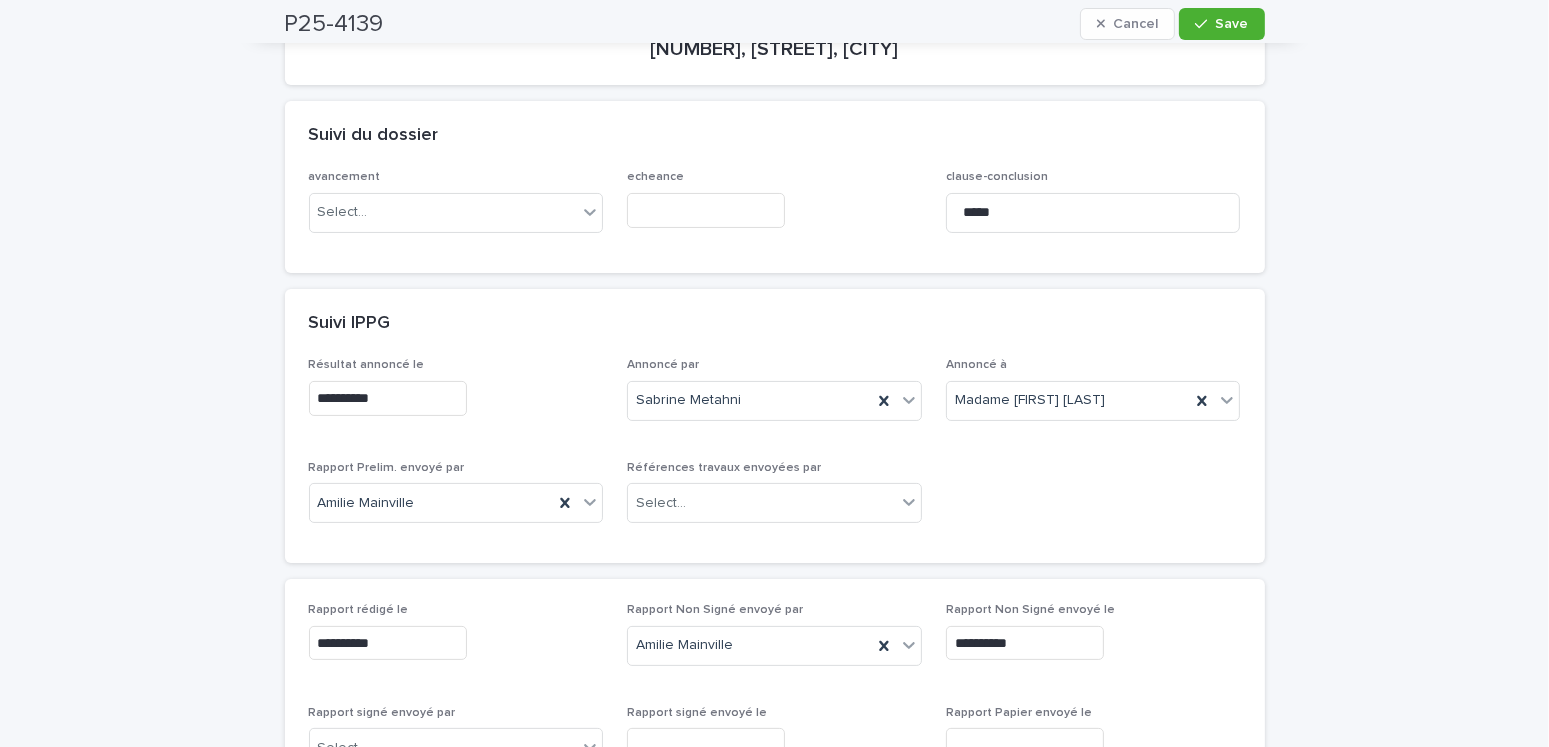 scroll, scrollTop: 500, scrollLeft: 0, axis: vertical 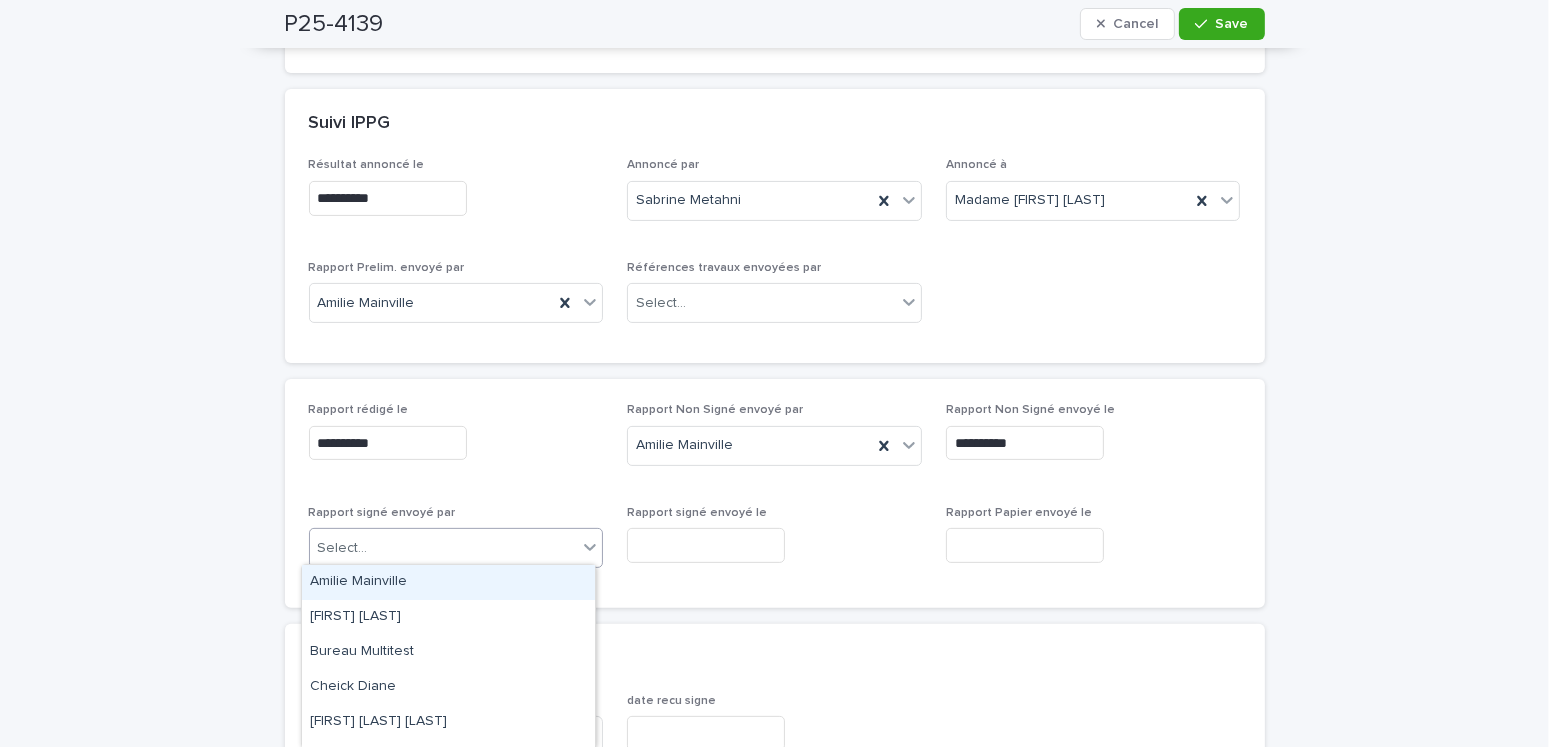 click on "Select..." at bounding box center (444, 548) 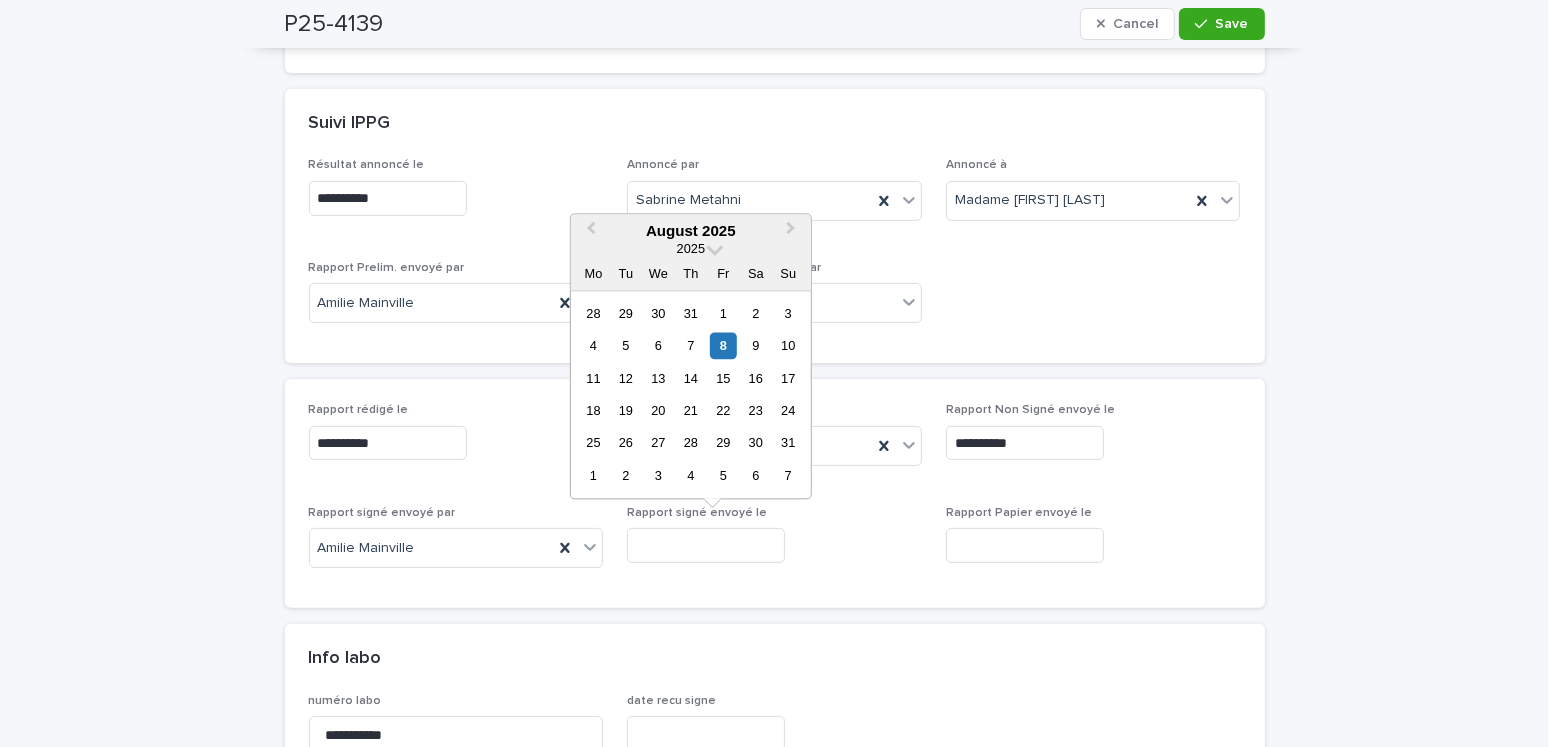 click at bounding box center [706, 545] 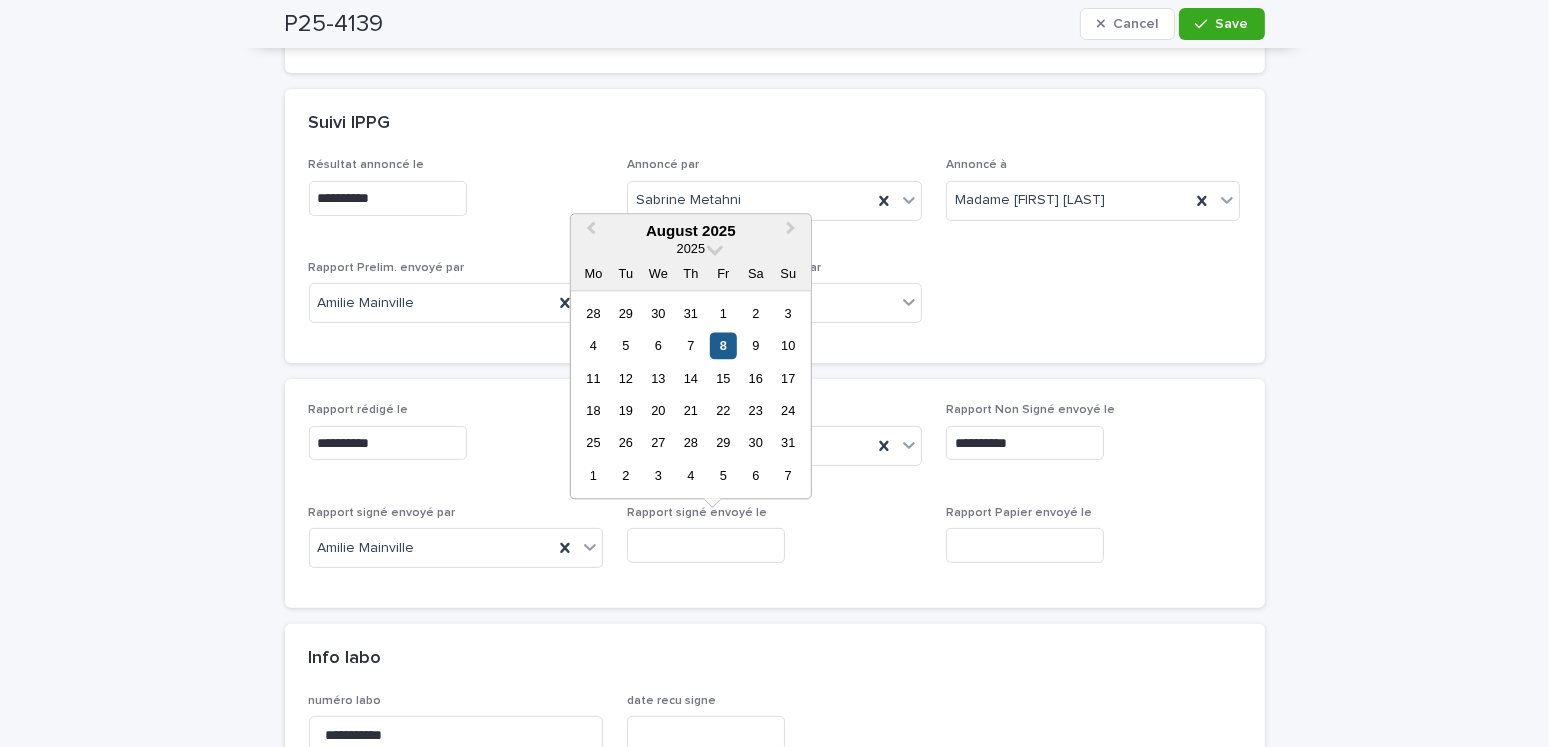 click on "8" at bounding box center (723, 345) 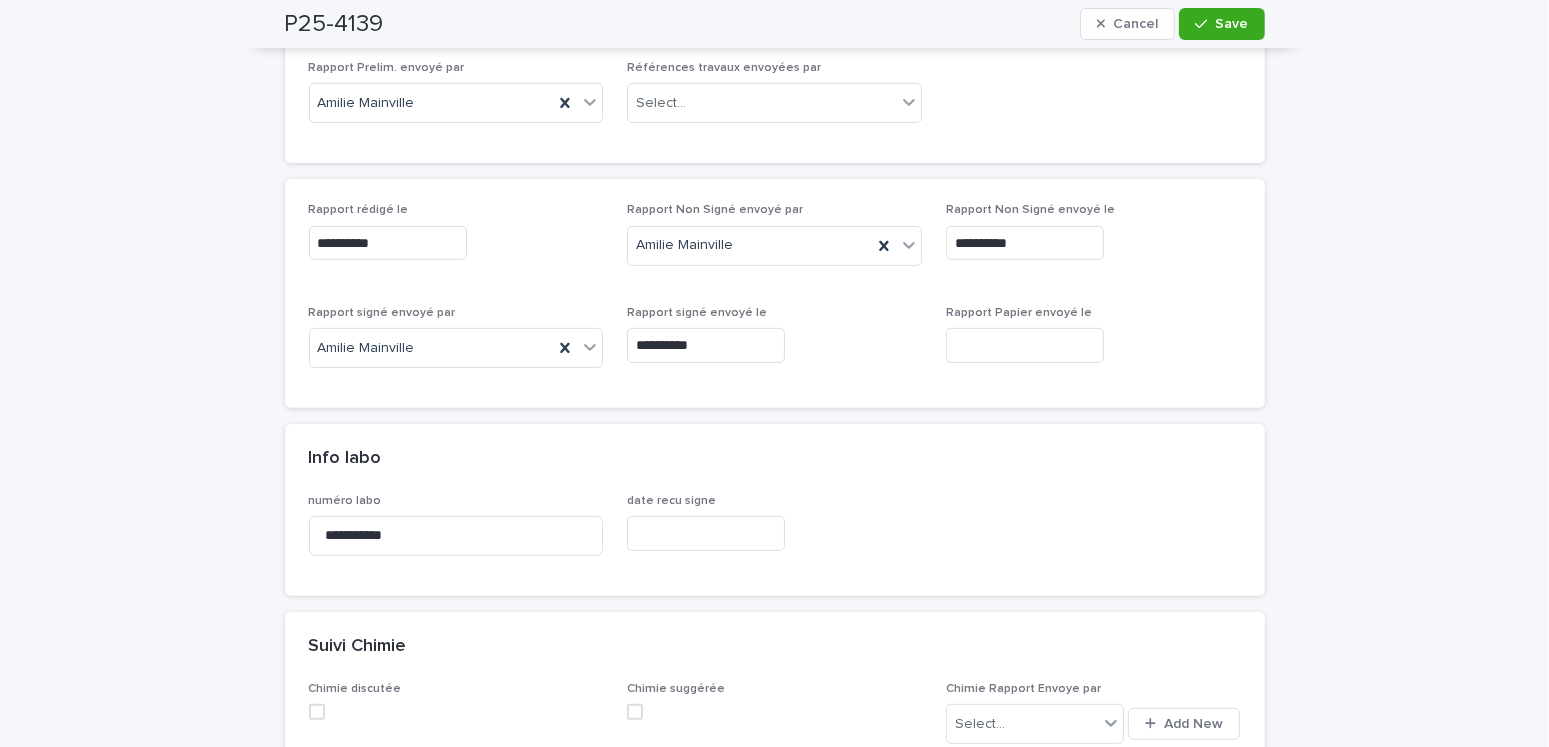 scroll, scrollTop: 100, scrollLeft: 0, axis: vertical 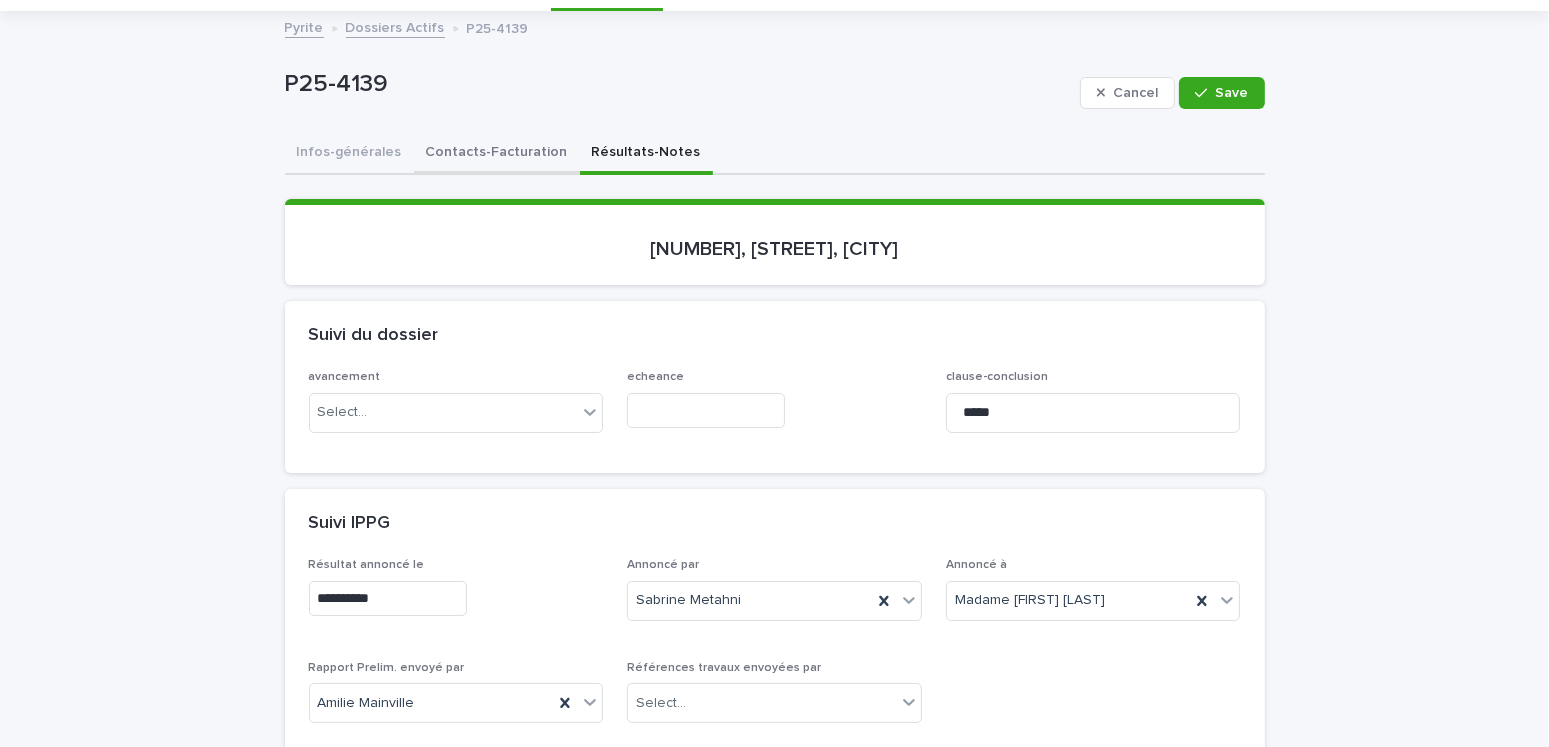 click on "Contacts-Facturation" at bounding box center [497, 154] 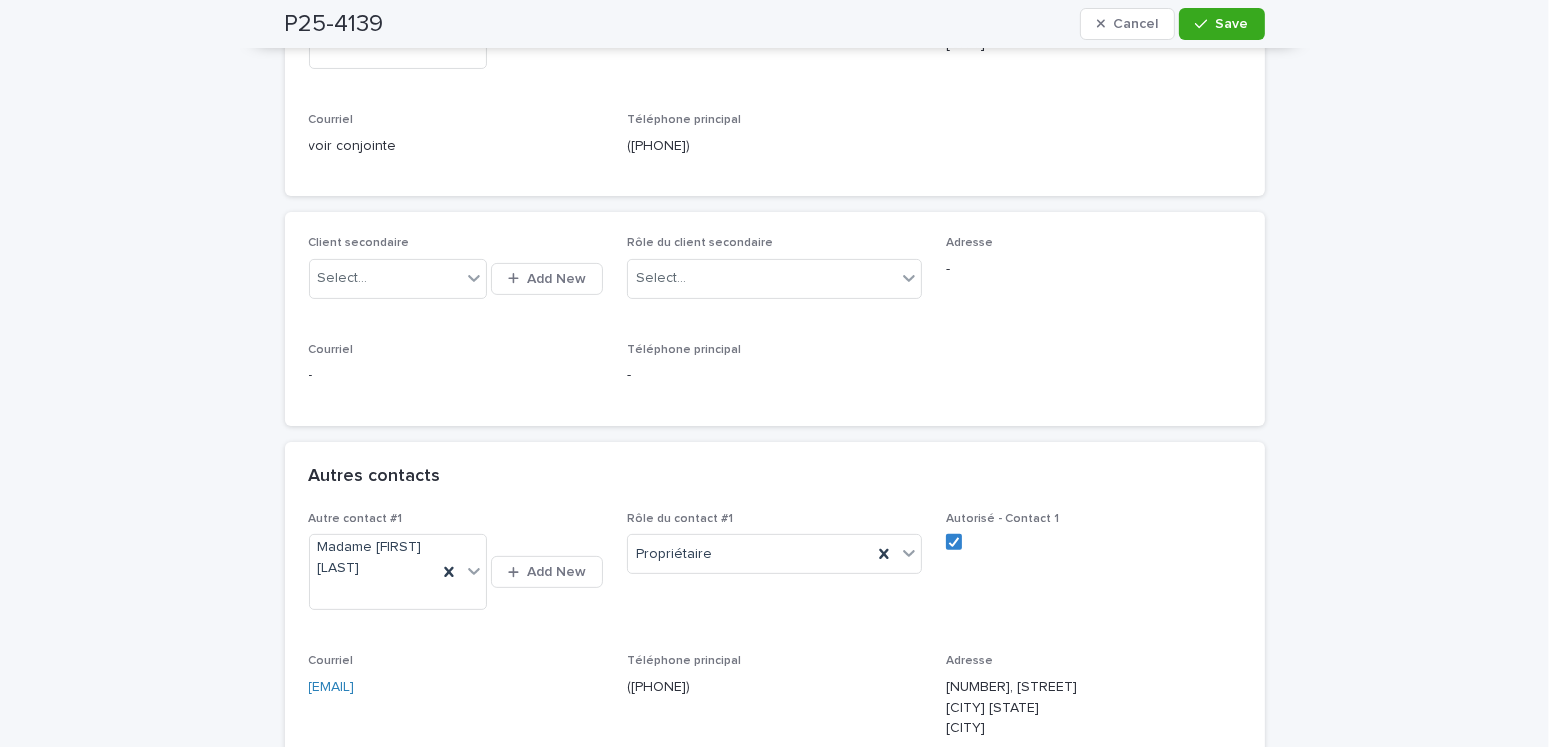 scroll, scrollTop: 0, scrollLeft: 0, axis: both 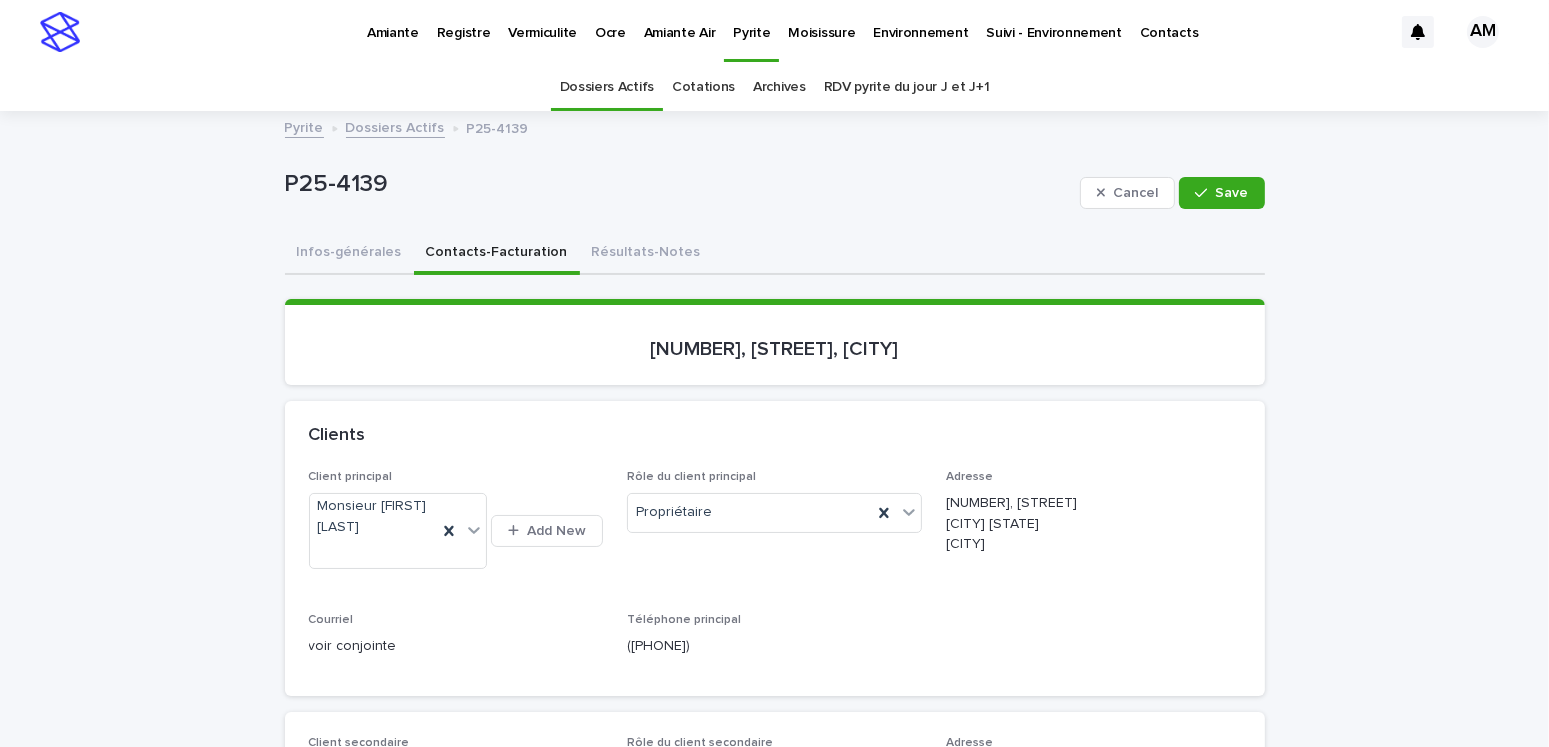 click on "Infos-générales" at bounding box center [349, 254] 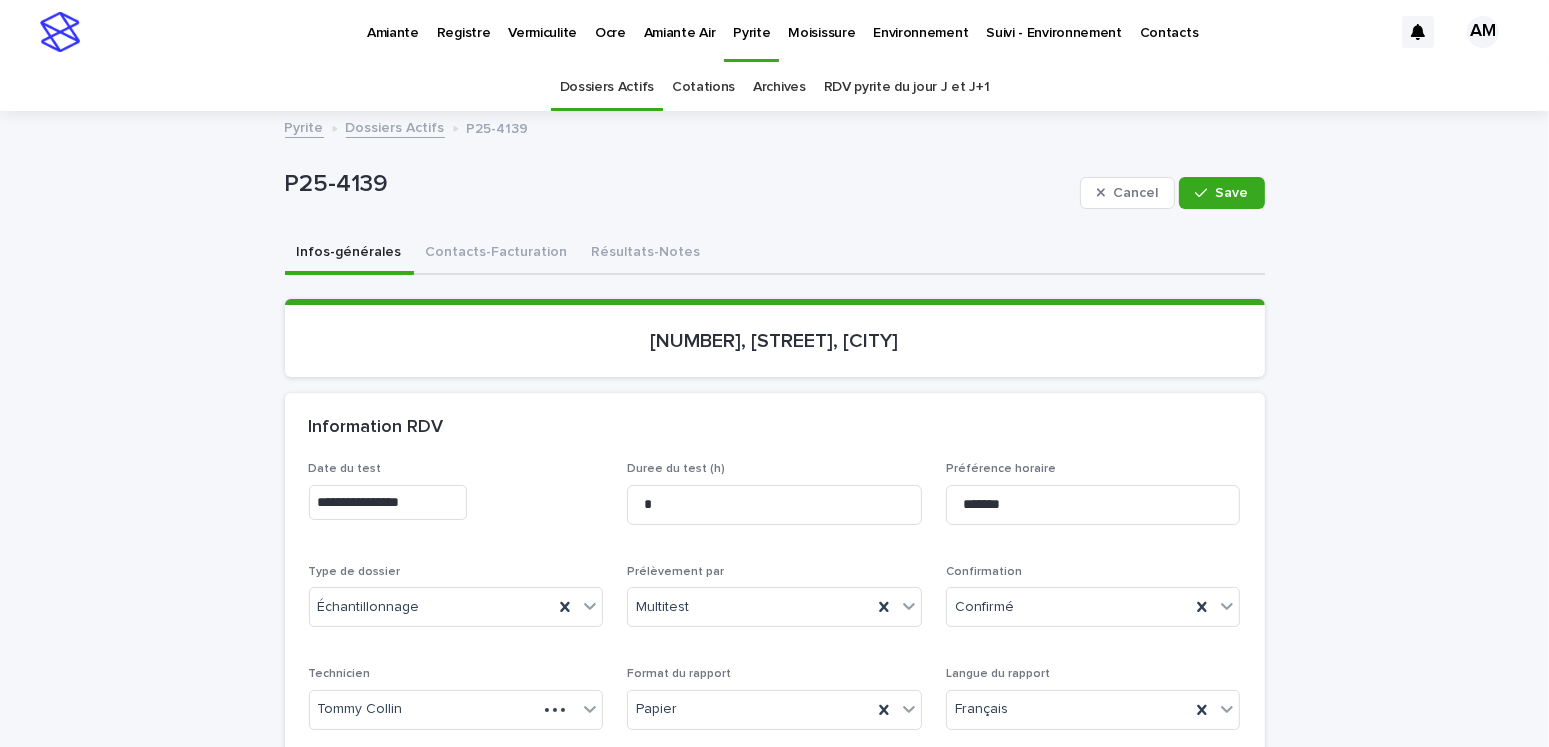 scroll, scrollTop: 200, scrollLeft: 0, axis: vertical 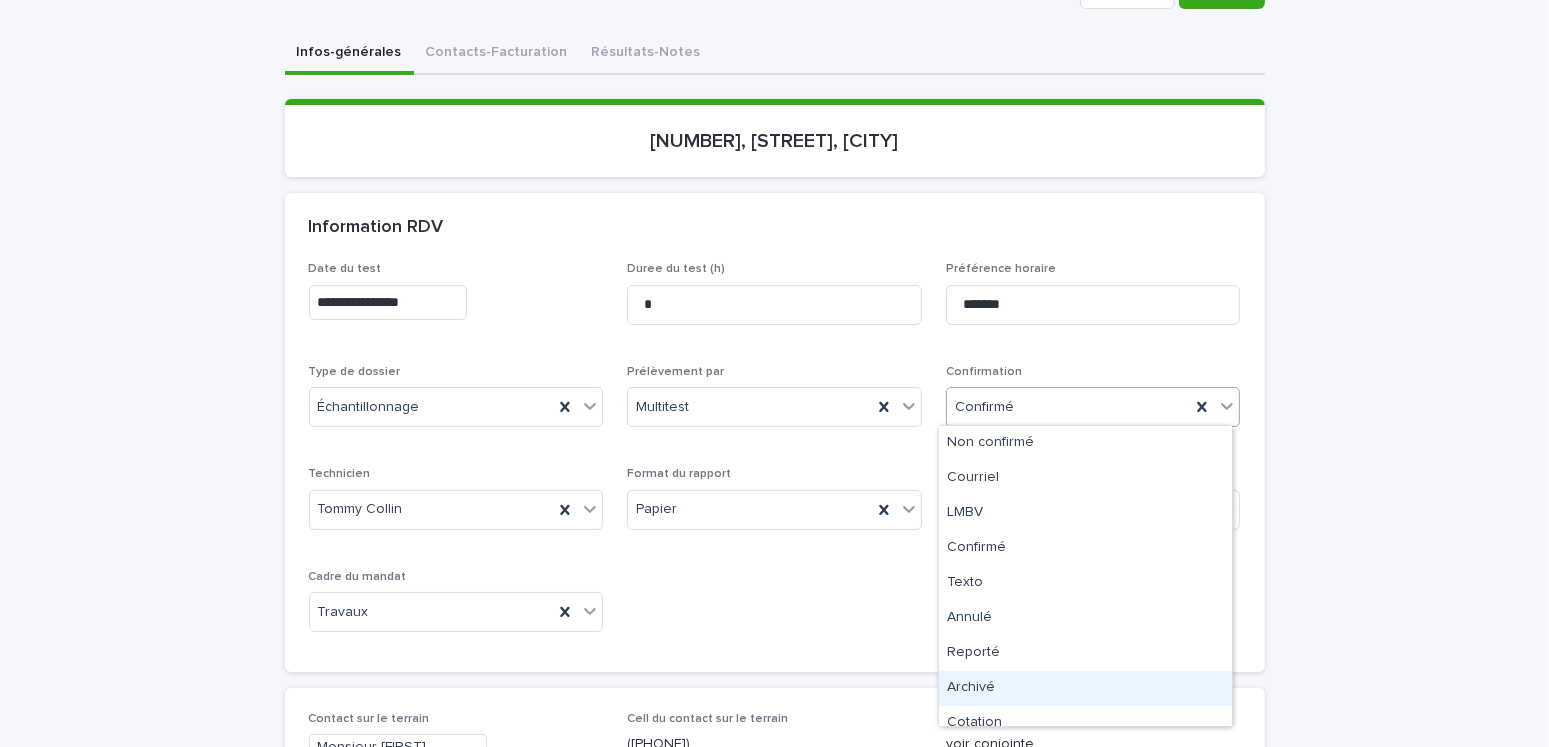 click on "Archivé" at bounding box center [1085, 688] 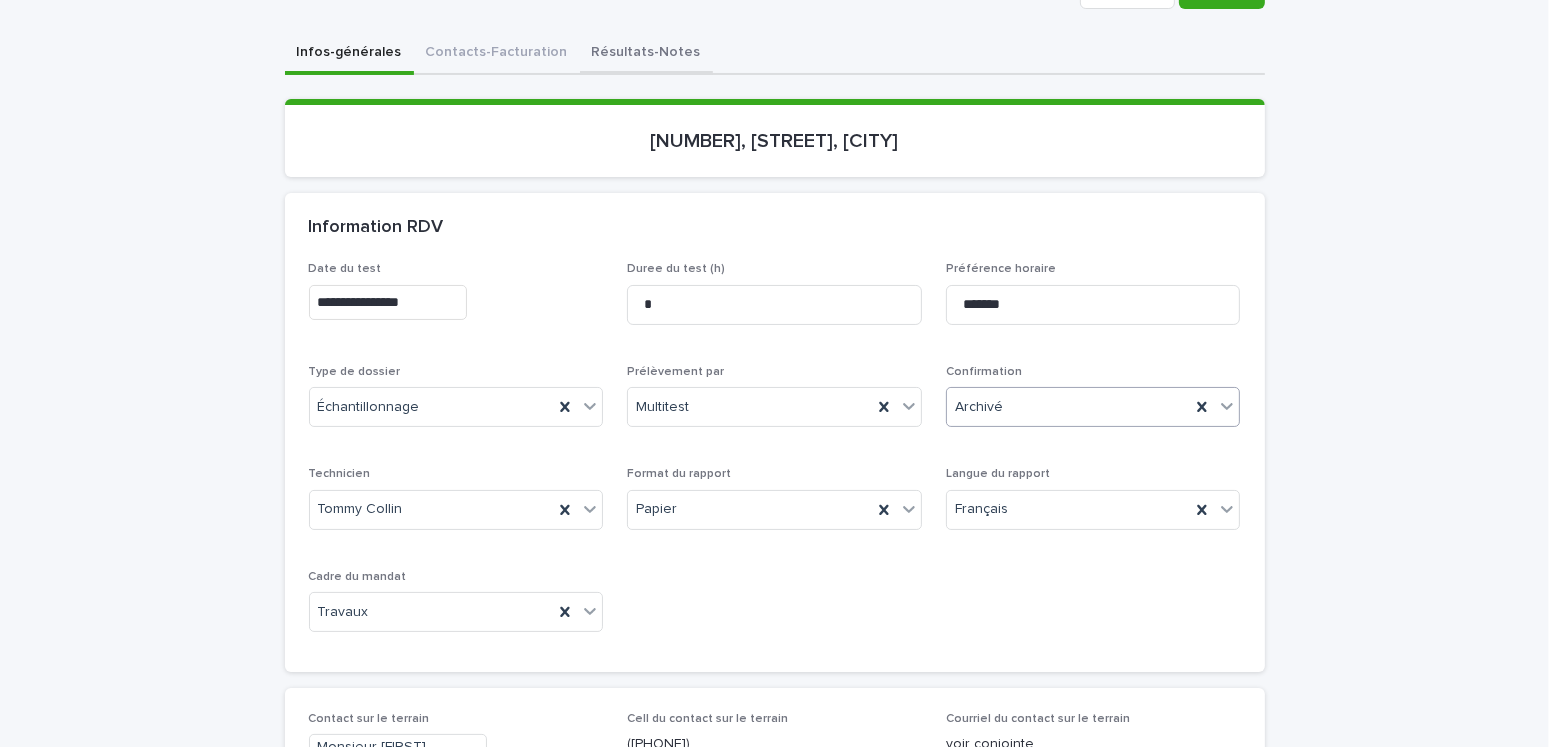 click on "Résultats-Notes" at bounding box center (646, 54) 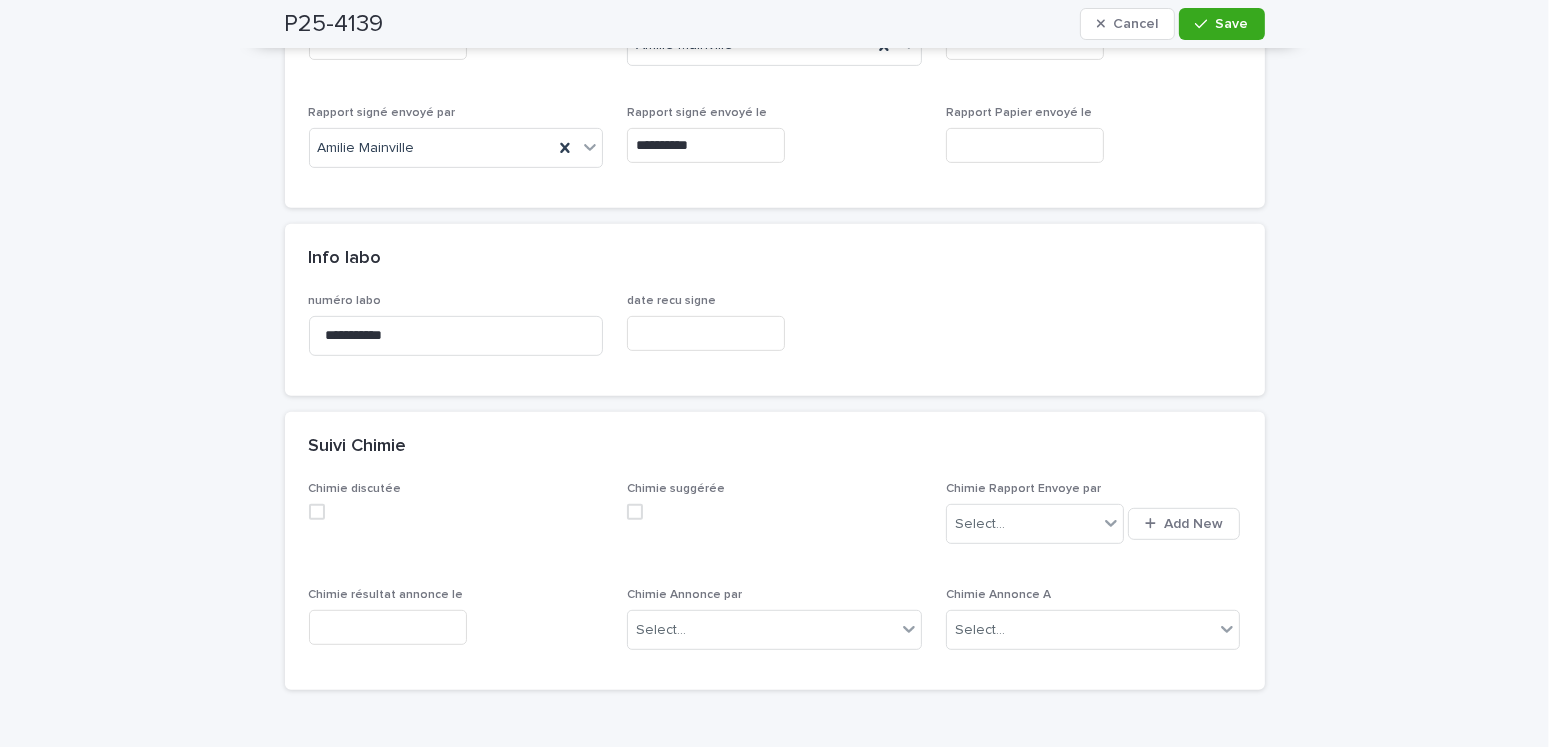 scroll, scrollTop: 800, scrollLeft: 0, axis: vertical 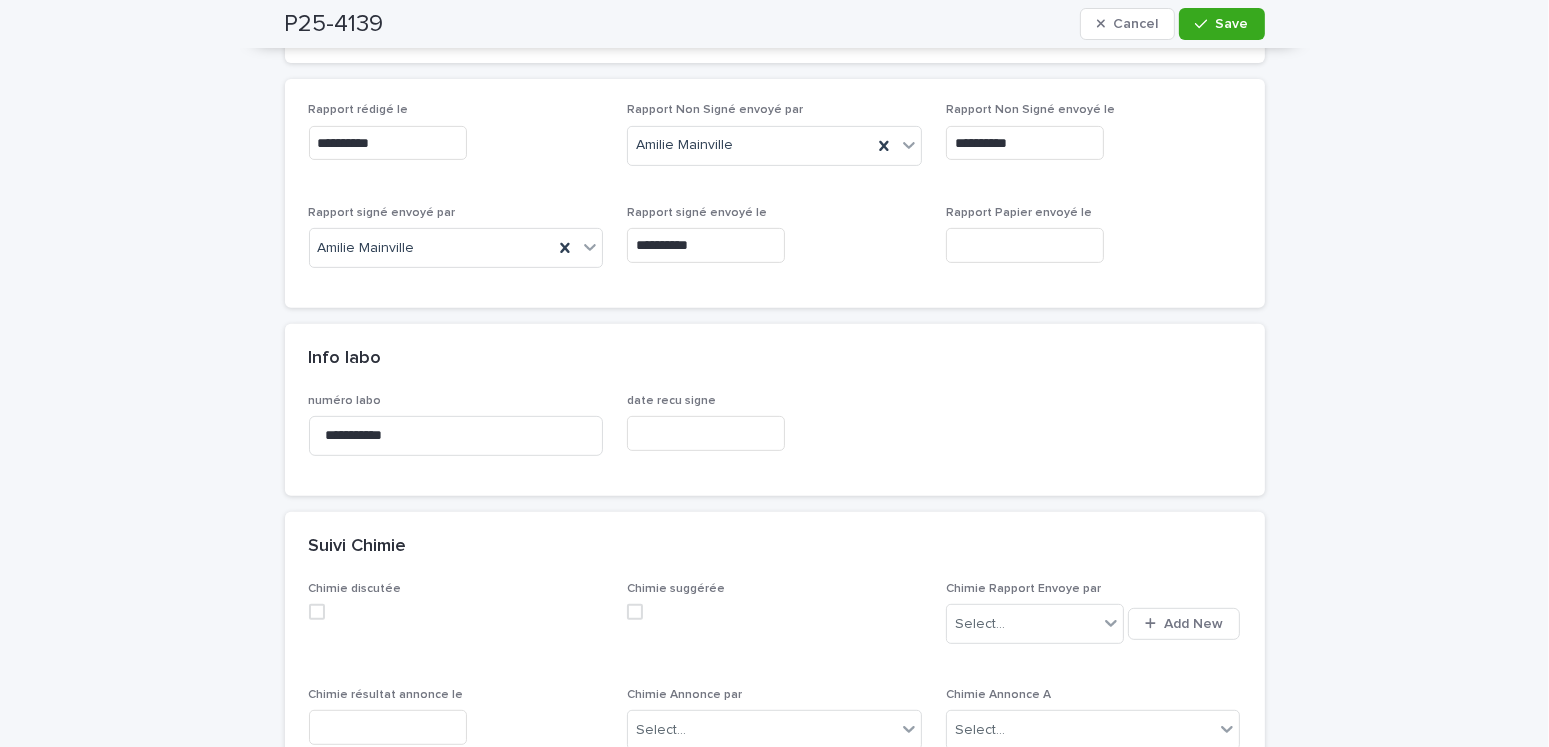 click at bounding box center (1025, 245) 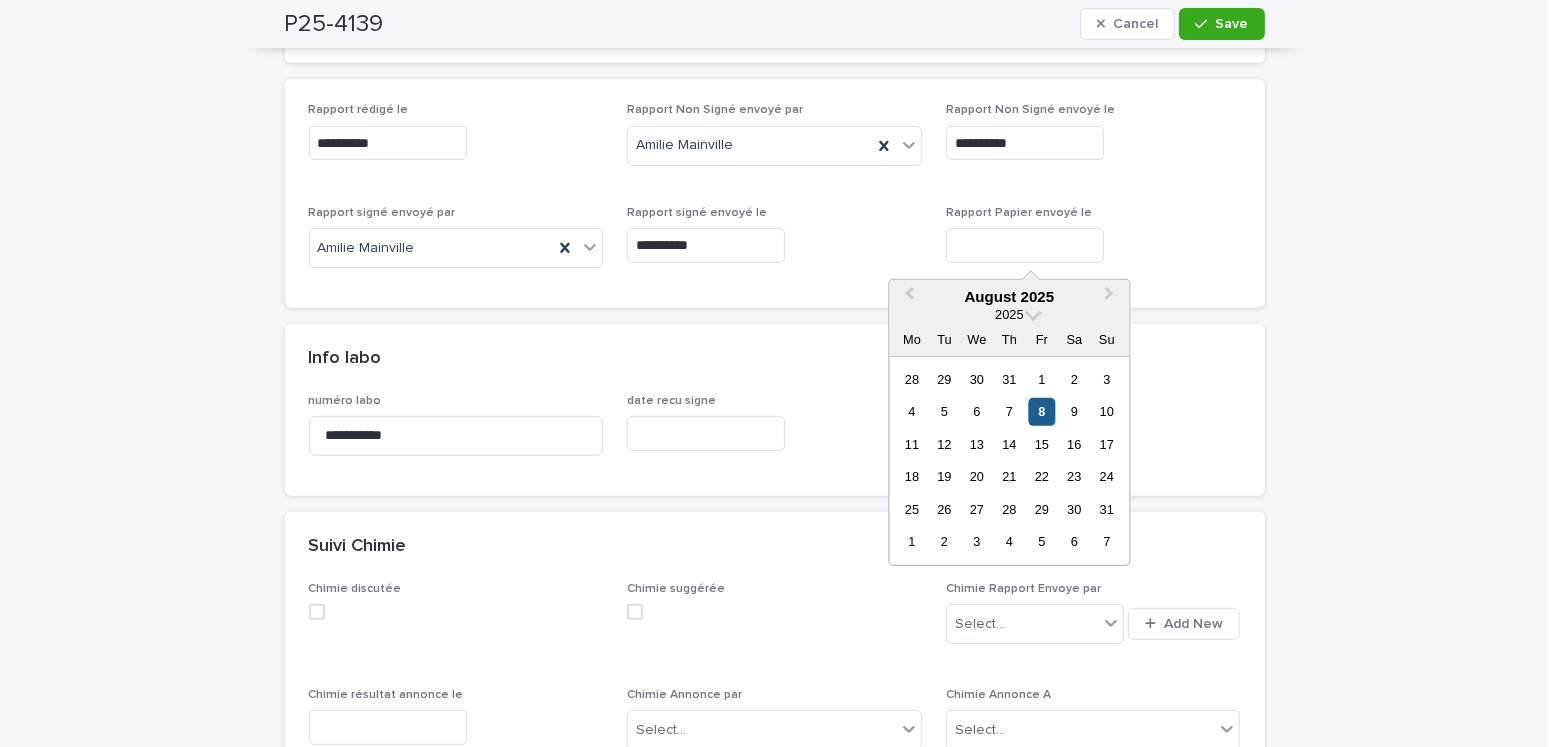 click on "8" at bounding box center [1041, 411] 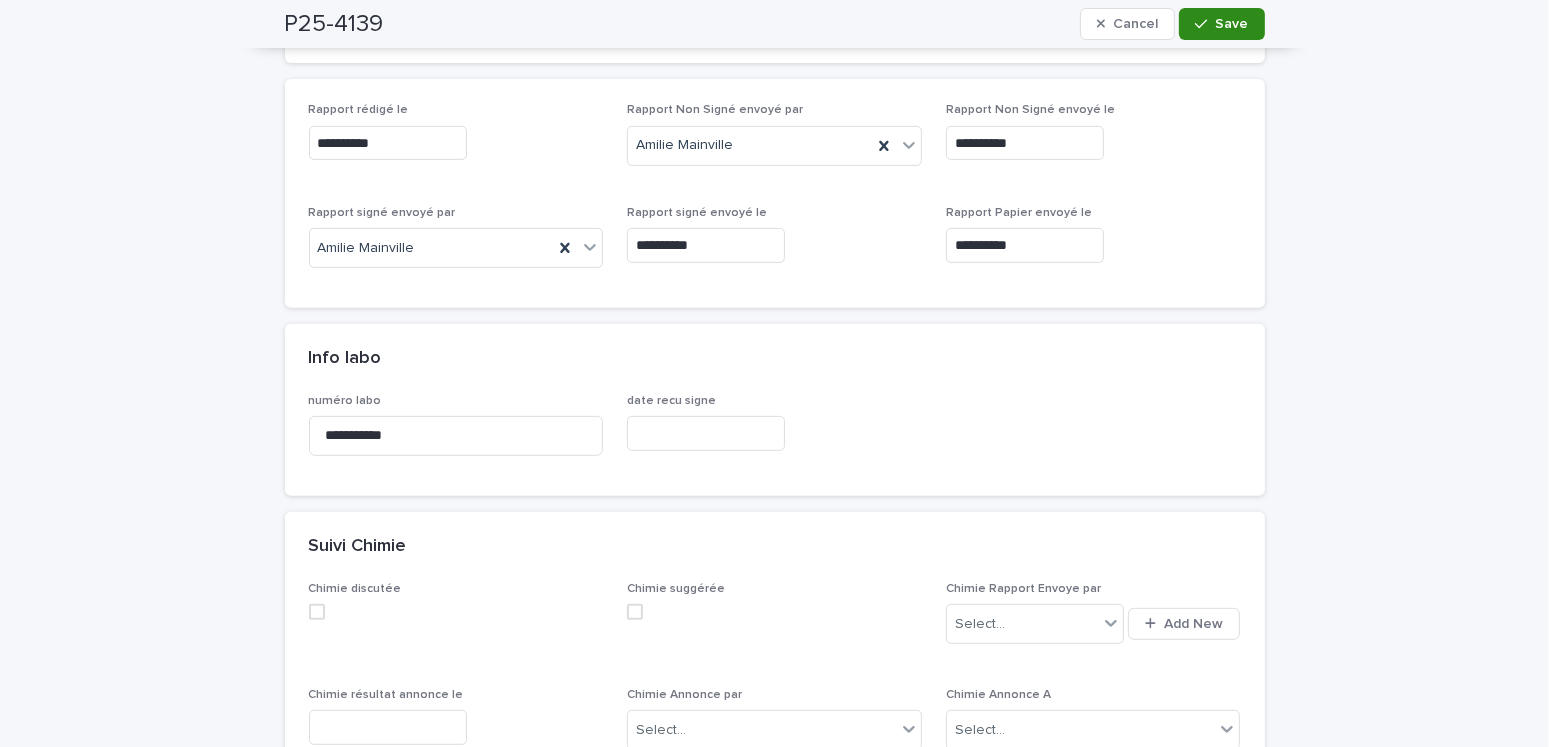 click on "Save" at bounding box center [1221, 24] 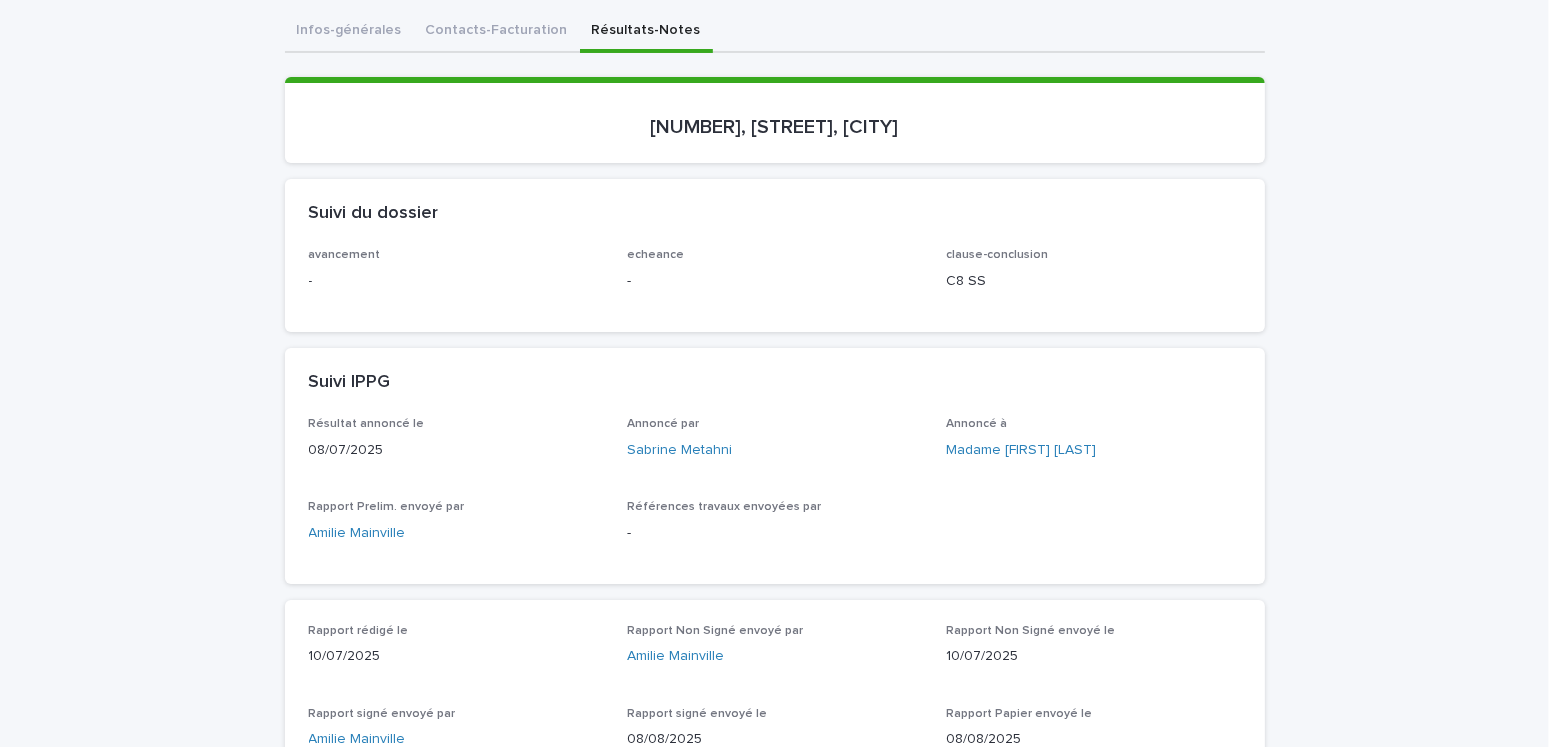 scroll, scrollTop: 22, scrollLeft: 0, axis: vertical 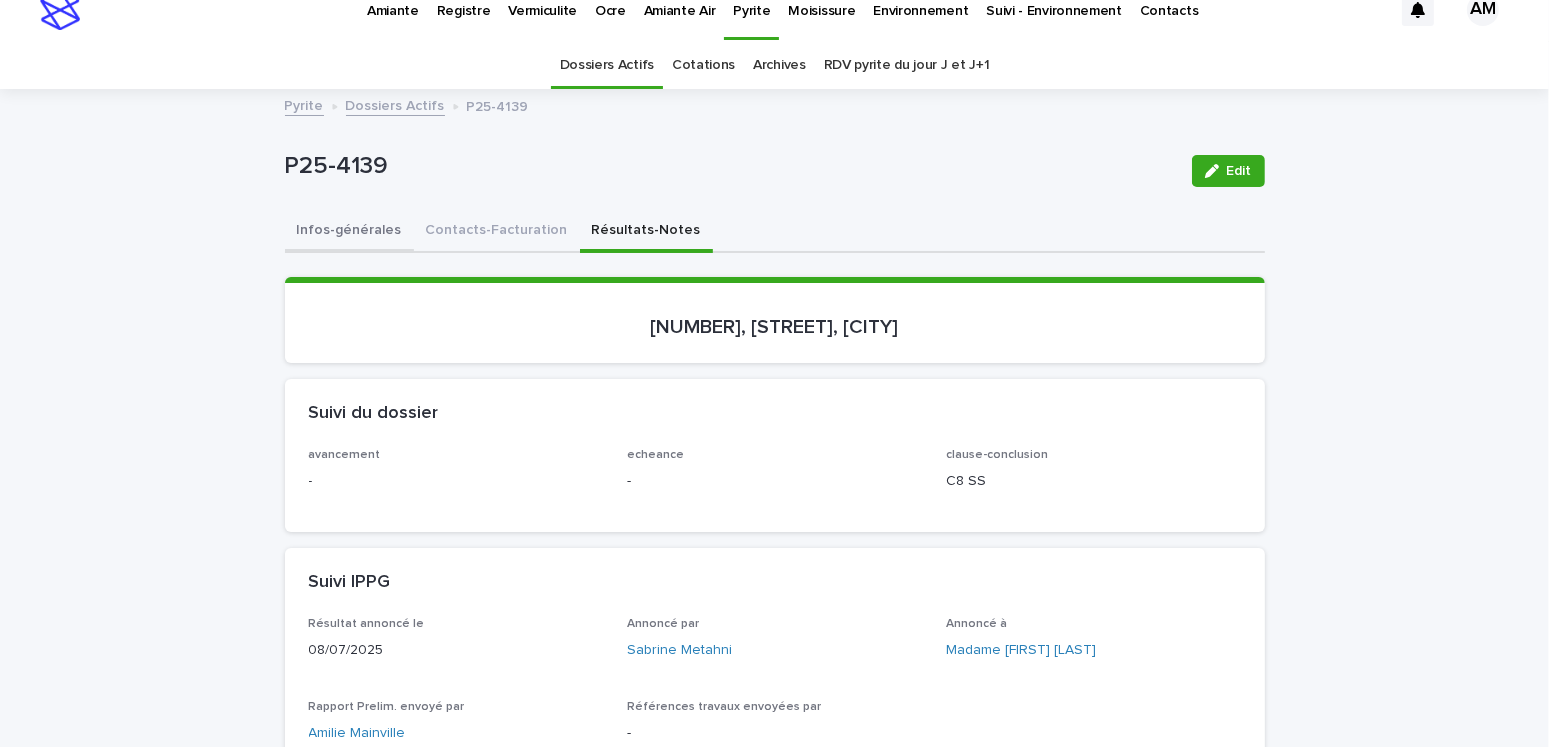 click on "Infos-générales" at bounding box center [349, 232] 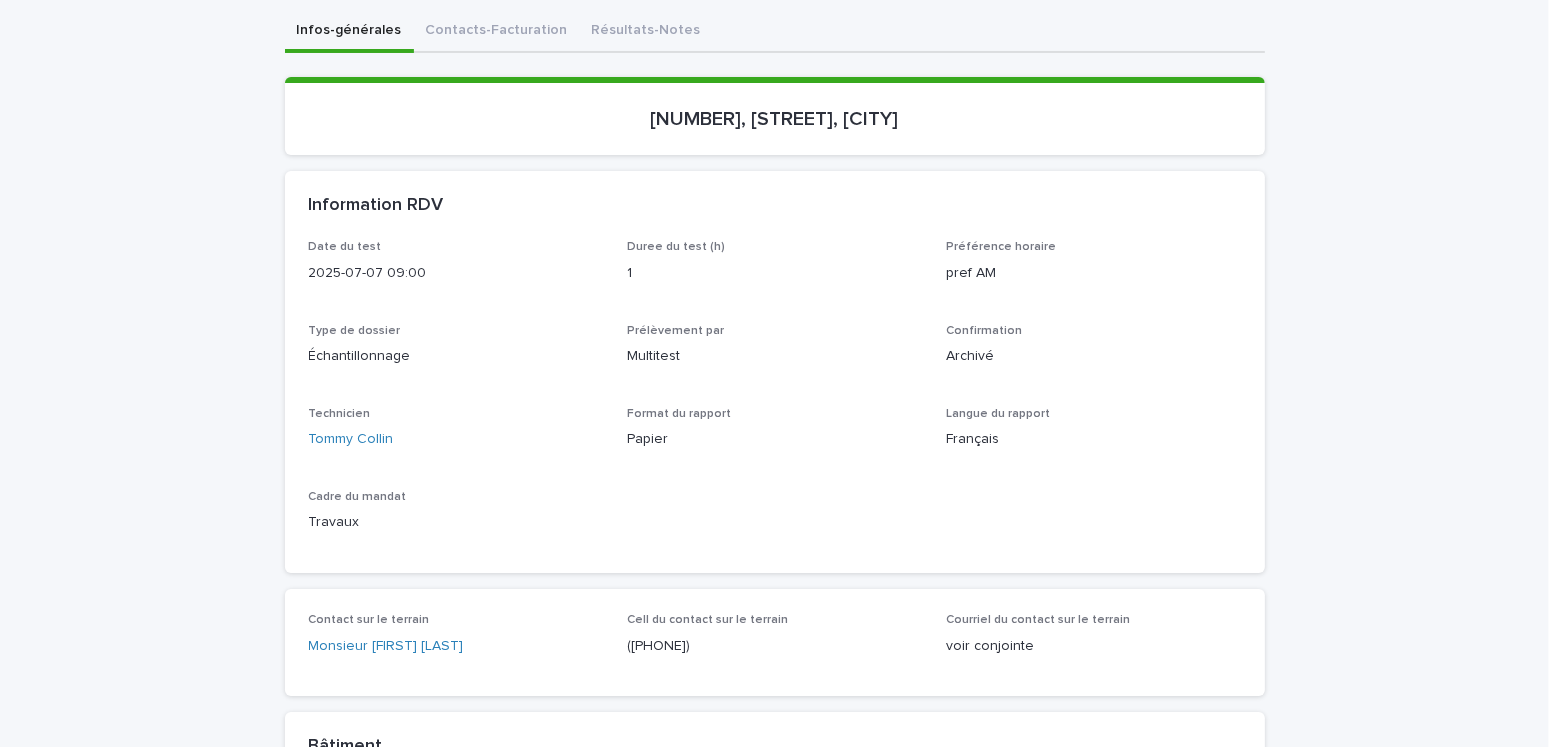 scroll, scrollTop: 0, scrollLeft: 0, axis: both 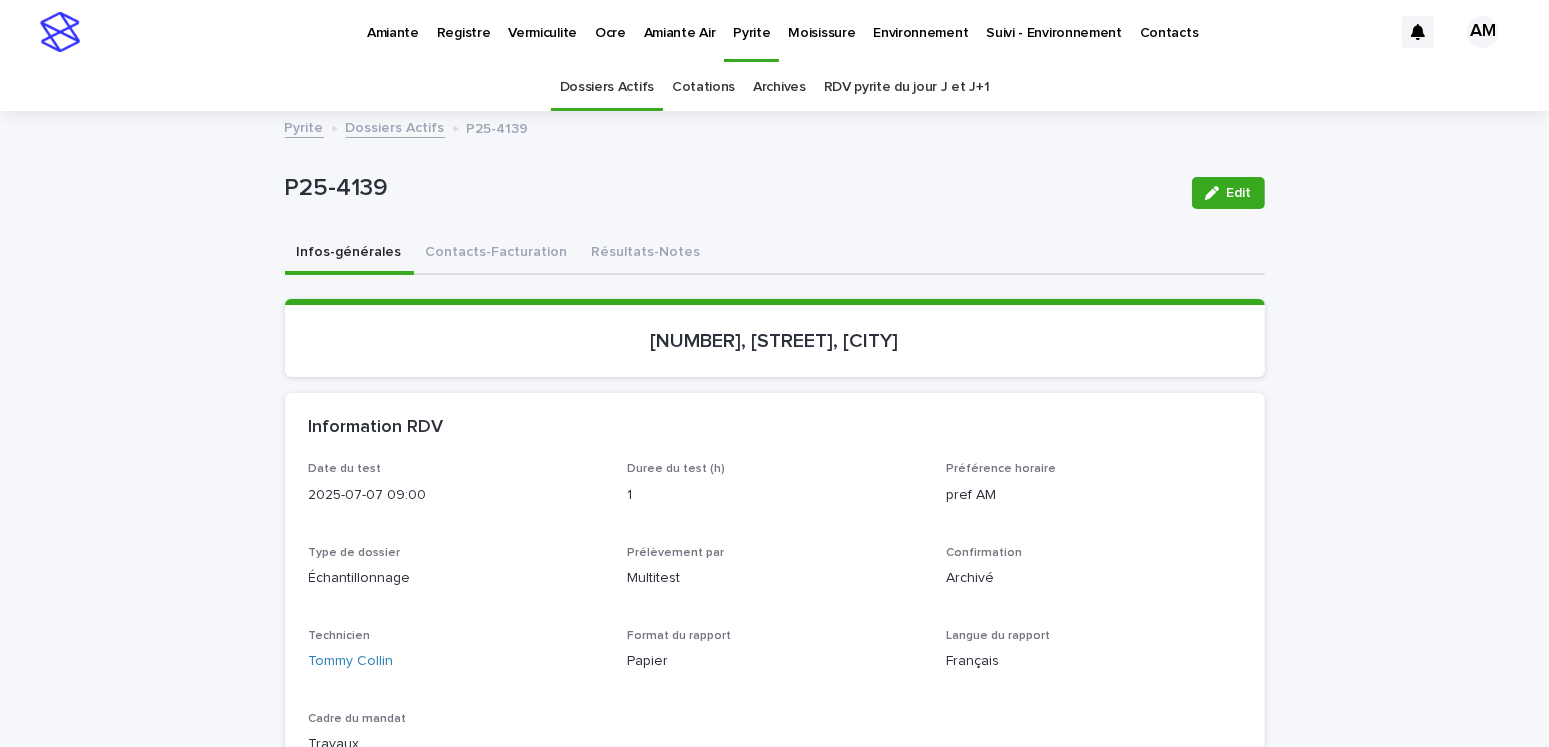 click on "RDV pyrite du jour J et J+1" at bounding box center [907, 87] 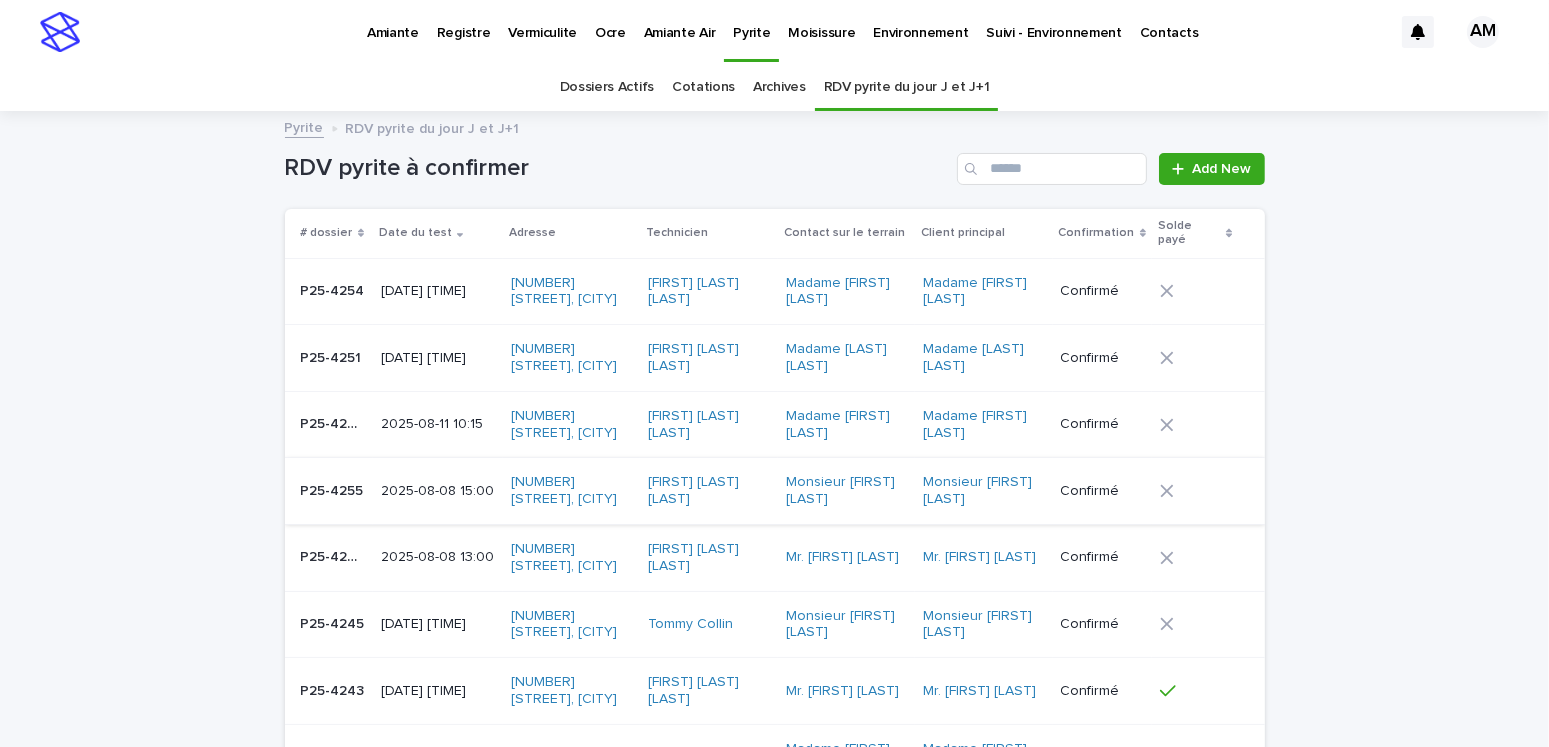 scroll, scrollTop: 100, scrollLeft: 0, axis: vertical 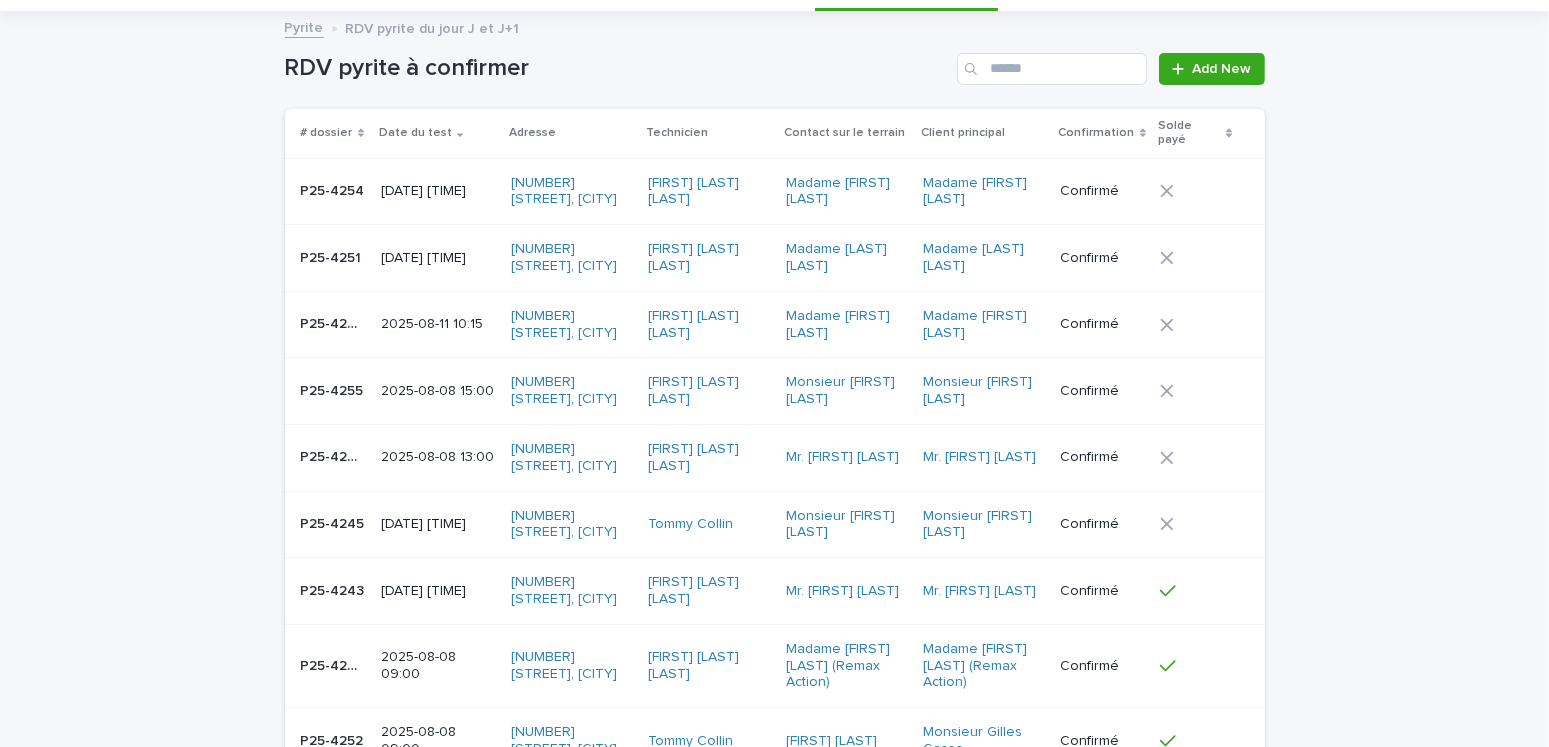 click on "2025-08-08 13:00" at bounding box center [438, 457] 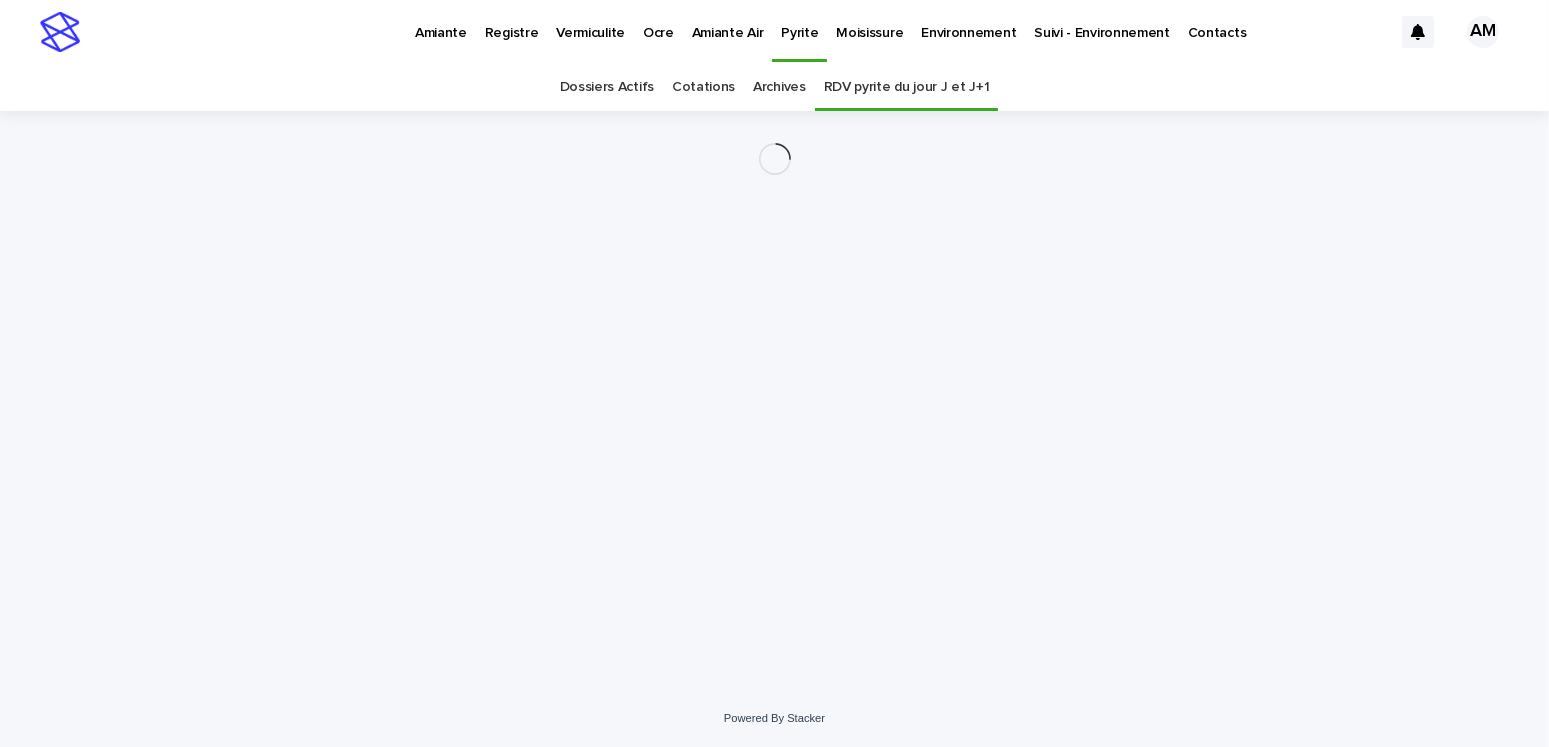 scroll, scrollTop: 0, scrollLeft: 0, axis: both 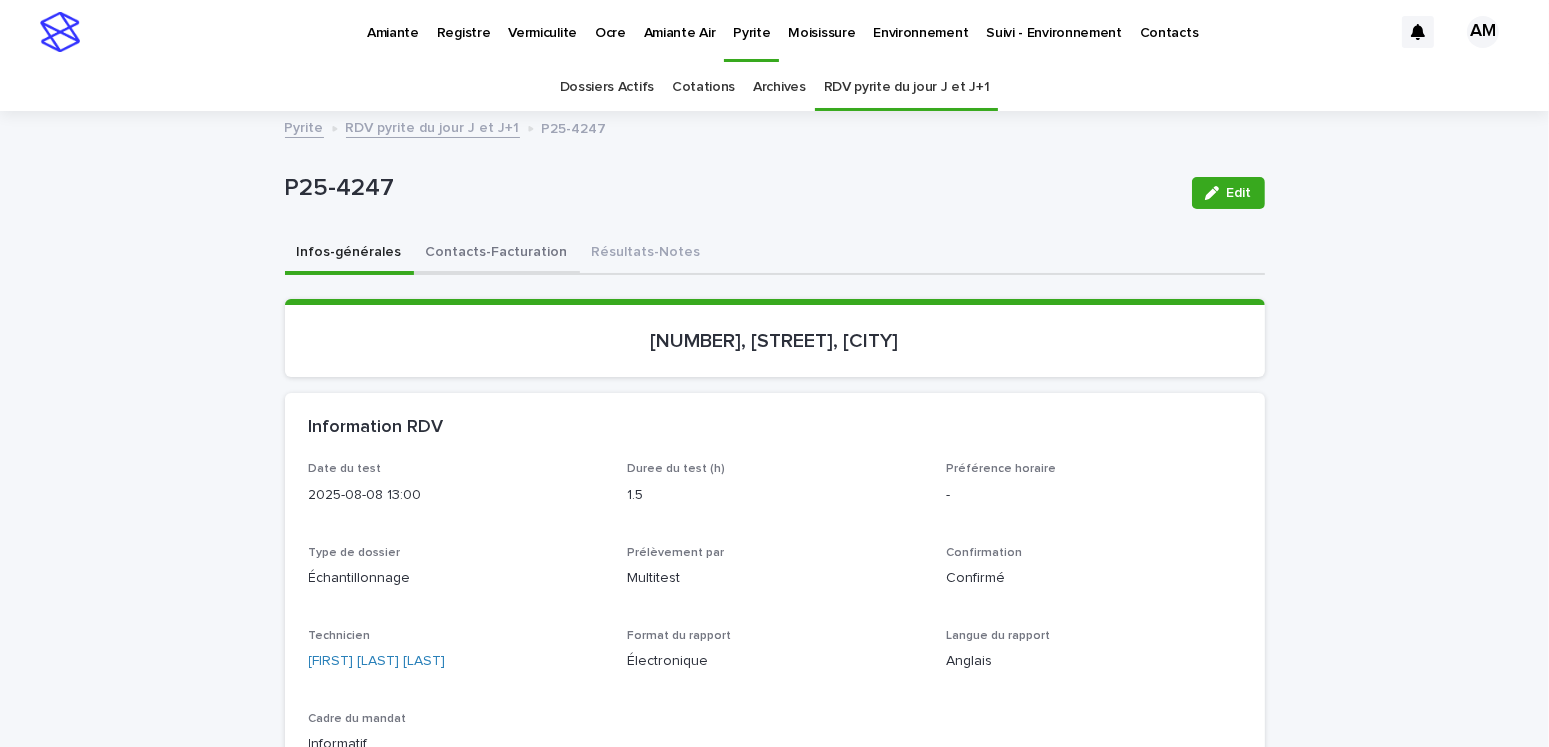 click on "Contacts-Facturation" at bounding box center [497, 254] 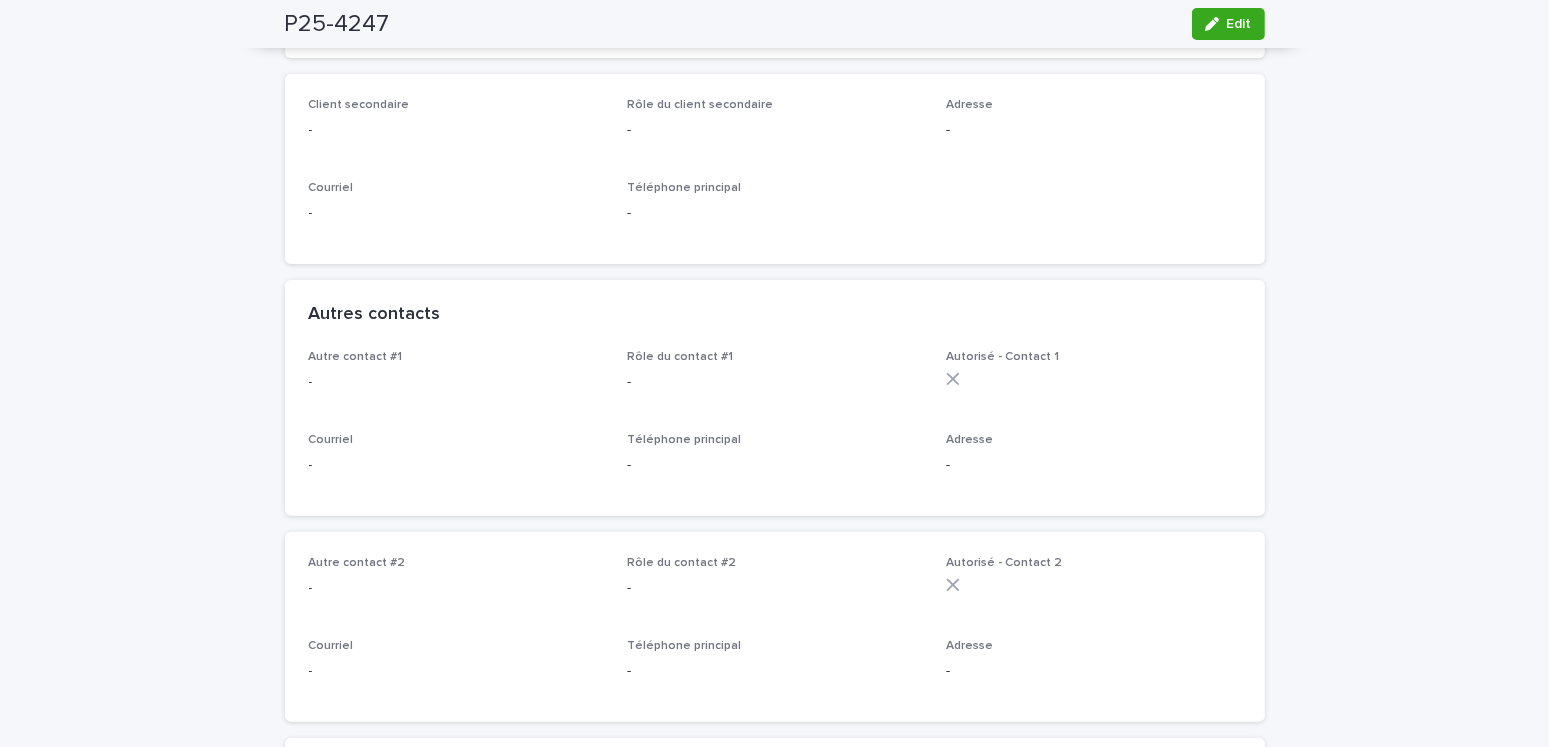 scroll, scrollTop: 200, scrollLeft: 0, axis: vertical 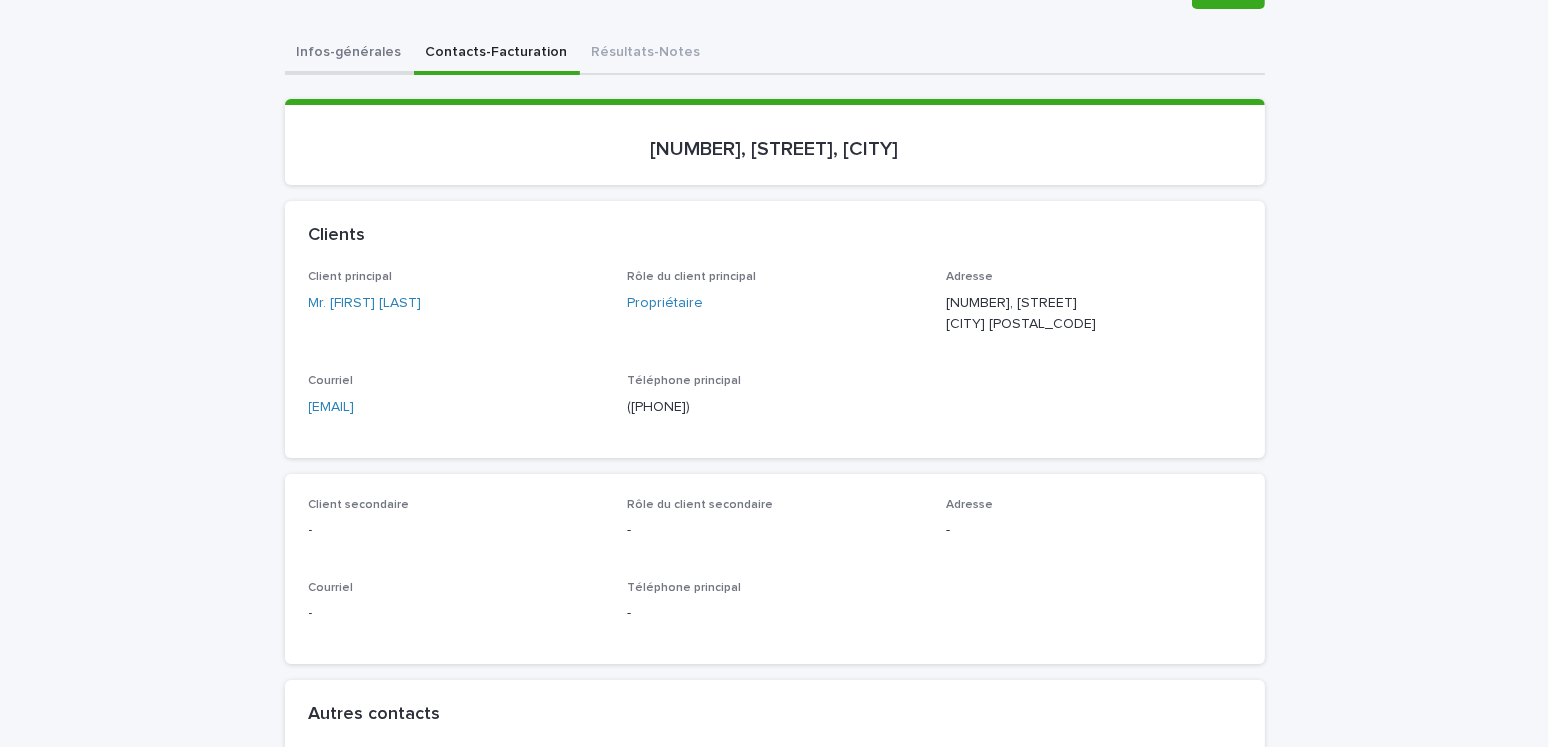 click on "Infos-générales" at bounding box center [349, 54] 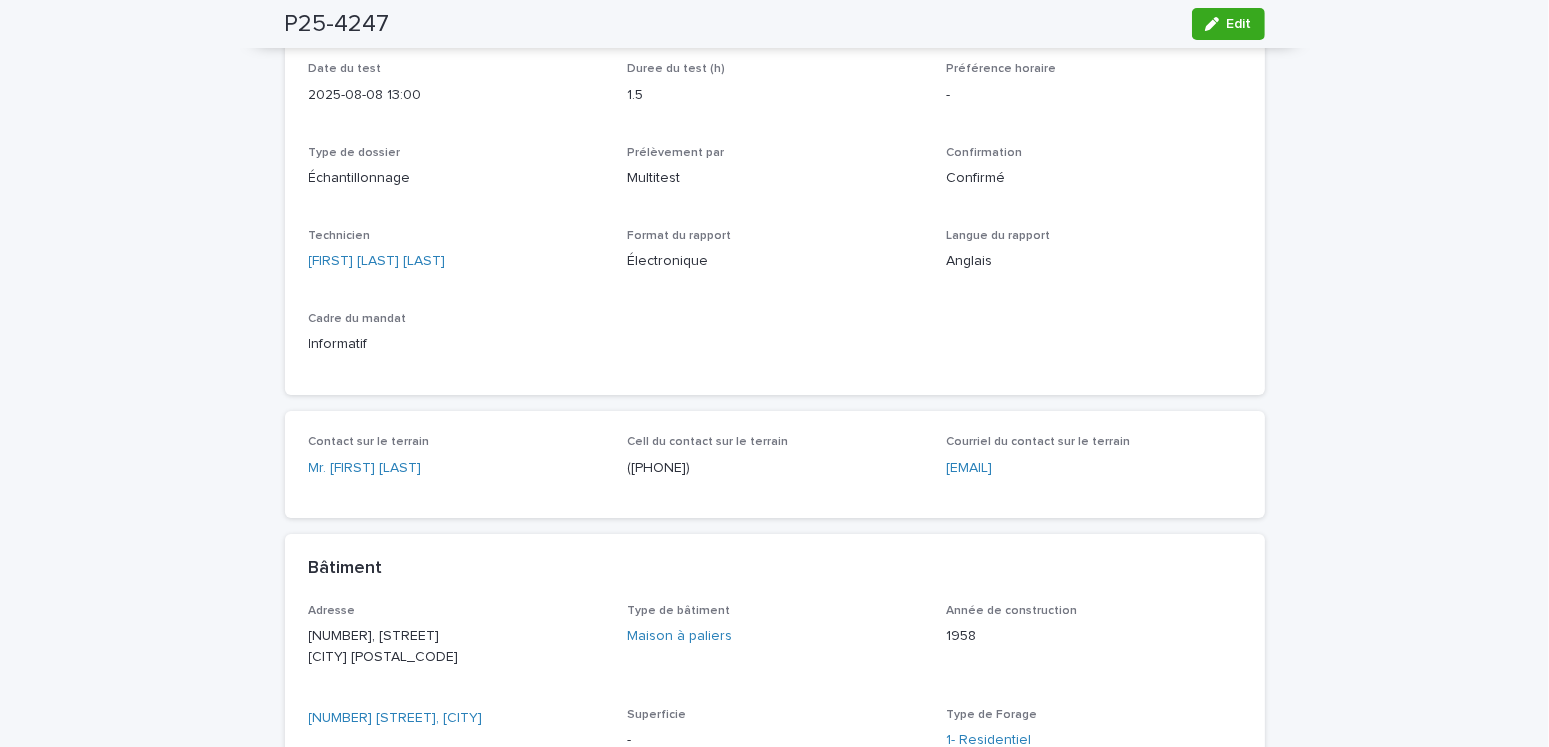 scroll, scrollTop: 0, scrollLeft: 0, axis: both 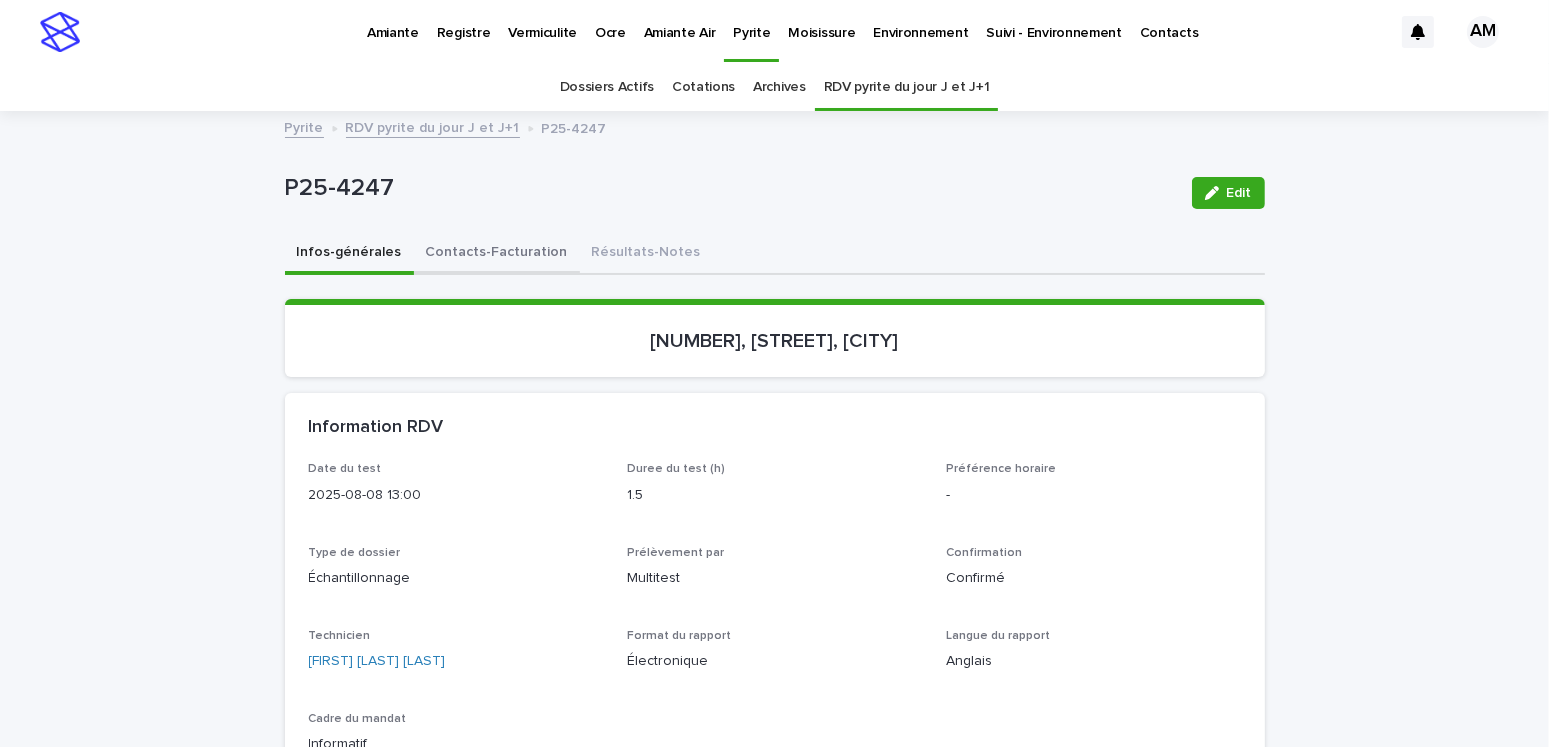 click on "Contacts-Facturation" at bounding box center [497, 254] 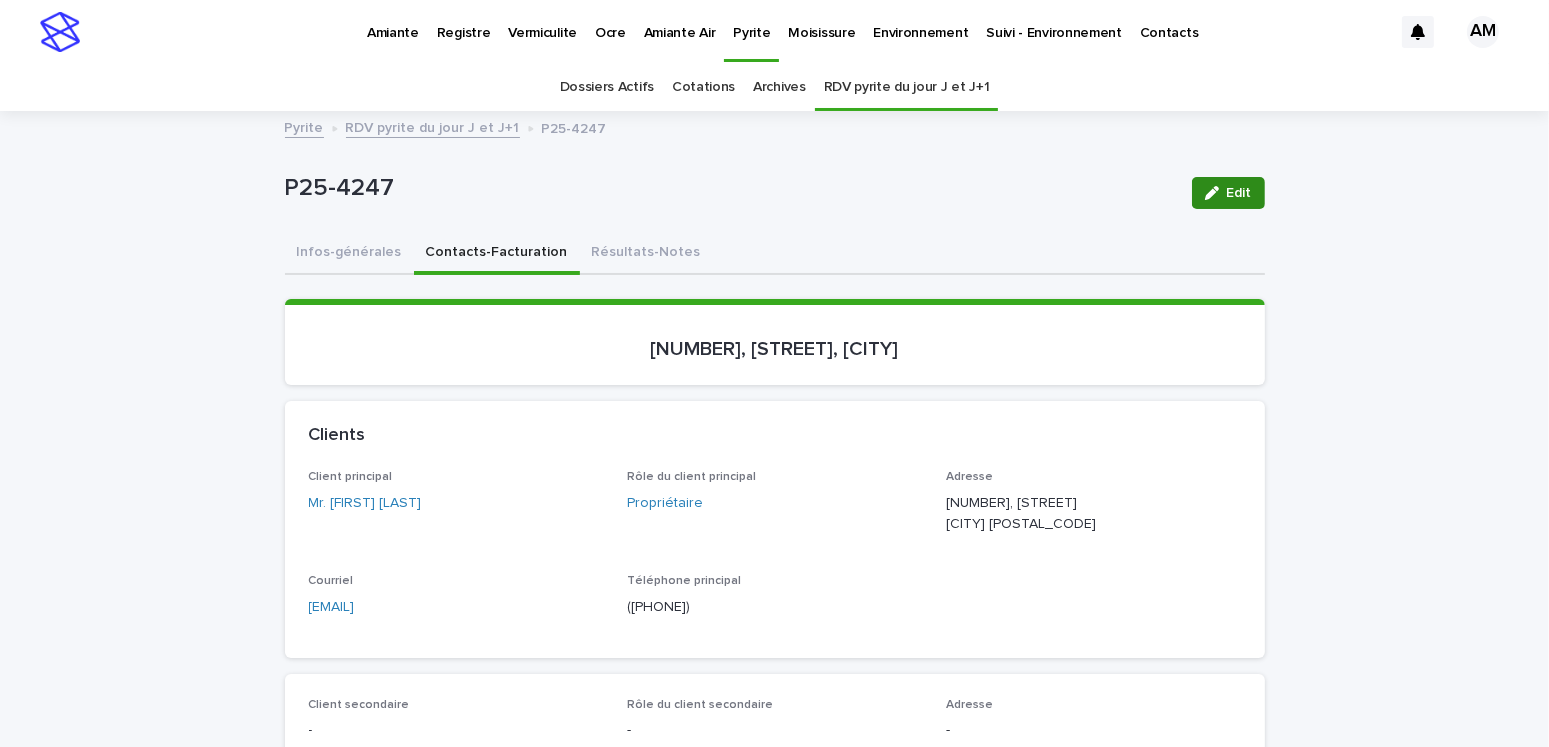 click on "Edit" at bounding box center [1239, 193] 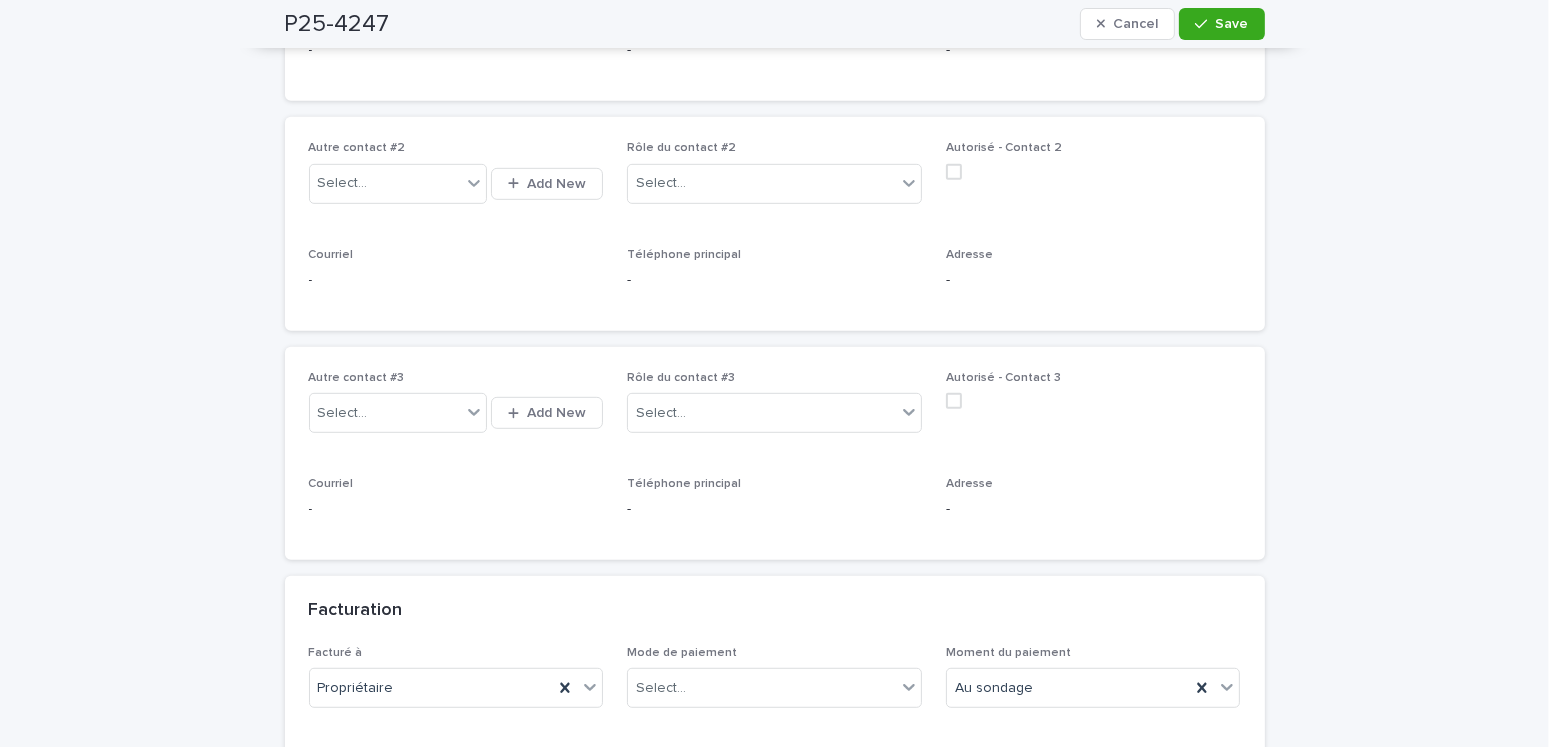 scroll, scrollTop: 1400, scrollLeft: 0, axis: vertical 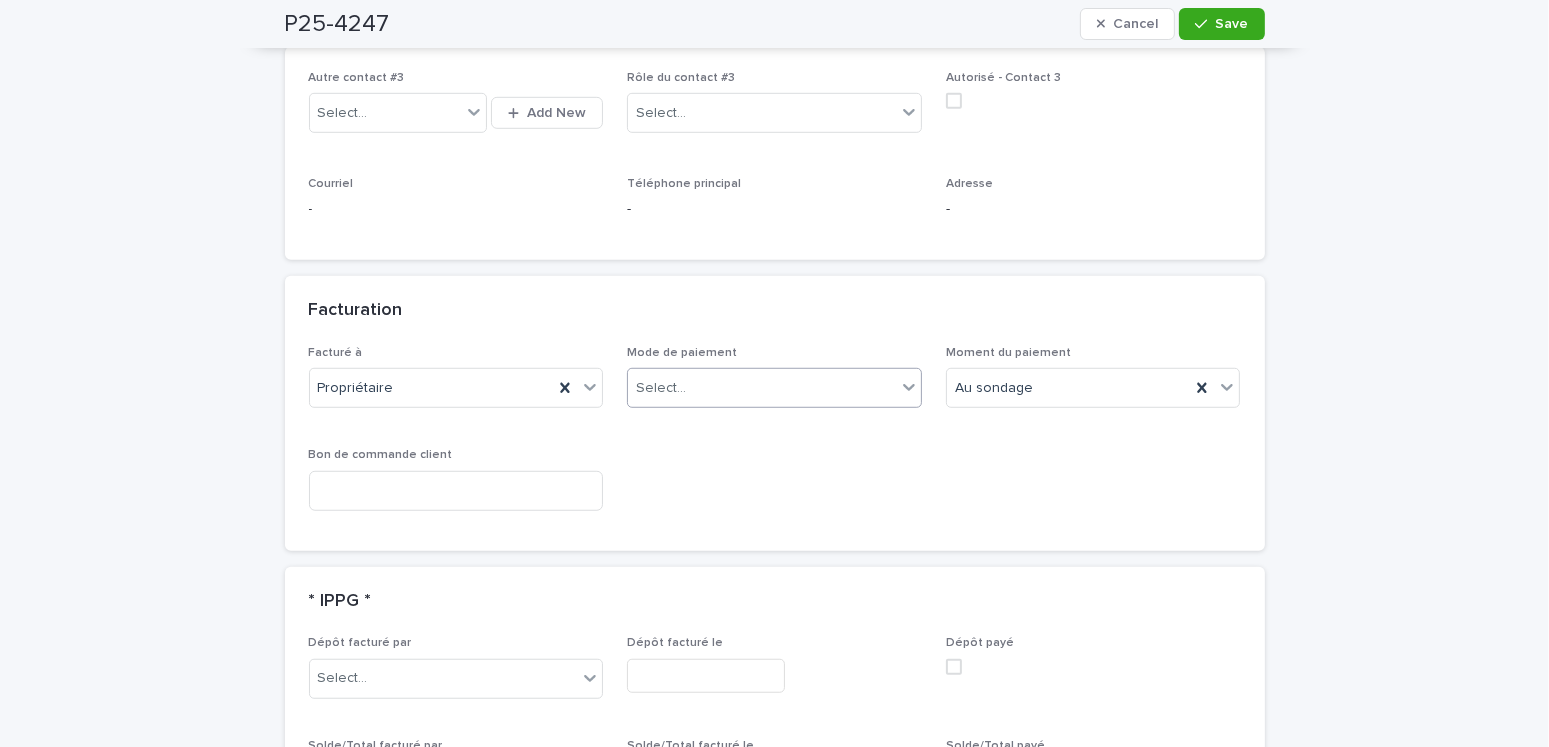 click on "Select..." at bounding box center (762, 388) 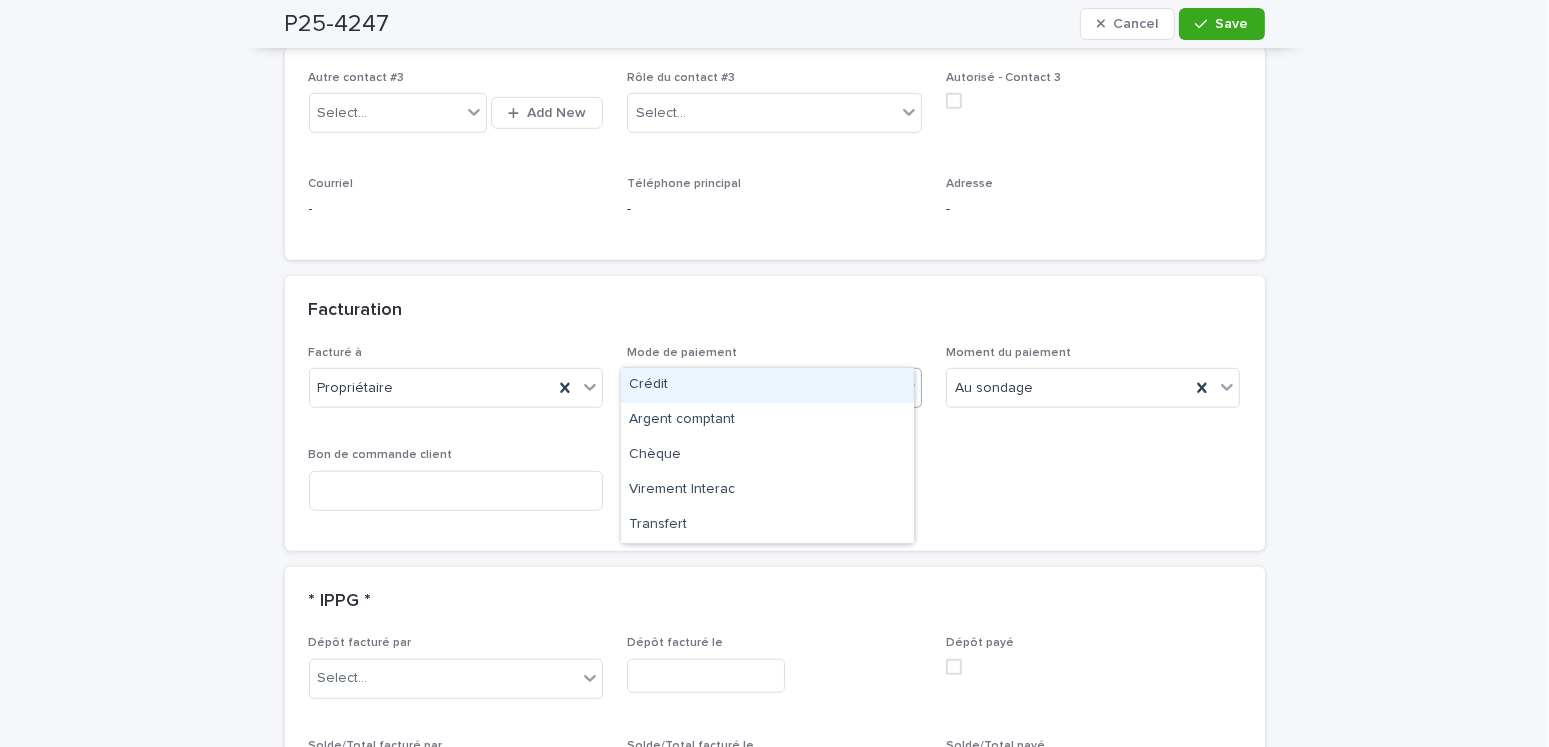 drag, startPoint x: 650, startPoint y: 389, endPoint x: 908, endPoint y: 514, distance: 286.68625 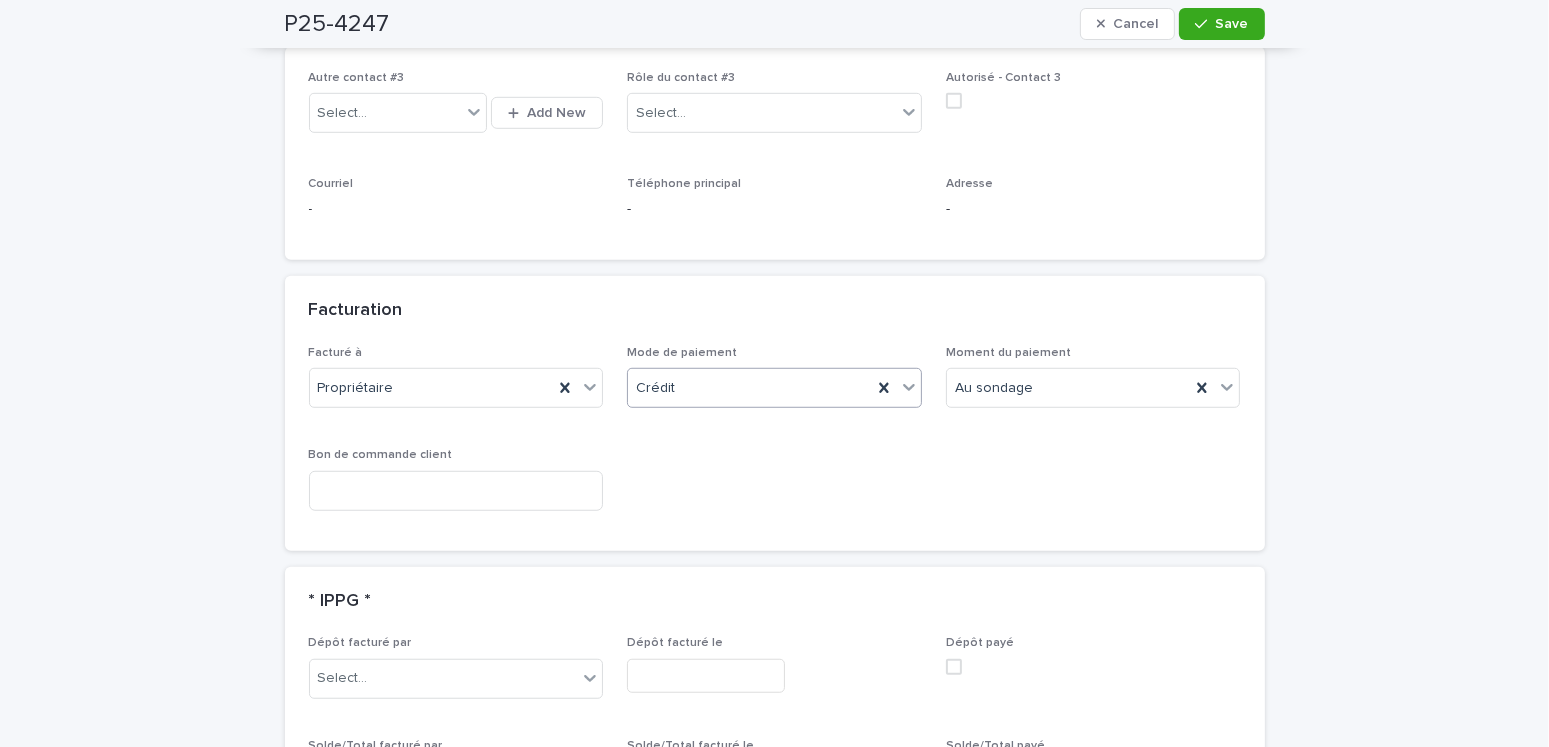 scroll, scrollTop: 1600, scrollLeft: 0, axis: vertical 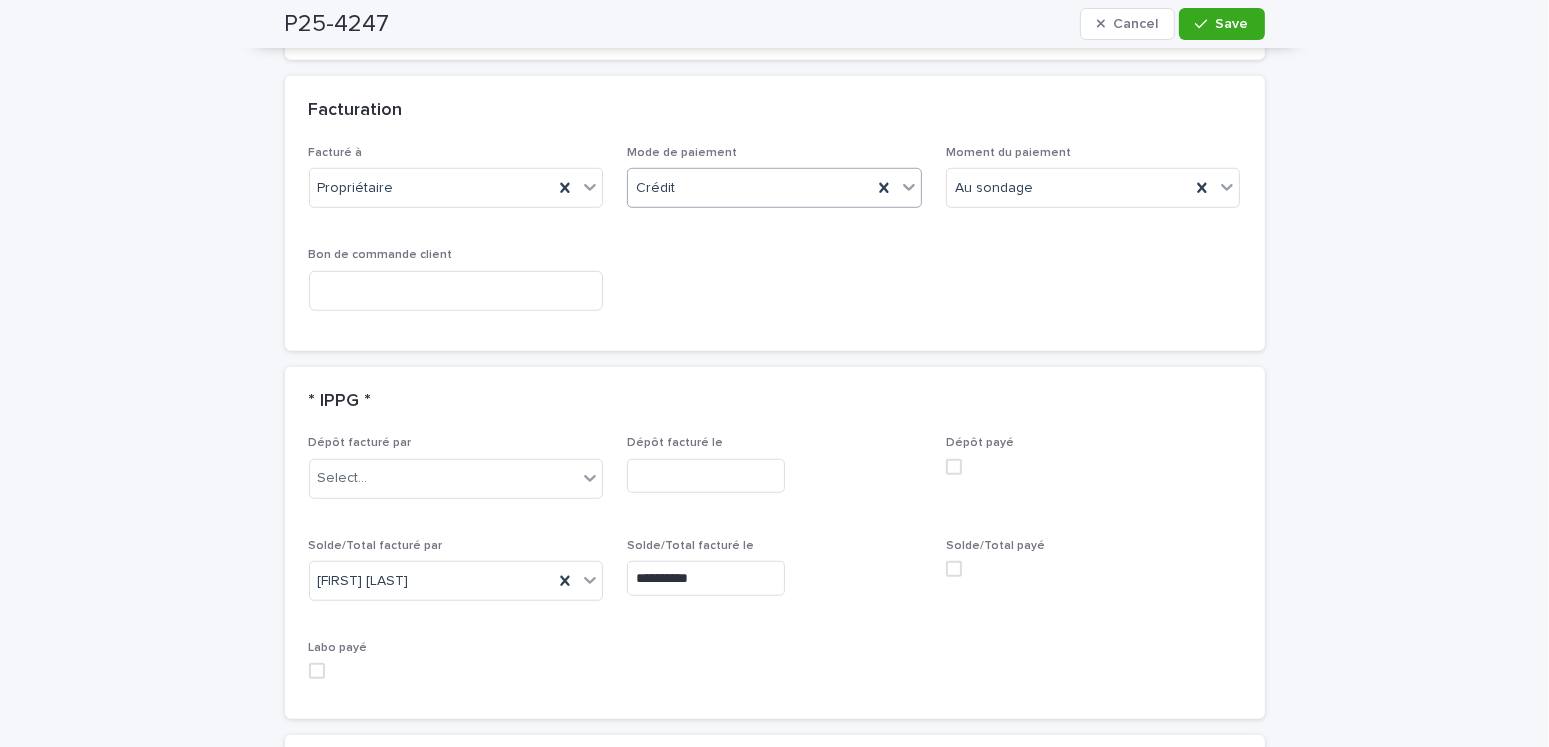 click at bounding box center [954, 569] 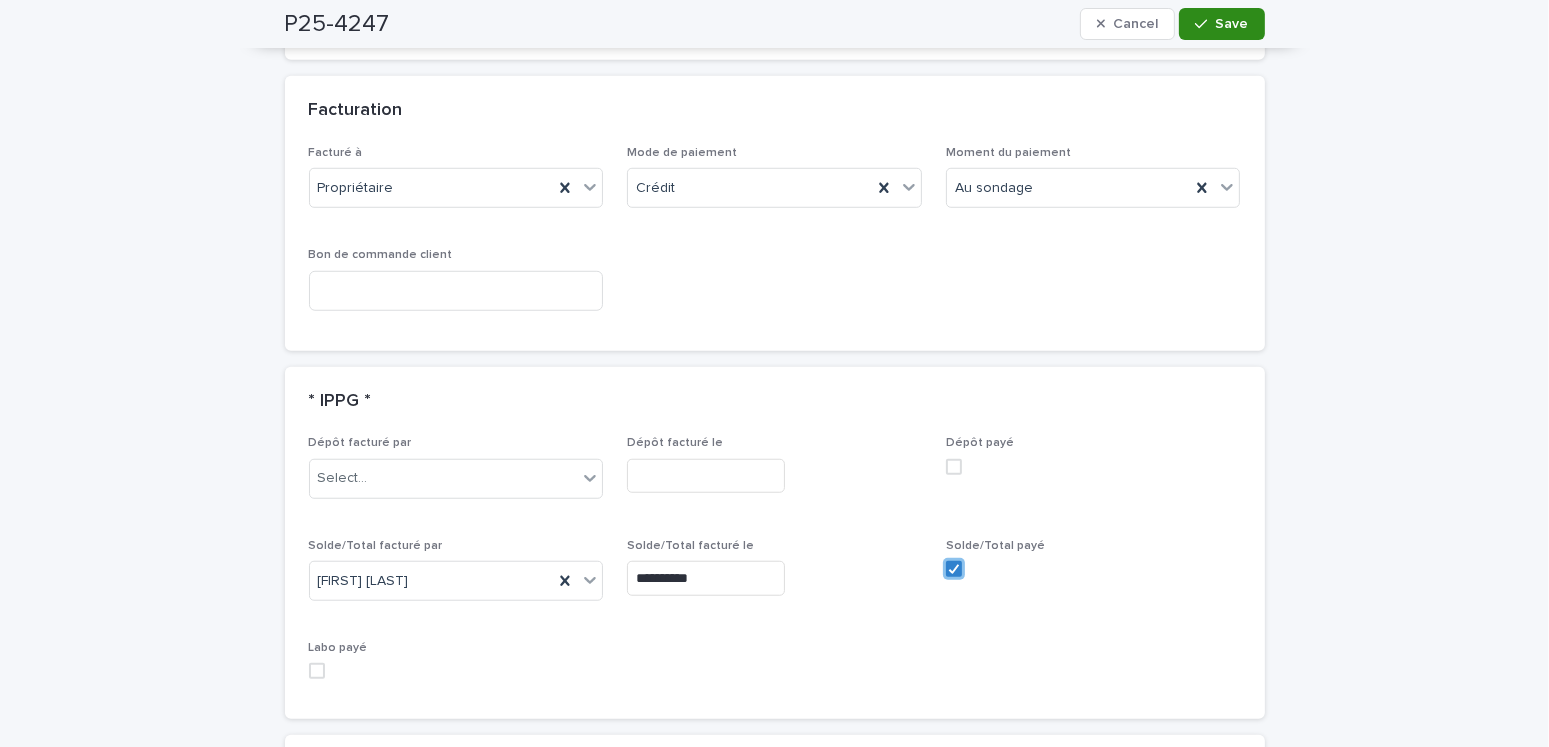 click at bounding box center [1205, 24] 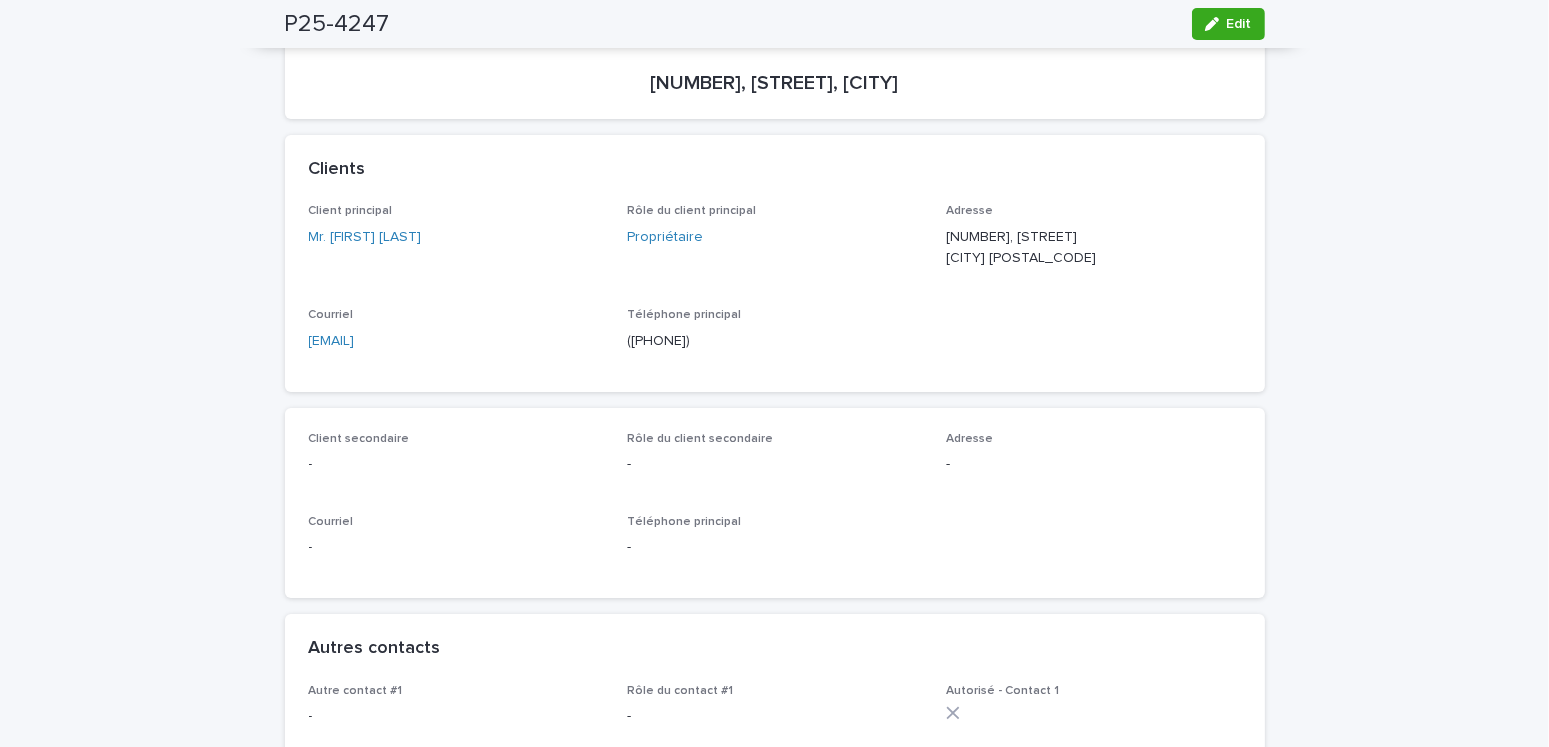 scroll, scrollTop: 0, scrollLeft: 0, axis: both 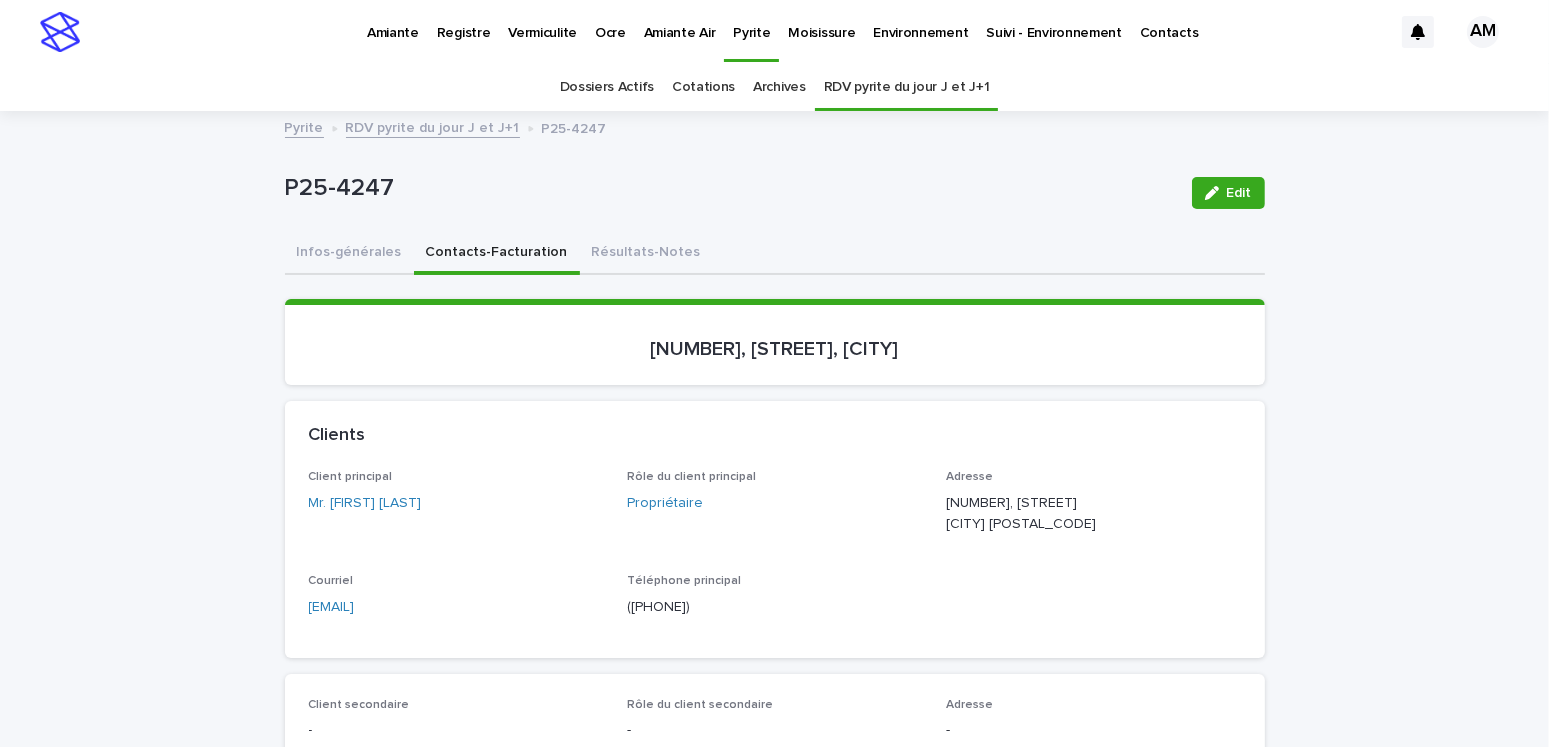 drag, startPoint x: 506, startPoint y: 613, endPoint x: 185, endPoint y: 637, distance: 321.89594 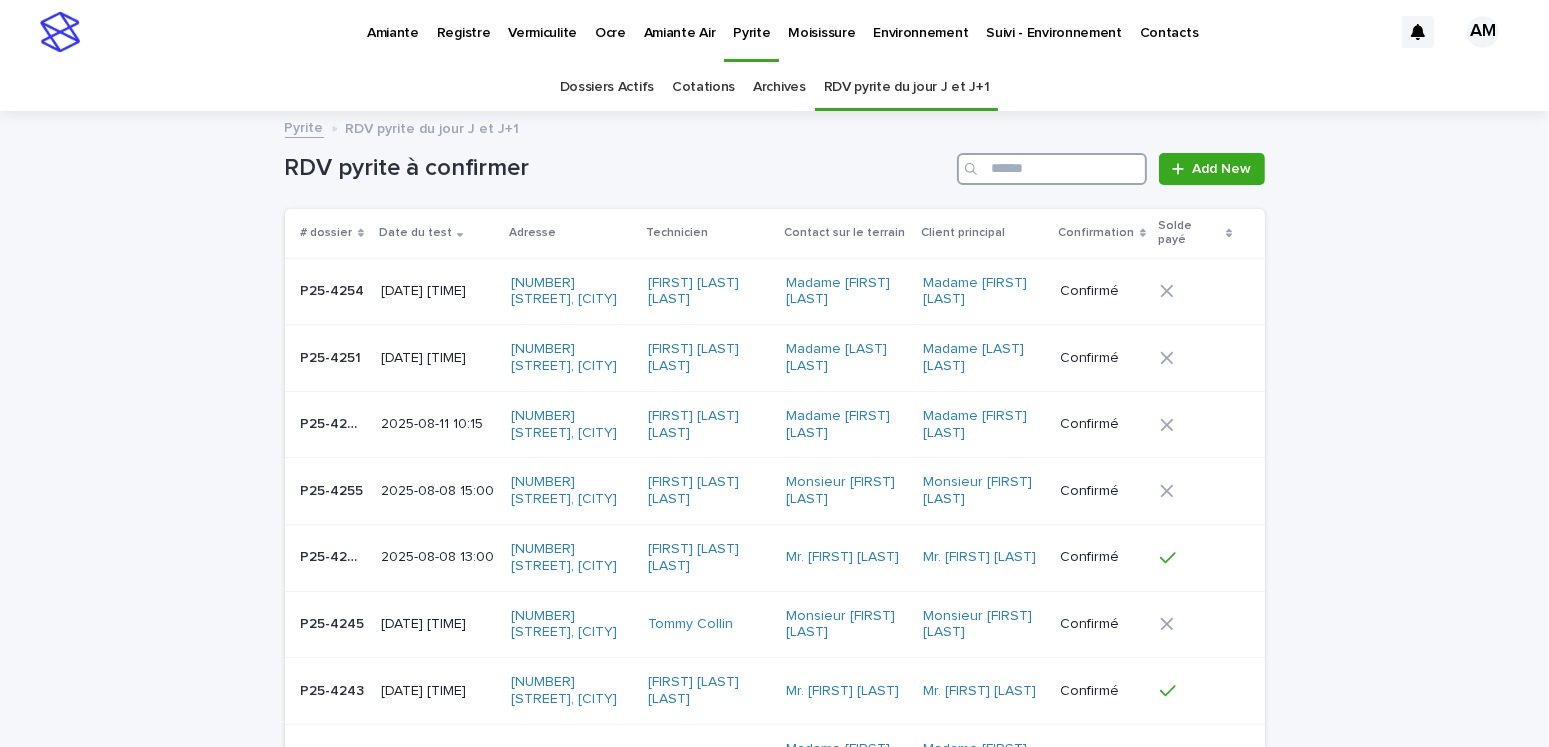 click at bounding box center (1052, 169) 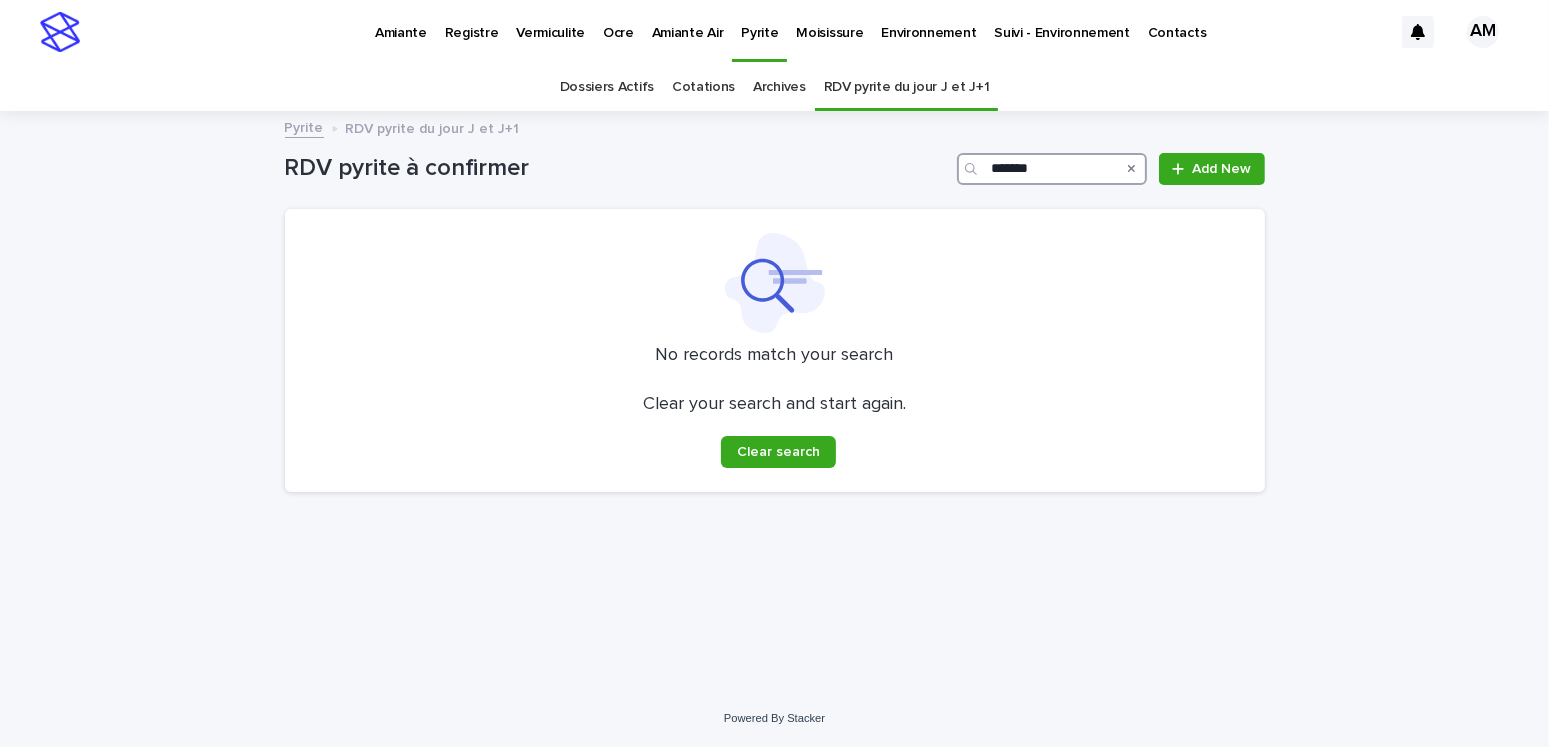 type on "*******" 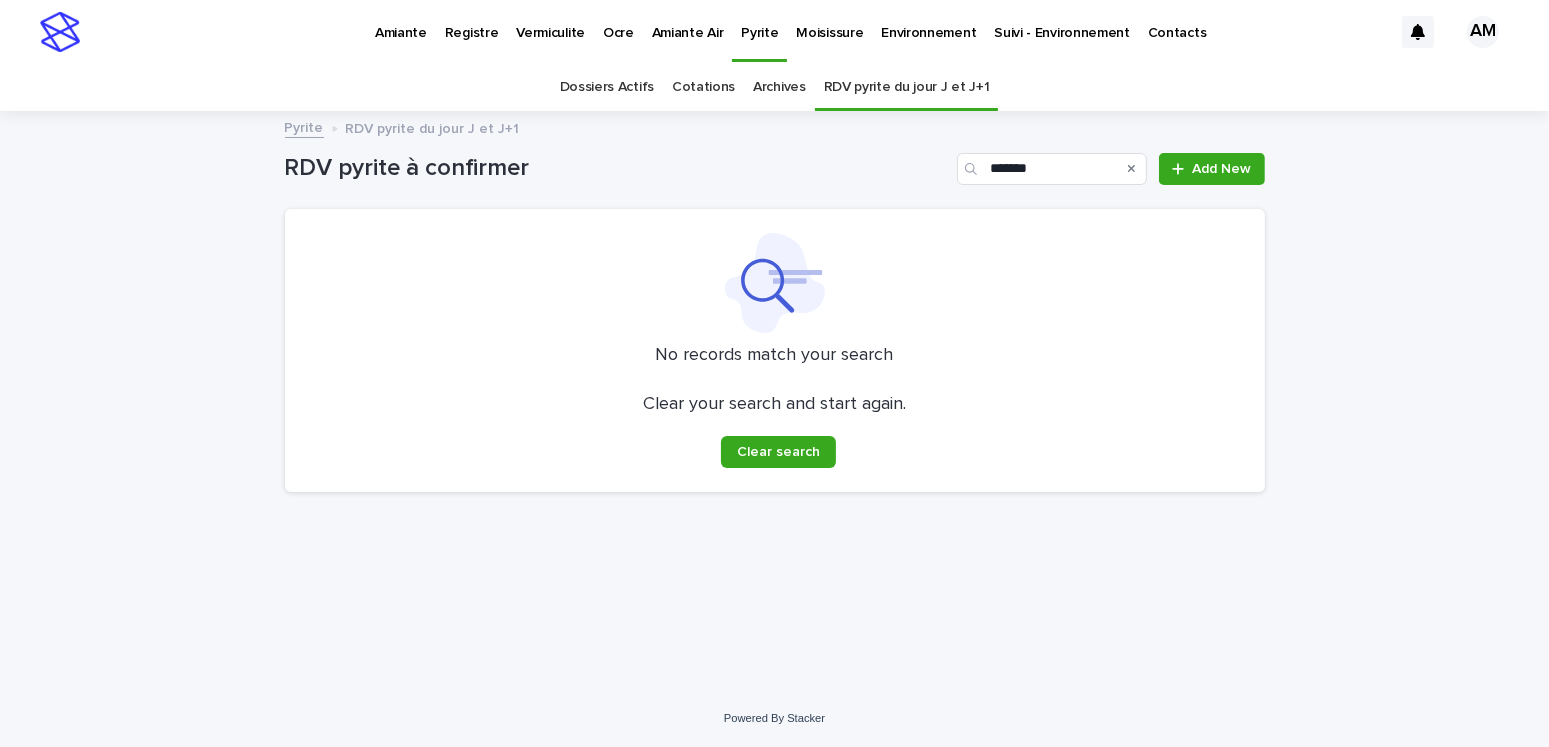 click on "Pyrite" at bounding box center [304, 126] 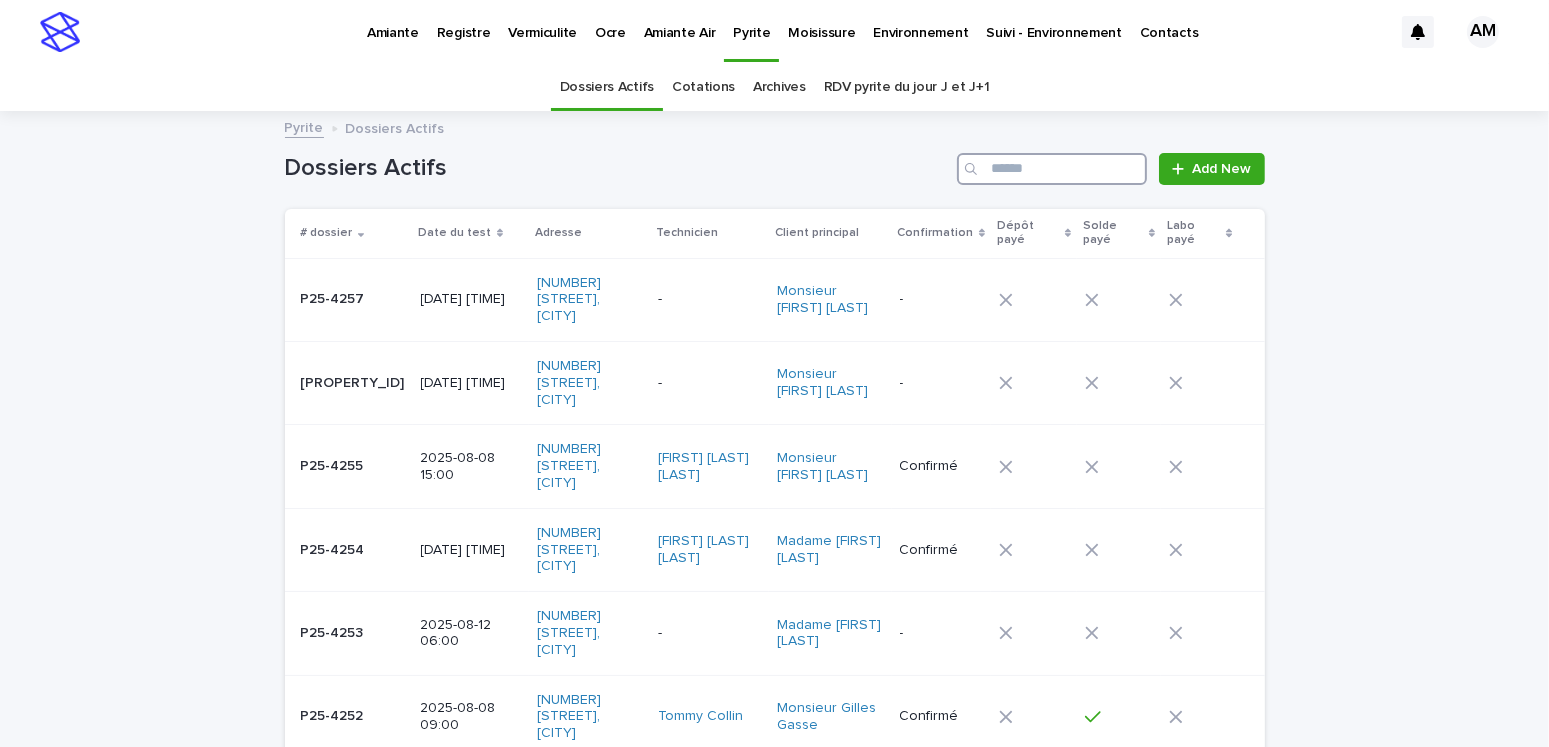 click at bounding box center [1052, 169] 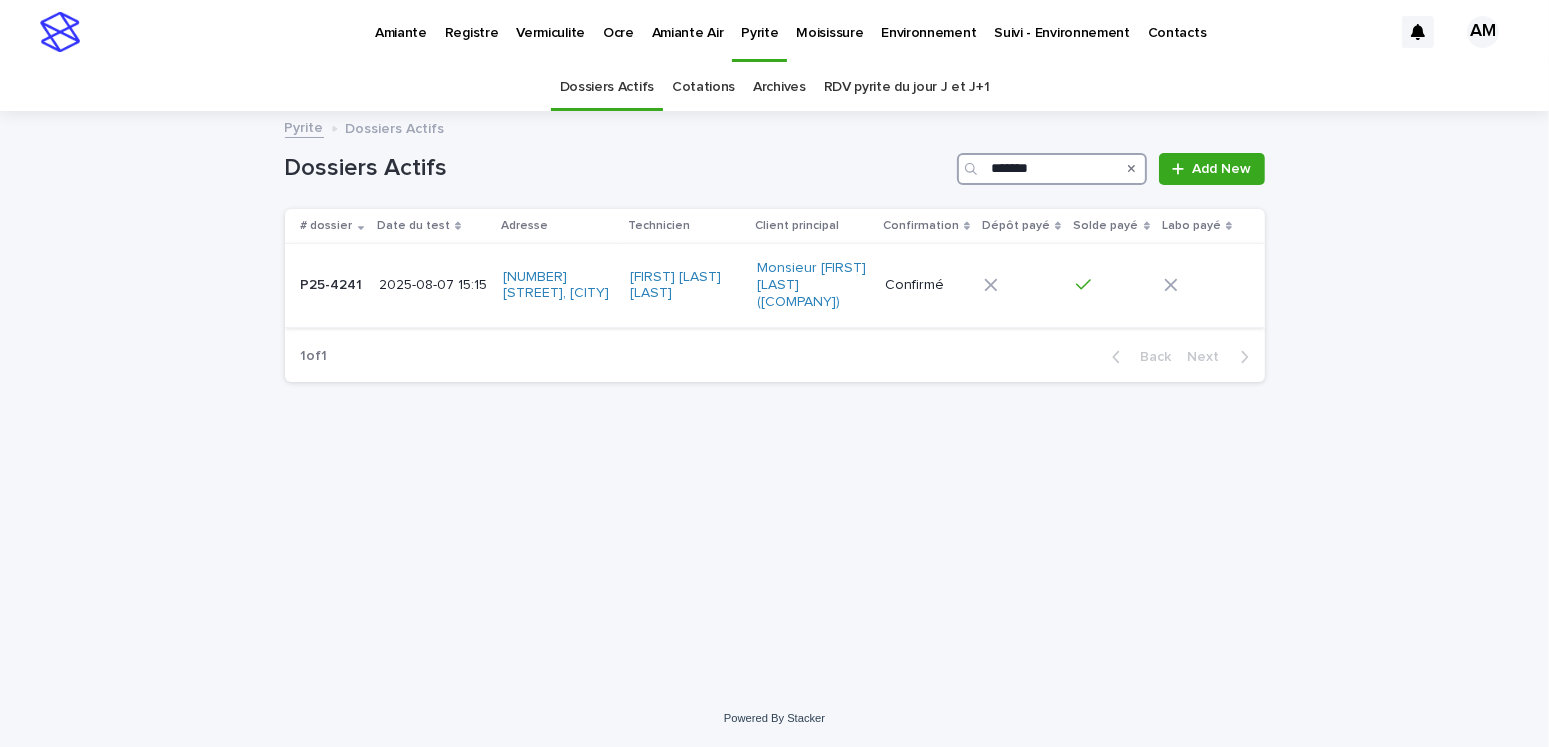 type on "*******" 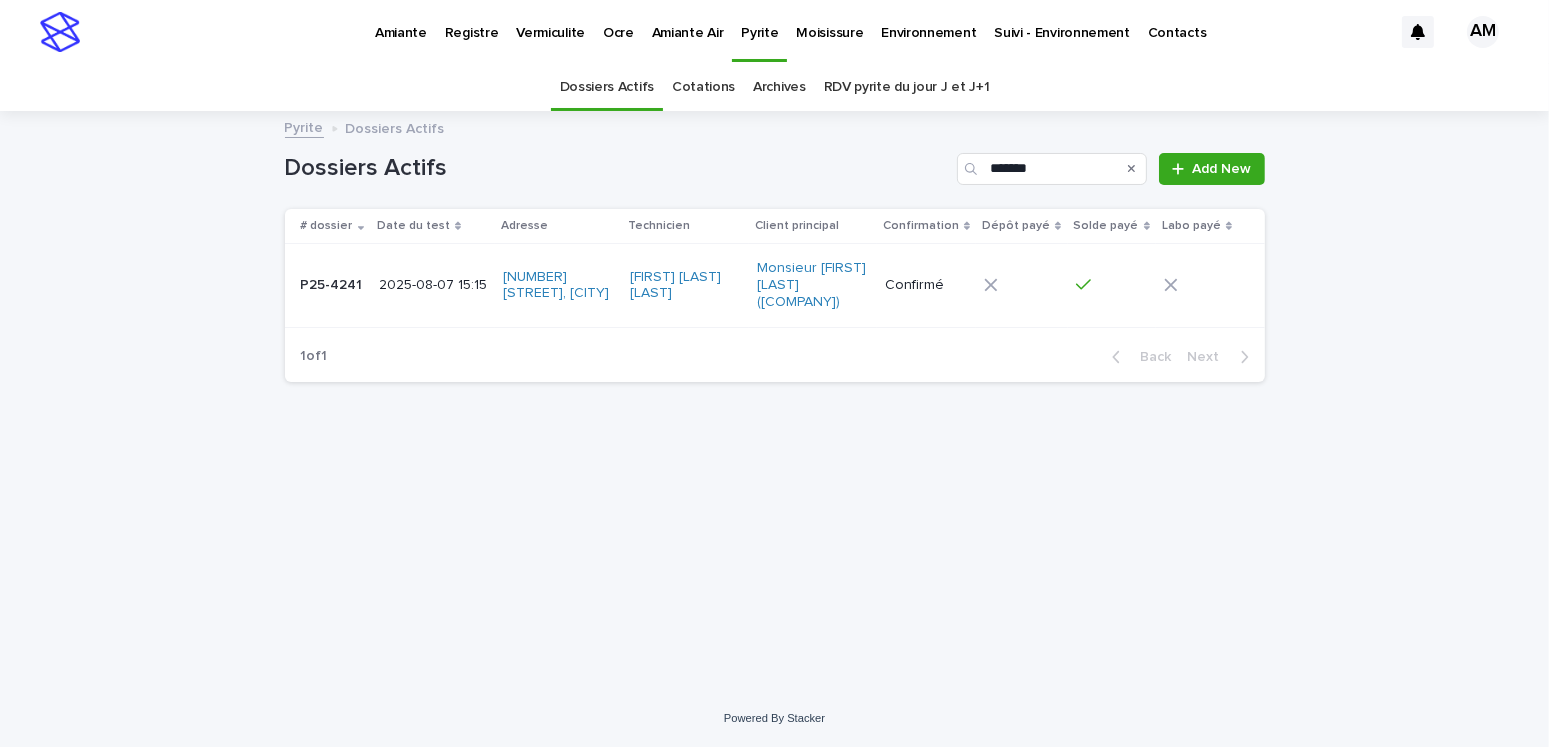 click on "2025-08-07 15:15" at bounding box center (433, 285) 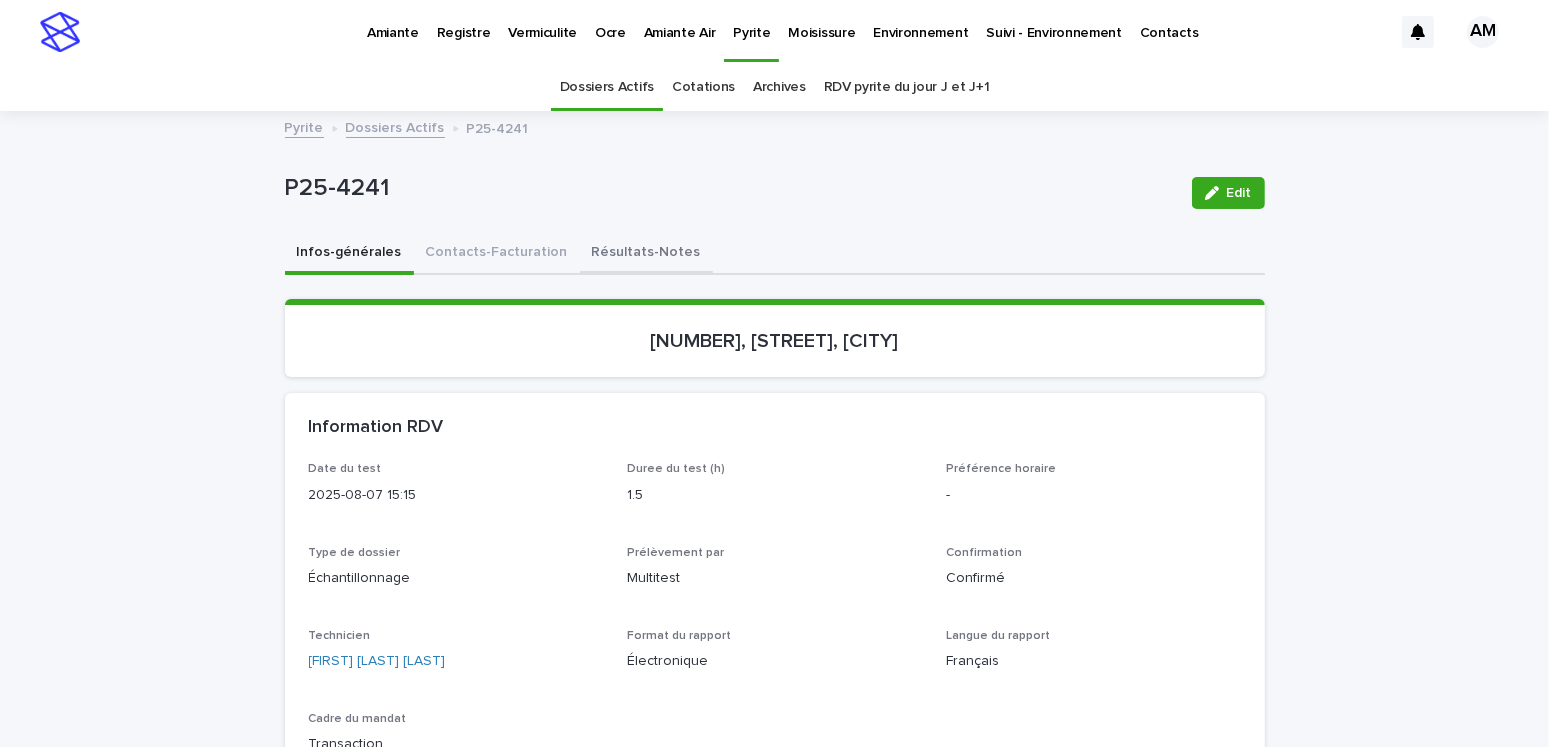 click on "Résultats-Notes" at bounding box center (646, 254) 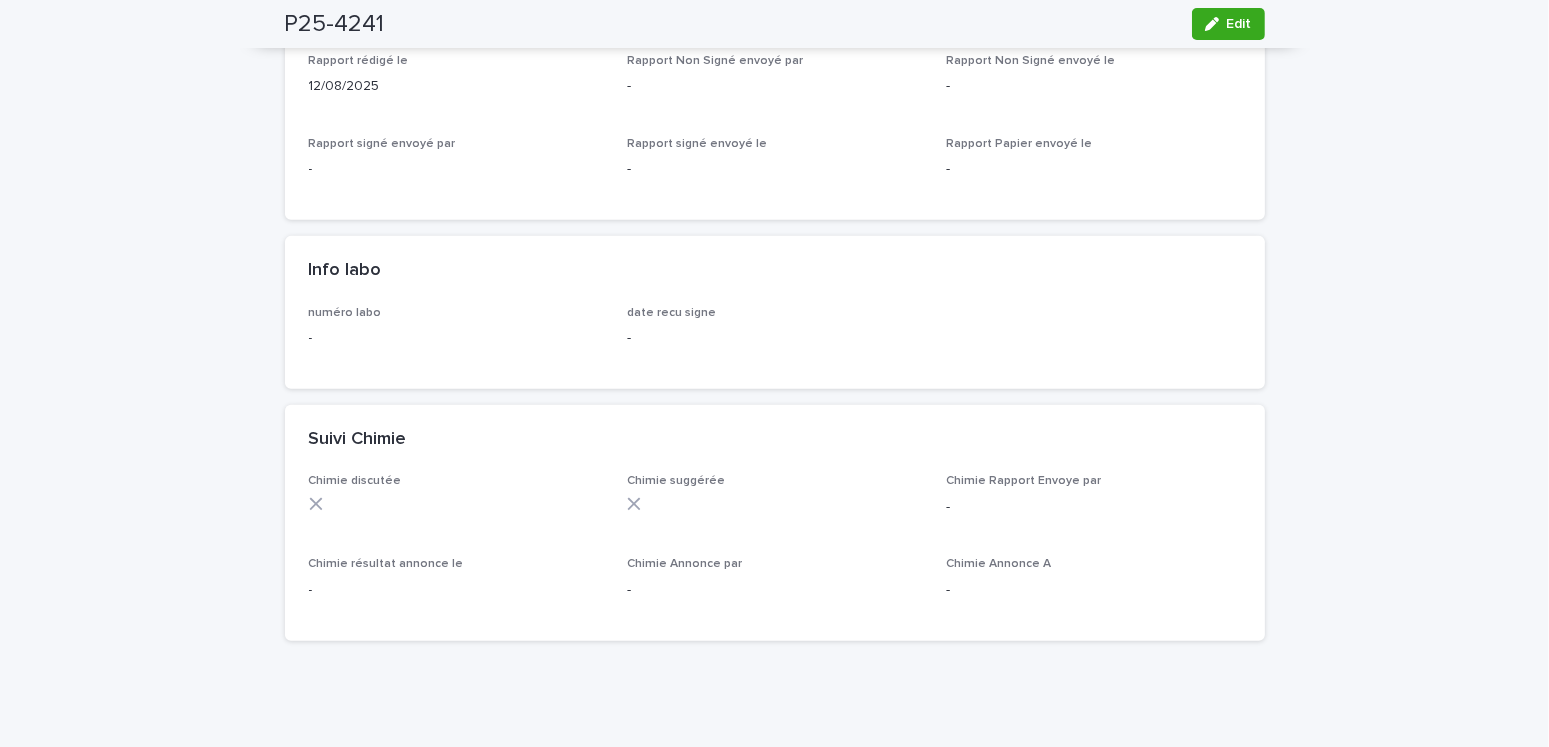 scroll, scrollTop: 900, scrollLeft: 0, axis: vertical 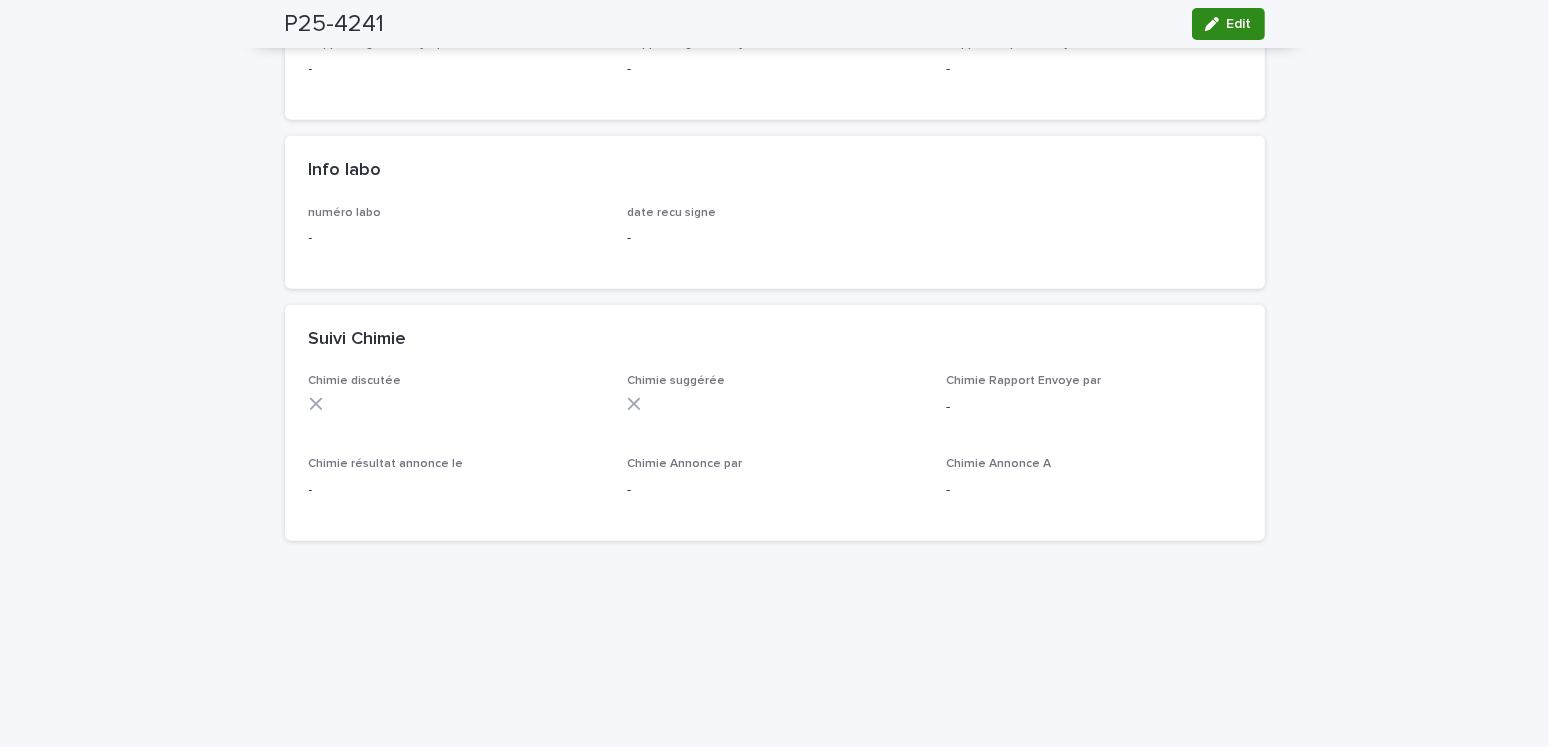 click on "Edit" at bounding box center [1239, 24] 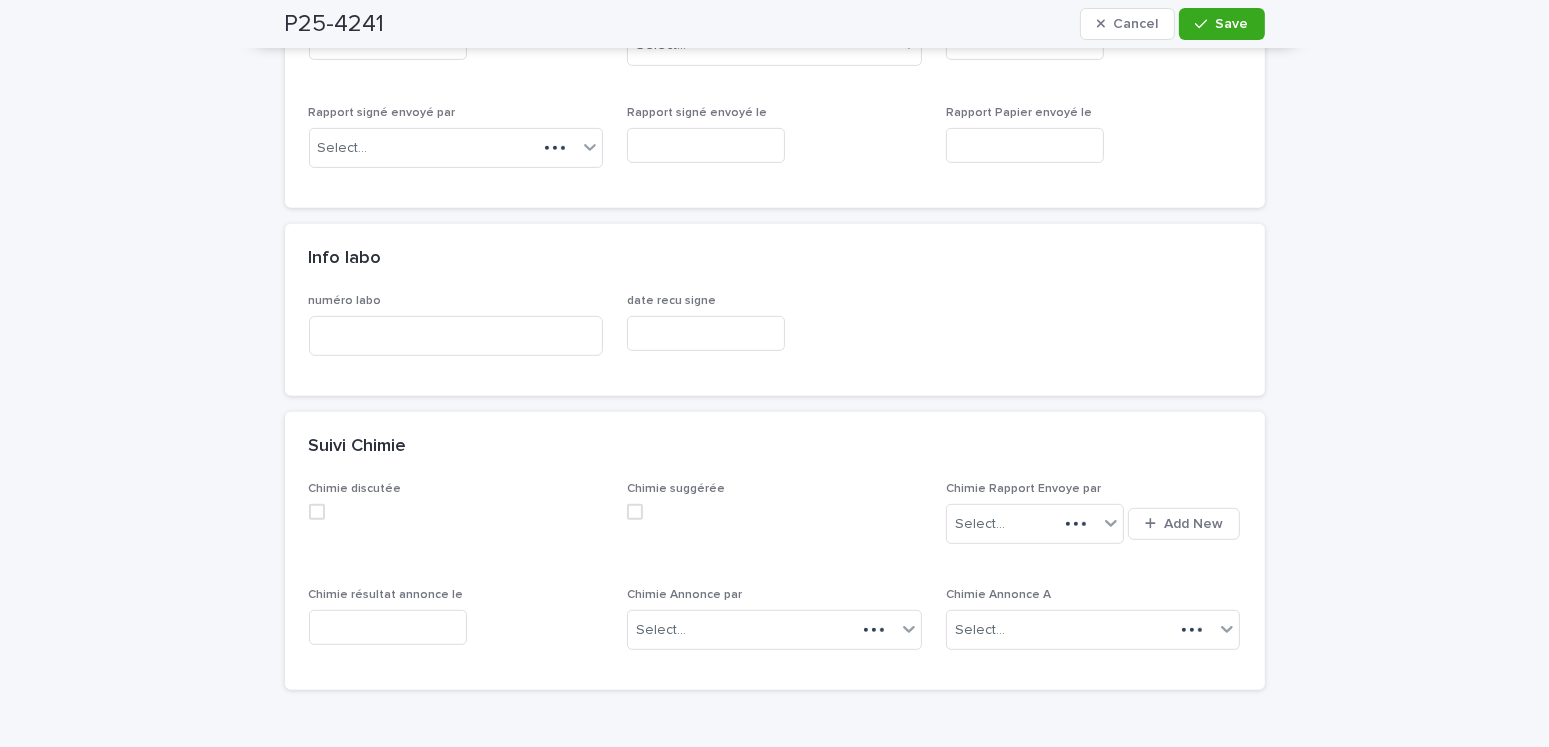 scroll, scrollTop: 974, scrollLeft: 0, axis: vertical 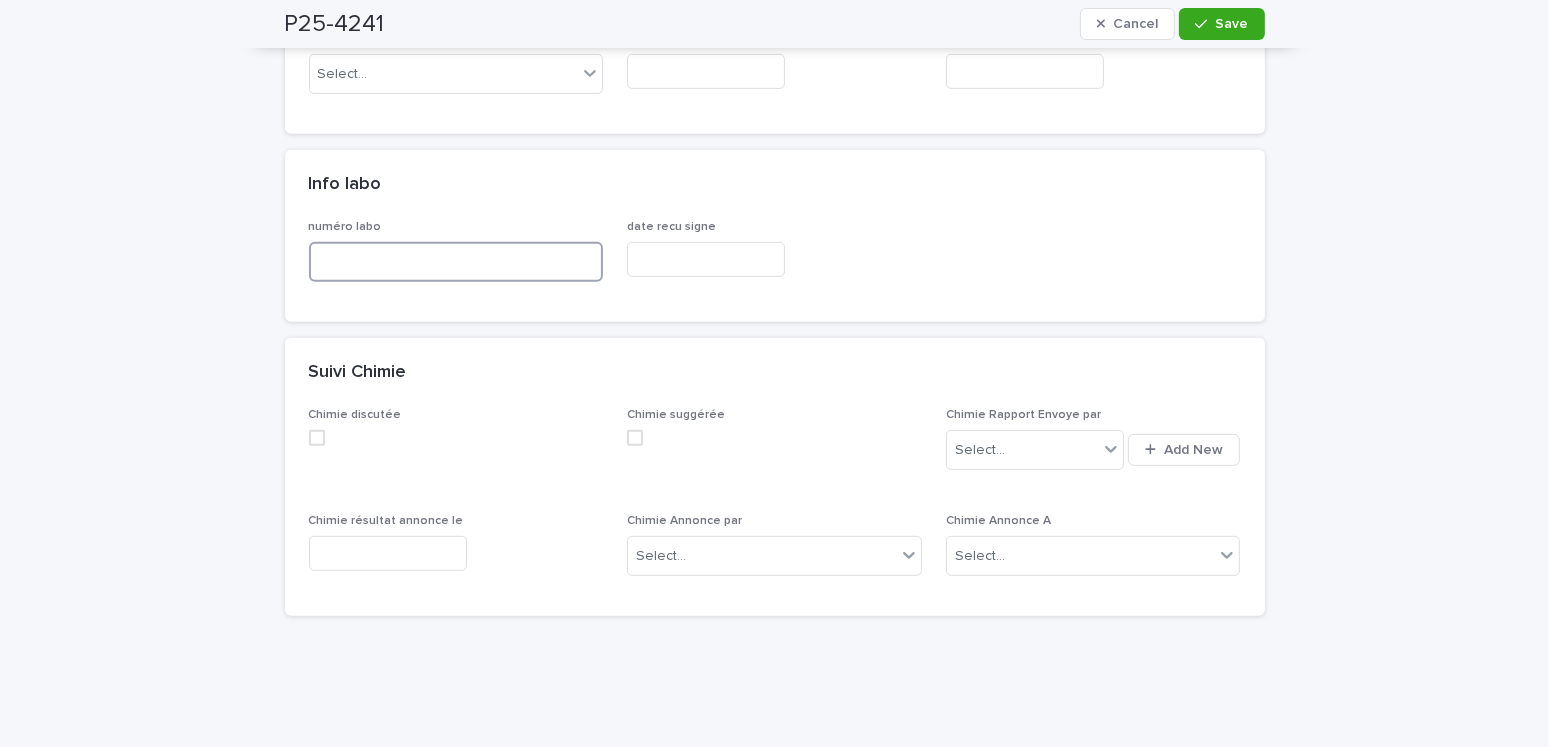 click at bounding box center [456, 262] 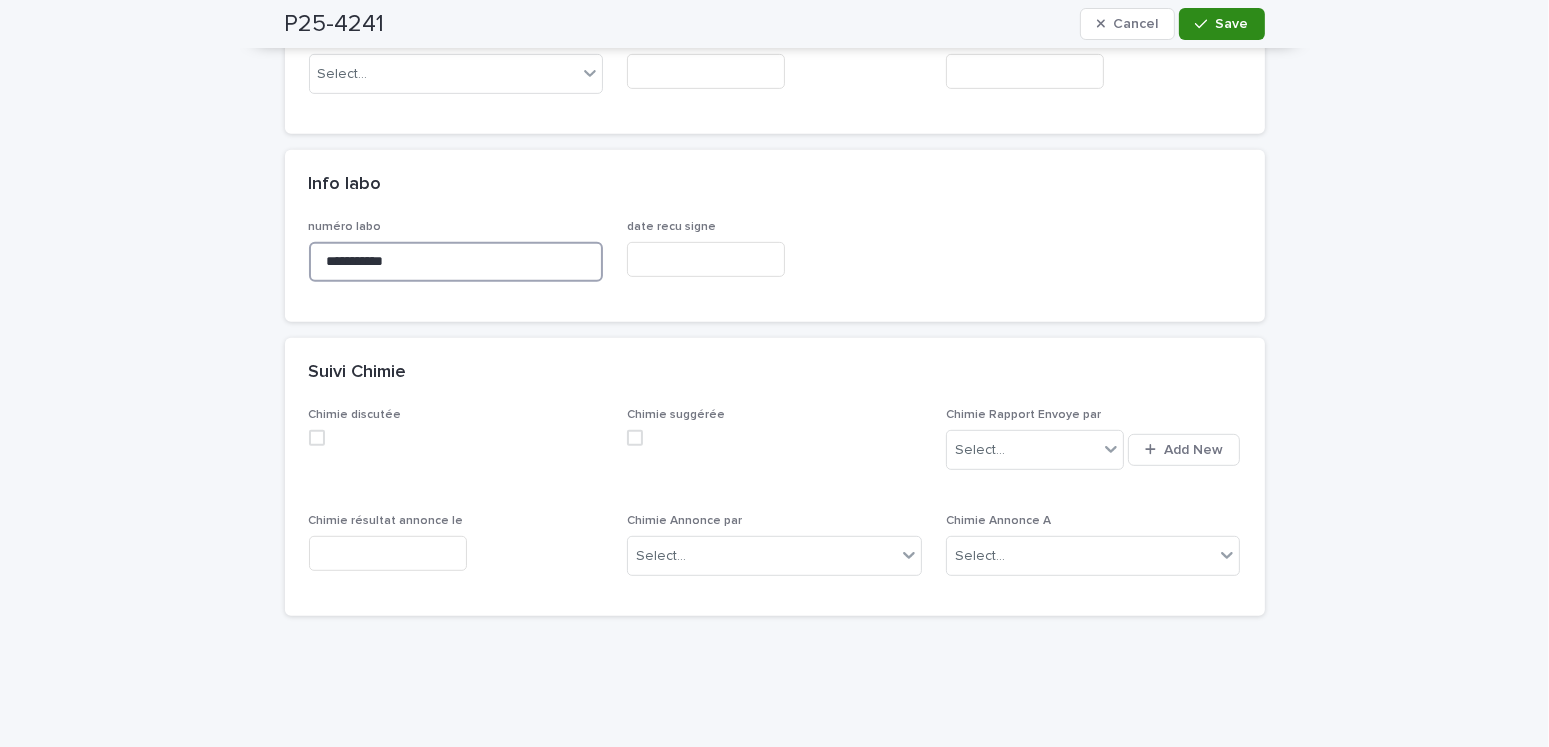 type on "**********" 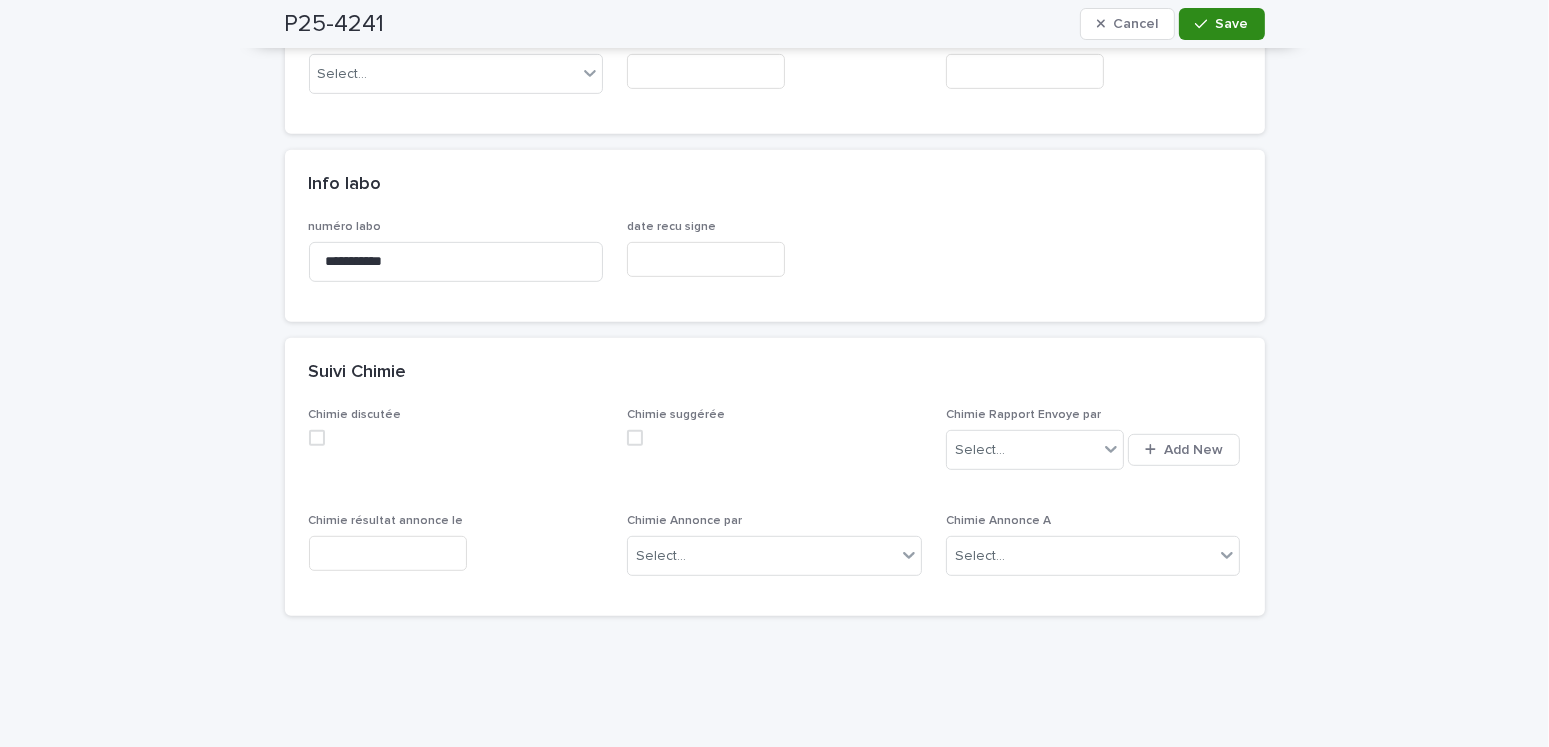 drag, startPoint x: 1196, startPoint y: 21, endPoint x: 1226, endPoint y: 29, distance: 31.04835 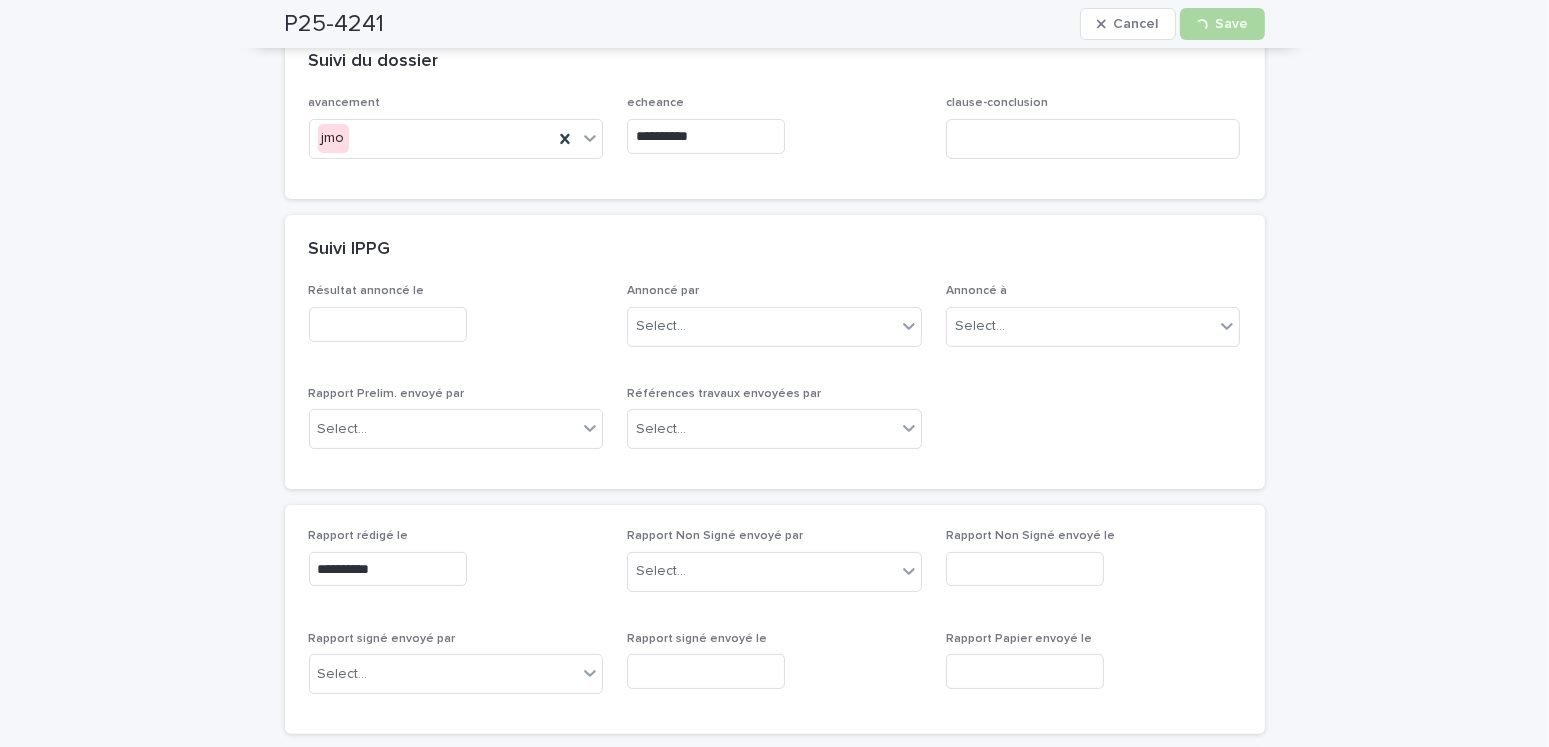scroll, scrollTop: 0, scrollLeft: 0, axis: both 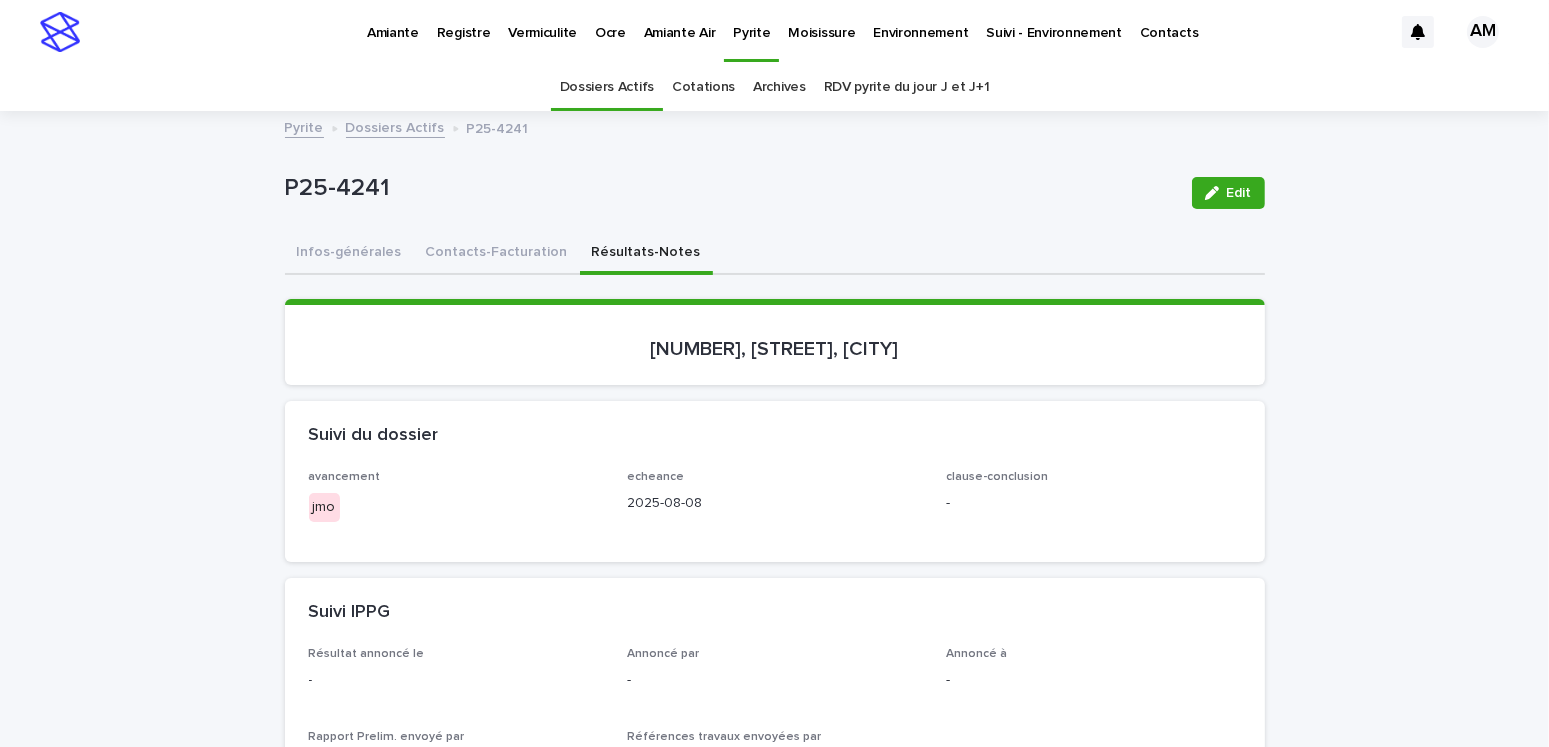 click on "Dossiers Actifs" at bounding box center (395, 126) 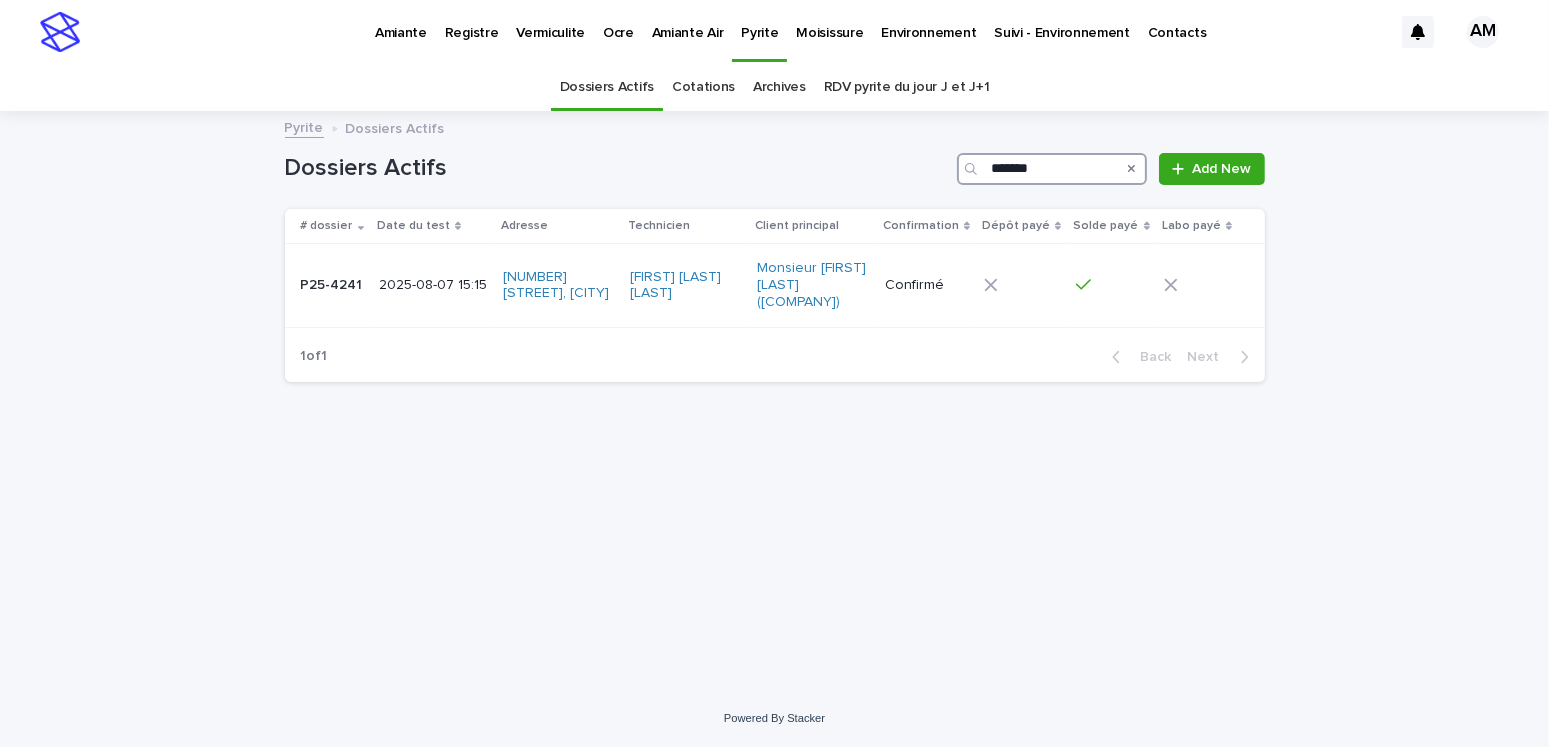 click on "*******" at bounding box center [1052, 169] 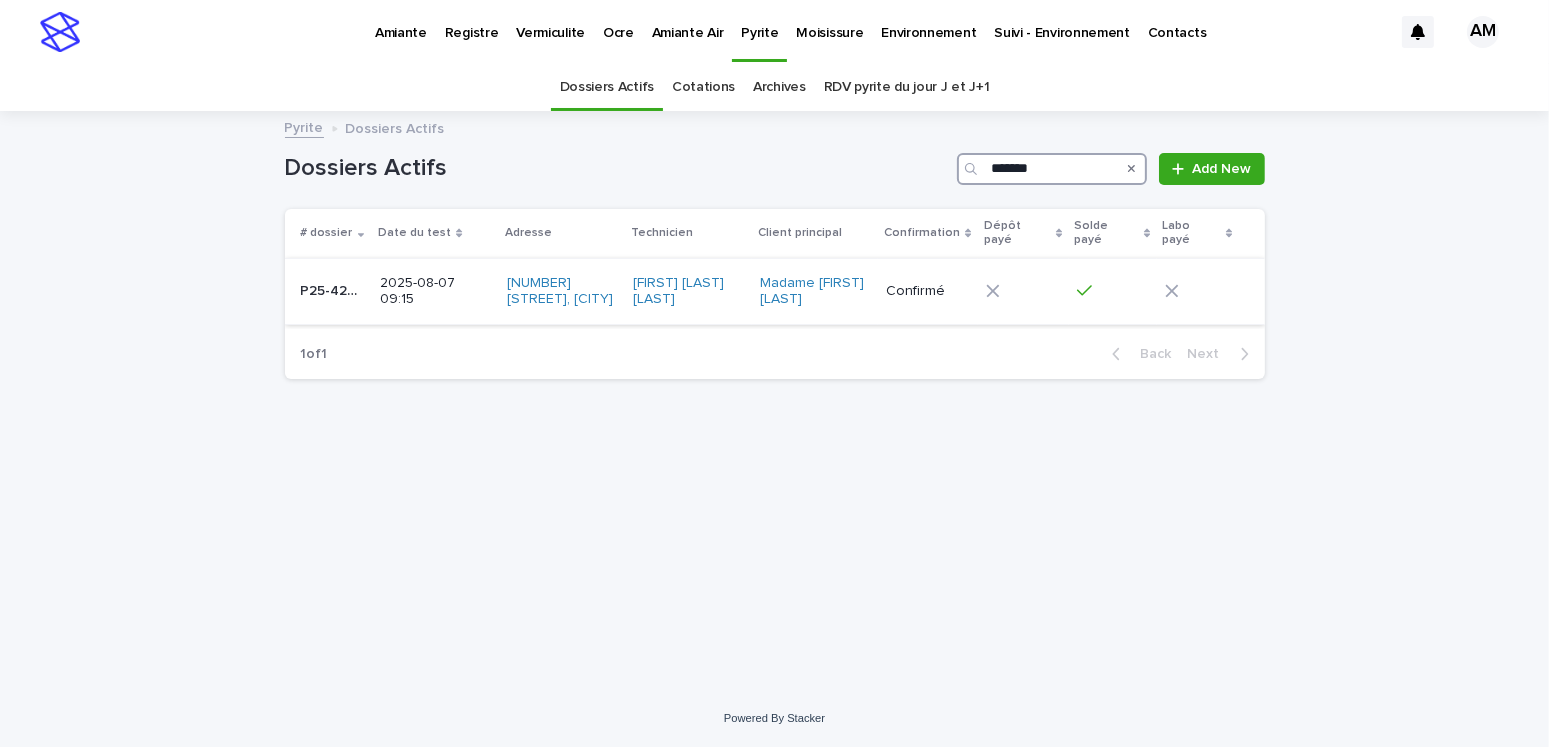 type on "*******" 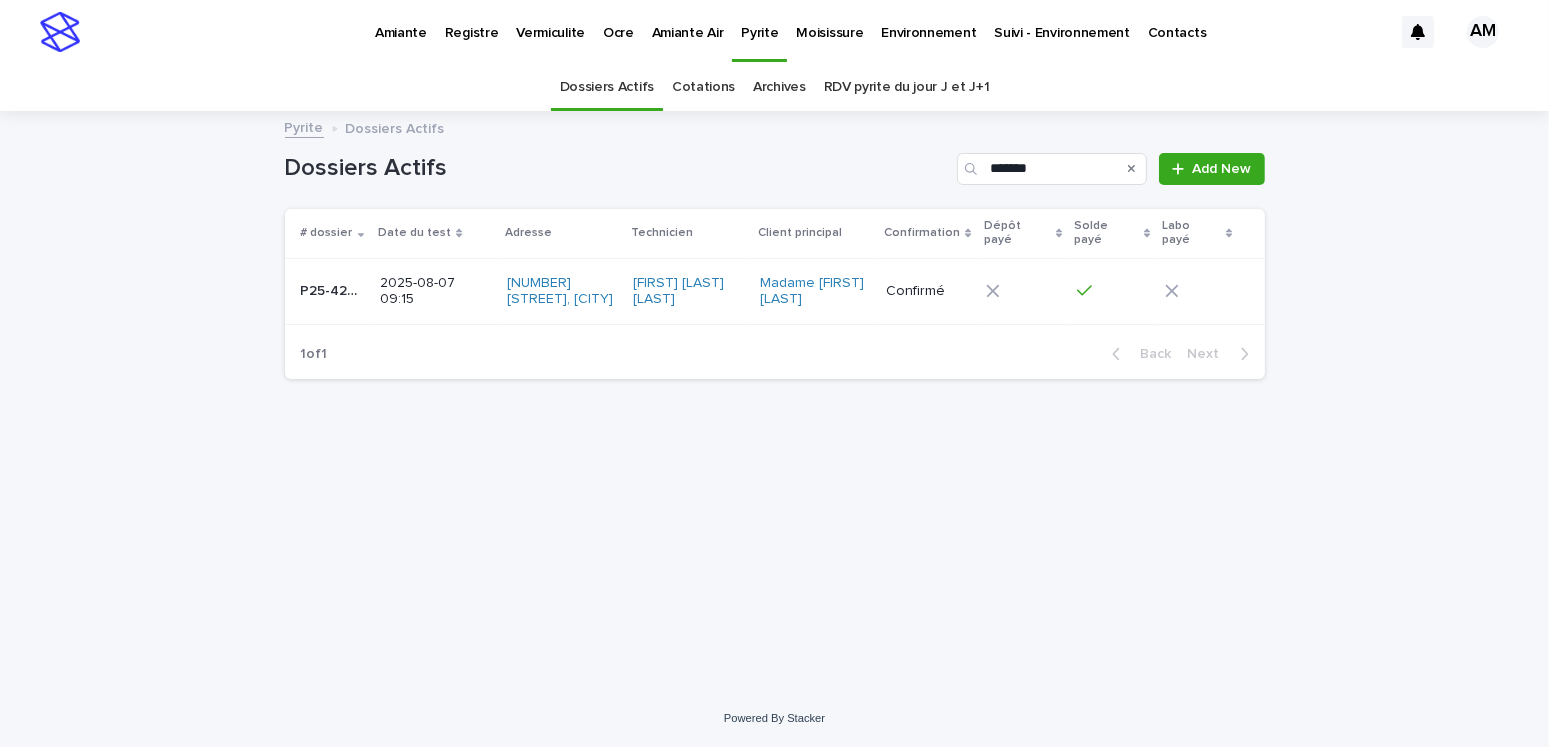 click on "2025-08-07 09:15" at bounding box center [435, 292] 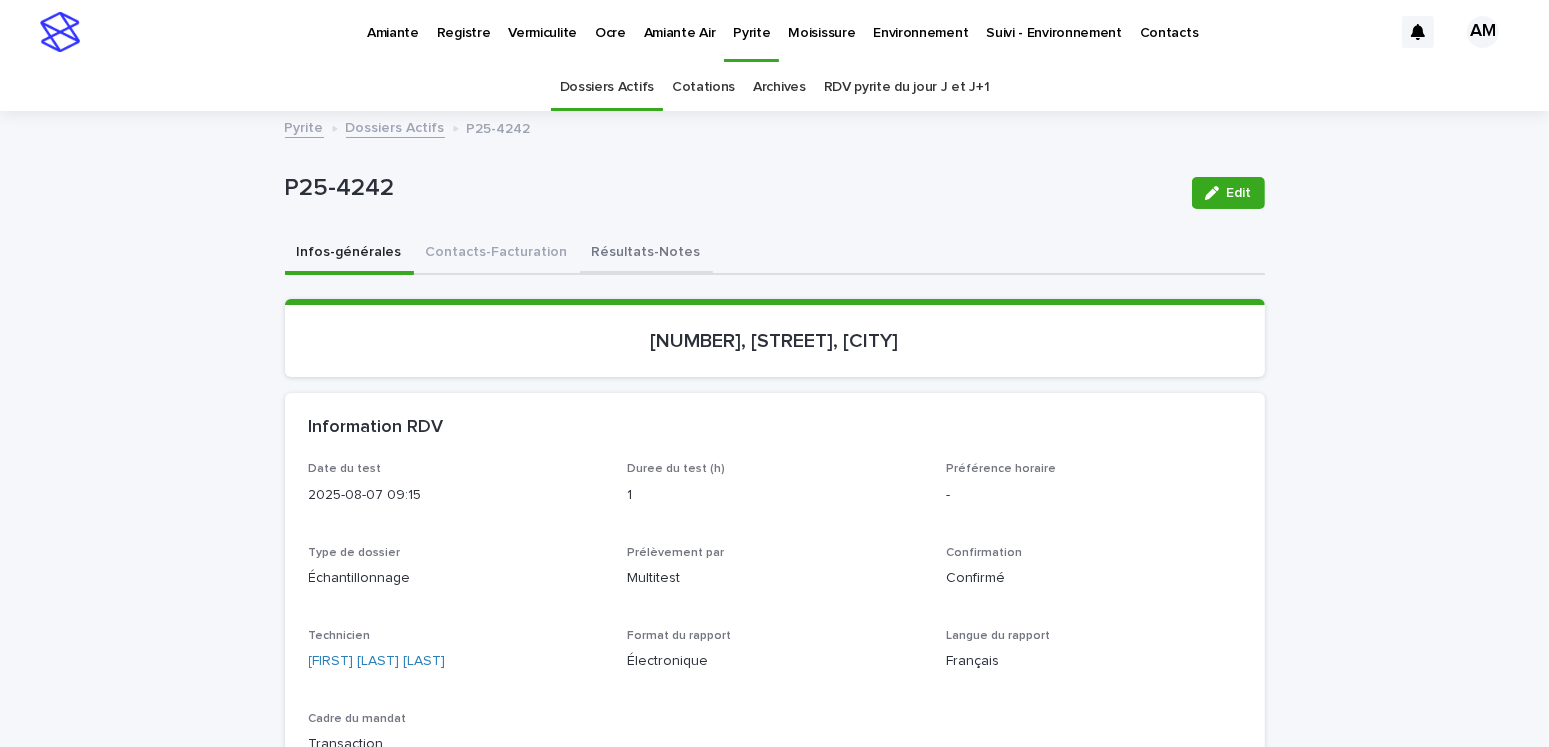 click on "Résultats-Notes" at bounding box center (646, 254) 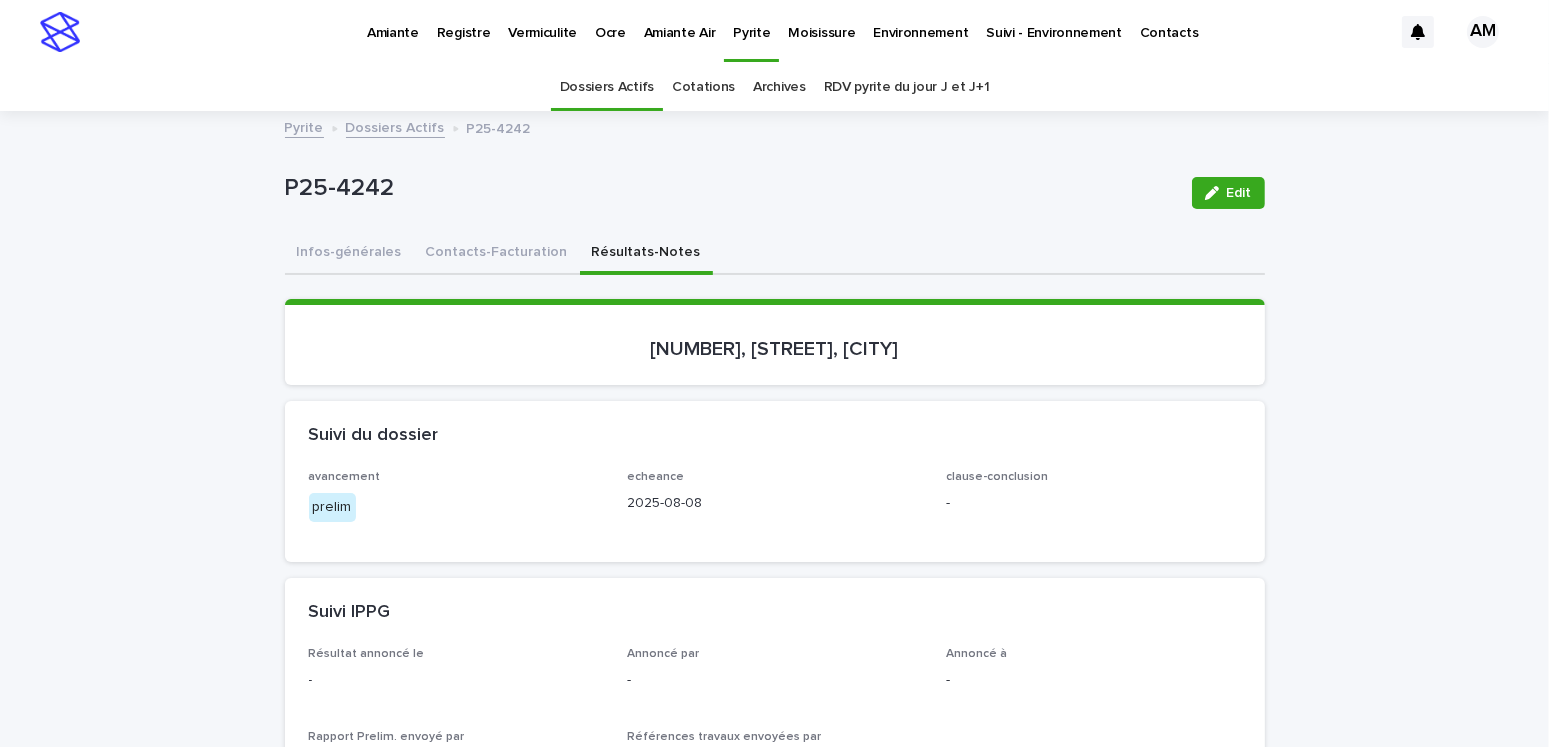 click at bounding box center (1216, 193) 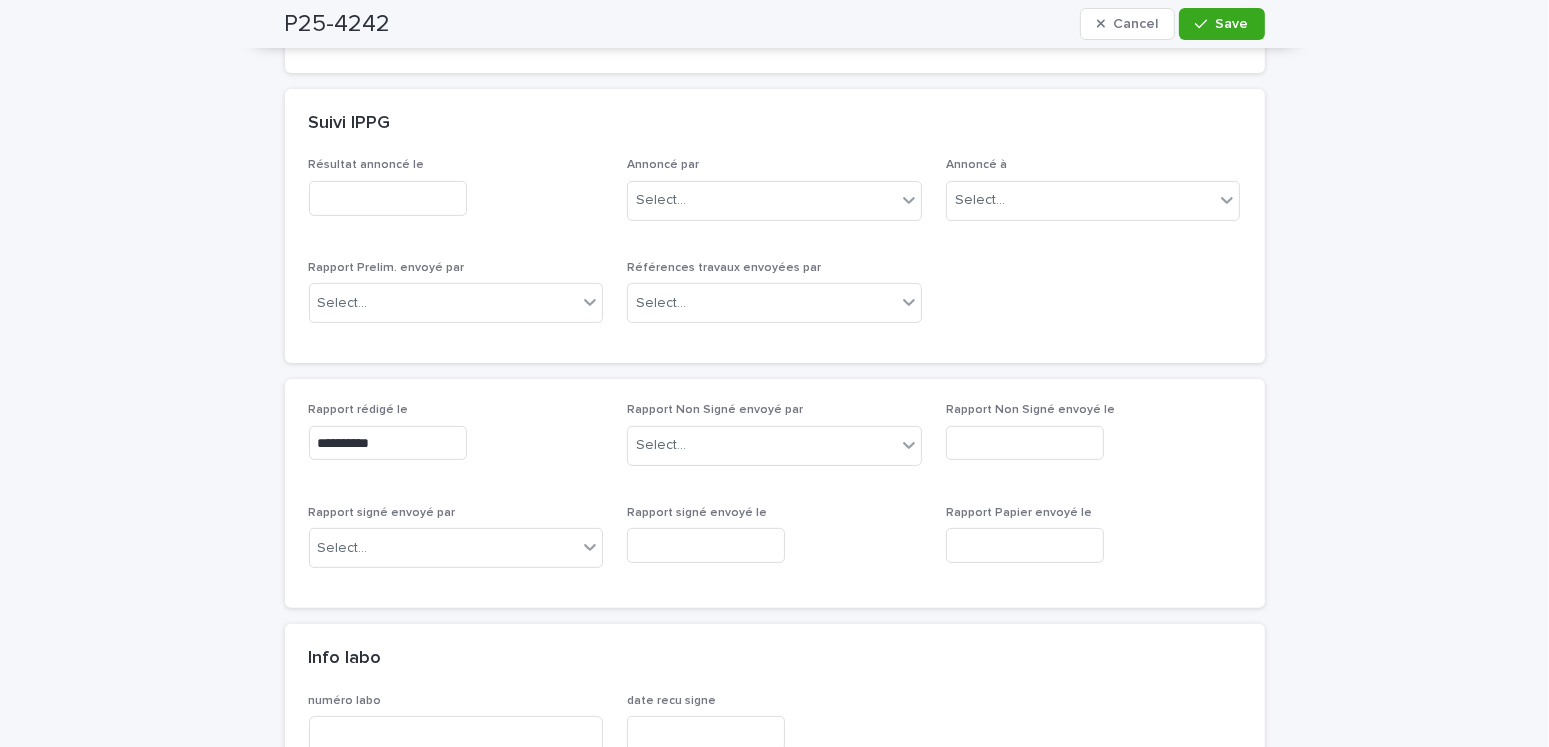 scroll, scrollTop: 700, scrollLeft: 0, axis: vertical 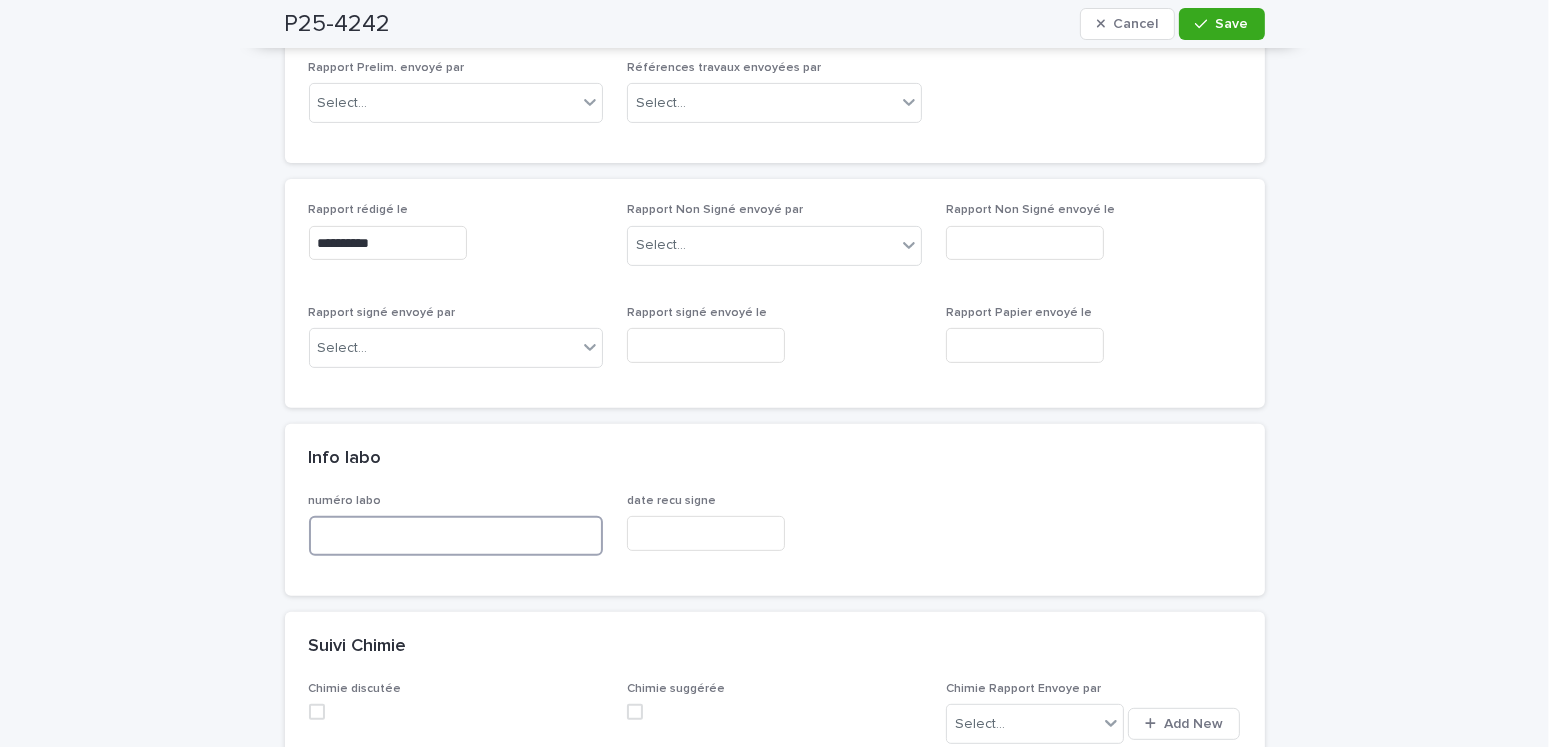 click at bounding box center [456, 536] 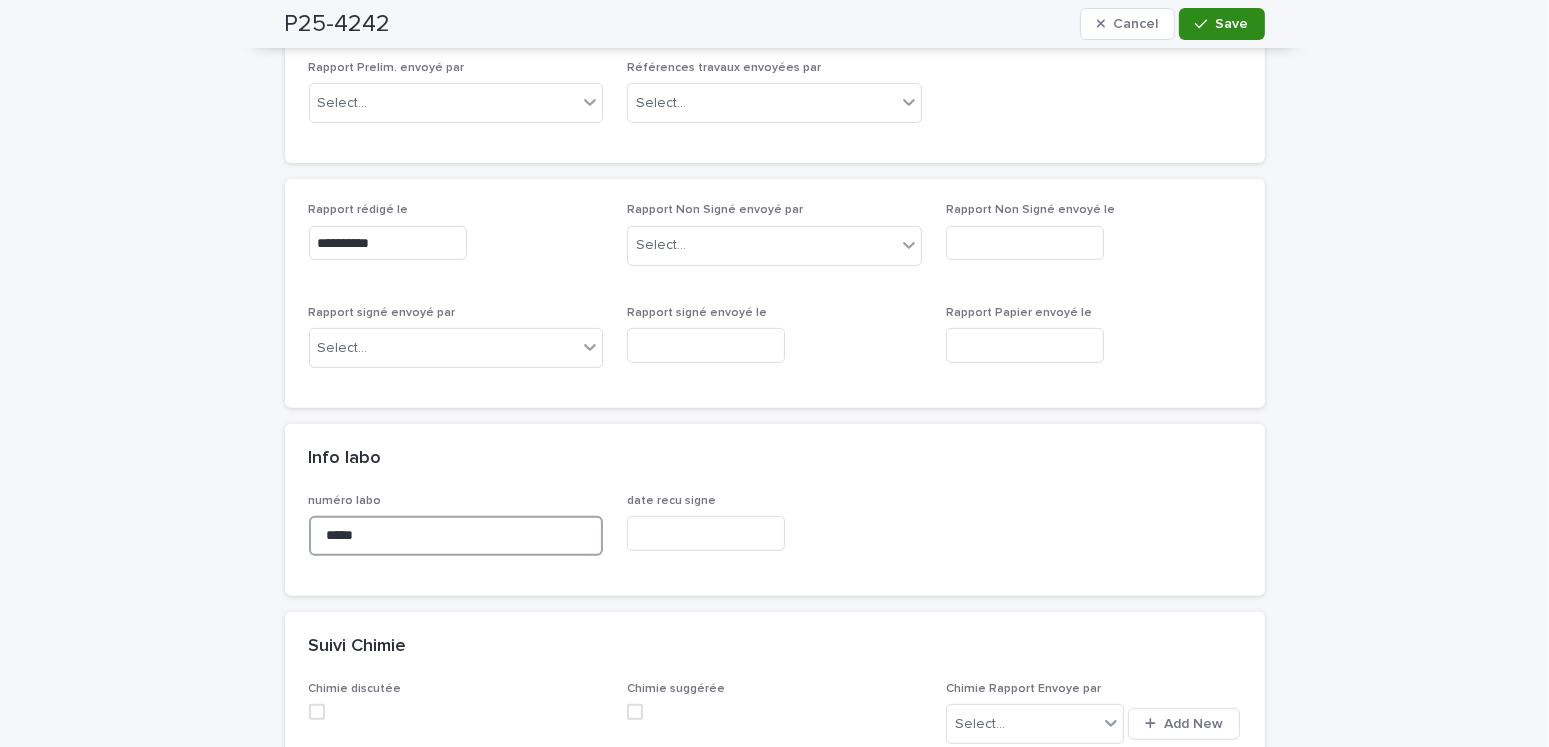 type on "*****" 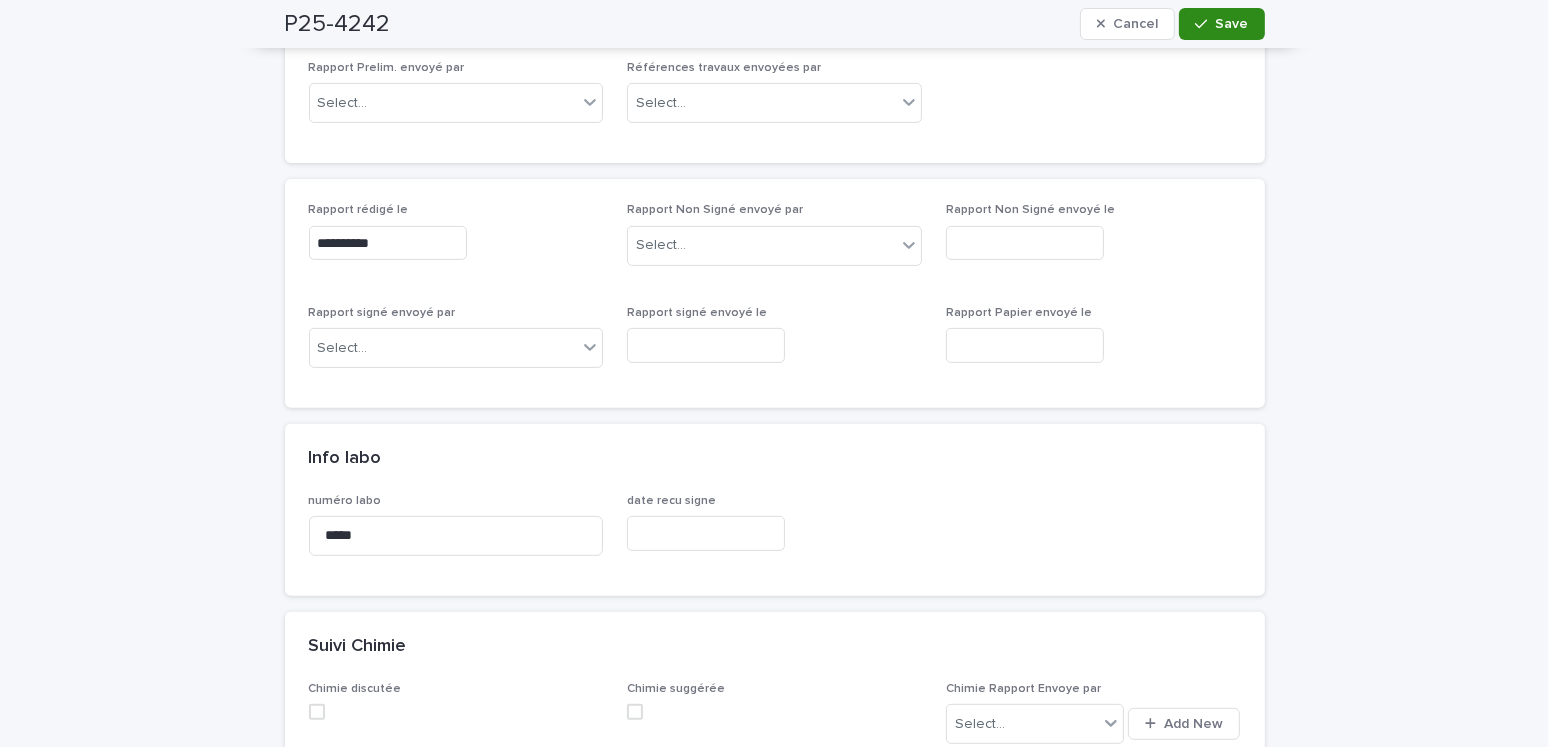 click on "Save" at bounding box center [1232, 24] 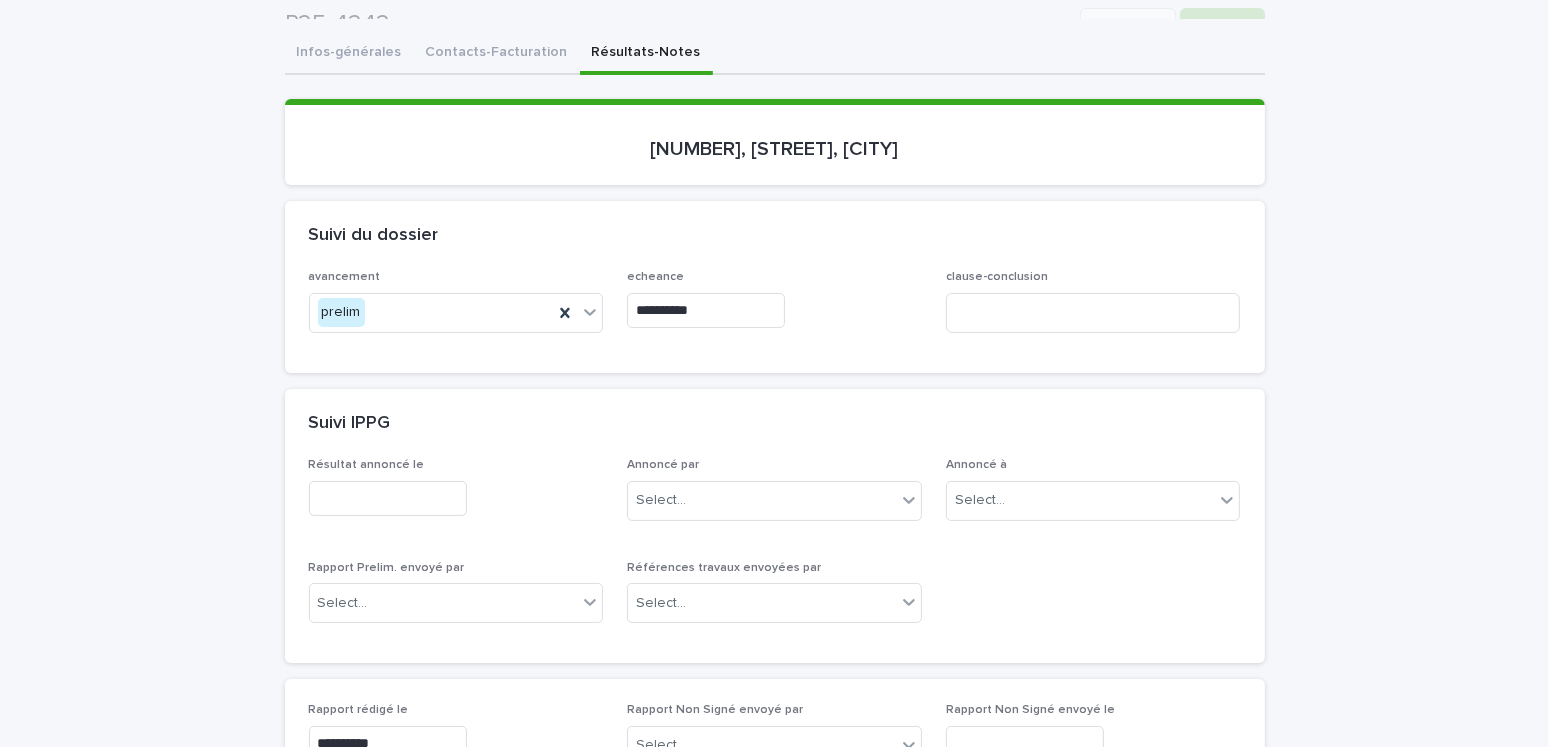 scroll, scrollTop: 0, scrollLeft: 0, axis: both 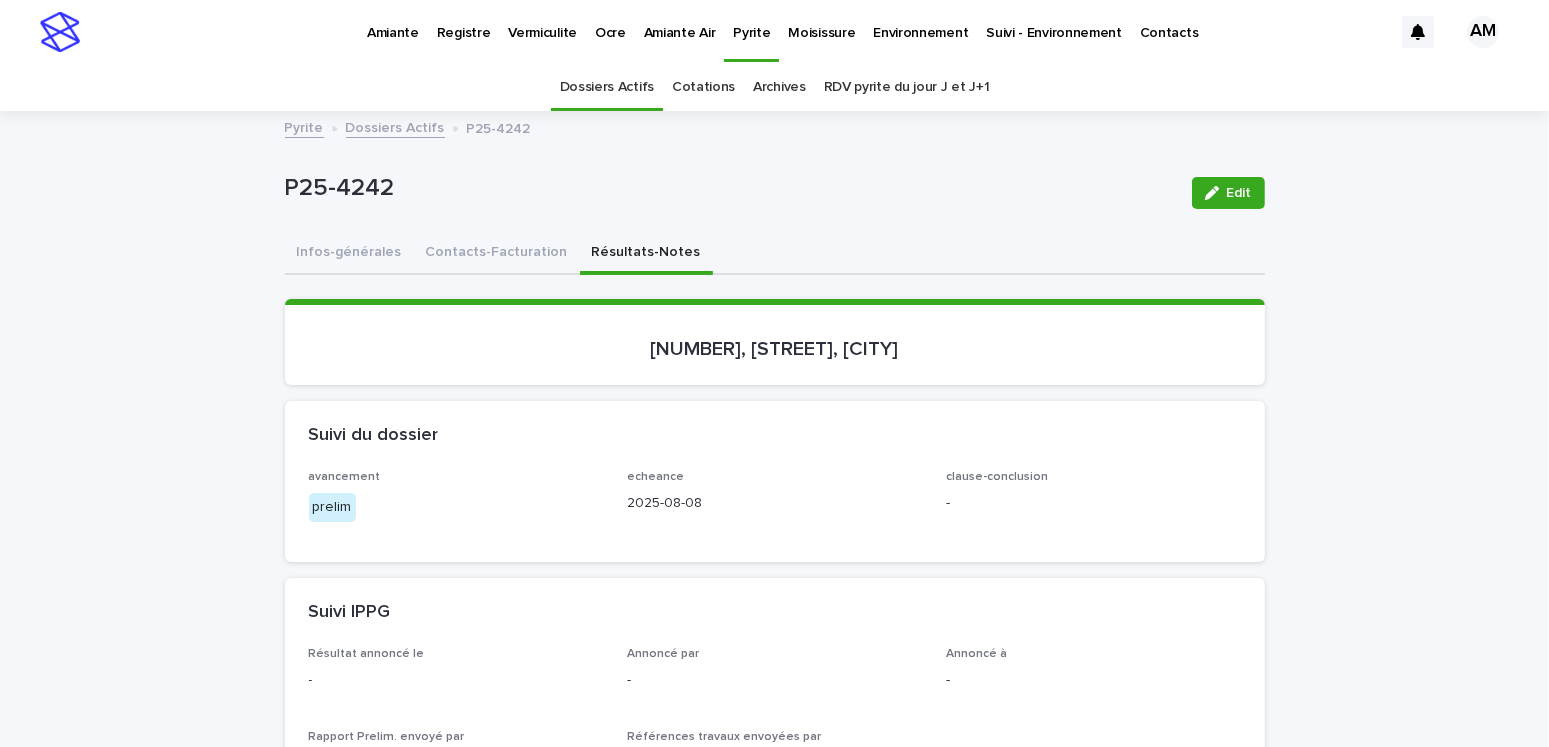 click on "Dossiers Actifs" at bounding box center [395, 126] 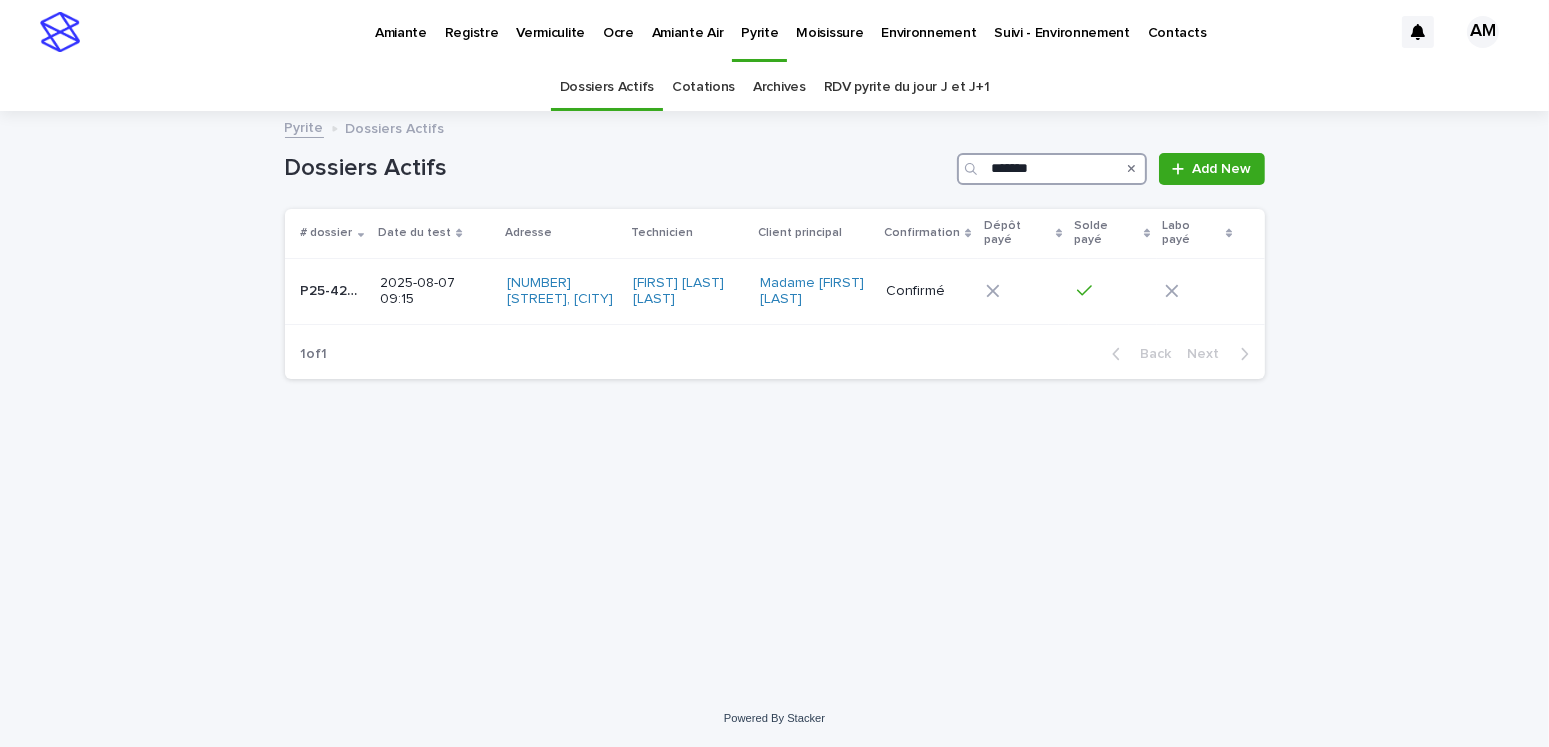click on "*******" at bounding box center [1052, 169] 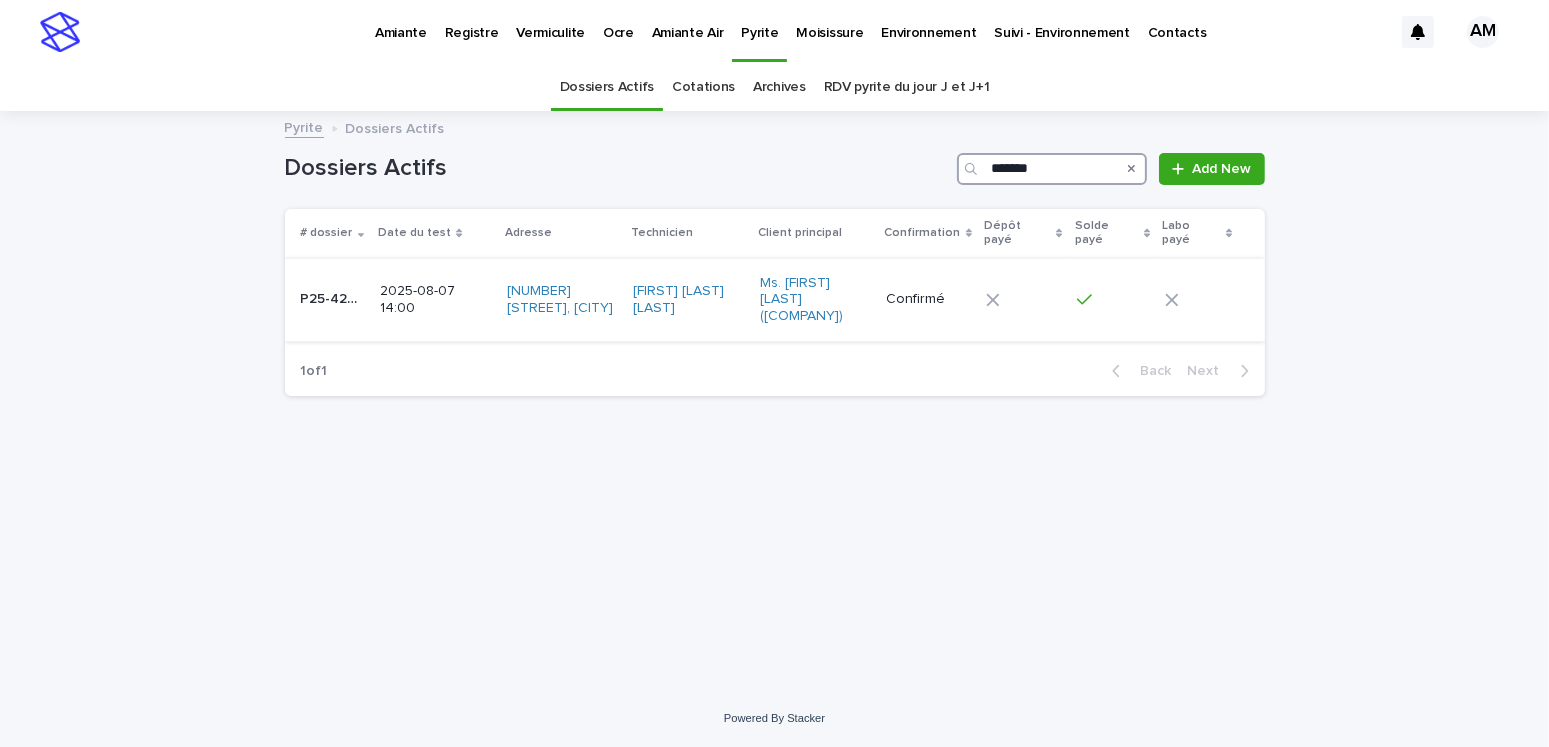 type on "*******" 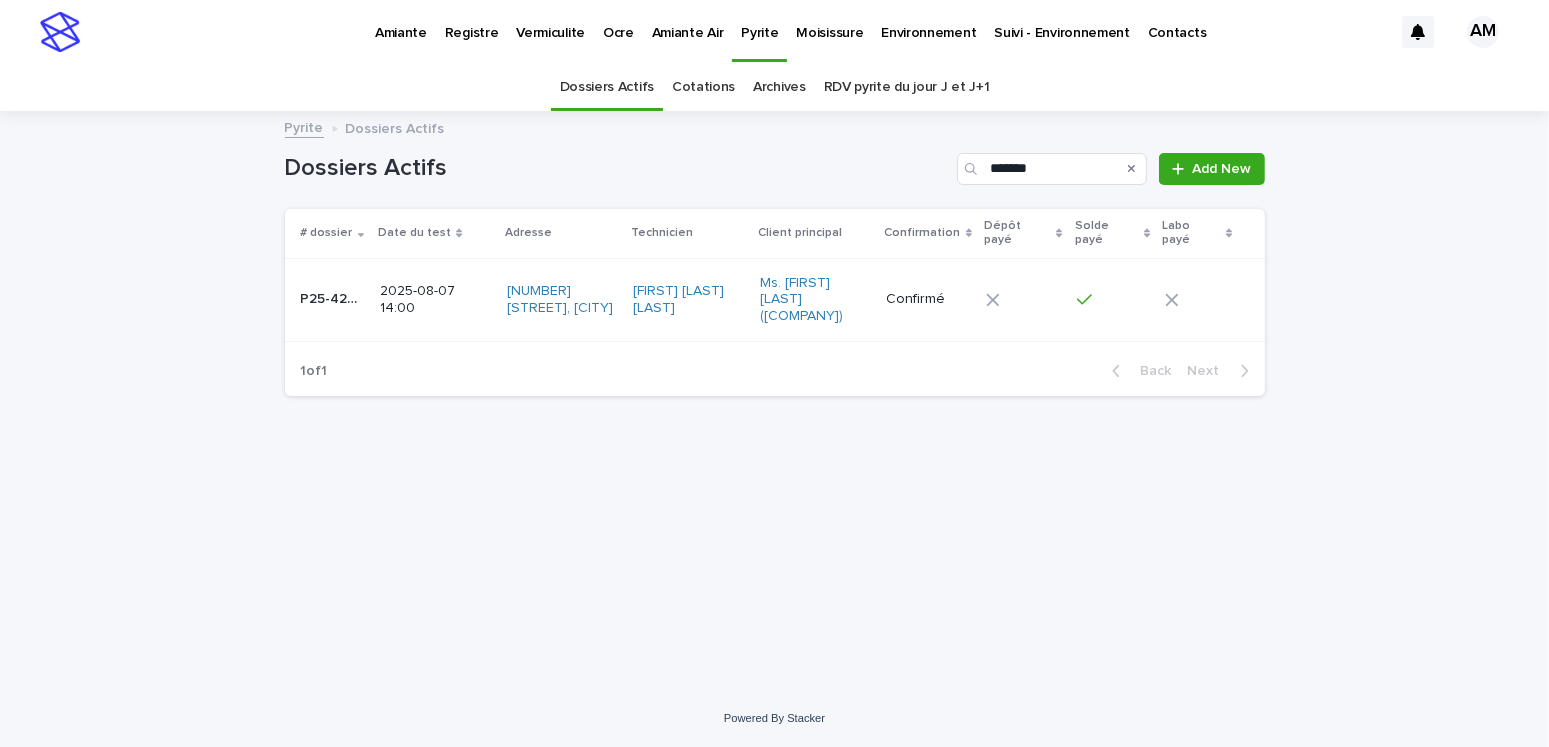 click on "2025-08-07 14:00" at bounding box center [435, 300] 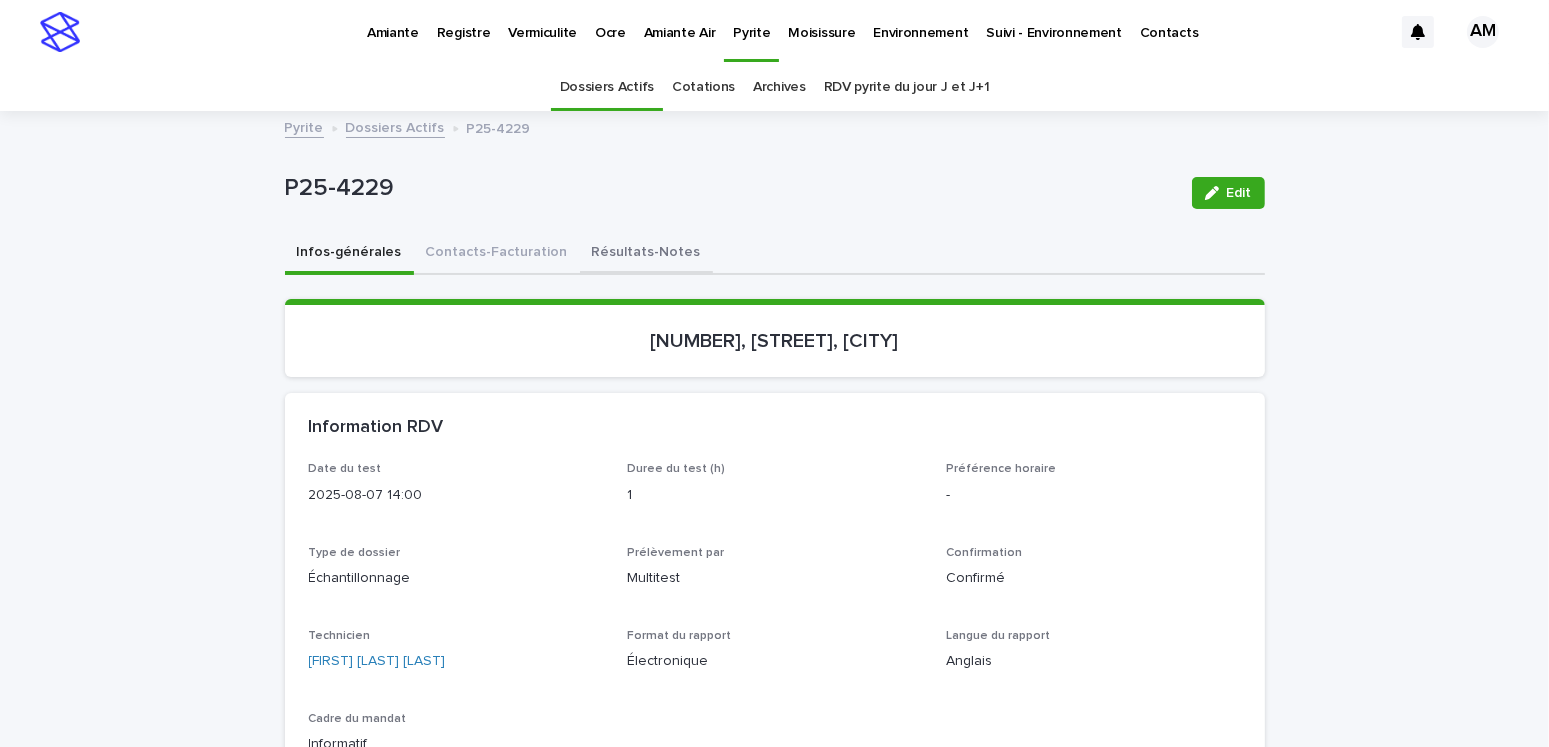 click on "Résultats-Notes" at bounding box center (646, 254) 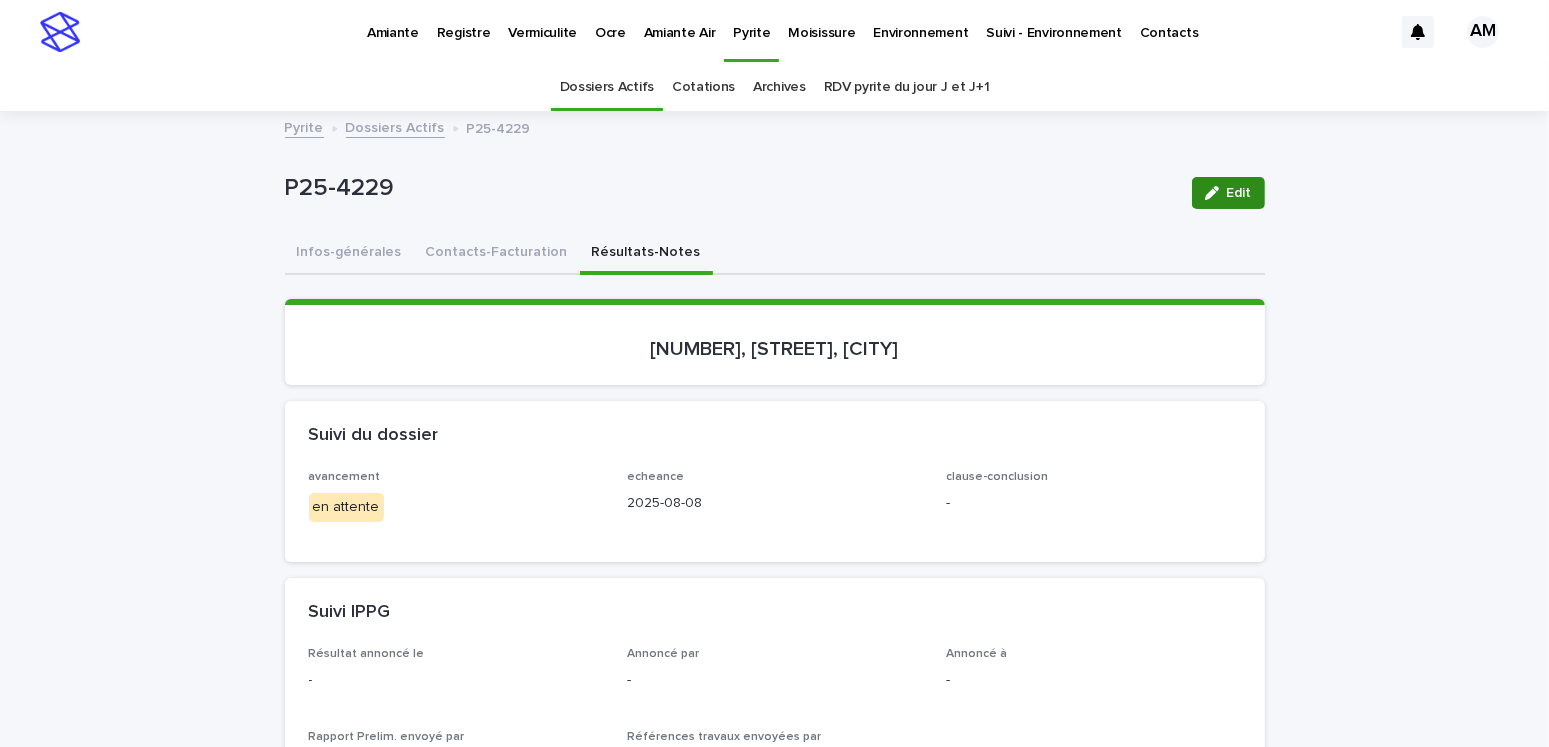 click on "Edit" at bounding box center [1239, 193] 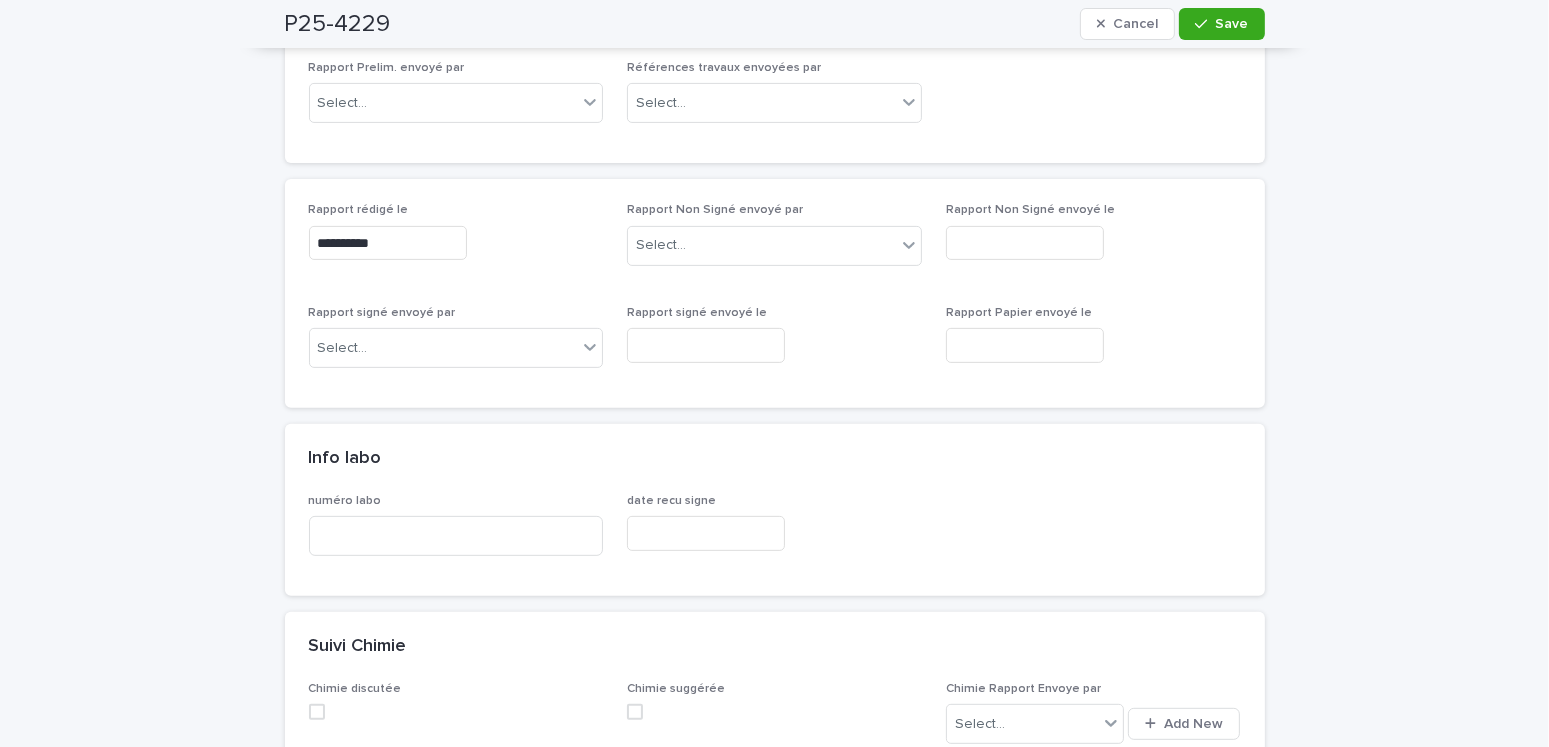 scroll, scrollTop: 800, scrollLeft: 0, axis: vertical 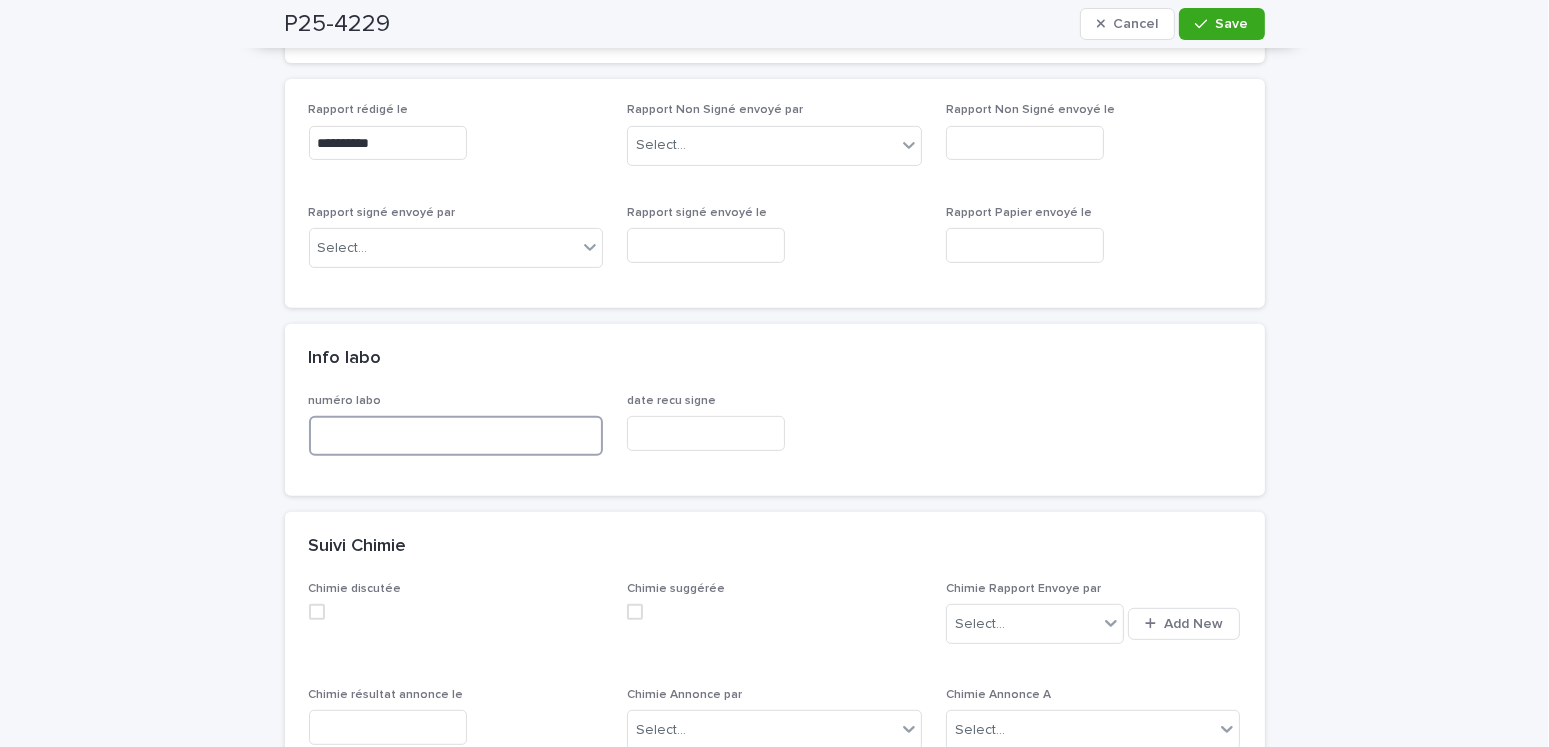 click at bounding box center (456, 436) 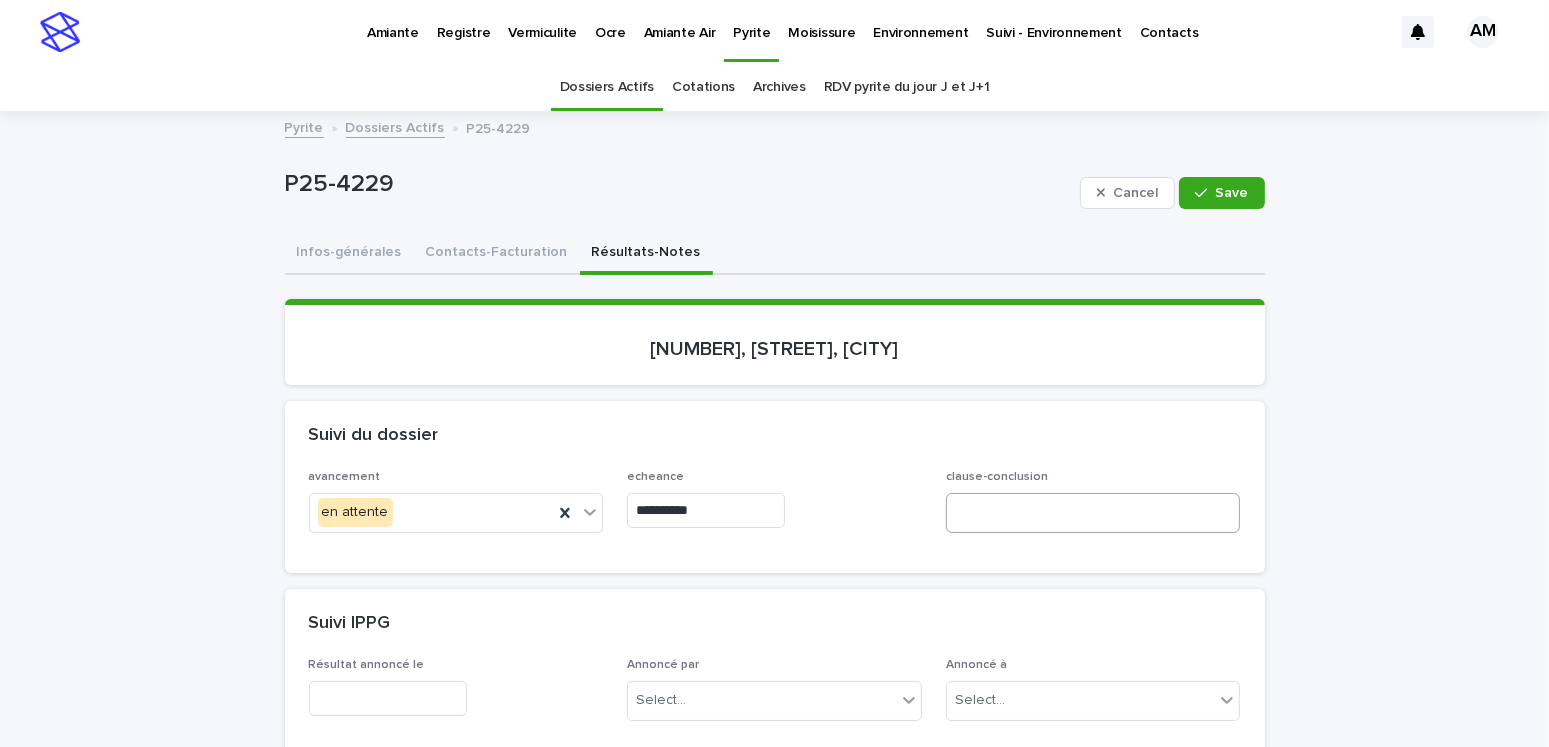 scroll, scrollTop: 200, scrollLeft: 0, axis: vertical 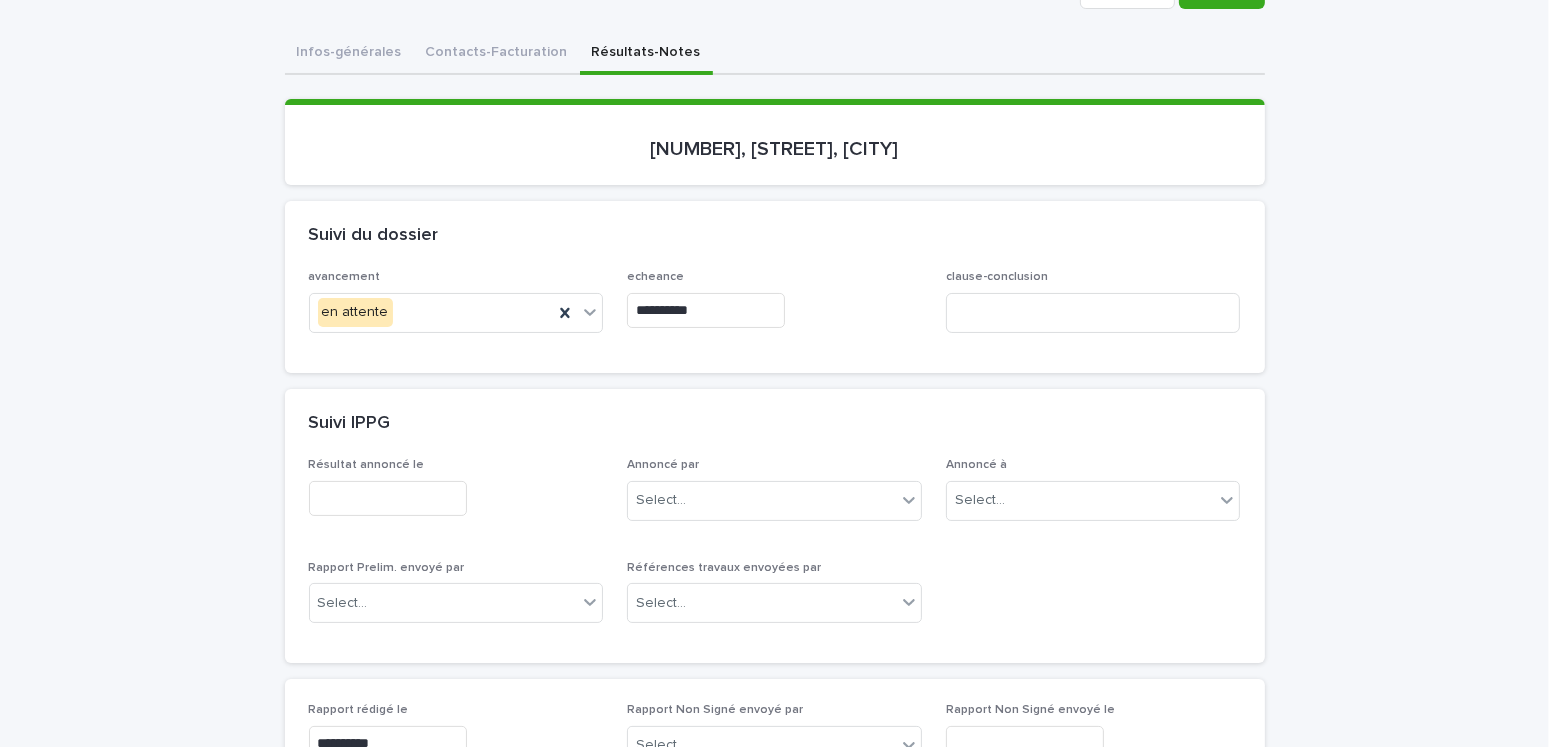 type on "*****" 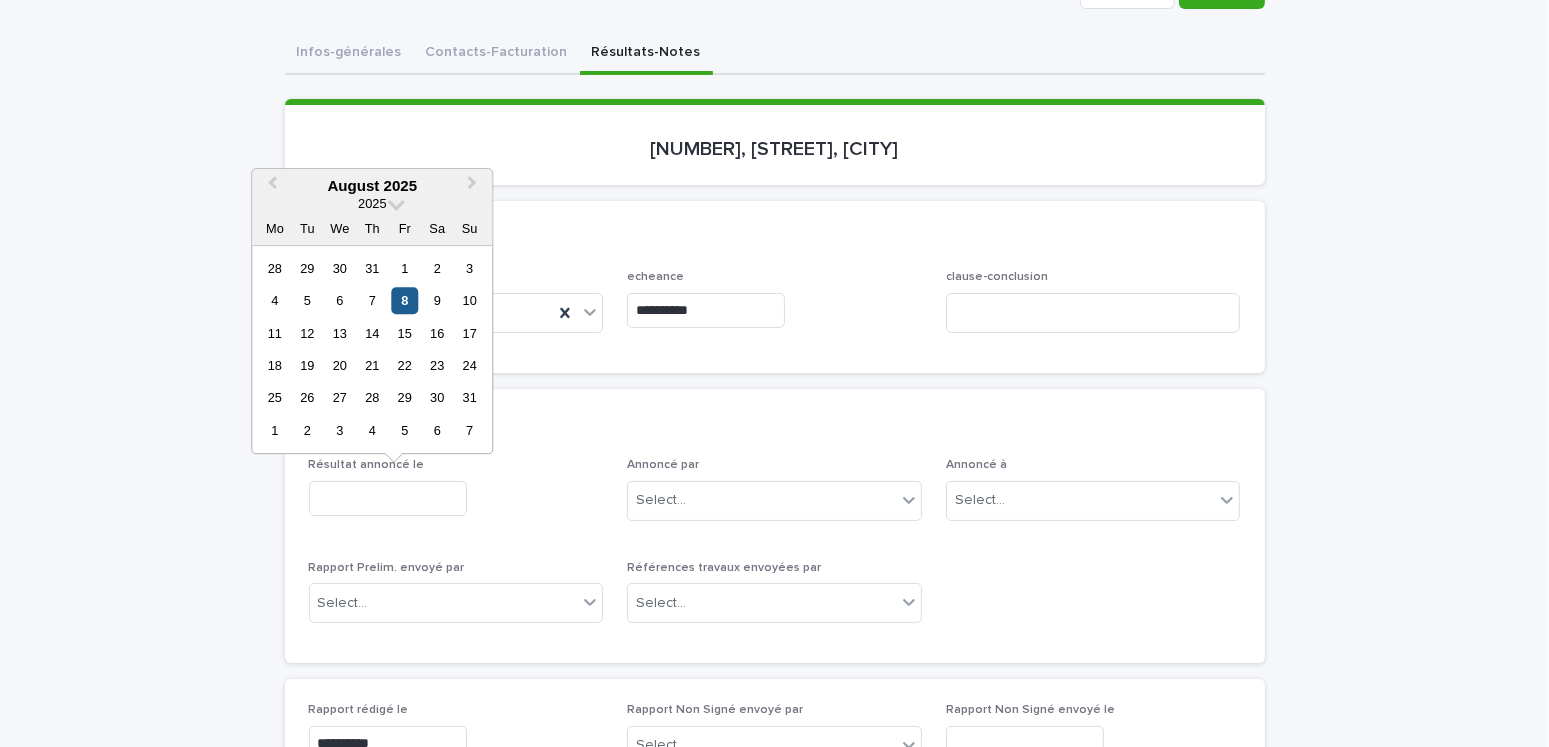 click on "8" at bounding box center (404, 300) 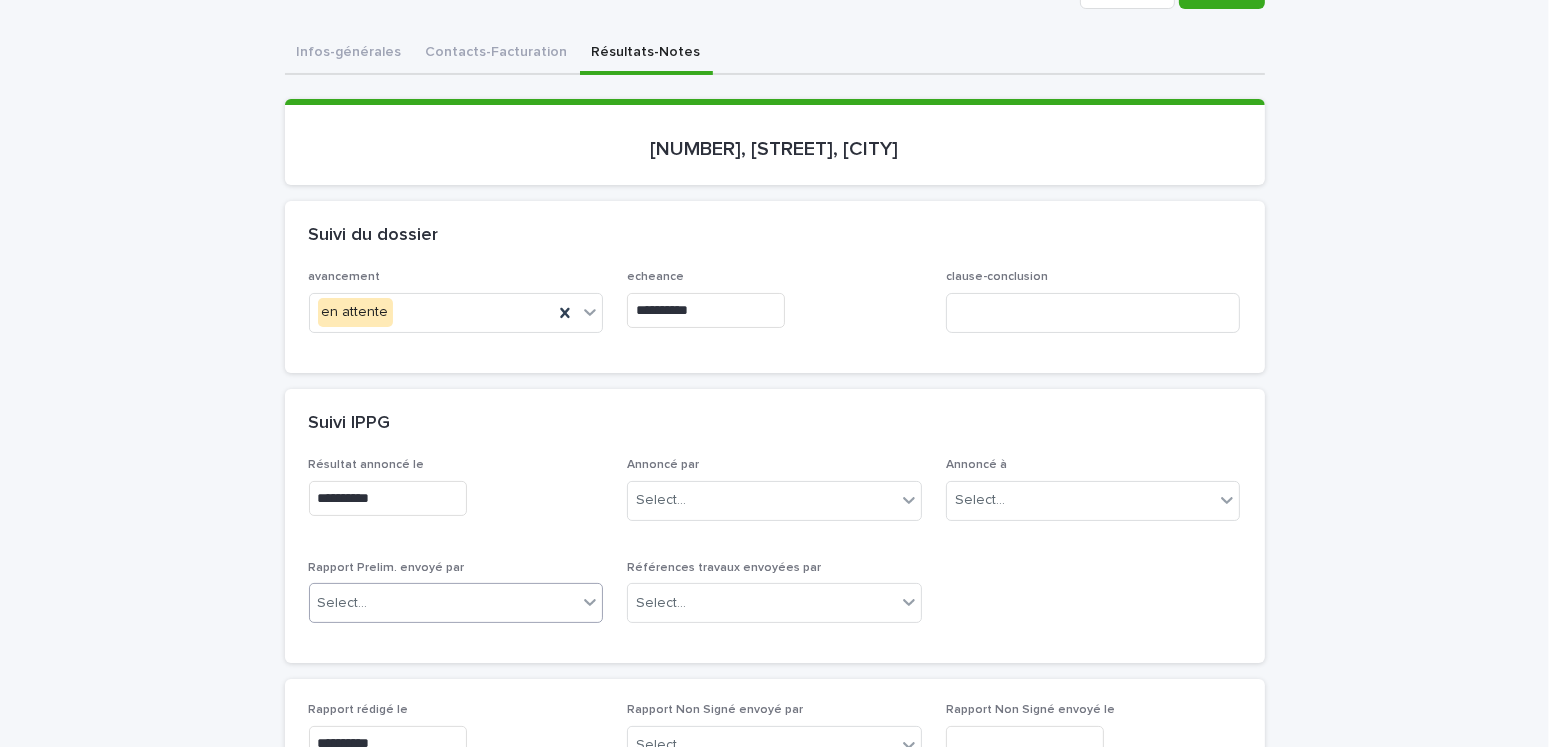 click on "Select..." at bounding box center (444, 603) 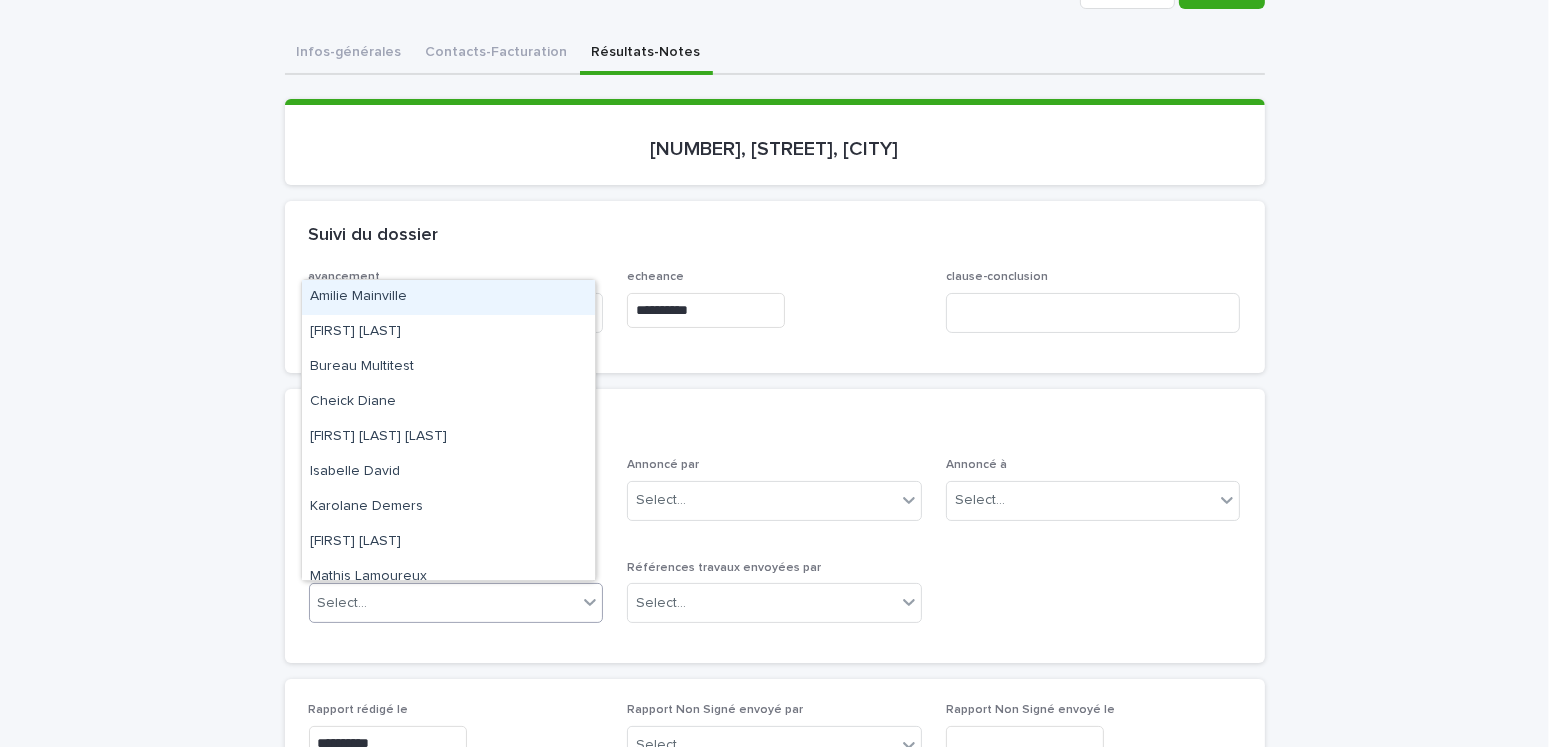 click on "Amilie Mainville" at bounding box center (448, 297) 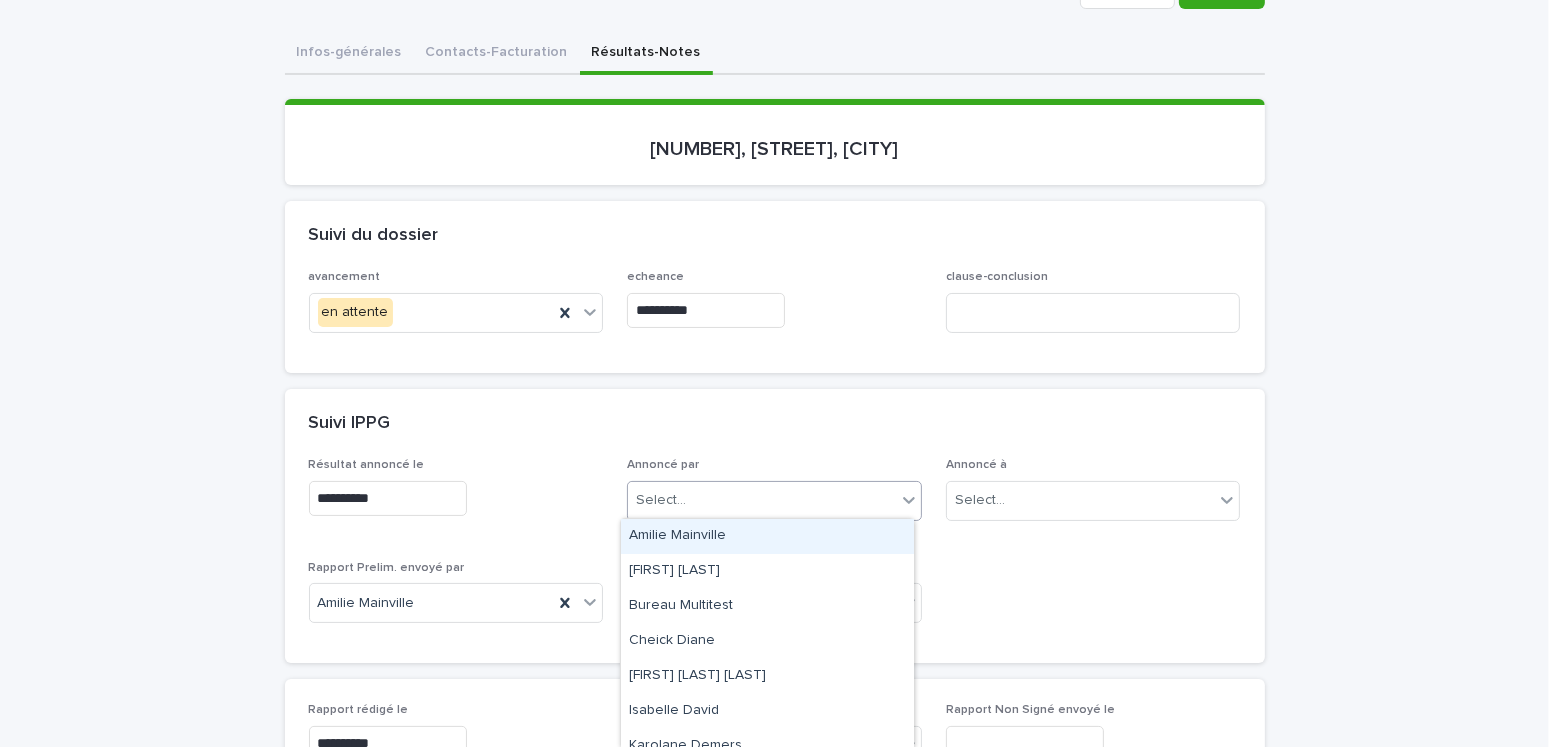 click on "Select..." at bounding box center [762, 500] 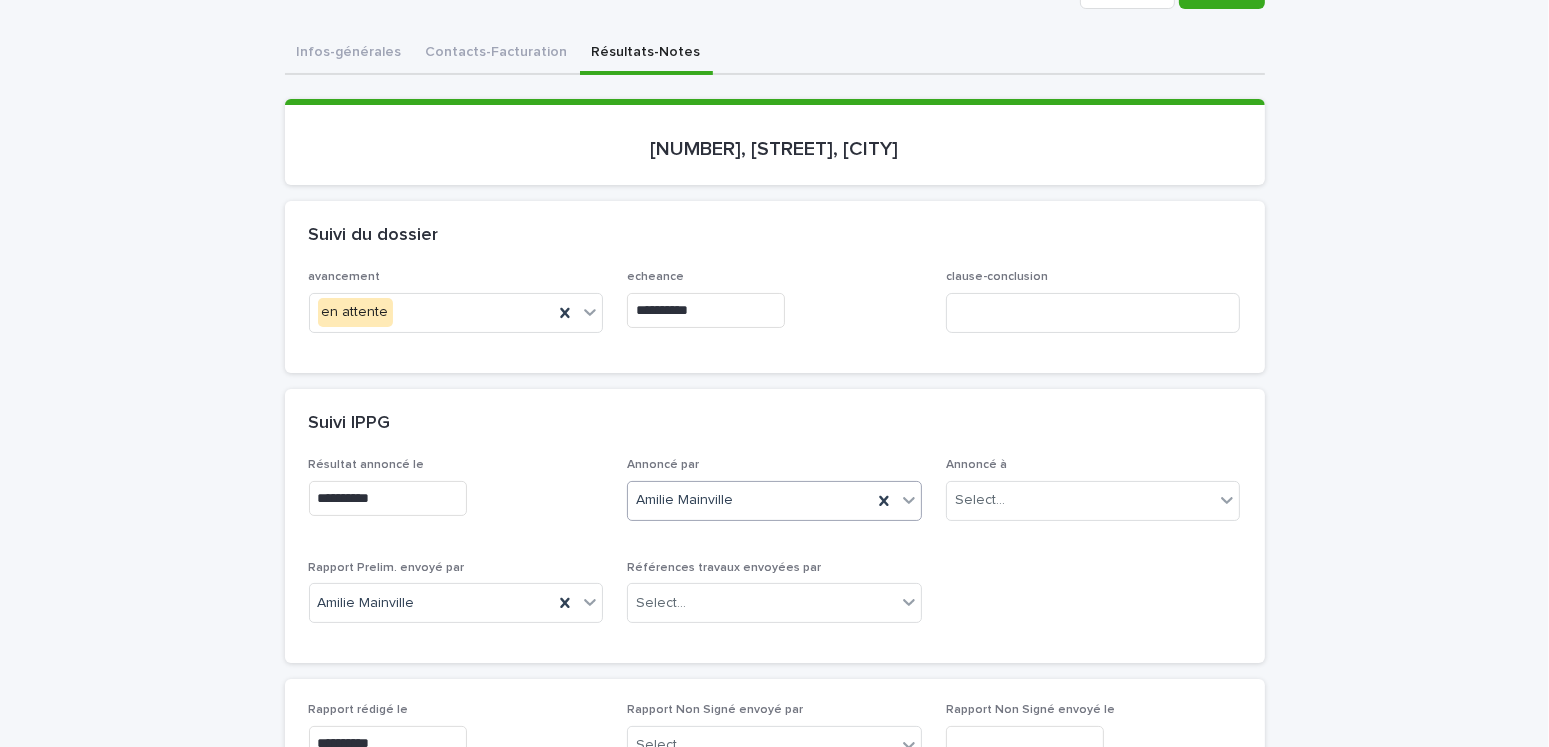 scroll, scrollTop: 100, scrollLeft: 0, axis: vertical 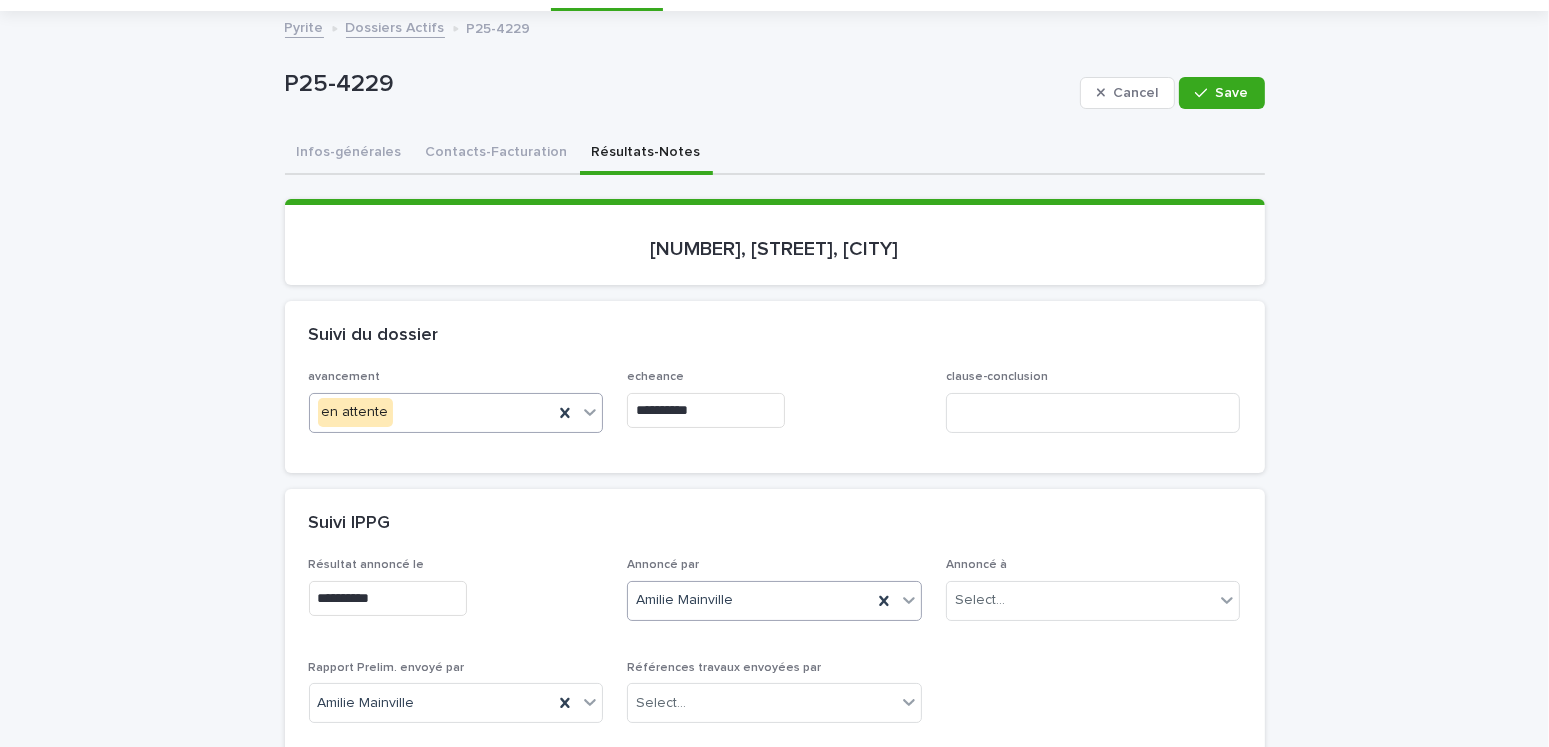 click on "en attente" at bounding box center (432, 412) 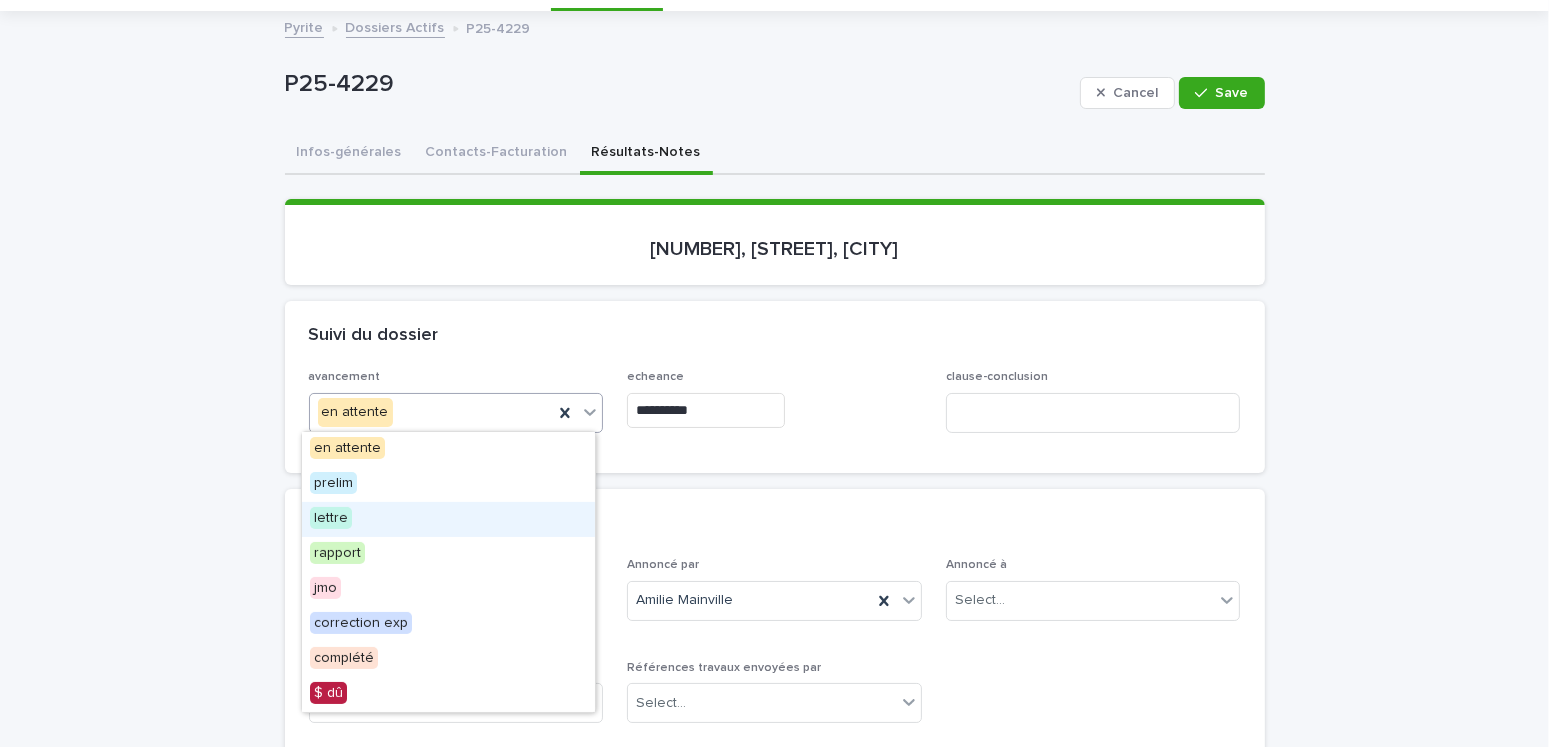 drag, startPoint x: 367, startPoint y: 454, endPoint x: 545, endPoint y: 439, distance: 178.6309 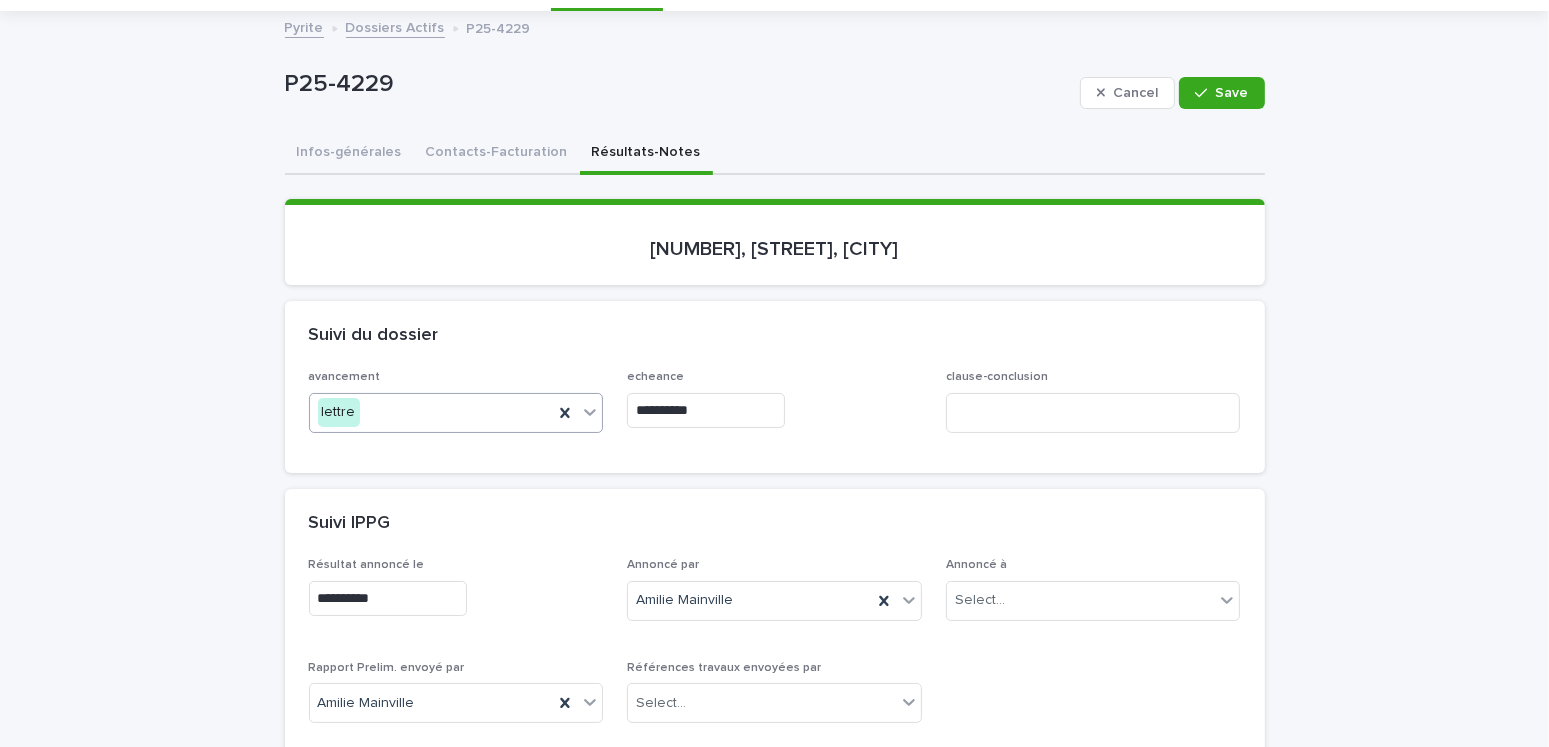 click on "**********" at bounding box center (706, 410) 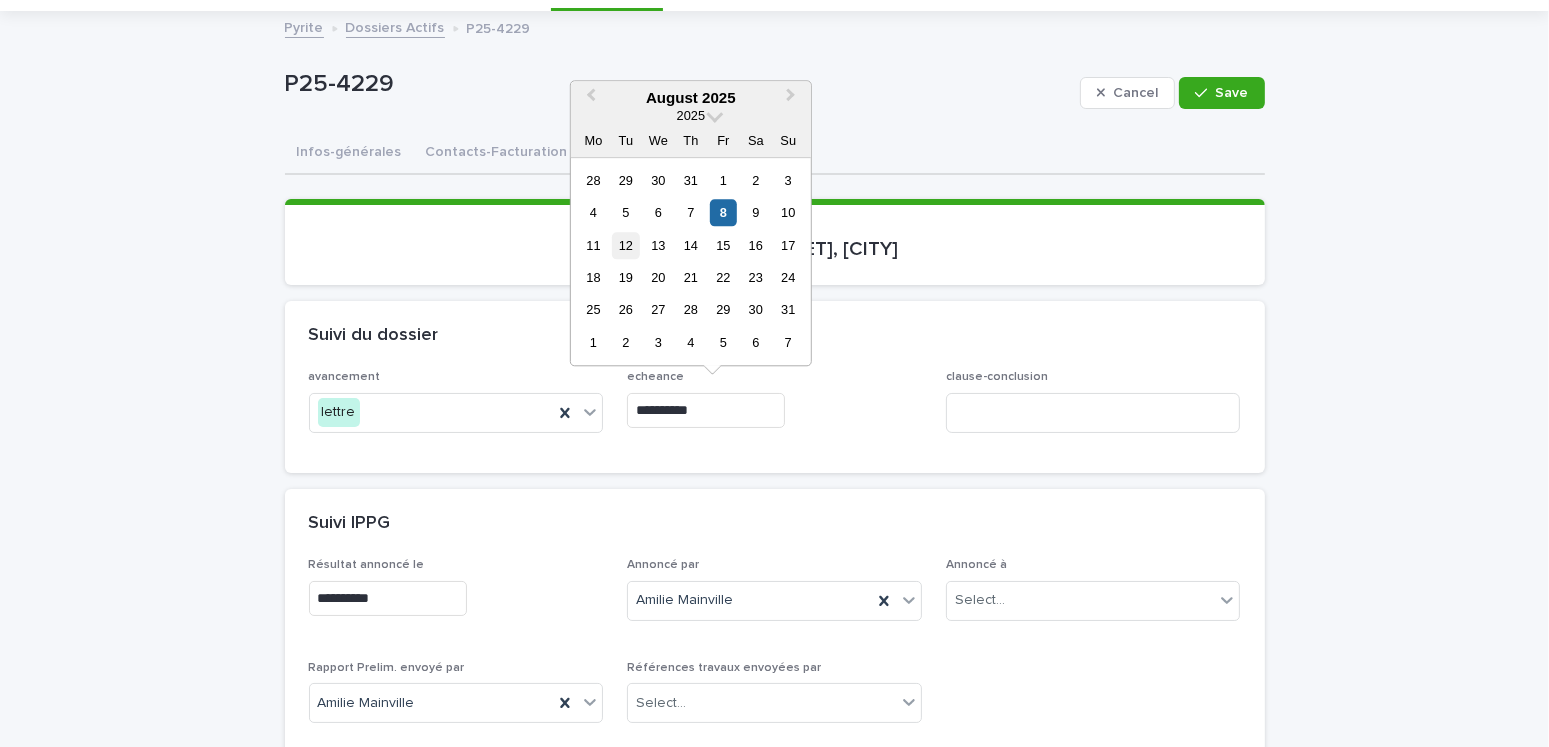 click on "12" at bounding box center [625, 245] 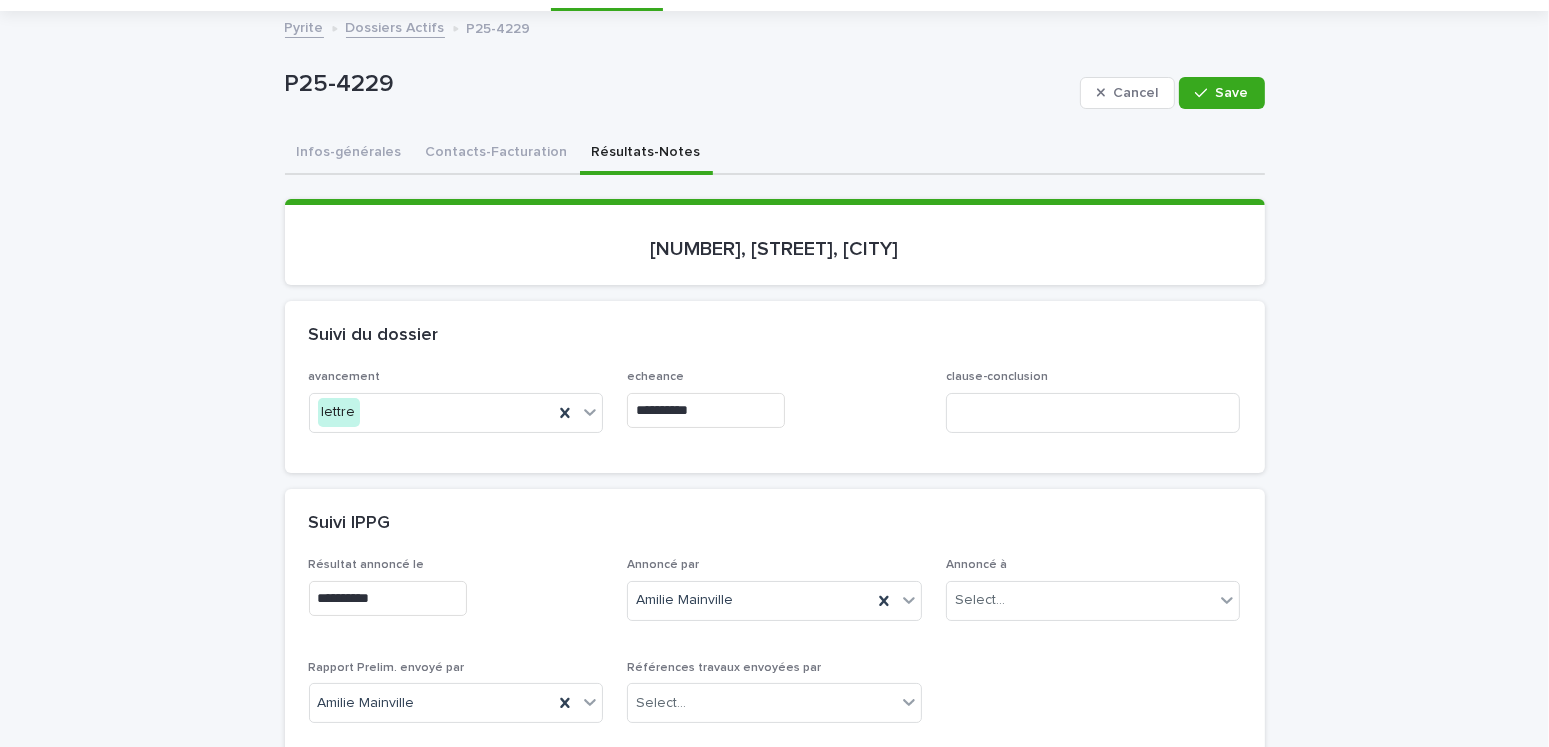 type on "**********" 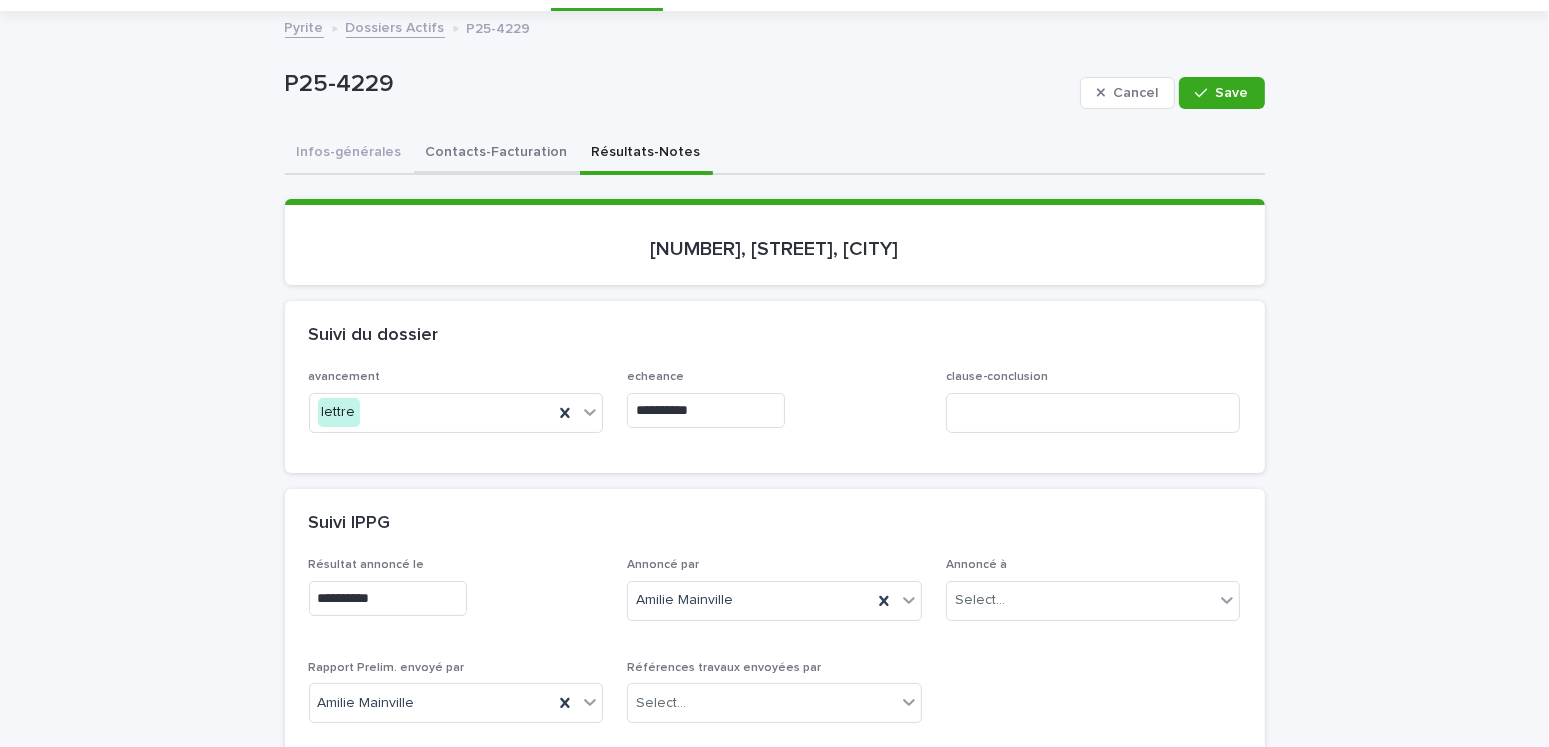 click on "Contacts-Facturation" at bounding box center [497, 154] 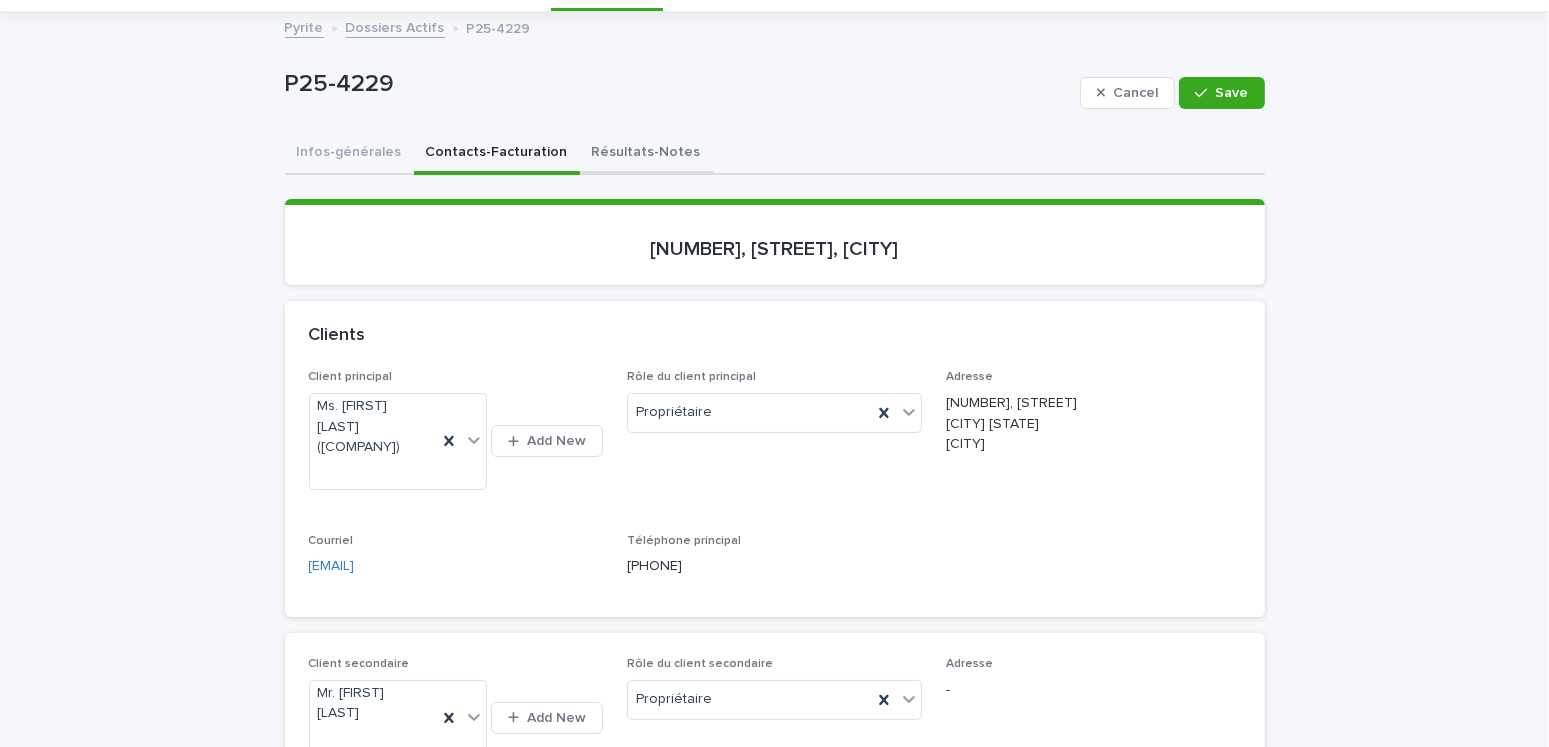 click on "Résultats-Notes" at bounding box center [646, 154] 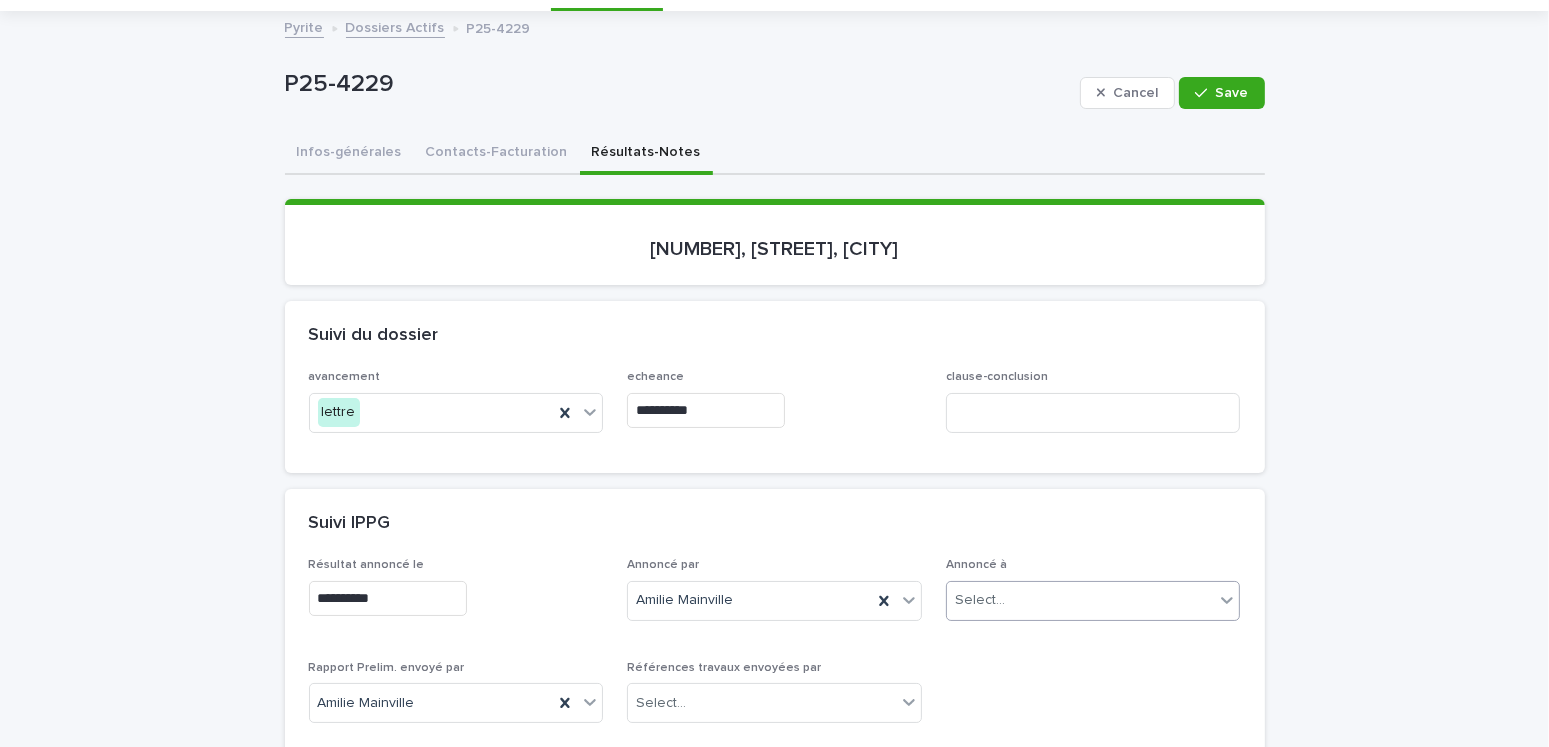 click on "Select..." at bounding box center [980, 600] 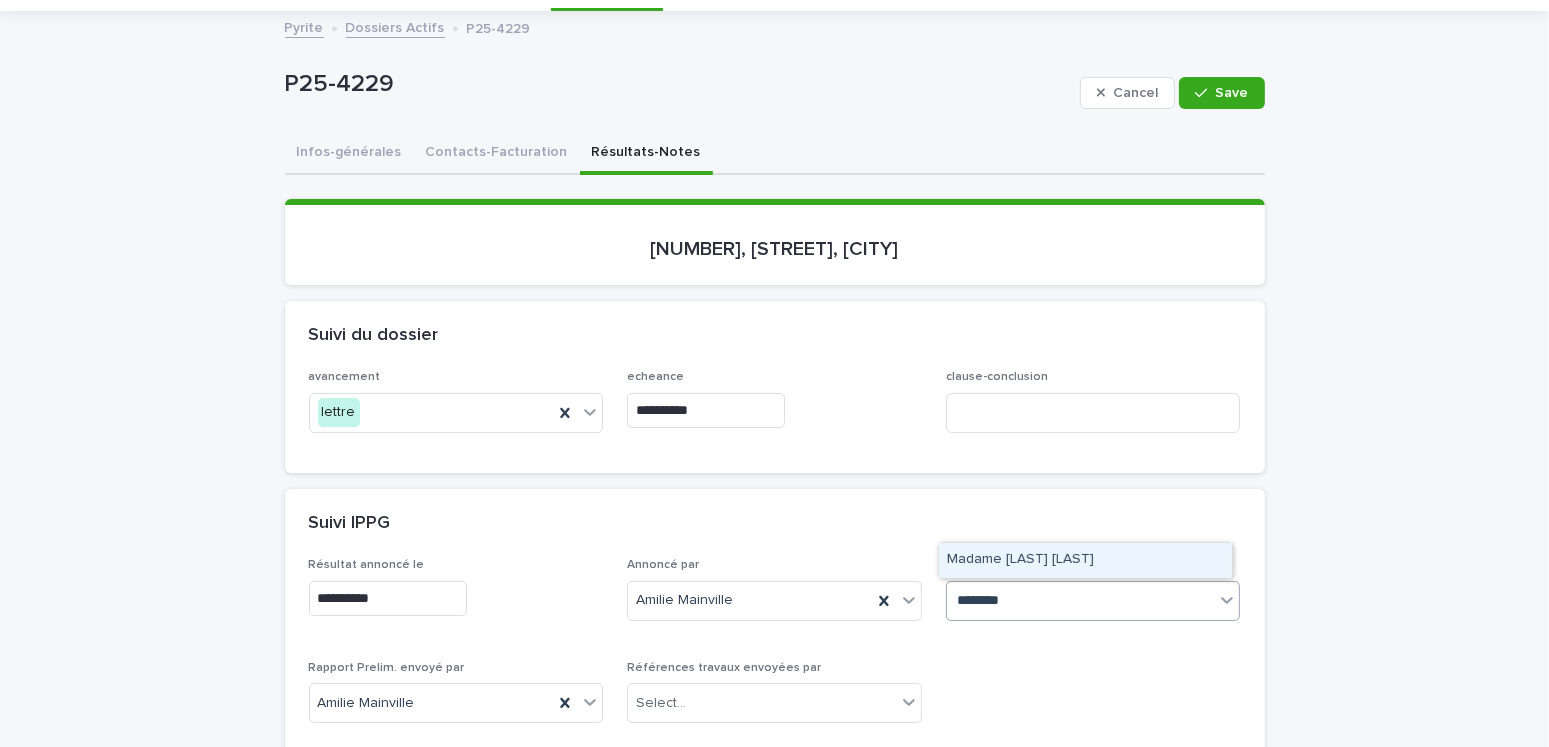 type on "********" 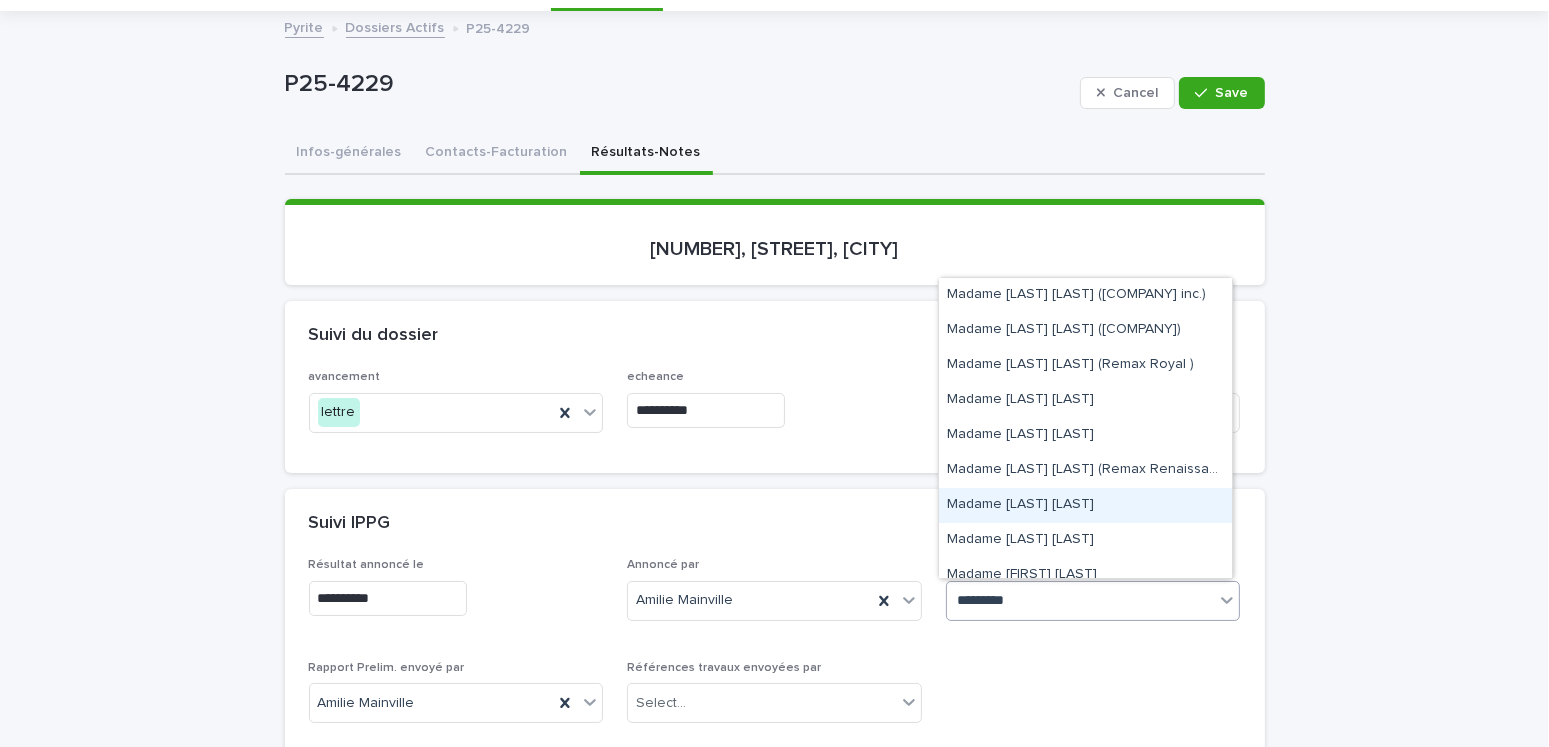 scroll, scrollTop: 100, scrollLeft: 0, axis: vertical 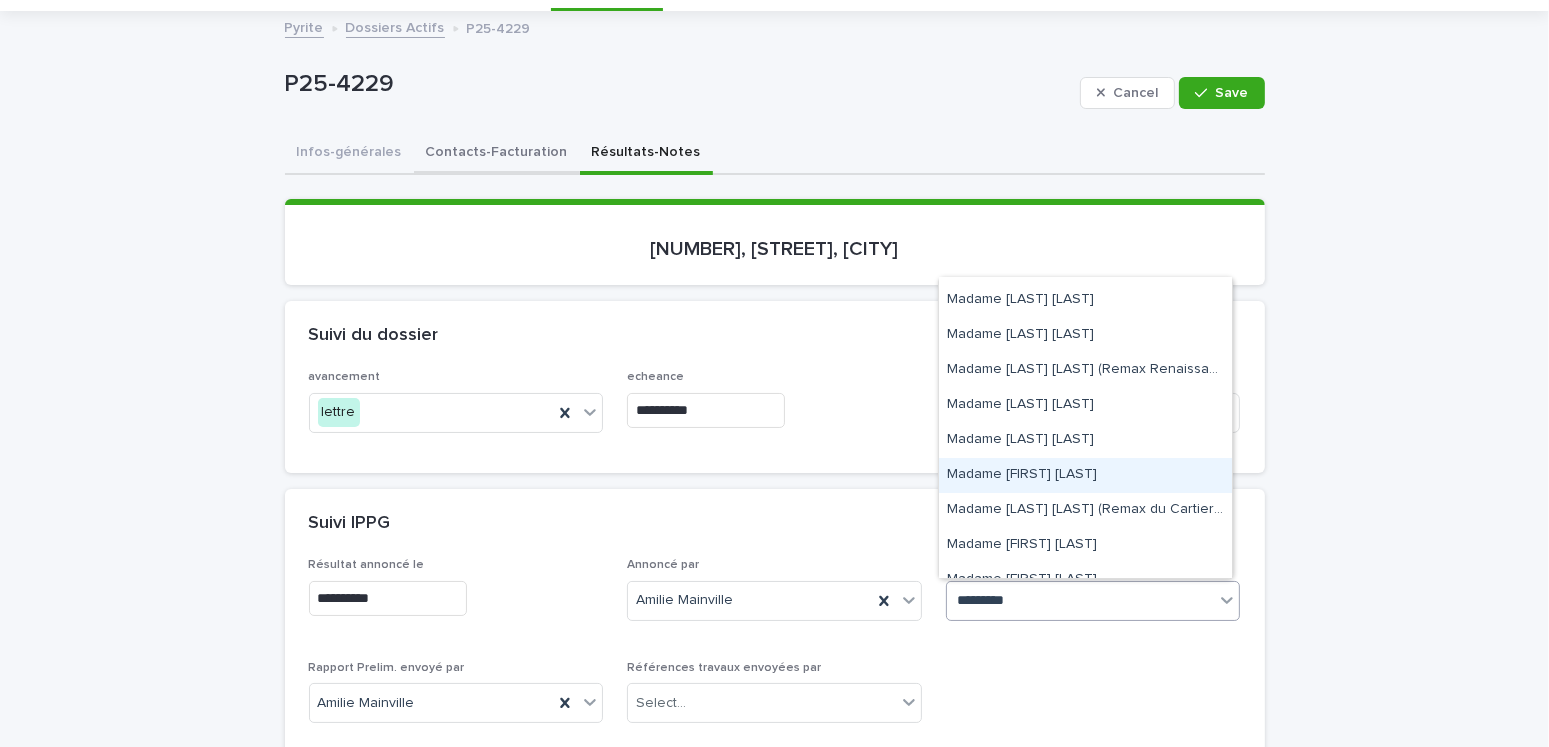 click on "Contacts-Facturation" at bounding box center [497, 154] 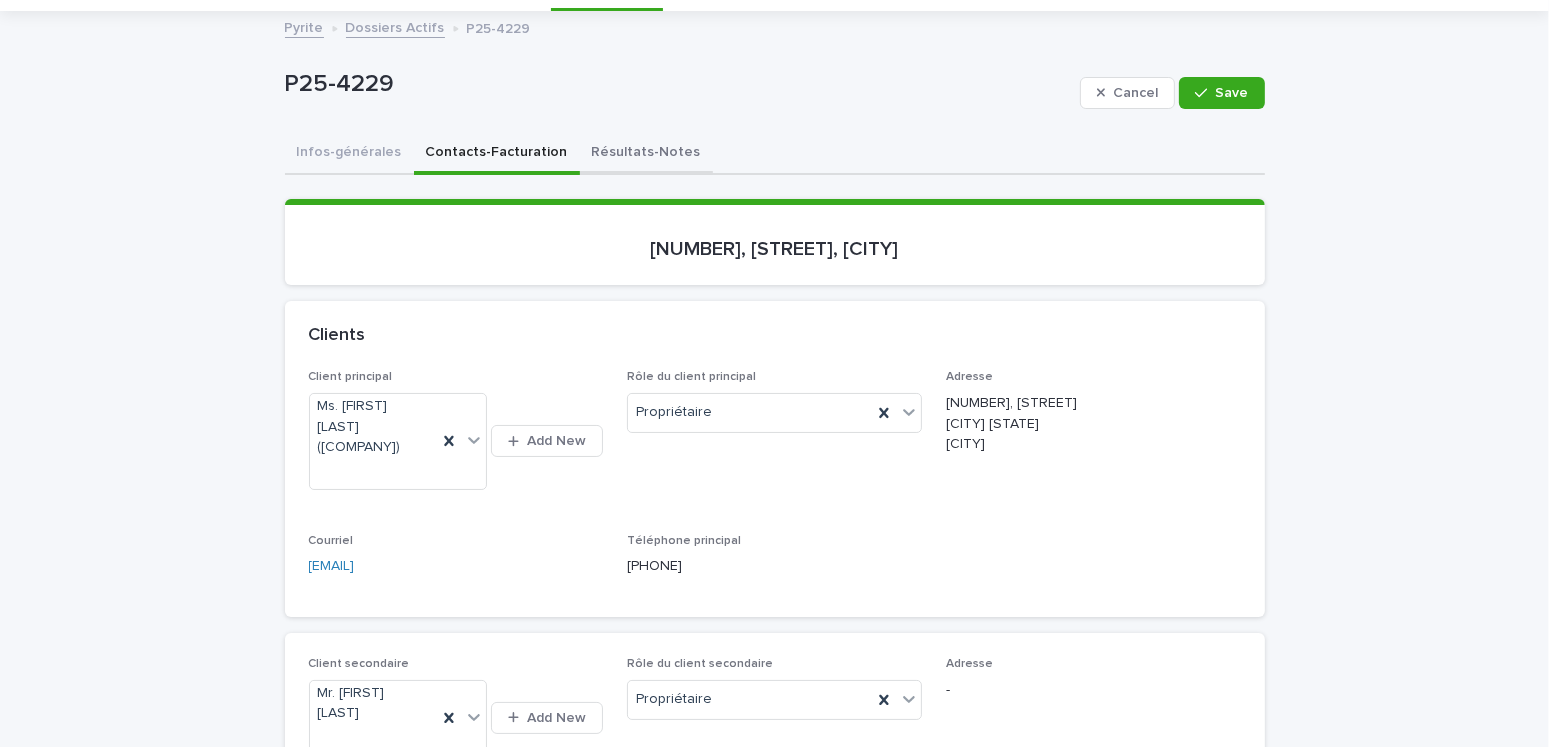click on "Résultats-Notes" at bounding box center (646, 154) 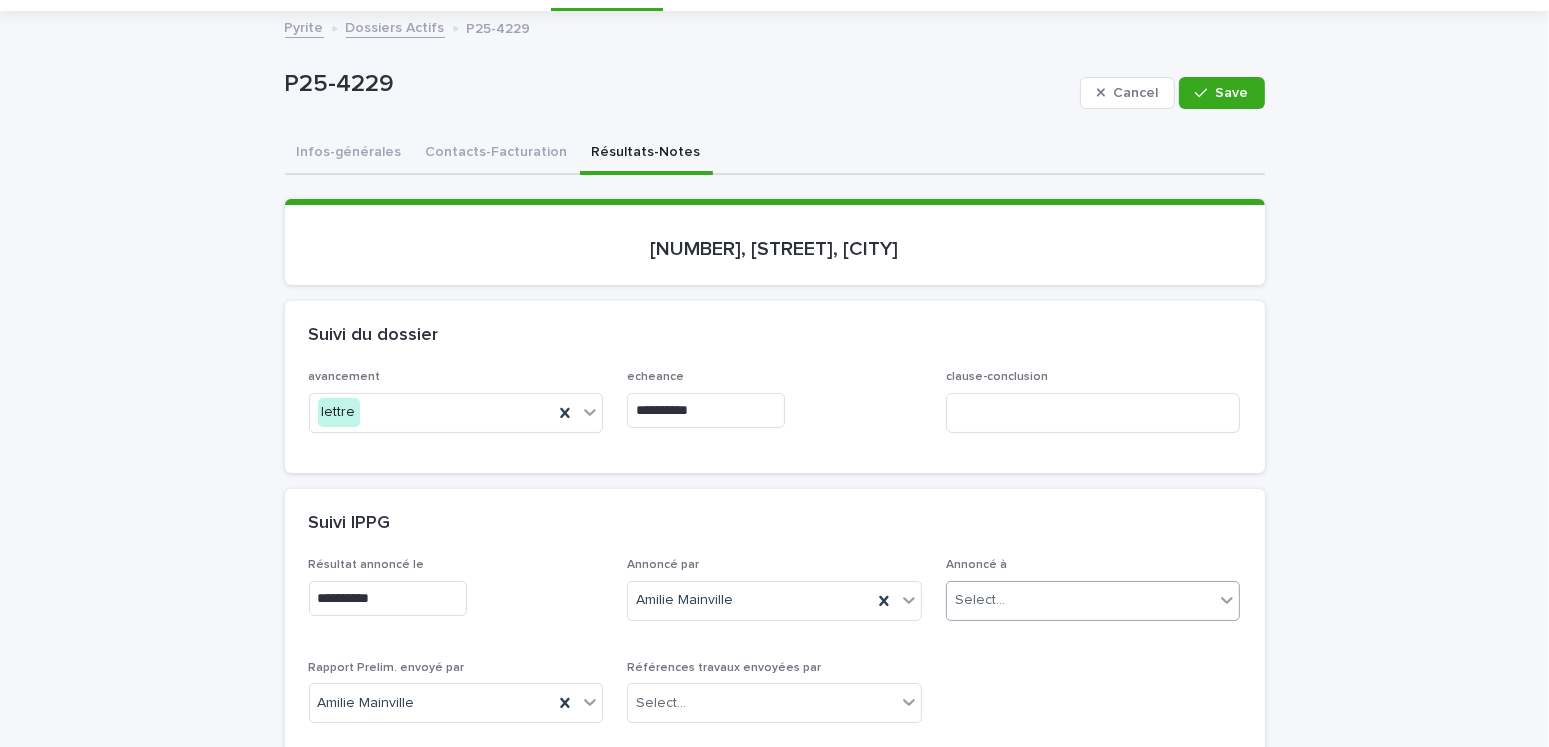click on "Select..." at bounding box center (980, 600) 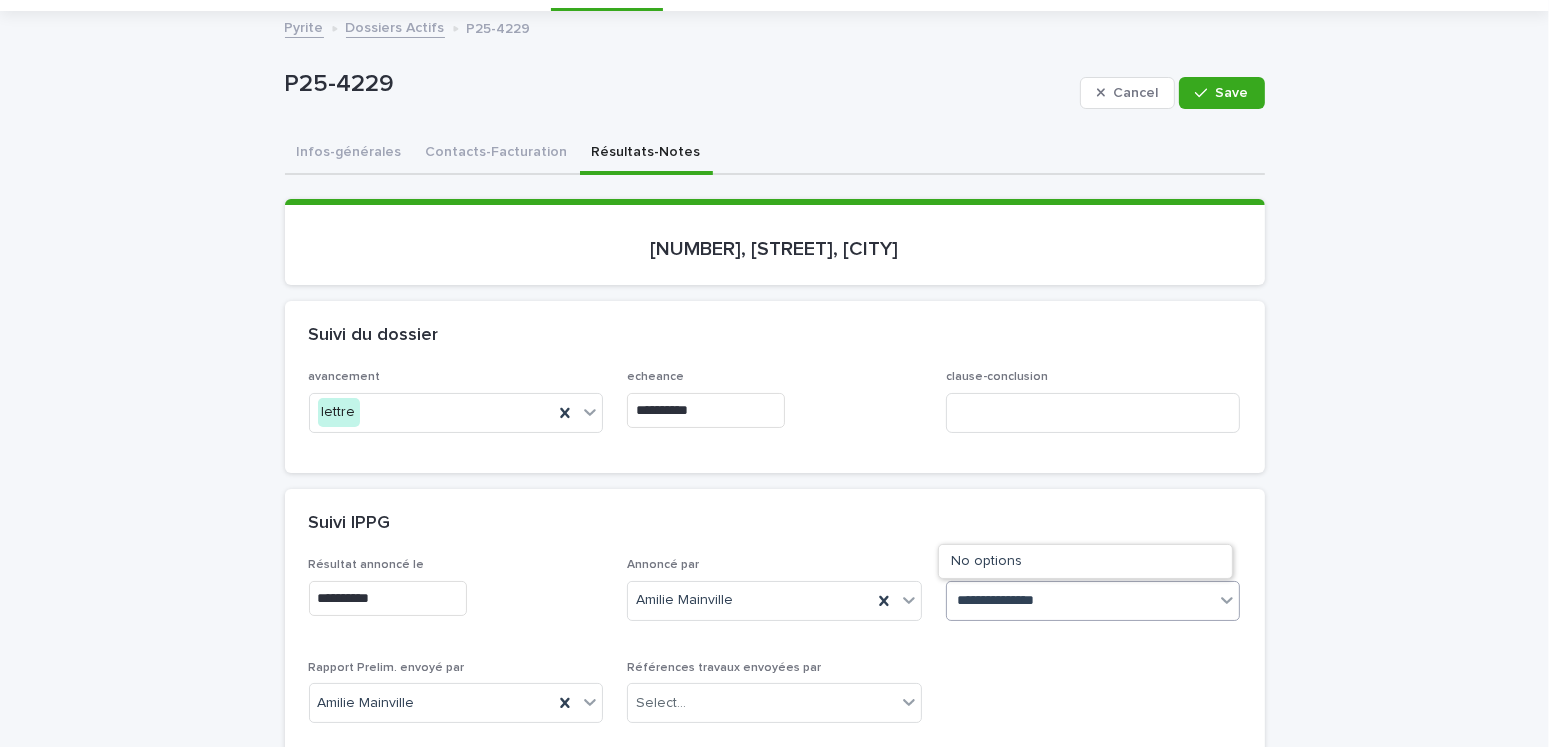 type on "**********" 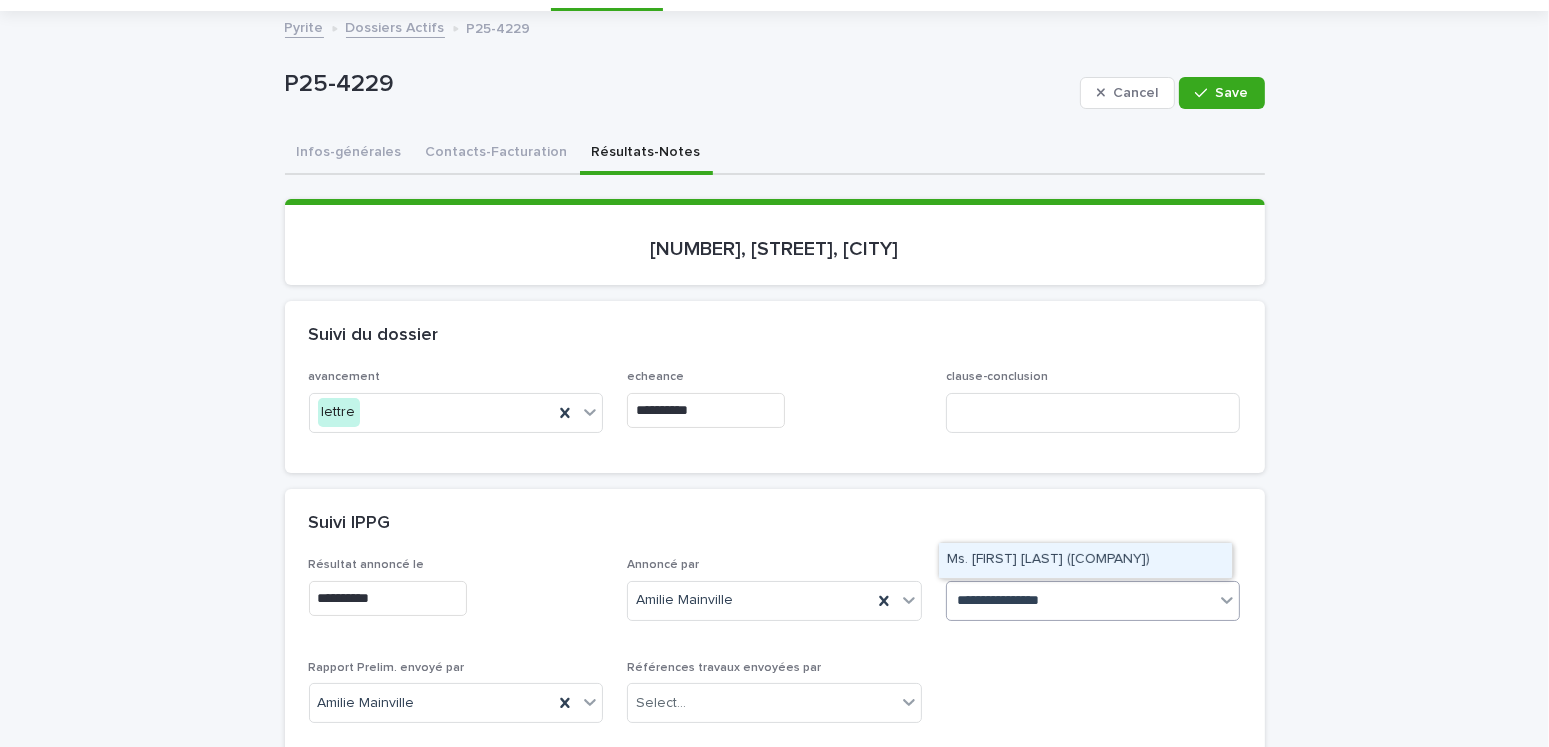 click on "Ms. [FIRST] [LAST] ([COMPANY])" at bounding box center [1085, 560] 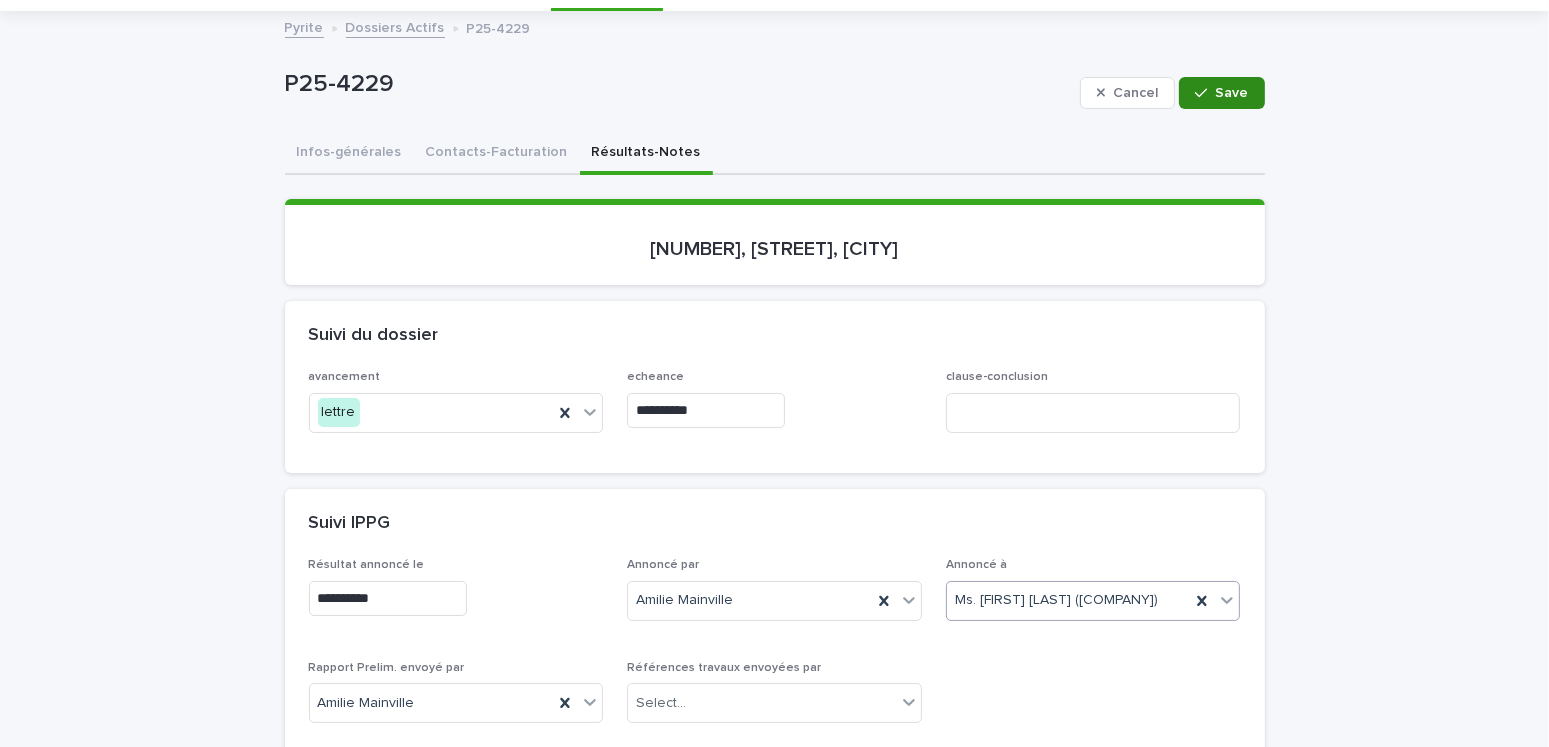 click on "Save" at bounding box center [1232, 93] 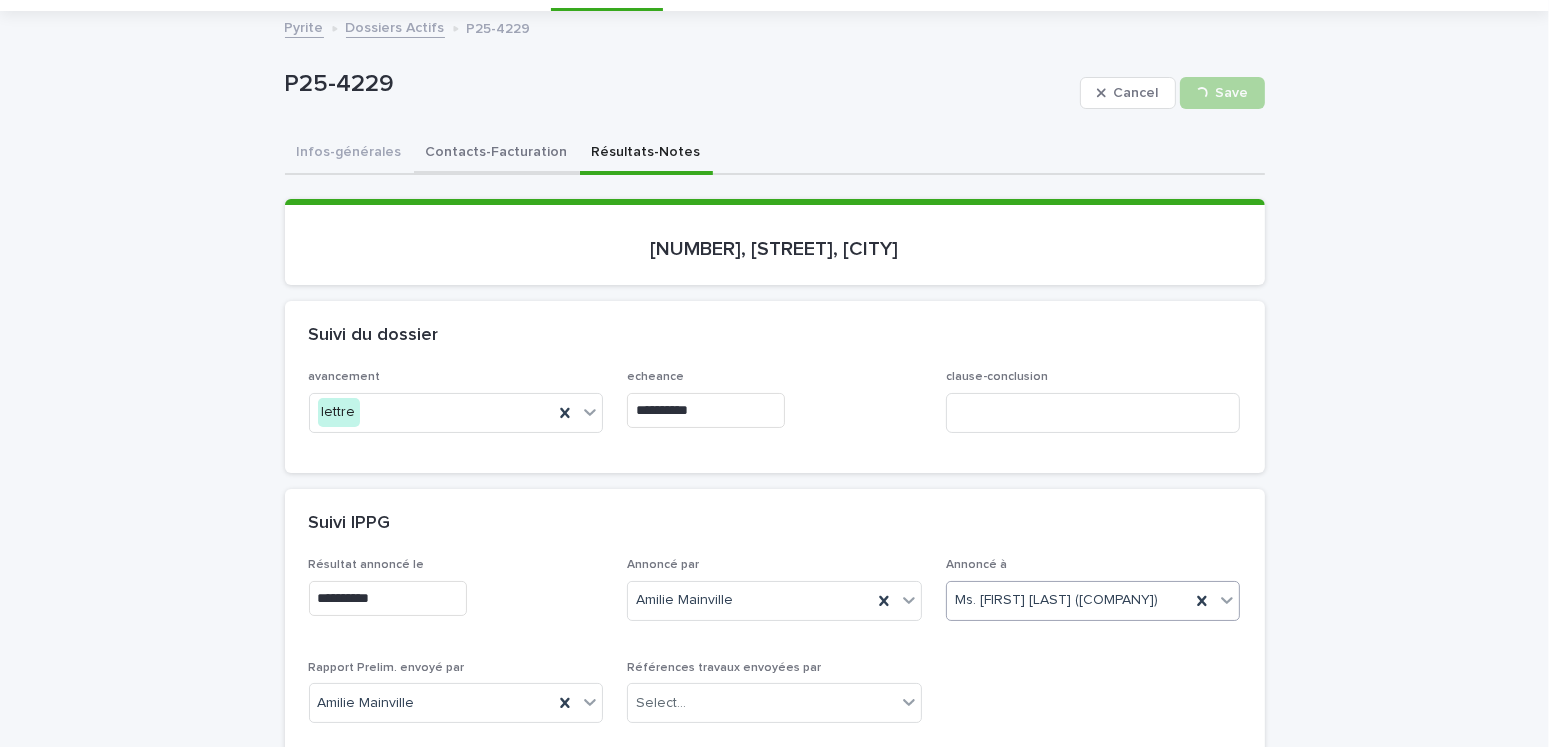 click on "Contacts-Facturation" at bounding box center [497, 154] 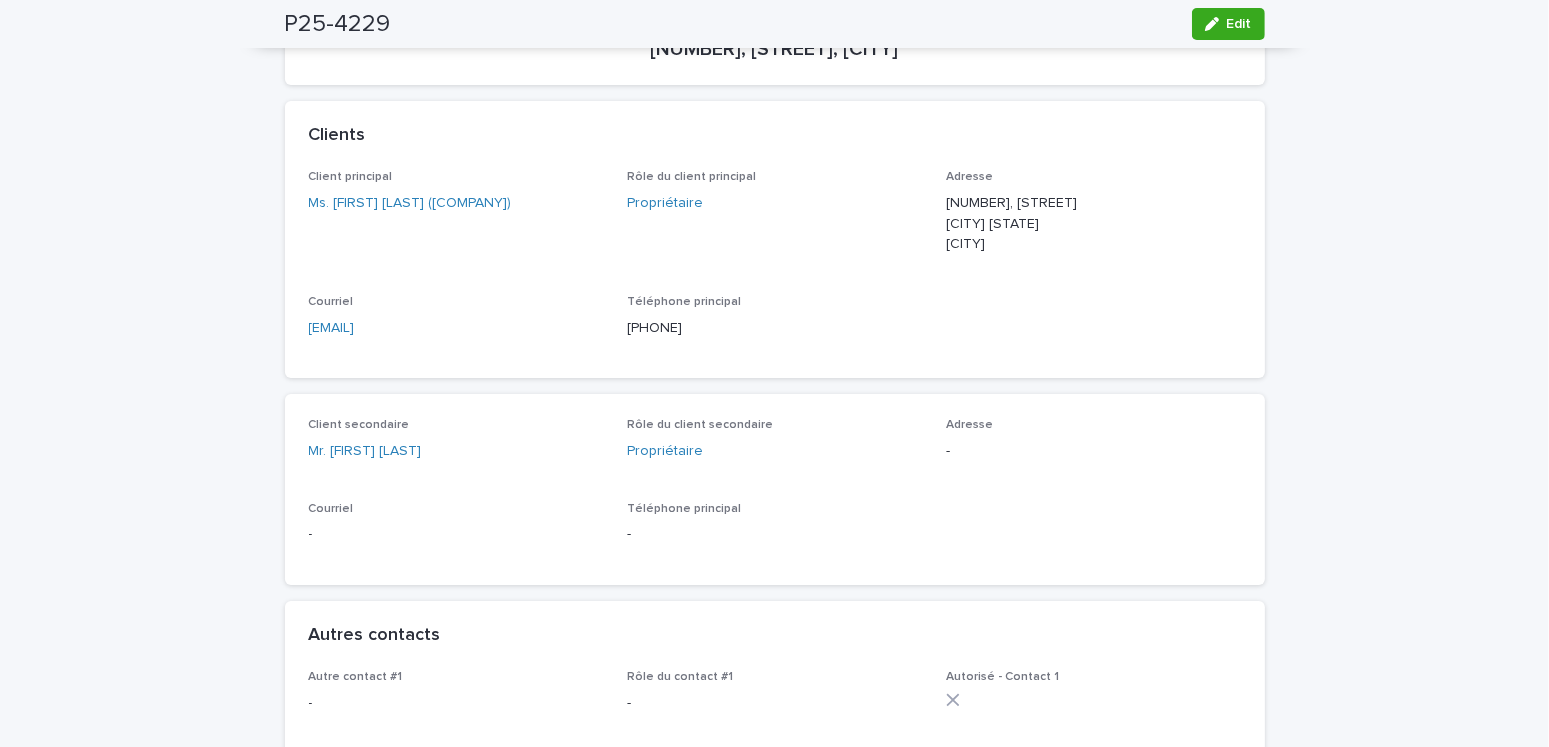 scroll, scrollTop: 100, scrollLeft: 0, axis: vertical 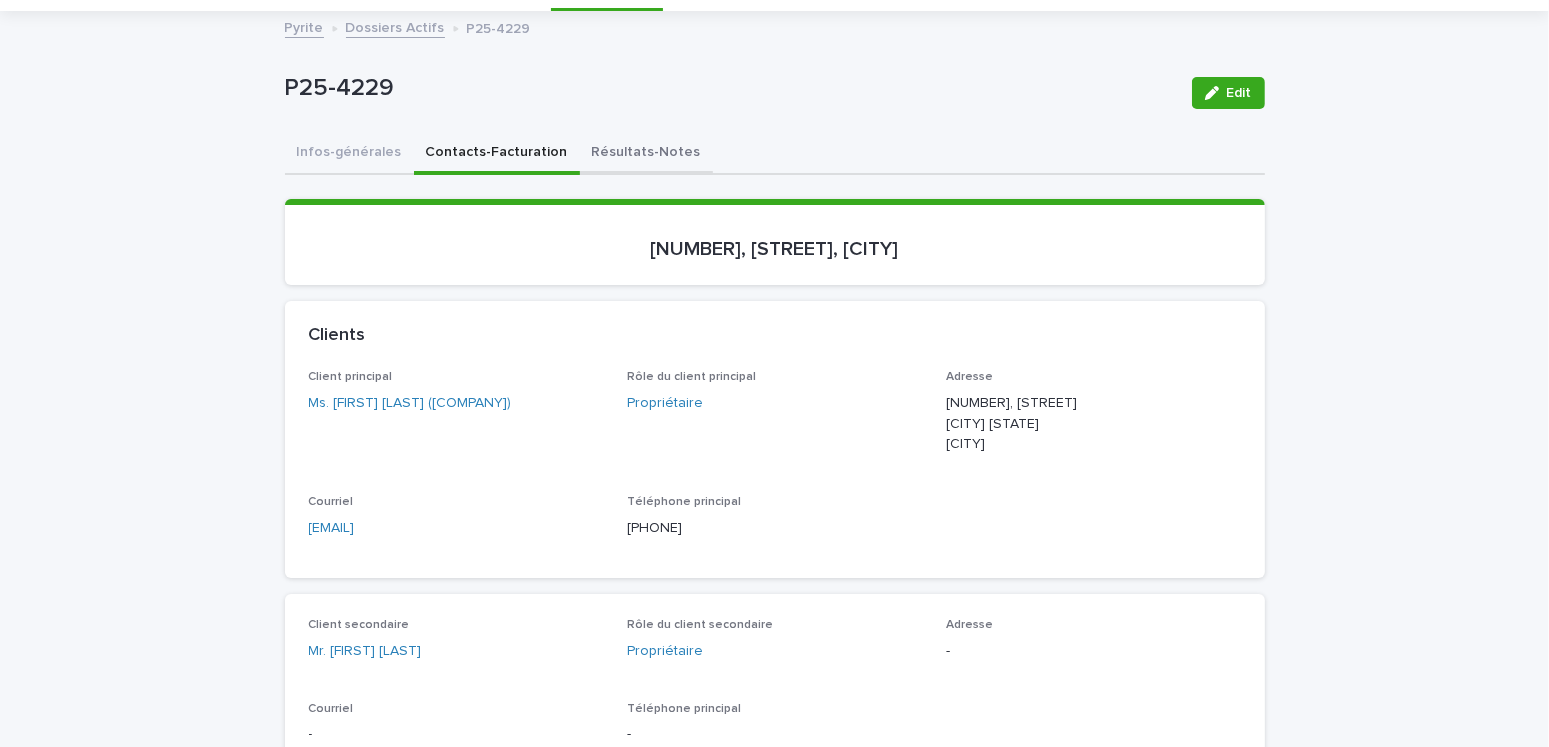click on "Résultats-Notes" at bounding box center [646, 154] 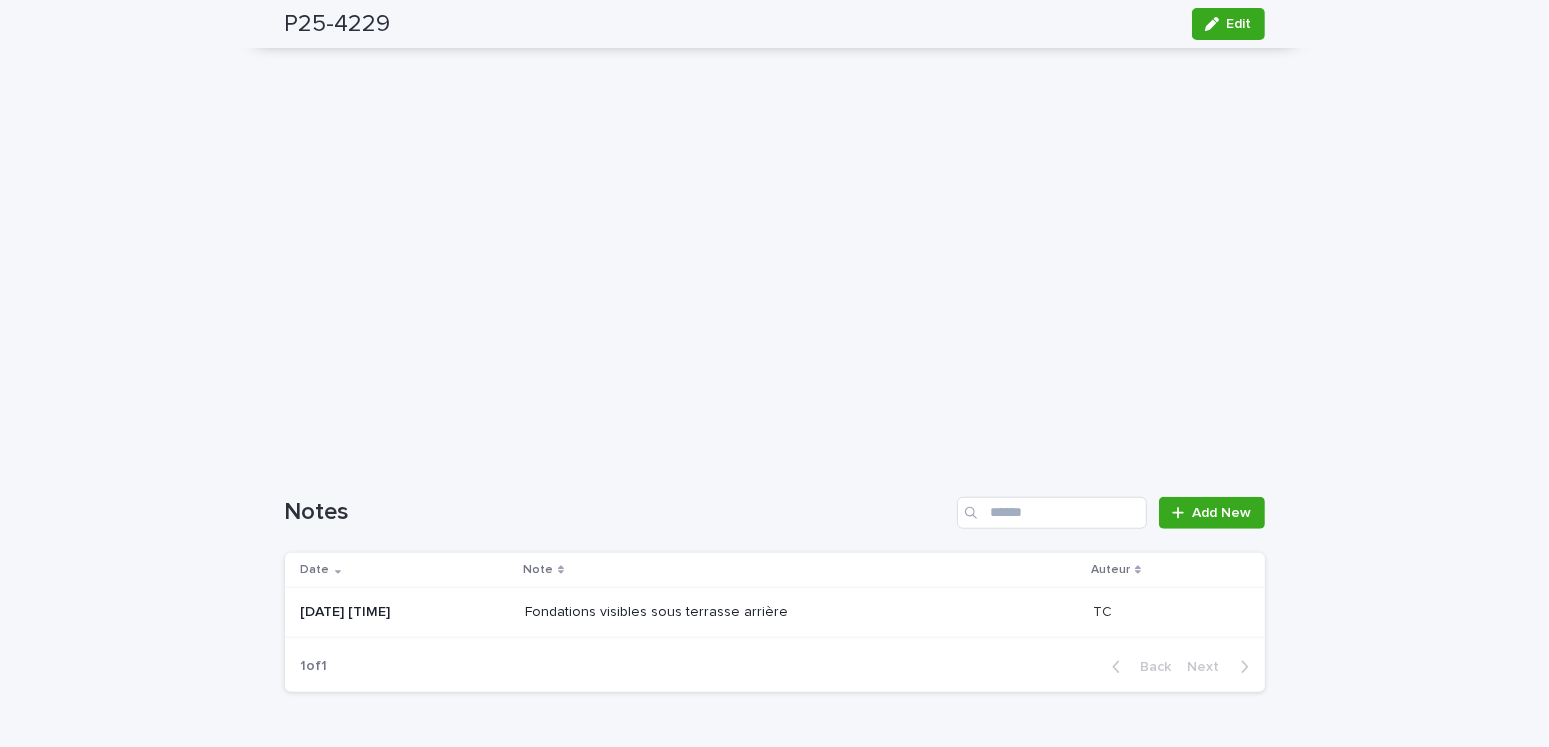 scroll, scrollTop: 1100, scrollLeft: 0, axis: vertical 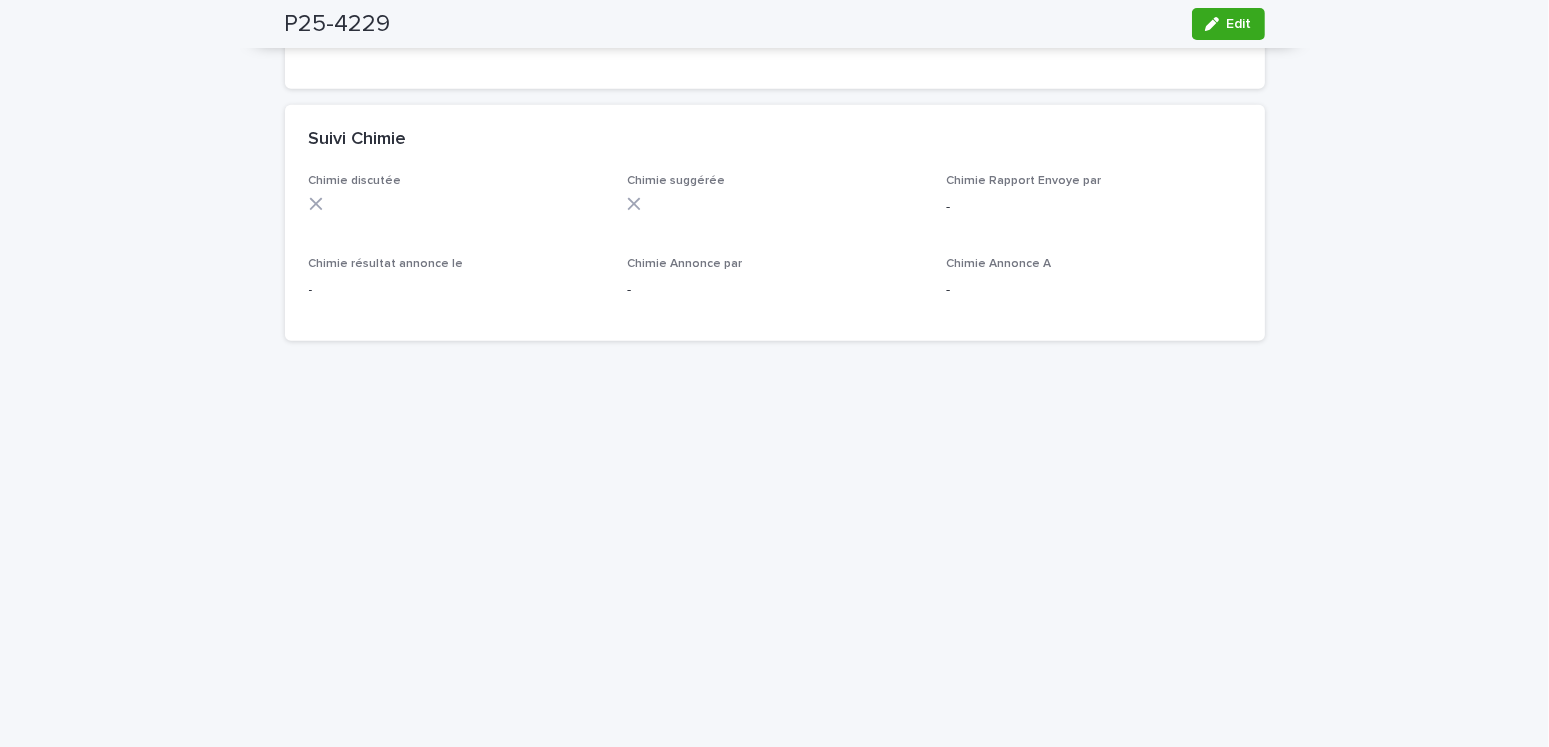 click on "Loading... Saving… Loading... Saving… P[ID] Edit P[ID] Edit Sorry, there was an error saving your record. Please try again. Please fill out the required fields below. Infos-générales Contacts-Facturation Résultats-Notes Can't display tree at index  0 Can't display tree at index  1 Loading... Saving… Loading... Saving… Loading... Saving…   4075, [STREET] [STREET], [CITY] Loading... Saving… Suivi du dossier avancement lettre echeance [DATE] clause-conclusion - Suivi IPPG Résultat annoncé le [DATE] Annoncé par [FIRST] [LAST]   Annoncé à Ms. [LAST] [LAST]   Rapport Prelim. envoyé par [FIRST] [LAST]   Références travaux envoyées par - Rapport rédigé le [DATE] Rapport Non Signé envoyé par - Rapport Non Signé envoyé le - Rapport signé envoyé par - Rapport signé envoyé le - Rapport Papier envoyé le - Info labo numéro labo [NUMBER] date recu signe - Suivi Chimie Chimie discutée Chimie suggérée Chimie Rapport Envoye par - Chimie résultat annonce le - - -" at bounding box center (774, 110) 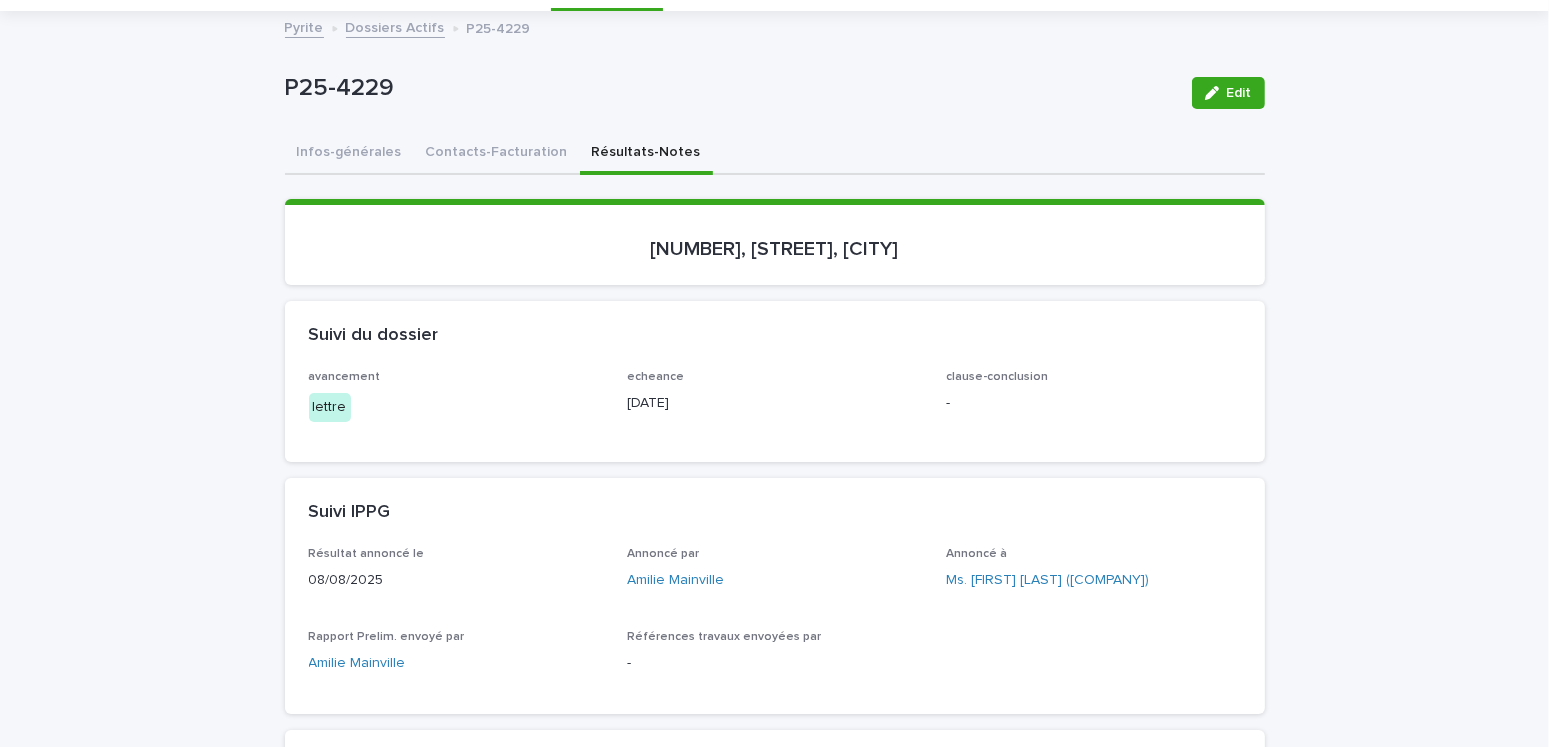 scroll, scrollTop: 0, scrollLeft: 0, axis: both 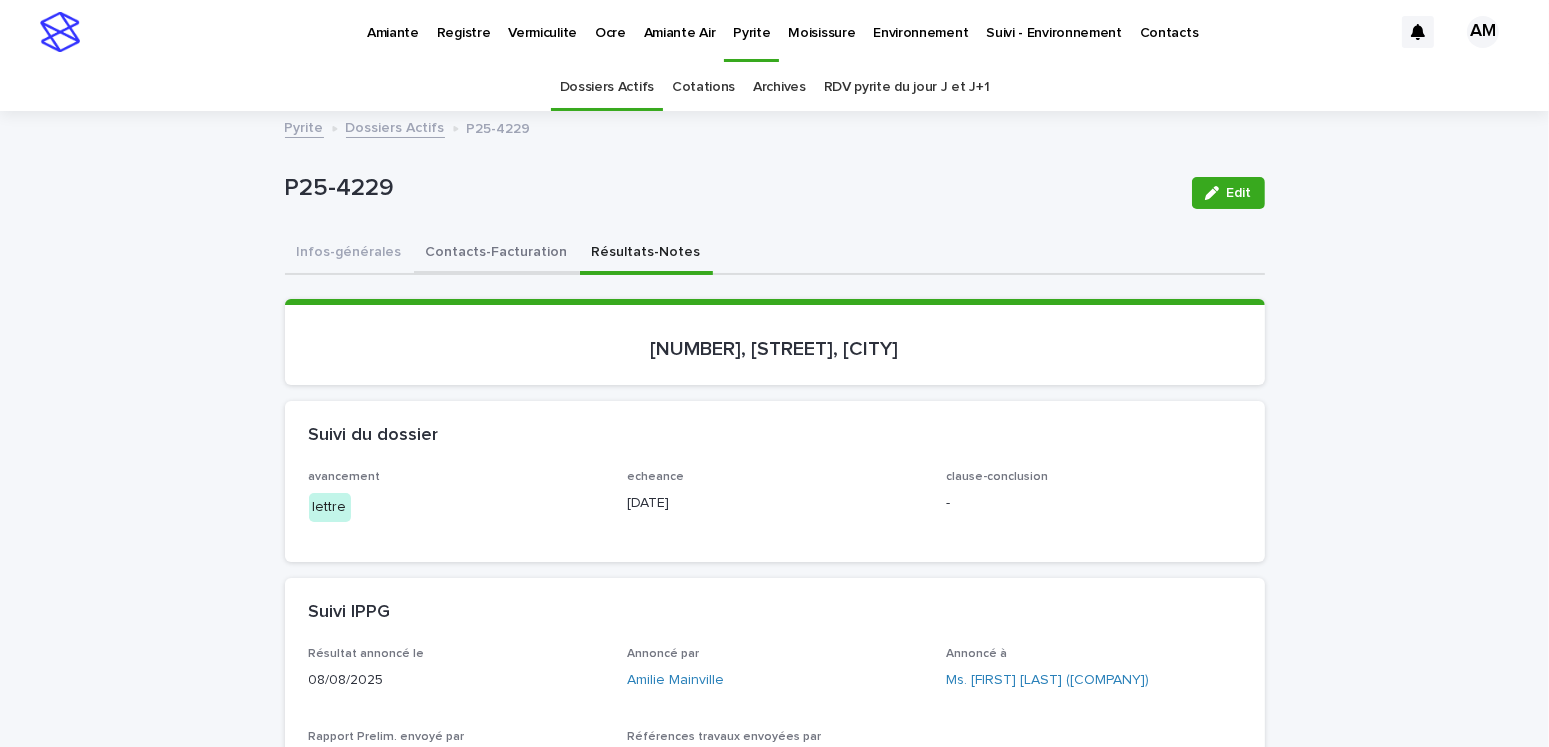 click on "Contacts-Facturation" at bounding box center (497, 254) 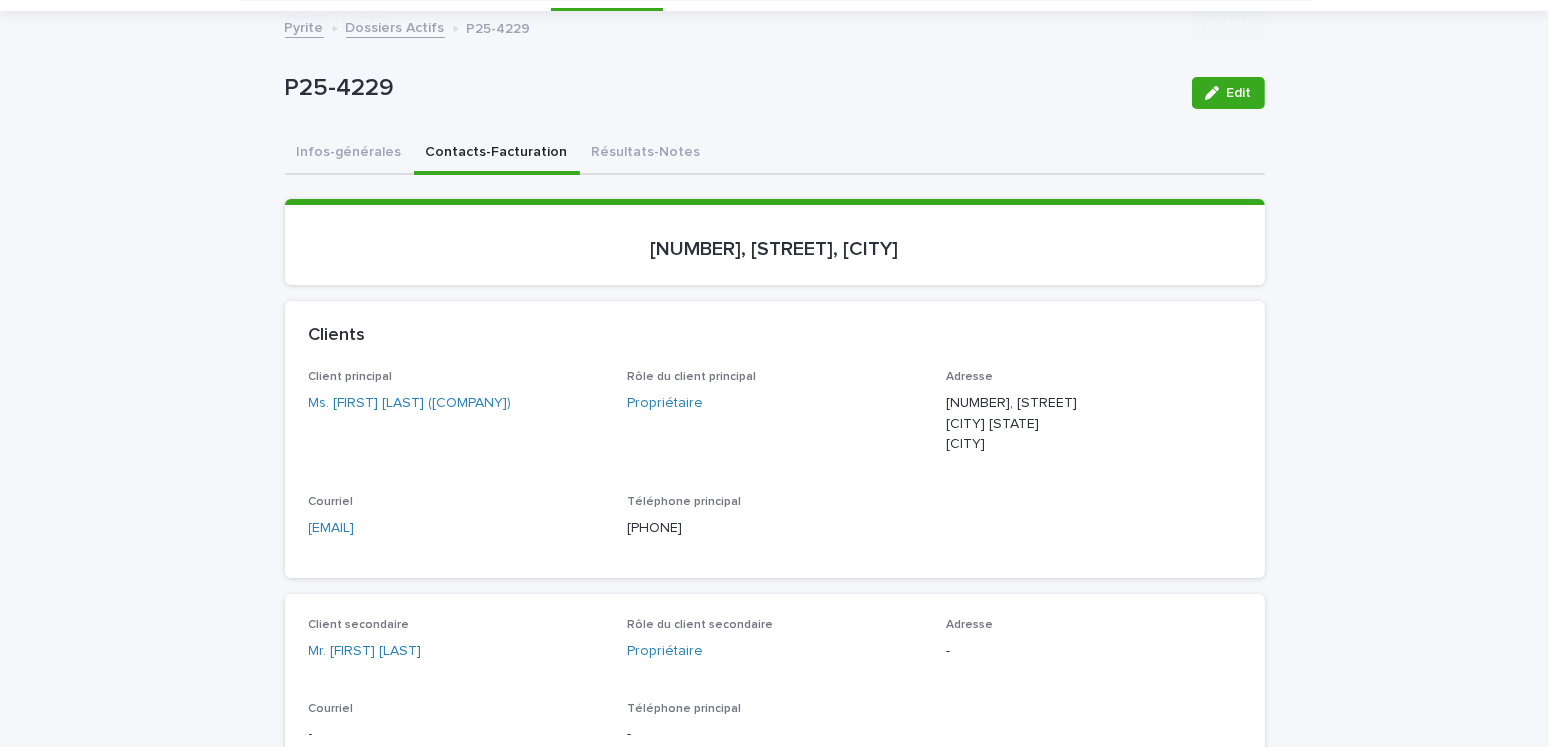 scroll, scrollTop: 300, scrollLeft: 0, axis: vertical 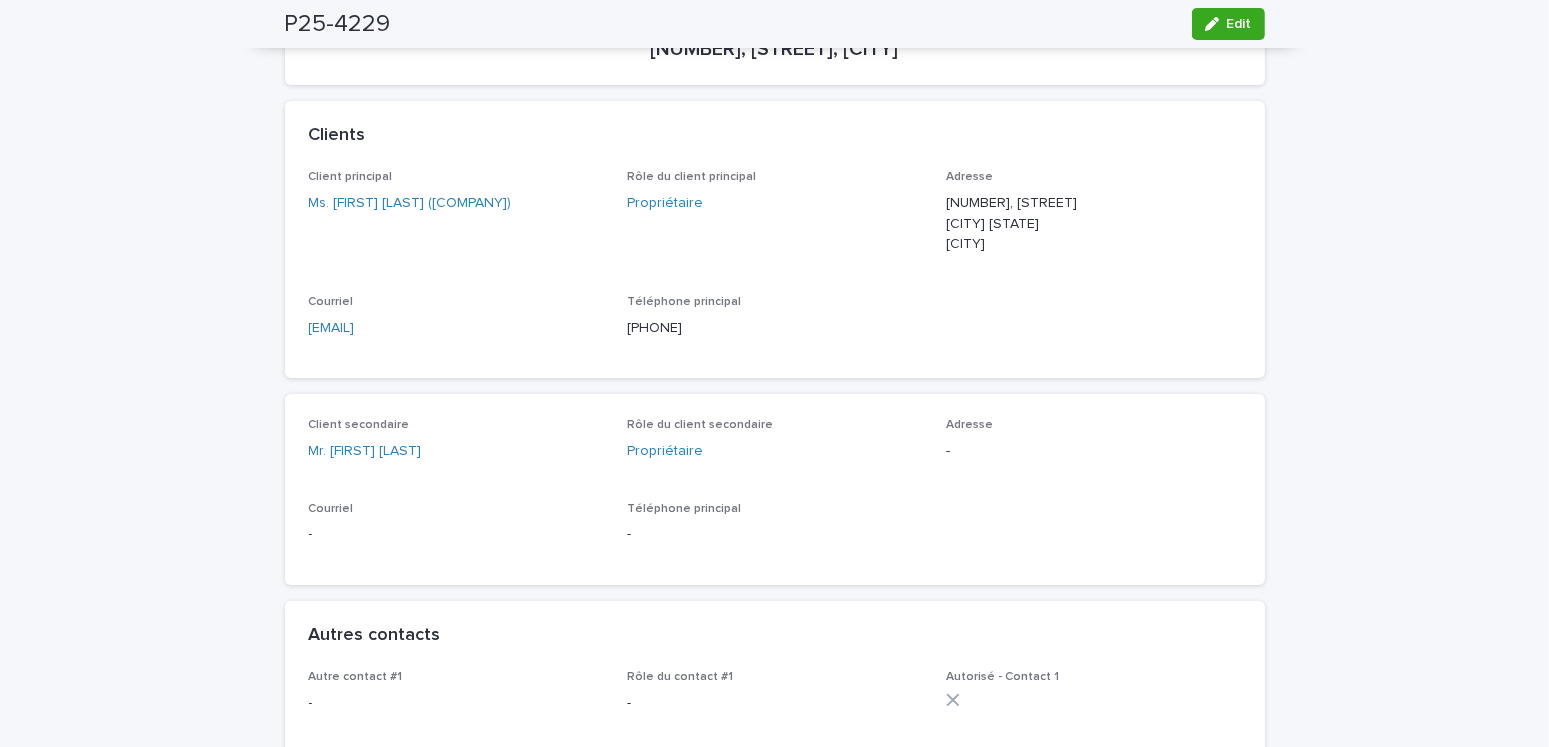 drag, startPoint x: 513, startPoint y: 338, endPoint x: 268, endPoint y: 325, distance: 245.34465 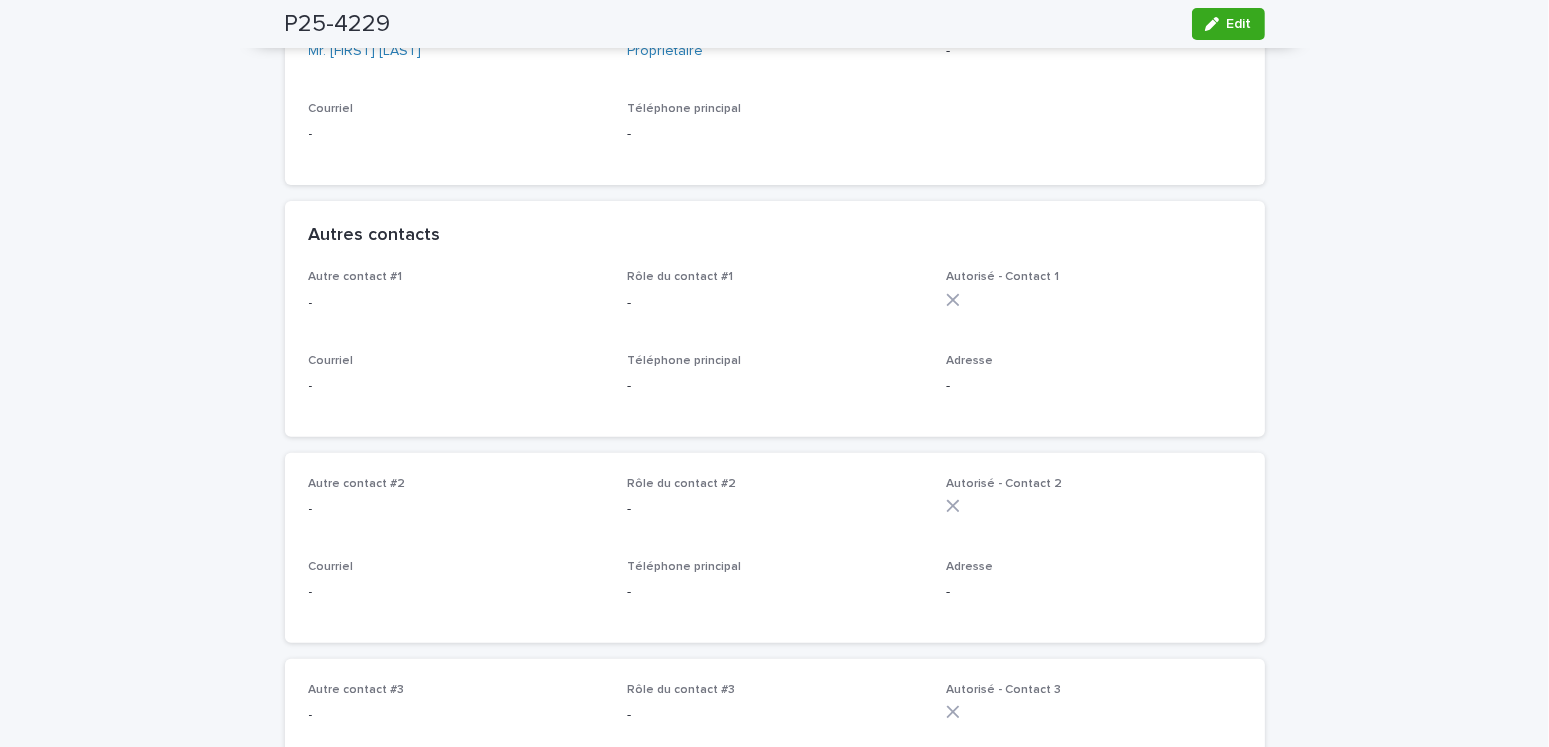 scroll, scrollTop: 200, scrollLeft: 0, axis: vertical 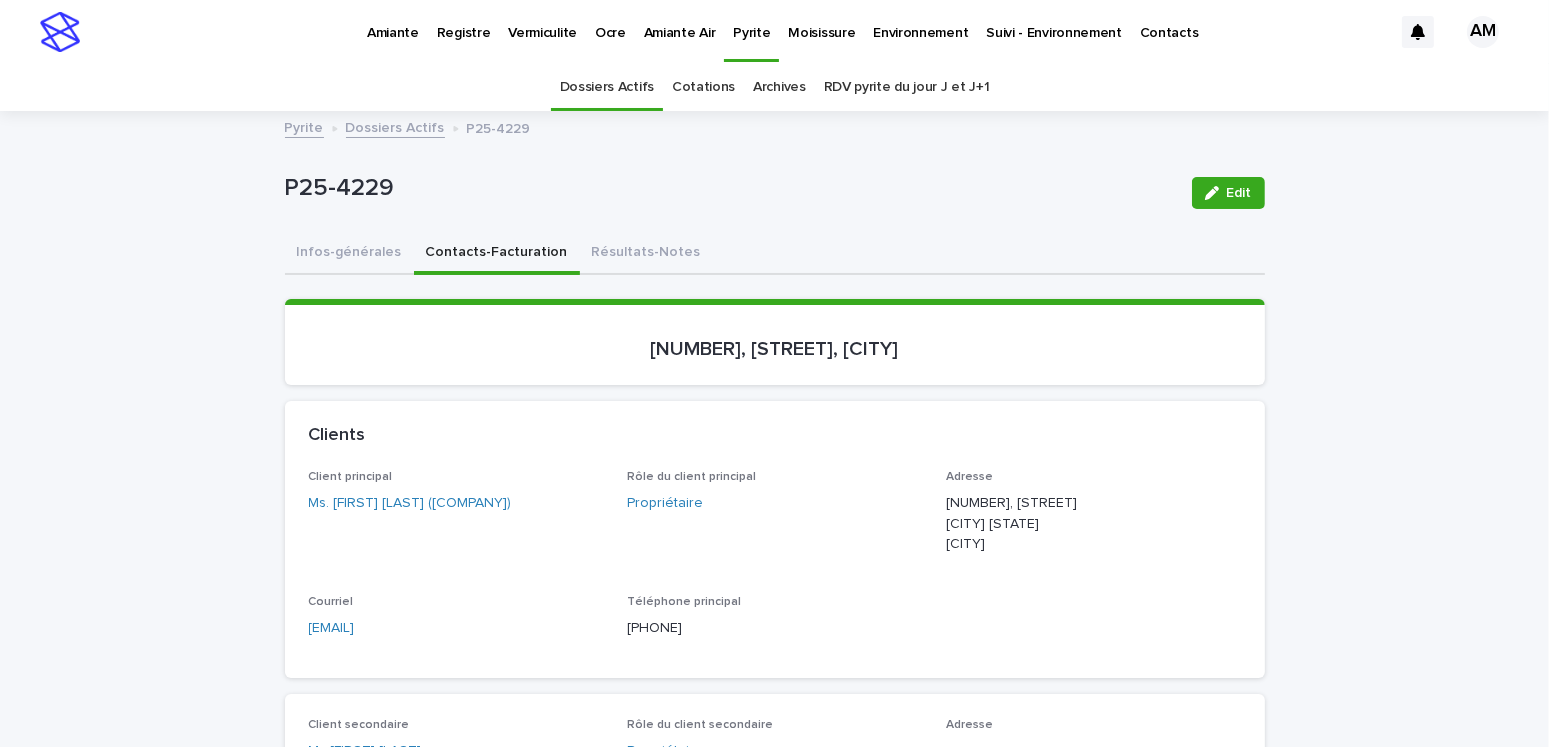 click on "Dossiers Actifs" at bounding box center (395, 126) 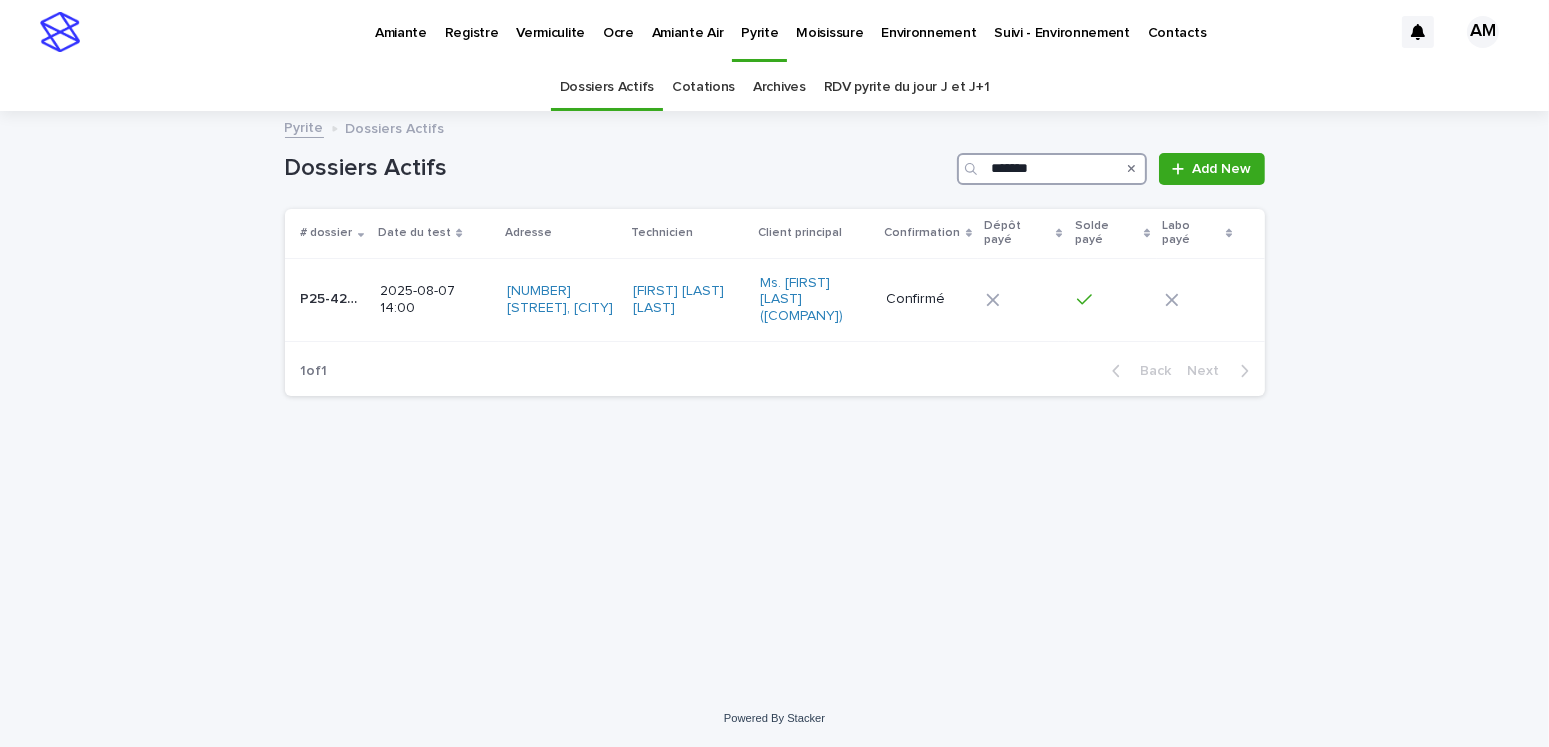 click on "*******" at bounding box center (1052, 169) 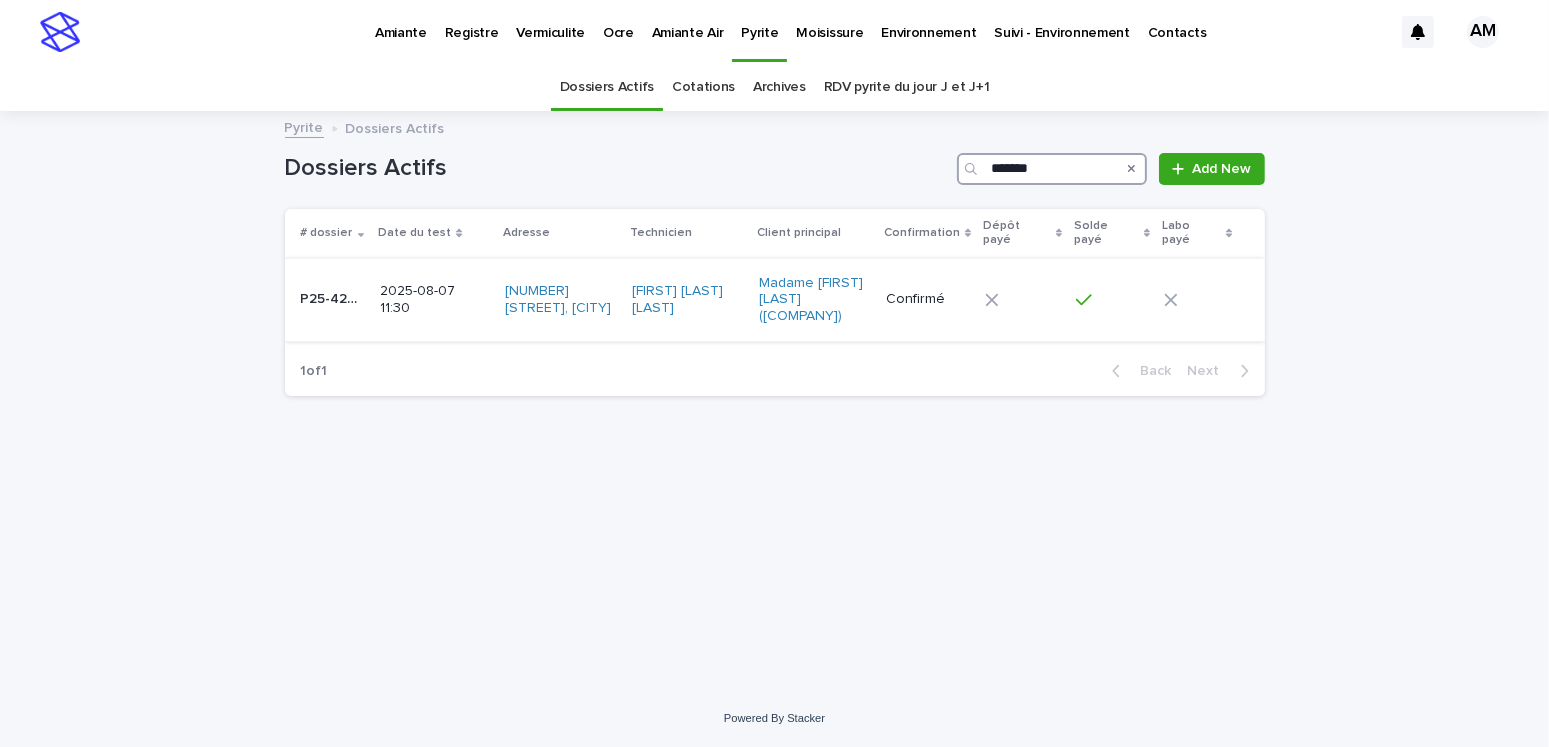type on "*******" 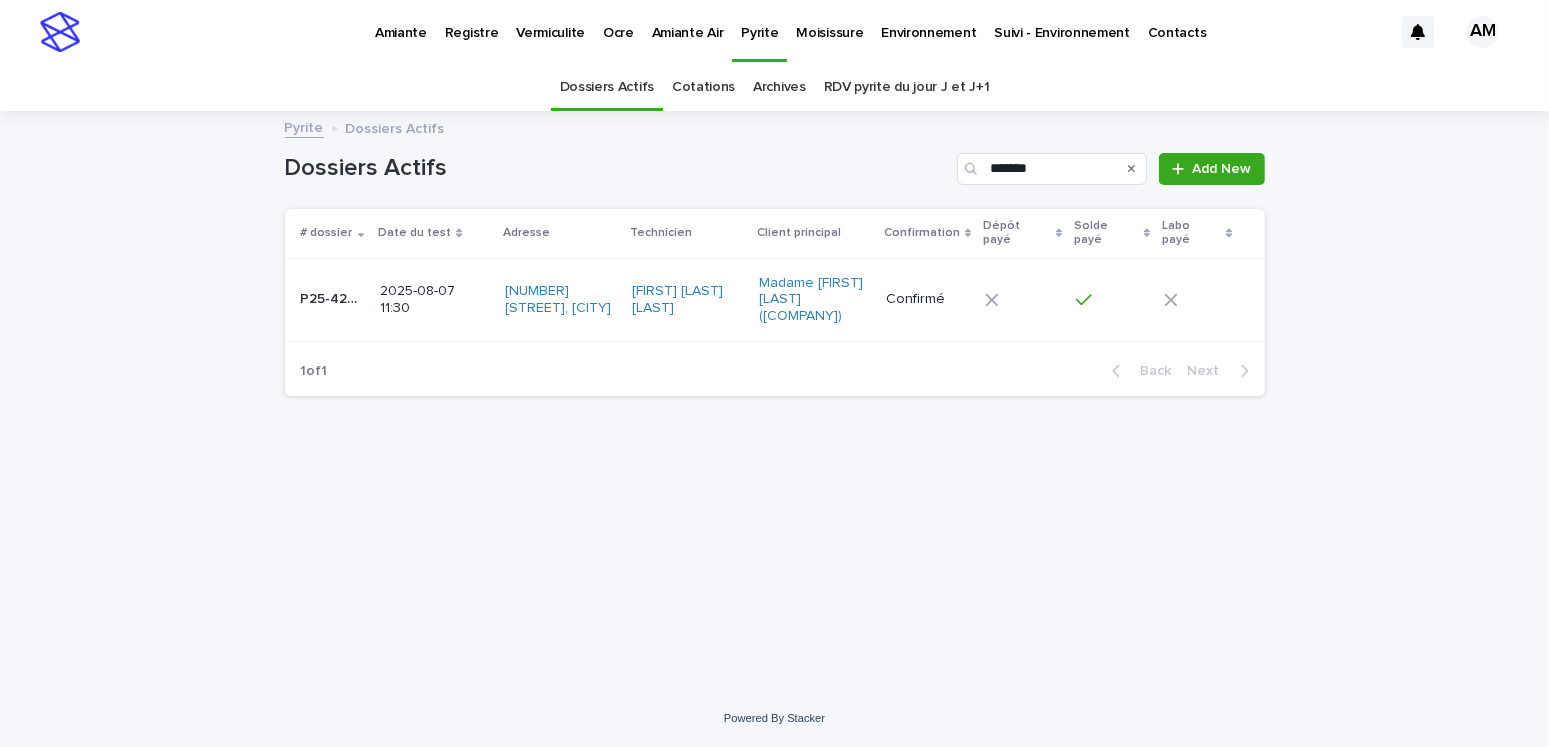 click on "2025-08-07 11:30" at bounding box center (434, 300) 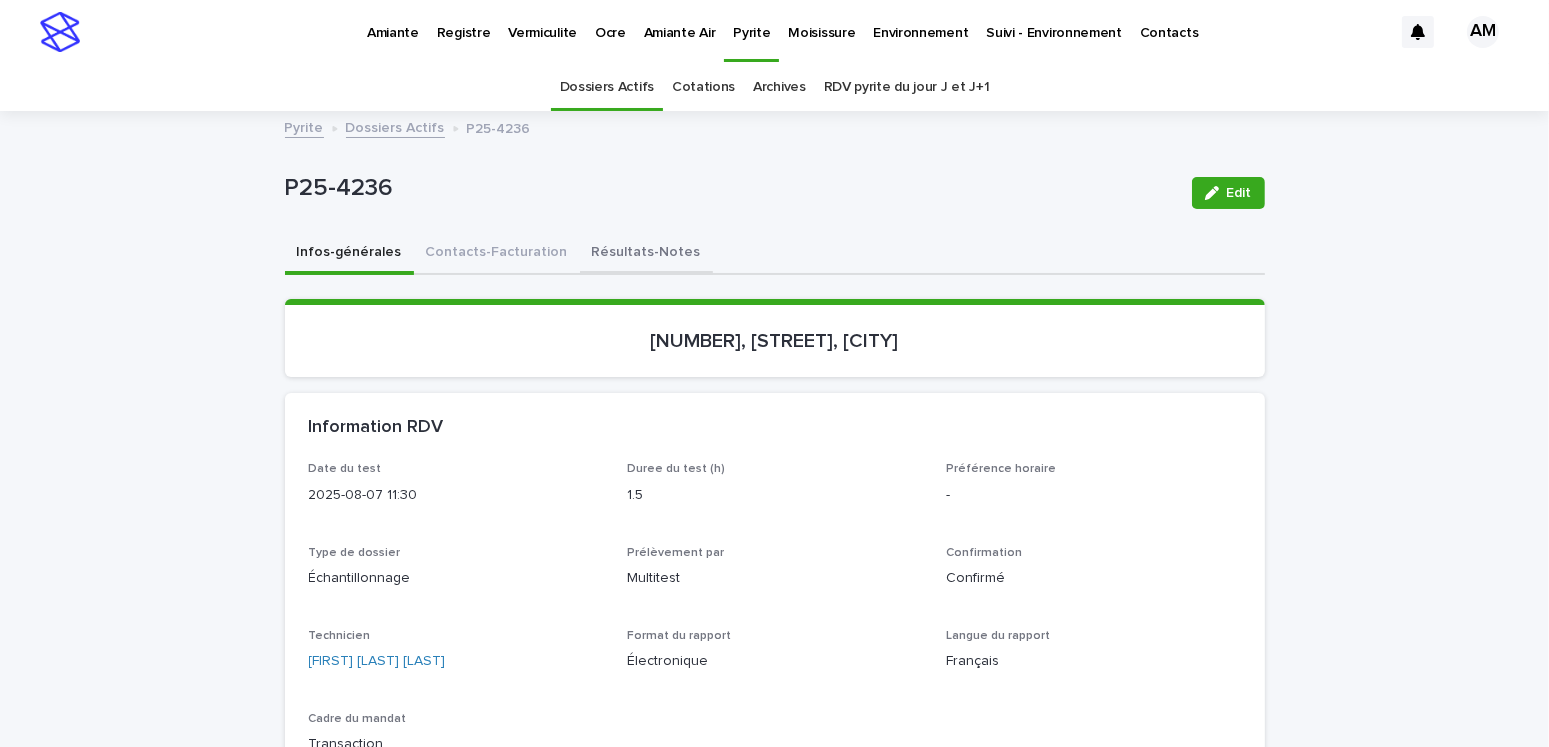 click on "Résultats-Notes" at bounding box center (646, 254) 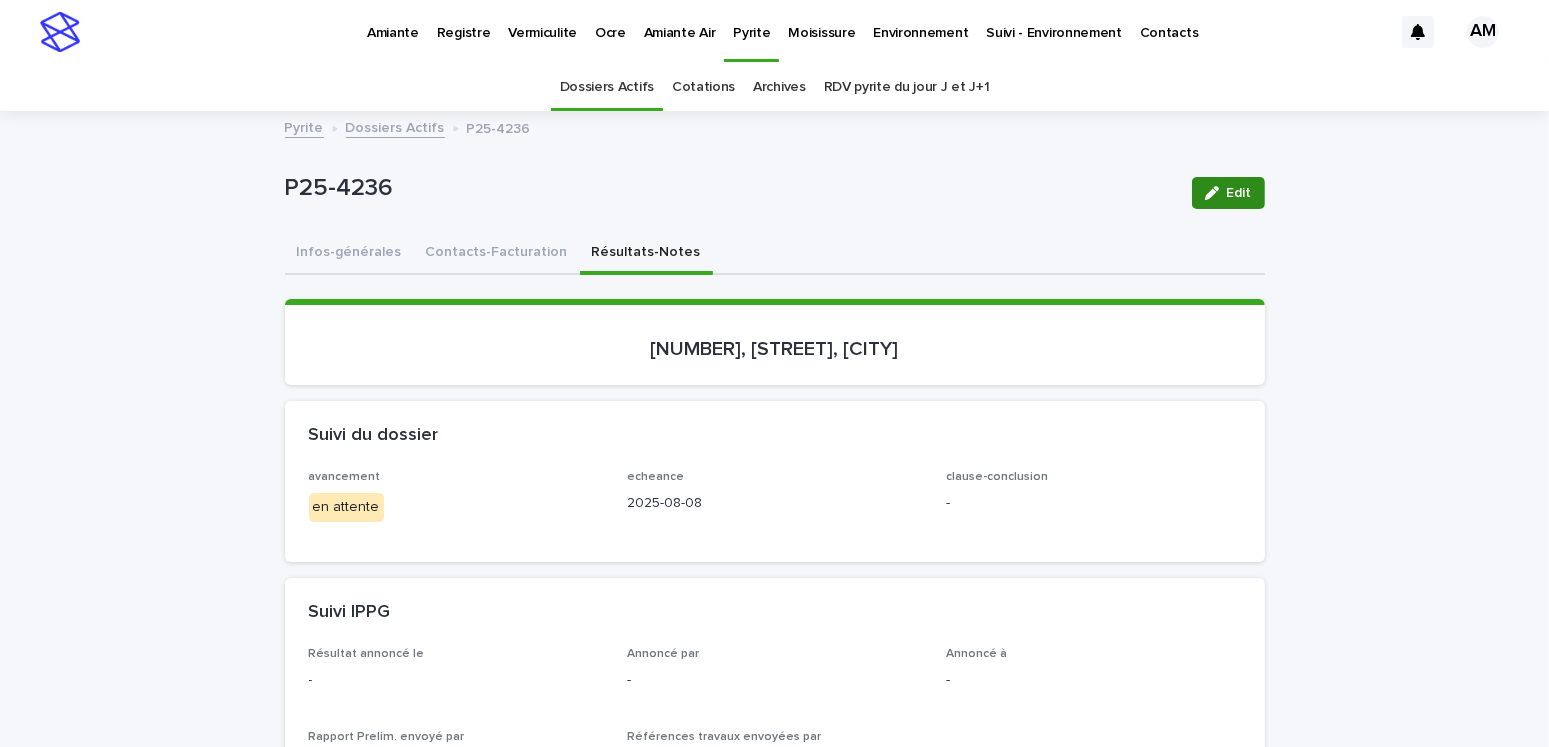 drag, startPoint x: 1222, startPoint y: 192, endPoint x: 670, endPoint y: 373, distance: 580.91736 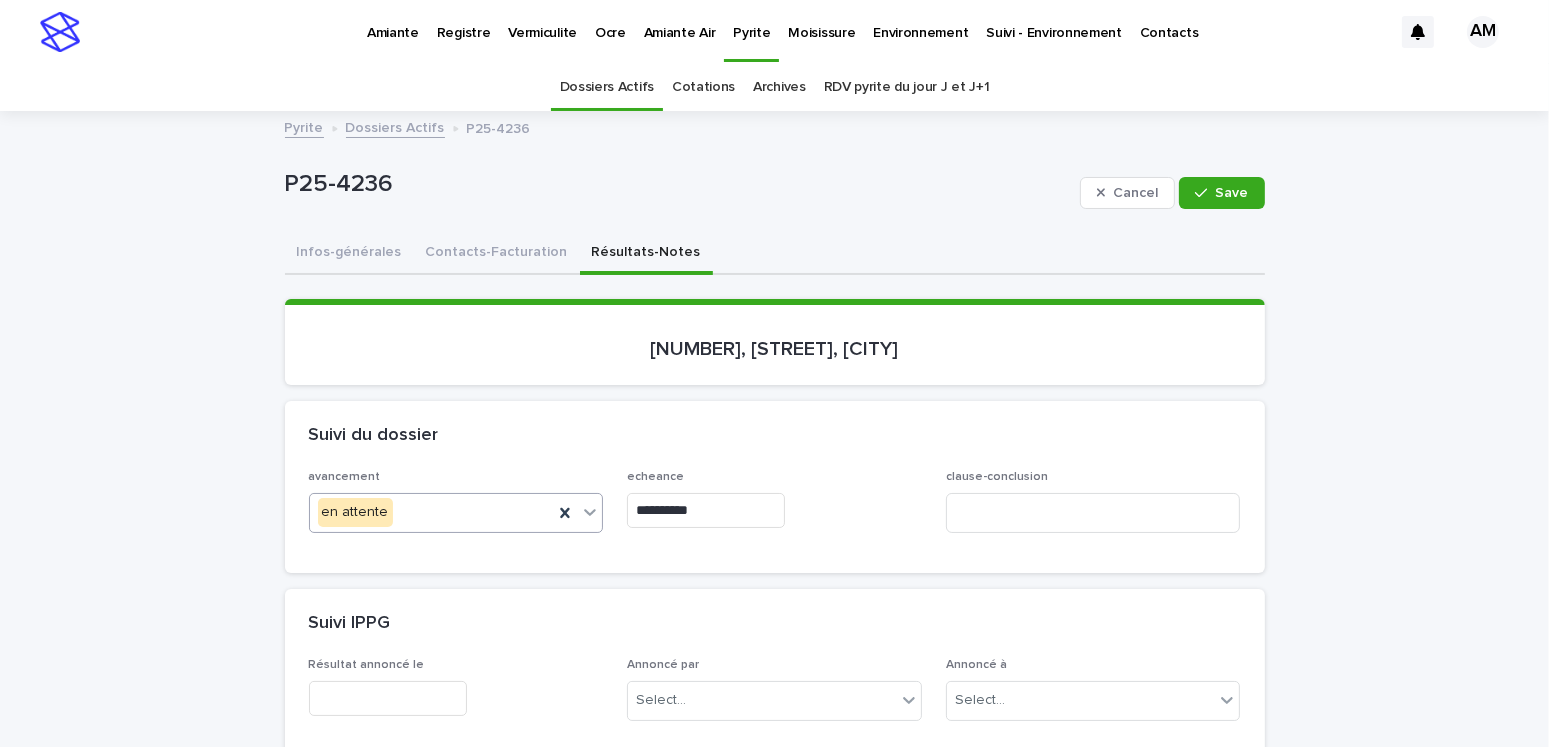 click on "en attente" at bounding box center (432, 512) 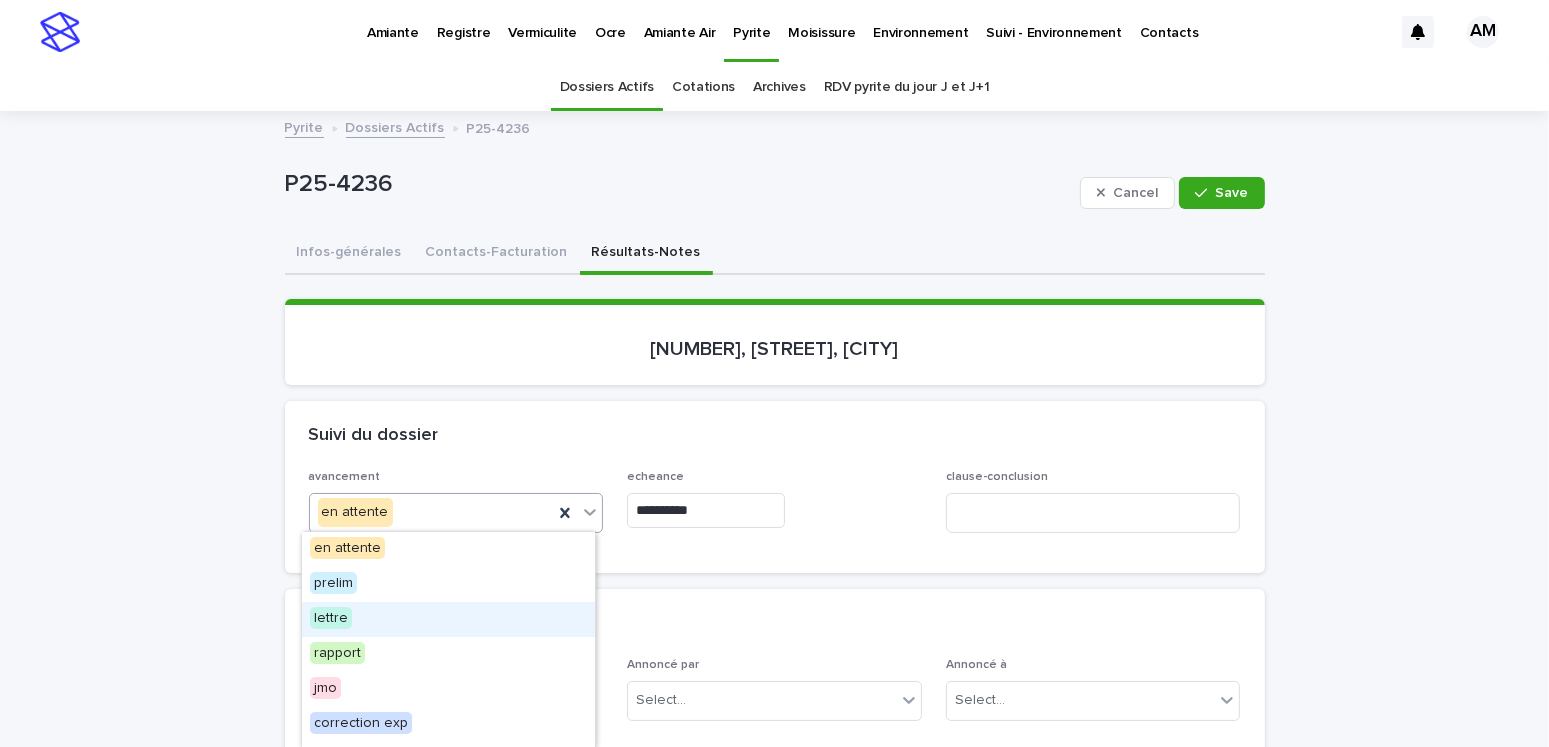 click on "lettre" at bounding box center [331, 618] 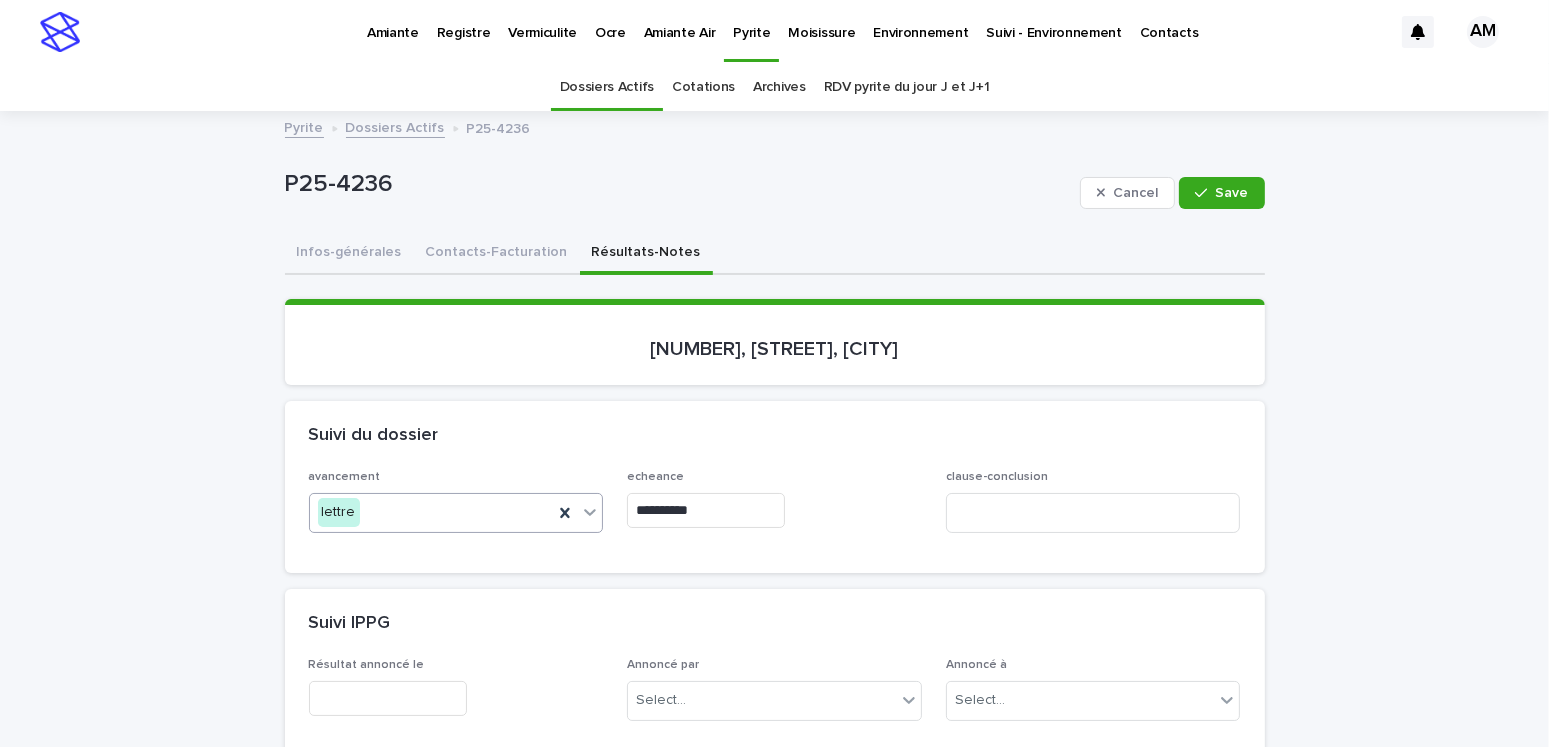 click on "**********" at bounding box center (706, 510) 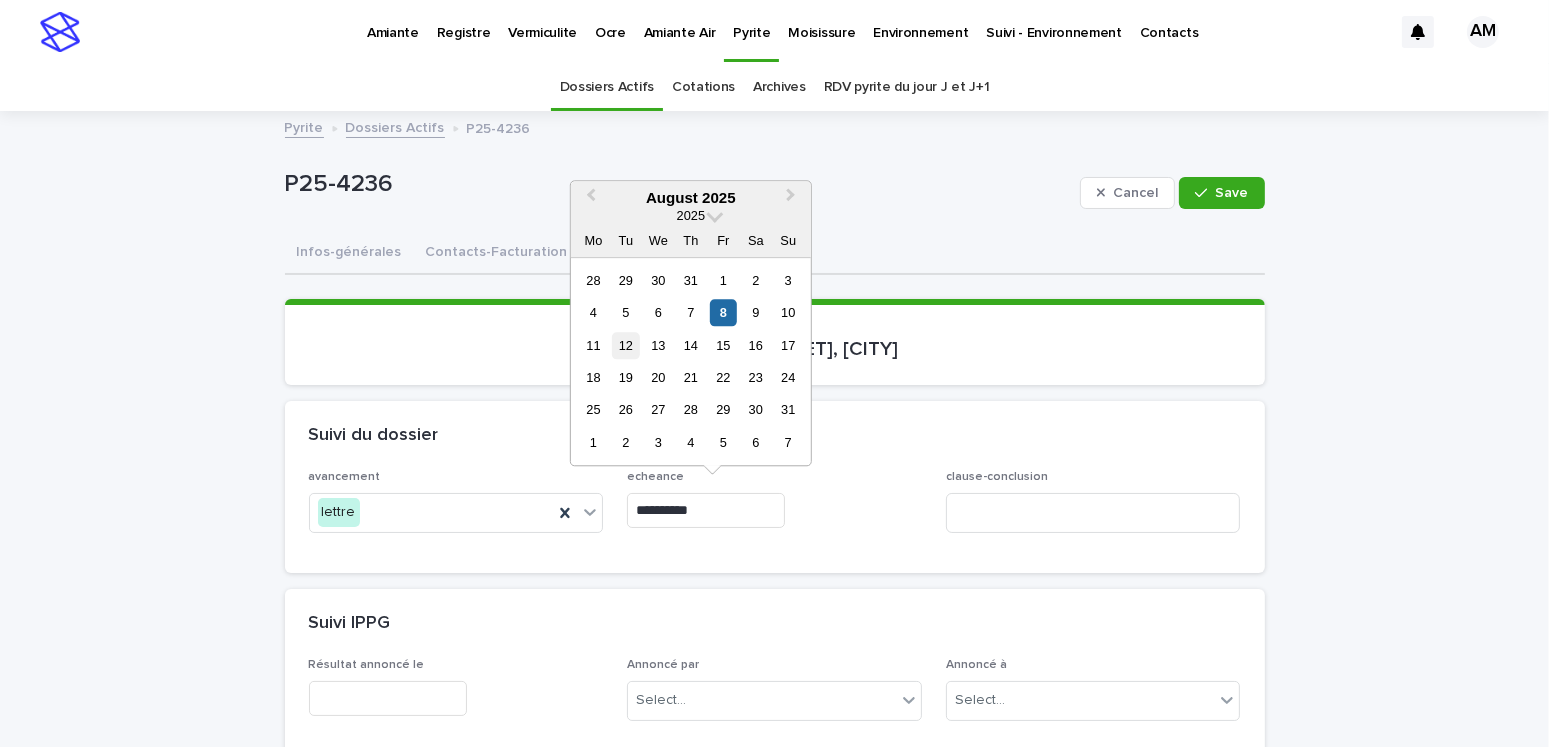 click on "12" at bounding box center (625, 345) 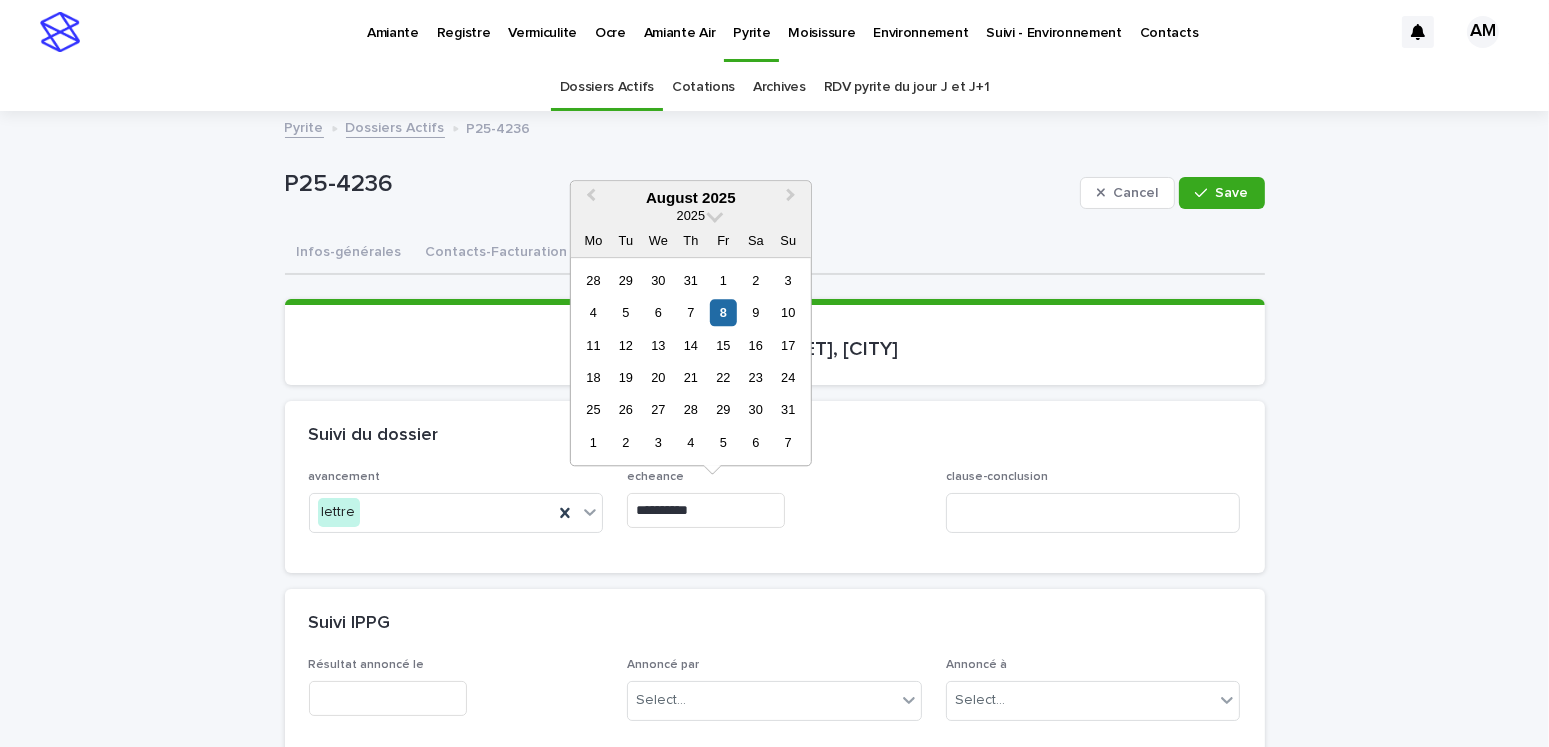 type on "**********" 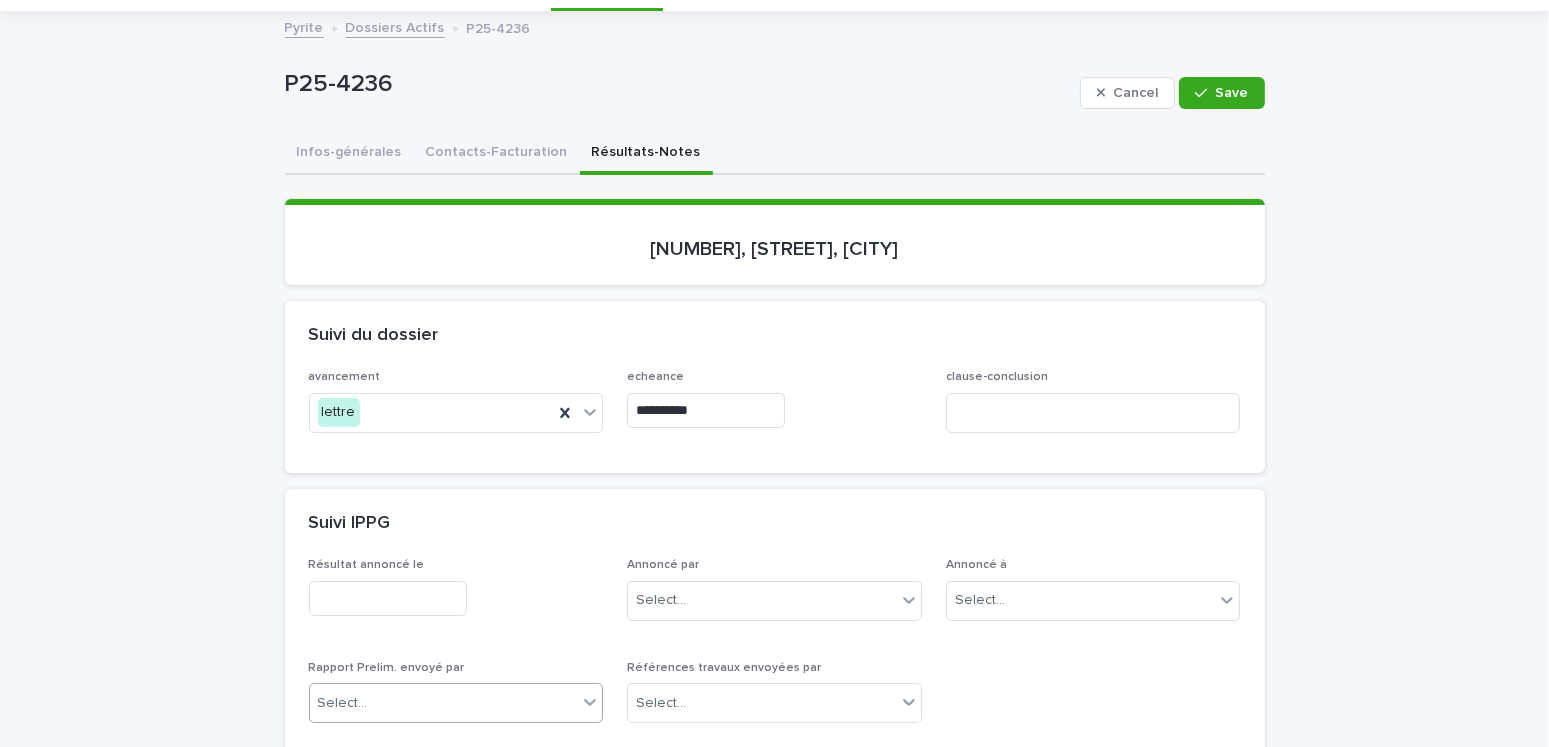 scroll, scrollTop: 300, scrollLeft: 0, axis: vertical 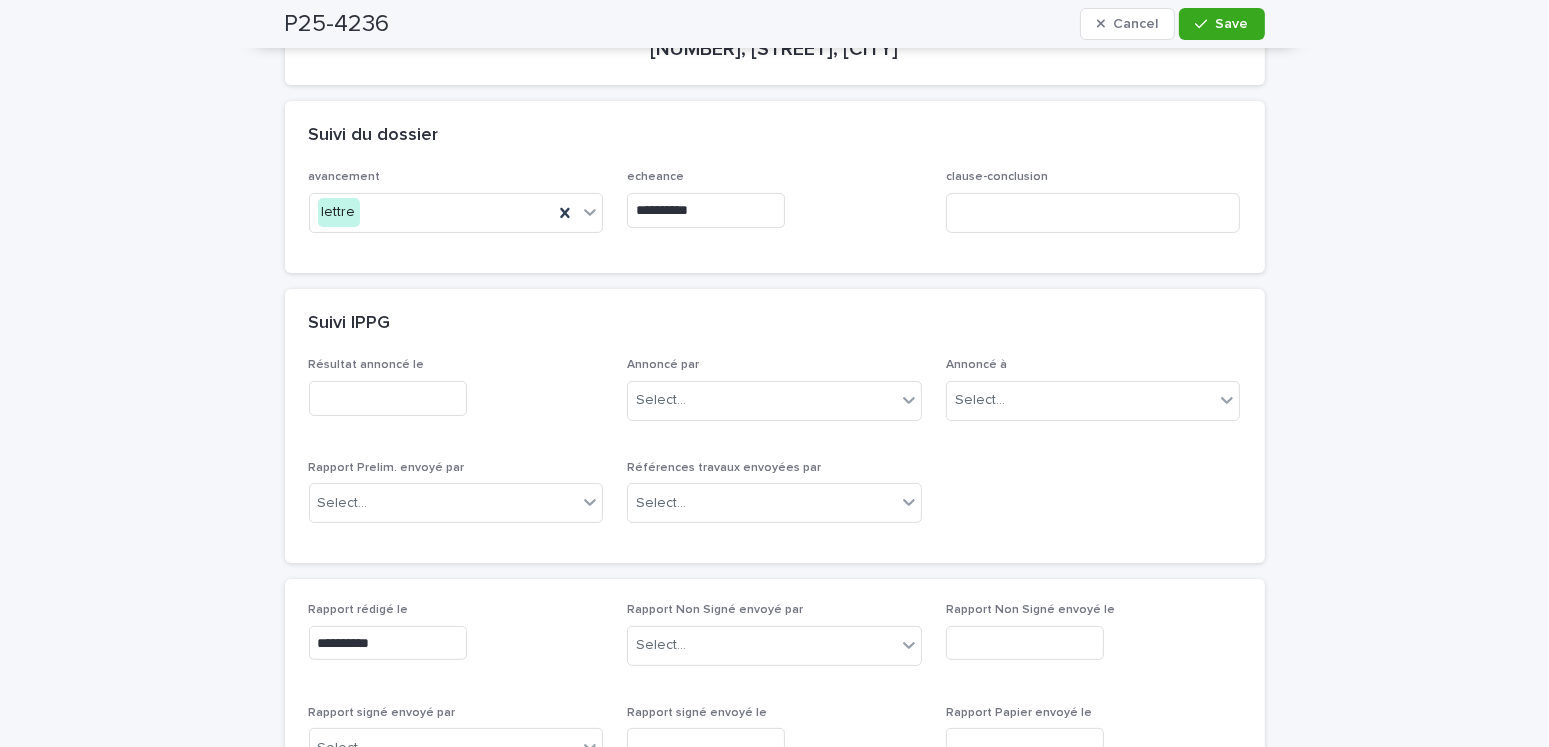 drag, startPoint x: 346, startPoint y: 396, endPoint x: 395, endPoint y: 372, distance: 54.56189 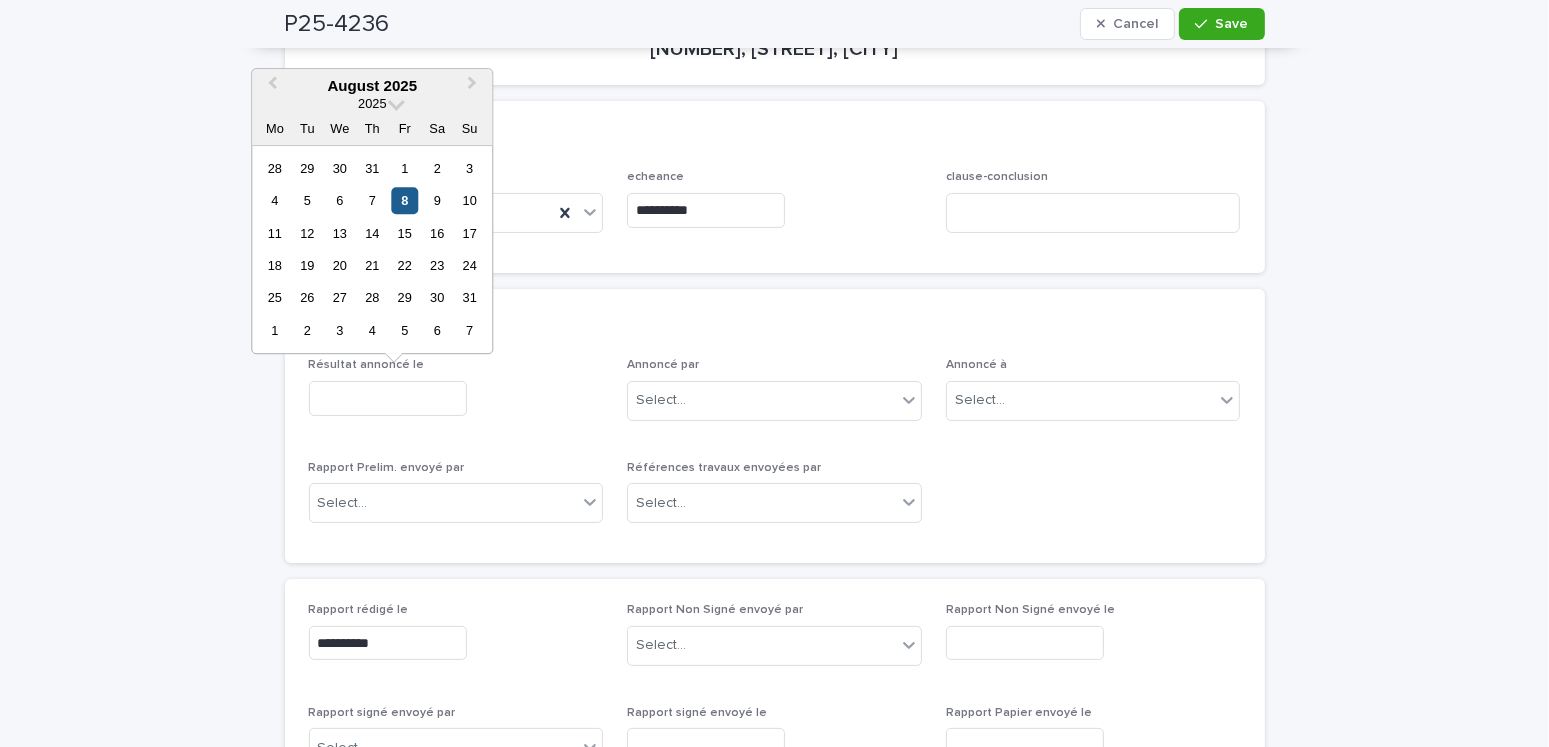 click on "8" at bounding box center [404, 200] 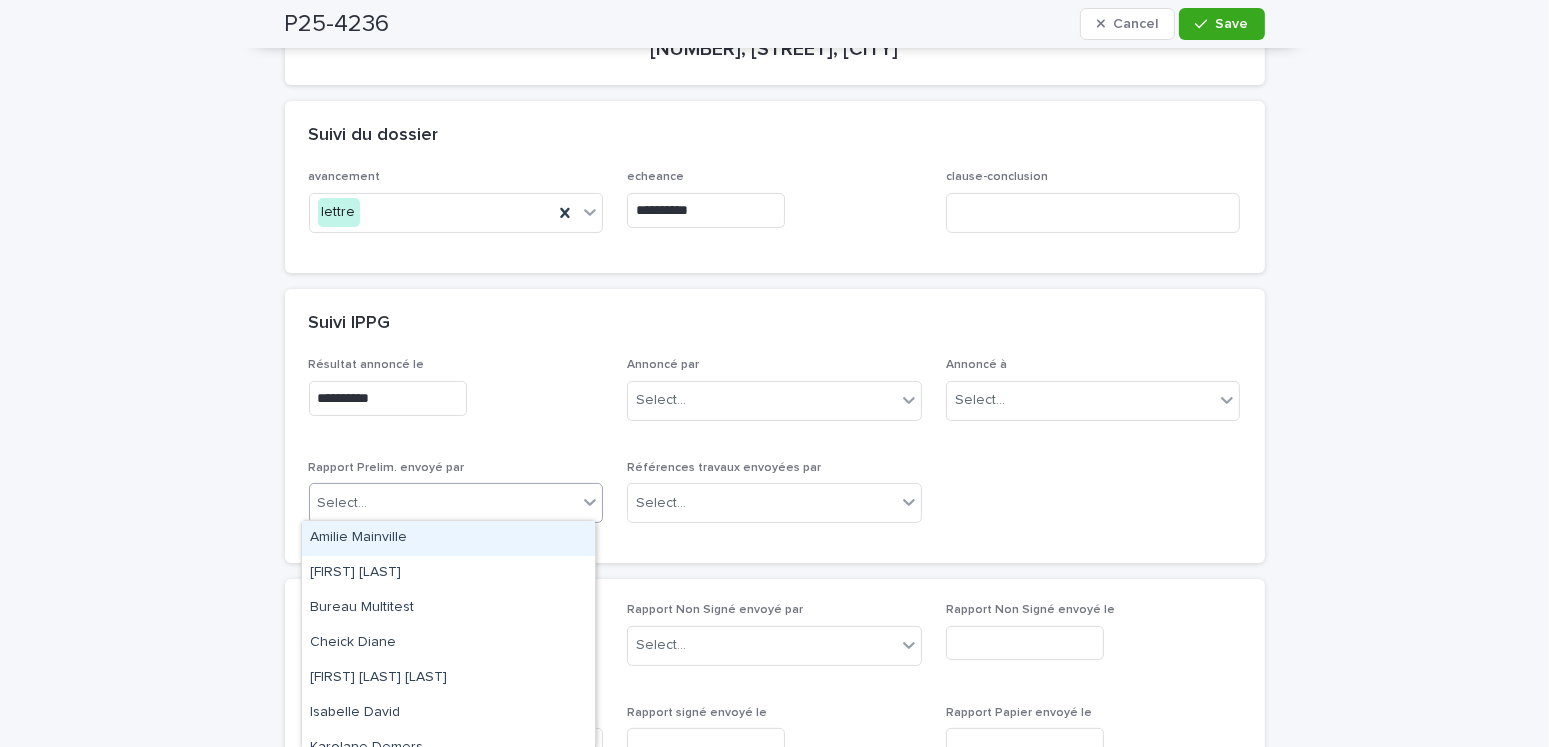 click on "Select..." at bounding box center (444, 503) 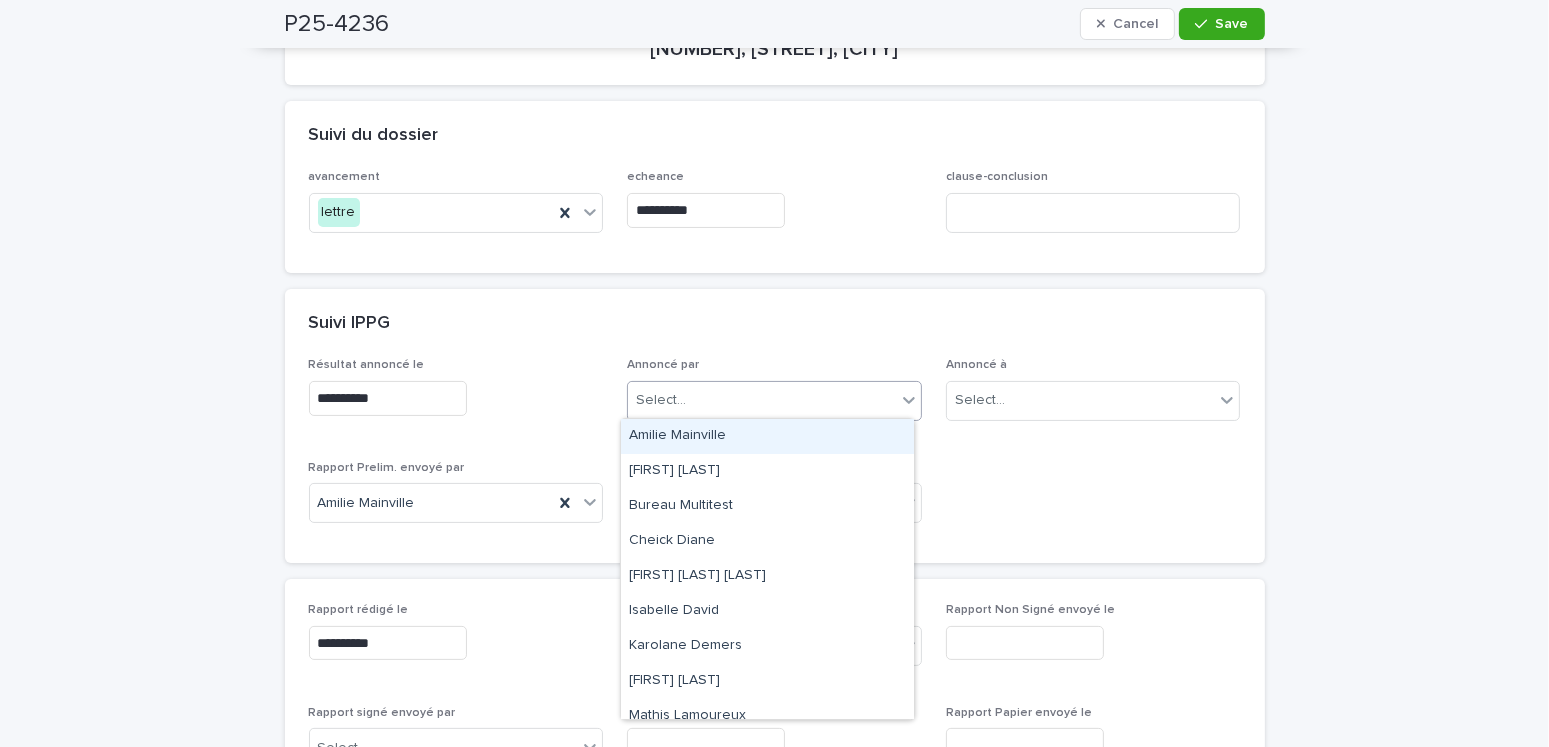 click on "Select..." at bounding box center (661, 400) 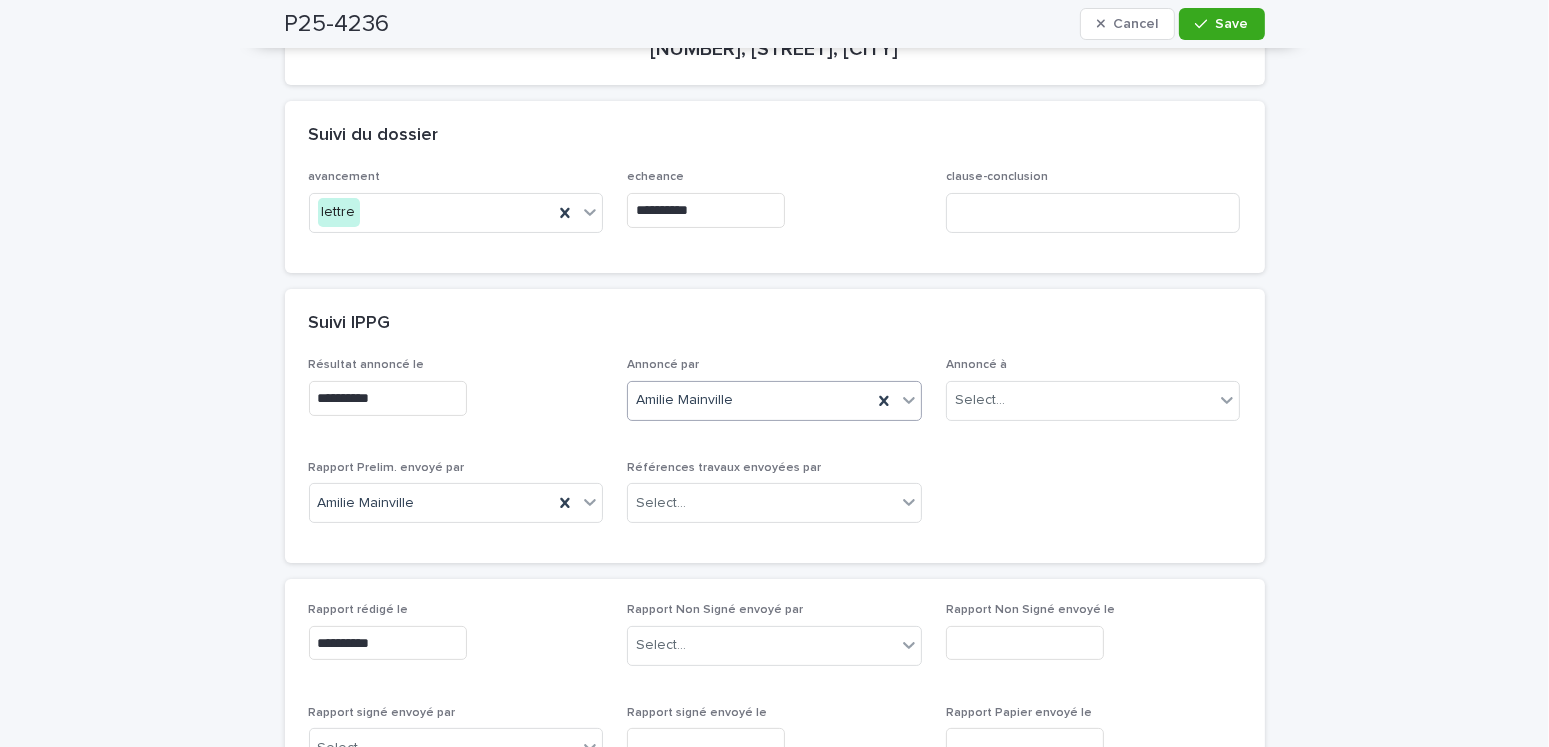 scroll, scrollTop: 0, scrollLeft: 0, axis: both 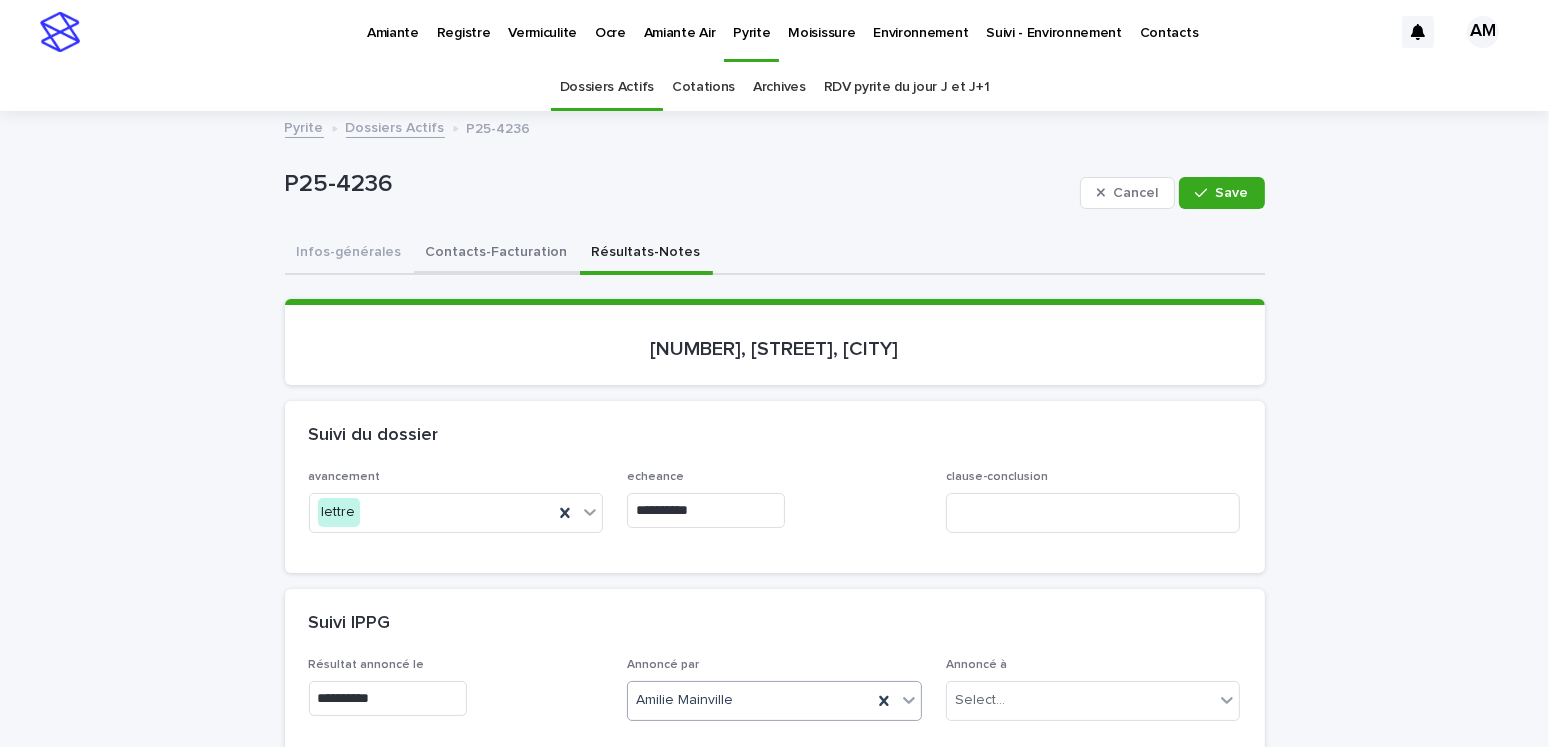 click on "Contacts-Facturation" at bounding box center (497, 254) 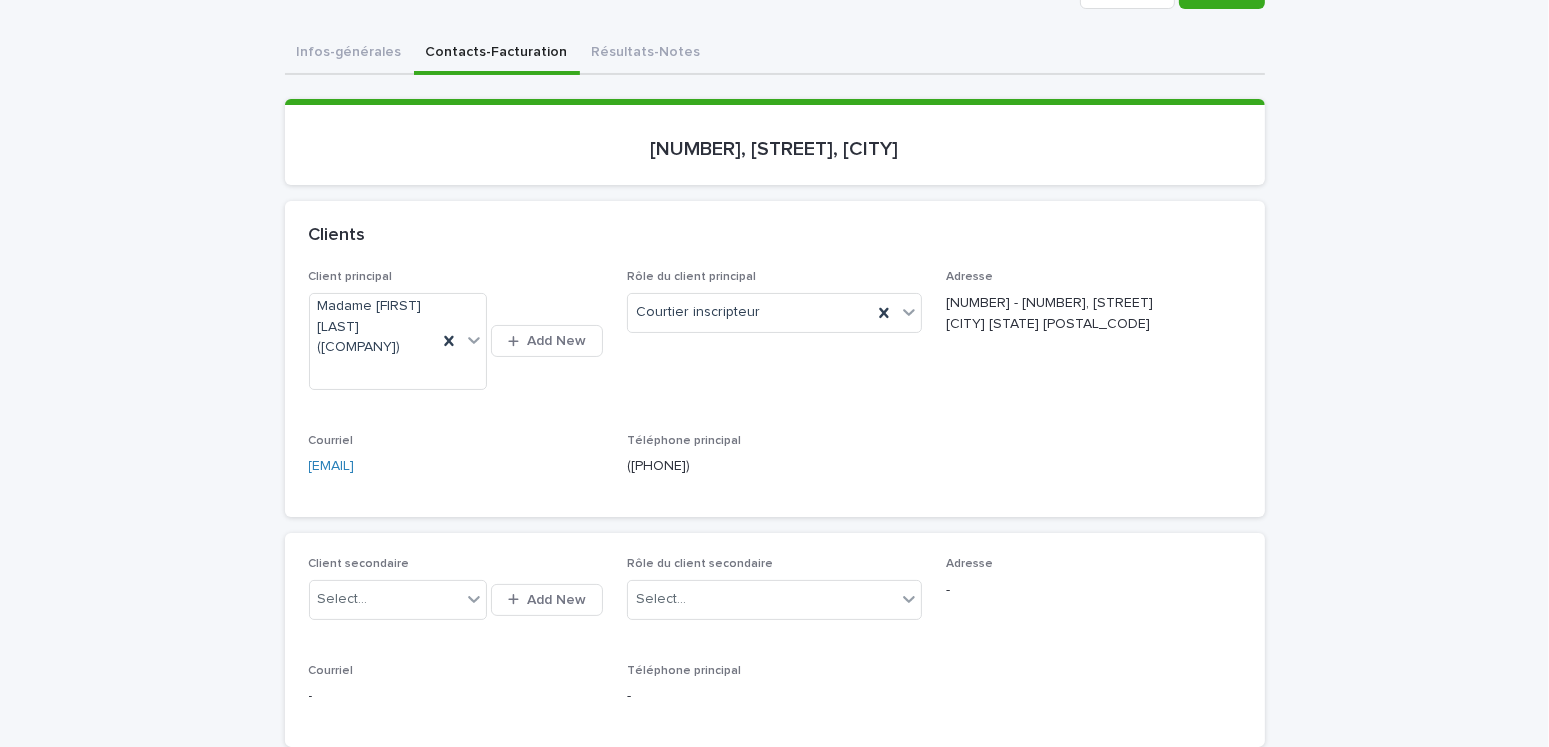 scroll, scrollTop: 0, scrollLeft: 0, axis: both 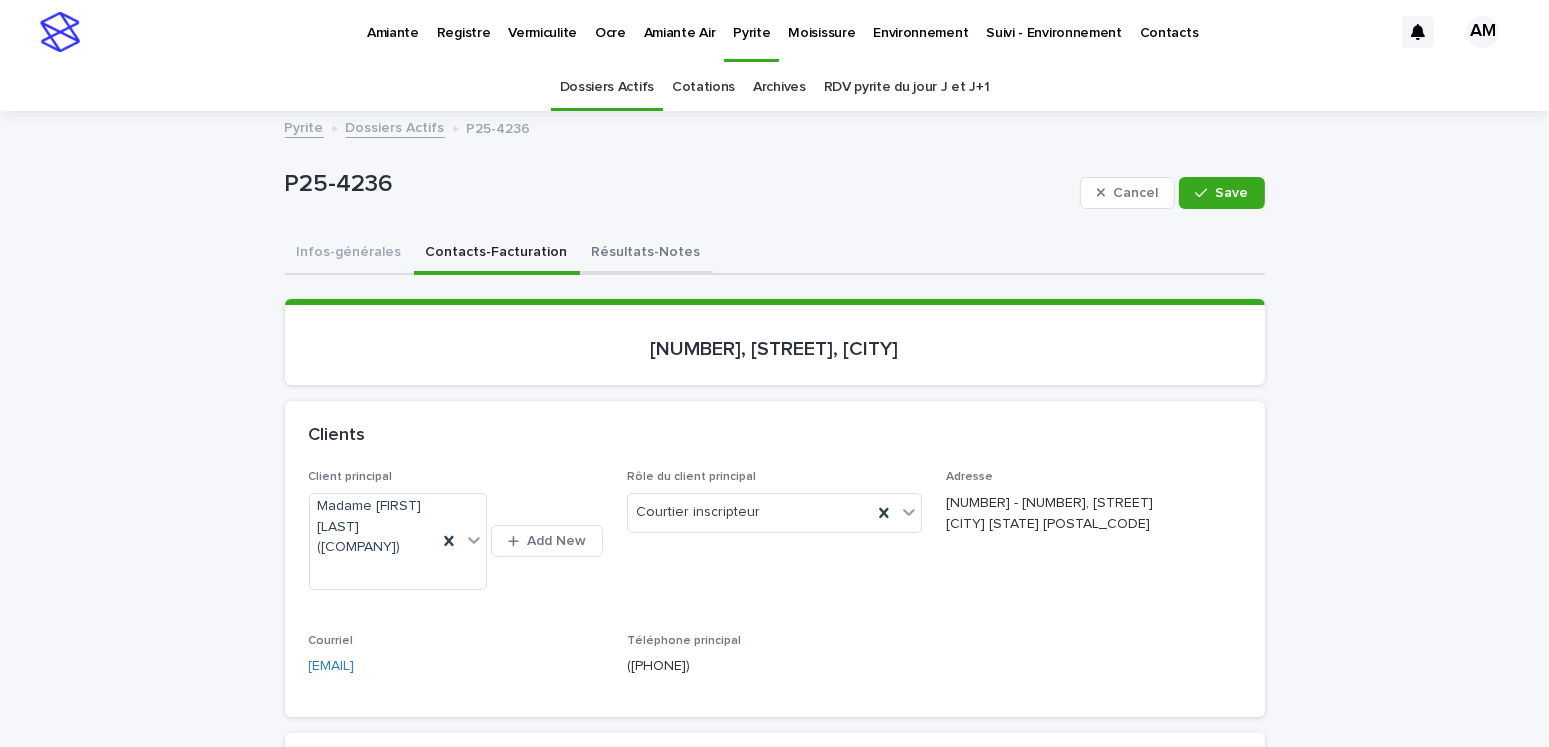 click on "Résultats-Notes" at bounding box center [646, 254] 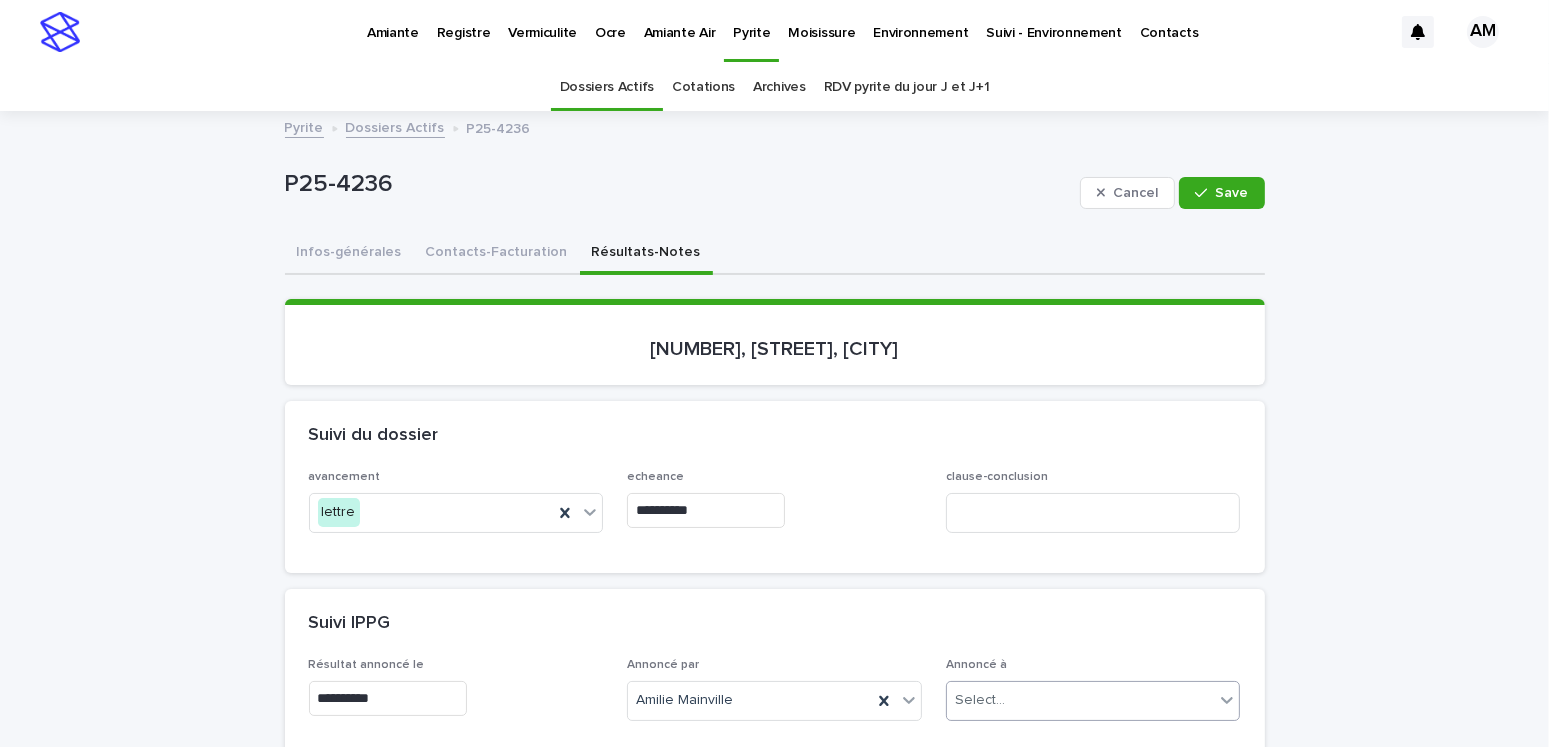 click on "Select..." at bounding box center [980, 700] 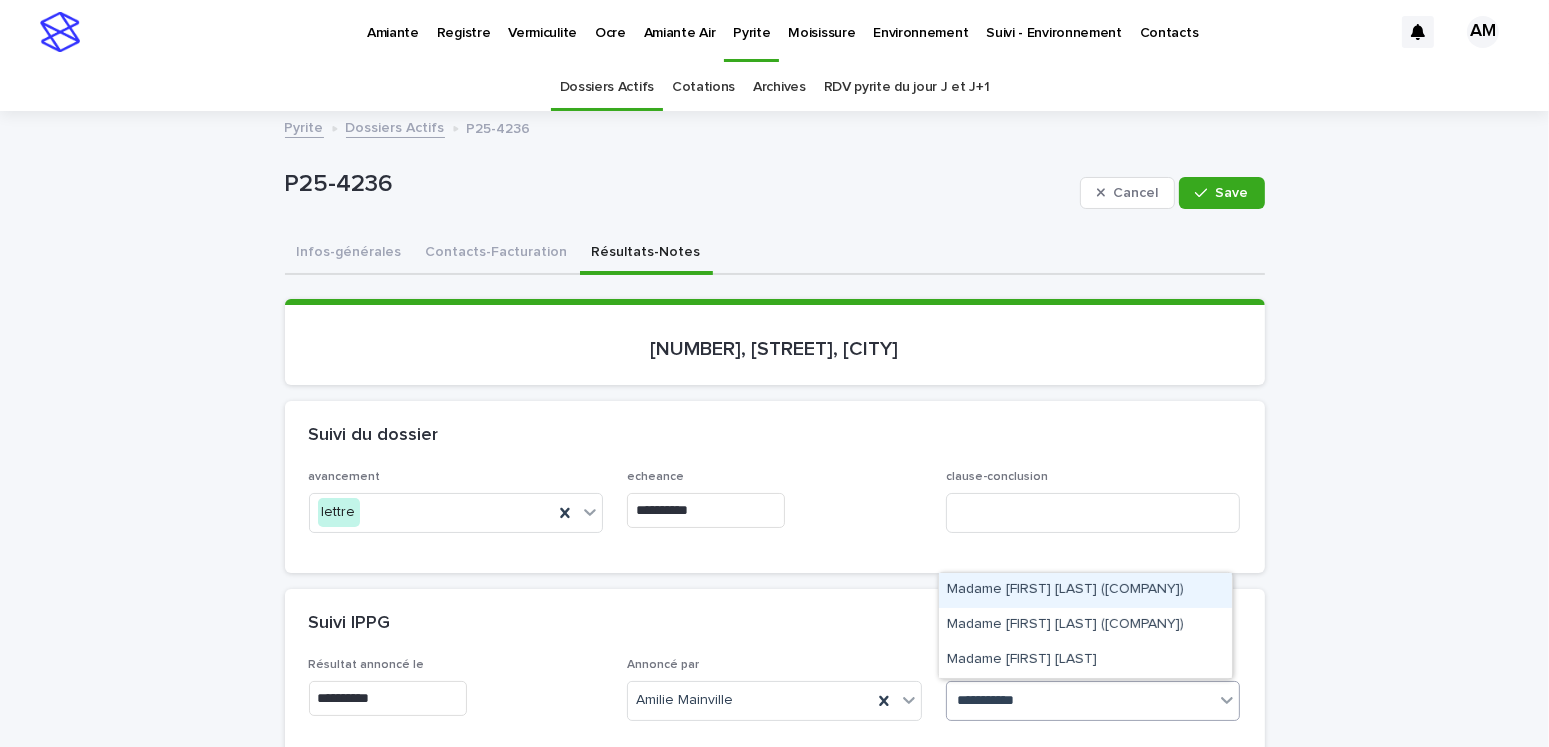 type on "**********" 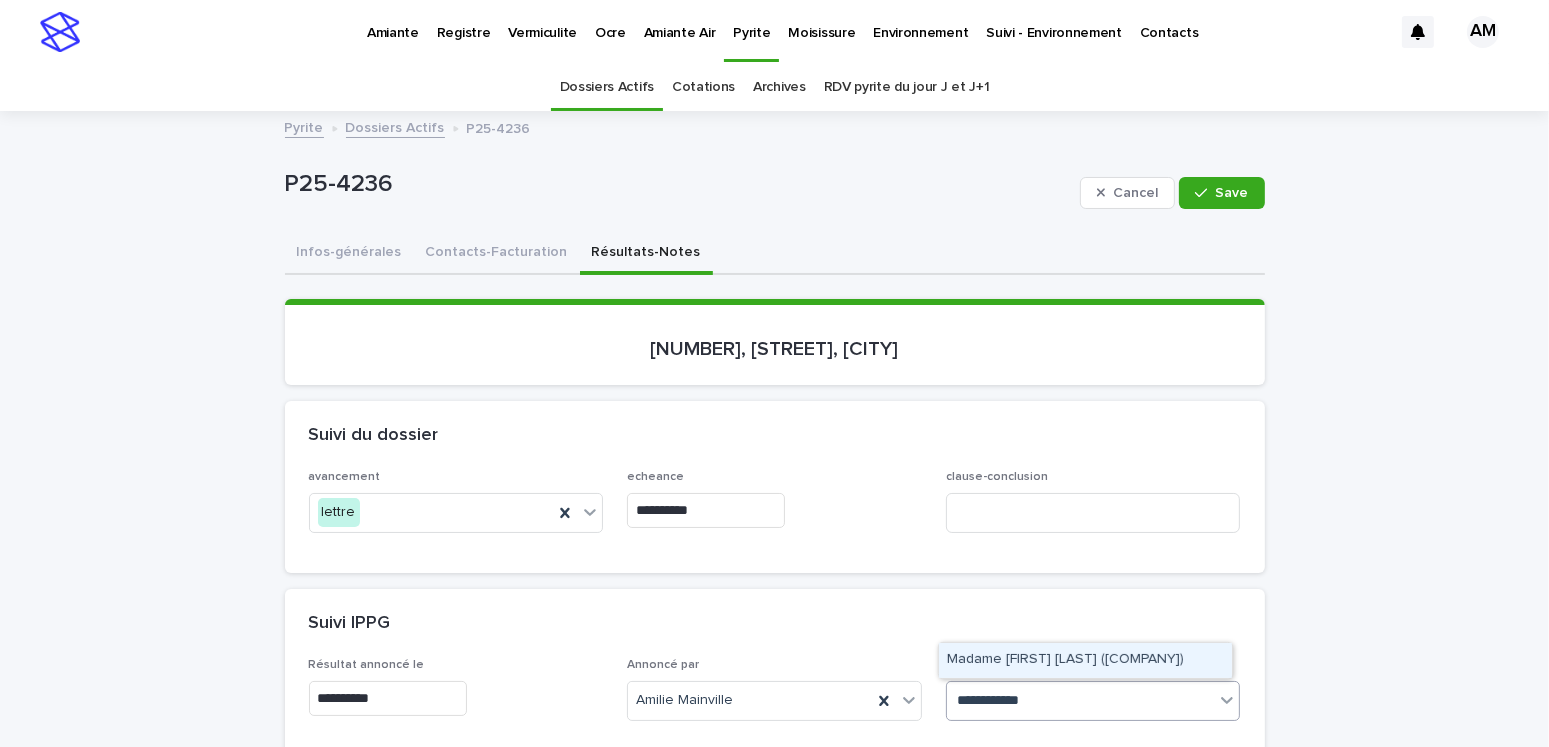 click on "Madame [FIRST] [LAST] ([COMPANY])" at bounding box center [1085, 660] 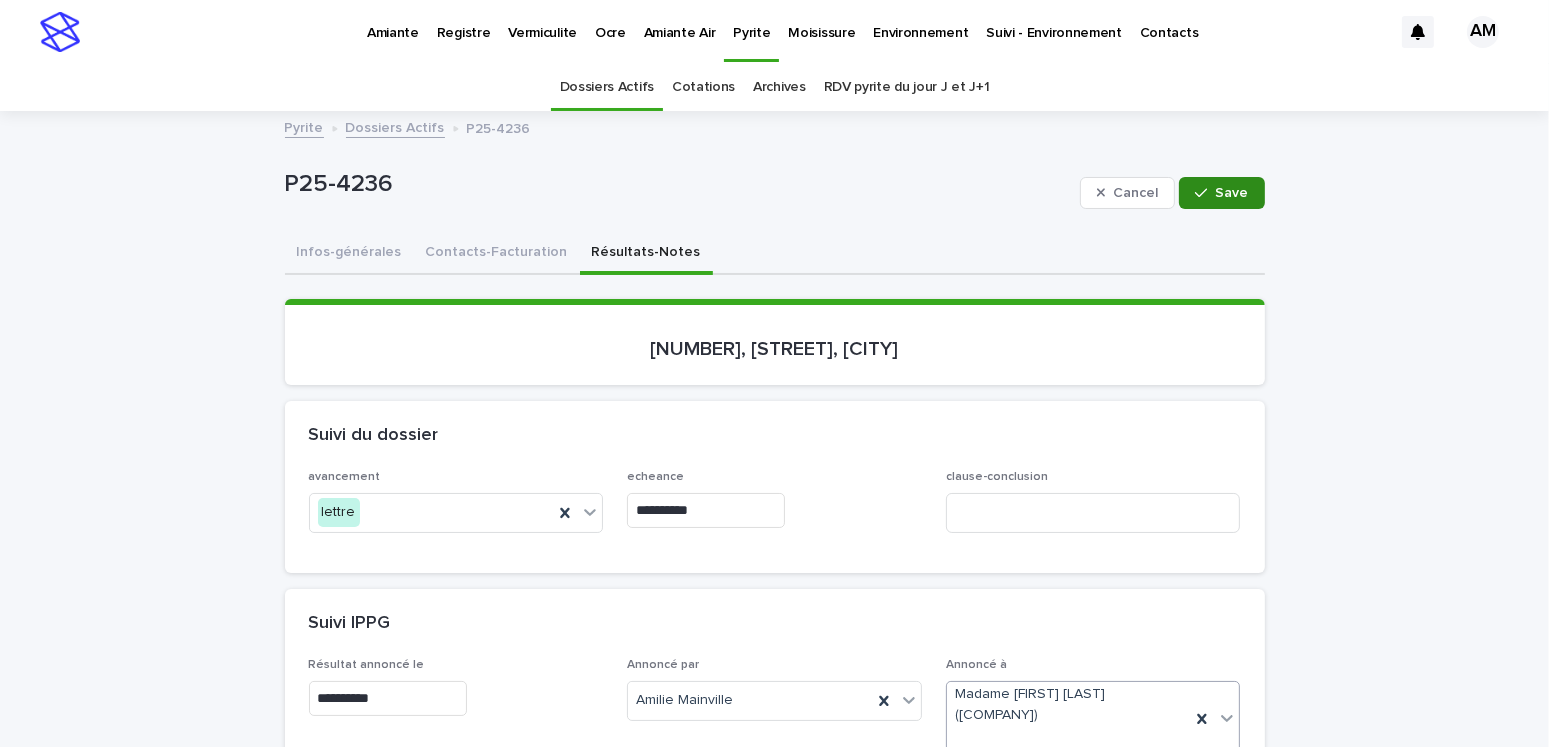 drag, startPoint x: 1199, startPoint y: 199, endPoint x: 1216, endPoint y: 200, distance: 17.029387 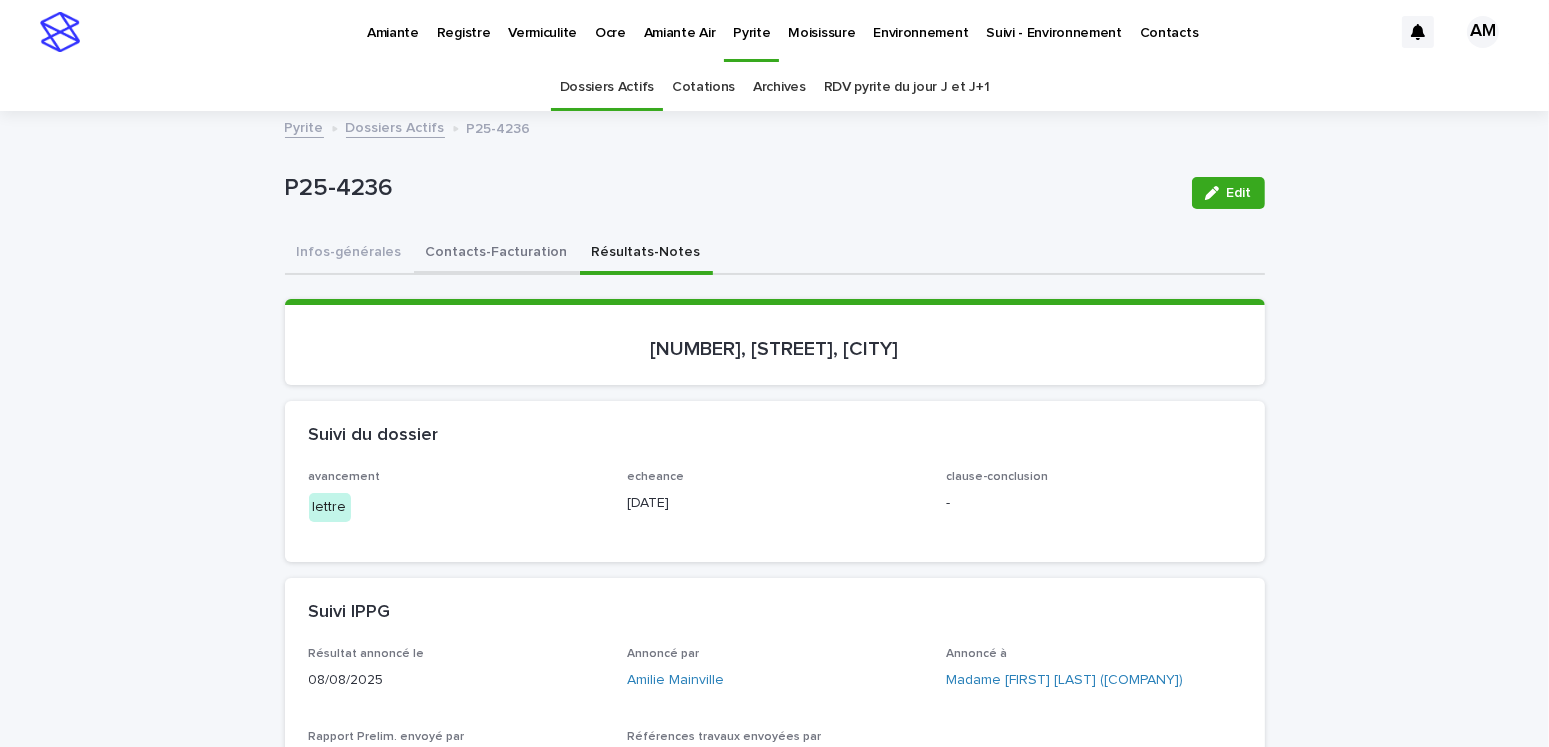 click on "Infos-générales Contacts-Facturation Résultats-Notes Can't display tree at index  0 Can't display tree at index  1 Loading... Saving… Loading... Saving… Loading... Saving…   [NUMBER], [STREET], [CITY] Loading... Saving… Suivi du dossier avancement lettre echeance [DATE] clause-conclusion - Suivi IPPG Résultat annoncé le [DATE] Annoncé par [FIRST] [LAST]   Annoncé à Madame [FIRST] [LAST] ([COMPANY])   Rapport Prelim. envoyé par [FIRST] [LAST]   Références travaux envoyées par - Rapport rédigé le [DATE] Rapport Non Signé envoyé par - Rapport Non Signé envoyé le - Rapport signé envoyé par - Rapport signé envoyé le - Rapport Papier envoyé le - Info labo numéro labo - date recu signe - Suivi Chimie Chimie discutée Chimie suggérée Chimie Rapport Envoye par - Chimie résultat annonce le - Chimie Annonce par - Chimie Annonce A - Loading... Saving… Loading... Saving… Notes Add New Date Note Auteur [DATE] [TIME] [INITIALS] [INITIALS]   1  of  1 Back Next" at bounding box center [775, 1220] 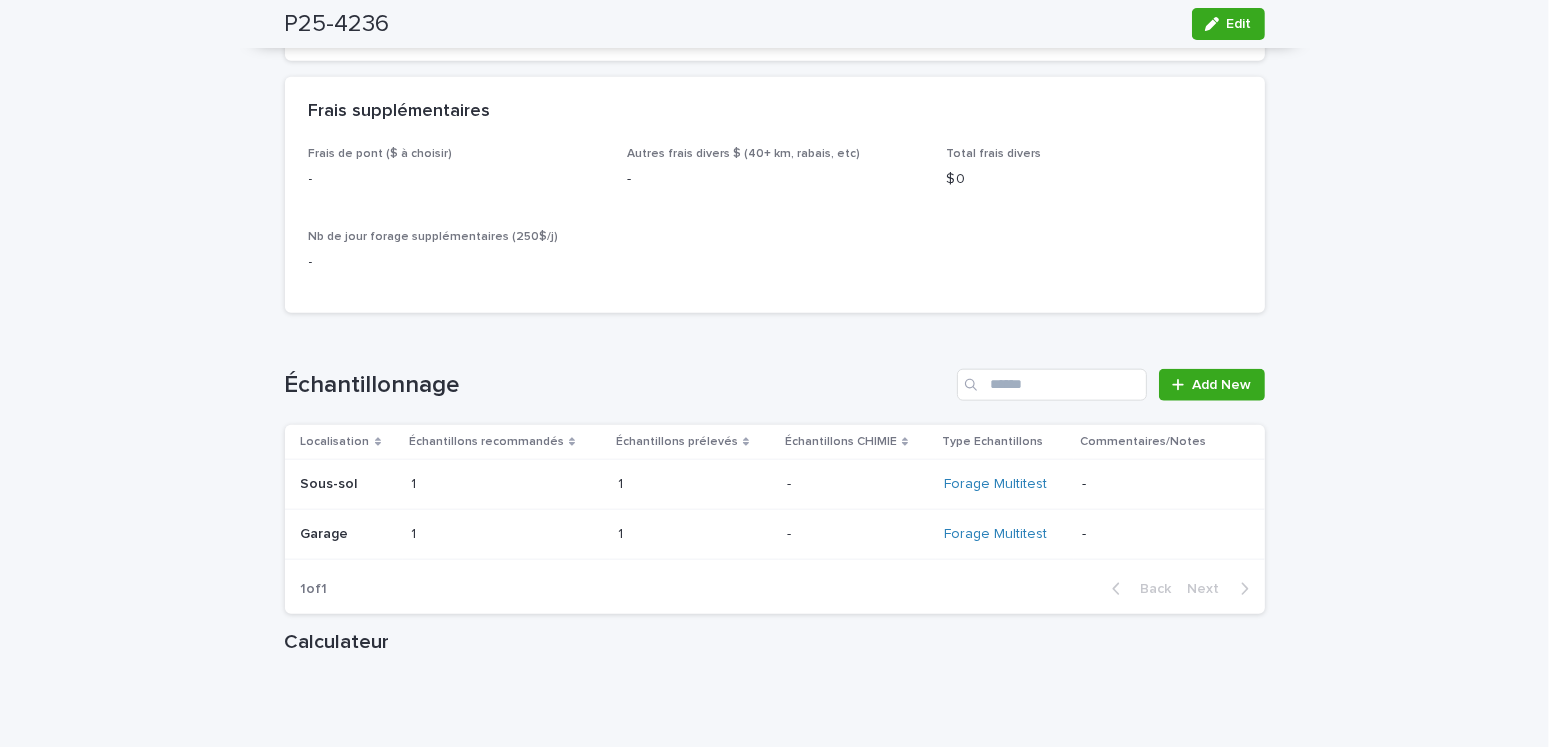 scroll, scrollTop: 2400, scrollLeft: 0, axis: vertical 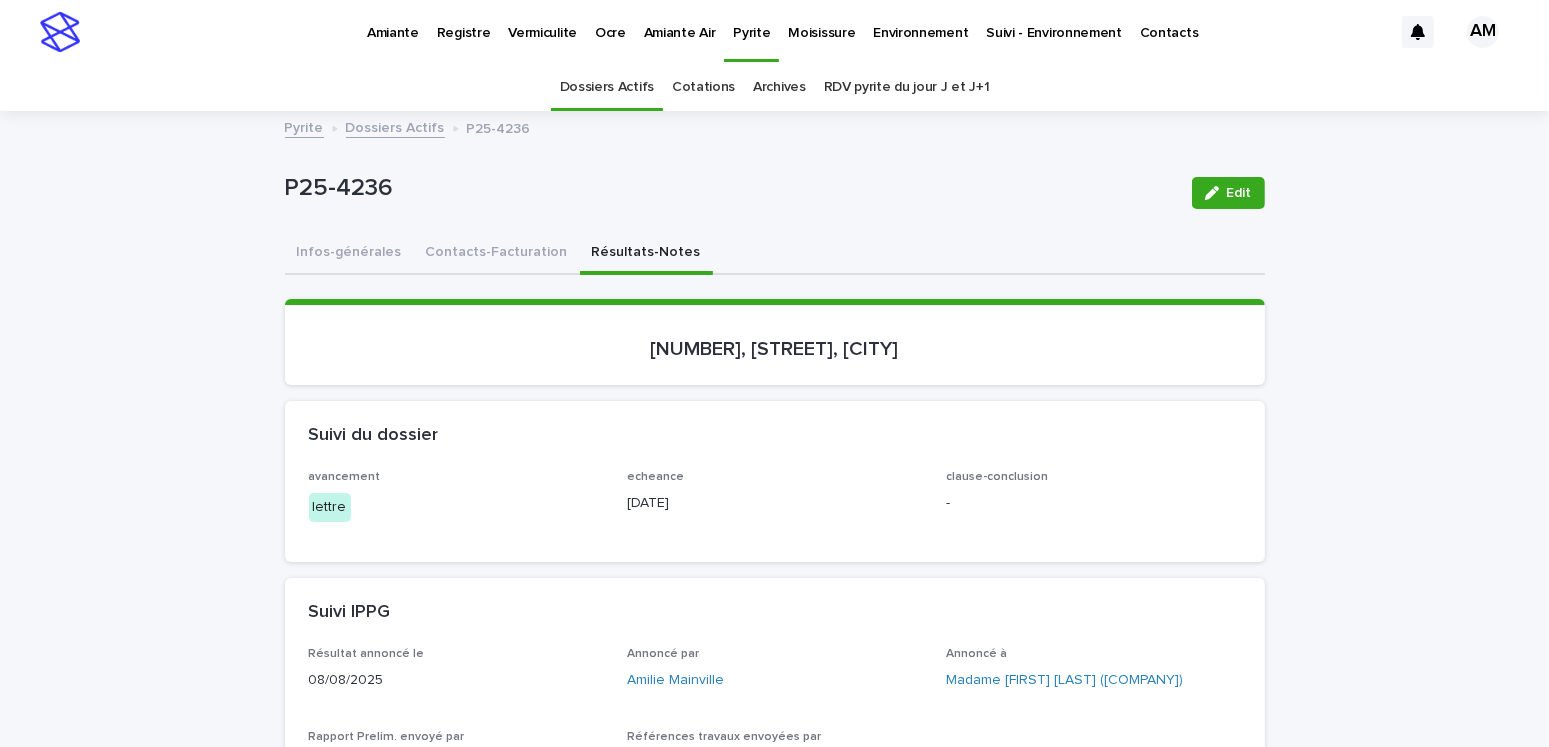 click on "Résultats-Notes" at bounding box center [646, 254] 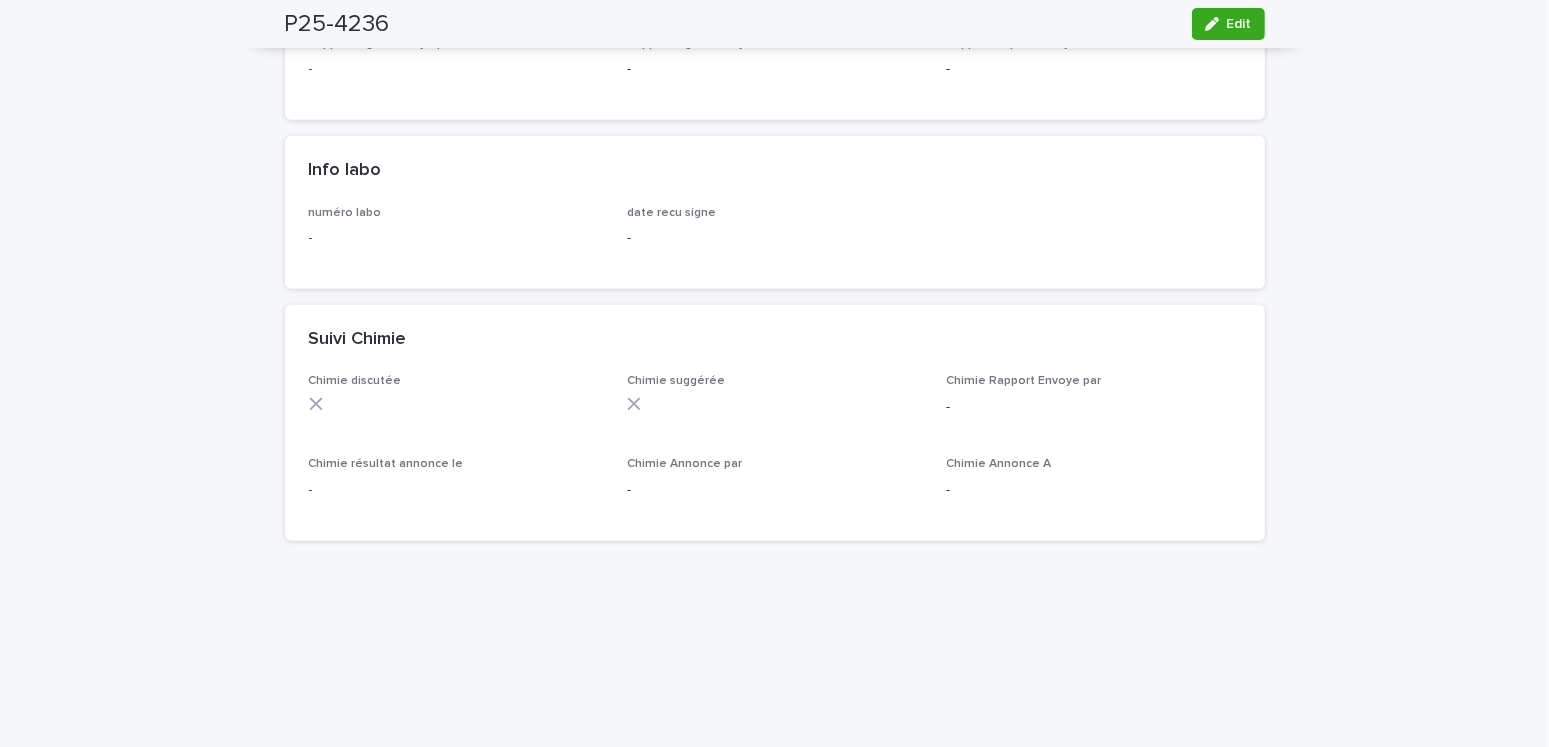 scroll, scrollTop: 1300, scrollLeft: 0, axis: vertical 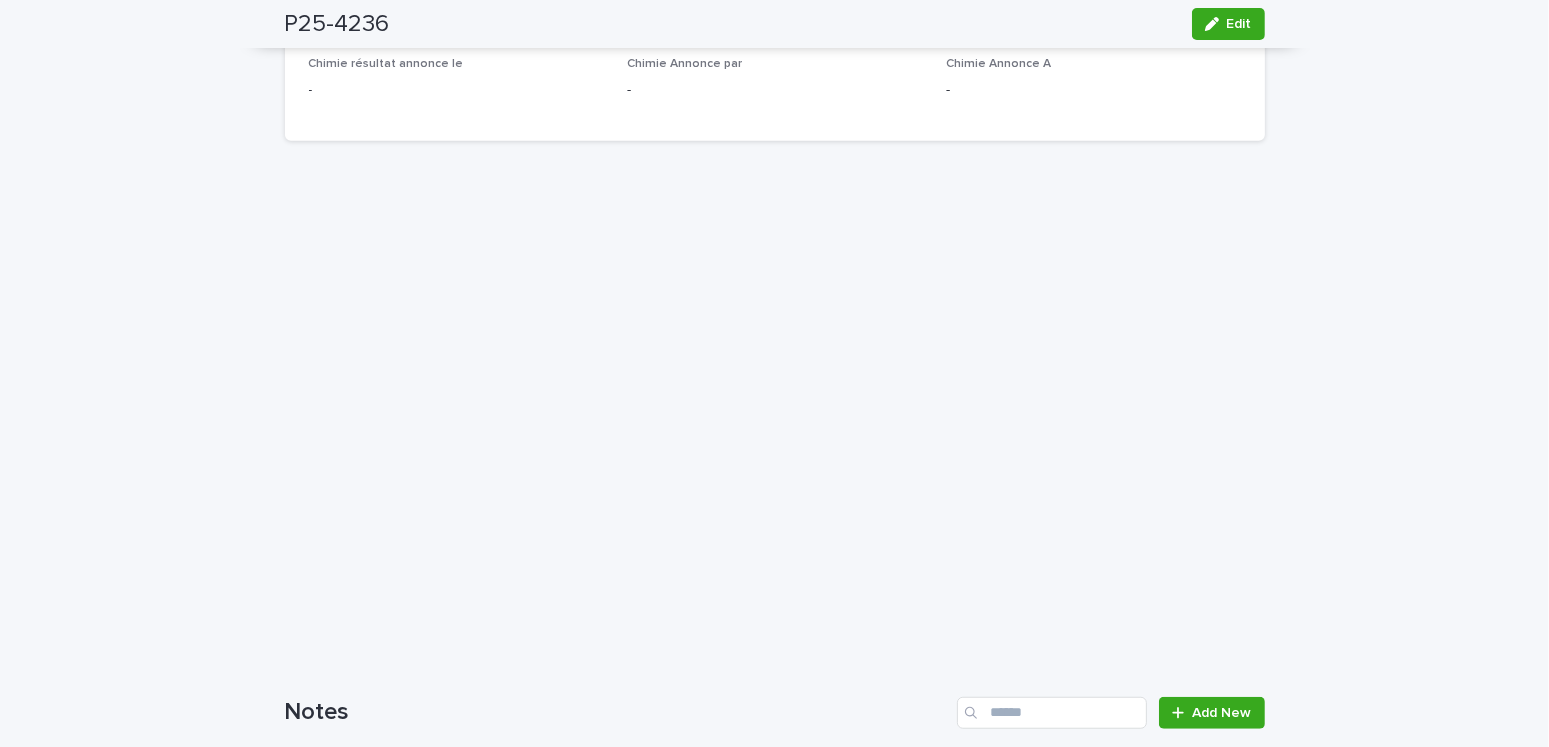 click on "Loading... Saving… Notes Add New Date Note Auteur [DATE] [TIME] le client ne sait pas s'il va être sur place, donc j'ai envoyé le contrat! Envoyé le [DATE] [INITIALS] [INITIALS]   1  of  1 Back Next" at bounding box center [775, 782] 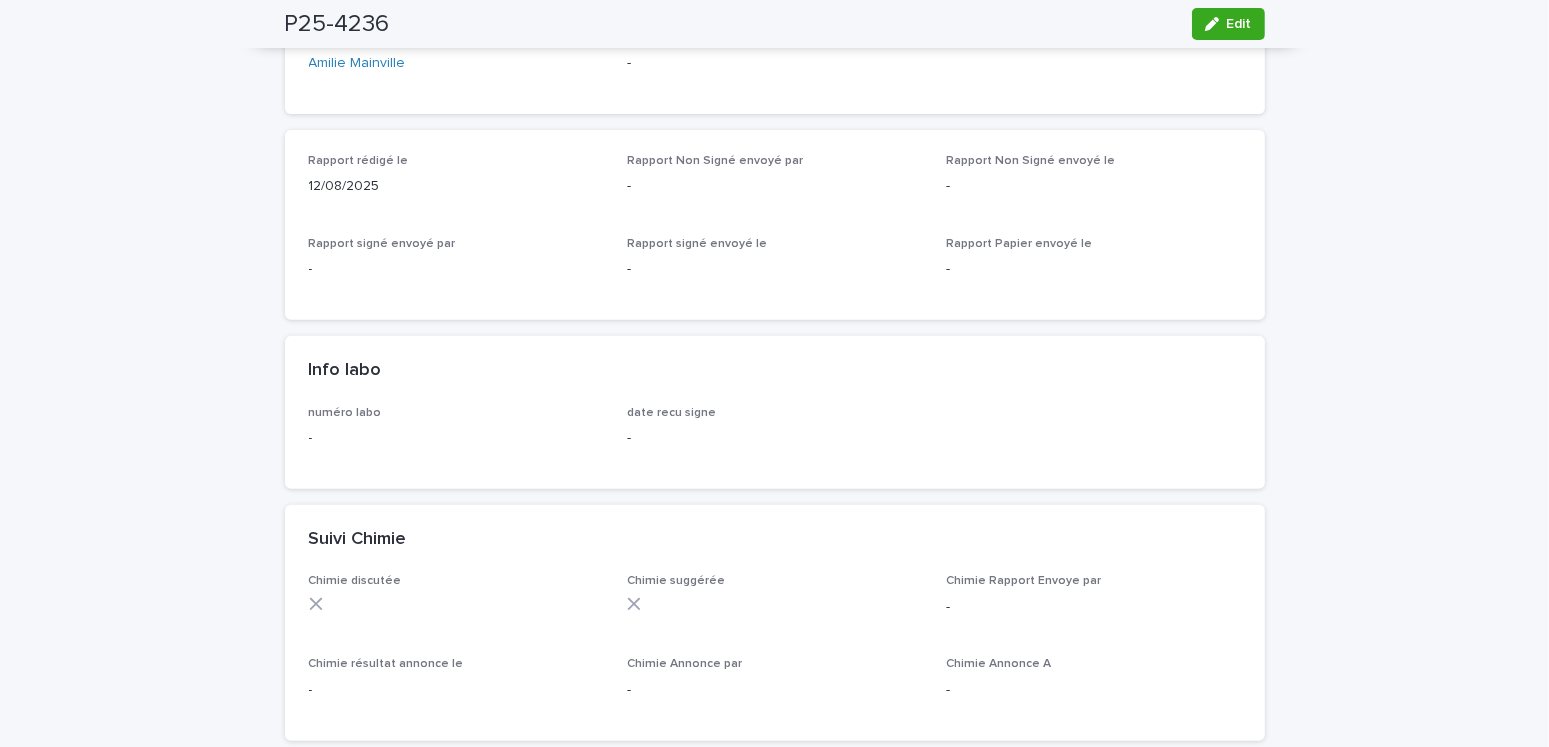 scroll, scrollTop: 0, scrollLeft: 0, axis: both 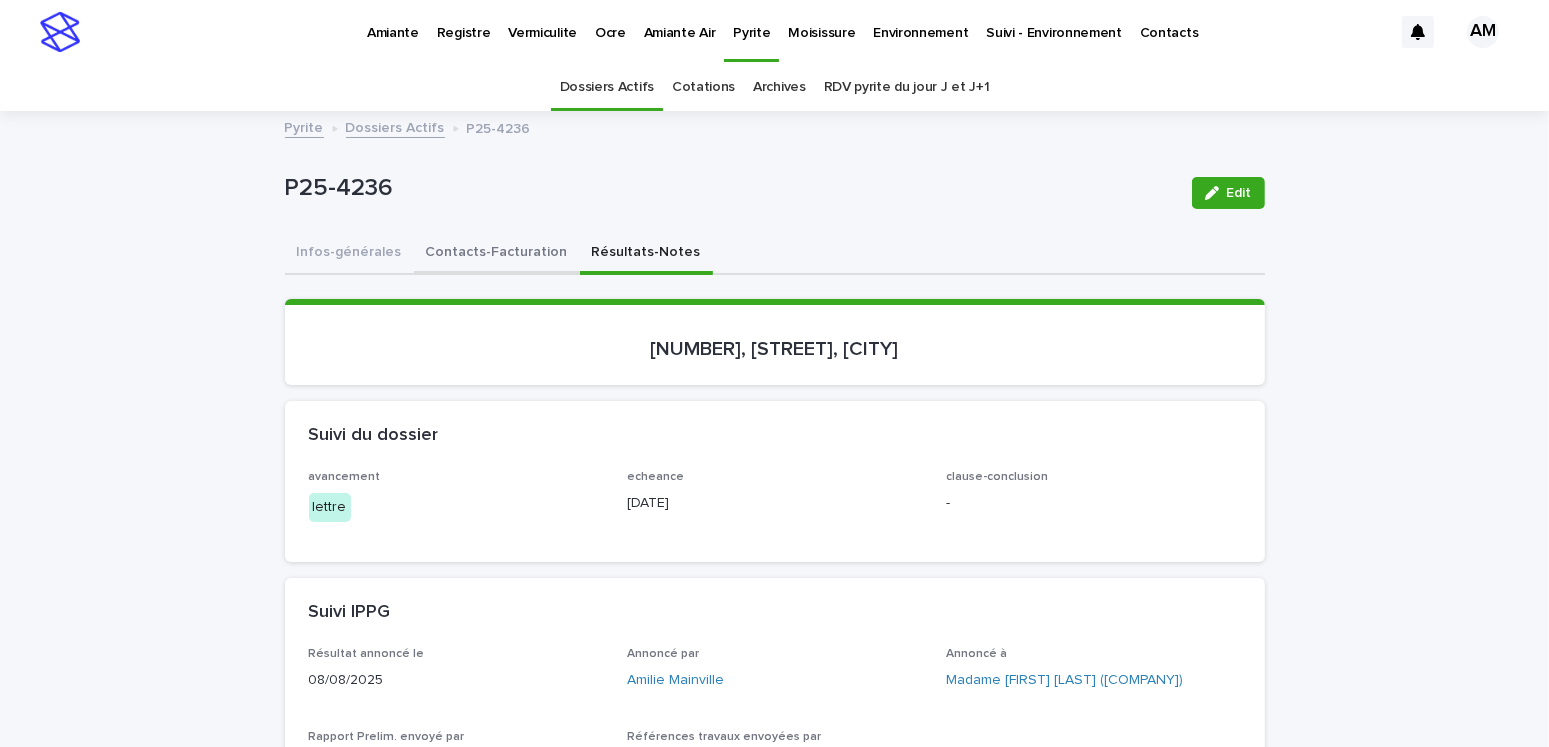 click on "Contacts-Facturation" at bounding box center [497, 254] 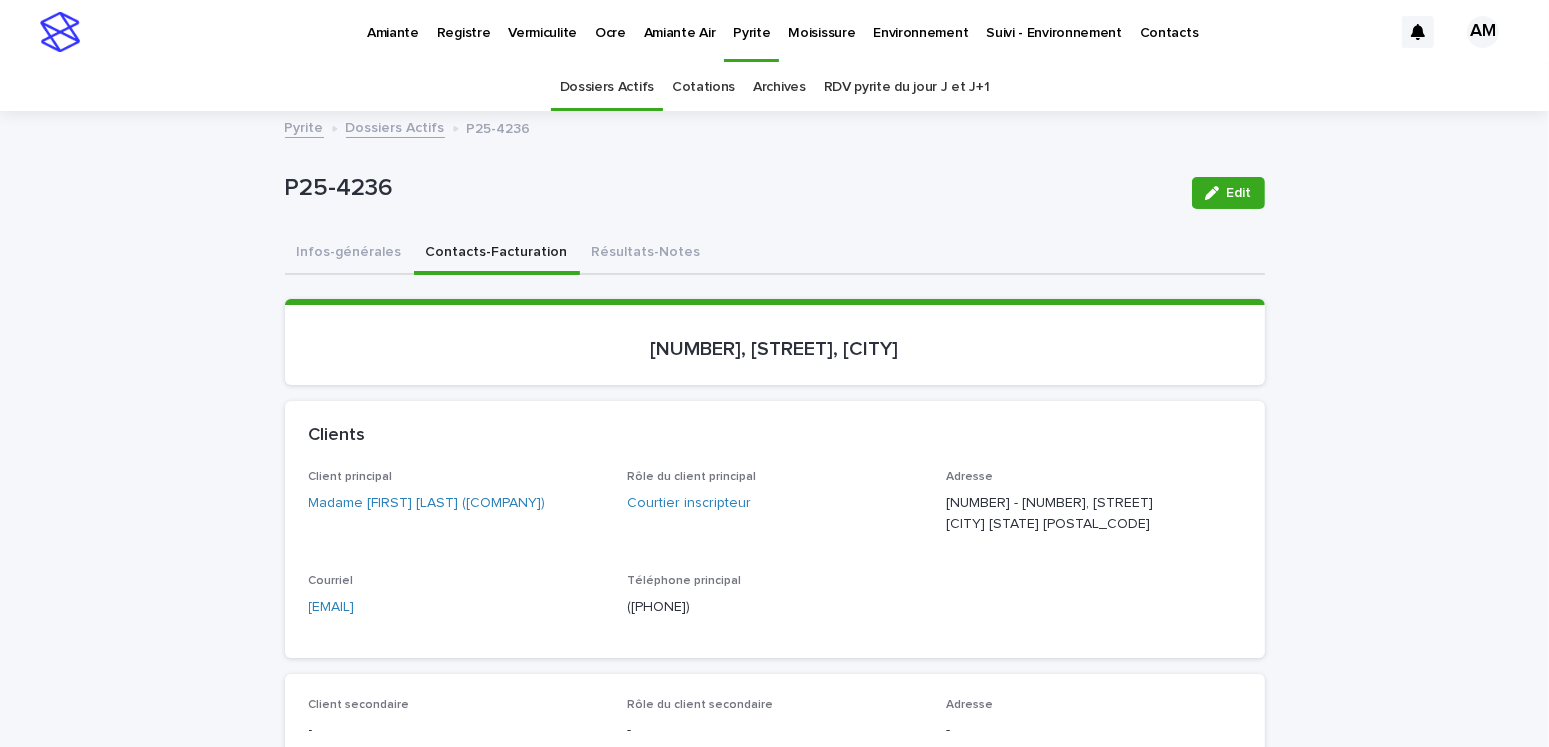 scroll, scrollTop: 200, scrollLeft: 0, axis: vertical 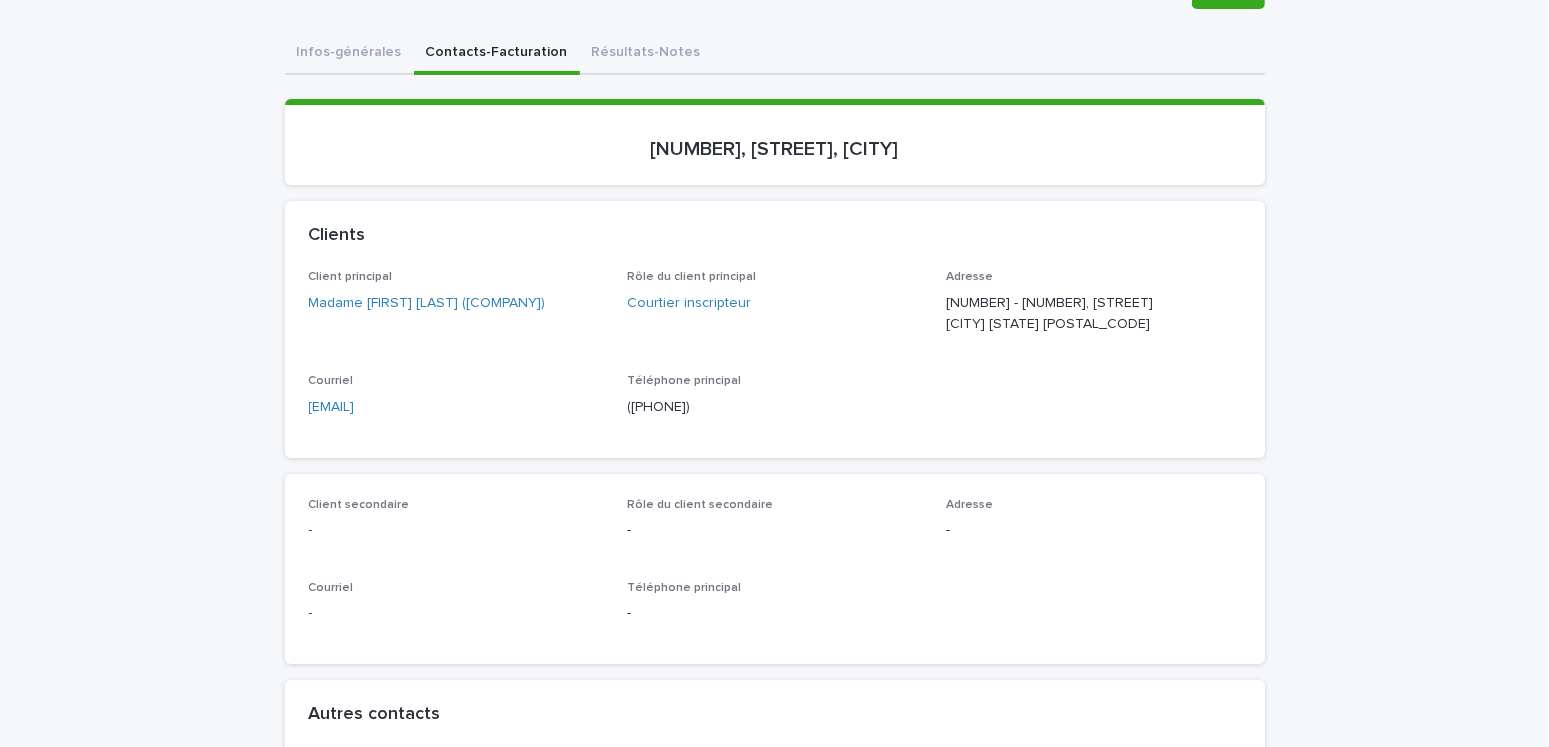 drag, startPoint x: 506, startPoint y: 412, endPoint x: 274, endPoint y: 405, distance: 232.10558 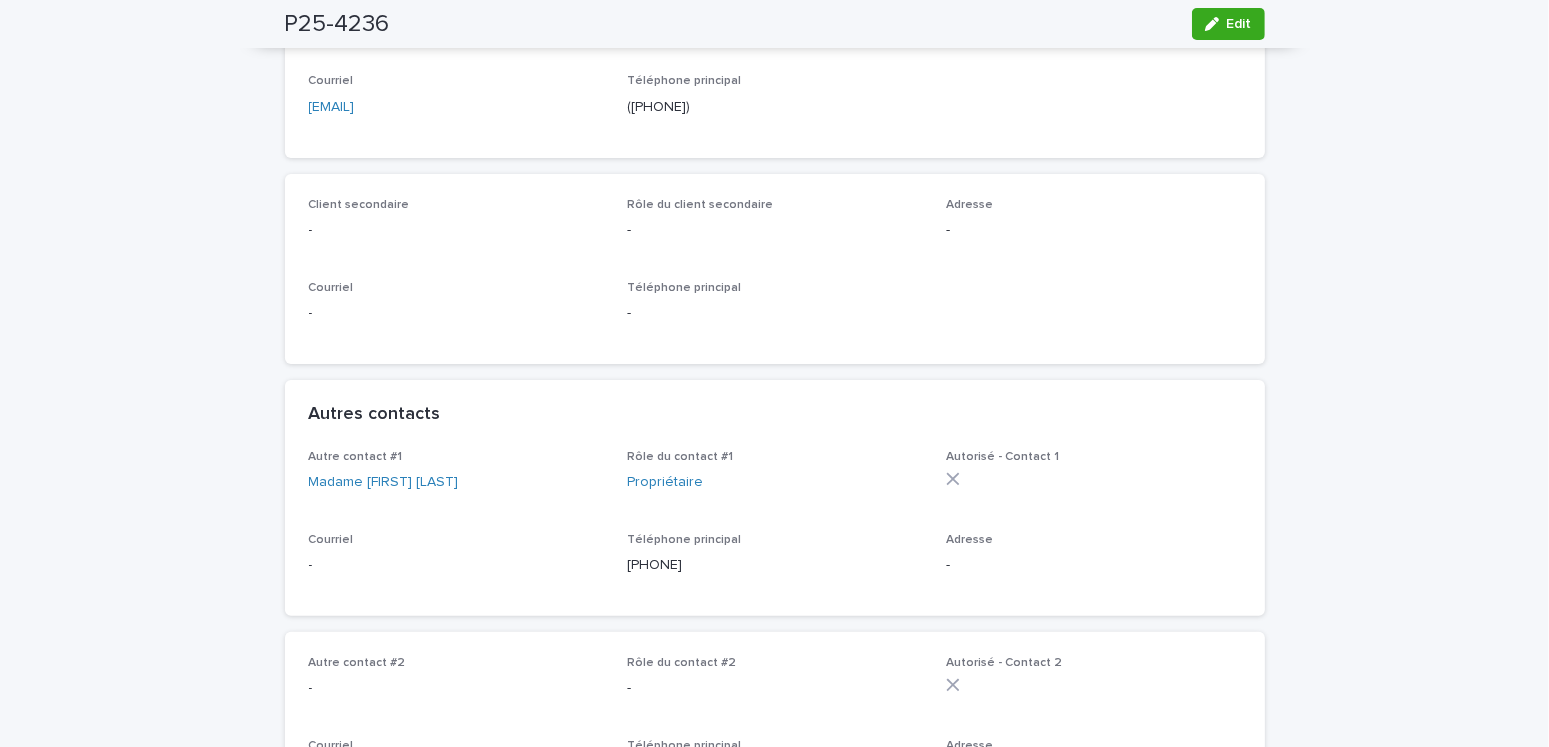 scroll, scrollTop: 100, scrollLeft: 0, axis: vertical 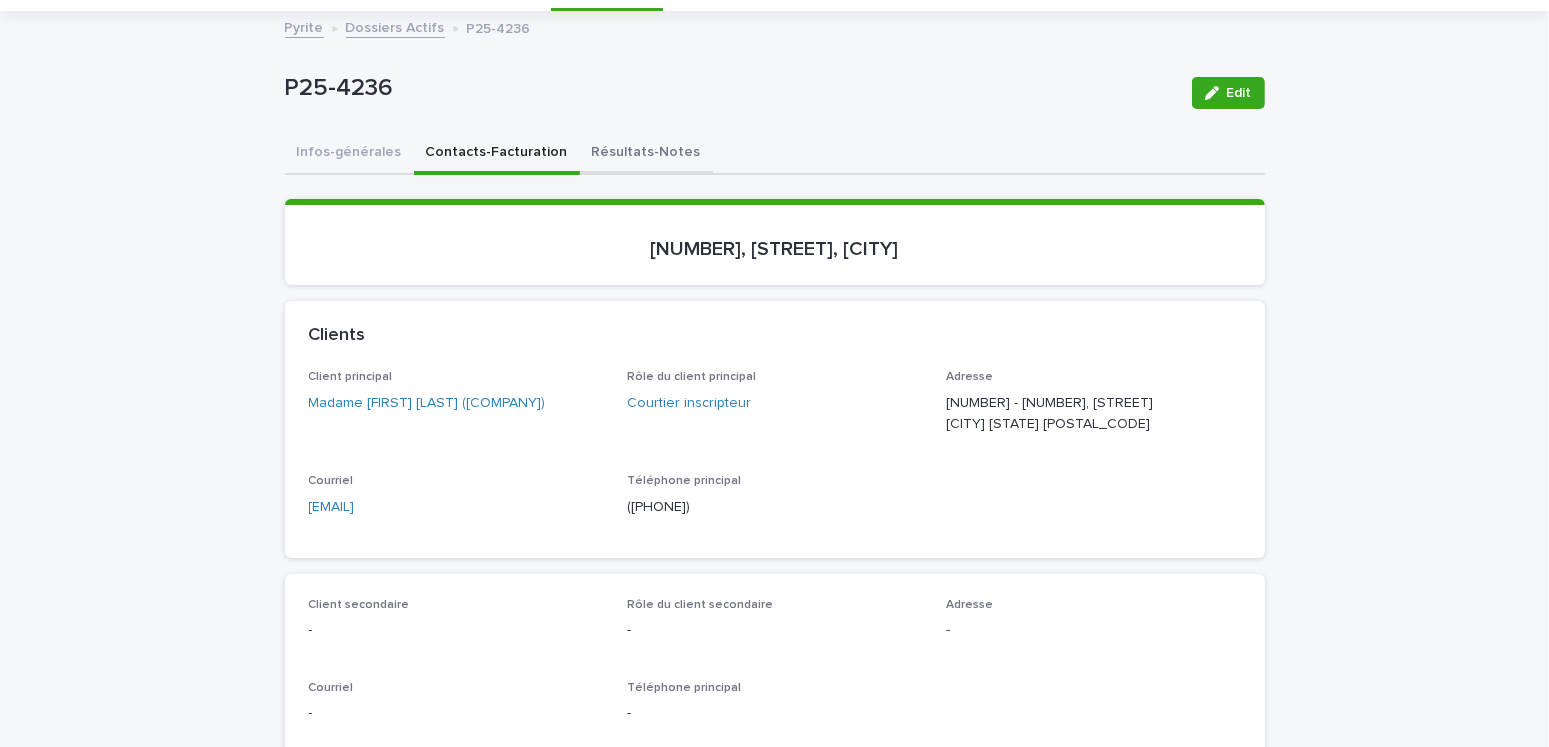 drag, startPoint x: 634, startPoint y: 142, endPoint x: 645, endPoint y: 148, distance: 12.529964 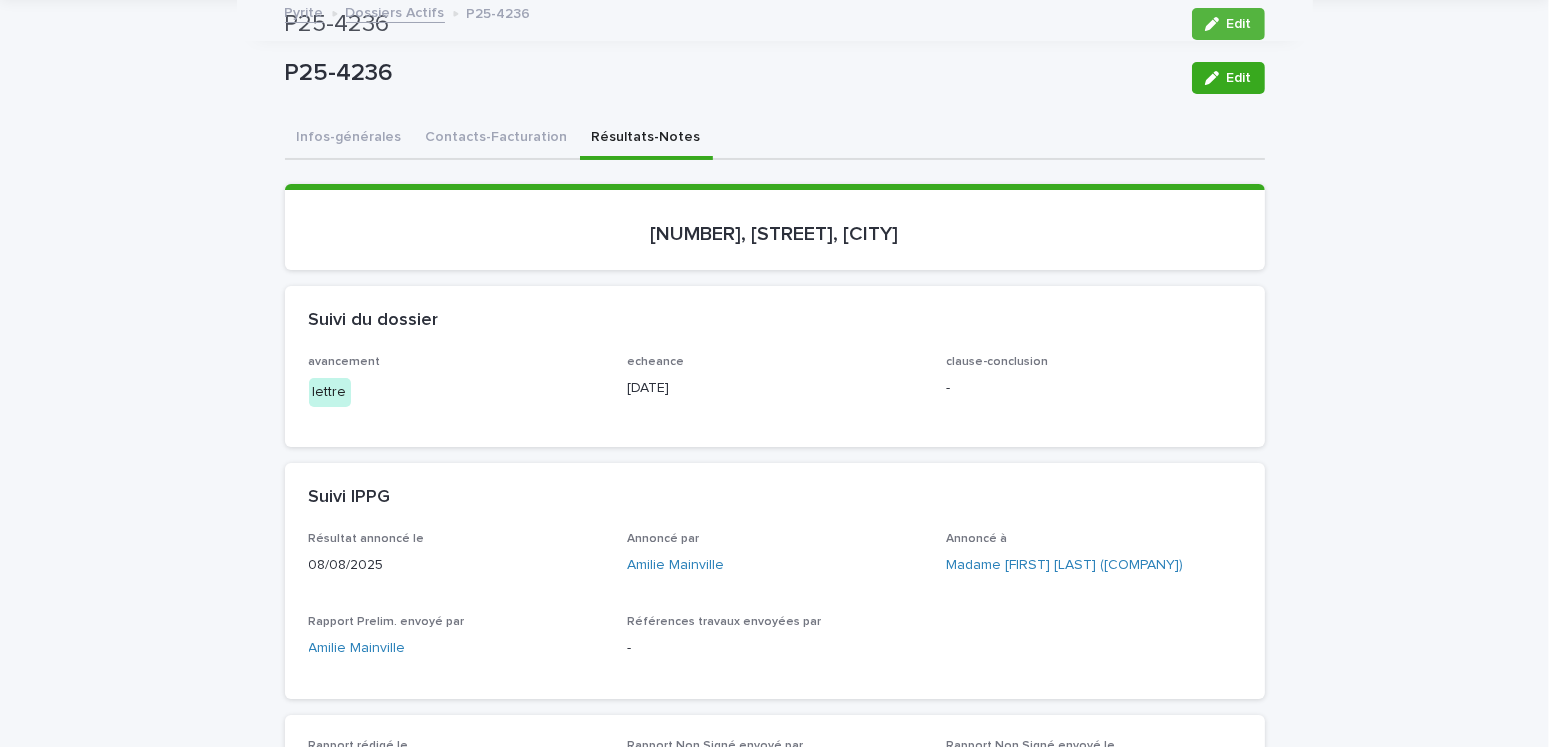 scroll, scrollTop: 0, scrollLeft: 0, axis: both 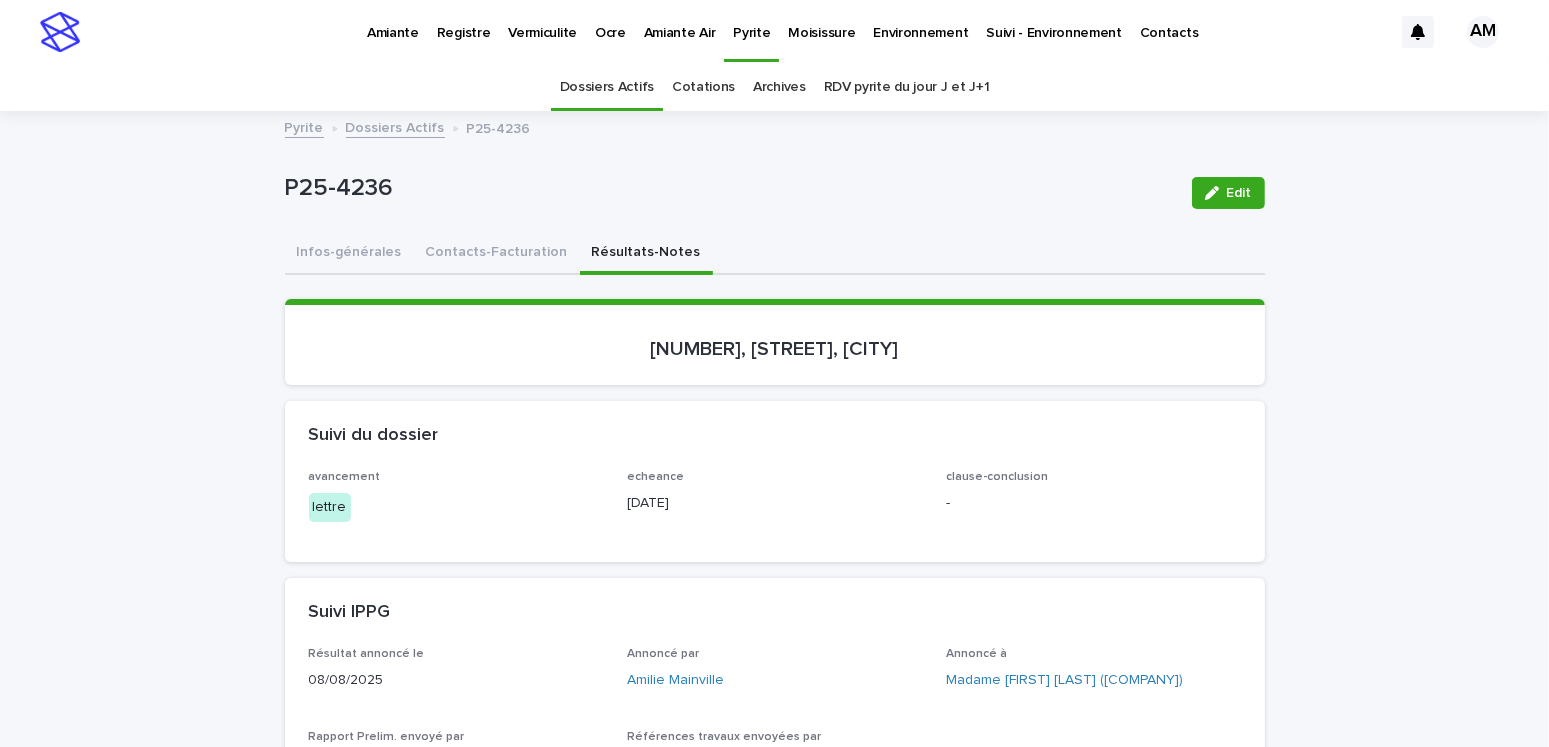 click on "Dossiers Actifs" at bounding box center [395, 126] 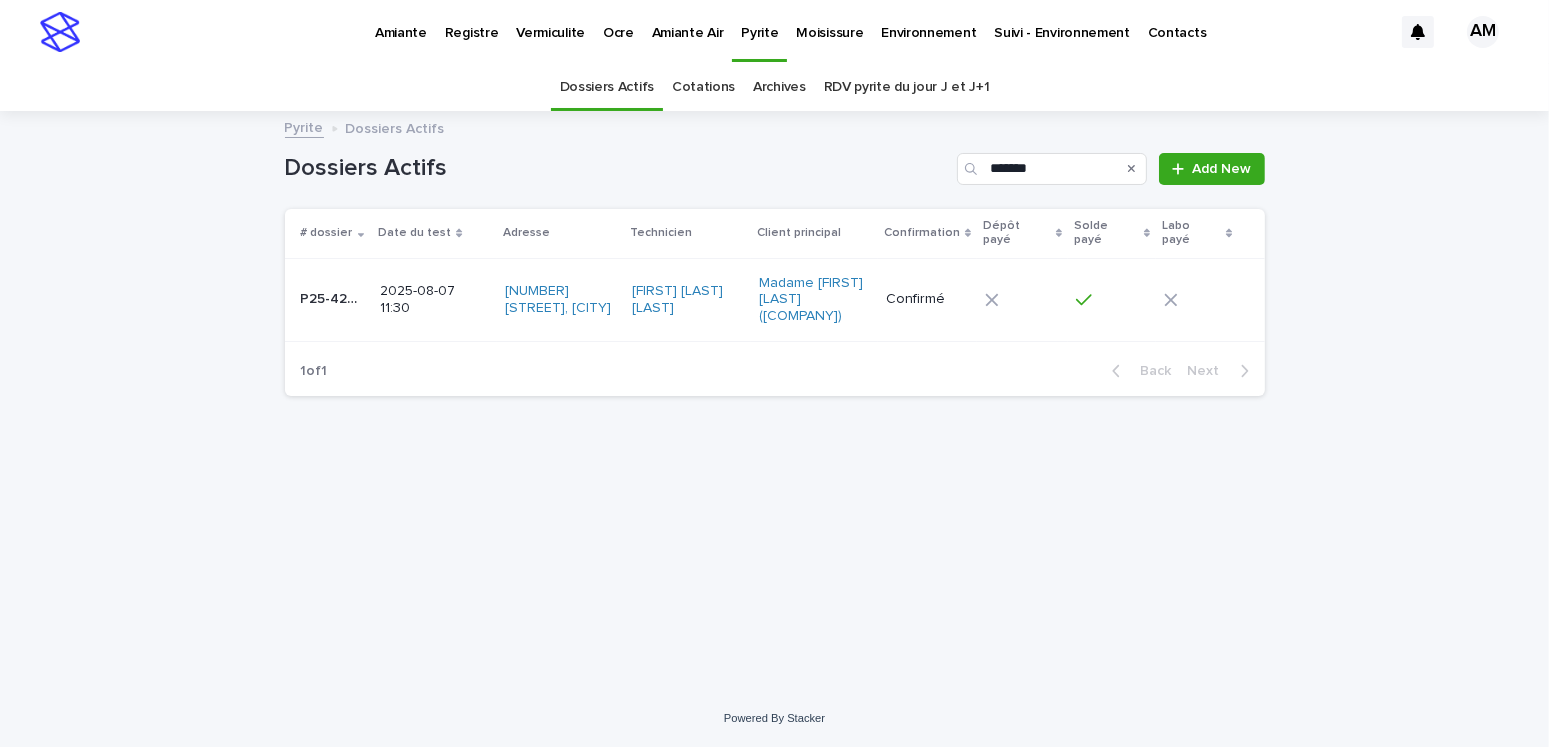 click on "Clients Client principal Monsieur [FIRST] [LAST]   Rôle du client principal Acheteur   Adresse 101 - 4811, [STREET]
[CITY] [PROVINCE] [POSTAL_CODE]
Courriel [EMAIL] Téléphone principal ([PHONE]) Client secondaire - Rôle du client secondaire - Adresse - Courriel - Téléphone principal - Autres contacts Autre contact #1 Madame [FIRST] [LAST]   Rôle du contact #1 Propriétaire   Autorisé - Contact 1 Courriel [EMAIL] Téléphone principal ([PHONE]) Adresse 2185, [STREET]
[CITY] [PROVINCE] [POSTAL_CODE]
Autre contact #2 - Rôle du contact #2 - Autorisé - Contact 2 Courriel - Téléphone principal - Adresse - Autre contact #3 - Rôle du contact #3 - Autorisé - Contact 3 Courriel - Téléphone principal - Adresse - Facturation Facturé à Acheteur   Mode de paiement Crédit Moment du paiement Au sondage Bon de commande client - * IPPG * Dépôt facturé par - Dépôt facturé le" at bounding box center (774, 401) 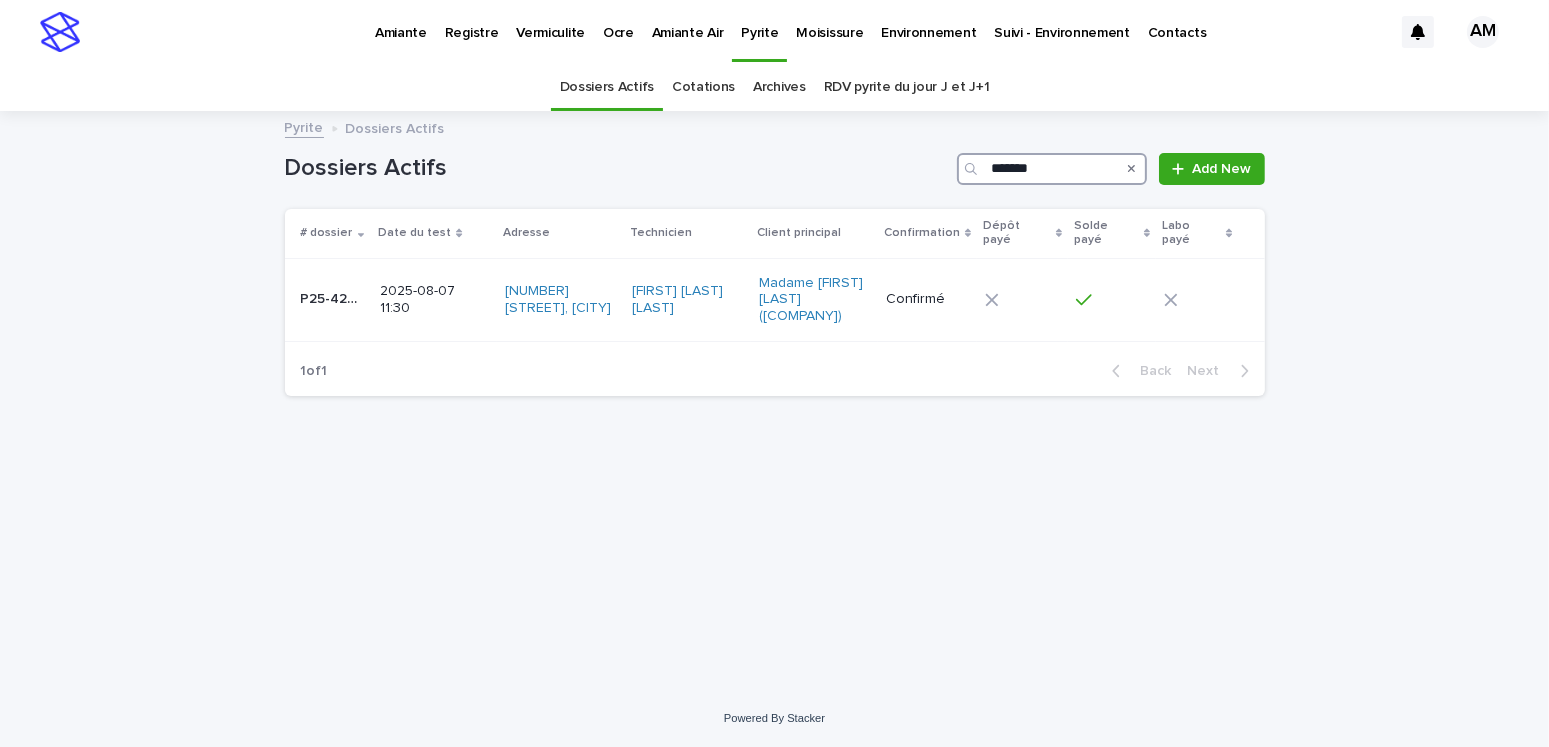 click on "*******" at bounding box center [1052, 169] 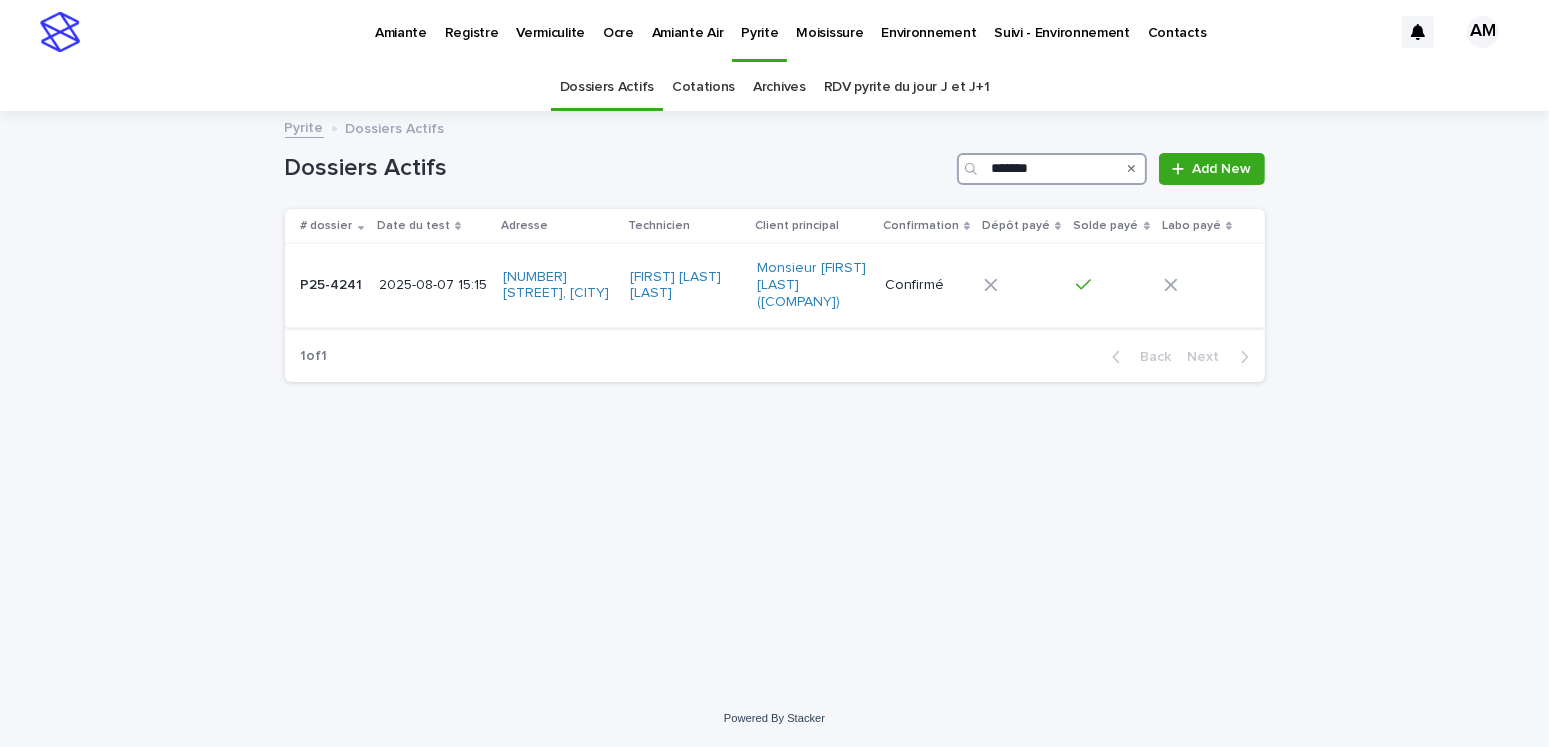 type on "*******" 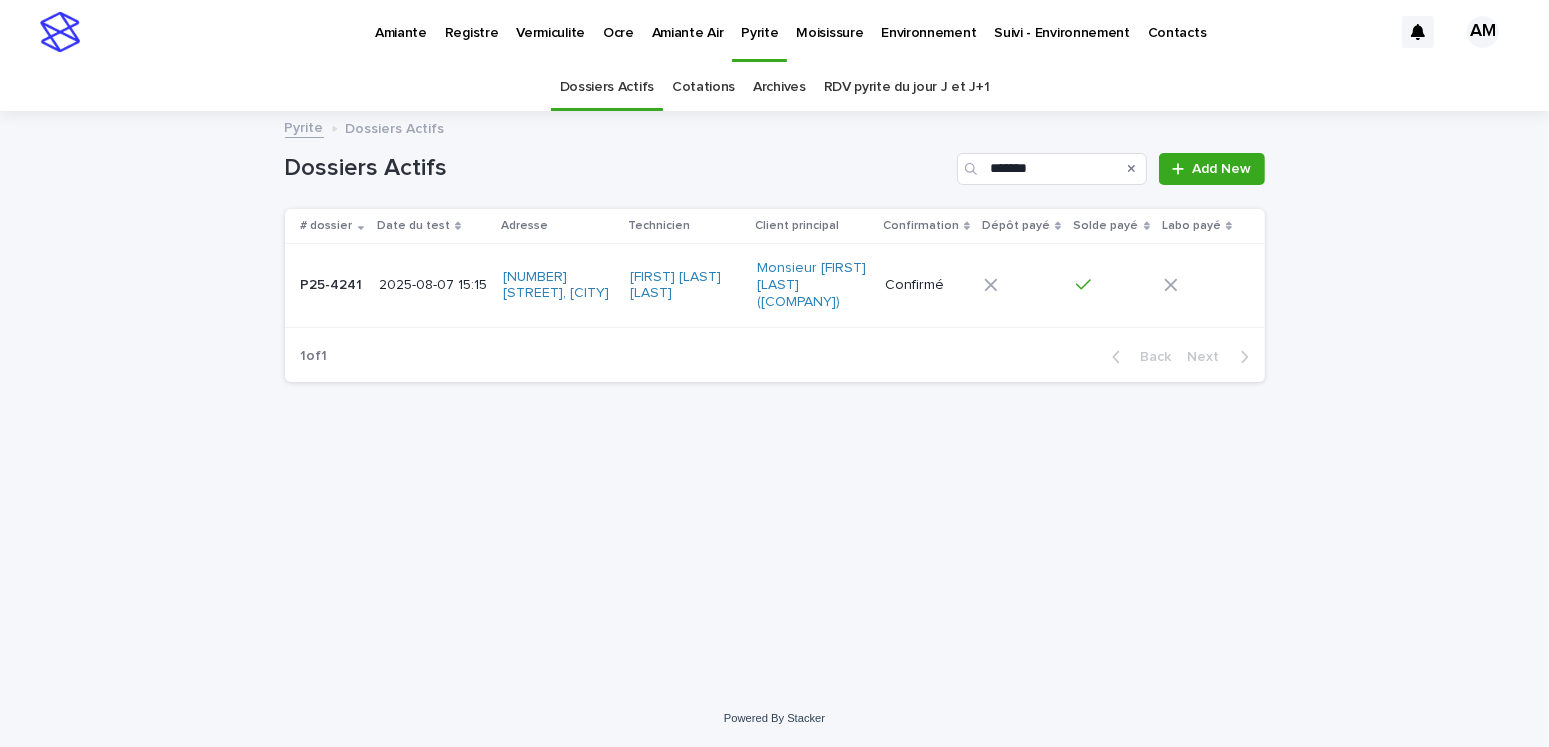 click on "2025-08-07 15:15" at bounding box center (433, 285) 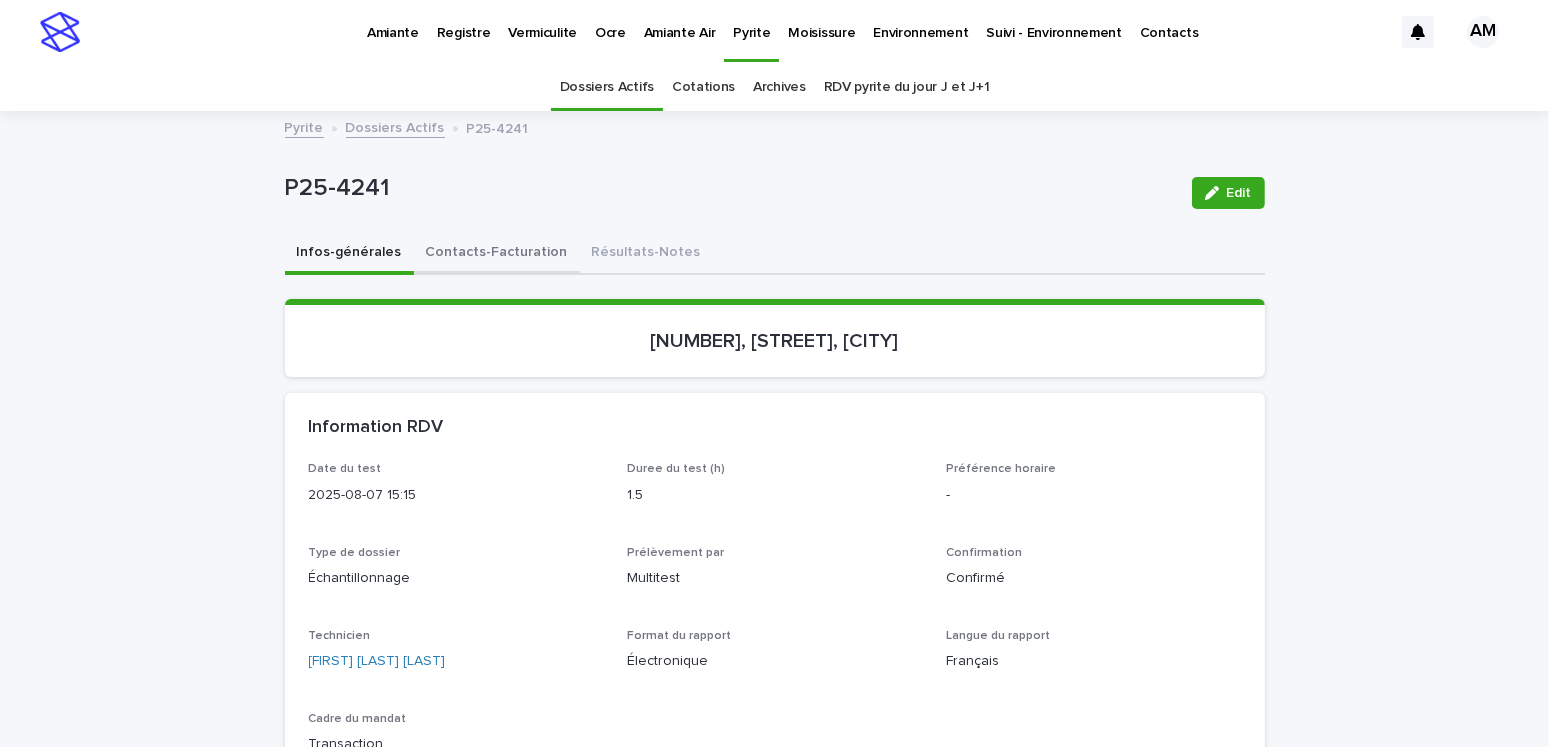 click on "Contacts-Facturation" at bounding box center (497, 254) 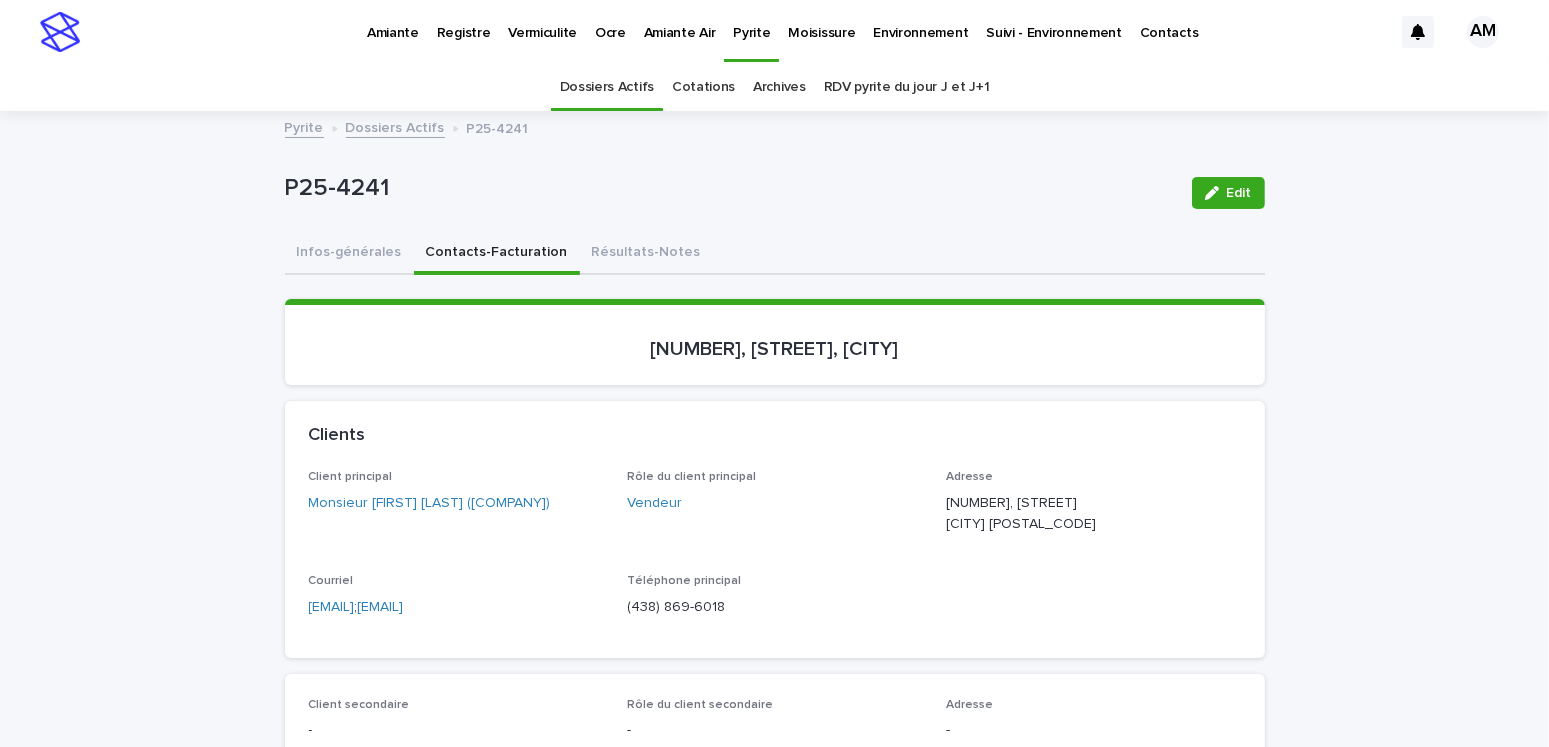 drag, startPoint x: 442, startPoint y: 642, endPoint x: 270, endPoint y: 596, distance: 178.04494 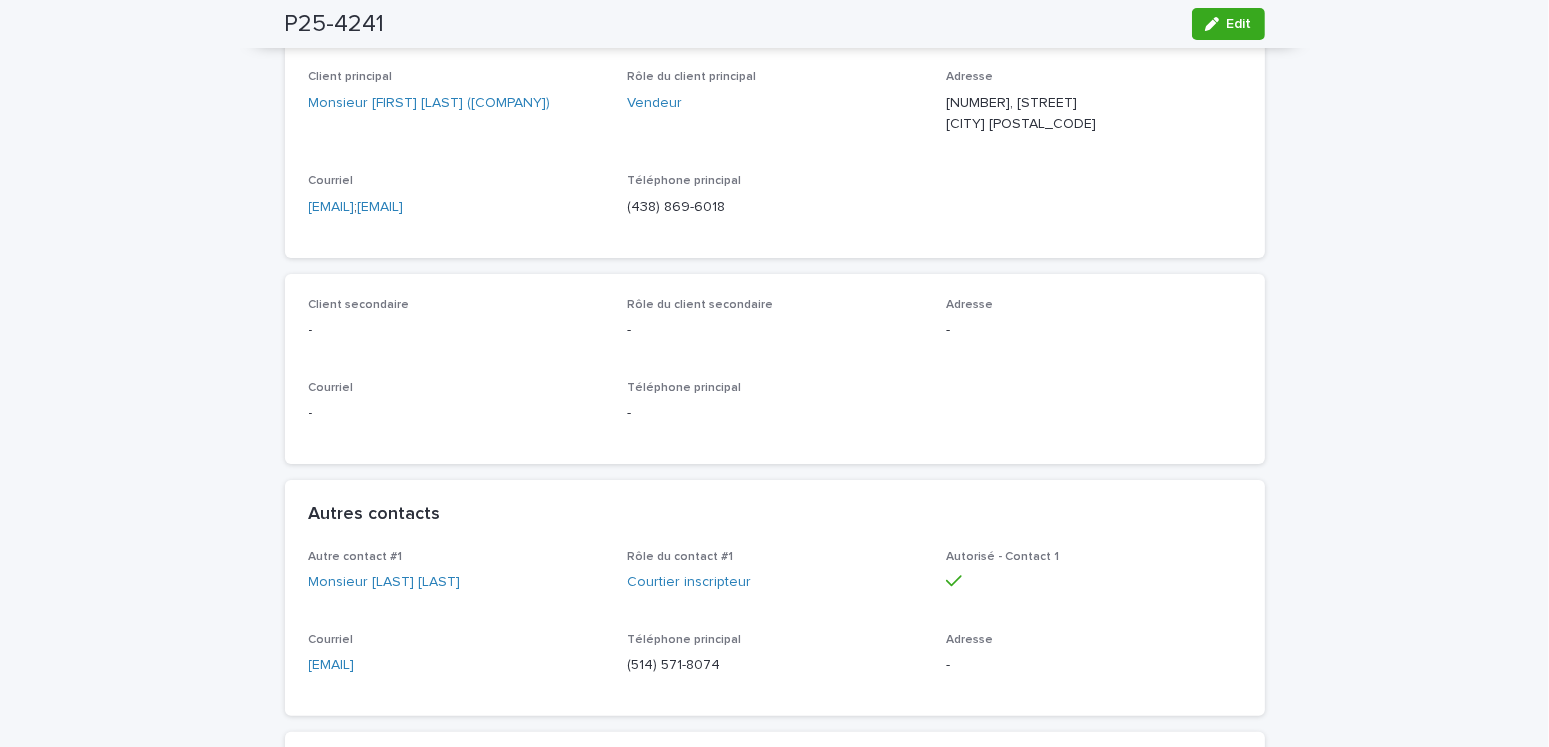 scroll, scrollTop: 600, scrollLeft: 0, axis: vertical 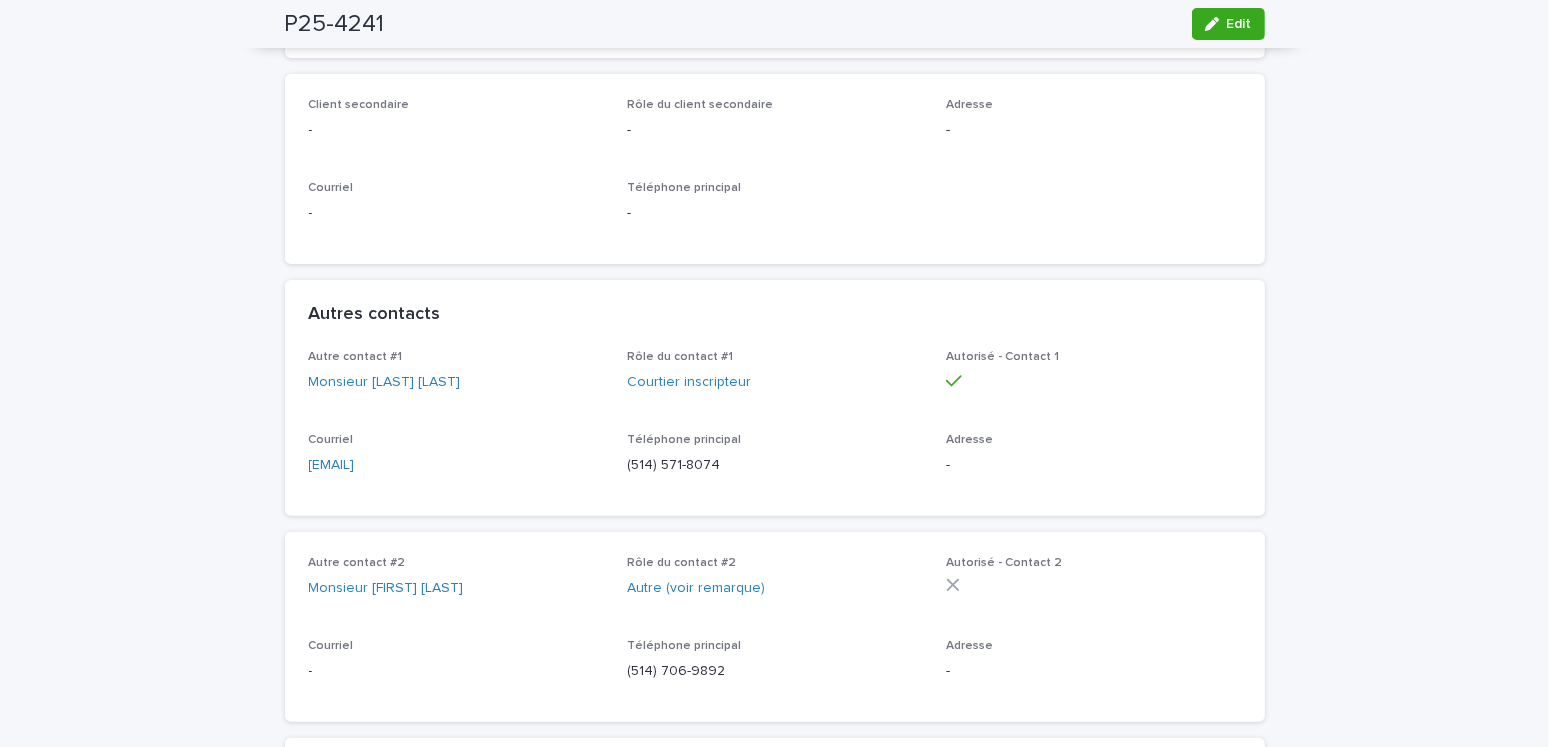 drag, startPoint x: 566, startPoint y: 492, endPoint x: 145, endPoint y: 506, distance: 421.23273 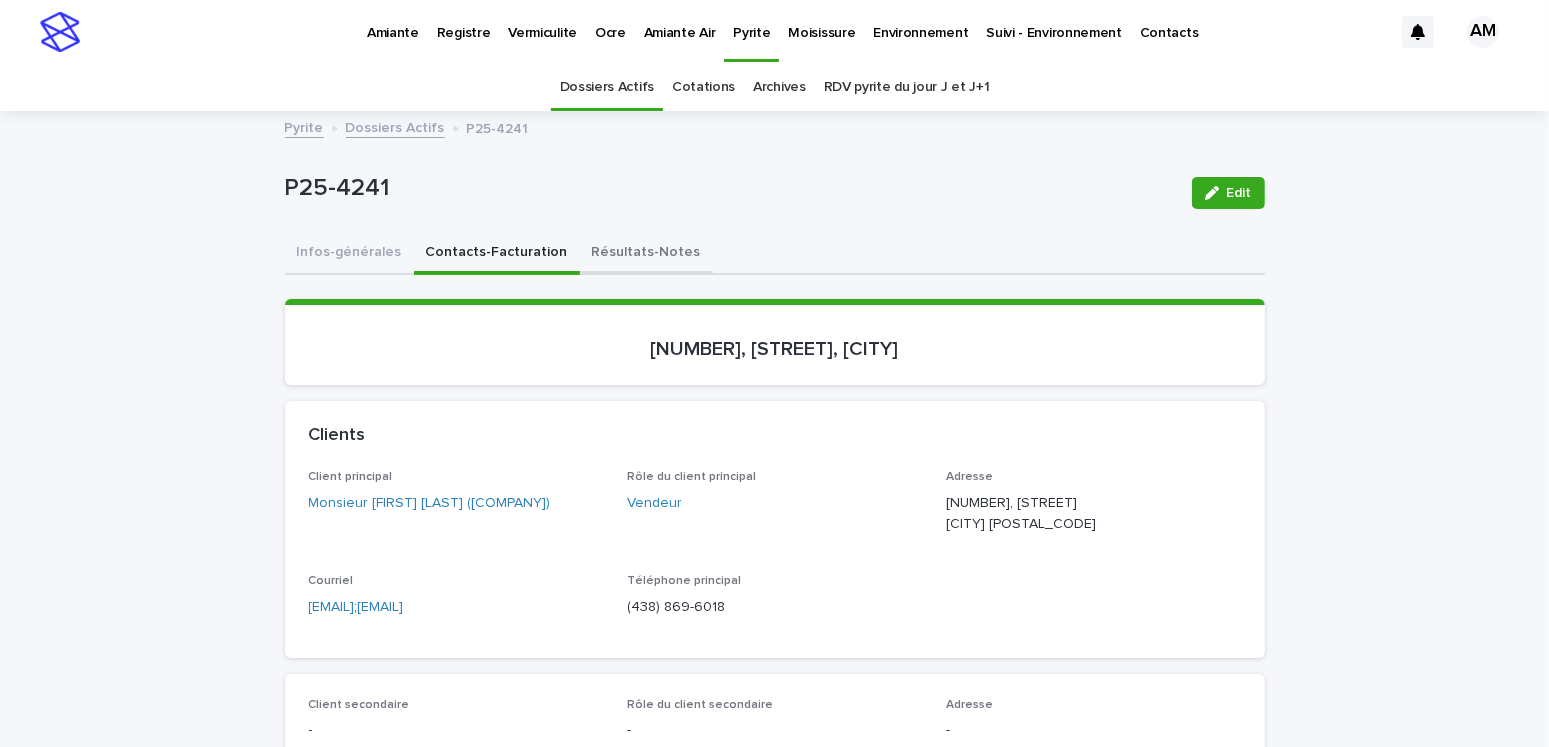 click on "Résultats-Notes" at bounding box center [646, 254] 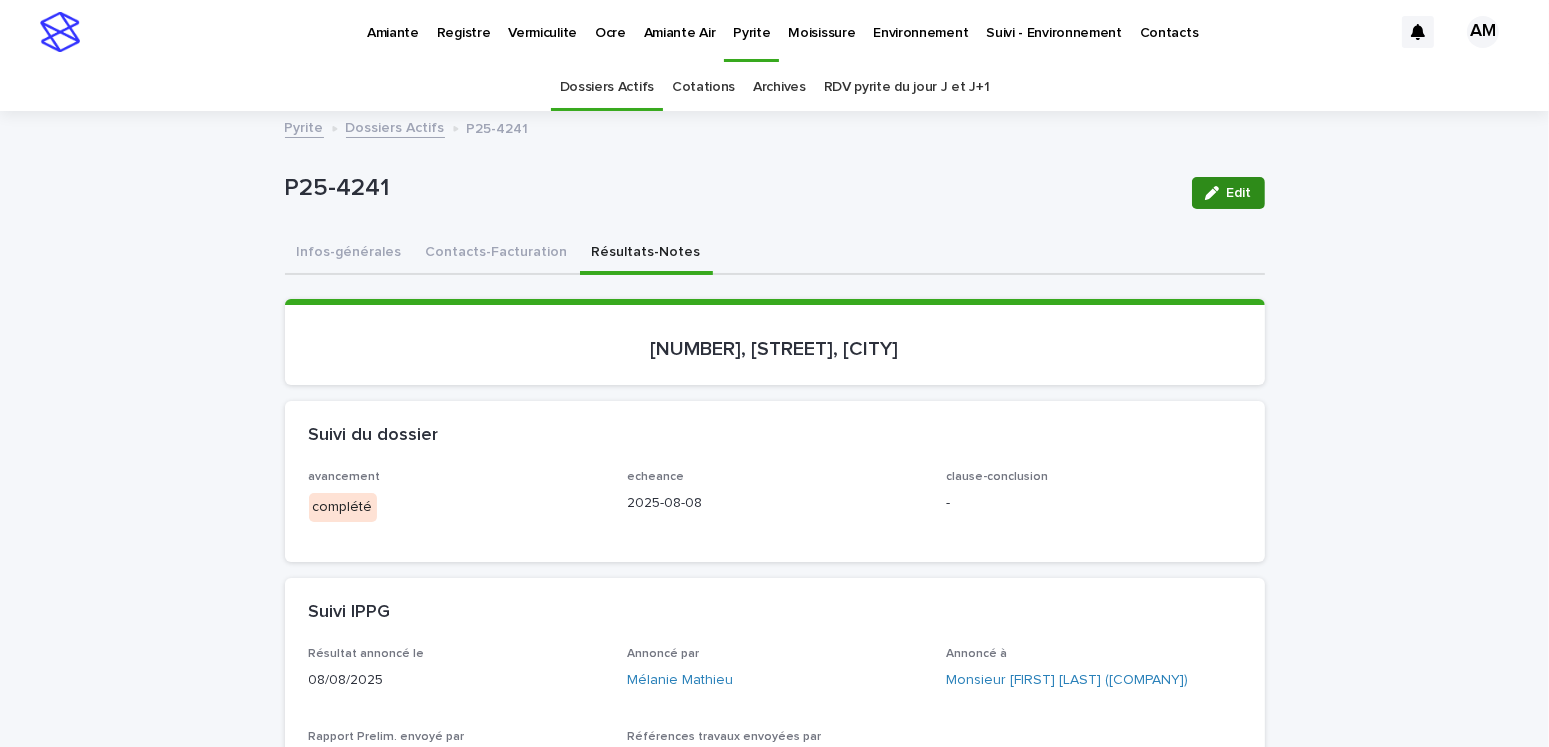 click on "Edit" at bounding box center [1228, 193] 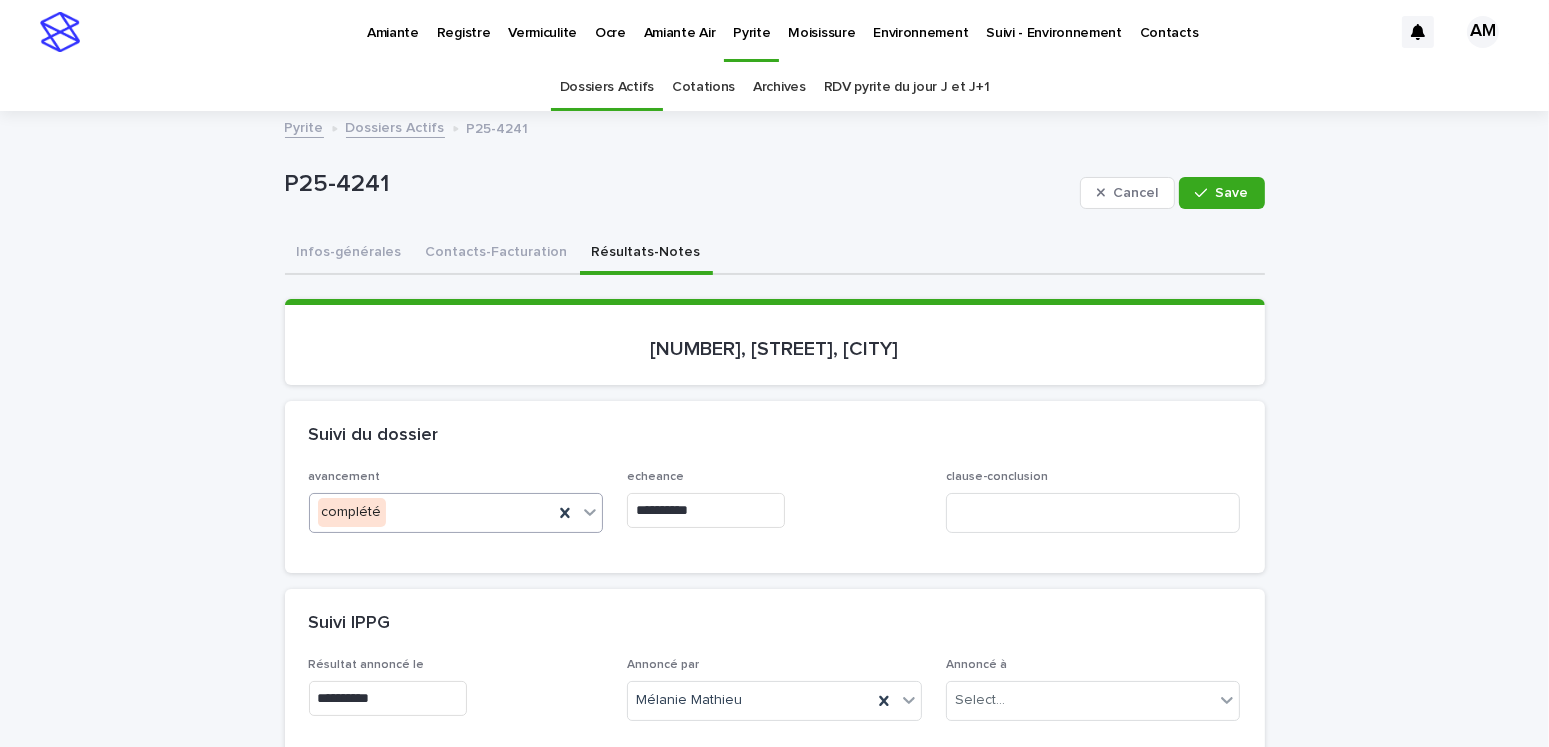 click on "complété" at bounding box center (432, 512) 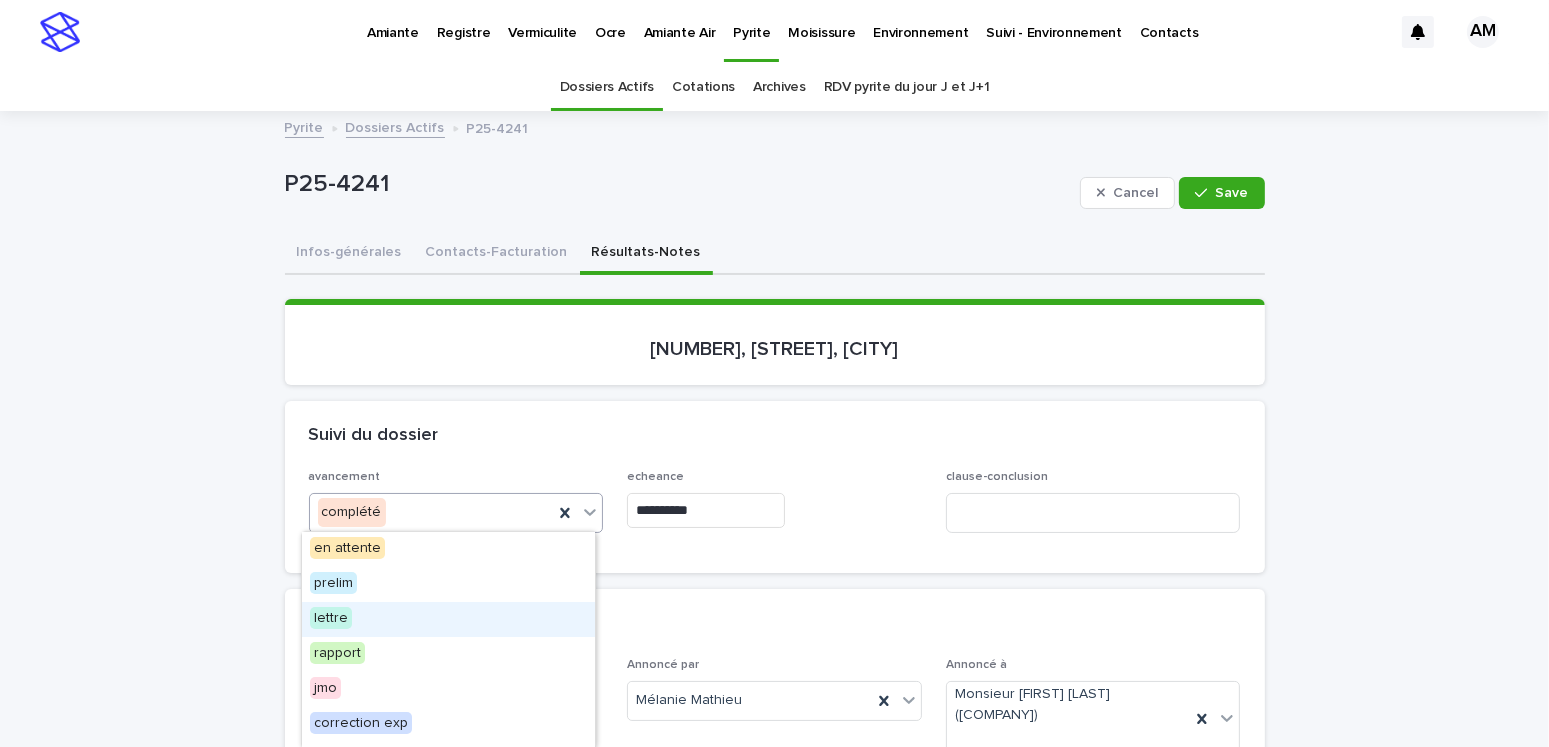 click on "lettre" at bounding box center [331, 618] 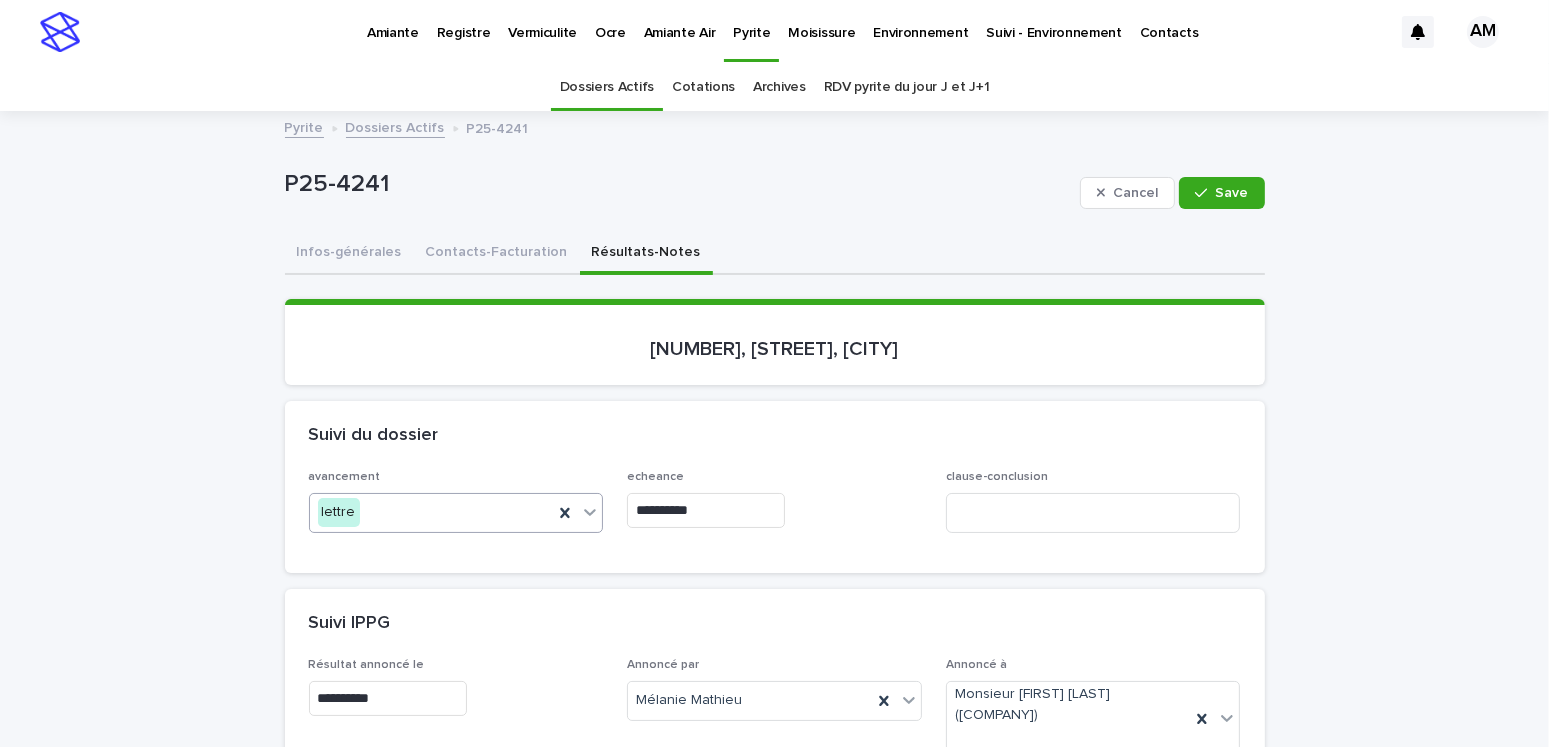 click on "**********" at bounding box center [706, 510] 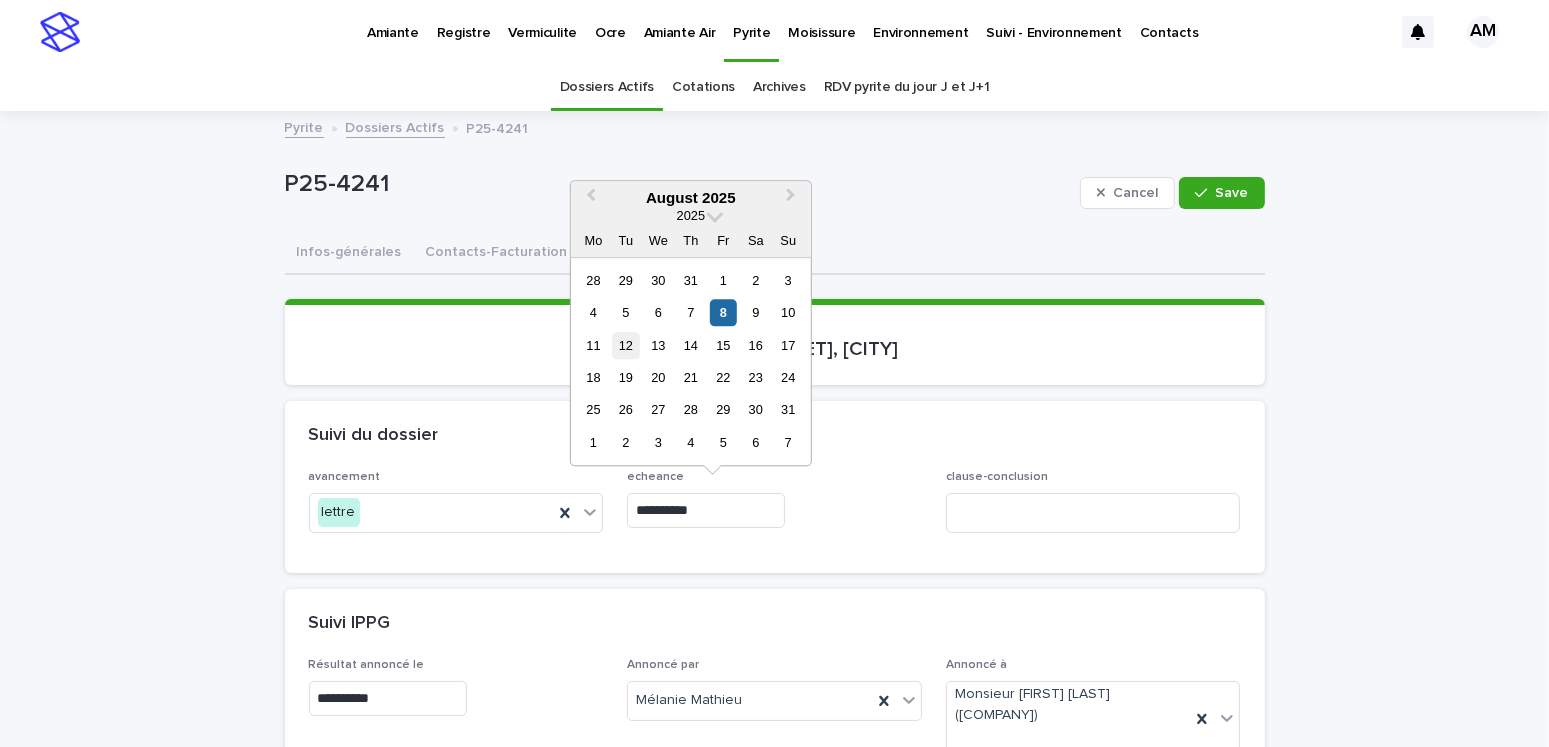 click on "12" at bounding box center (625, 345) 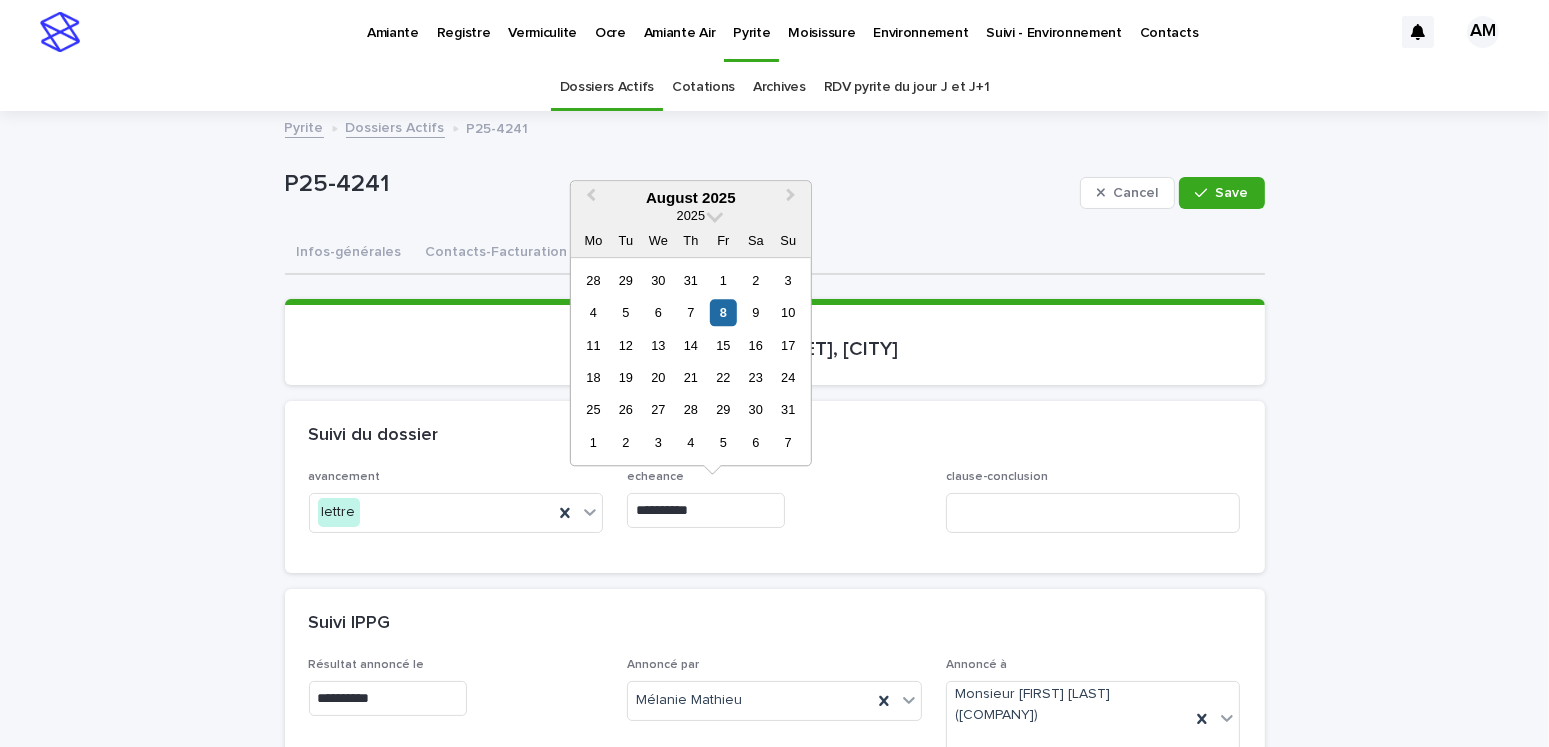 type on "**********" 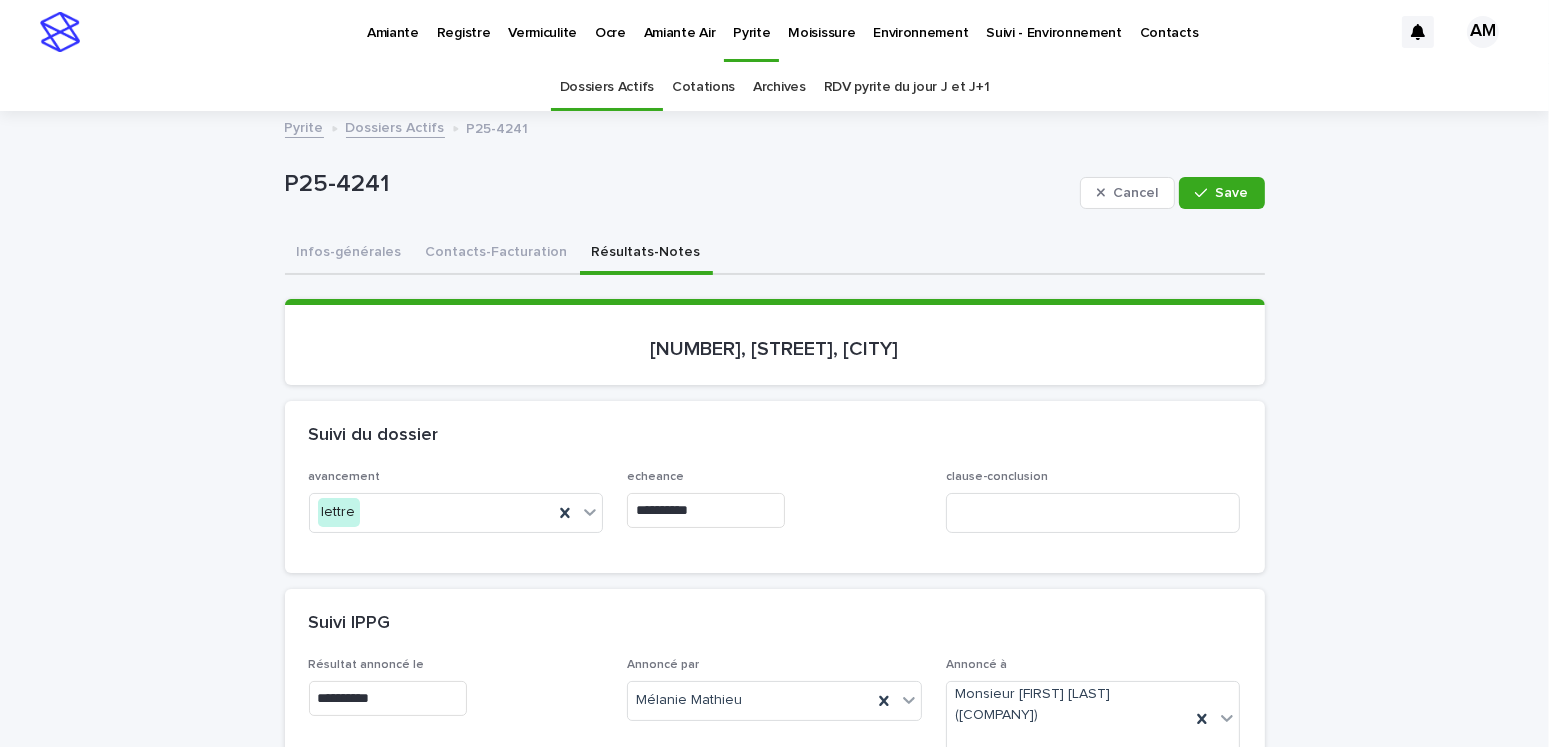 click on "Suivi IPPG" at bounding box center [775, 624] 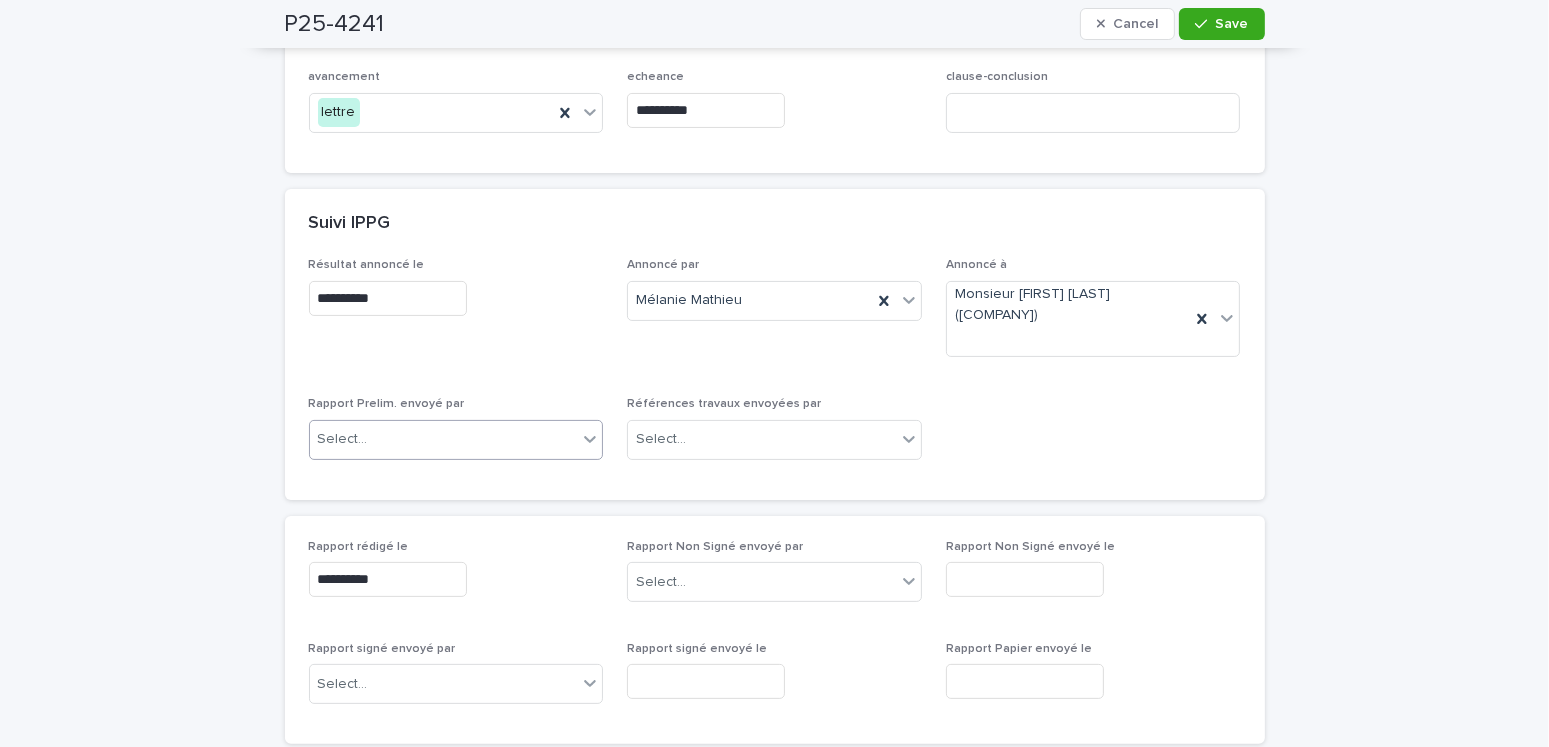 click on "Select..." at bounding box center (444, 439) 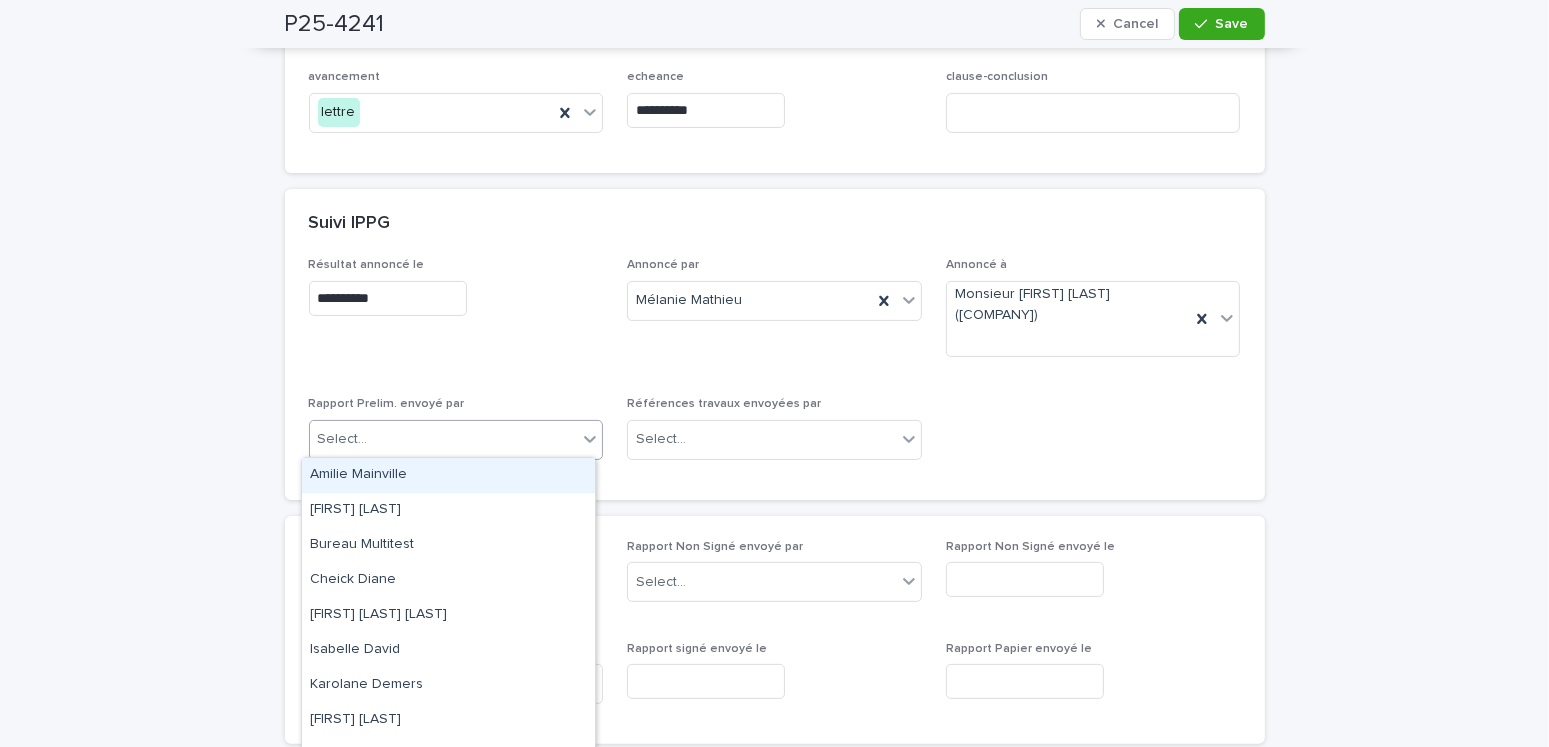 click on "Amilie Mainville" at bounding box center [448, 475] 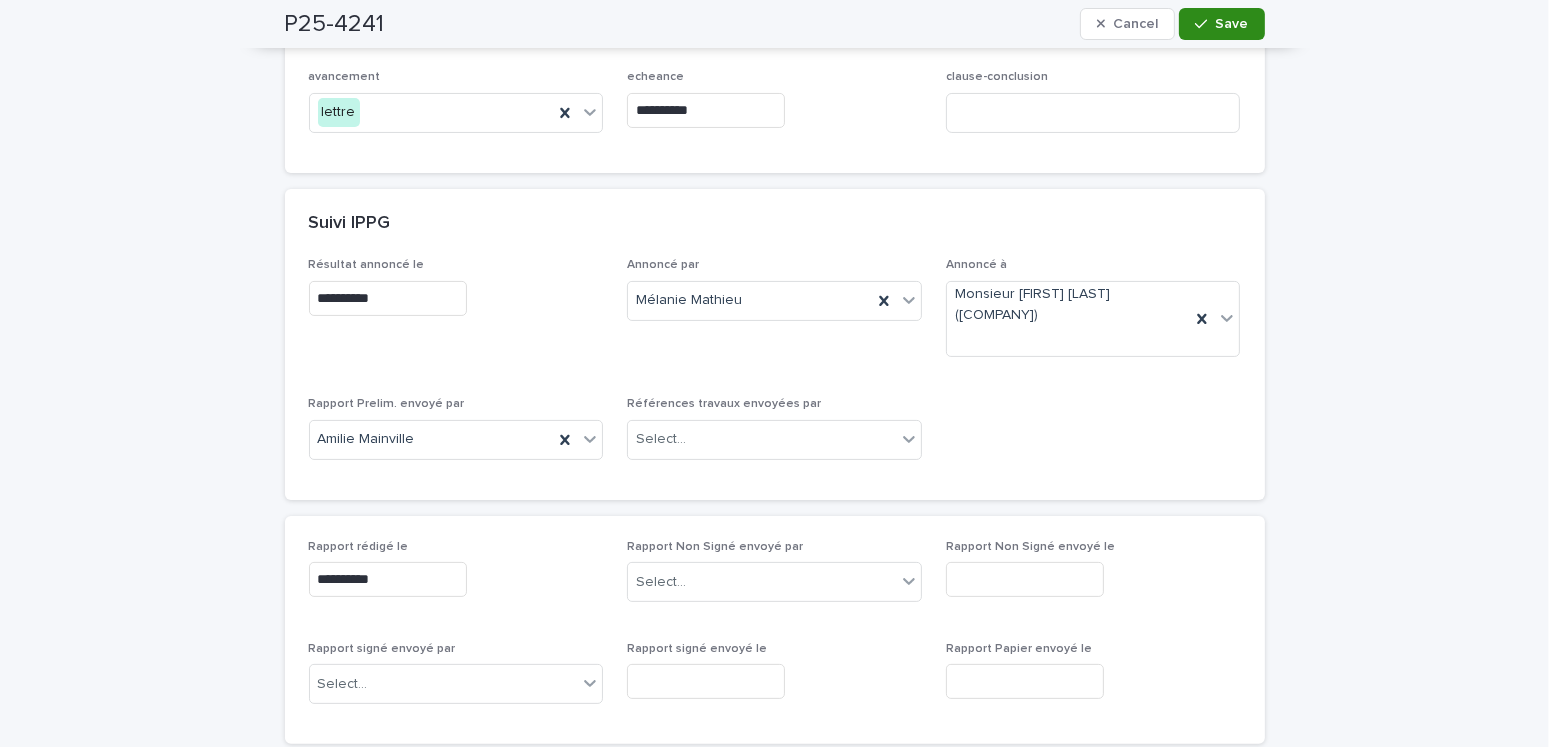 click on "Save" at bounding box center [1232, 24] 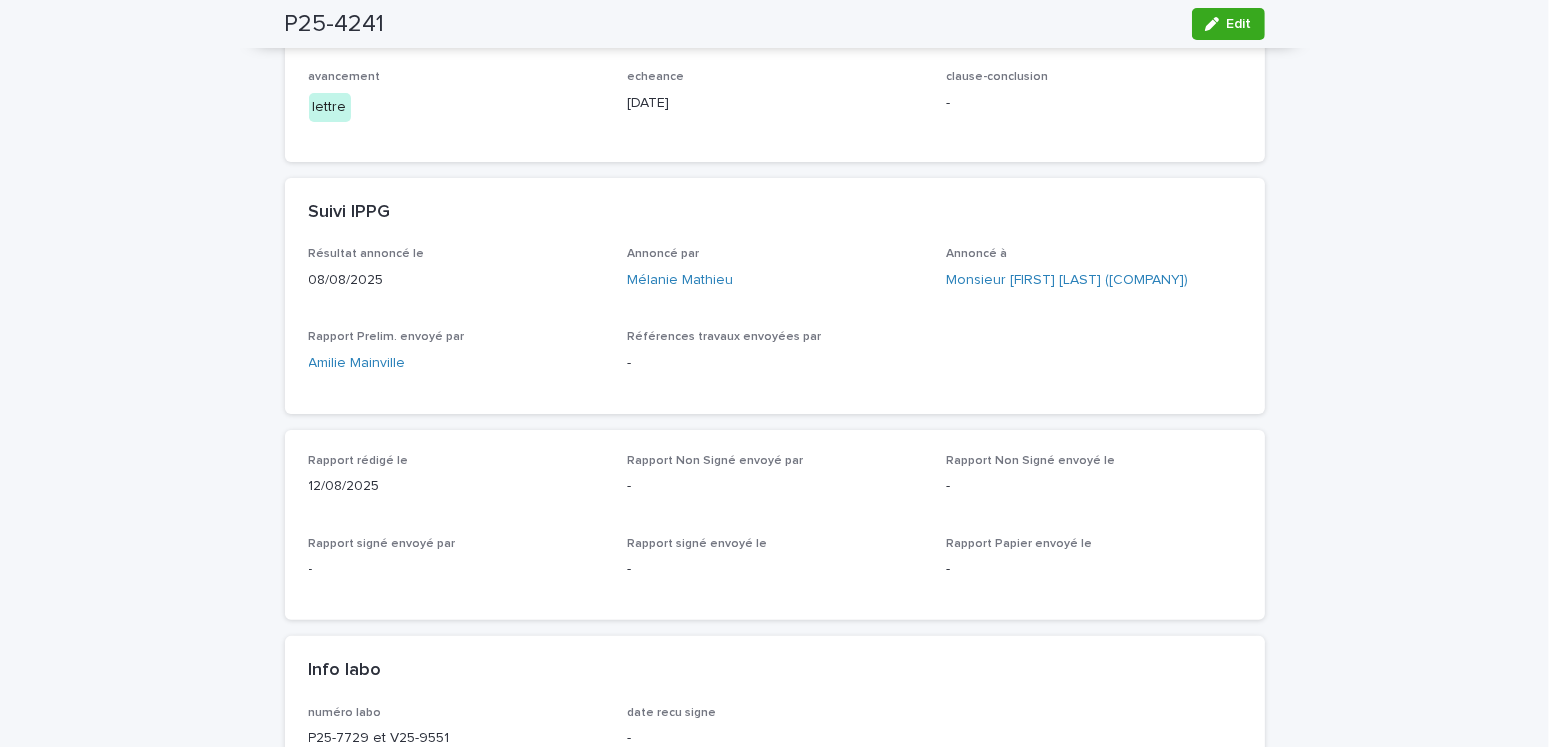 scroll, scrollTop: 0, scrollLeft: 0, axis: both 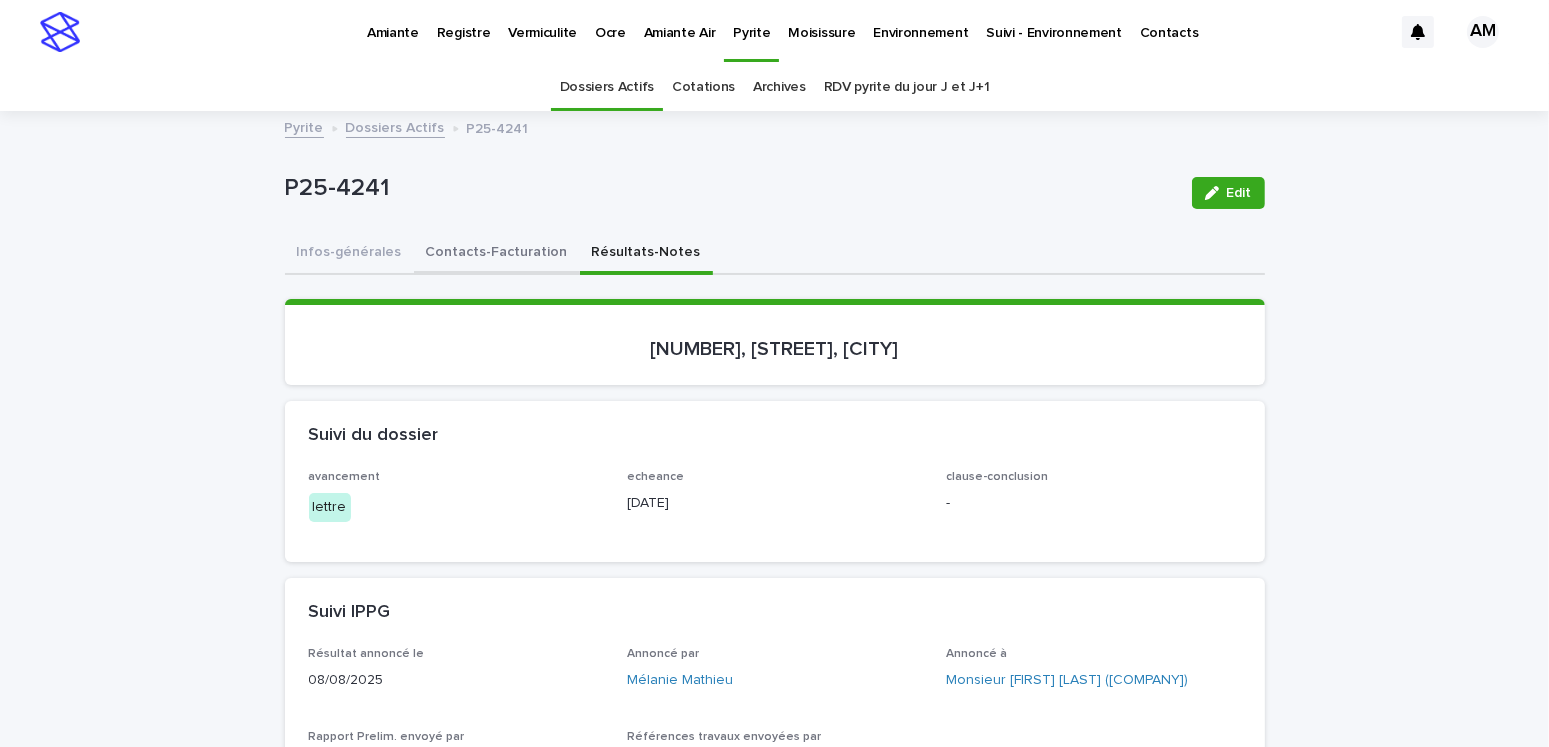 drag, startPoint x: 490, startPoint y: 250, endPoint x: 687, endPoint y: 258, distance: 197.16237 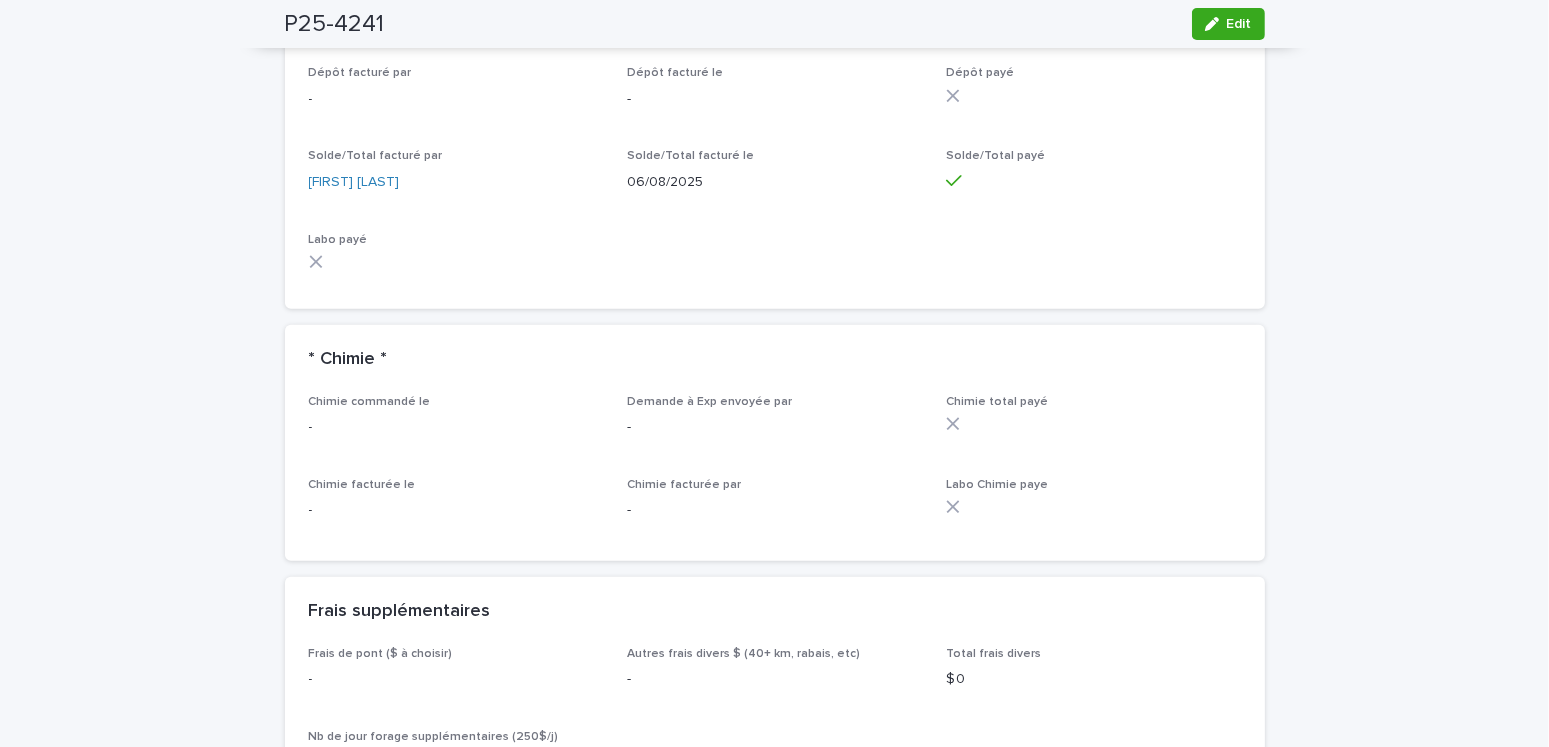 scroll, scrollTop: 2300, scrollLeft: 0, axis: vertical 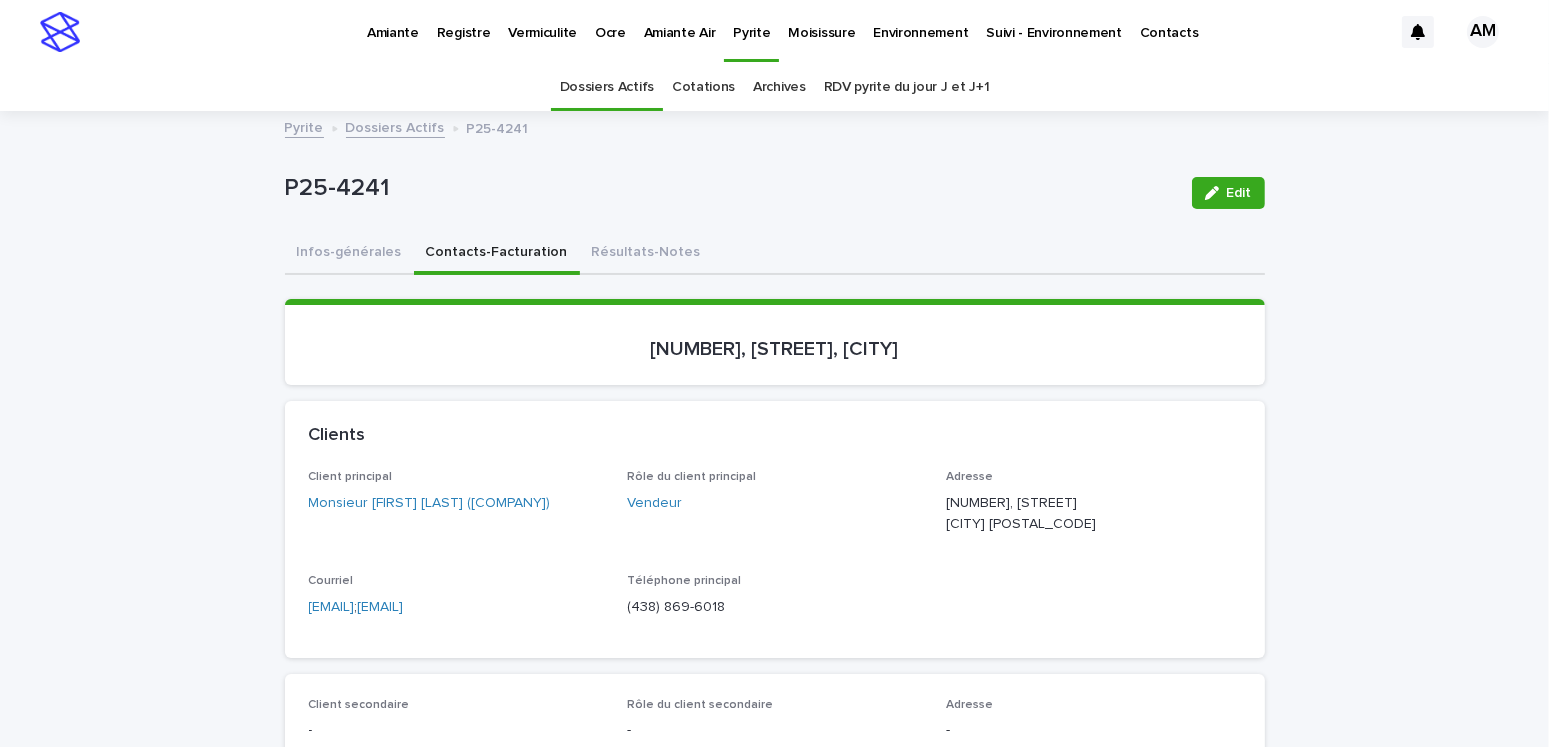 click on "Dossiers Actifs" at bounding box center (395, 126) 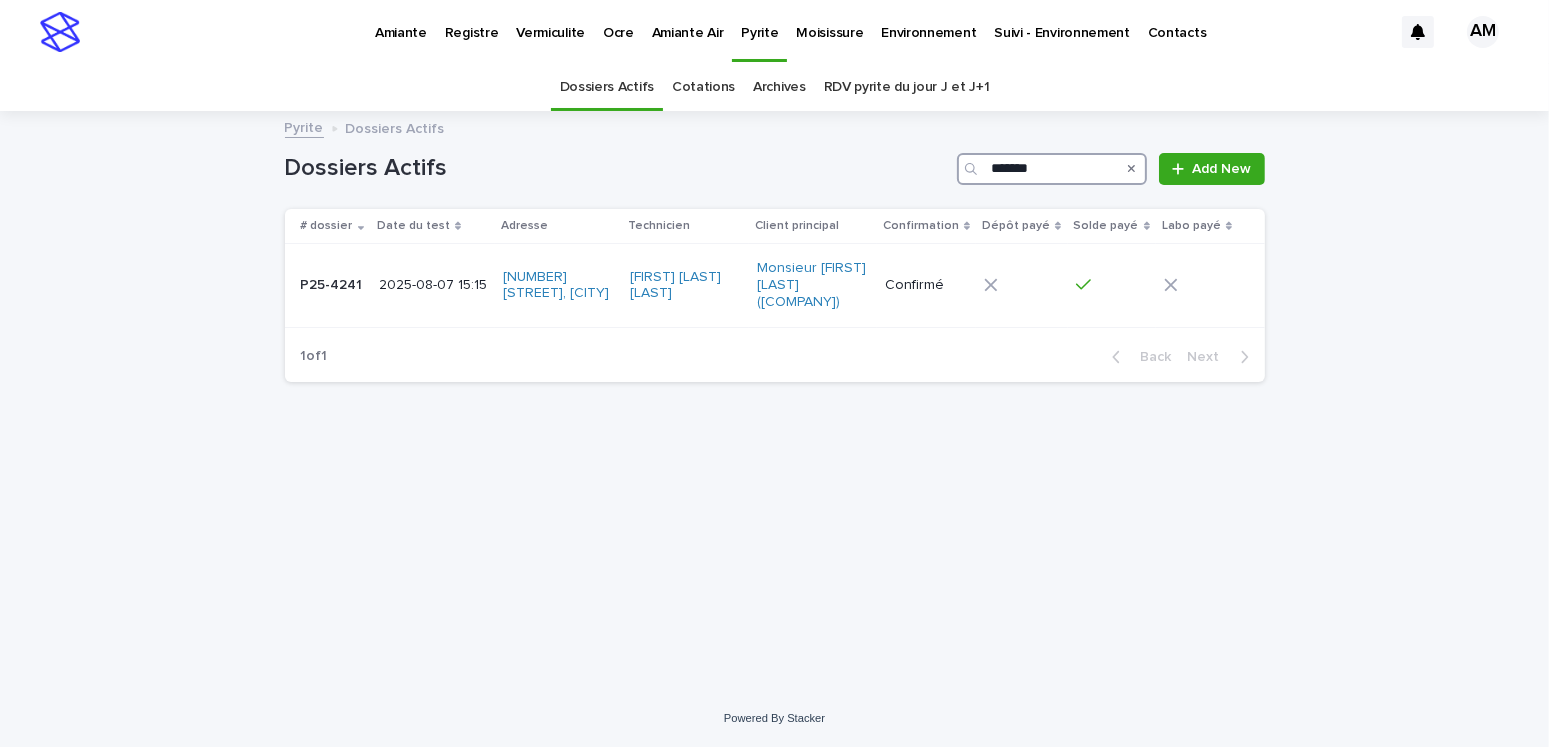 click on "*******" at bounding box center (1052, 169) 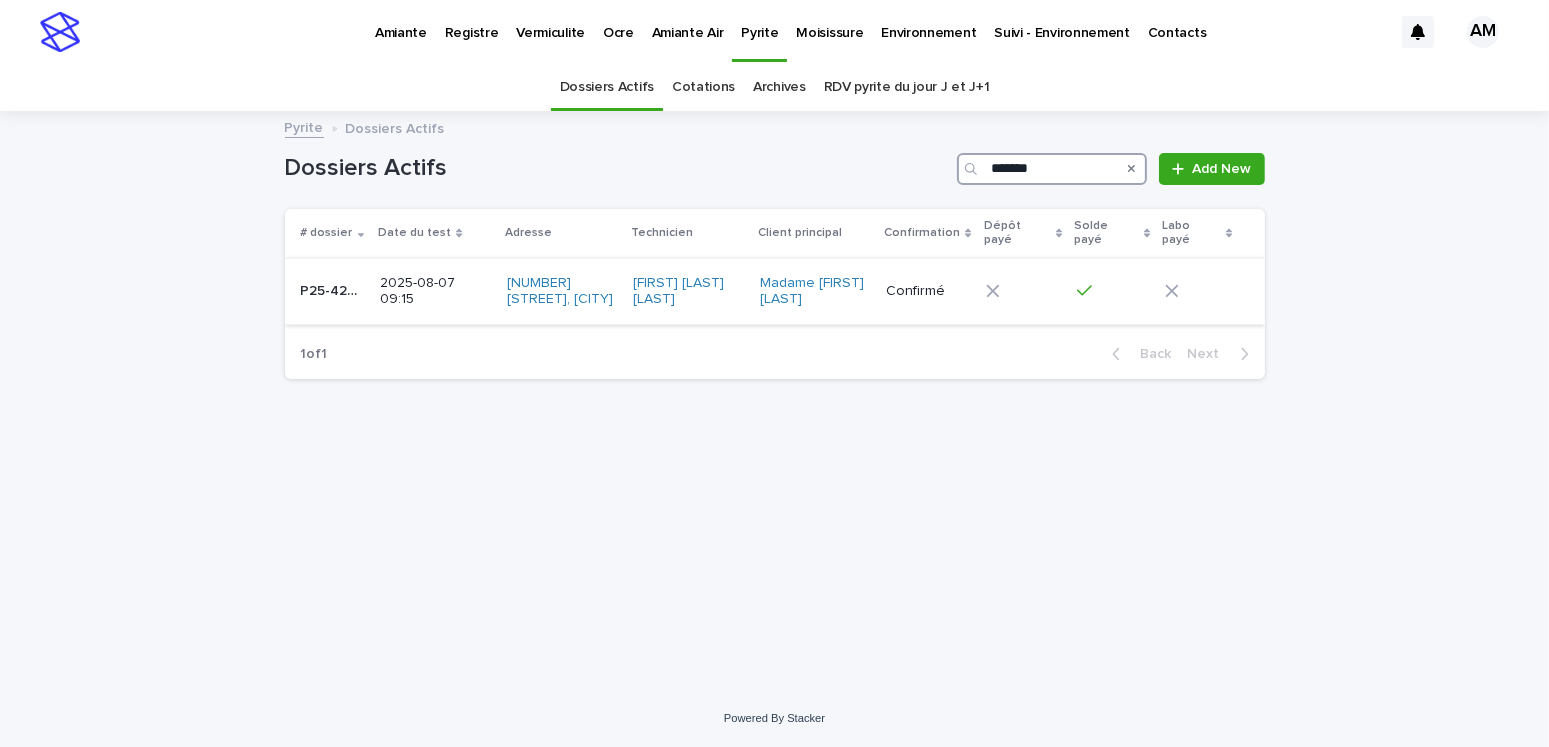 type on "*******" 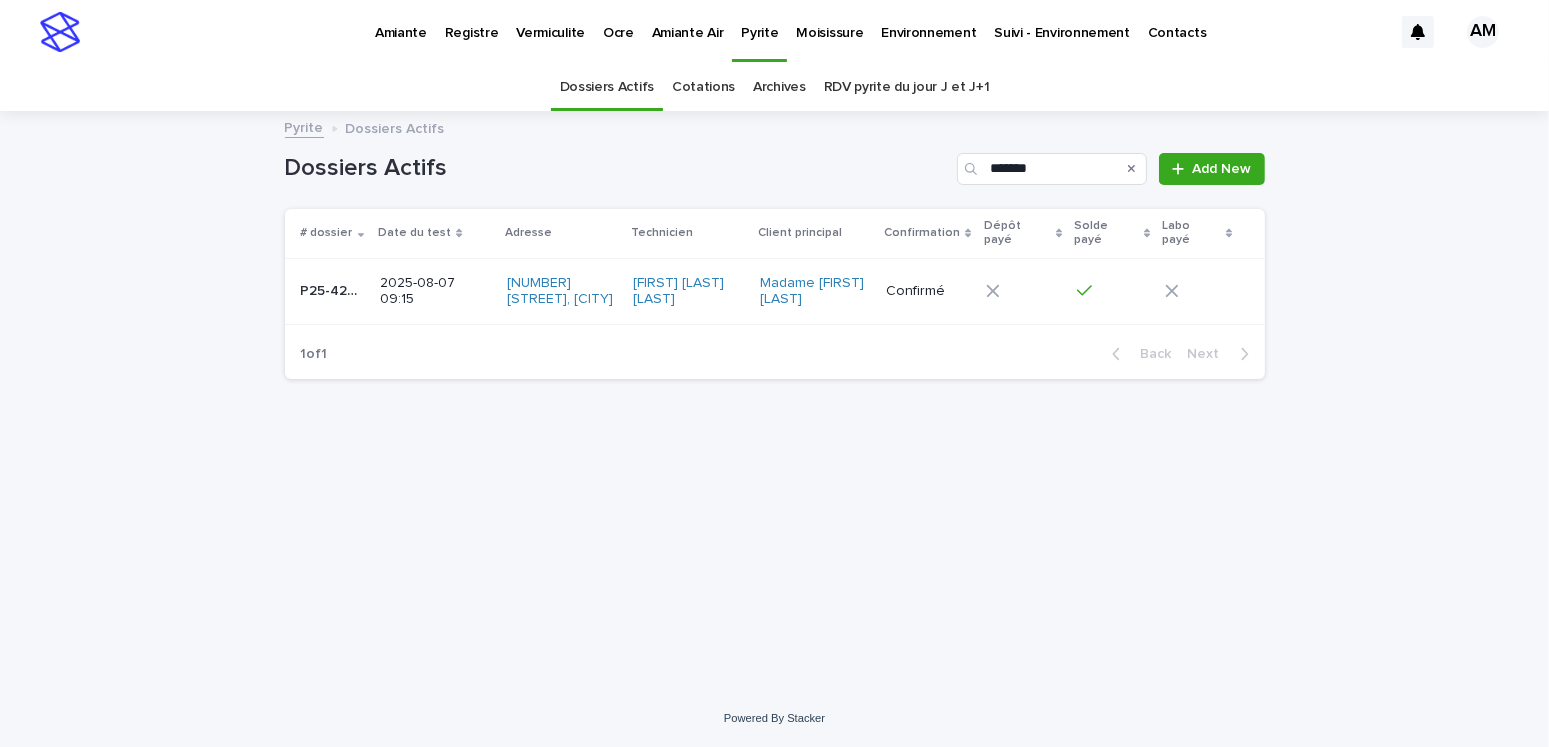 click on "2025-08-07 09:15" at bounding box center (435, 292) 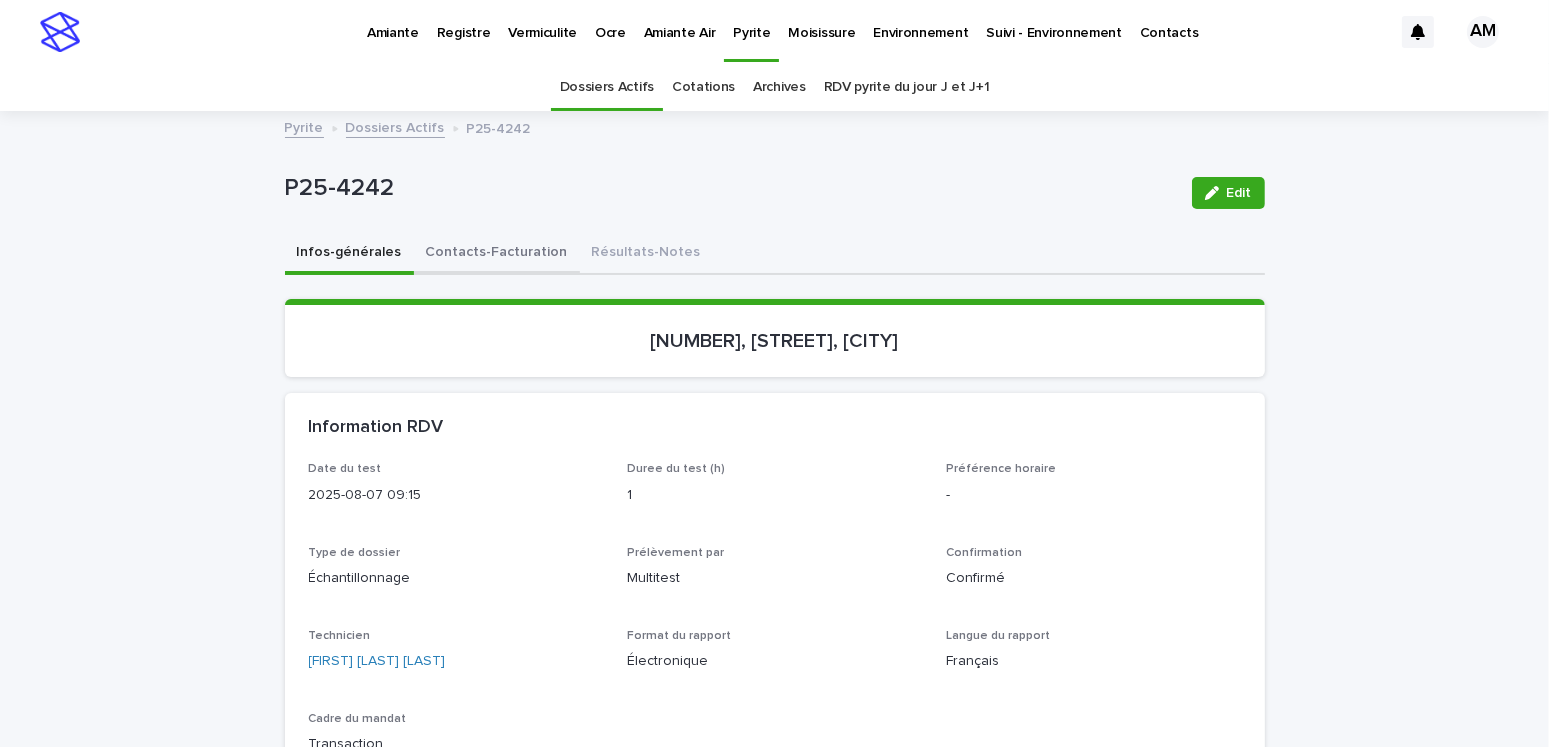 click on "Contacts-Facturation" at bounding box center [497, 254] 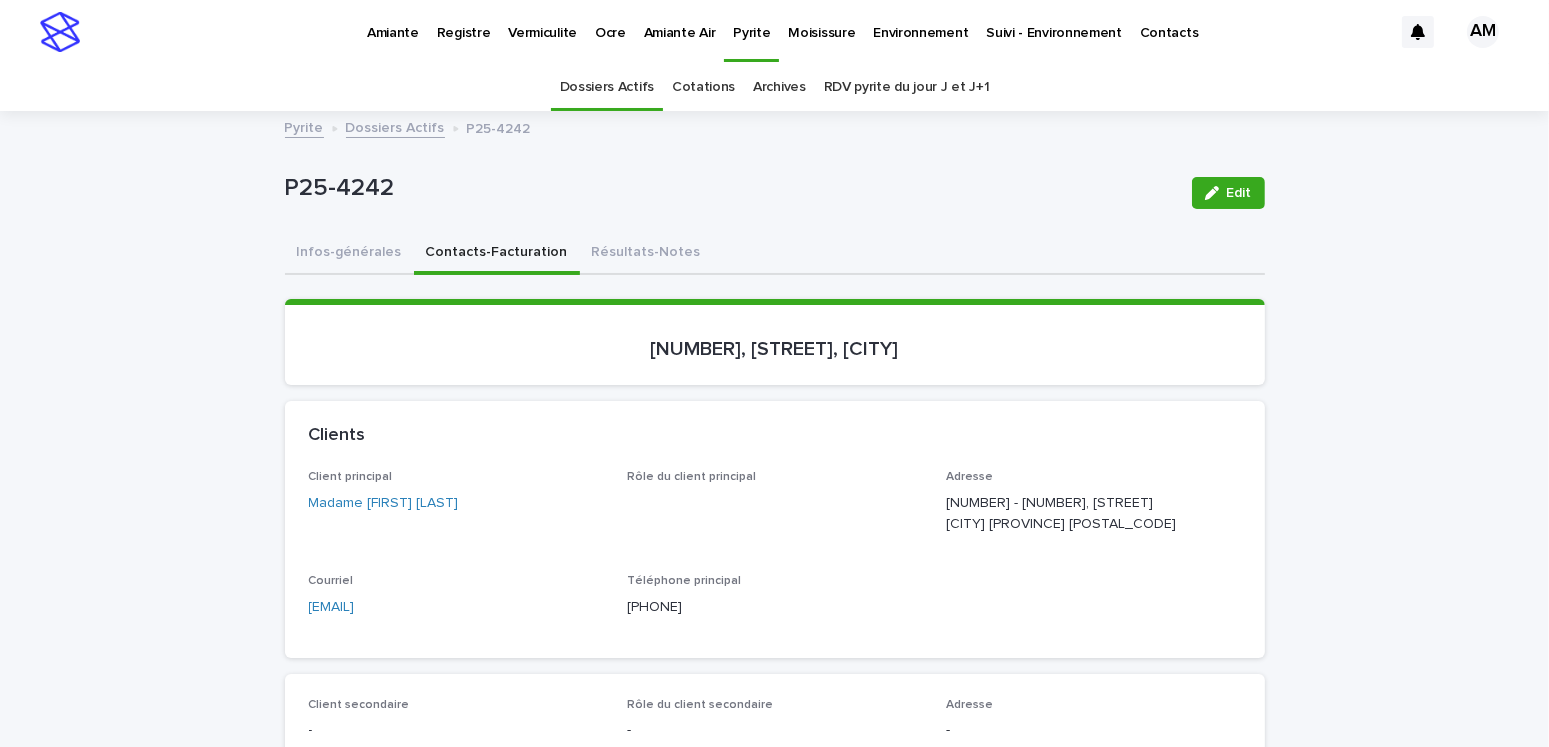 scroll, scrollTop: 300, scrollLeft: 0, axis: vertical 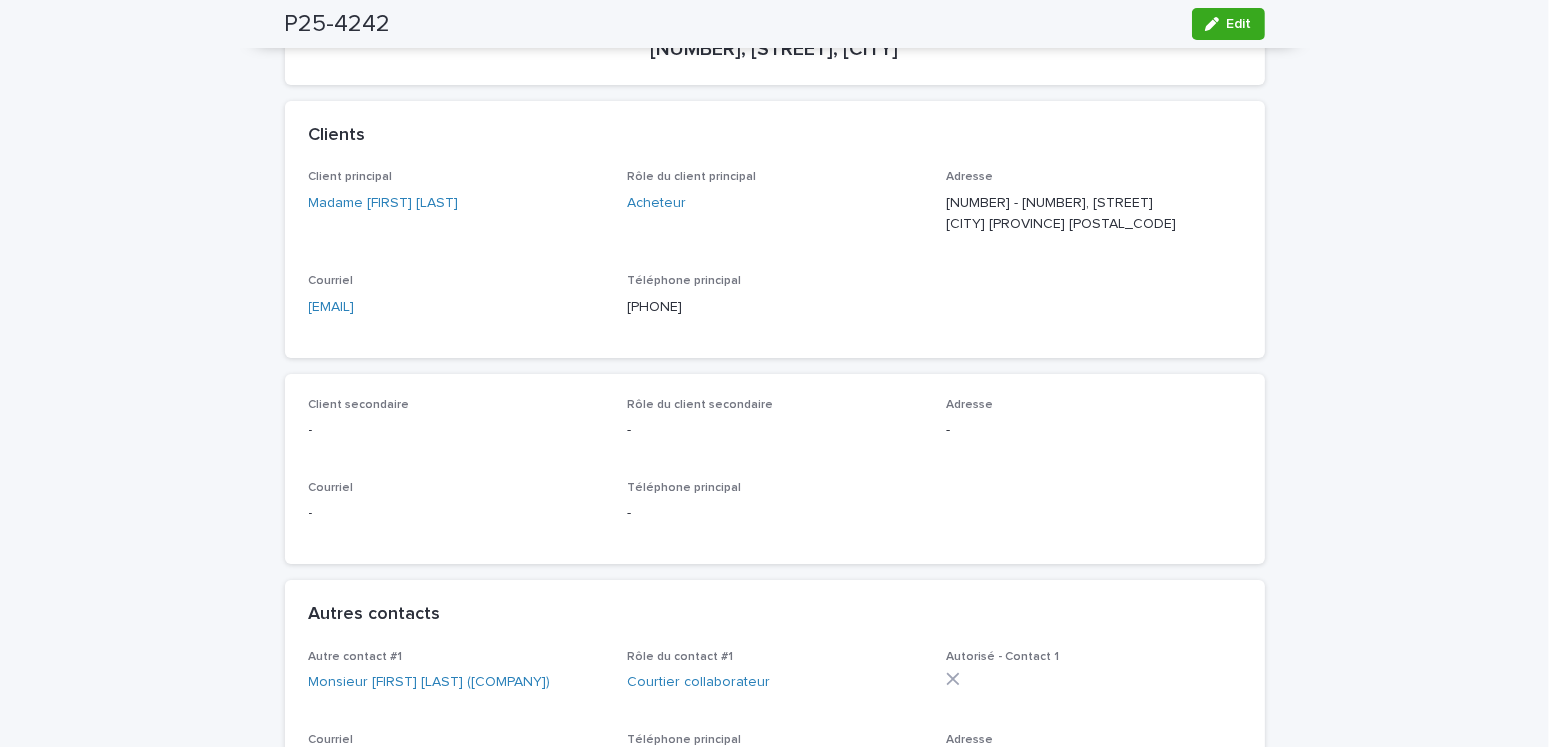 drag, startPoint x: 284, startPoint y: 310, endPoint x: 244, endPoint y: 308, distance: 40.04997 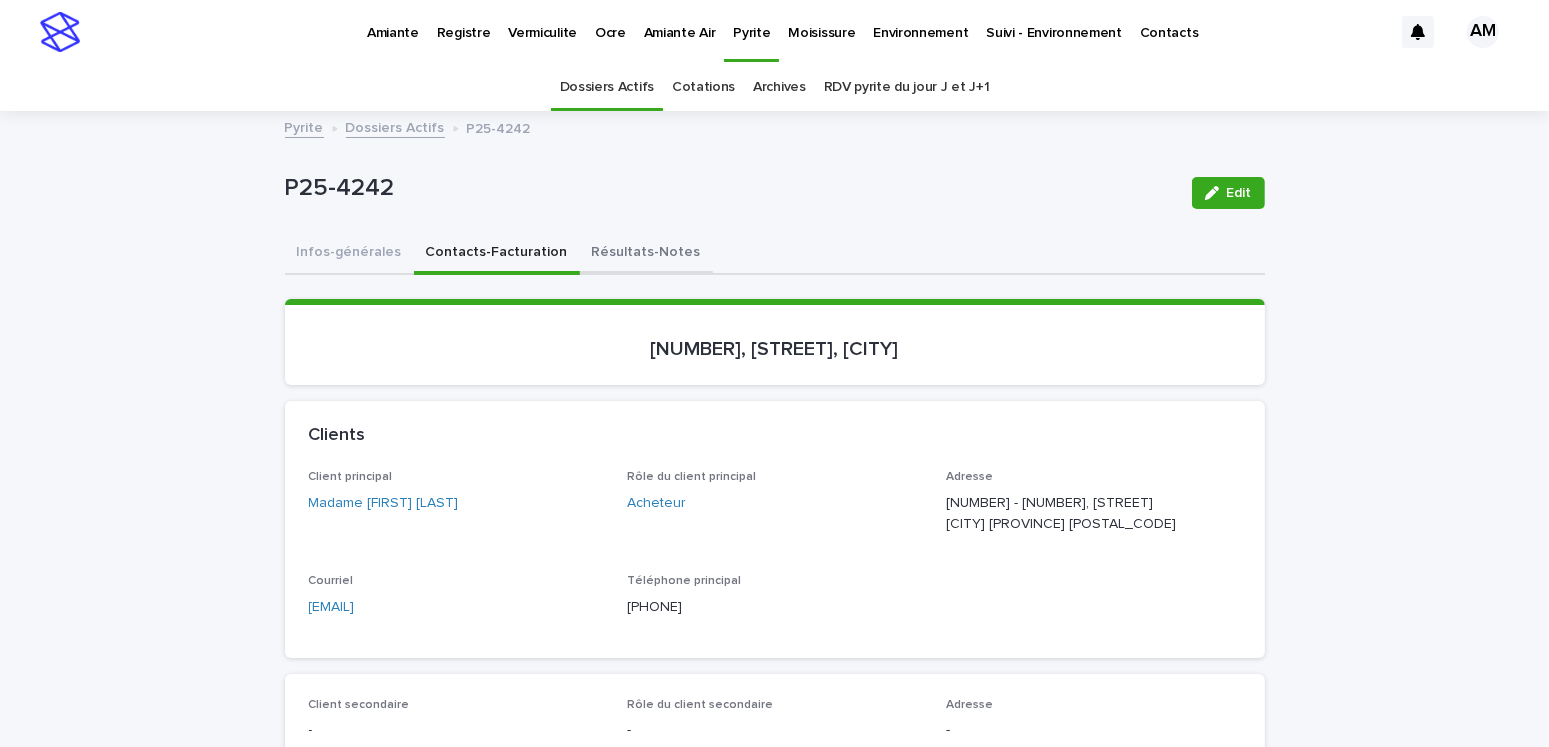 drag, startPoint x: 633, startPoint y: 248, endPoint x: 664, endPoint y: 267, distance: 36.359318 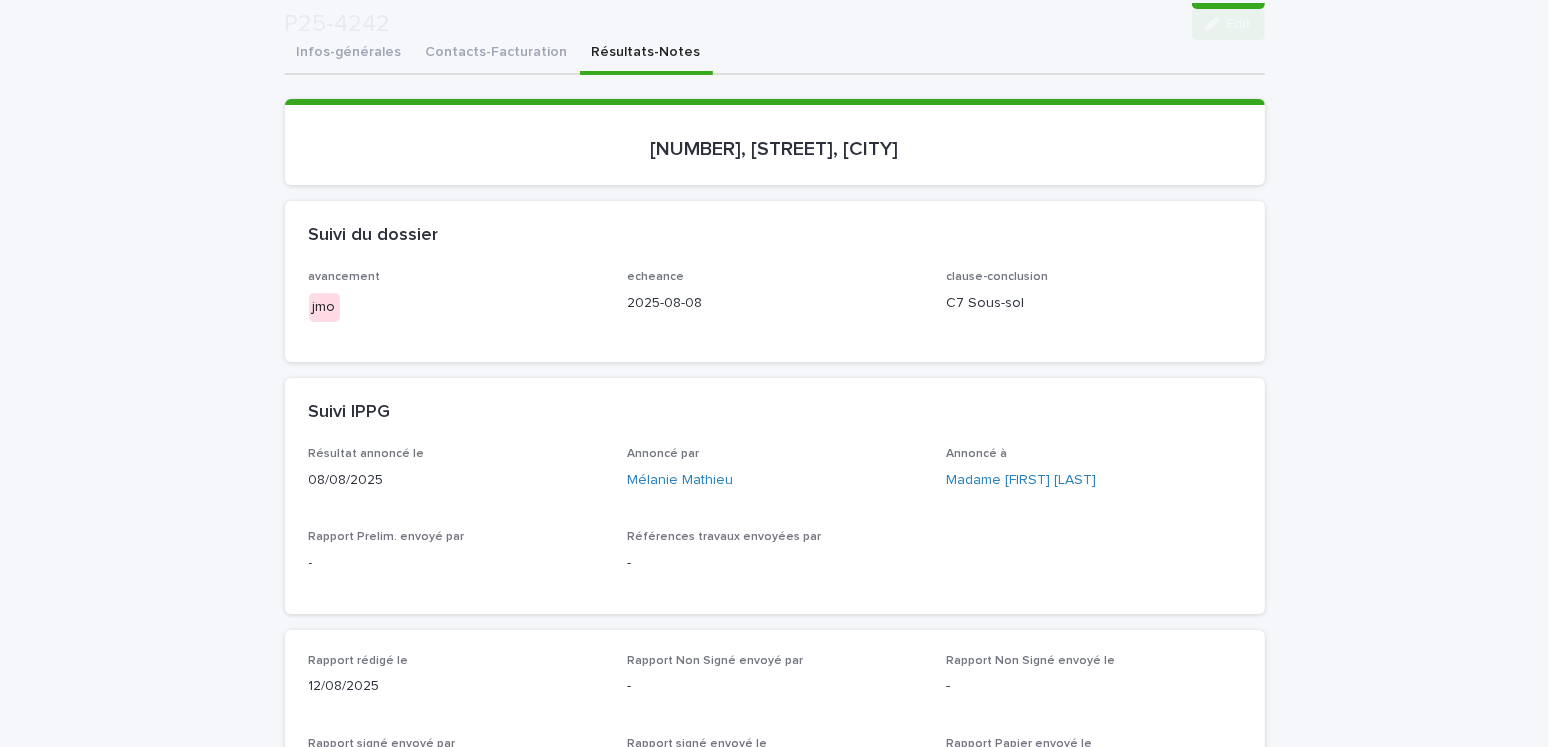 scroll, scrollTop: 300, scrollLeft: 0, axis: vertical 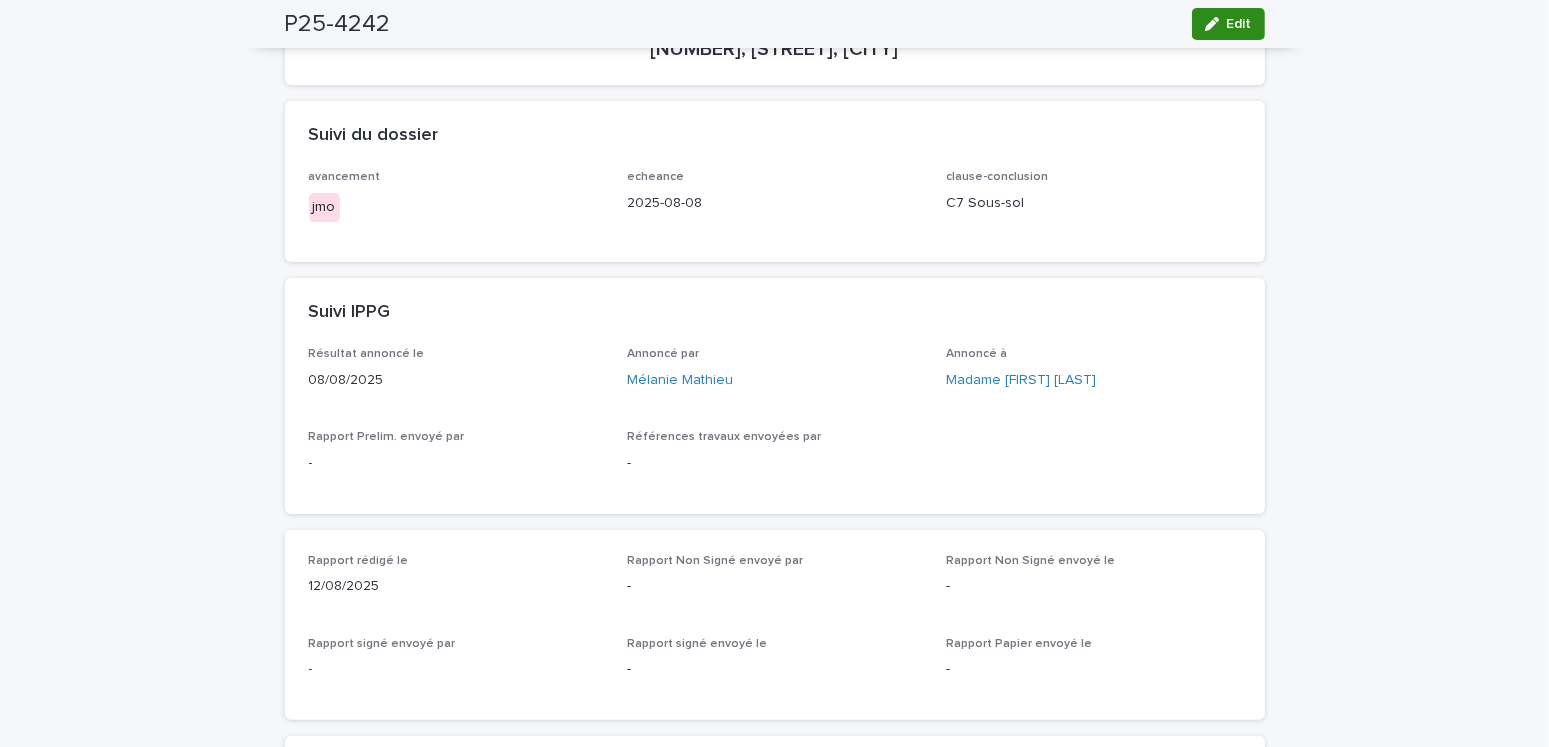 click on "Edit" at bounding box center (1239, 24) 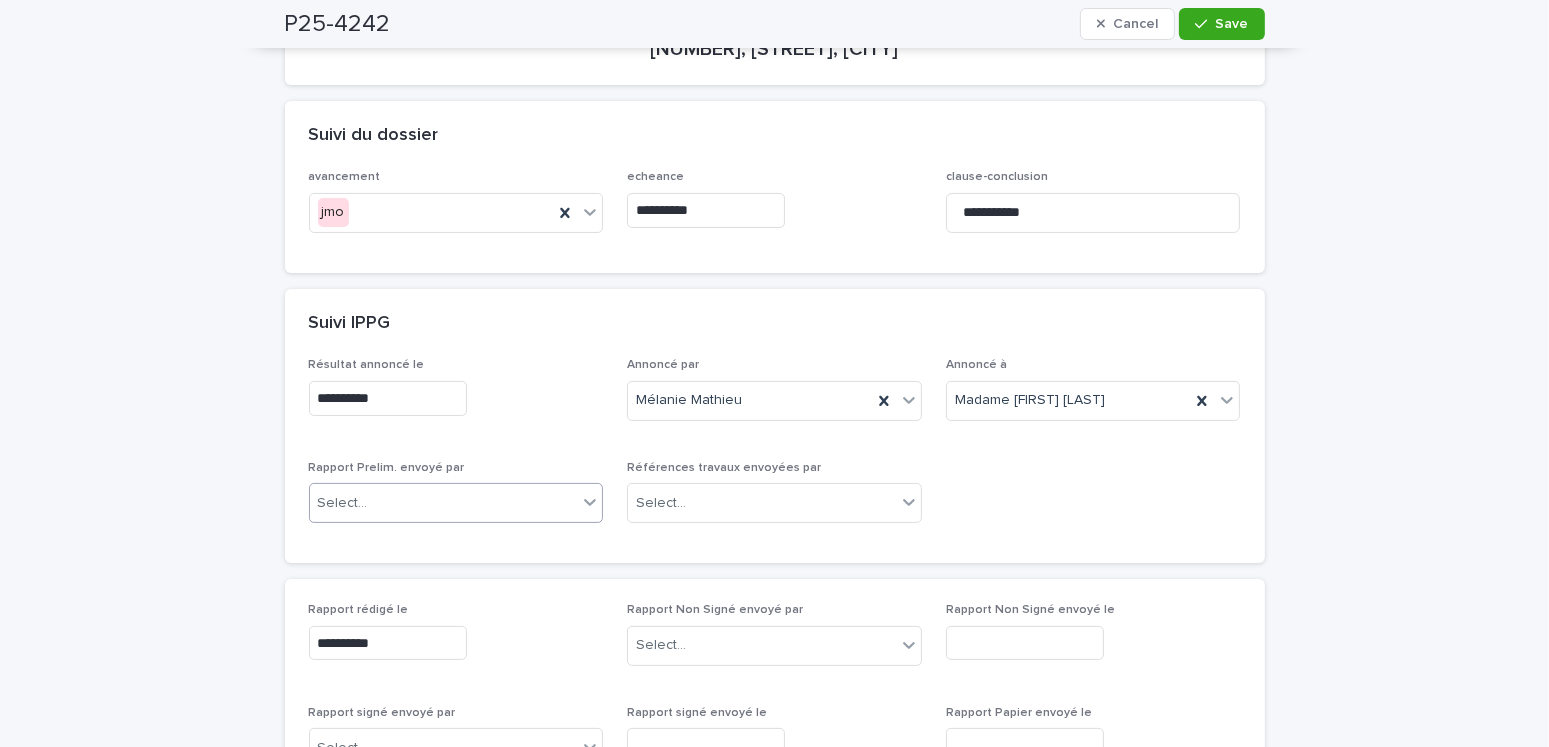 click on "Select..." at bounding box center [444, 503] 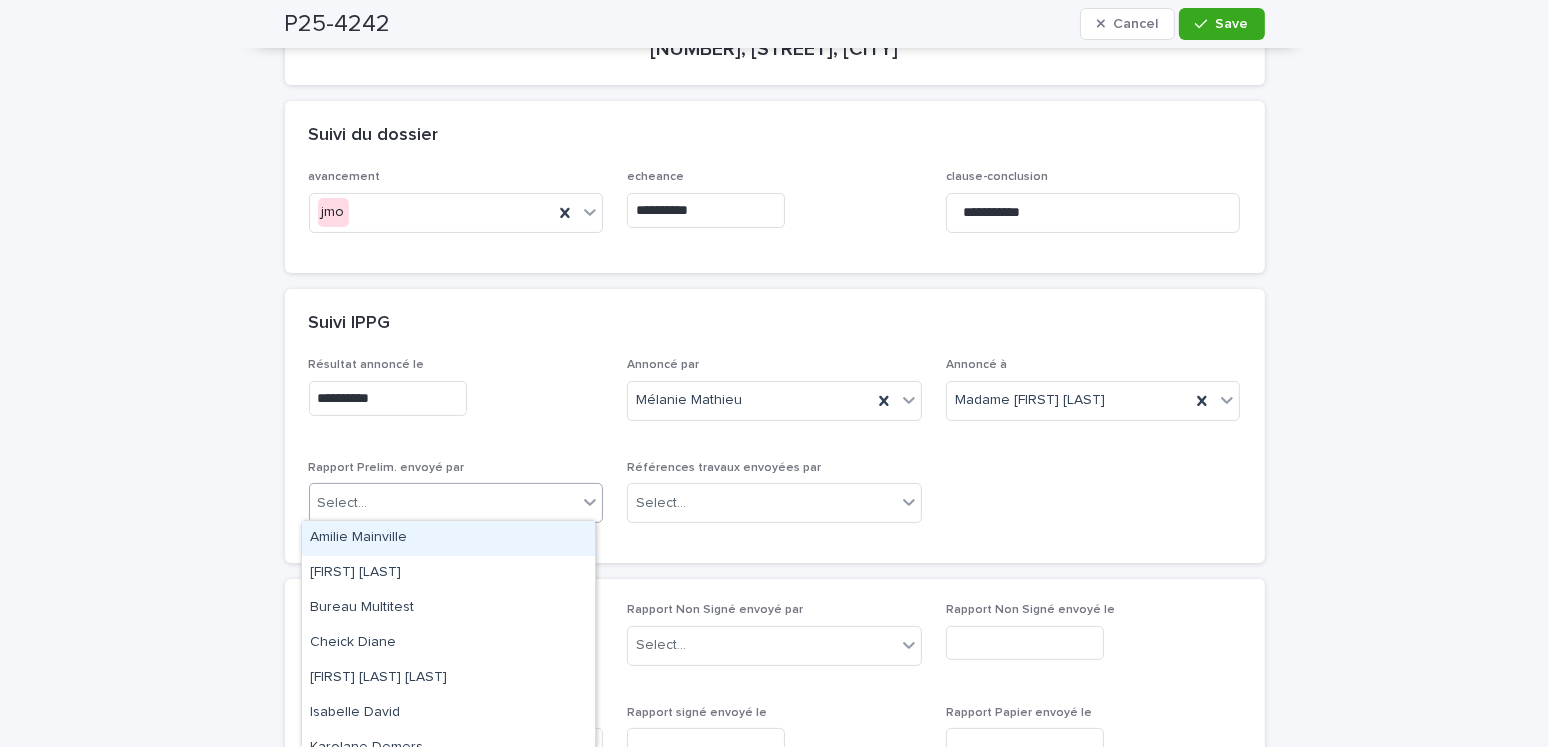 click on "Amilie Mainville" at bounding box center (448, 538) 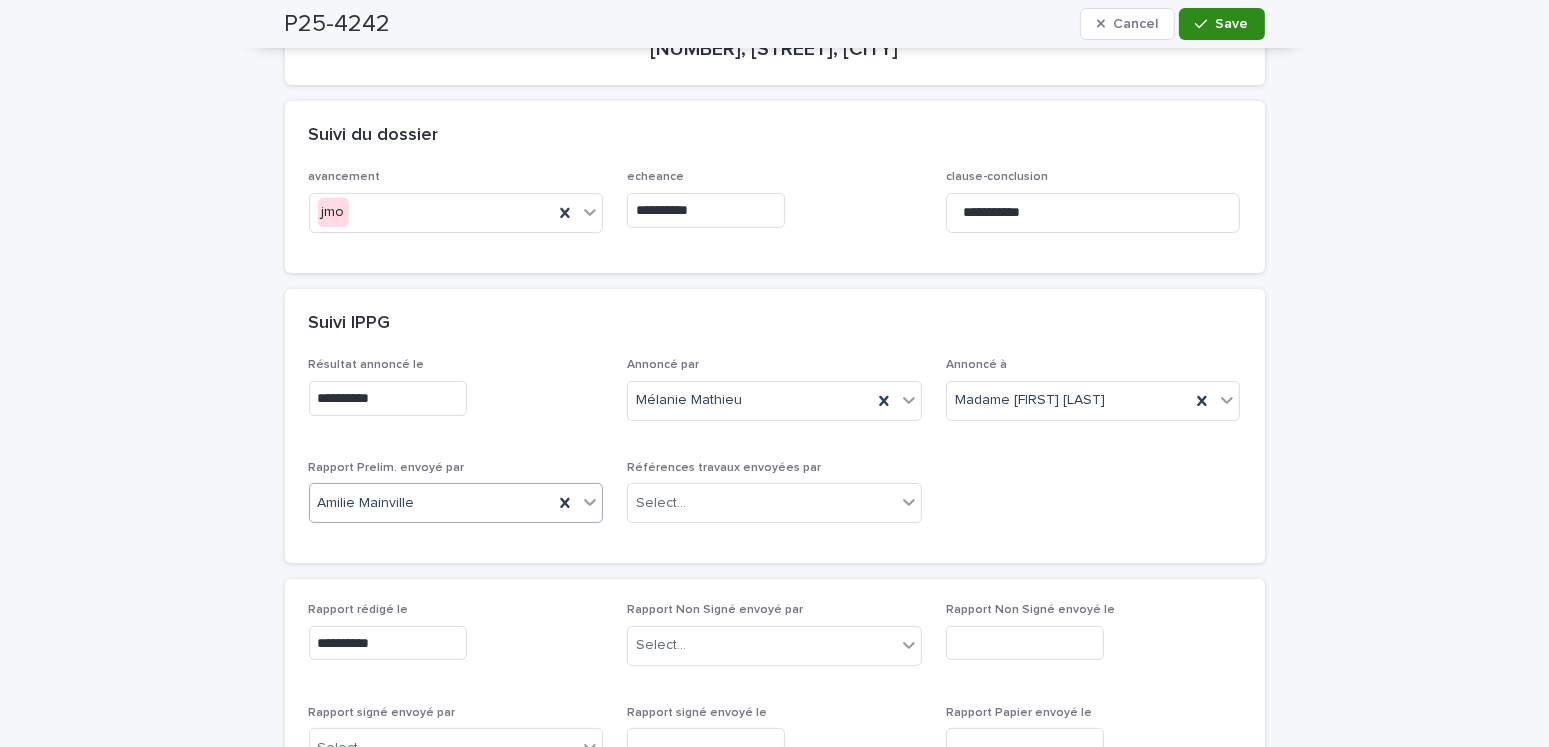 click on "Save" at bounding box center (1221, 24) 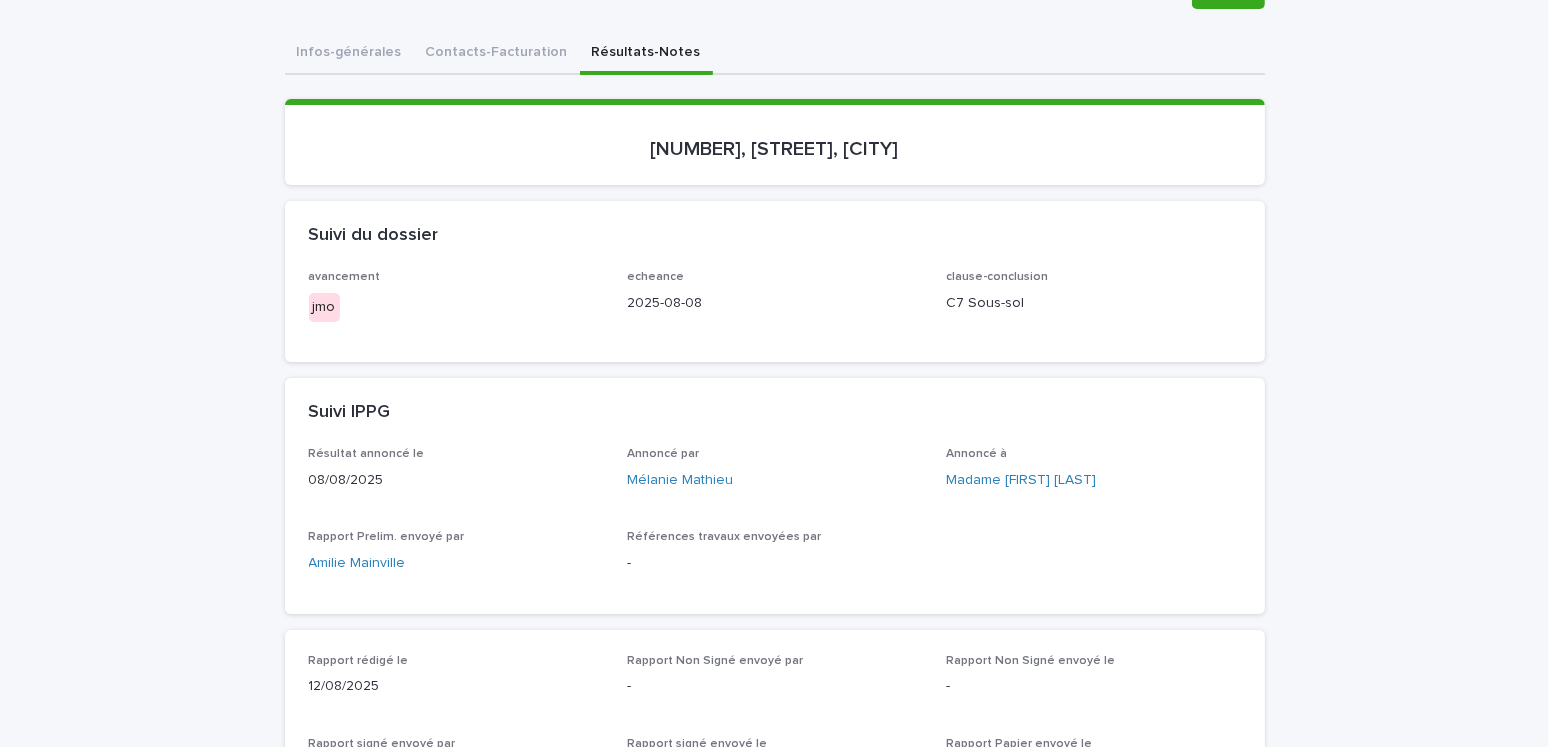 scroll, scrollTop: 0, scrollLeft: 0, axis: both 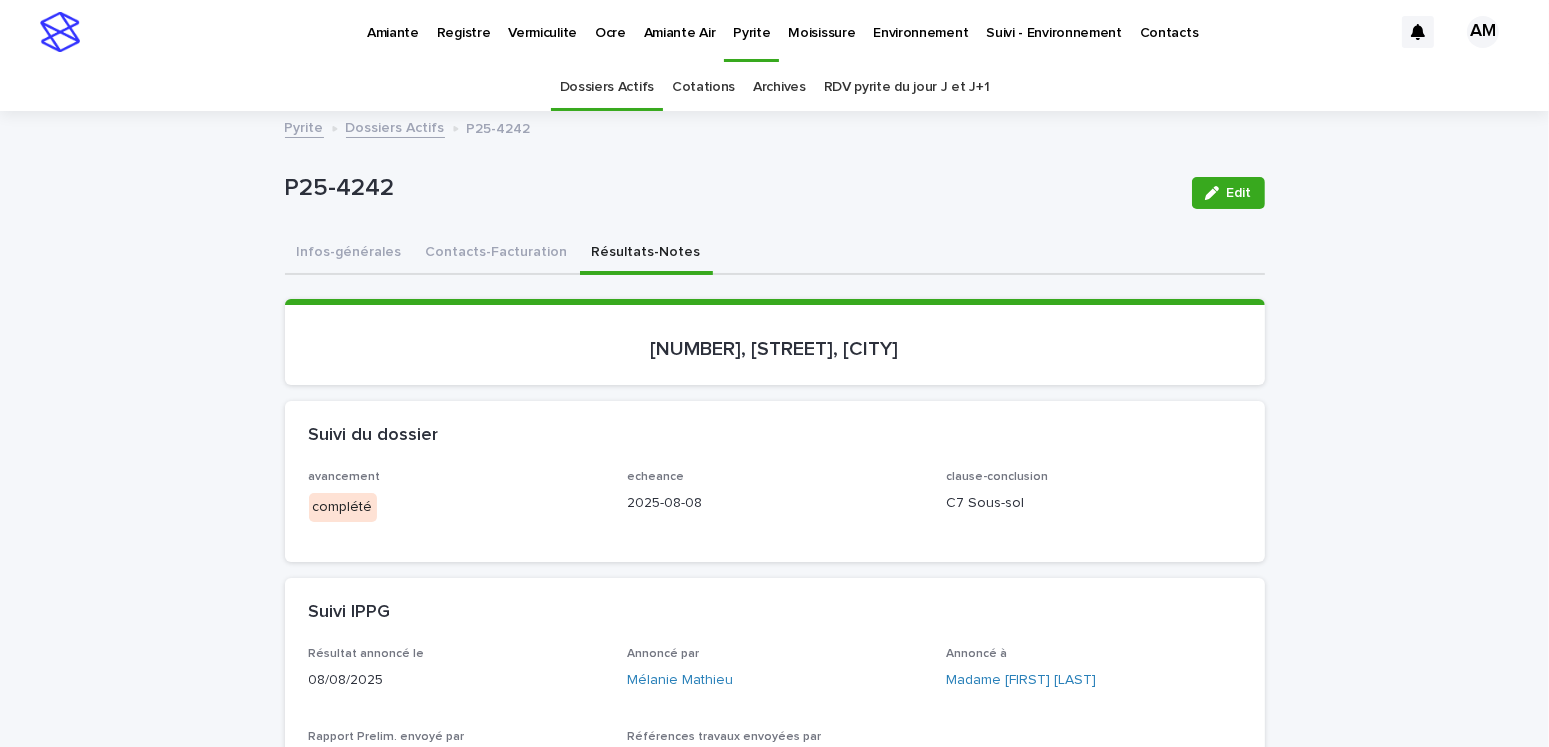 click at bounding box center [1216, 193] 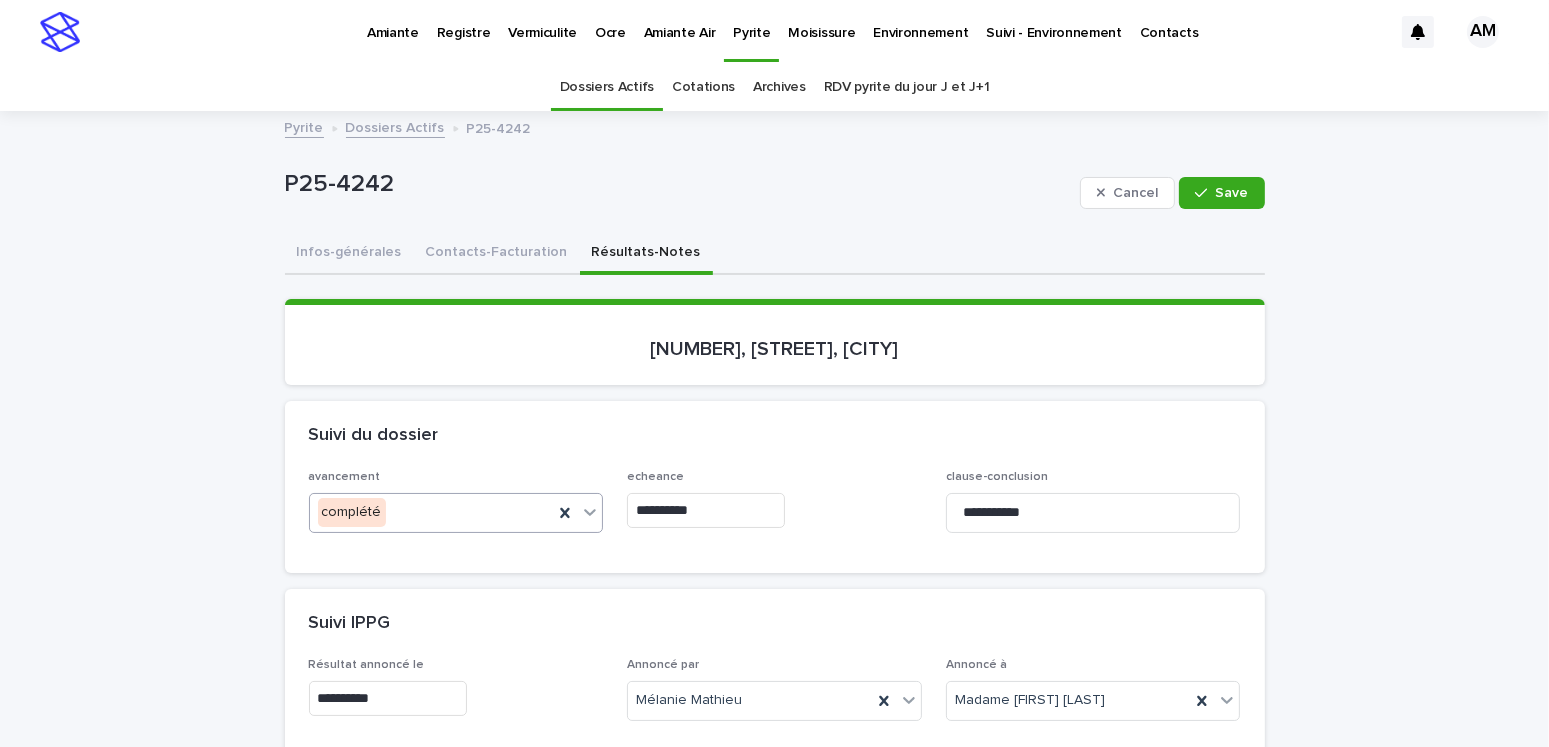 drag, startPoint x: 419, startPoint y: 503, endPoint x: 412, endPoint y: 521, distance: 19.313208 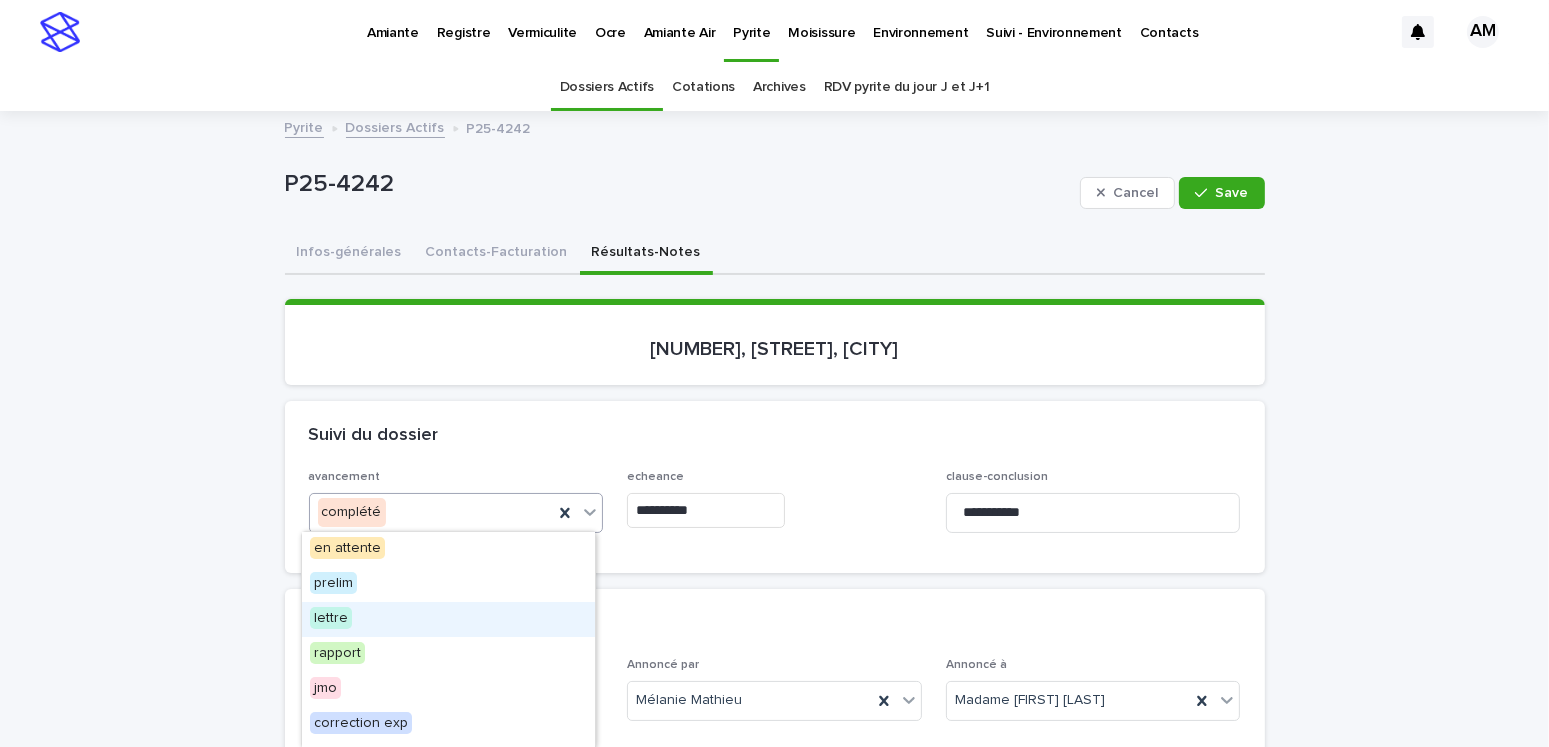 click on "lettre" at bounding box center [331, 618] 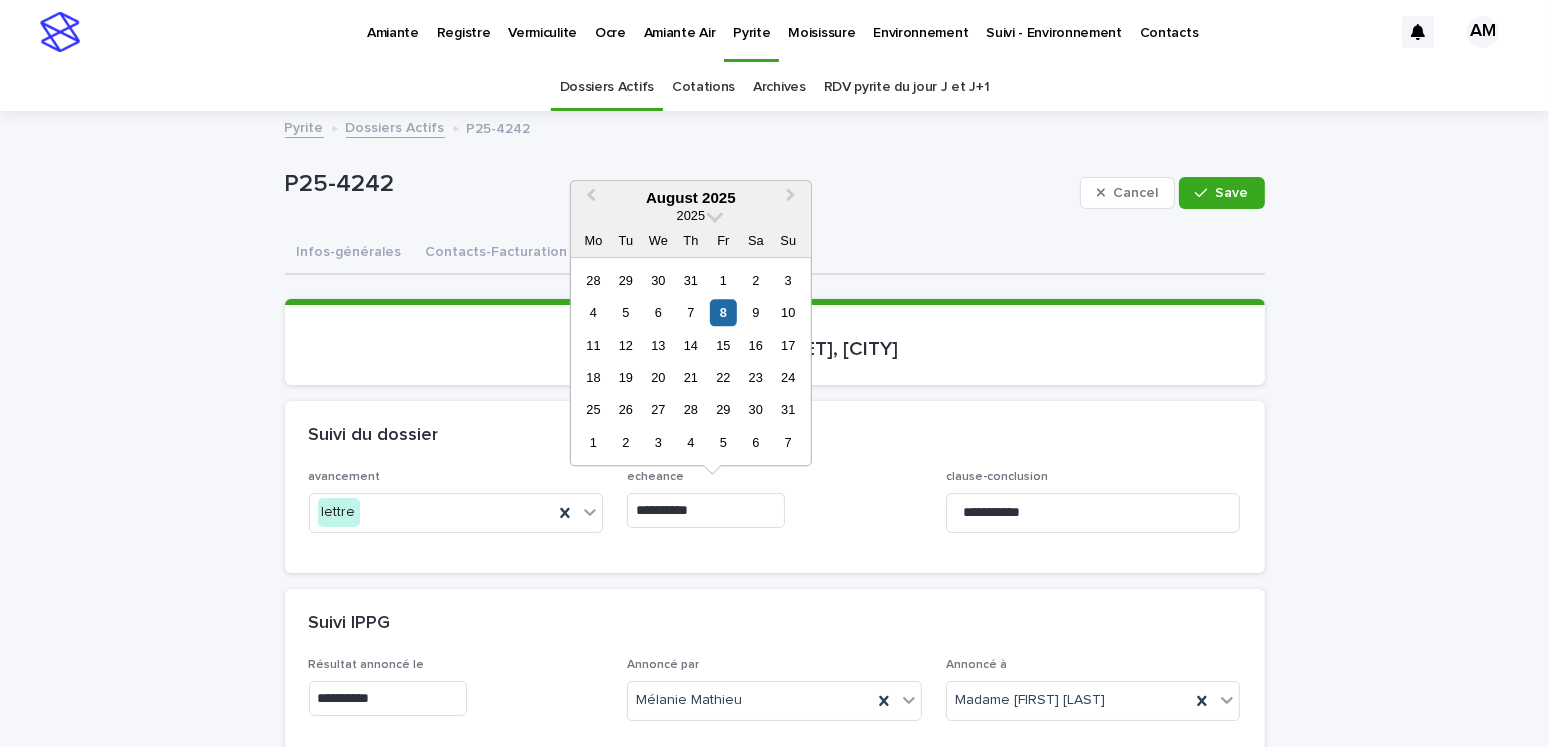 click on "**********" at bounding box center [706, 510] 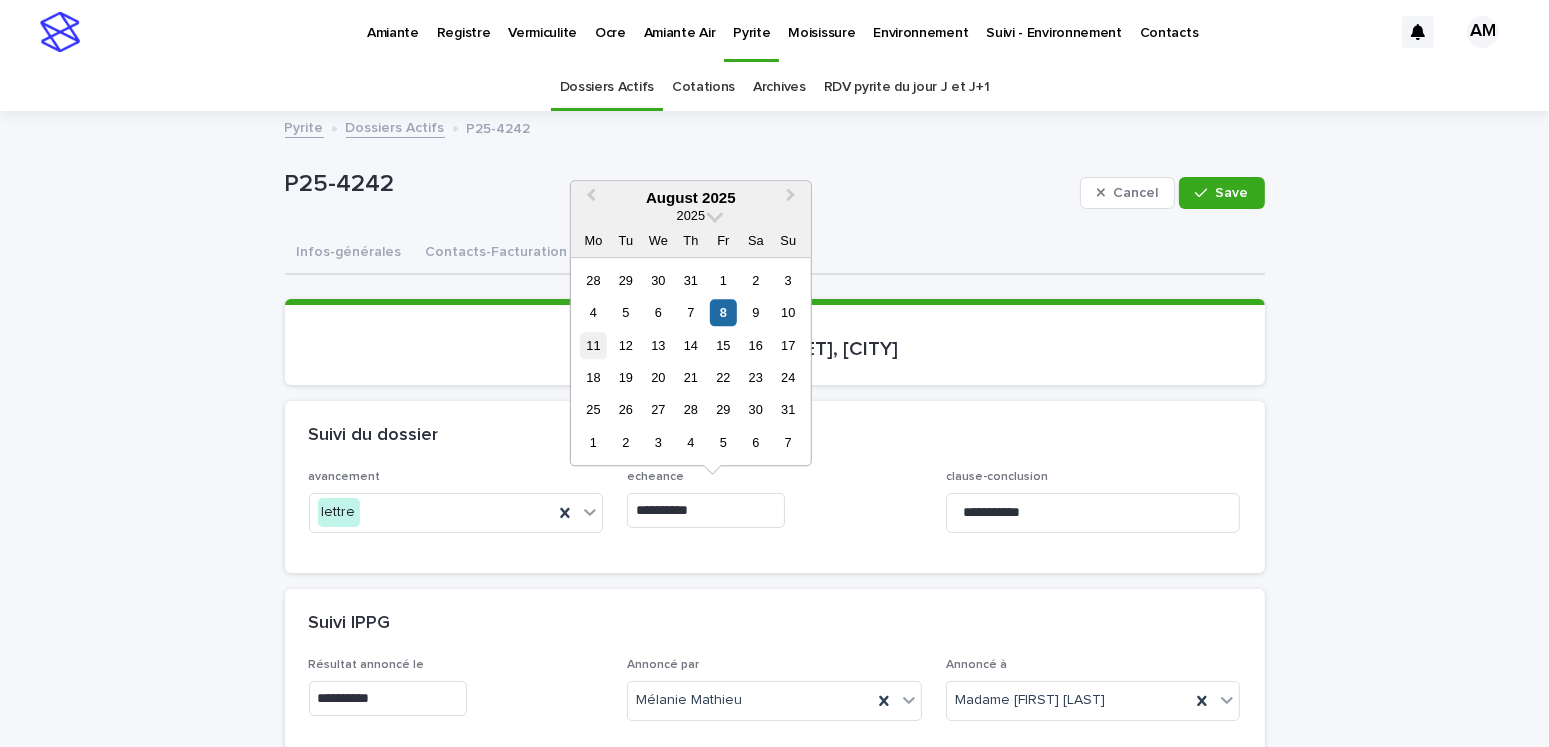 click on "11" at bounding box center [593, 345] 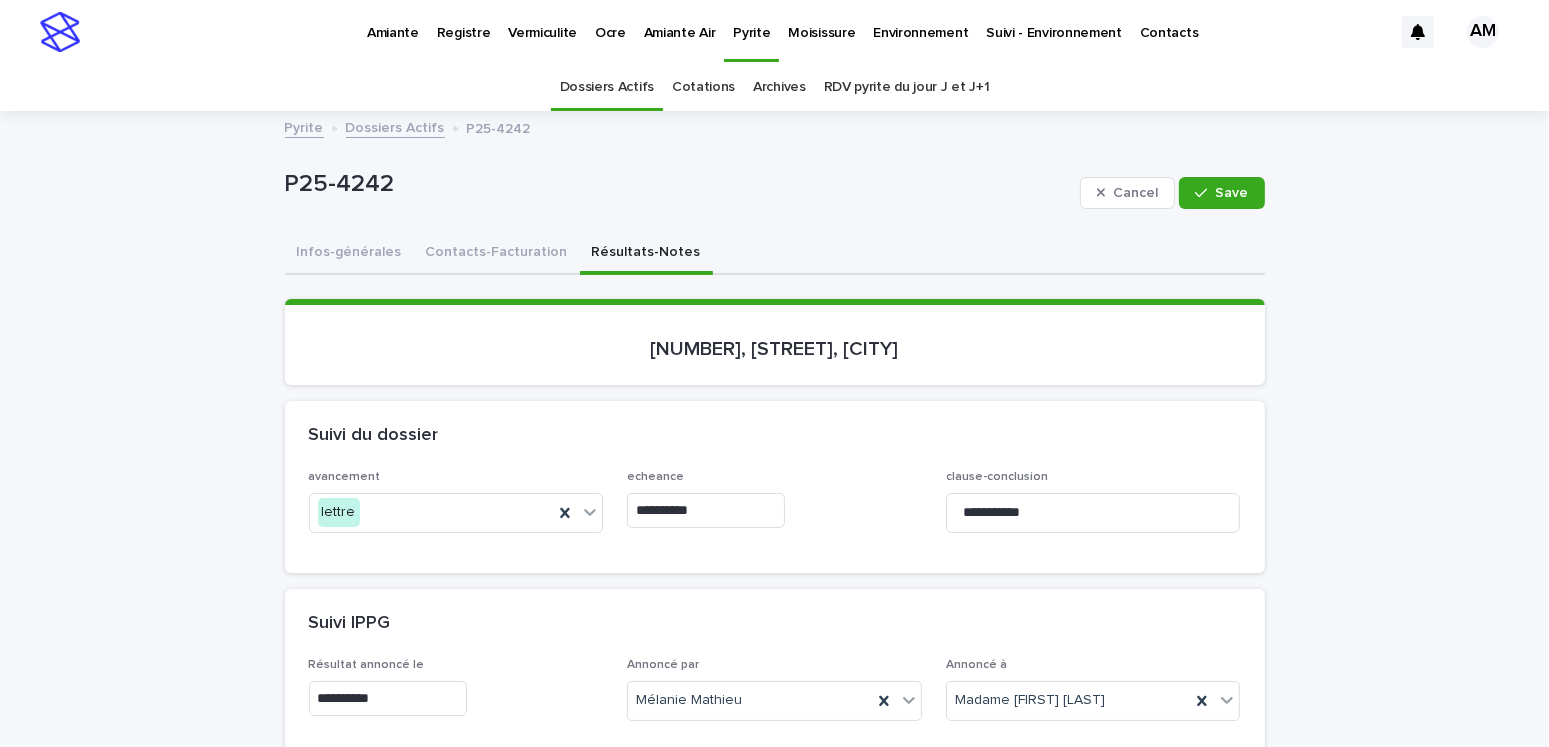 click on "**********" at bounding box center [706, 510] 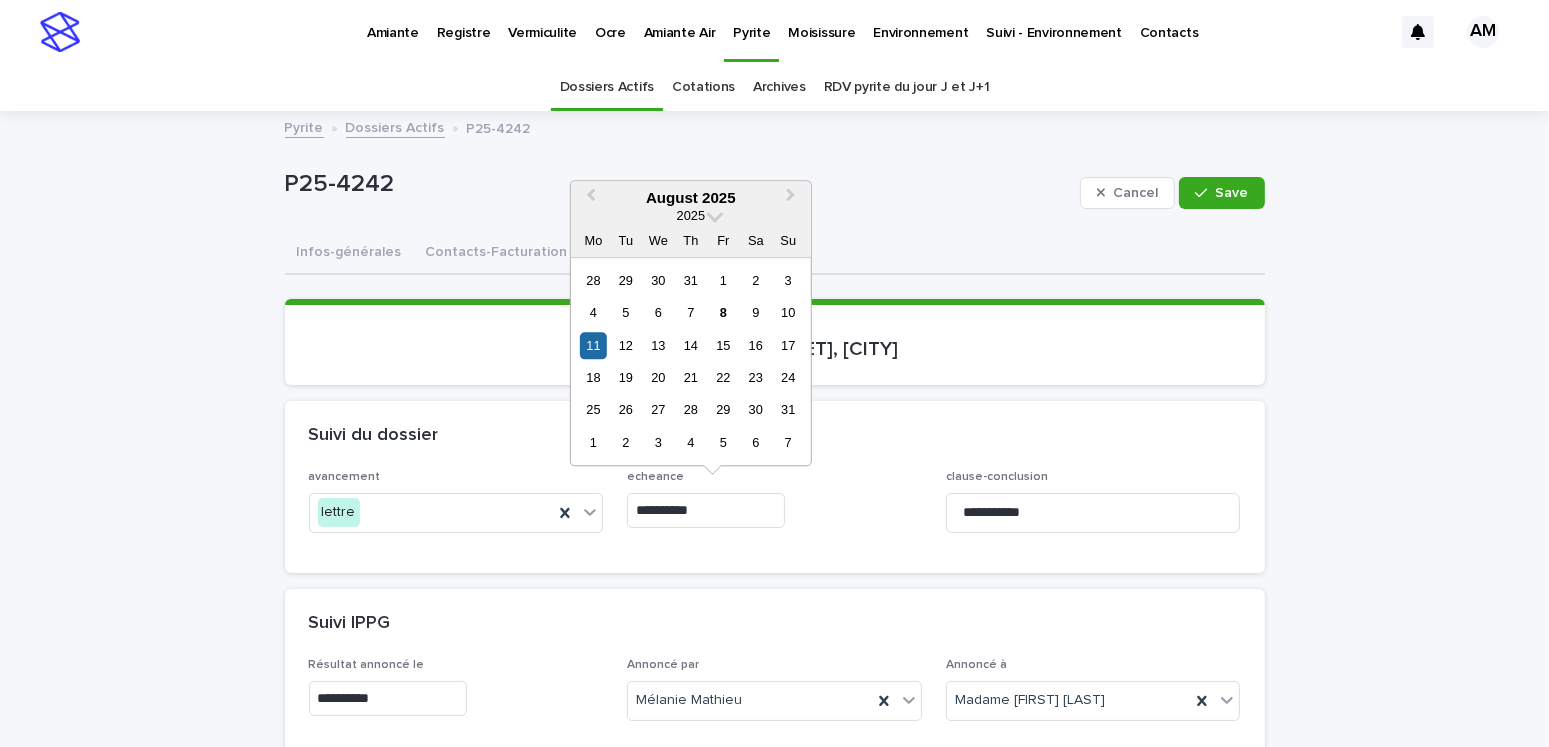 click on "12" at bounding box center (625, 345) 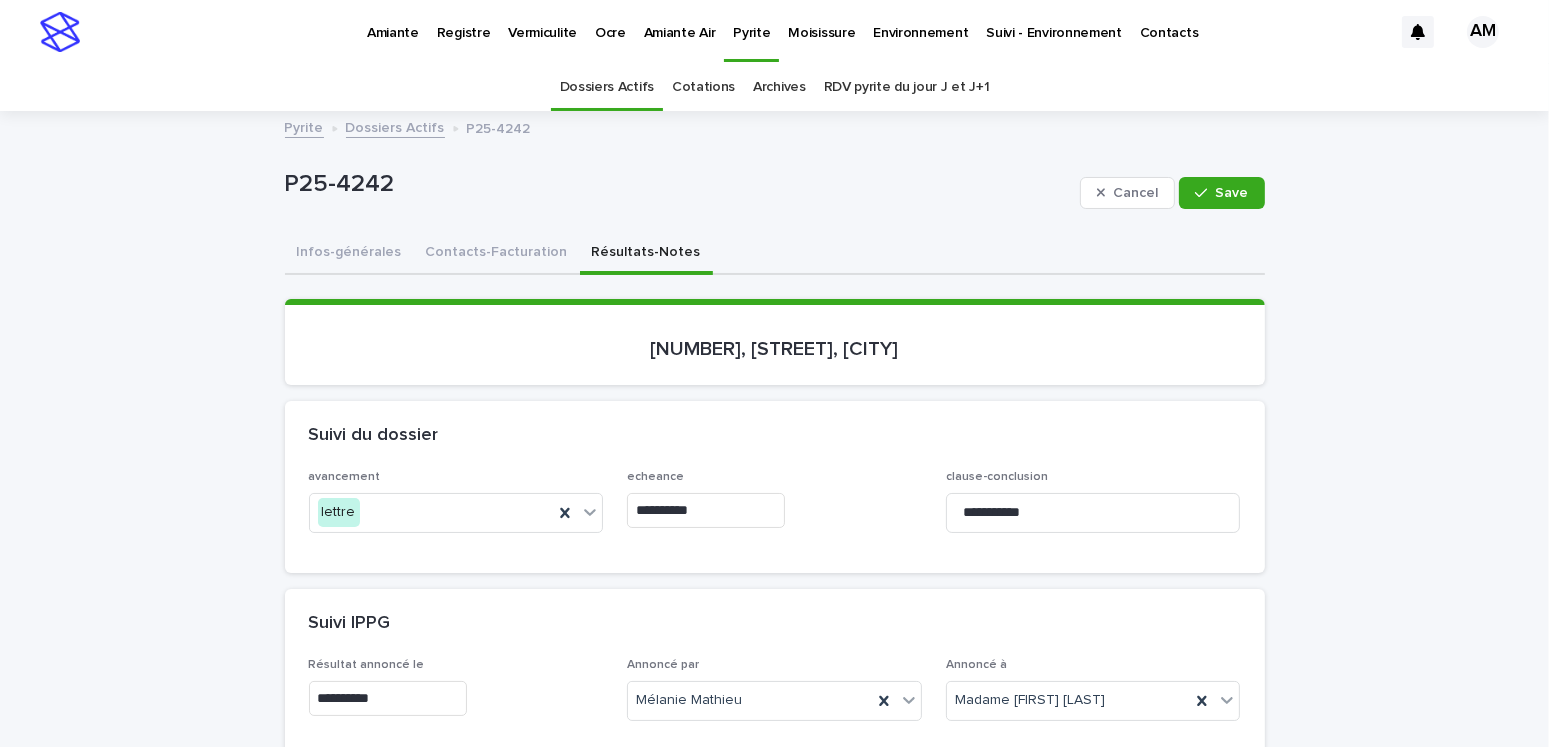 type on "**********" 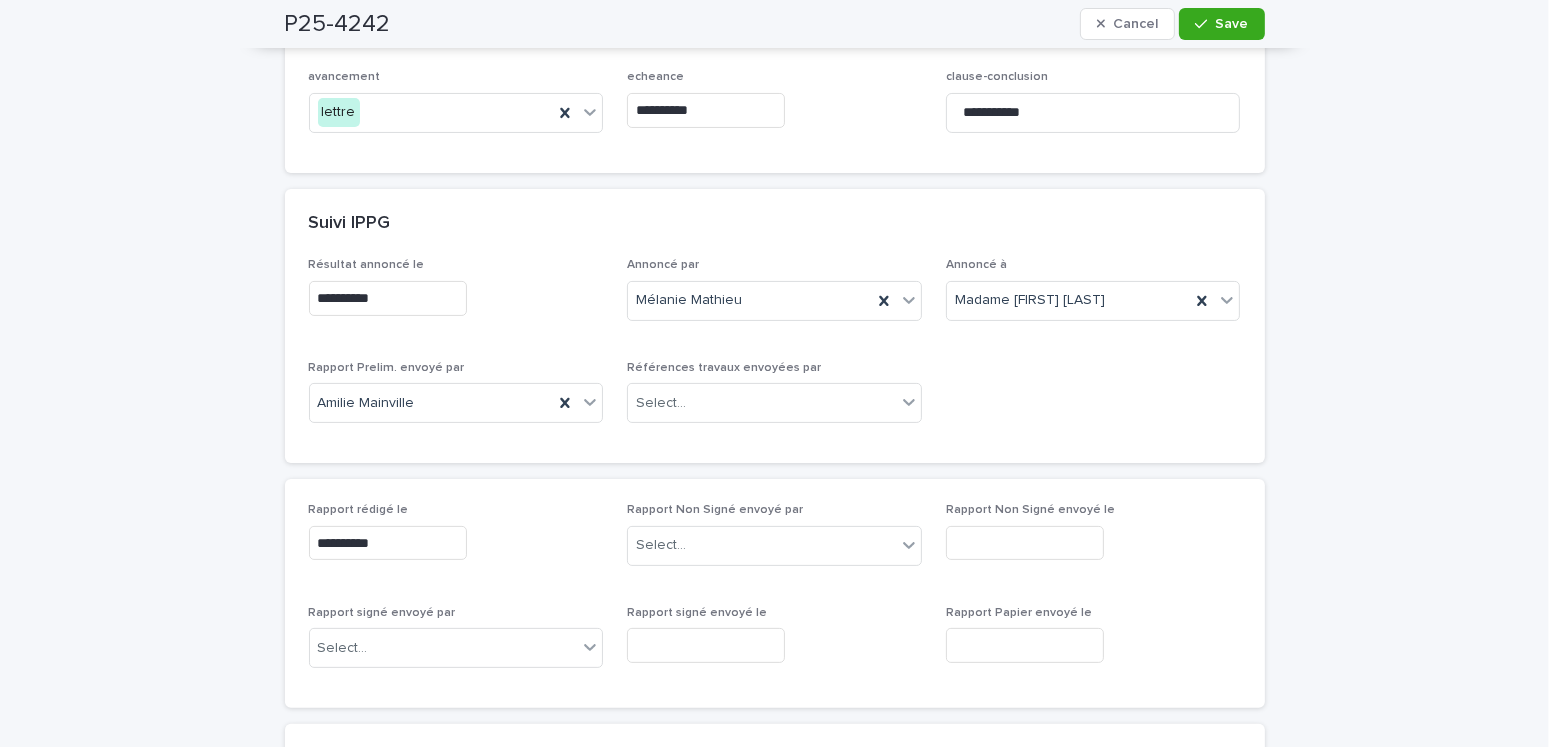 scroll, scrollTop: 0, scrollLeft: 0, axis: both 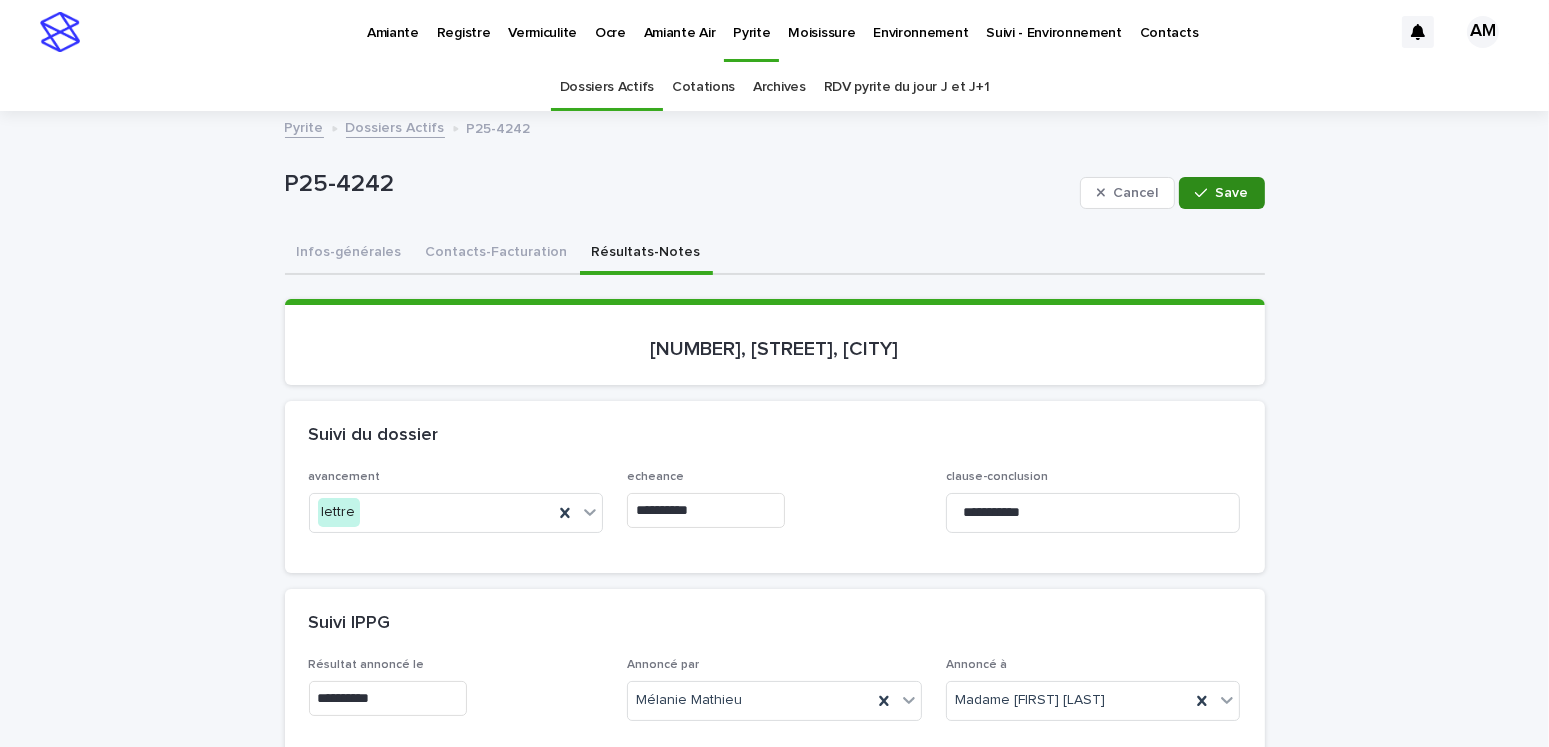click on "Save" at bounding box center [1221, 193] 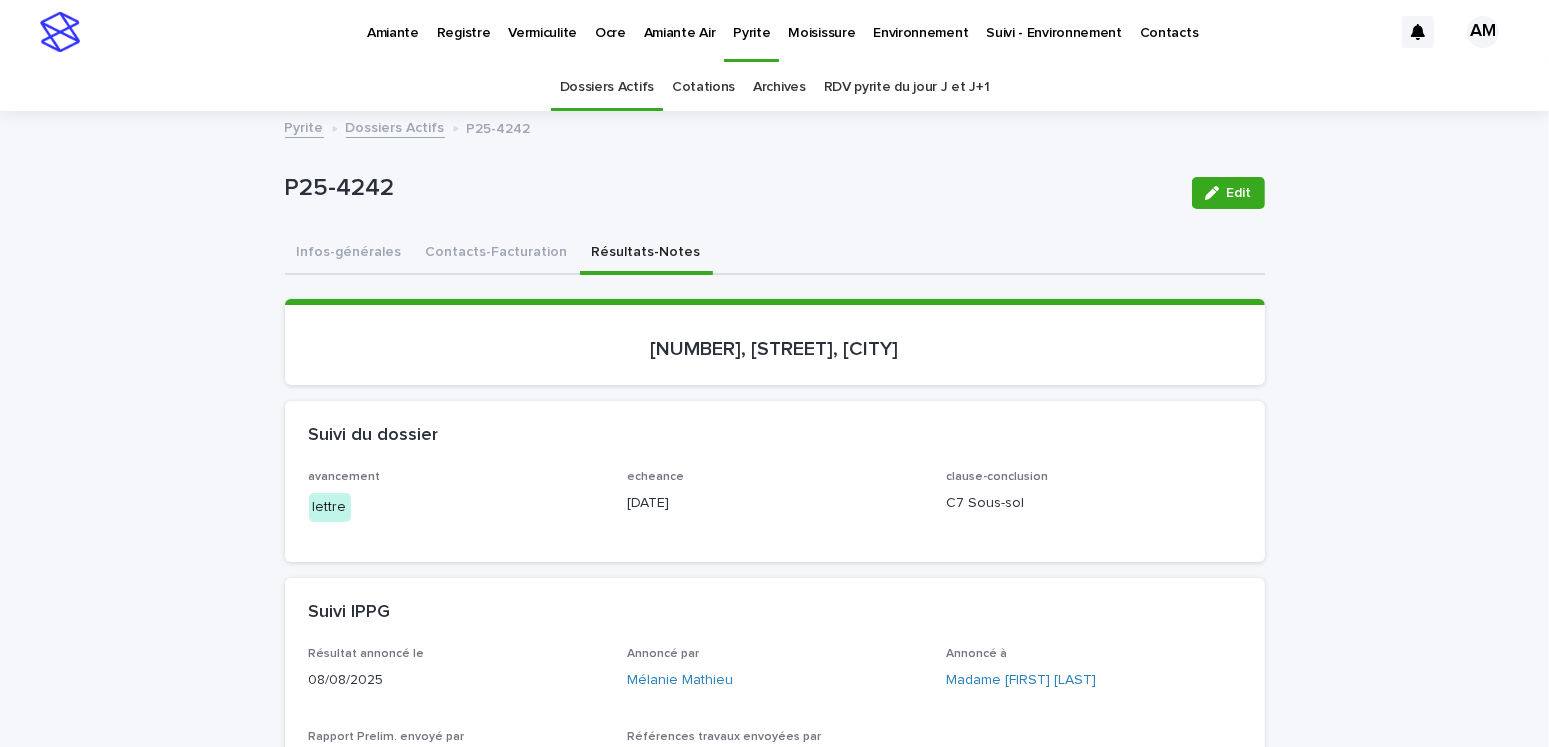 click on "RDV pyrite du jour J et J+1" at bounding box center [907, 87] 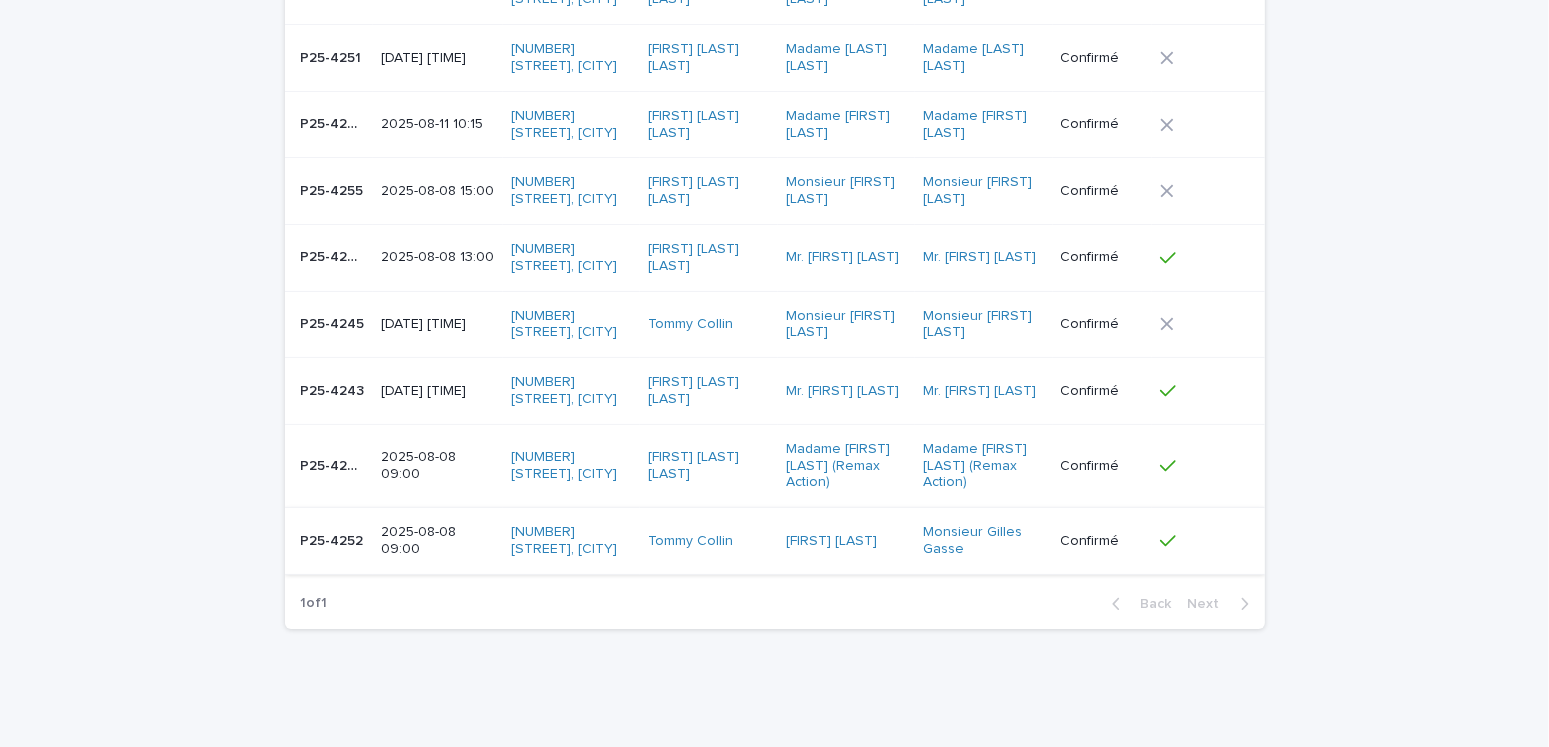 scroll, scrollTop: 385, scrollLeft: 0, axis: vertical 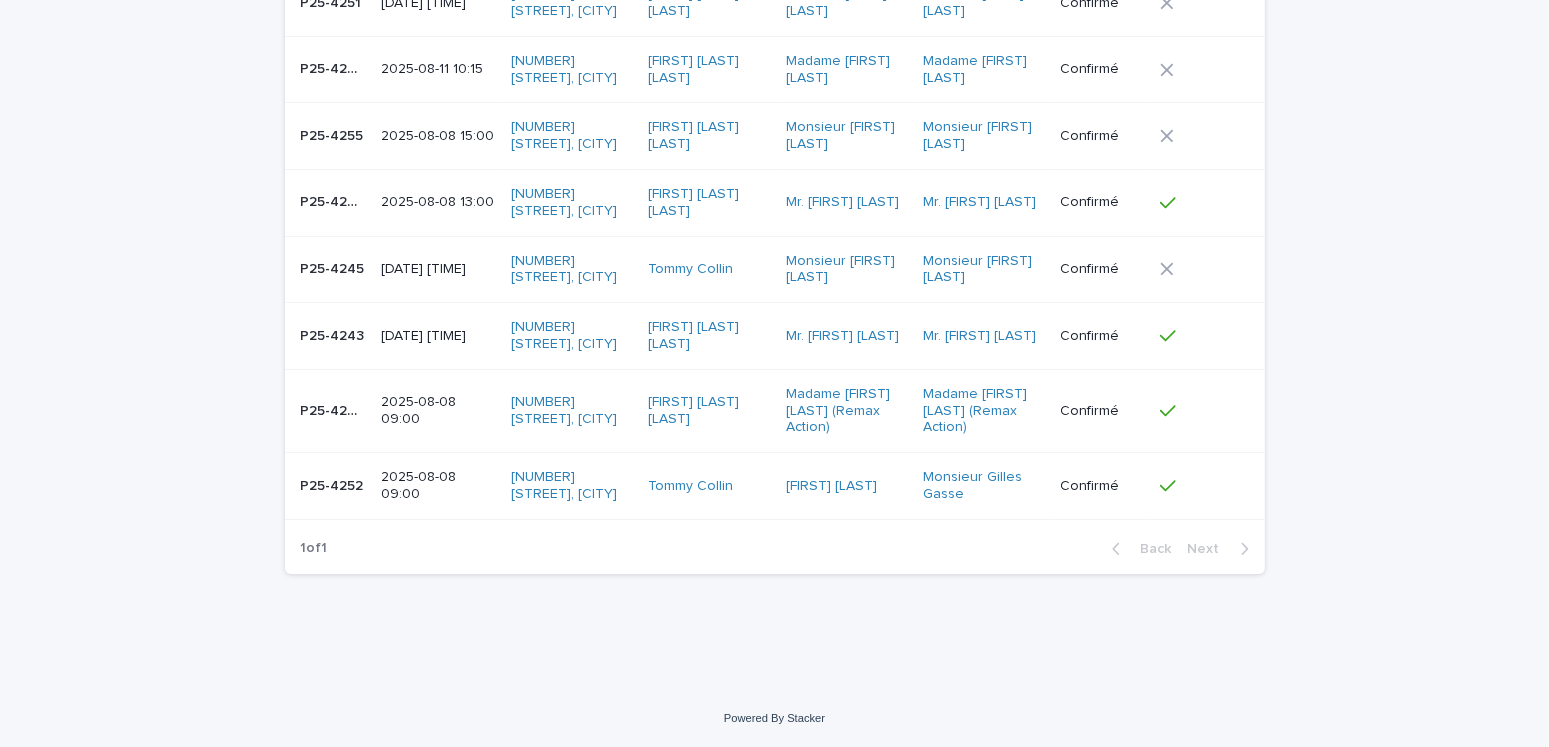 click on "[DATE] [TIME]" at bounding box center [438, 269] 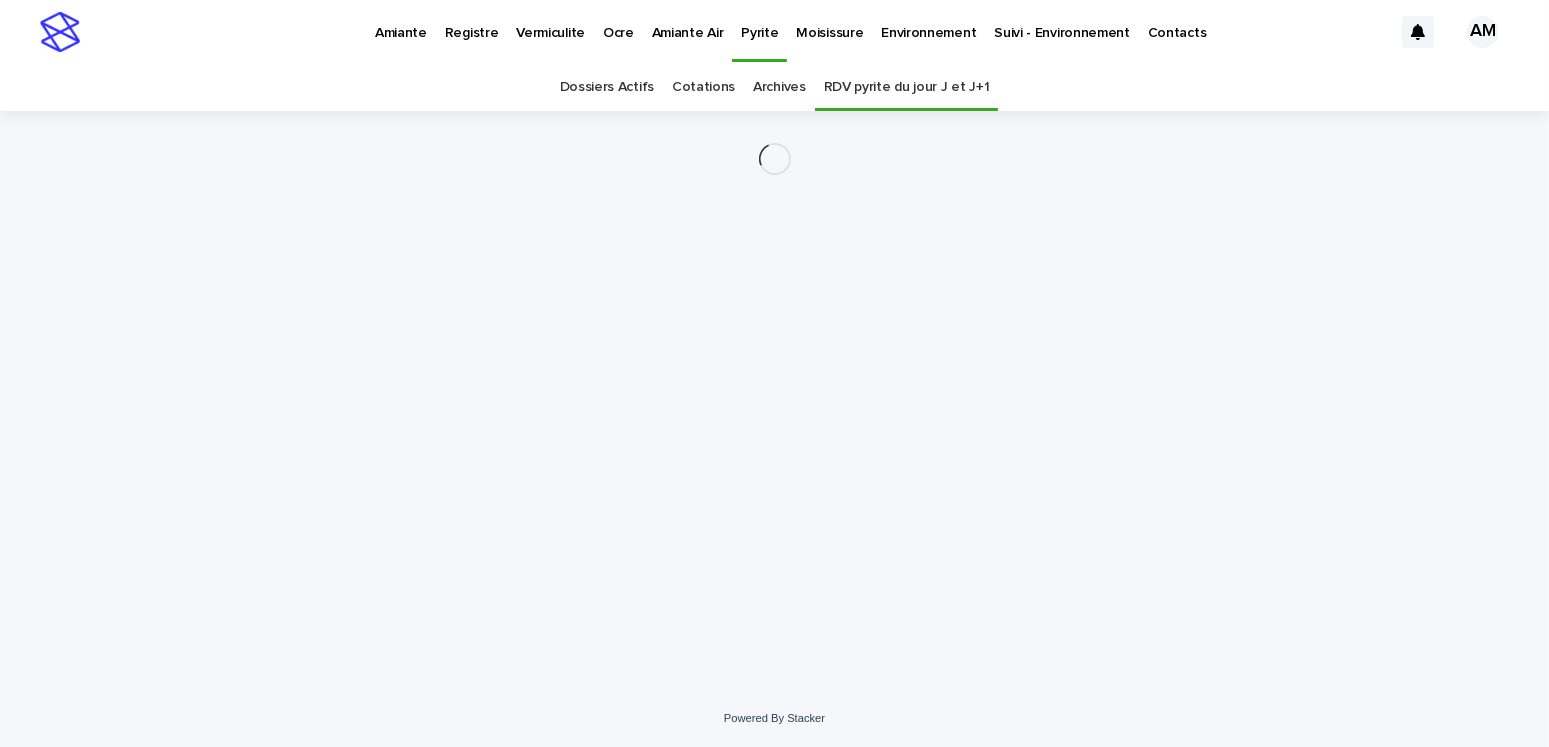 scroll, scrollTop: 0, scrollLeft: 0, axis: both 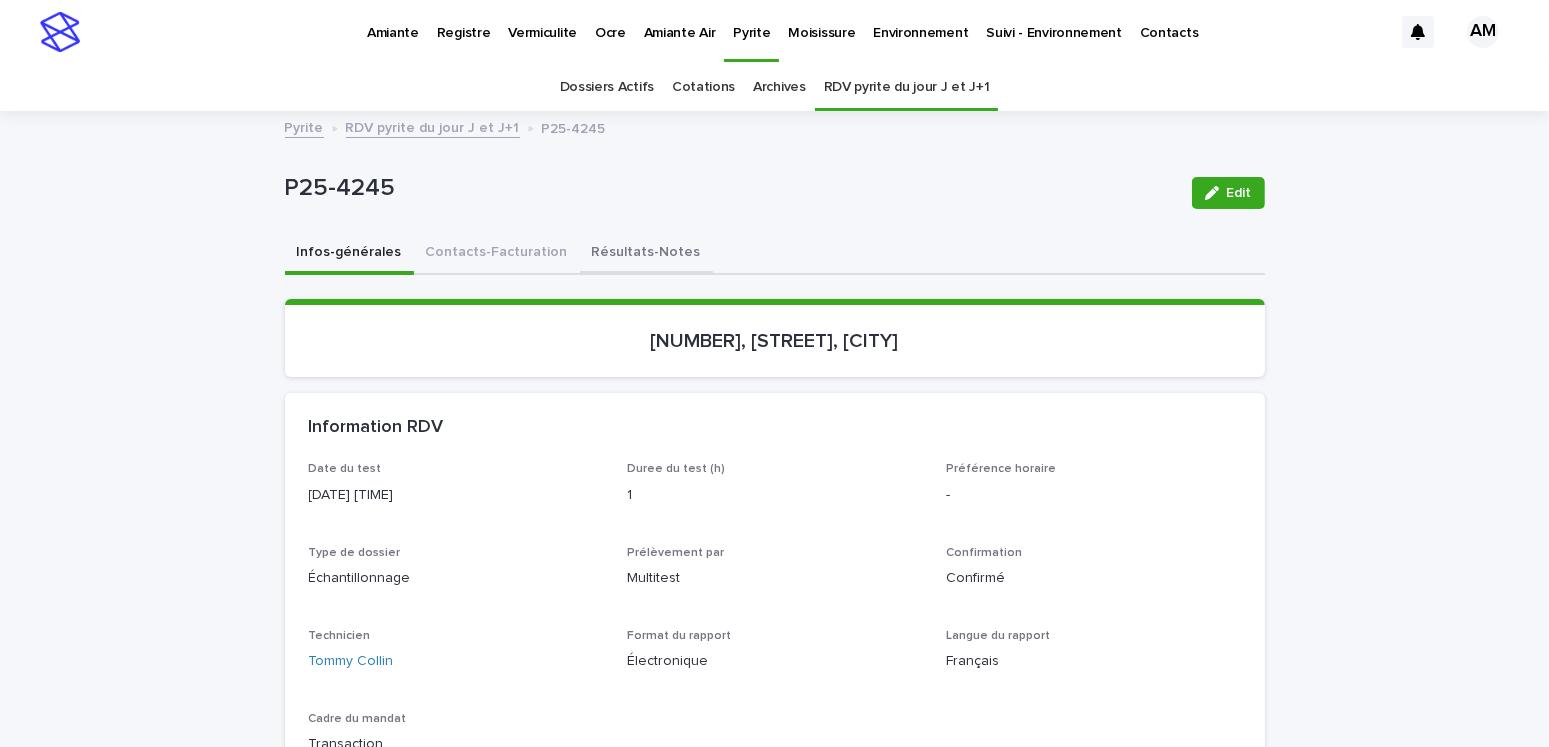 click on "Contacts-Facturation" at bounding box center (497, 254) 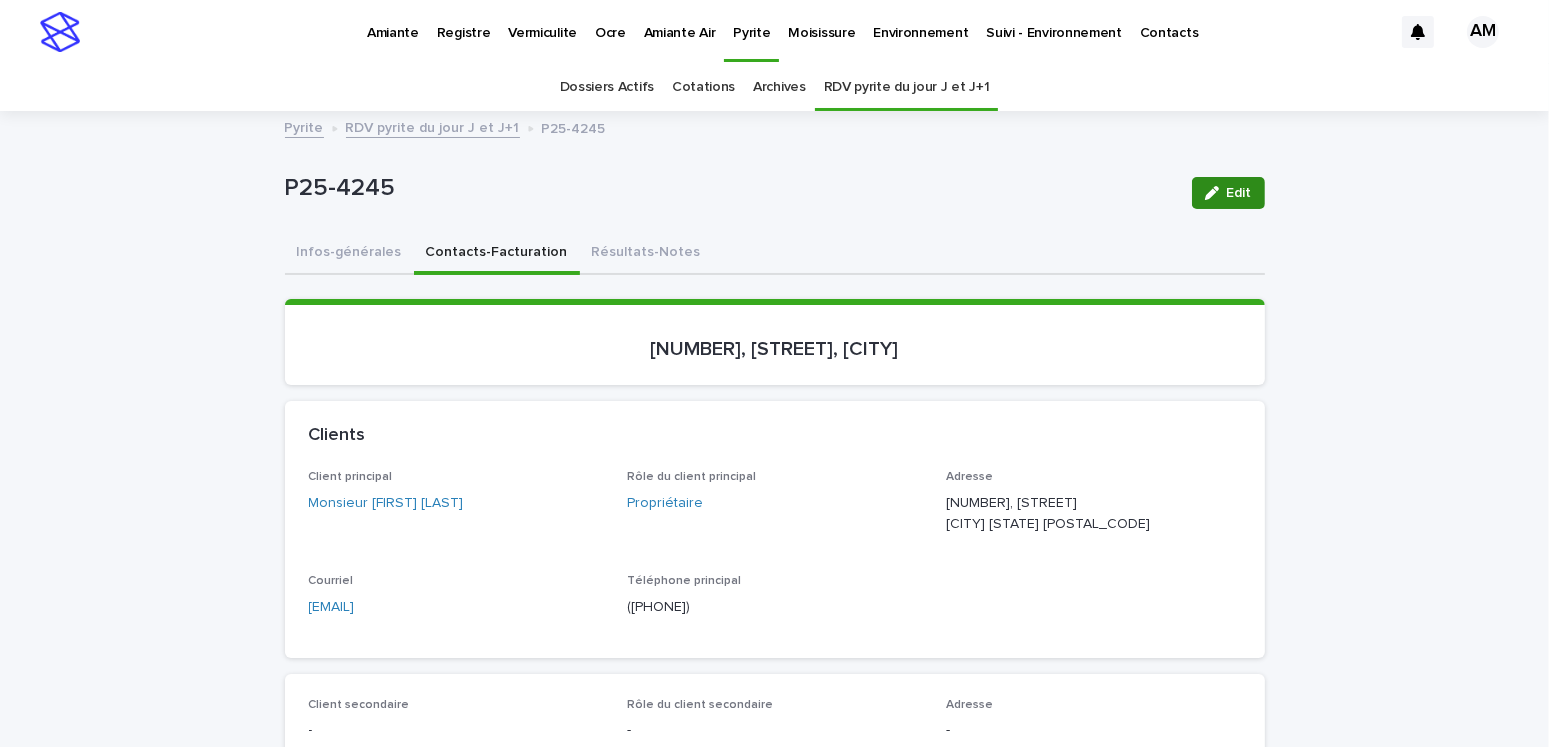 click at bounding box center (1216, 193) 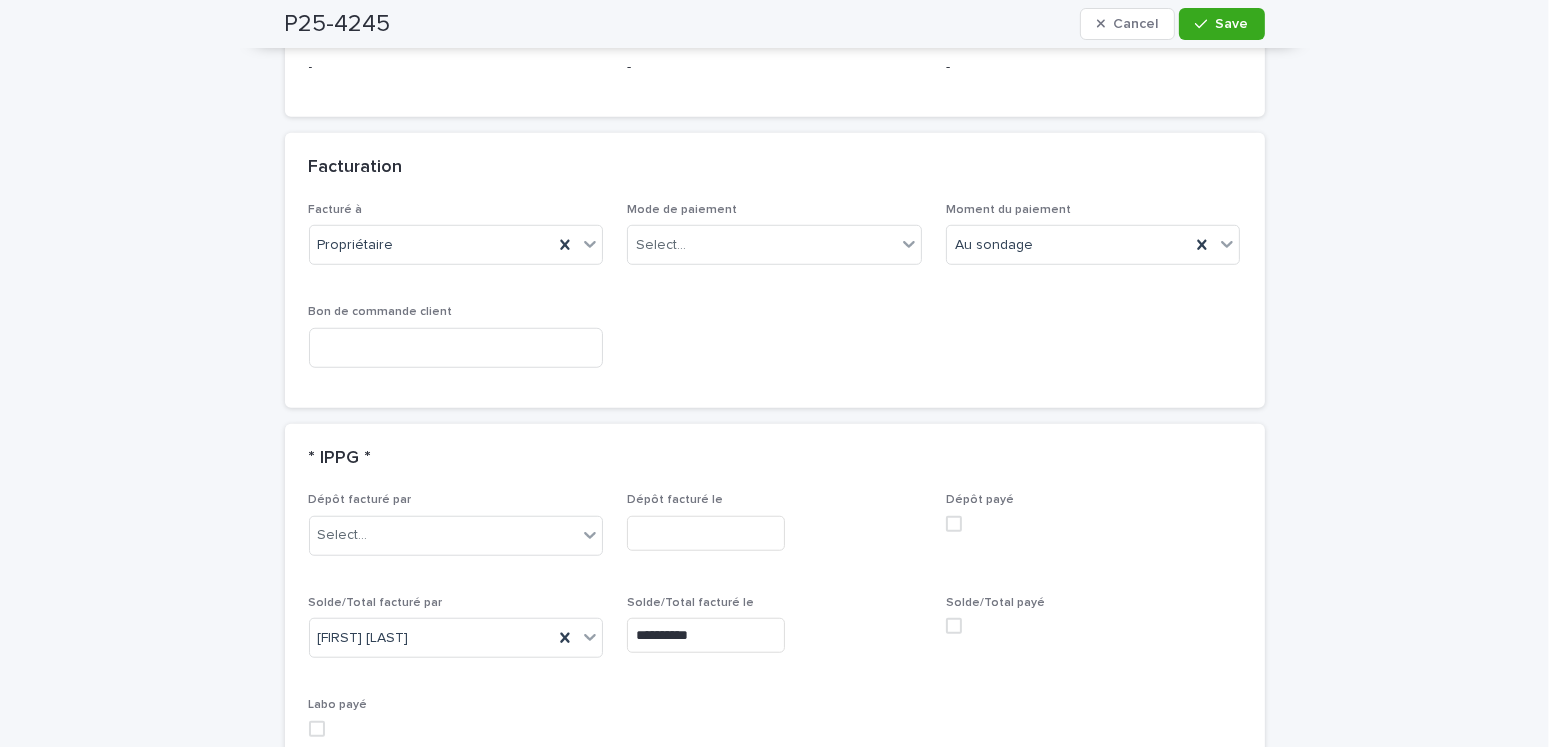 scroll, scrollTop: 1700, scrollLeft: 0, axis: vertical 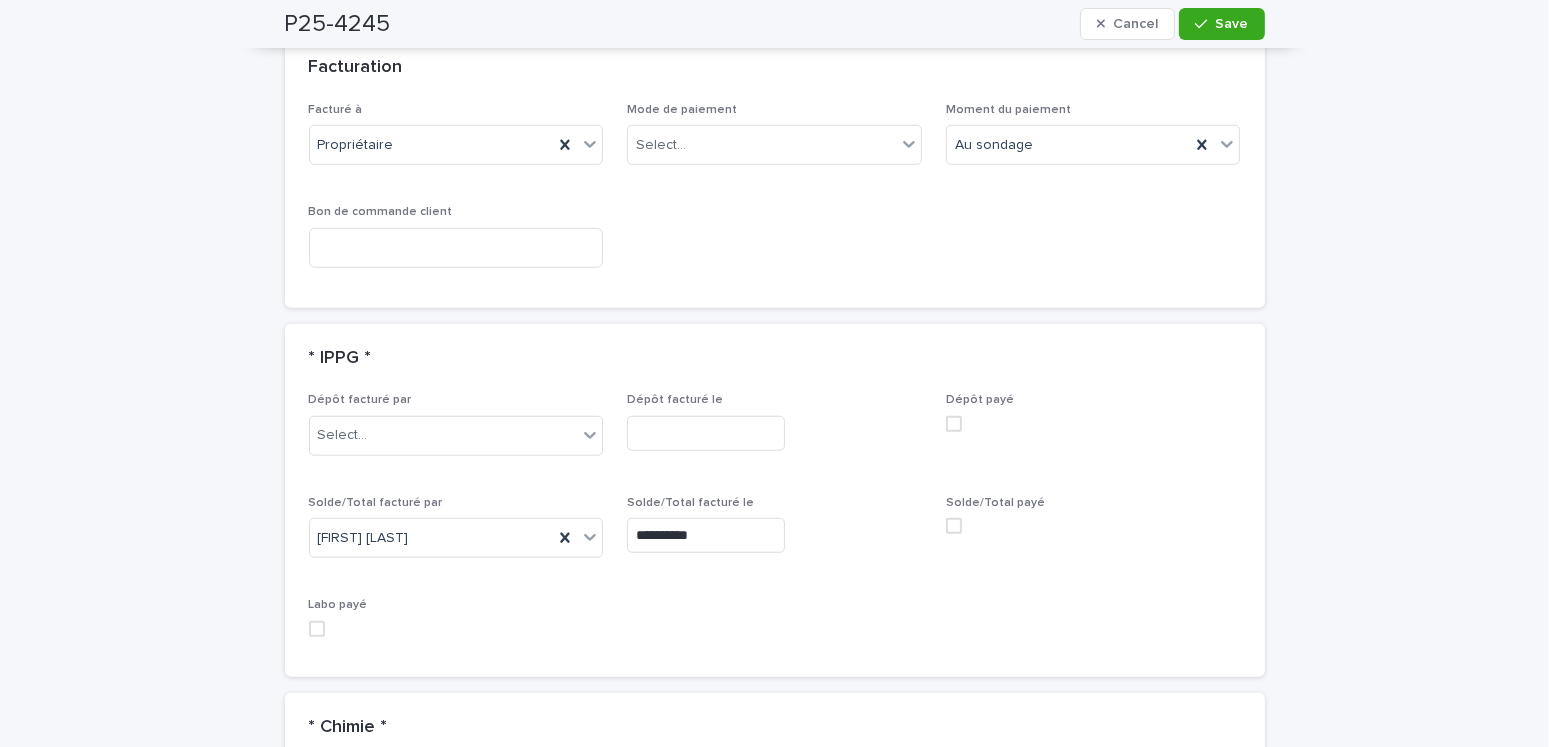 drag, startPoint x: 943, startPoint y: 519, endPoint x: 910, endPoint y: 477, distance: 53.413483 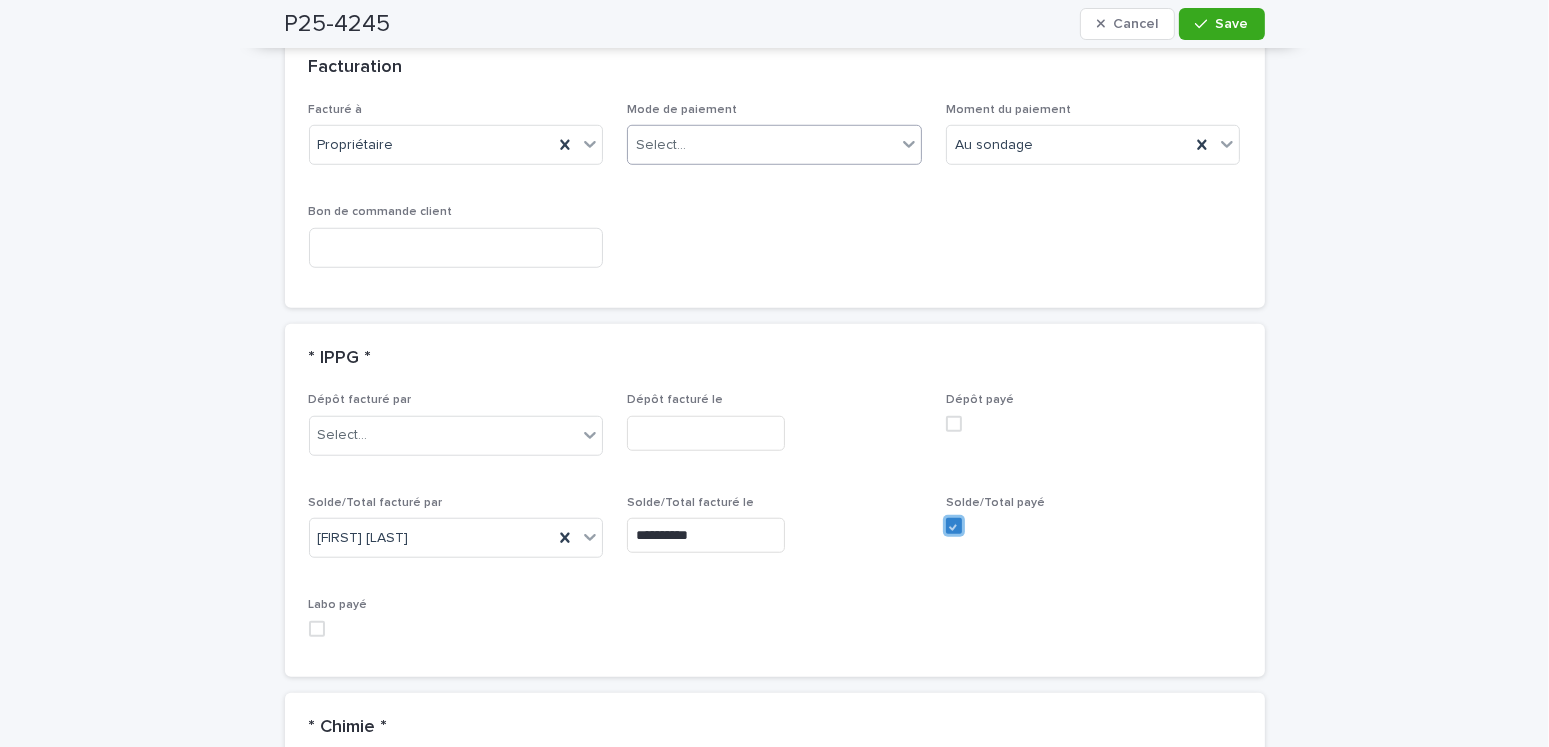 click on "Select..." at bounding box center (762, 145) 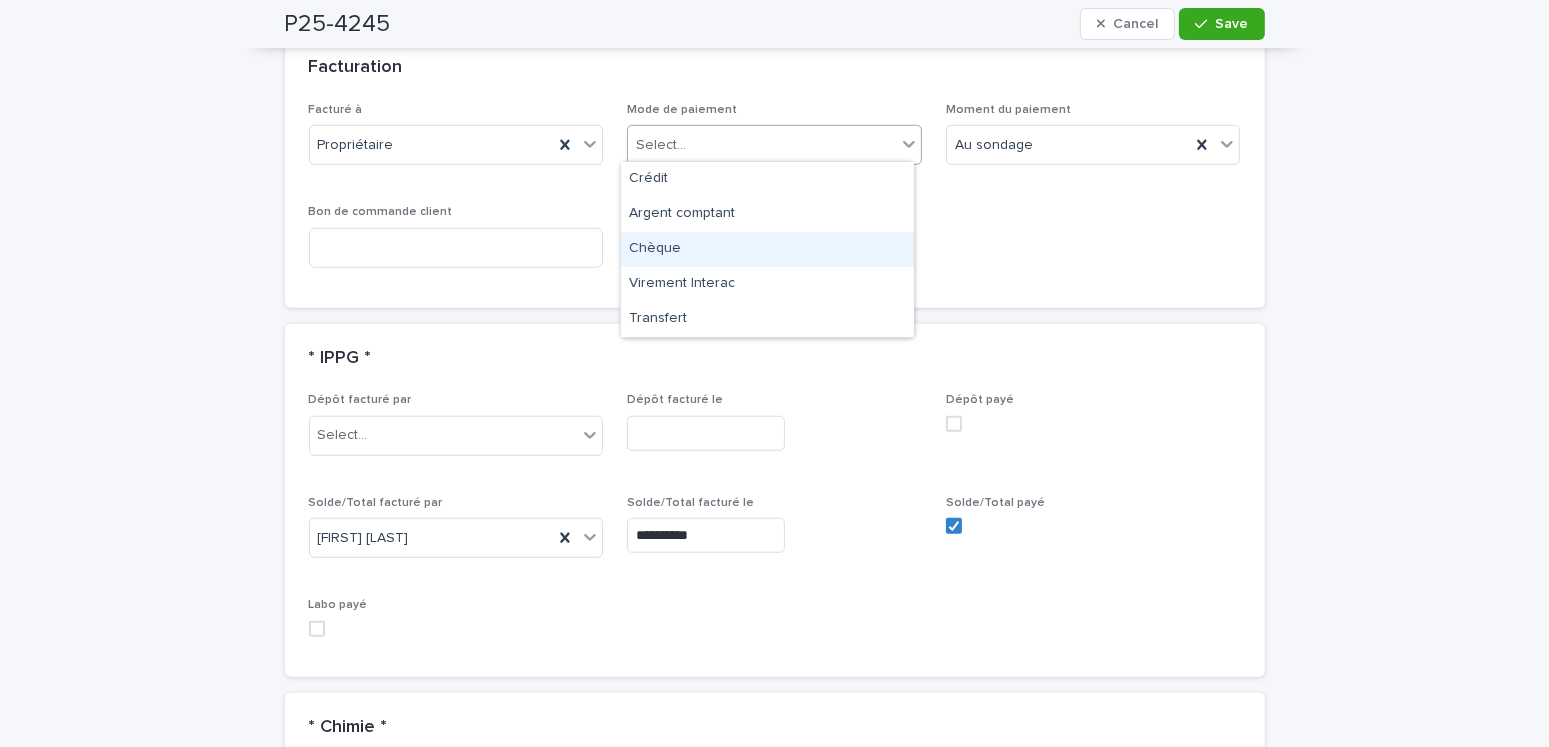 click on "Chèque" at bounding box center [767, 249] 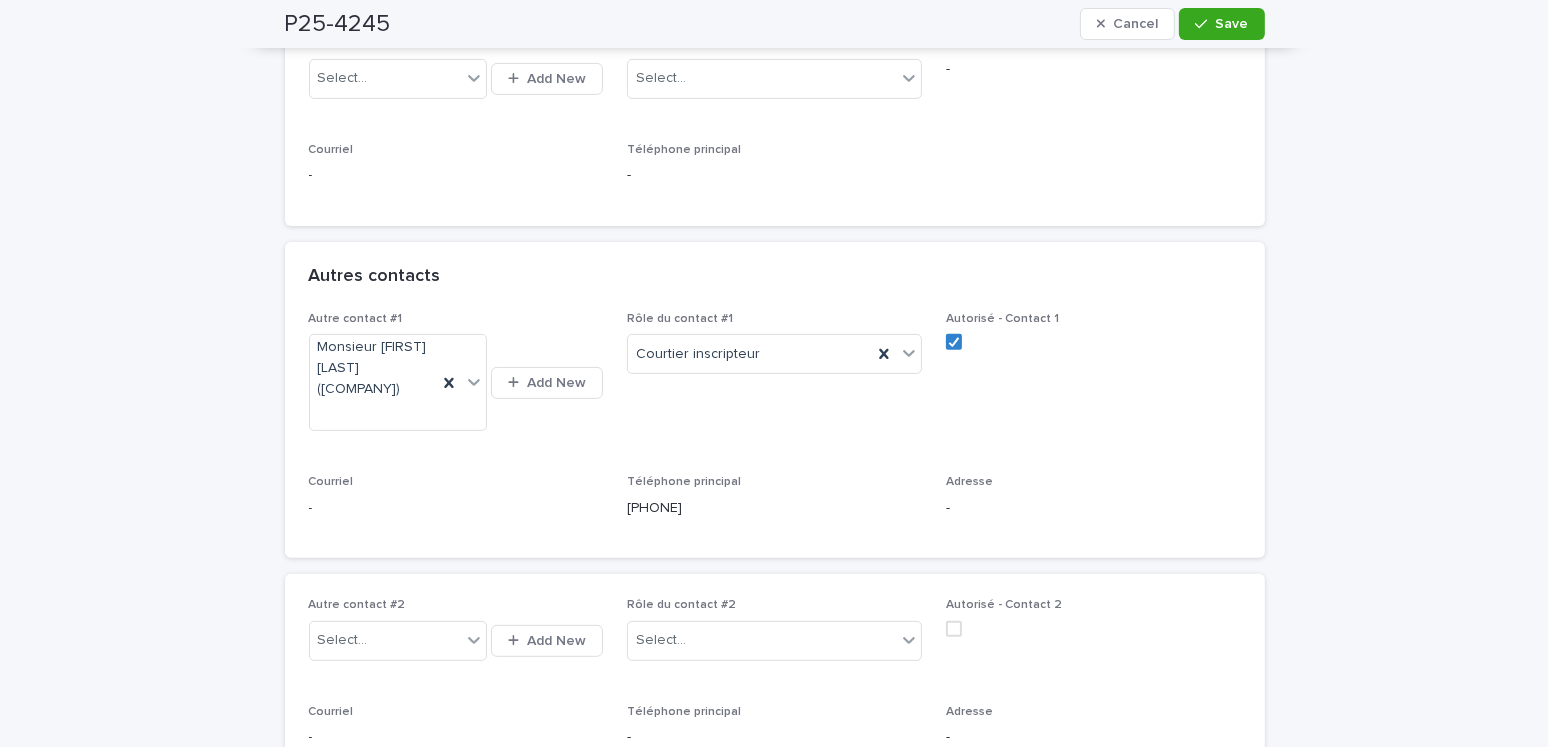 scroll, scrollTop: 200, scrollLeft: 0, axis: vertical 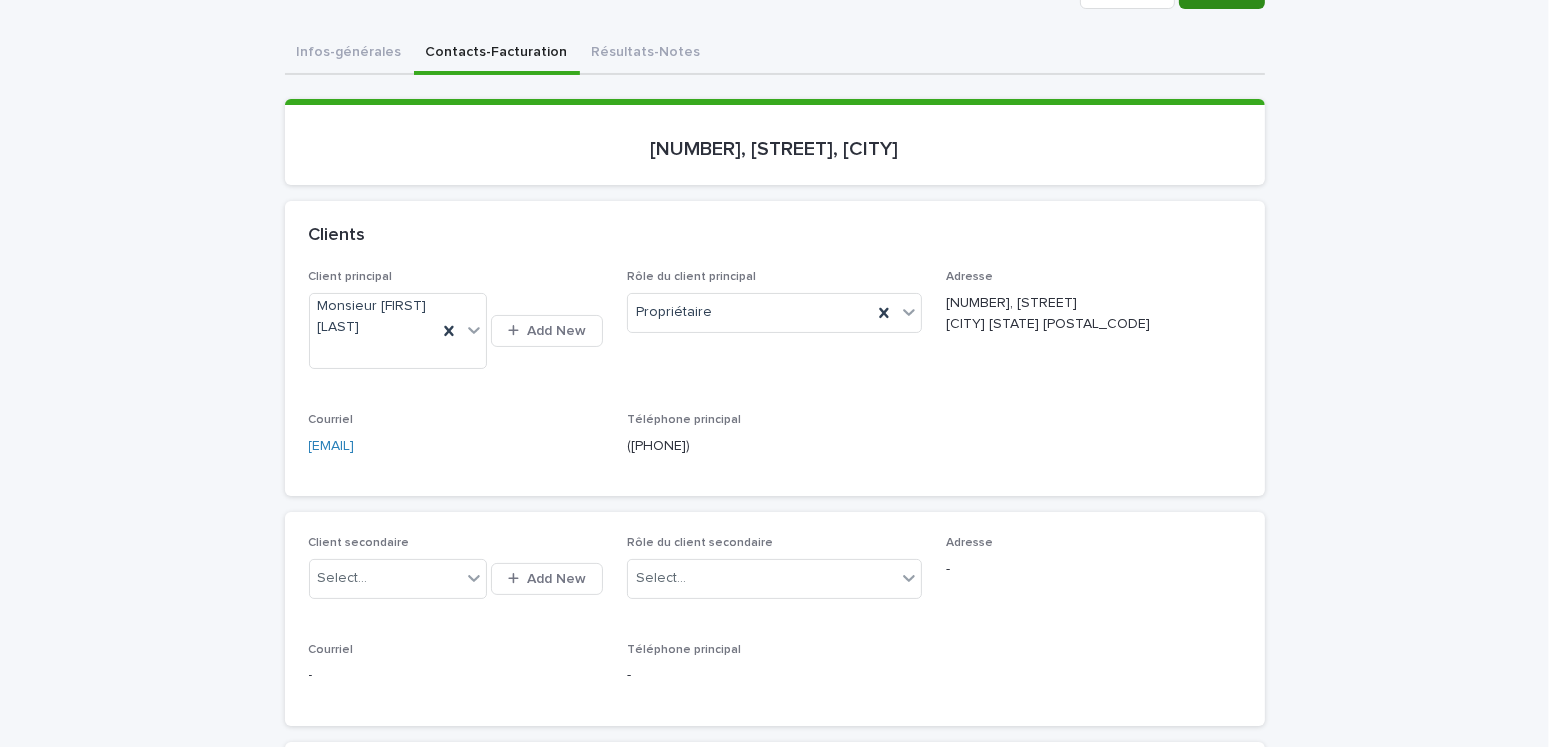 click on "Save" at bounding box center (1221, -7) 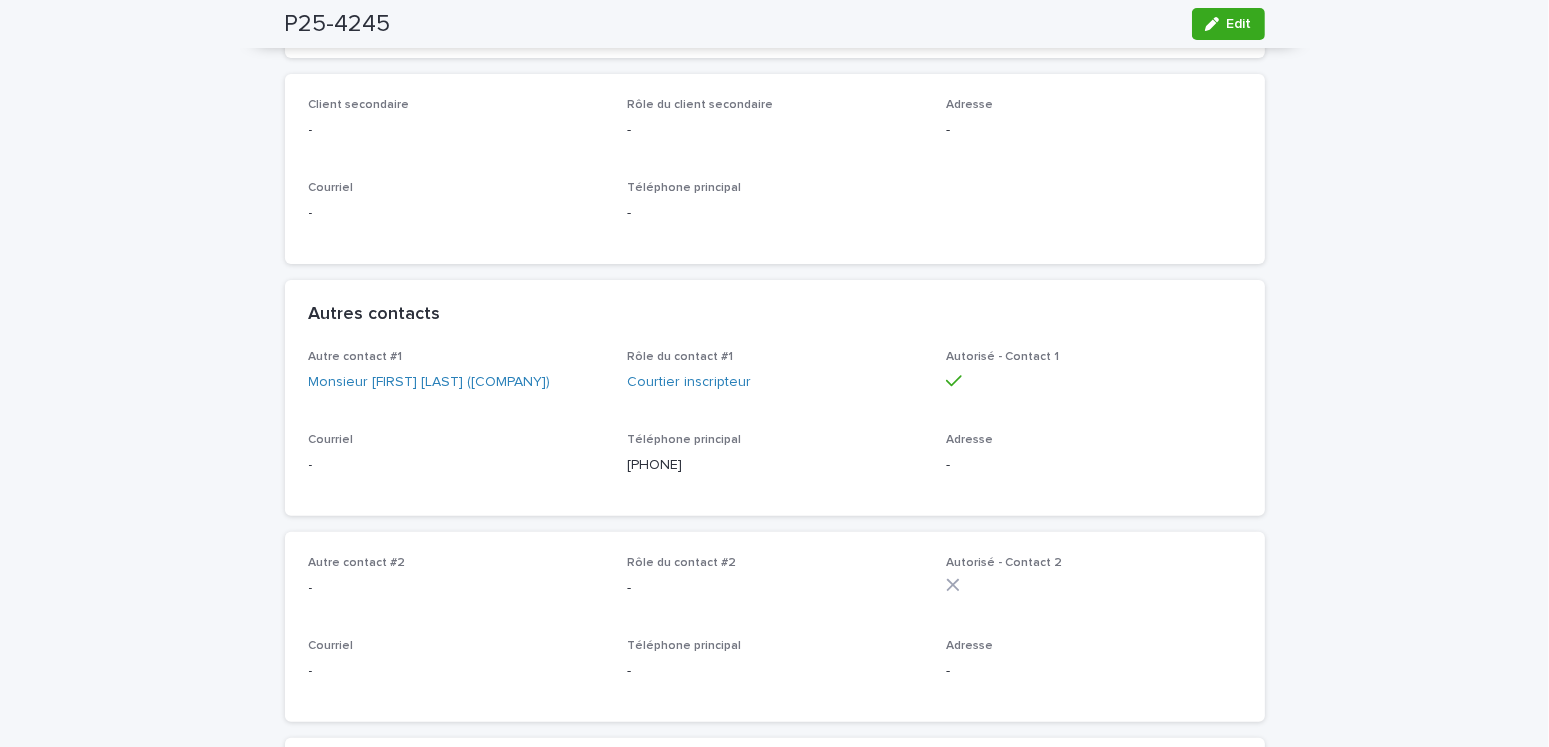 scroll, scrollTop: 0, scrollLeft: 0, axis: both 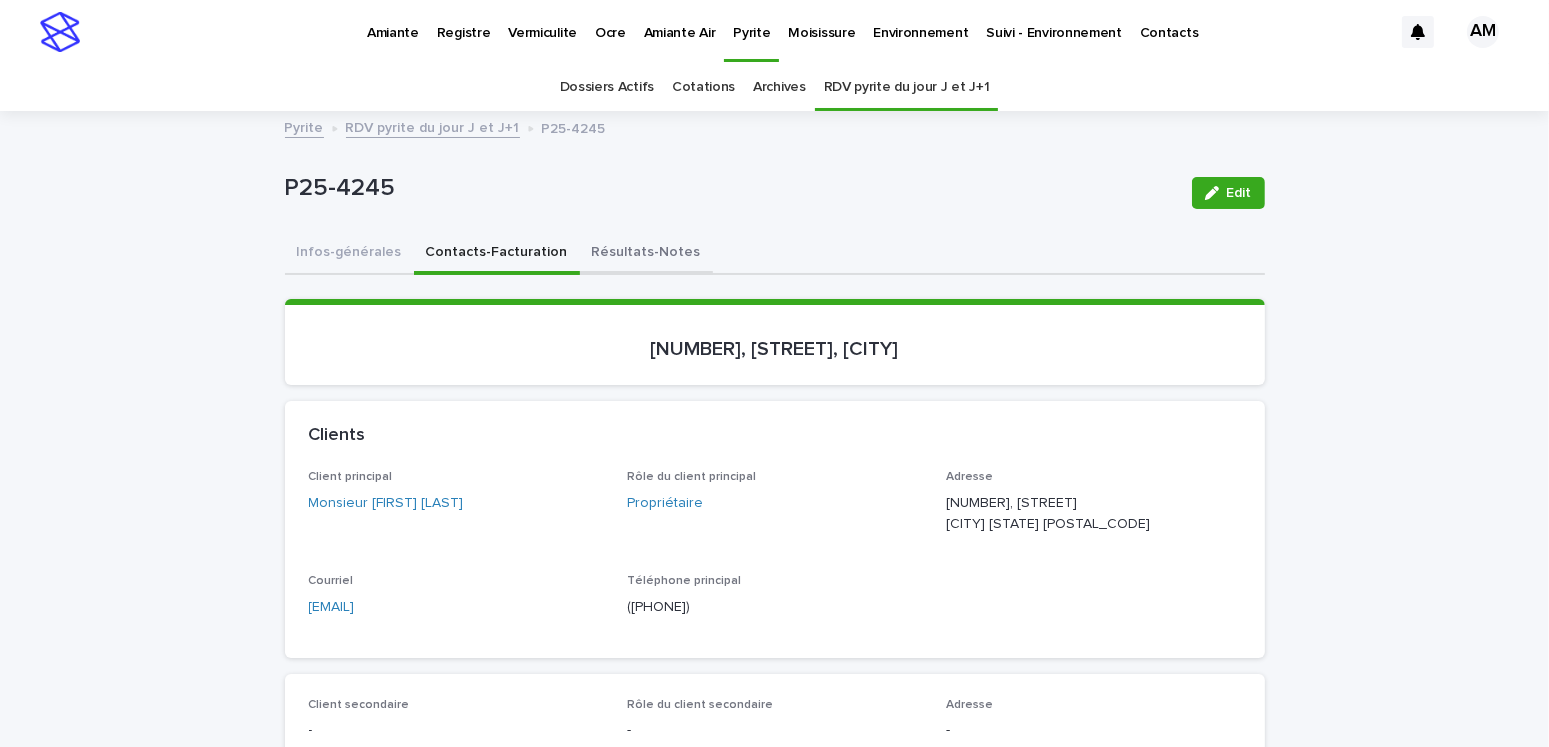 click on "Résultats-Notes" at bounding box center [646, 254] 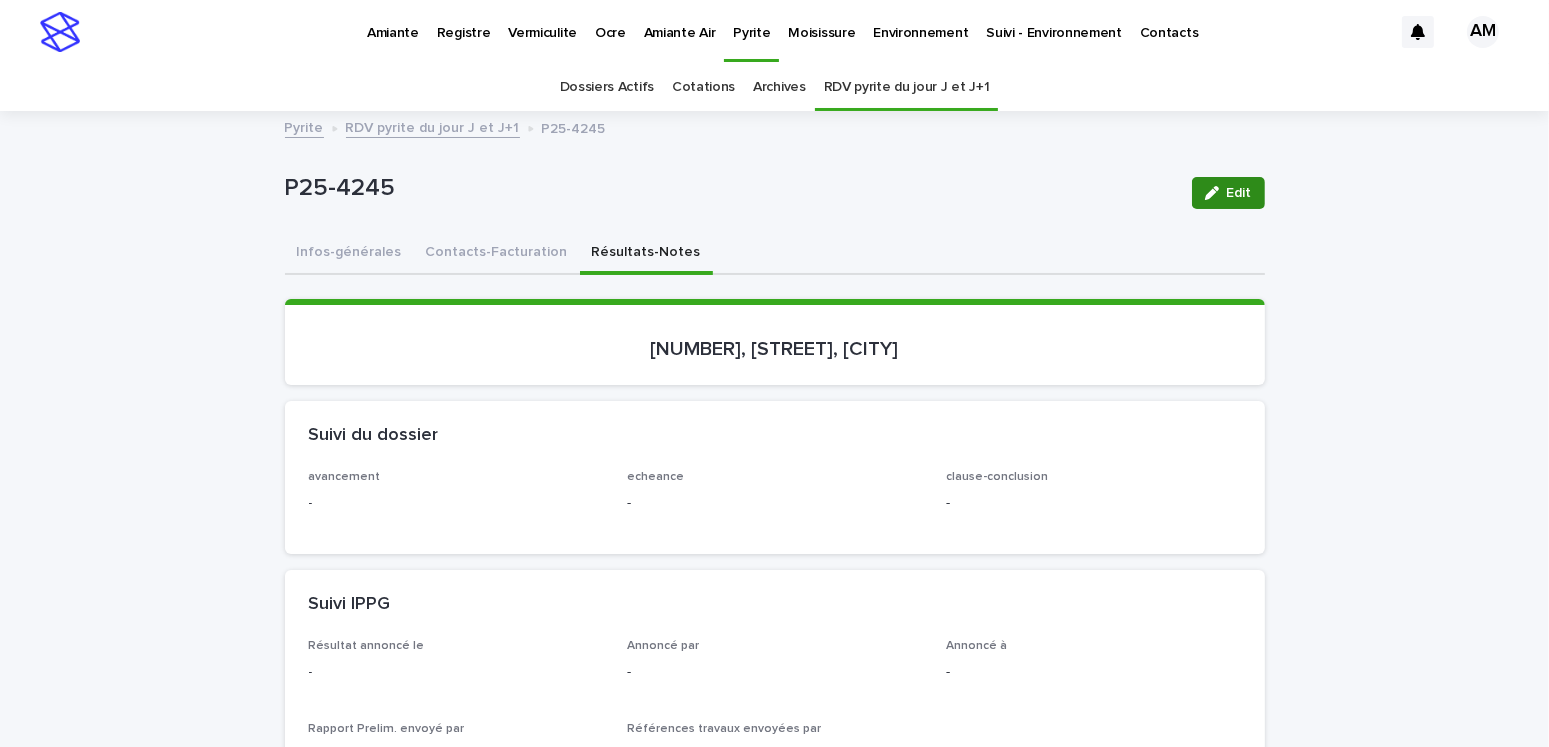 click on "Edit" at bounding box center (1228, 193) 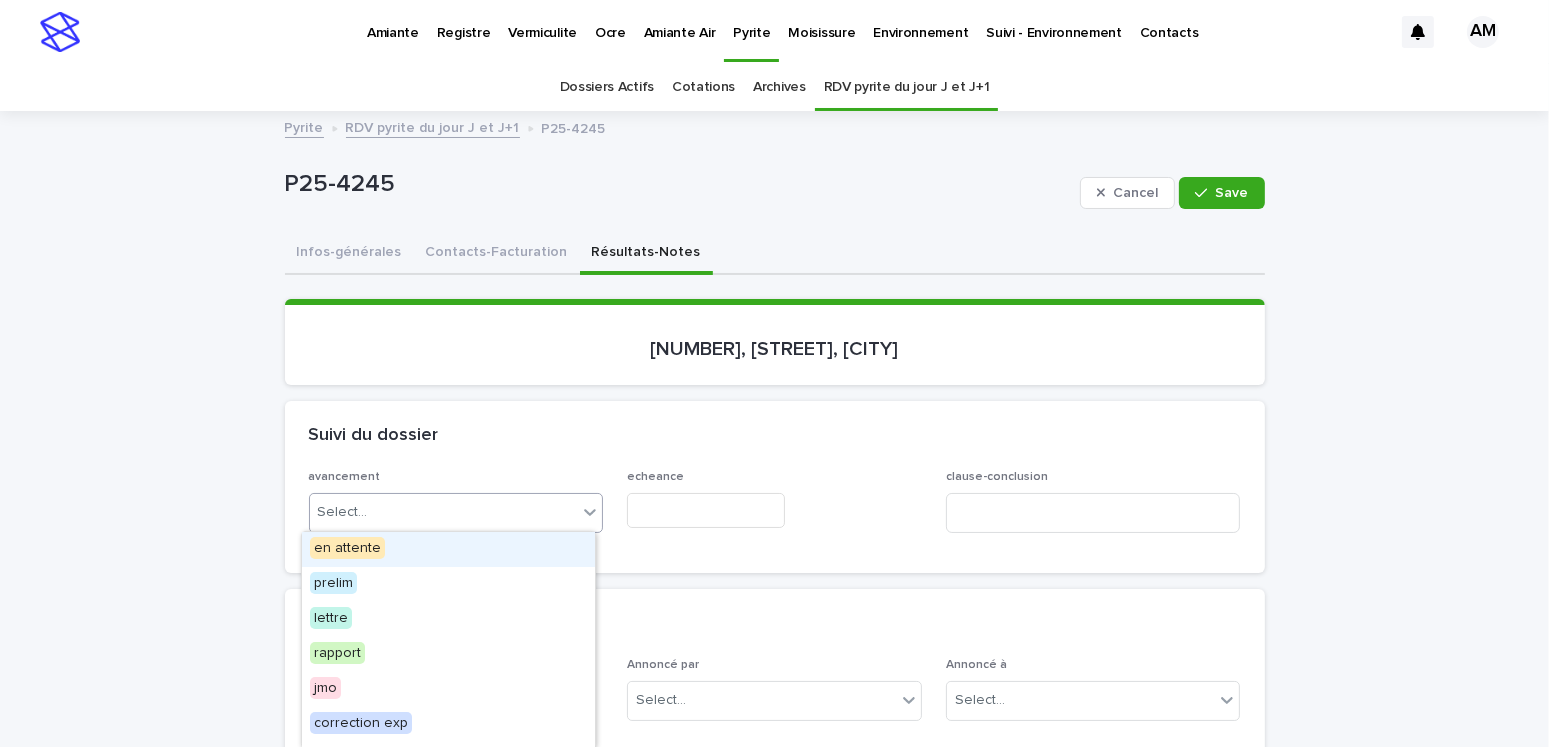 drag, startPoint x: 393, startPoint y: 497, endPoint x: 379, endPoint y: 517, distance: 24.41311 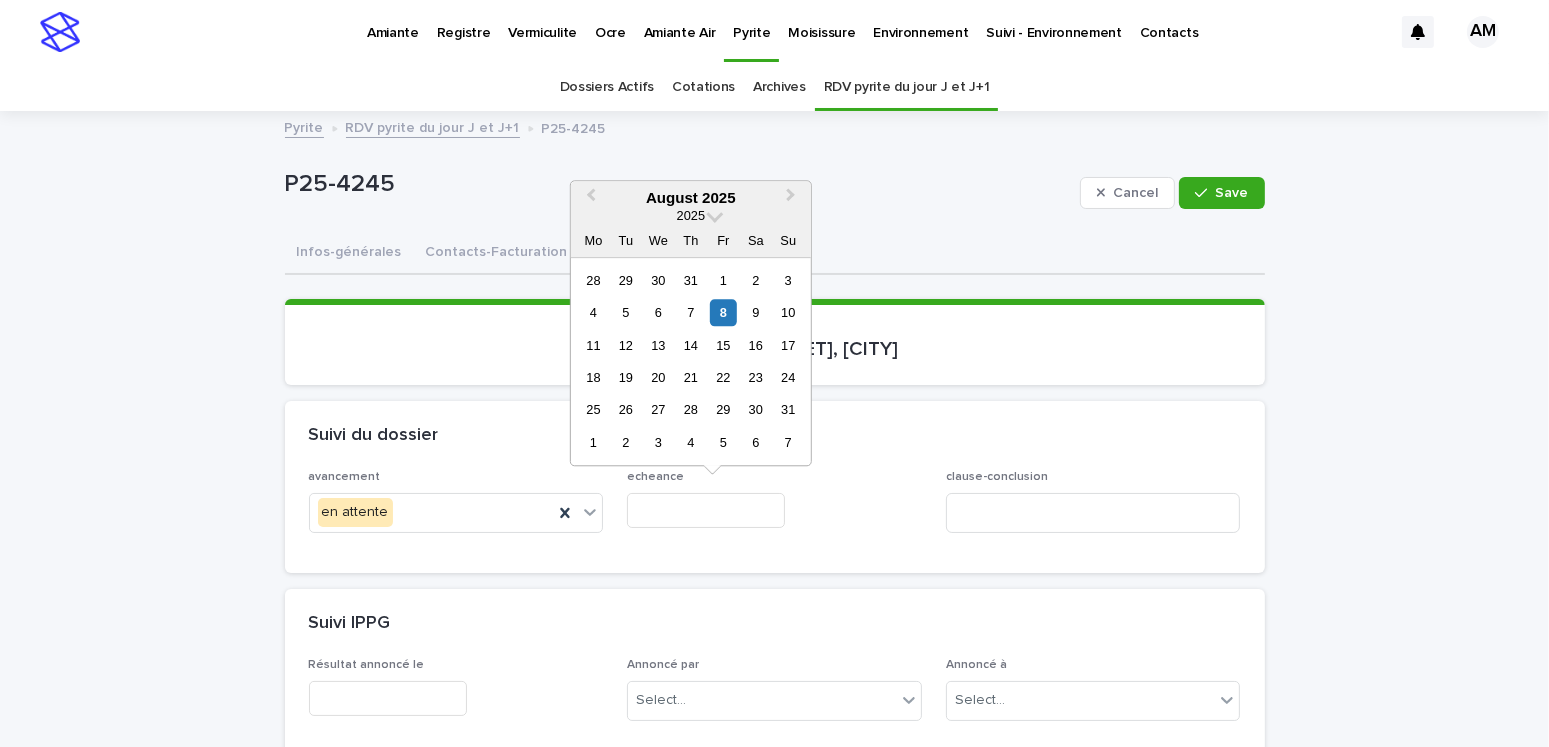 click at bounding box center (706, 510) 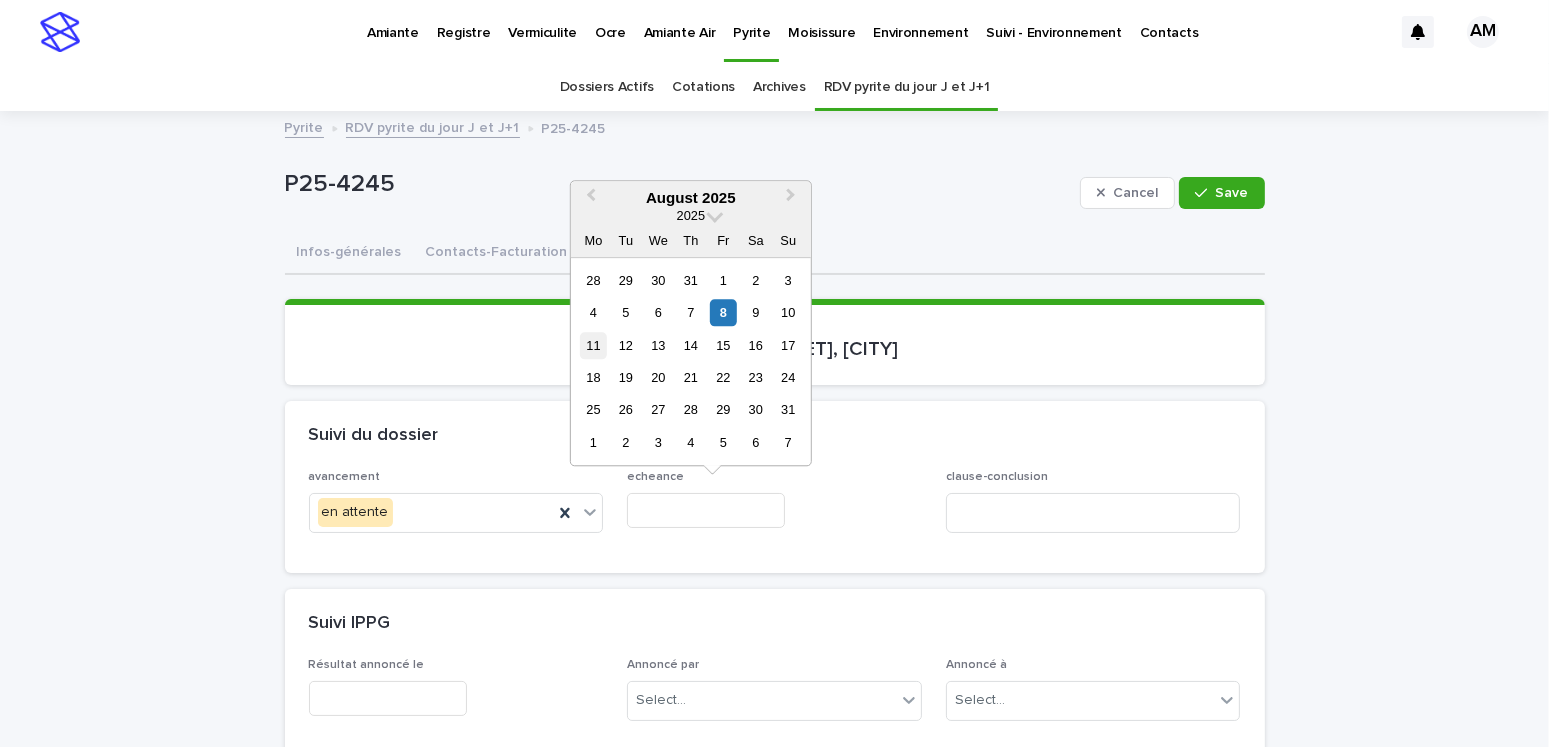 click on "11" at bounding box center (593, 345) 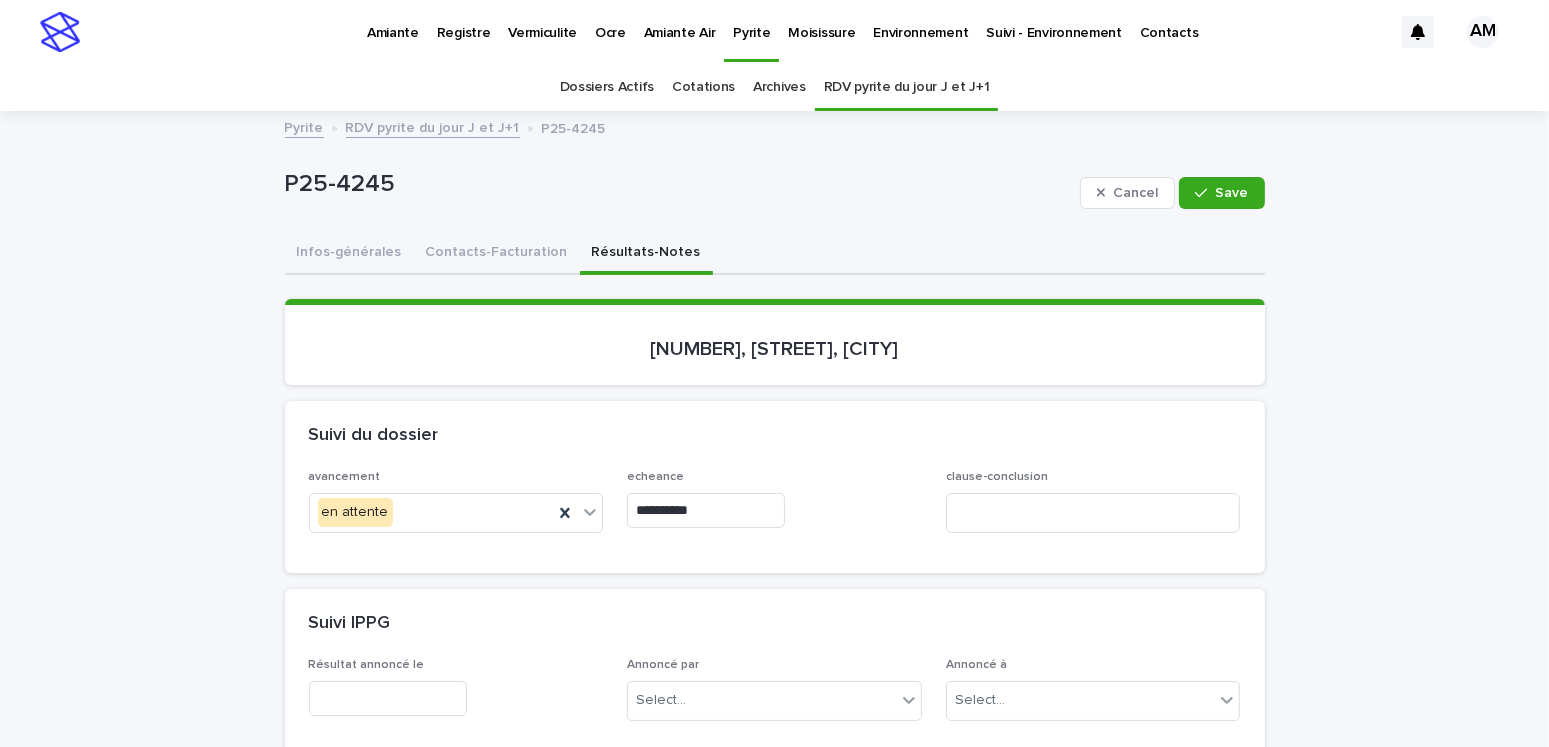 scroll, scrollTop: 300, scrollLeft: 0, axis: vertical 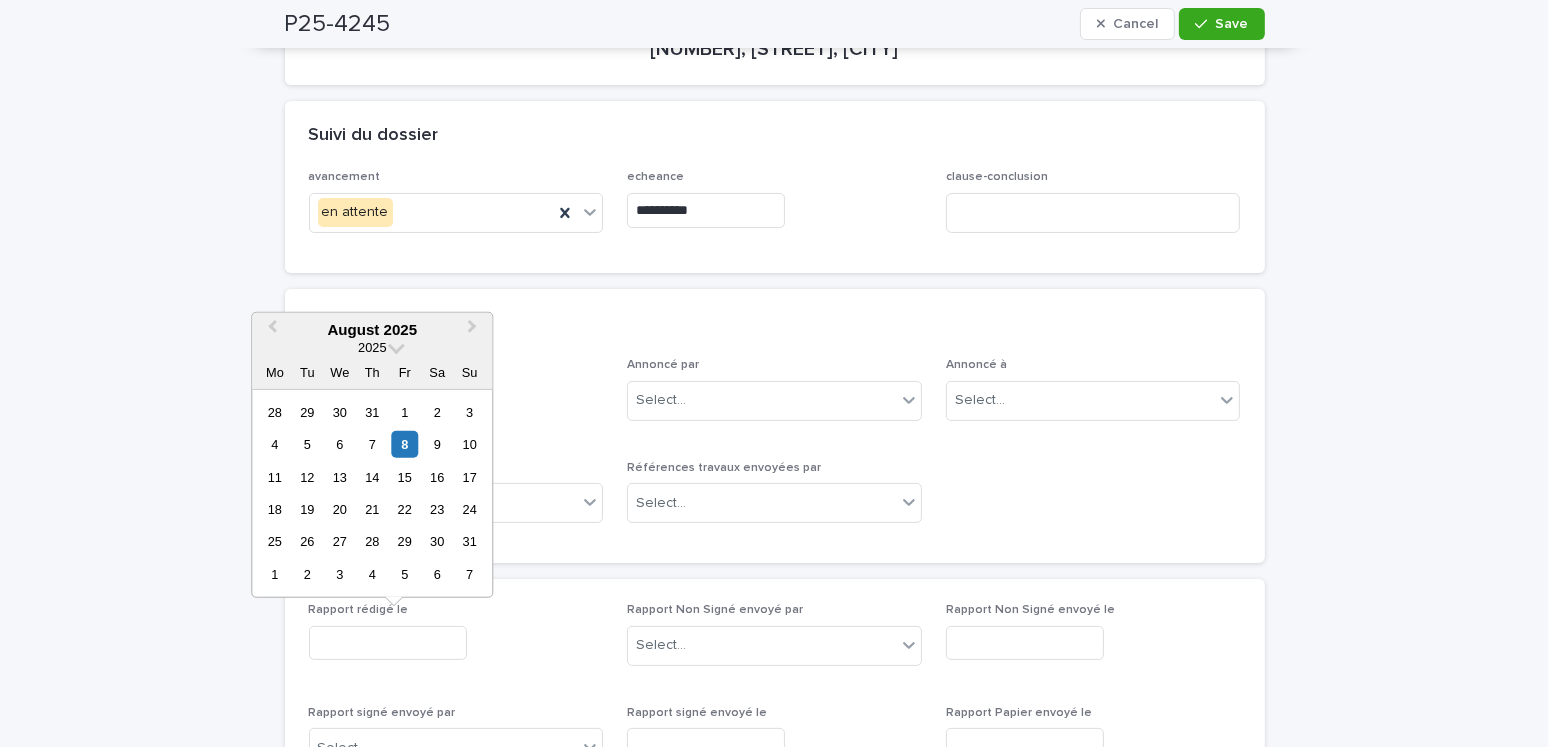click at bounding box center (388, 643) 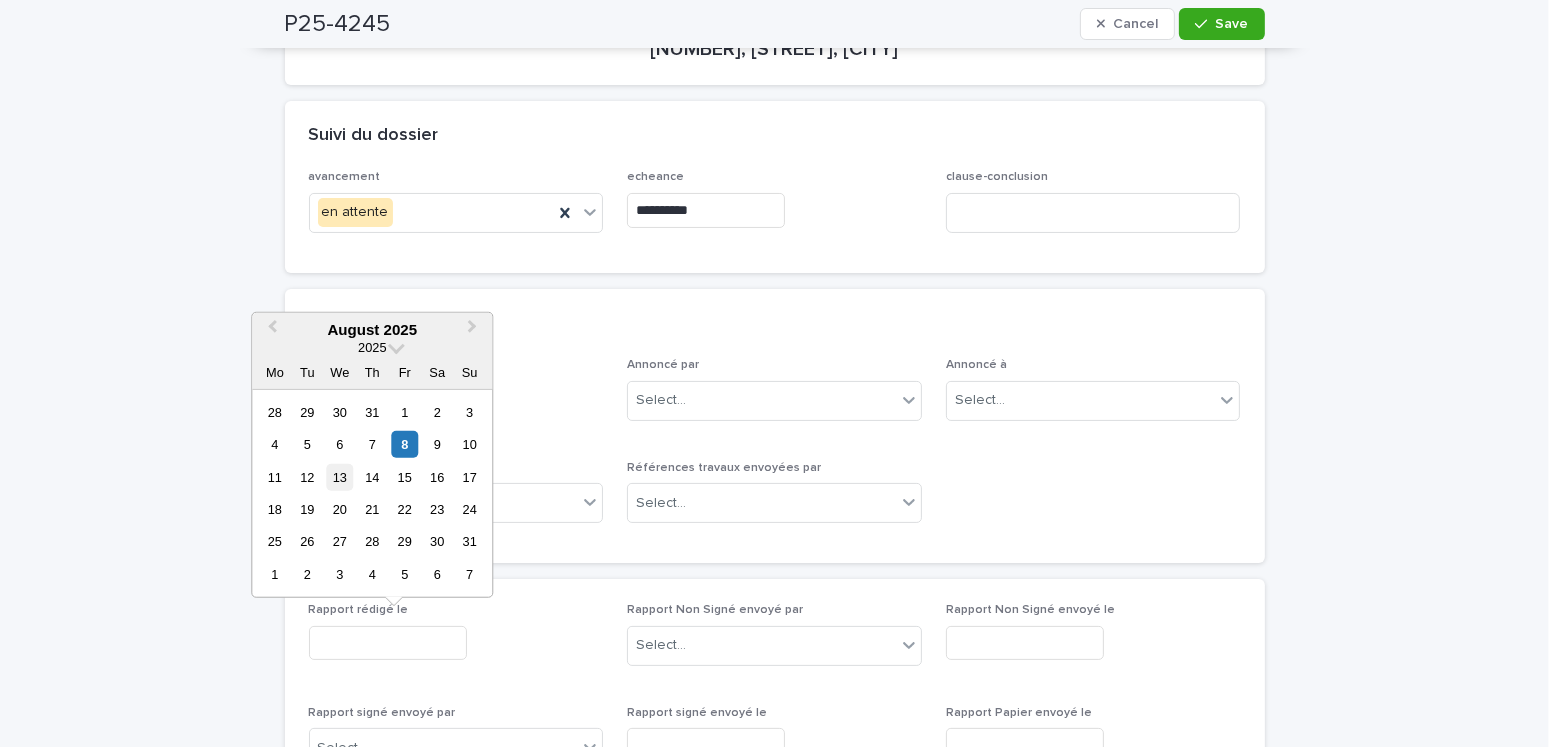 click on "13" at bounding box center [339, 476] 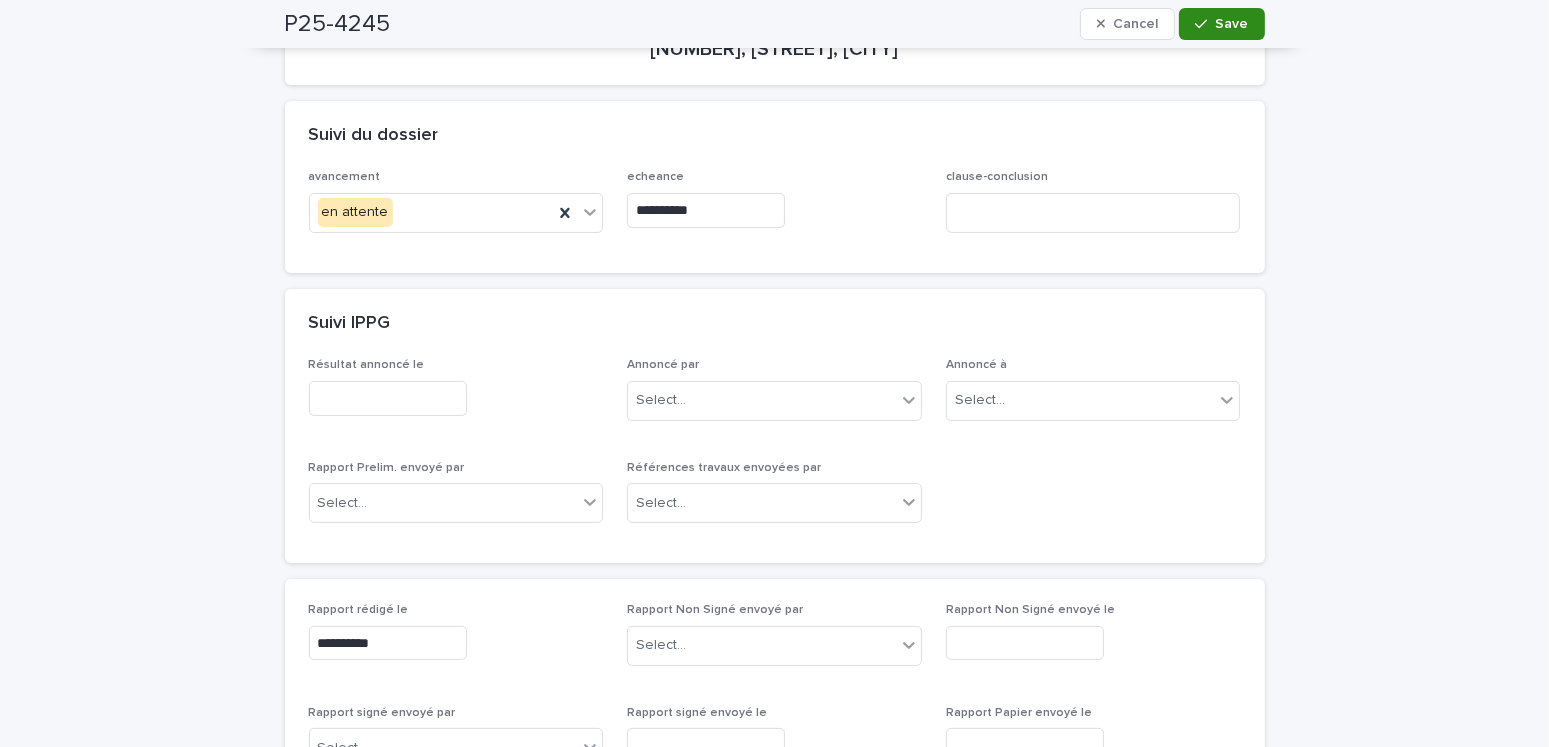 click on "Save" at bounding box center (1232, 24) 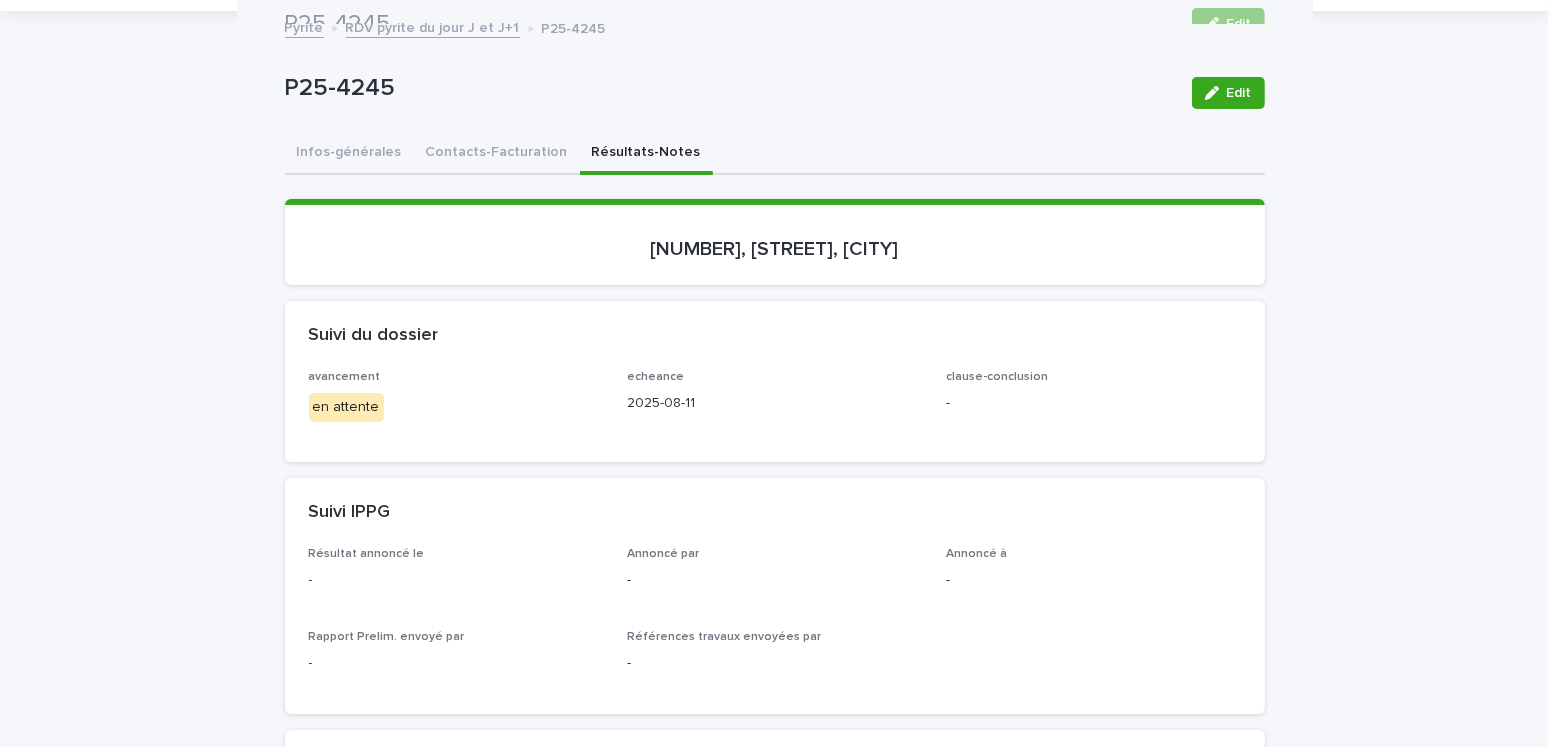scroll, scrollTop: 0, scrollLeft: 0, axis: both 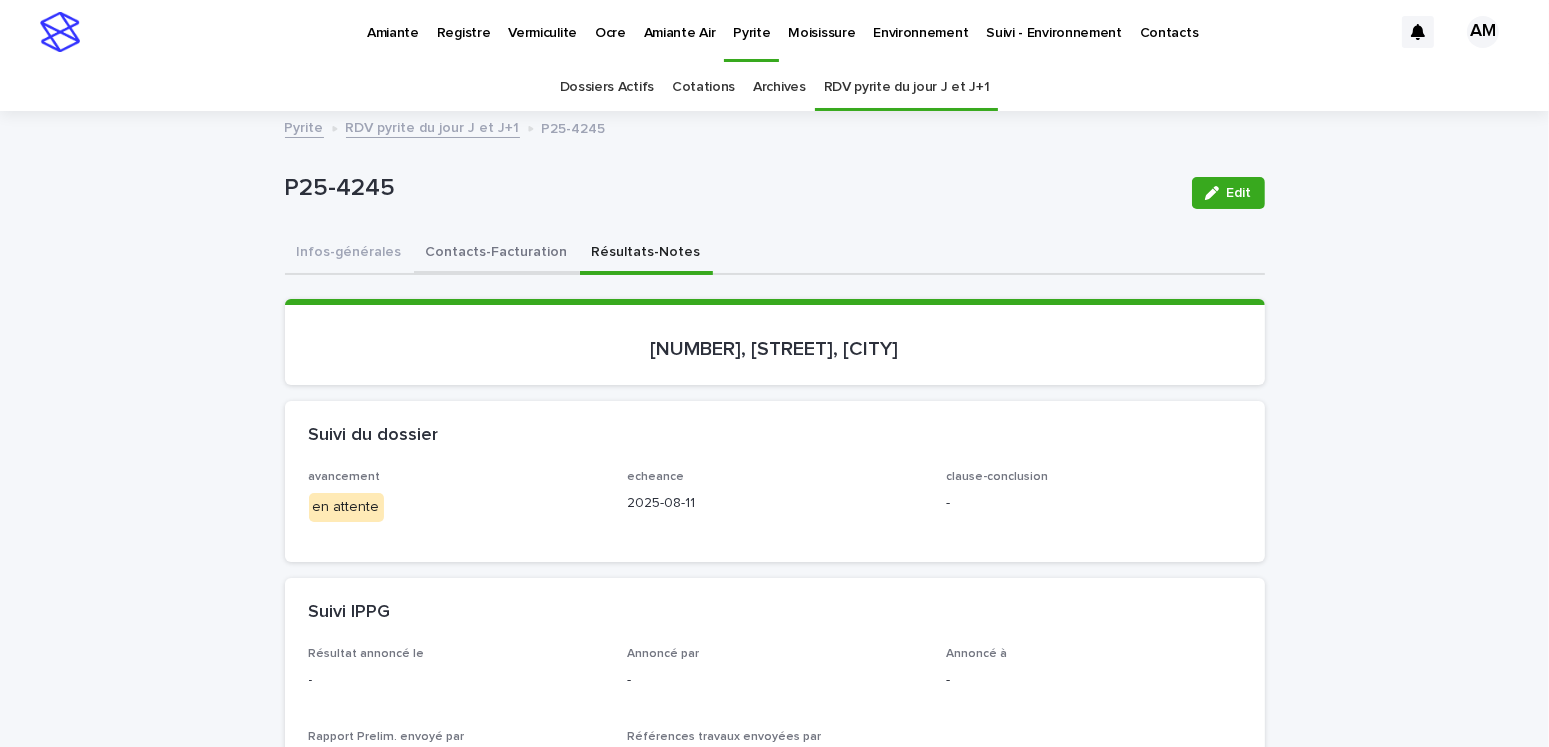 click on "Contacts-Facturation" at bounding box center [497, 254] 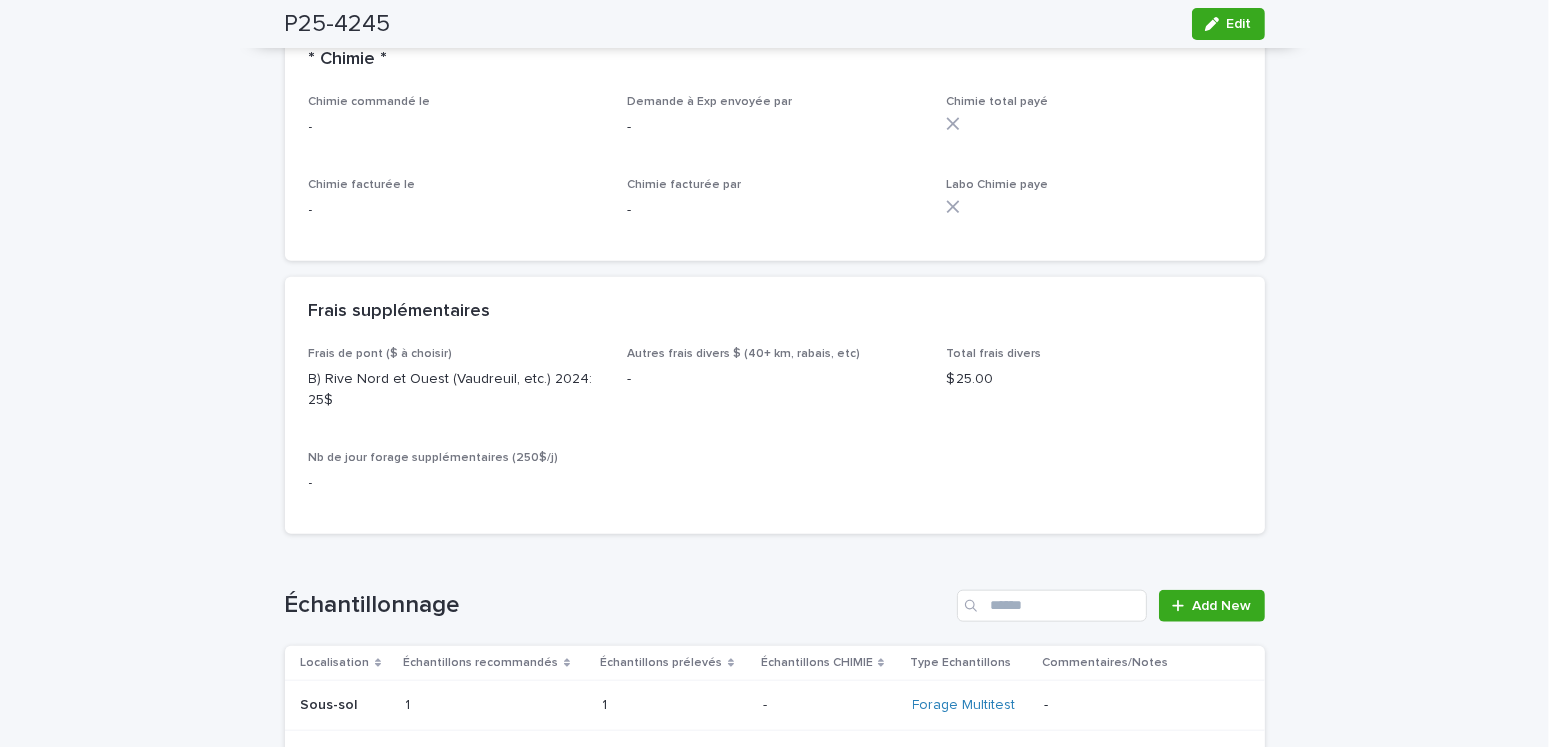 scroll, scrollTop: 2400, scrollLeft: 0, axis: vertical 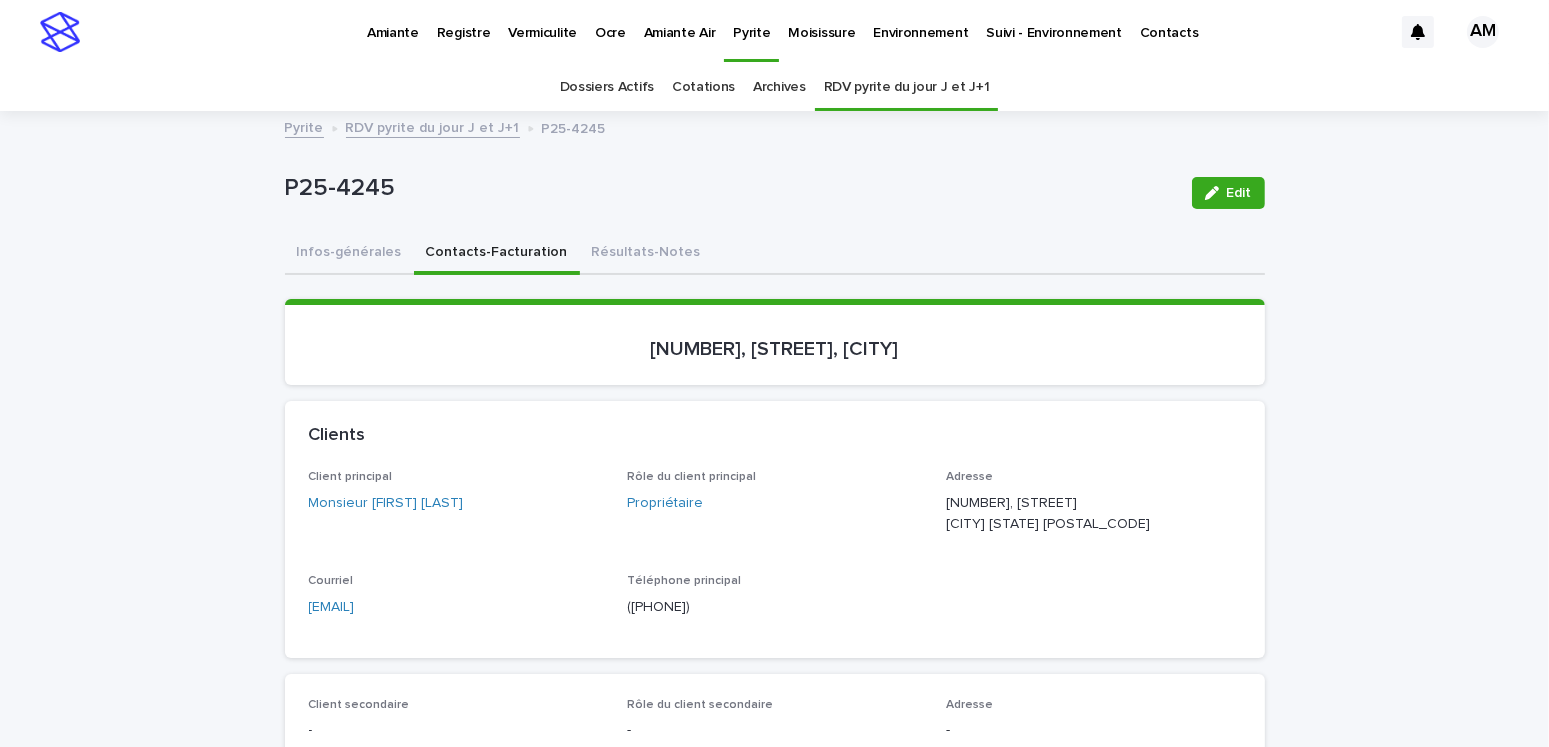 click on "RDV pyrite du jour J et J+1" at bounding box center [433, 126] 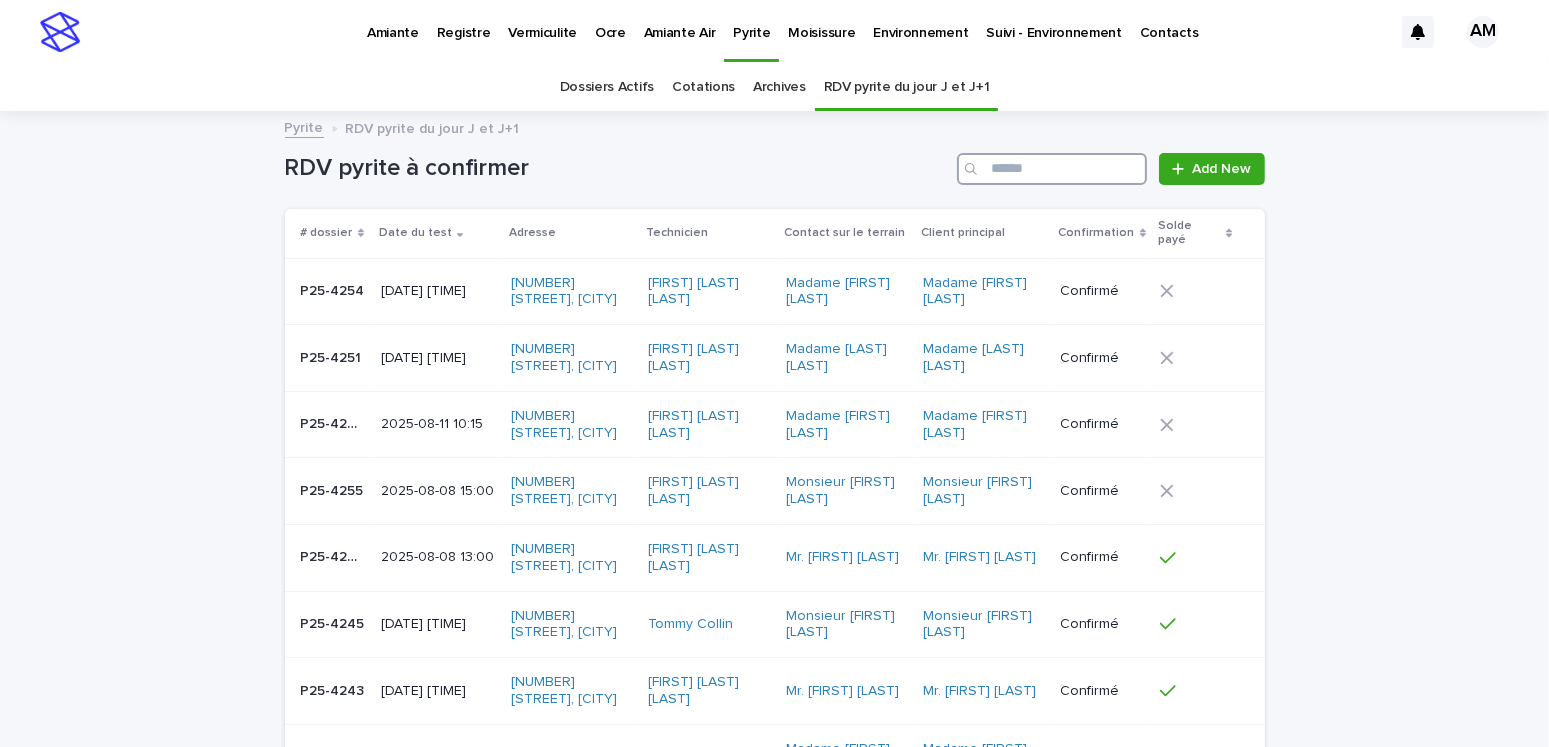 click at bounding box center (1052, 169) 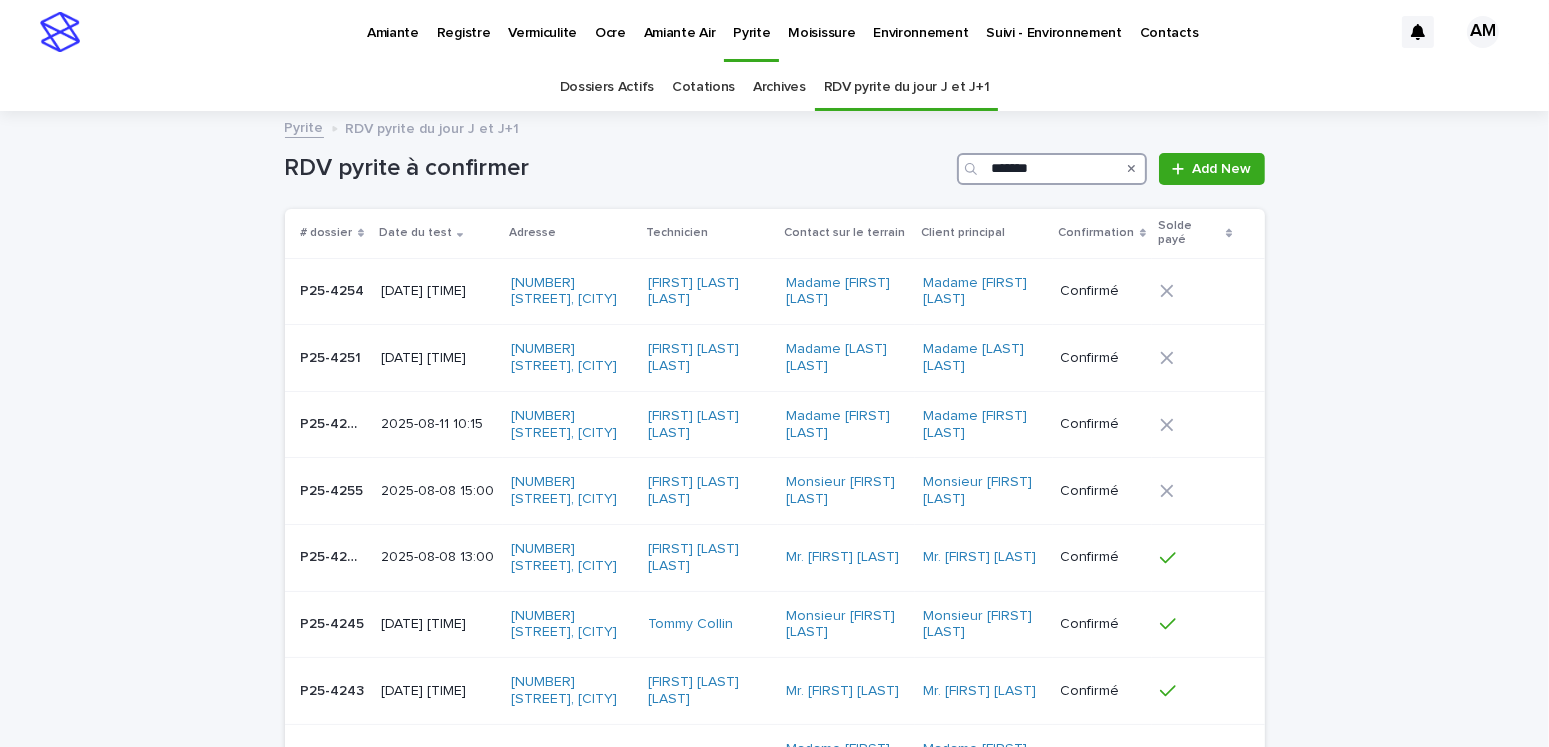 type on "*******" 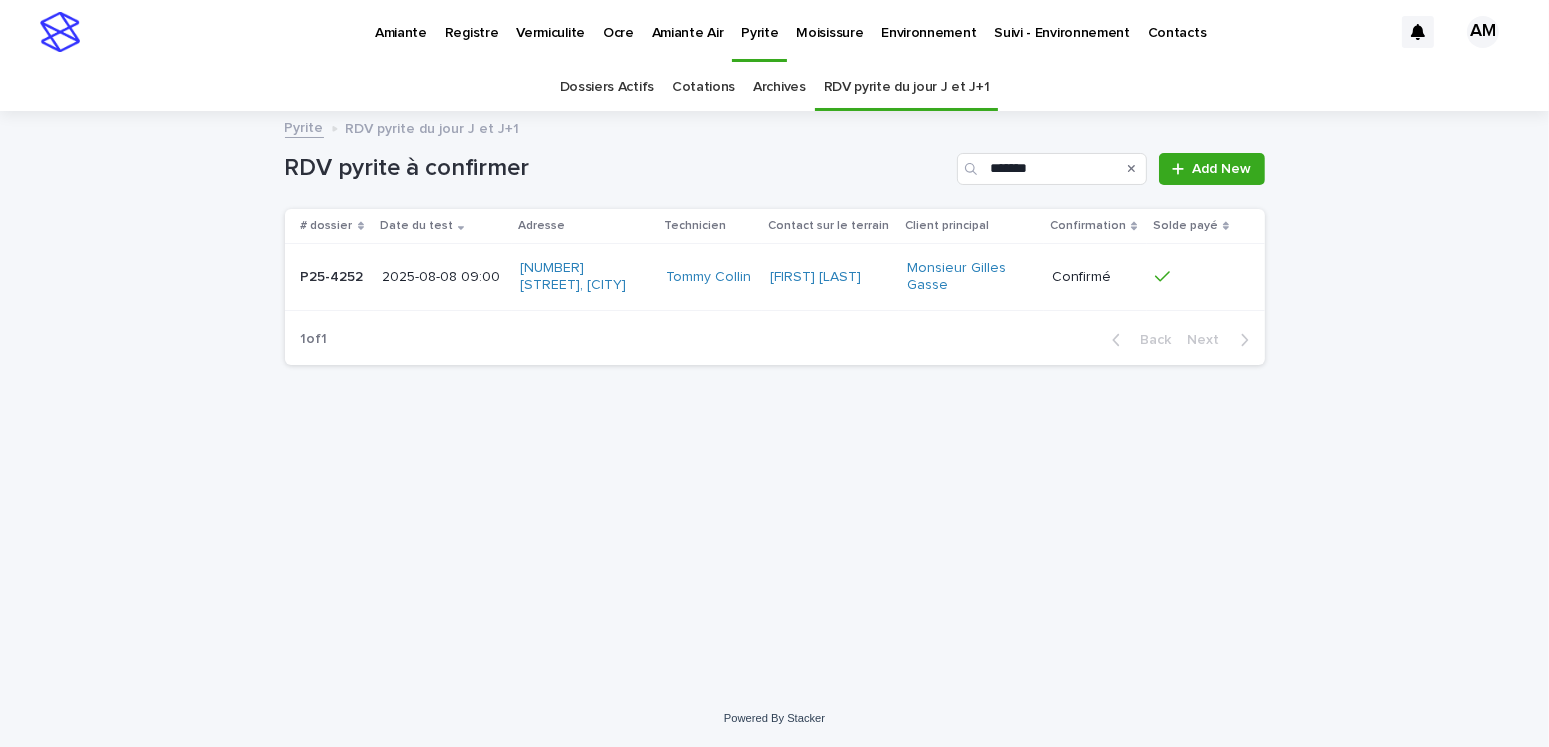 click on "2025-08-08 09:00" at bounding box center (443, 277) 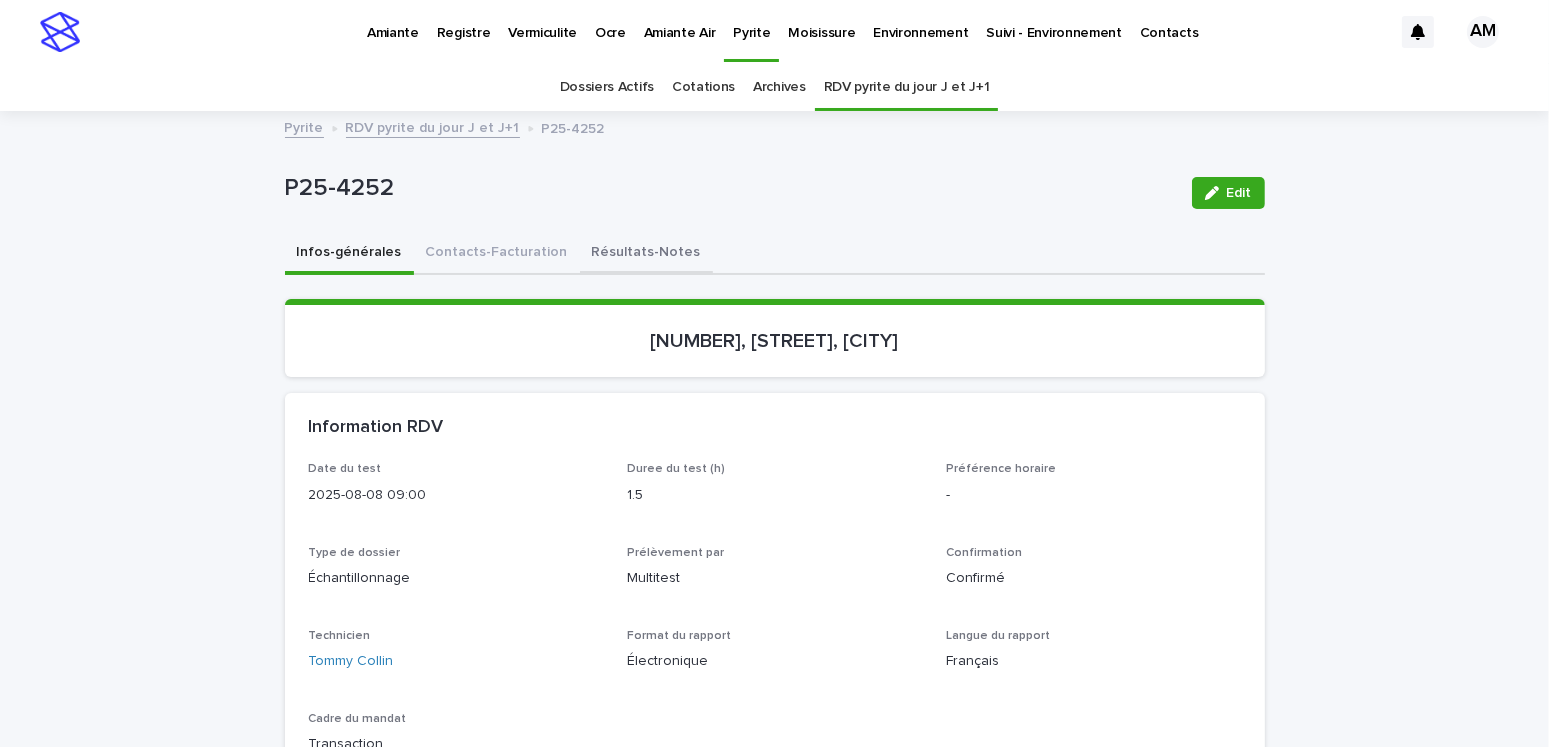 click on "Résultats-Notes" at bounding box center (646, 254) 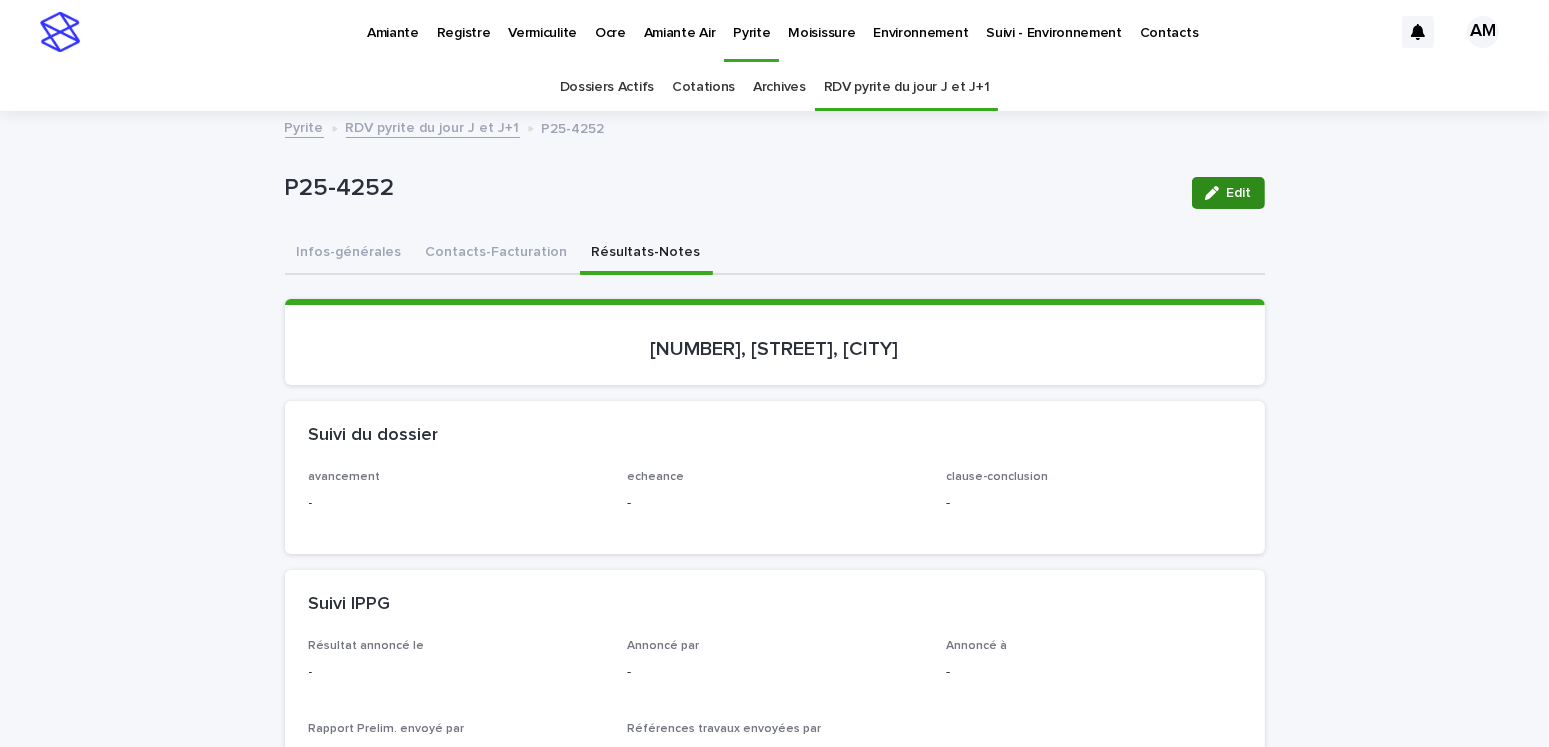 click at bounding box center [1216, 193] 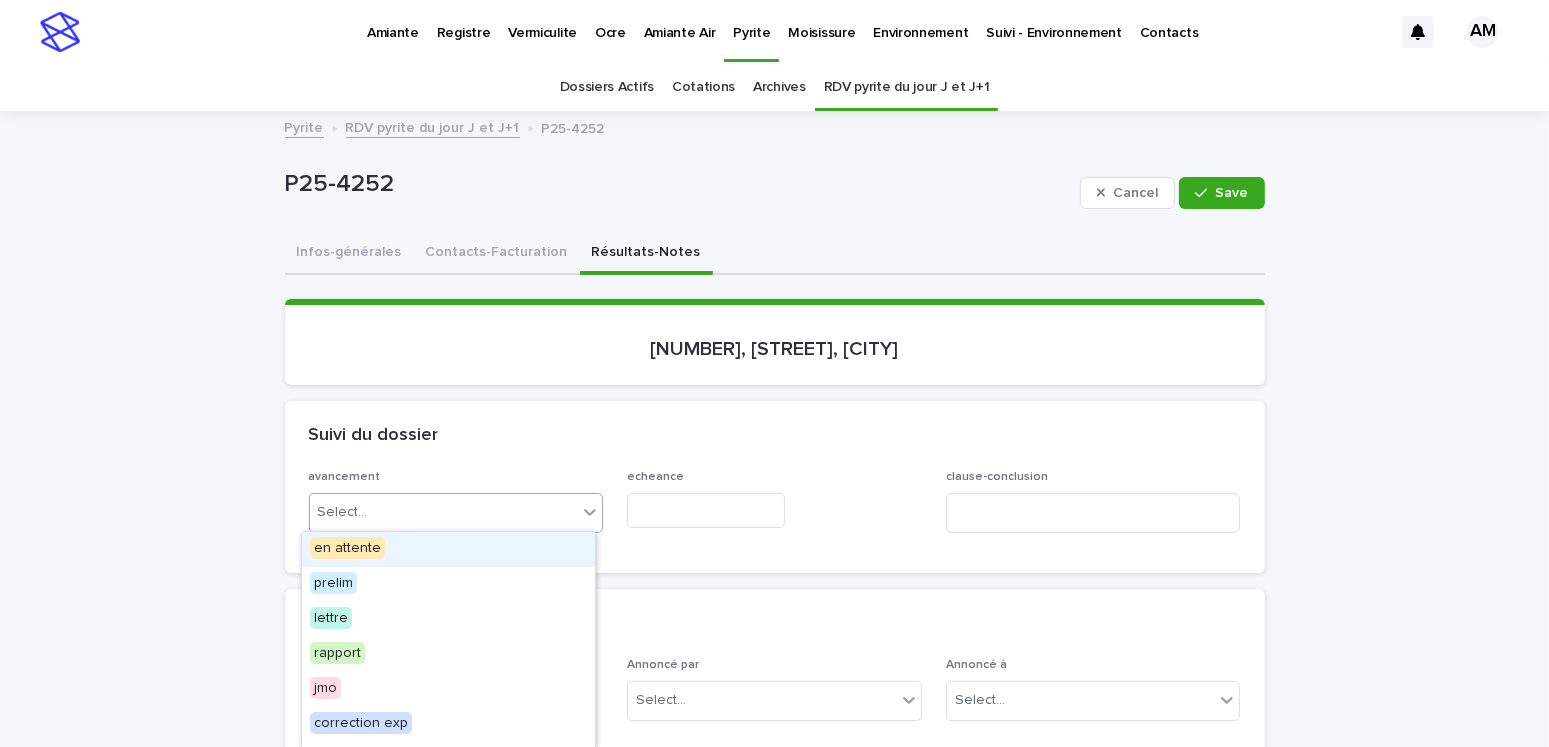 click on "Select..." at bounding box center [444, 512] 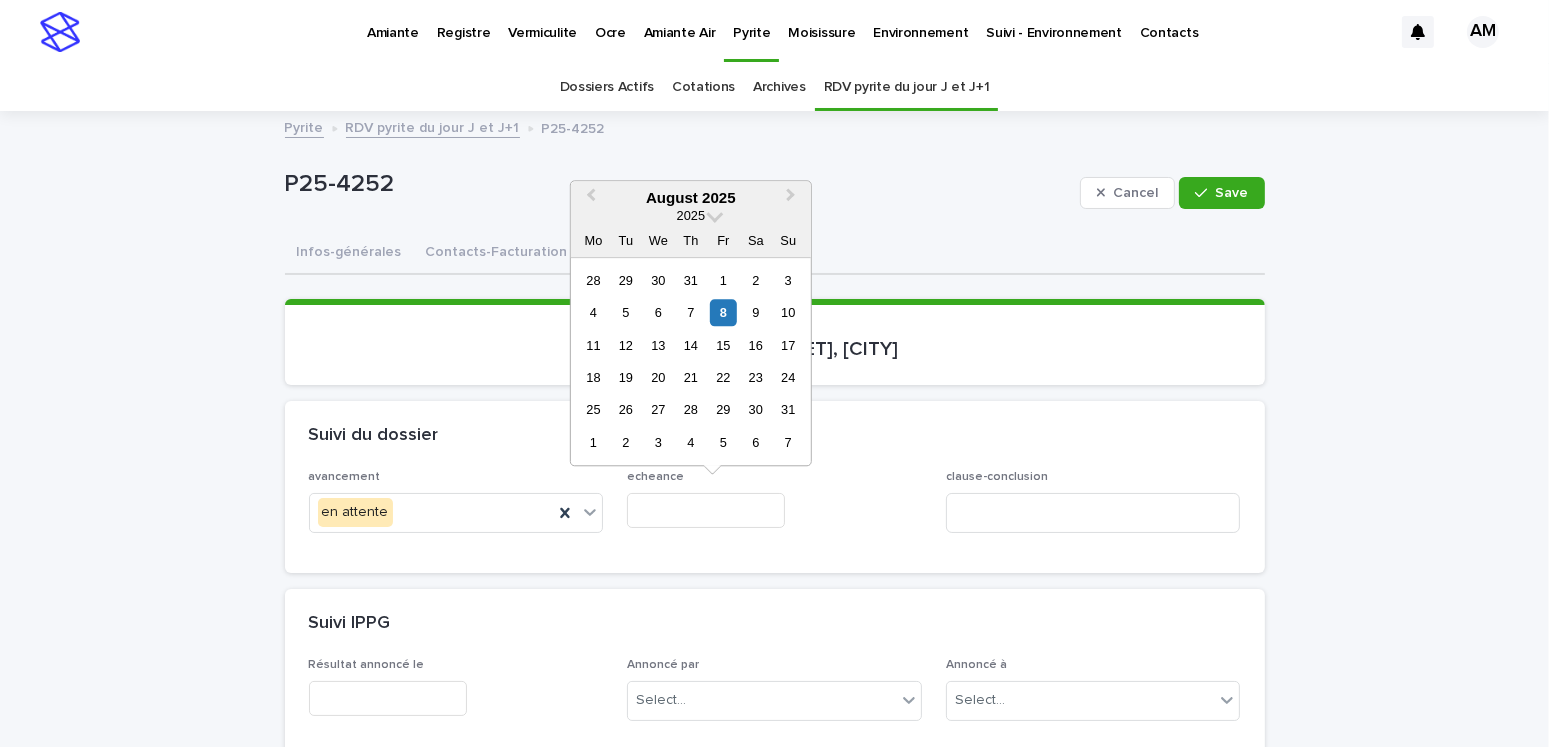 click at bounding box center [706, 510] 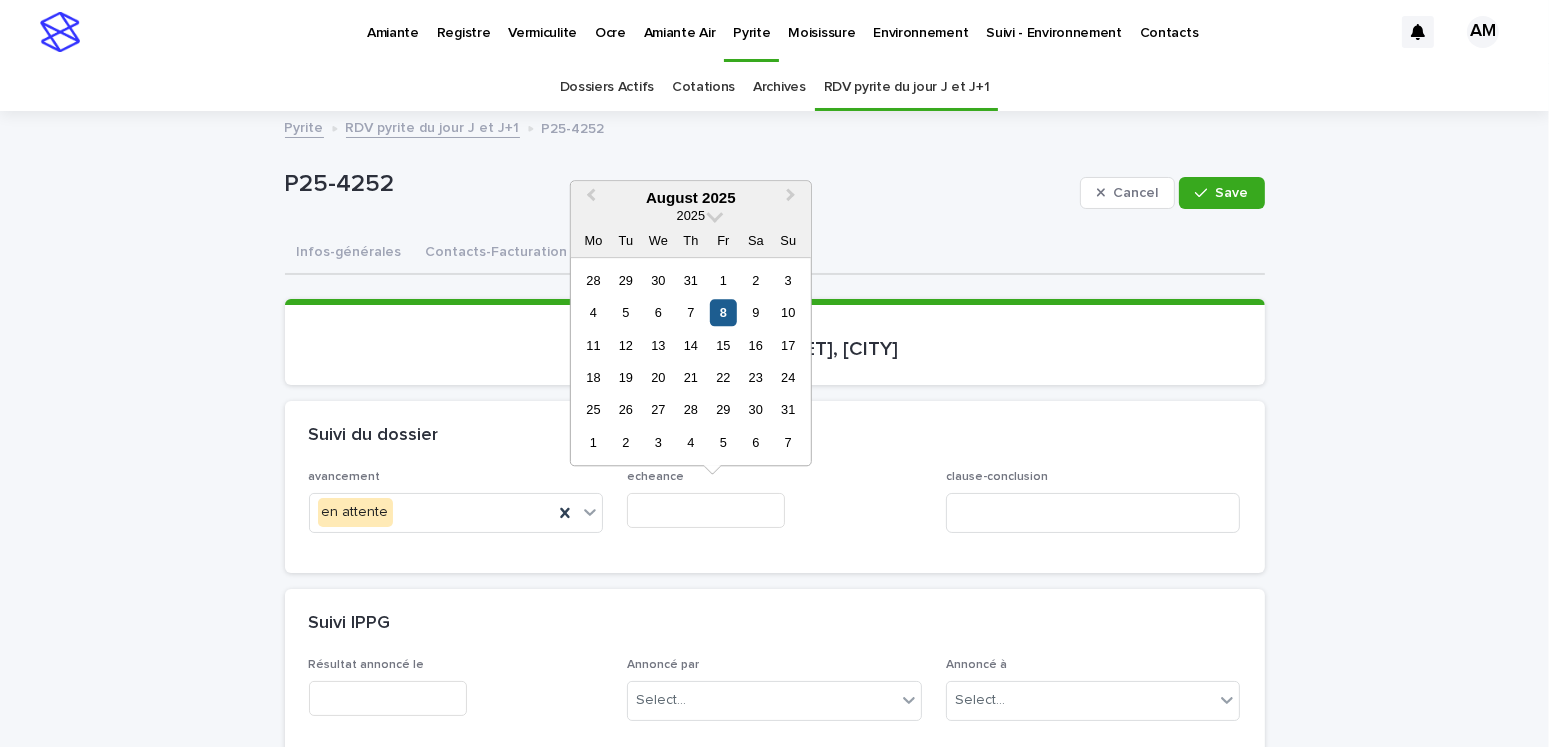 click on "8" at bounding box center (723, 312) 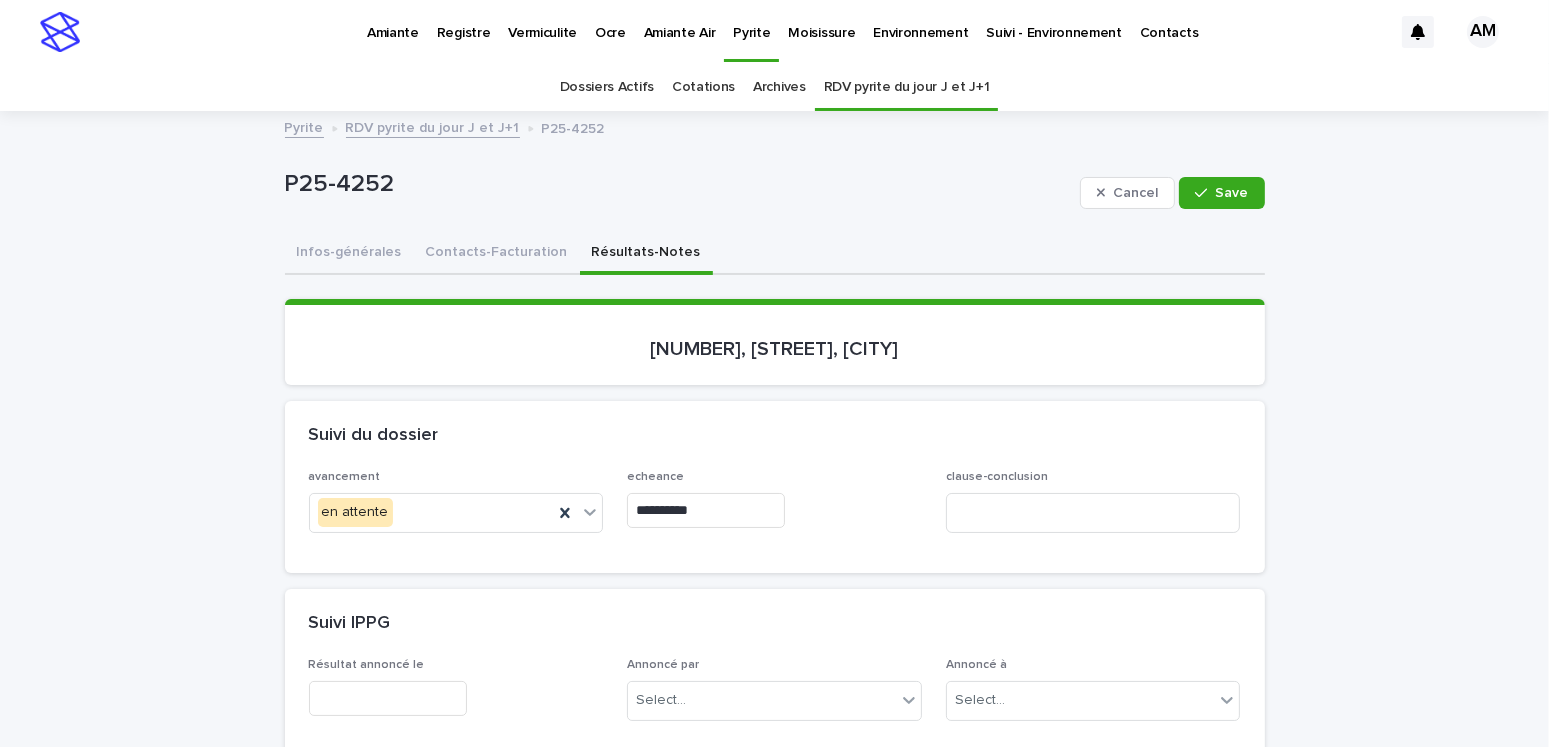 click on "**********" at bounding box center [706, 510] 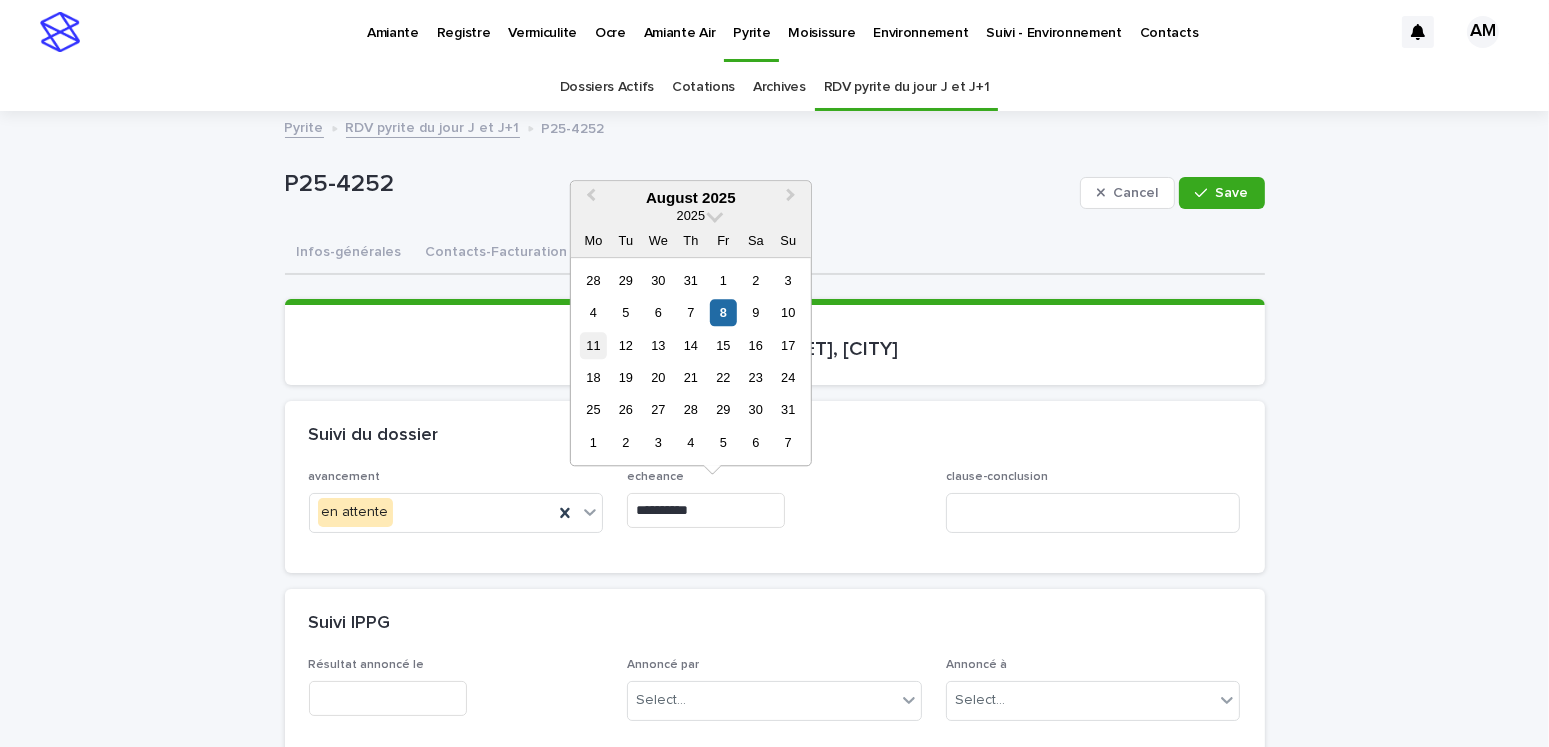 click on "11" at bounding box center (593, 345) 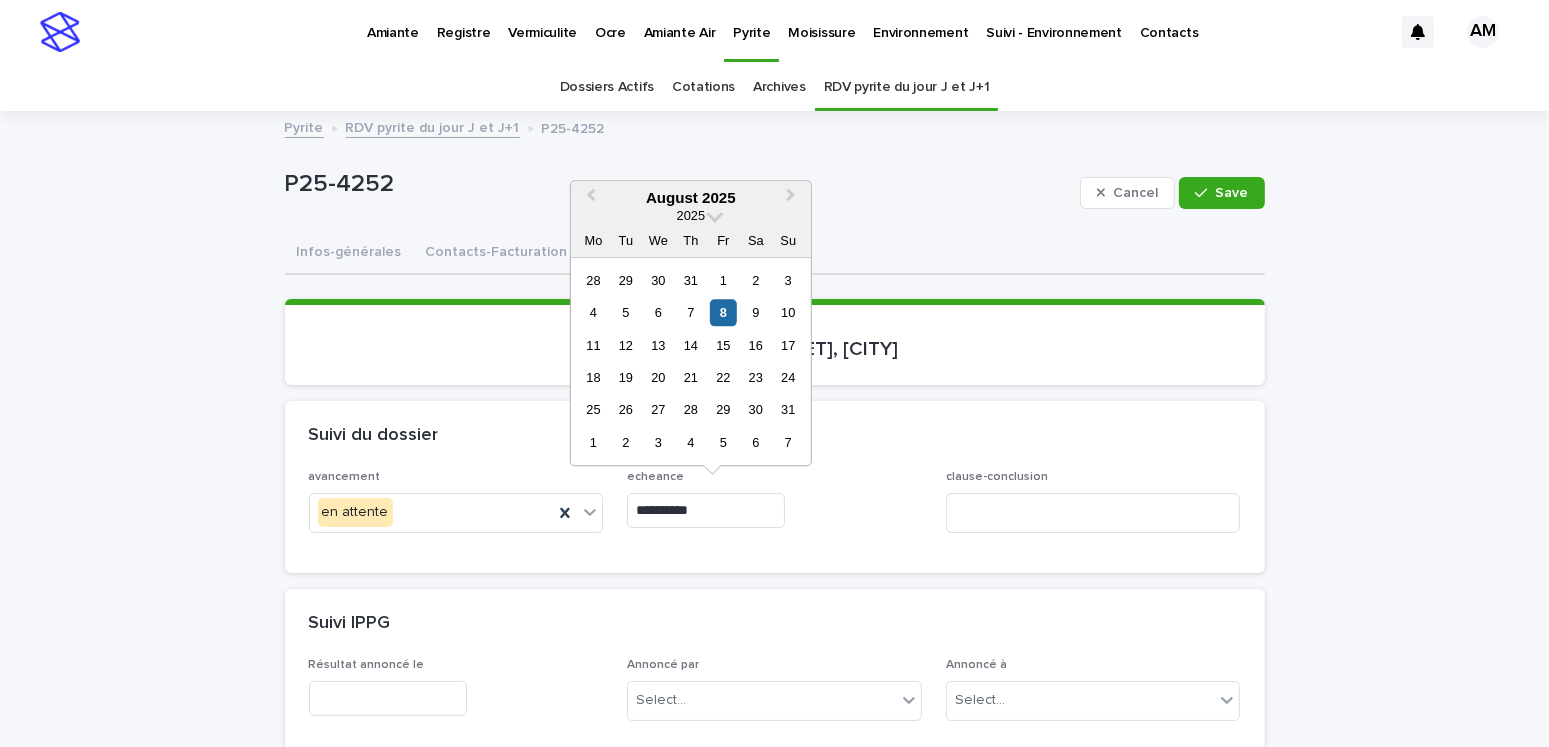 type on "**********" 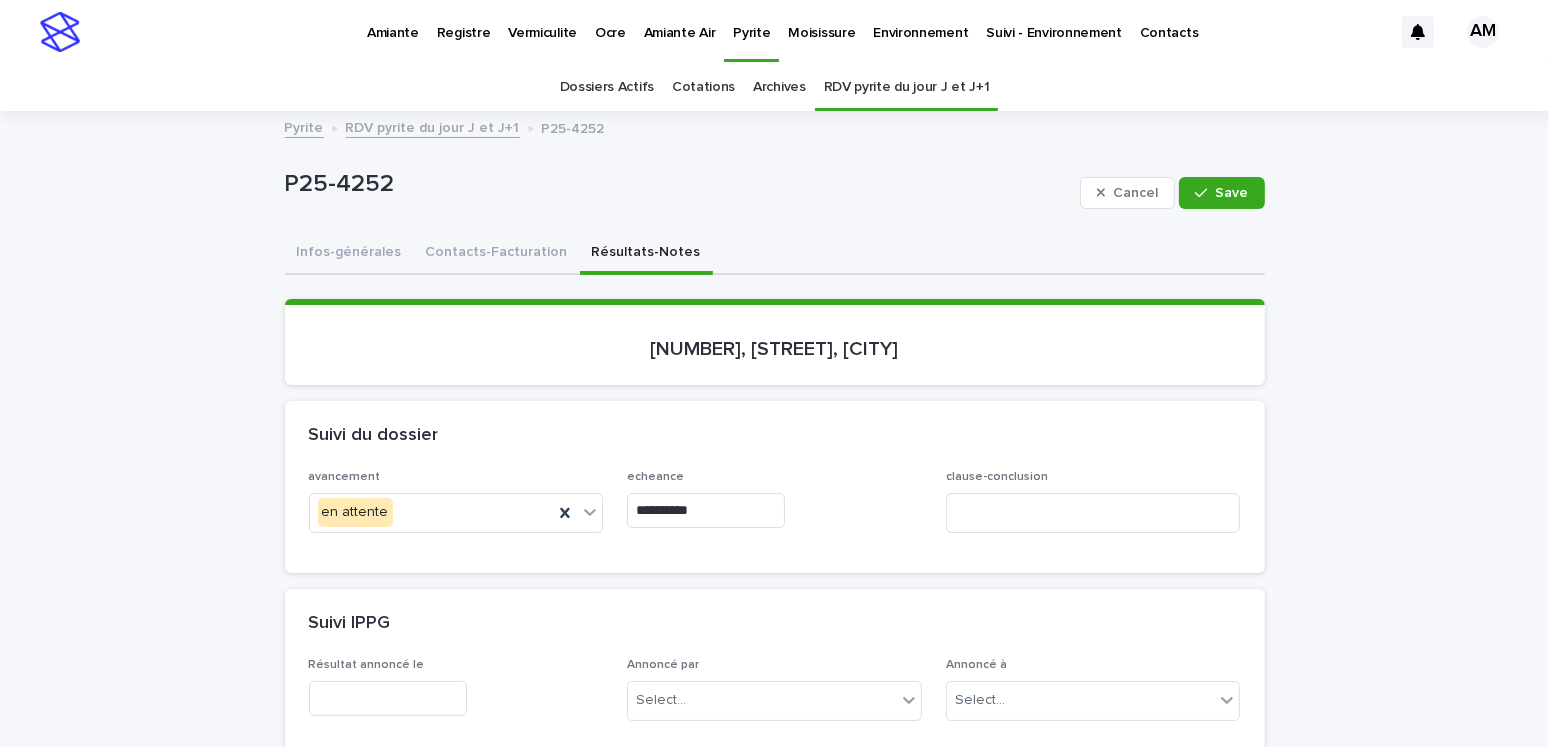 scroll, scrollTop: 300, scrollLeft: 0, axis: vertical 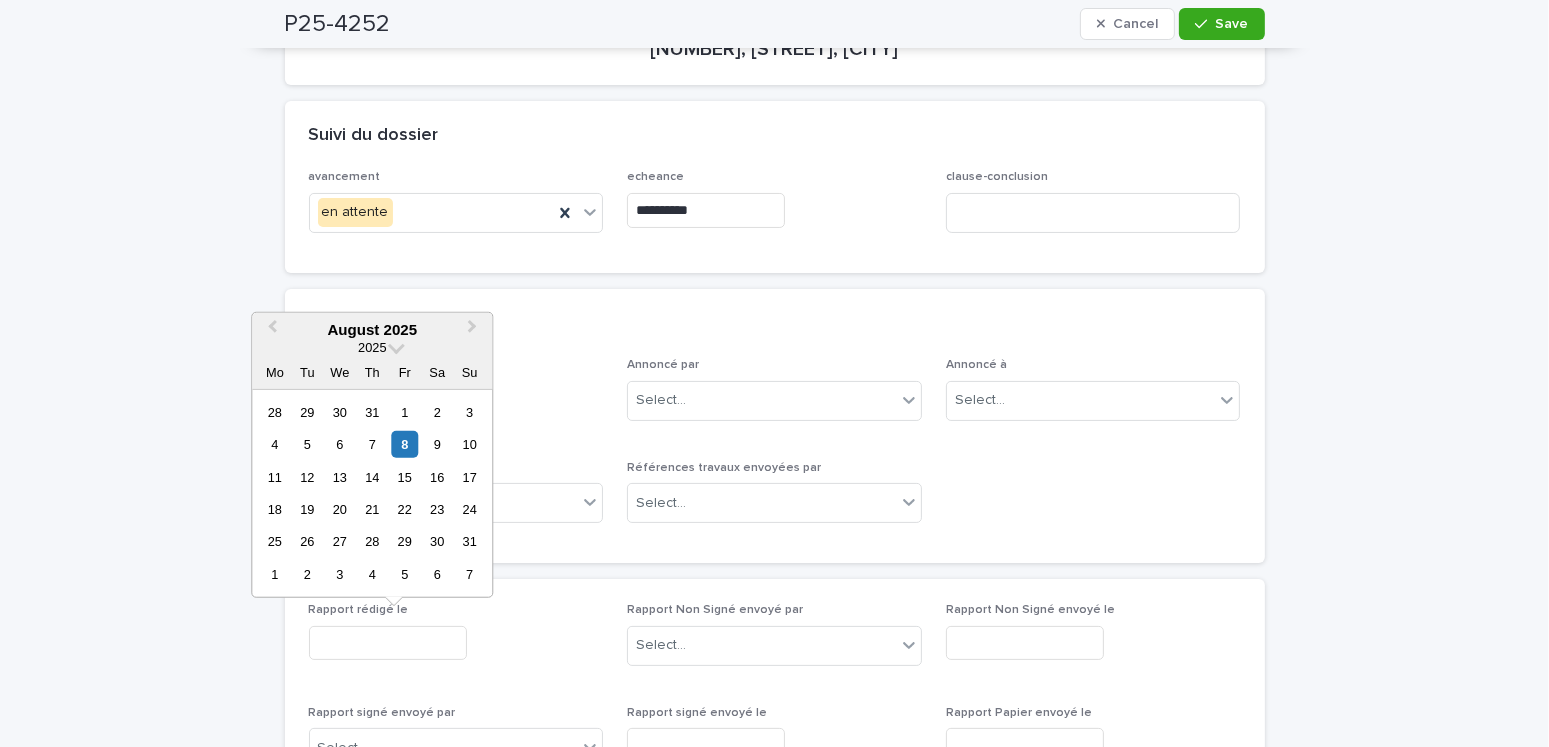 click at bounding box center [388, 643] 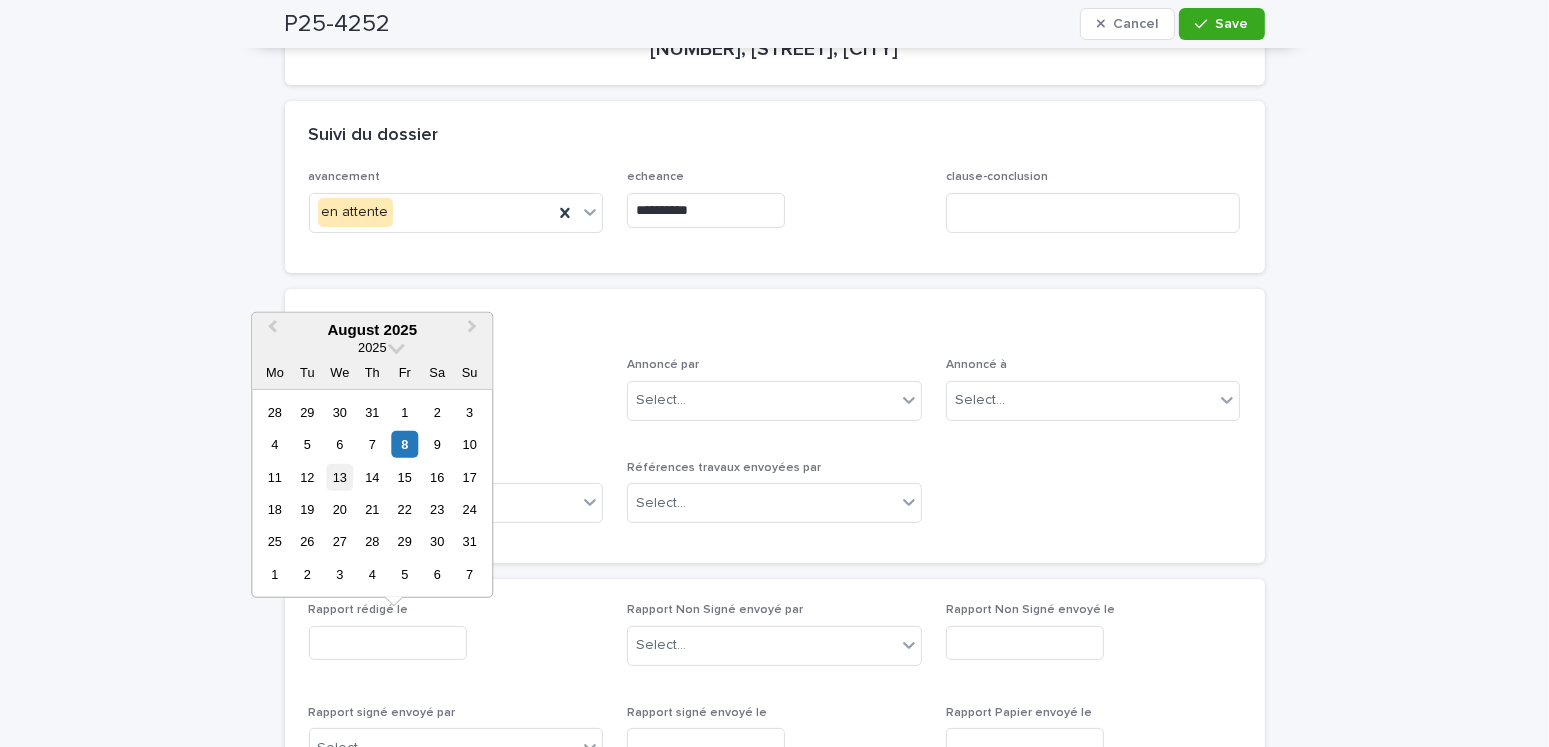 click on "13" at bounding box center (339, 476) 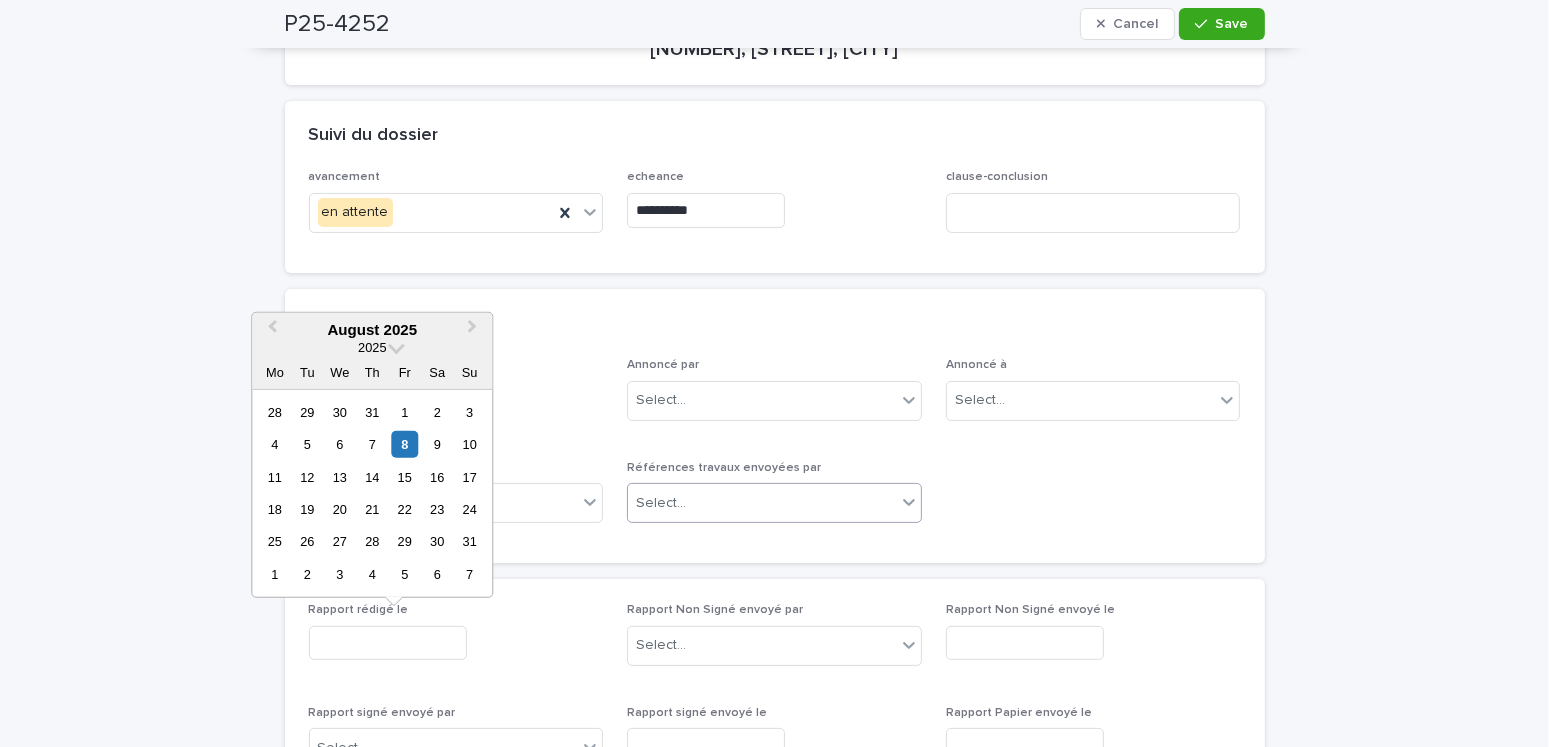 type on "**********" 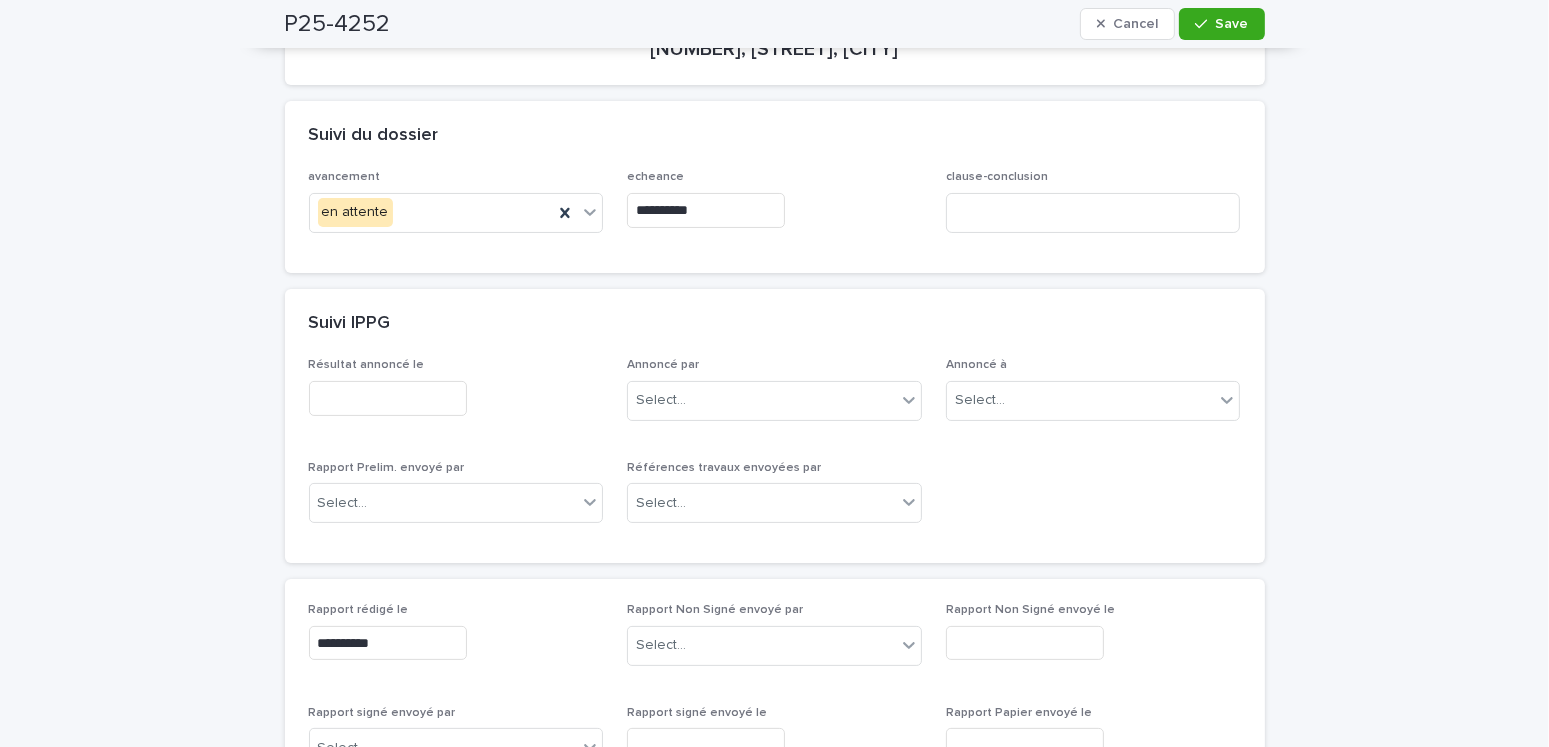 scroll, scrollTop: 0, scrollLeft: 0, axis: both 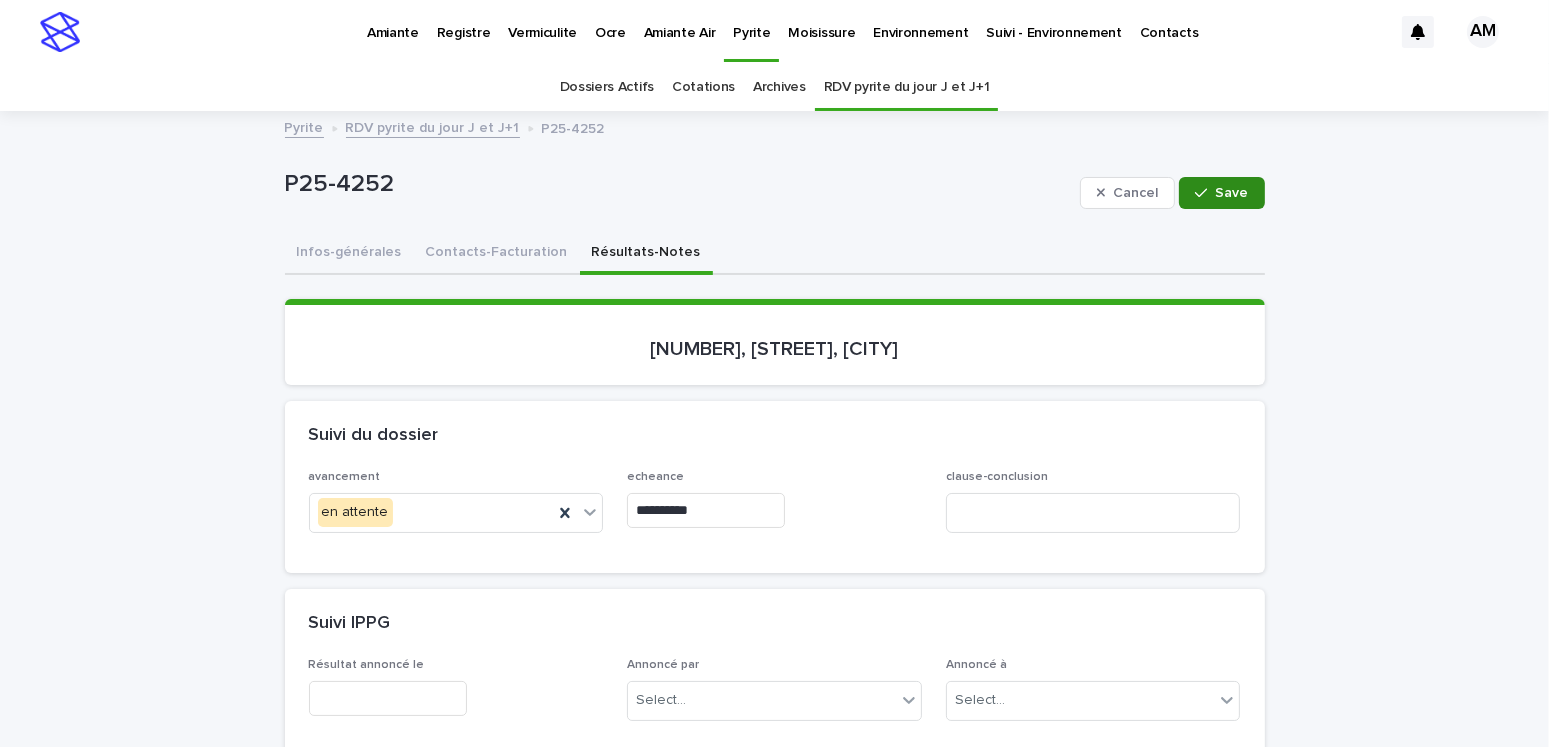 click on "Save" at bounding box center (1232, 193) 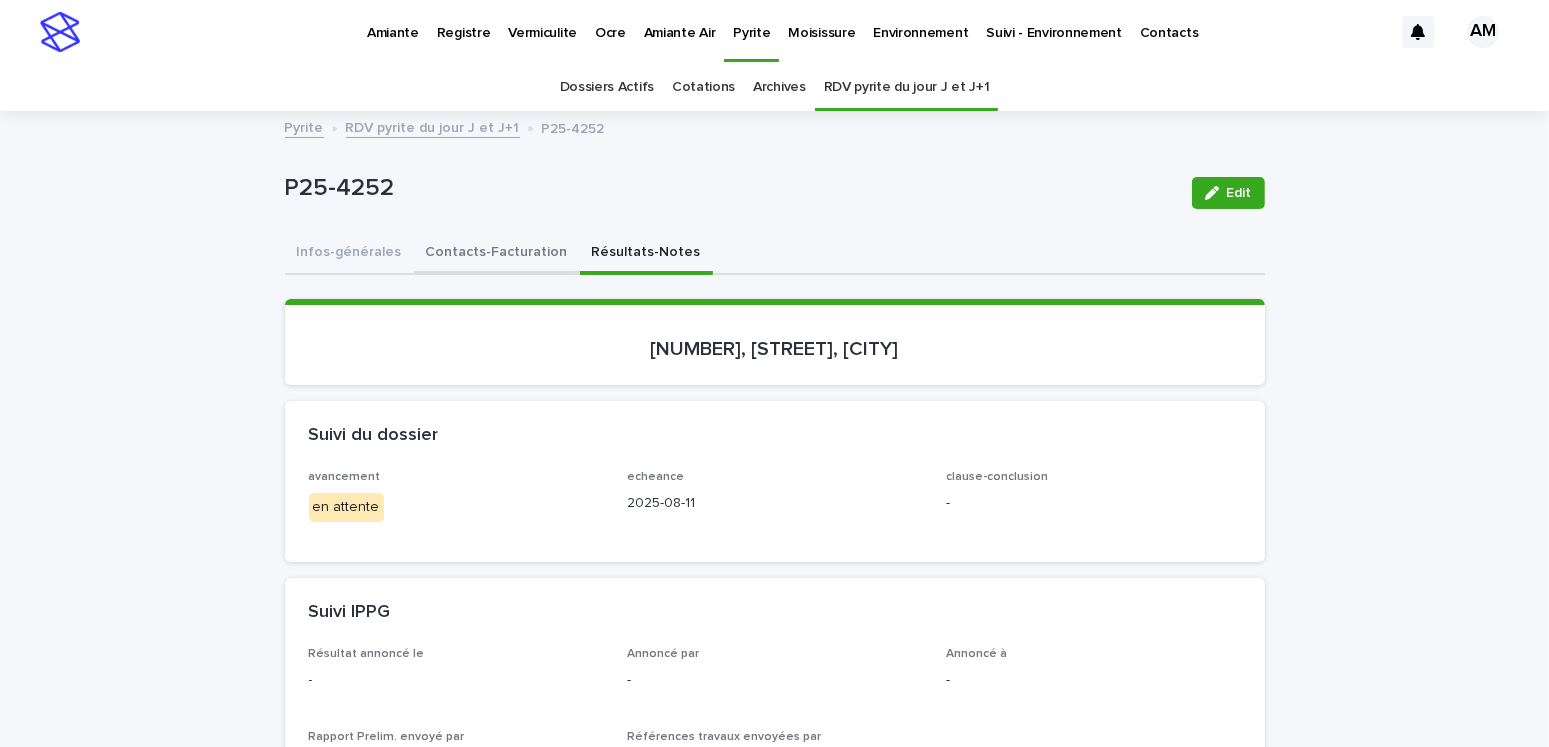 click on "Contacts-Facturation" at bounding box center (497, 254) 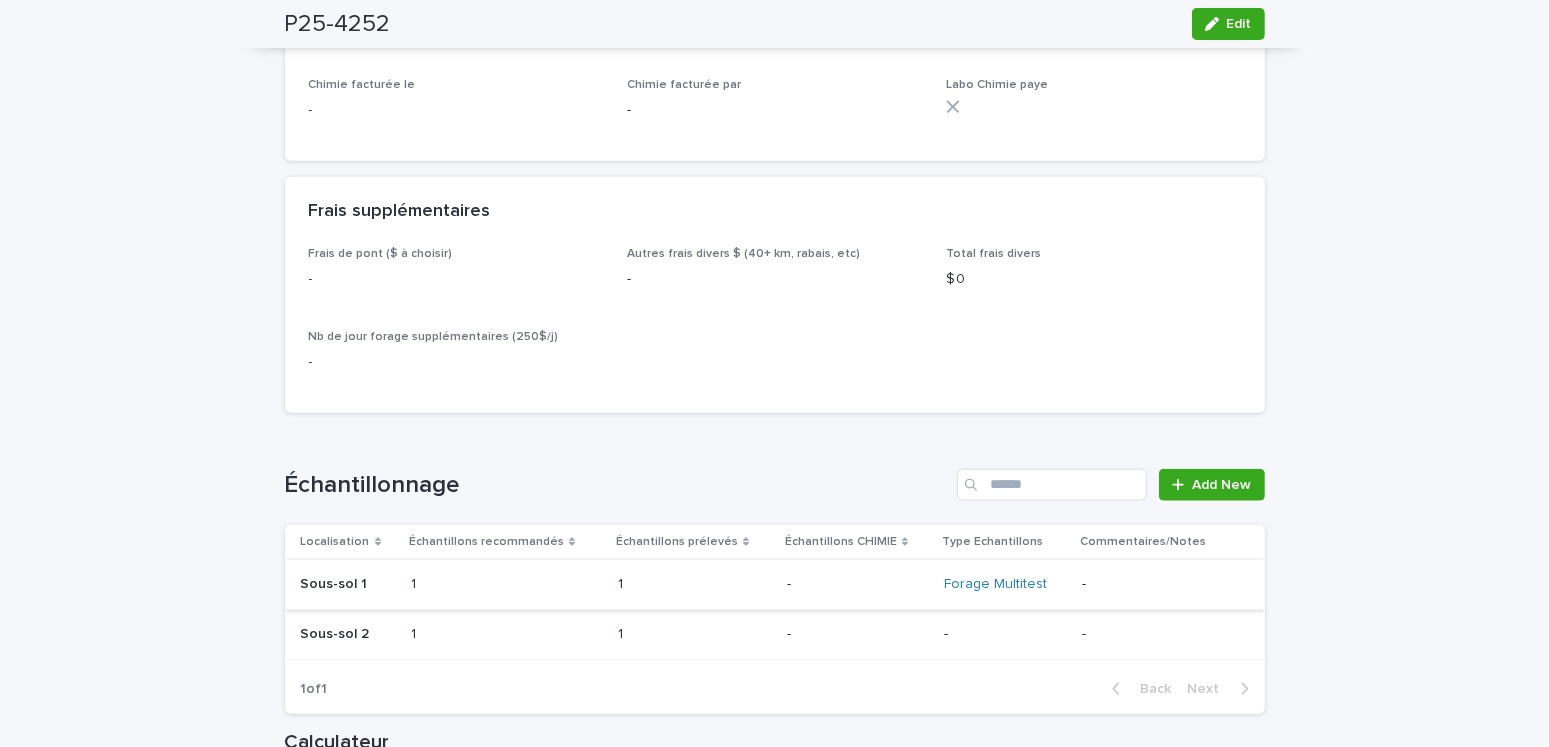 scroll, scrollTop: 2500, scrollLeft: 0, axis: vertical 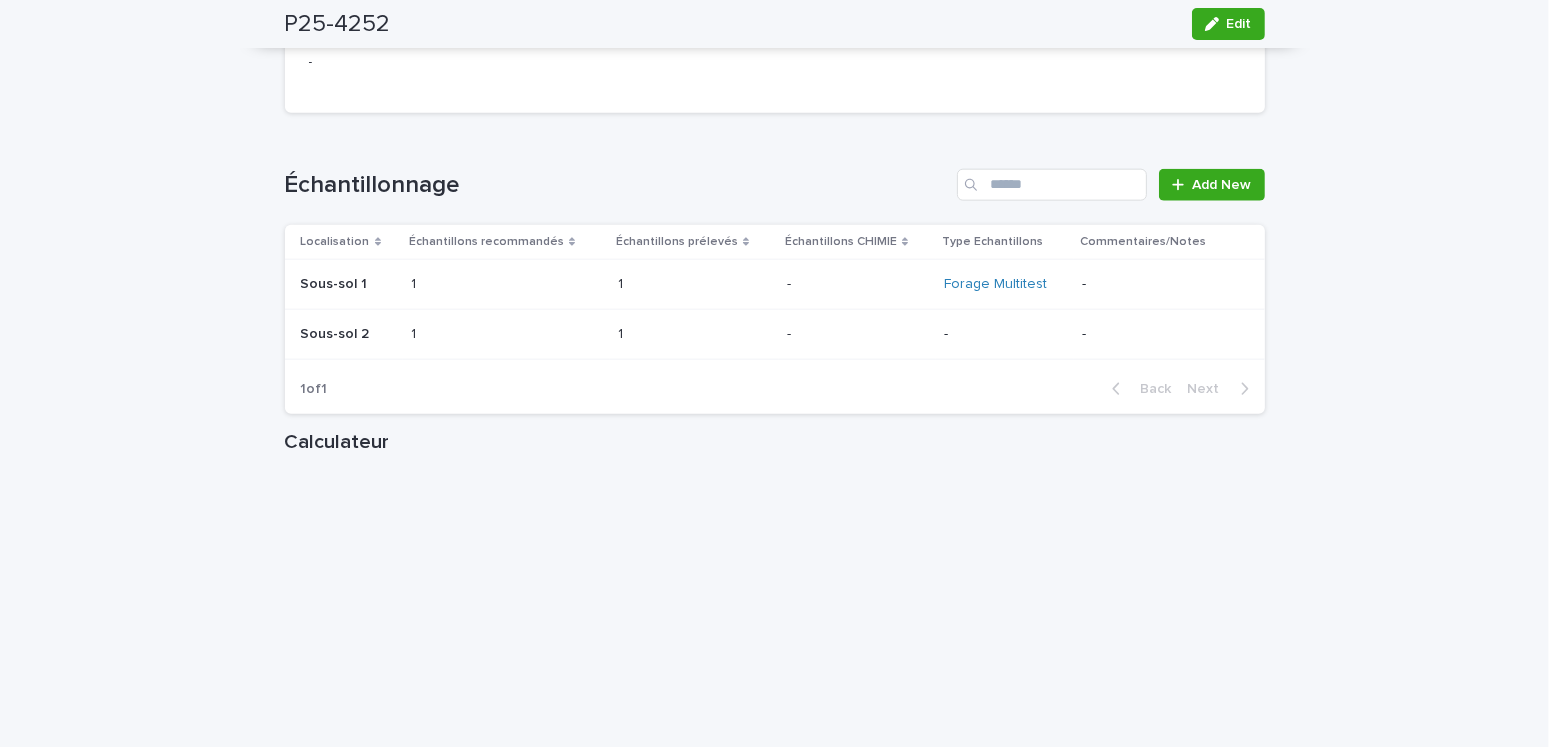 click on "Sous-sol 2" at bounding box center [337, 332] 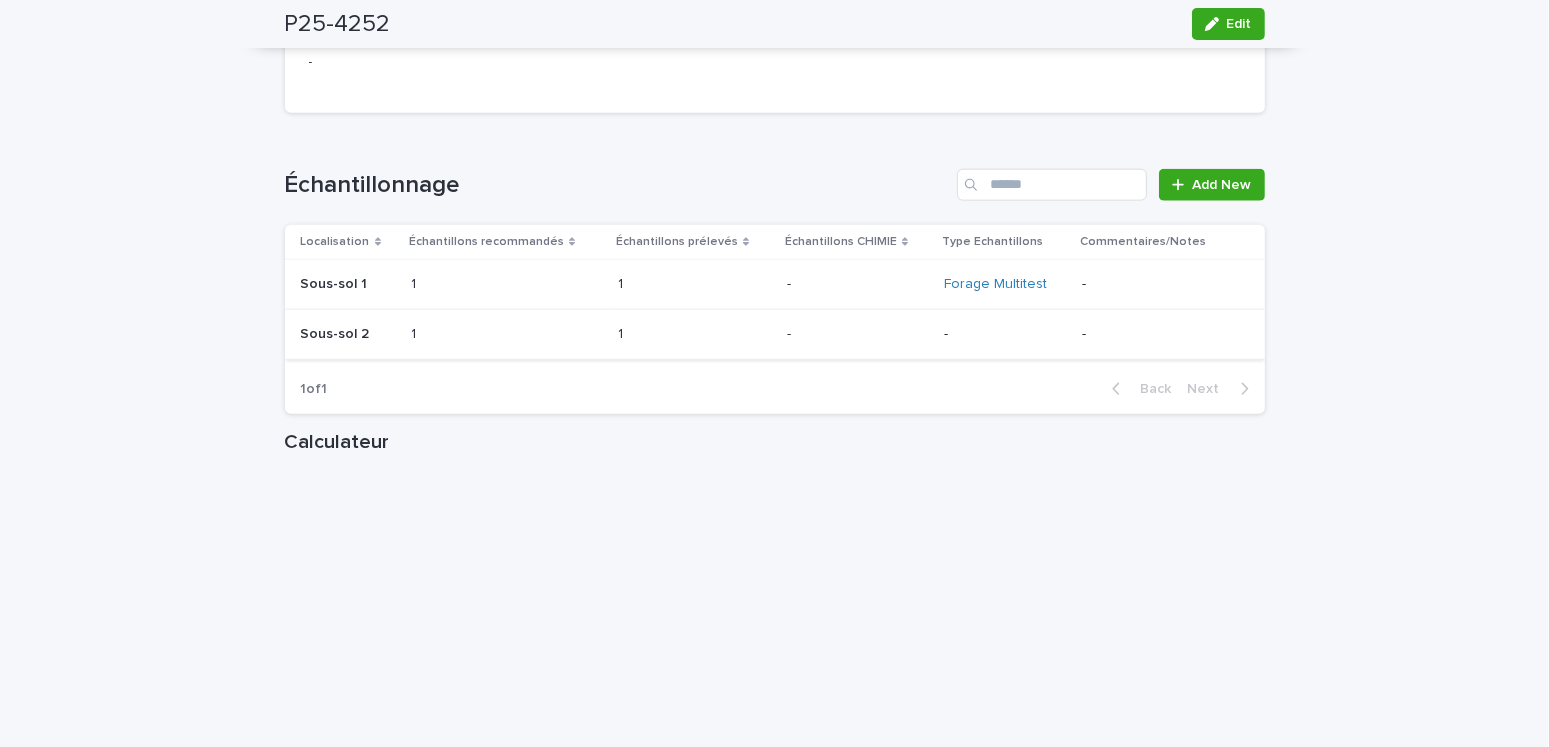 scroll, scrollTop: 0, scrollLeft: 0, axis: both 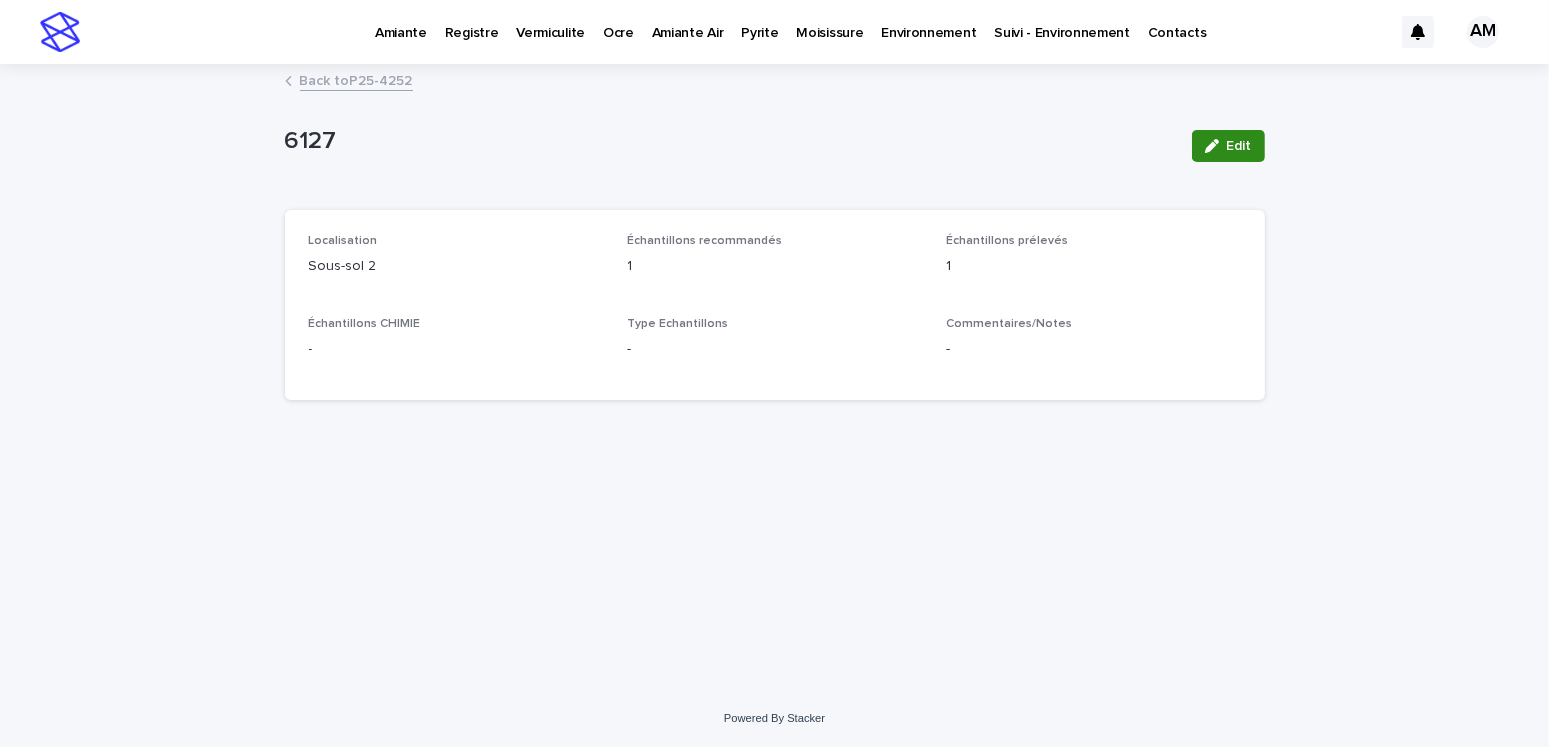 click on "Edit" at bounding box center [1239, 146] 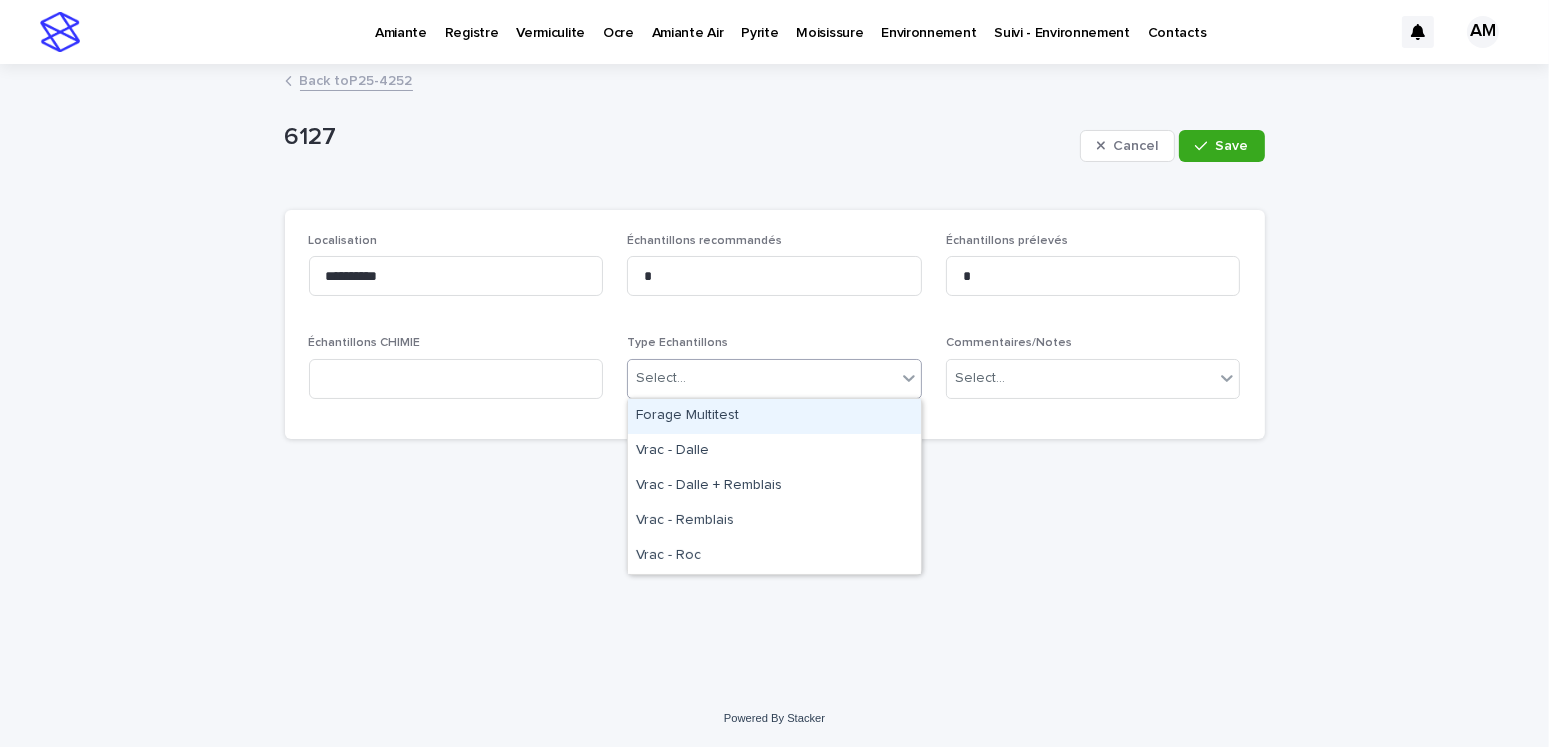 click on "Select..." at bounding box center [762, 378] 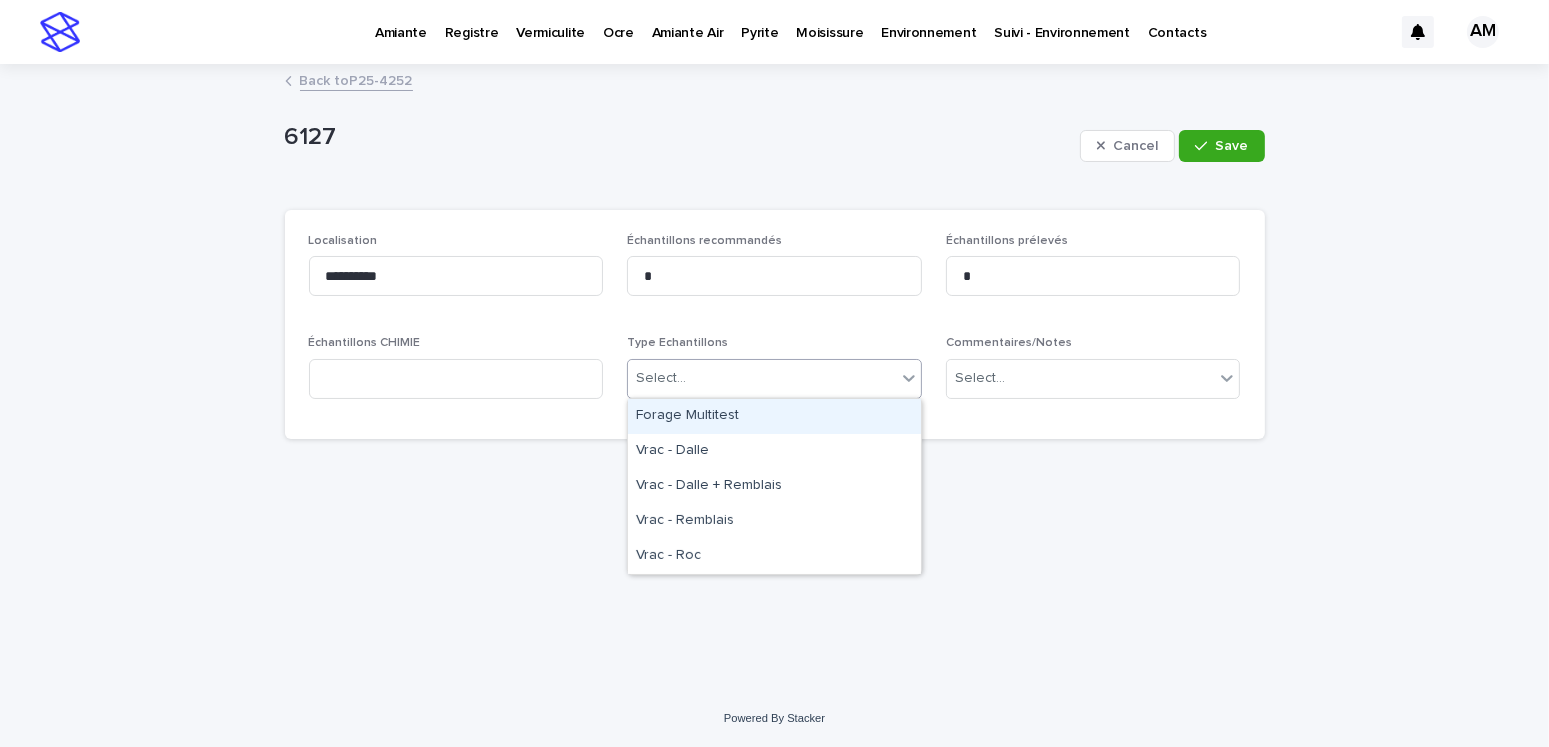 click on "Forage Multitest" at bounding box center (774, 416) 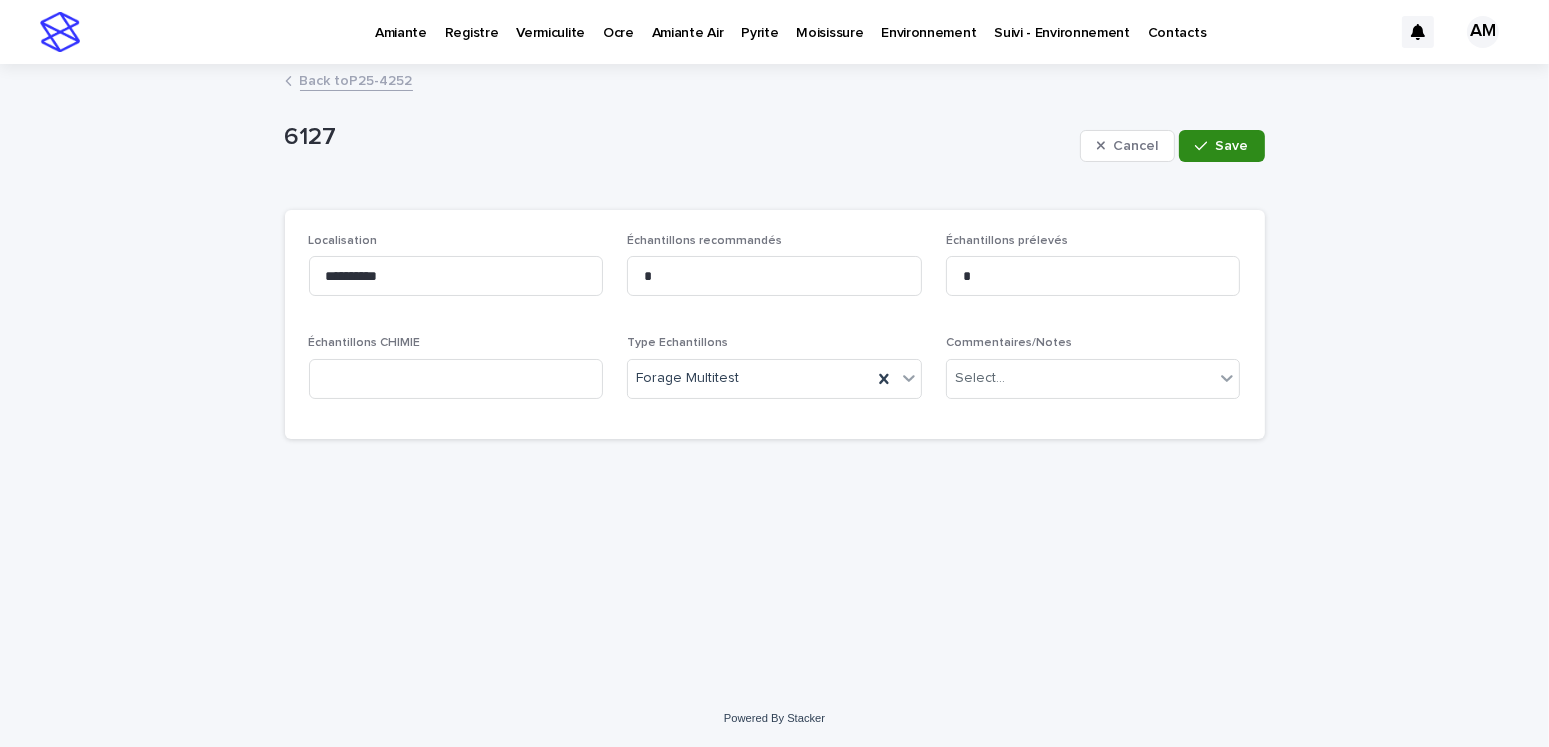 click 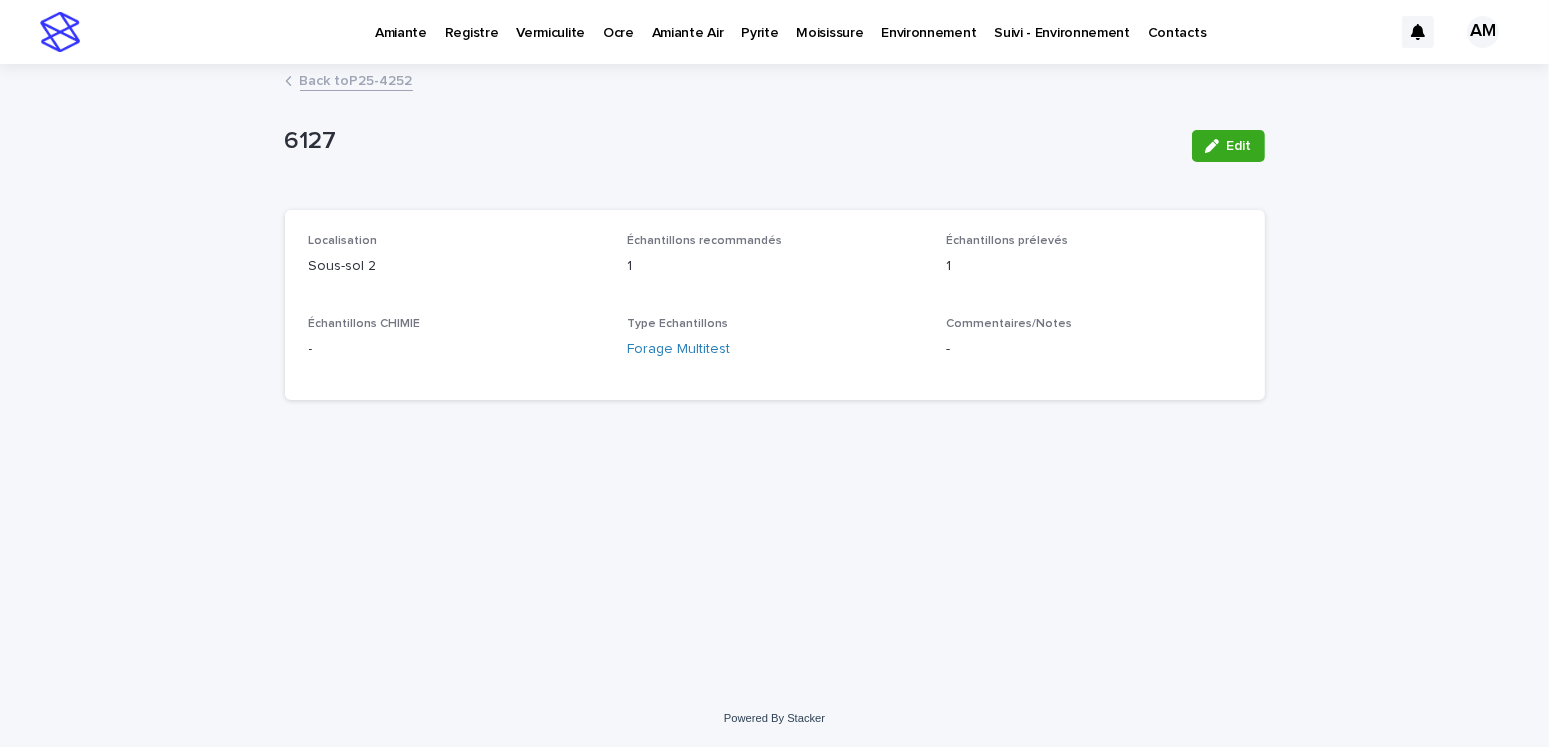 click on "Amiante" at bounding box center (401, 21) 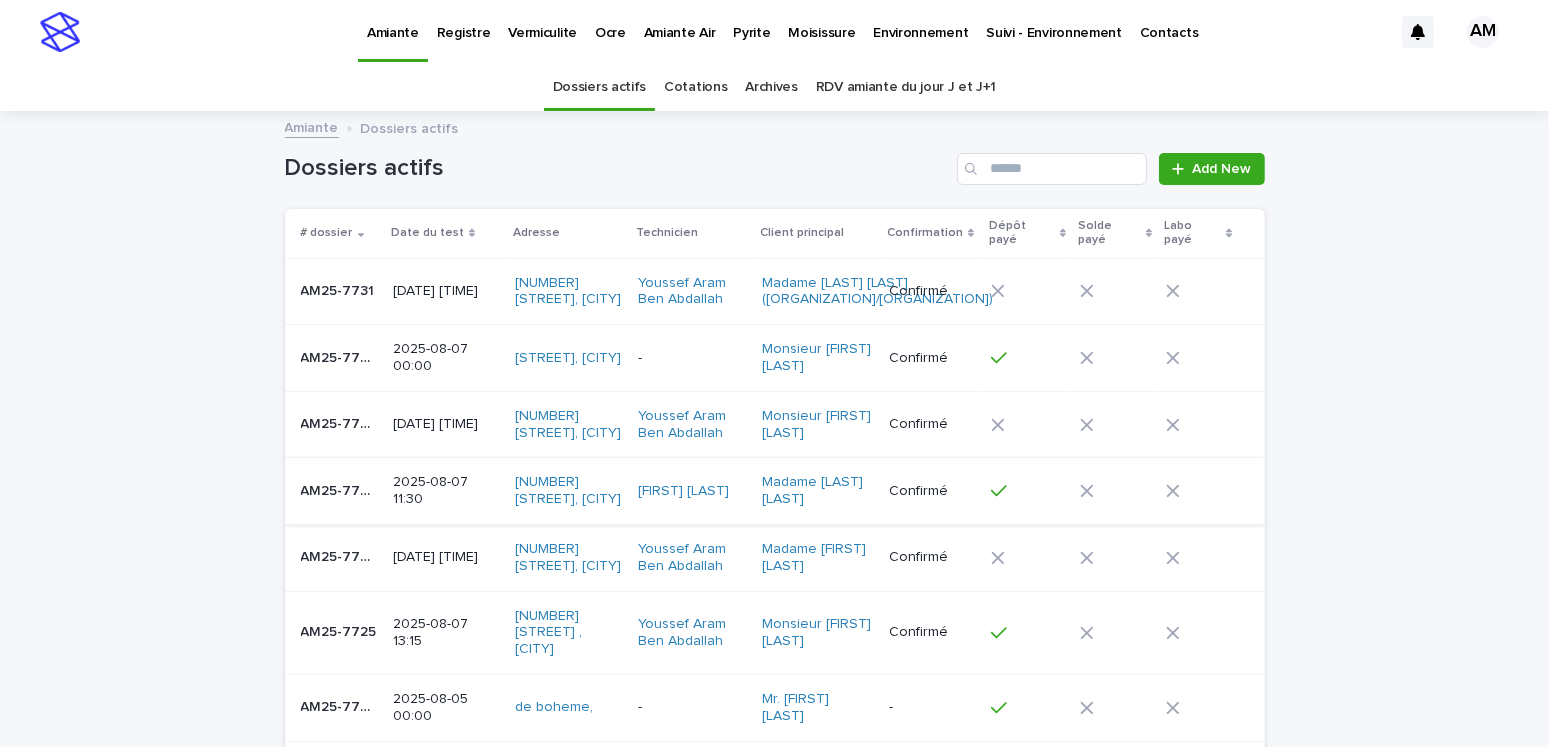 scroll, scrollTop: 100, scrollLeft: 0, axis: vertical 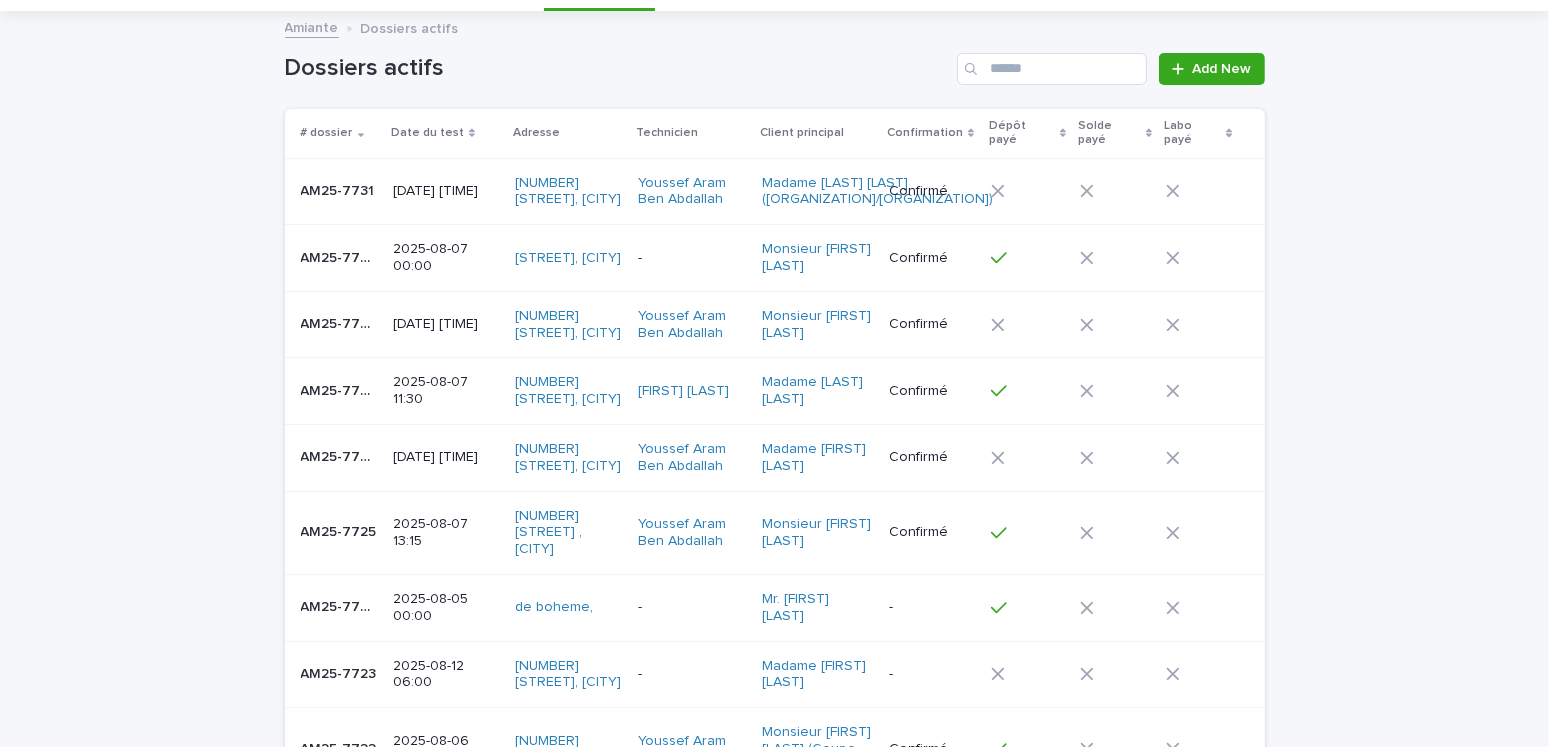 click on "2025-08-07 11:30" at bounding box center [446, 391] 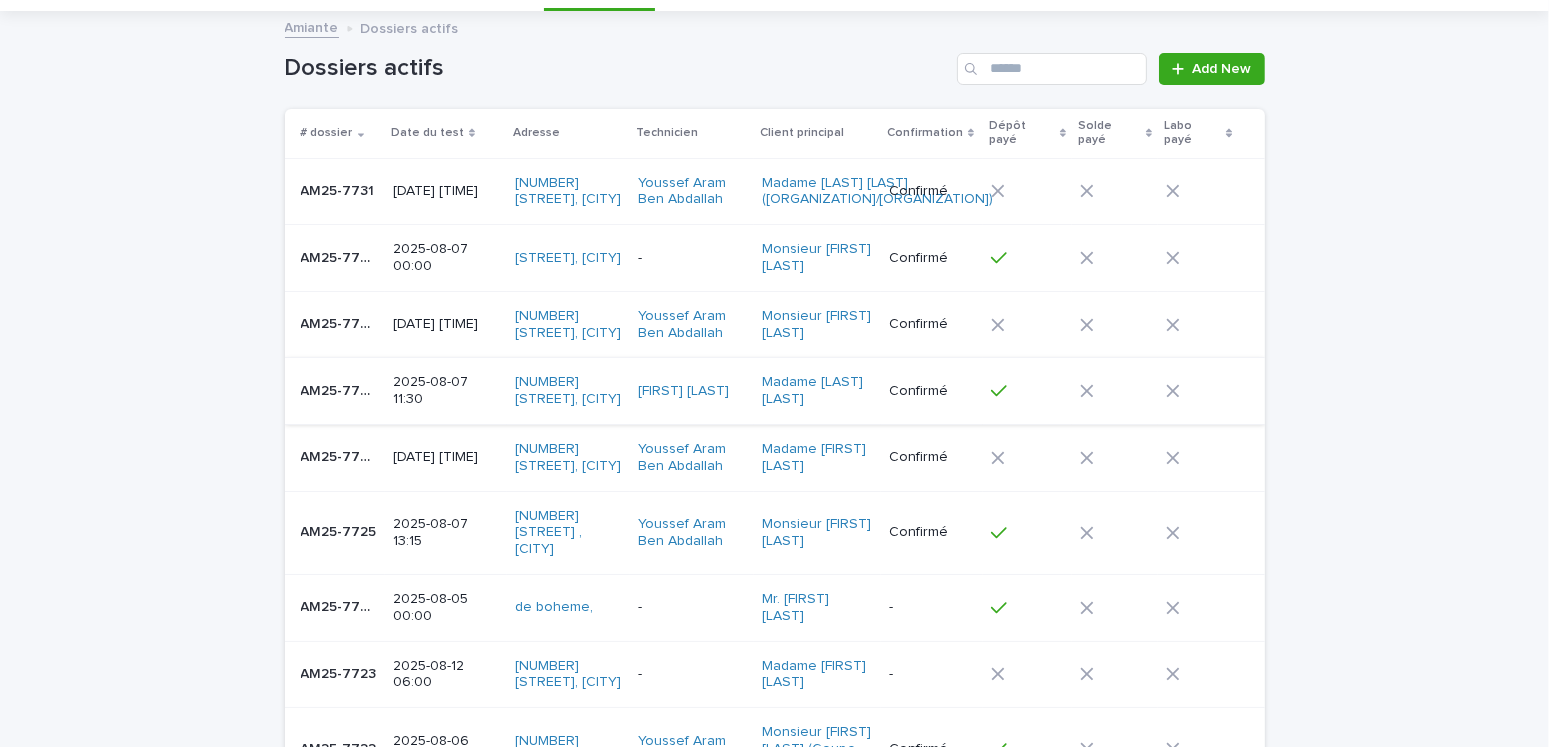 scroll, scrollTop: 0, scrollLeft: 0, axis: both 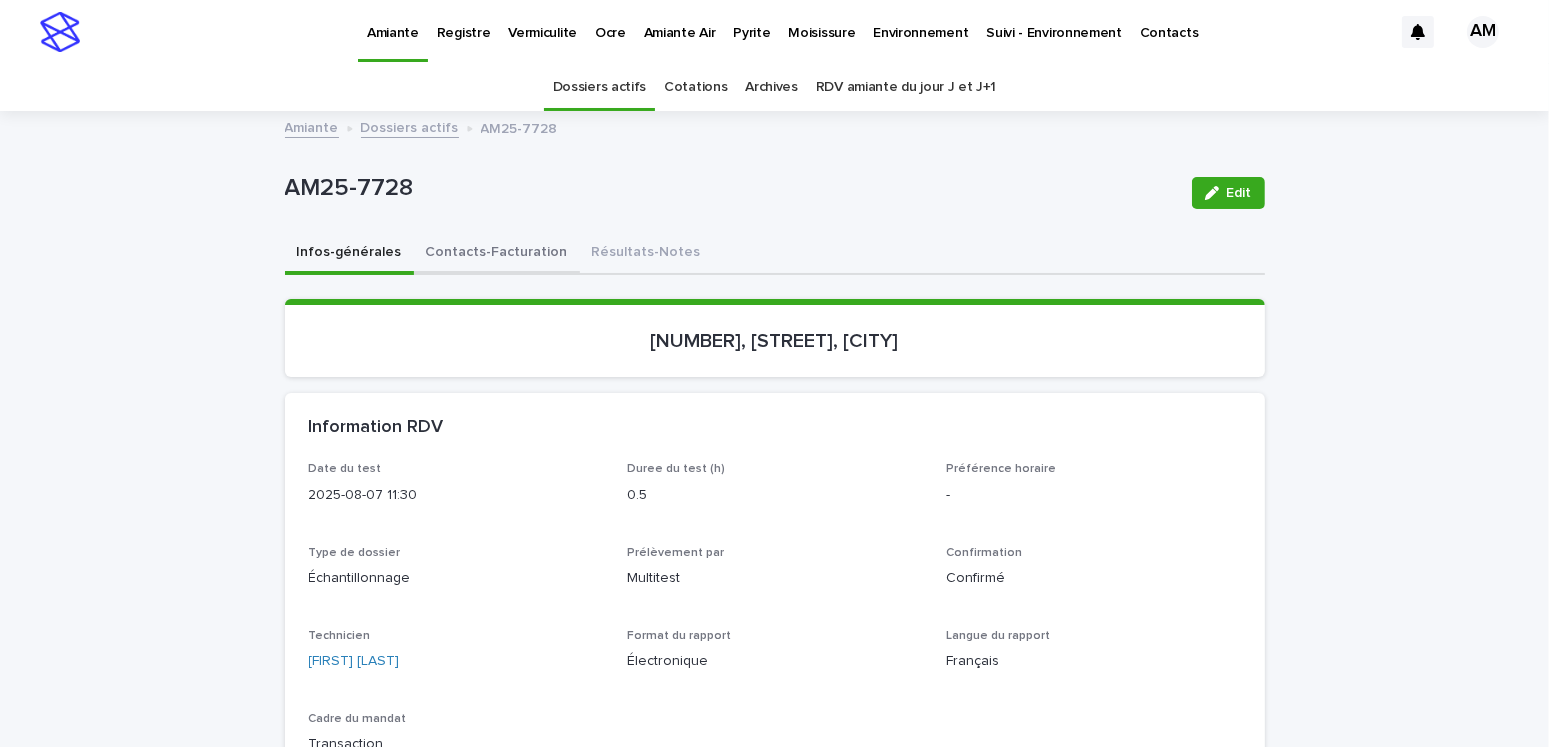 click on "Contacts-Facturation" at bounding box center [497, 254] 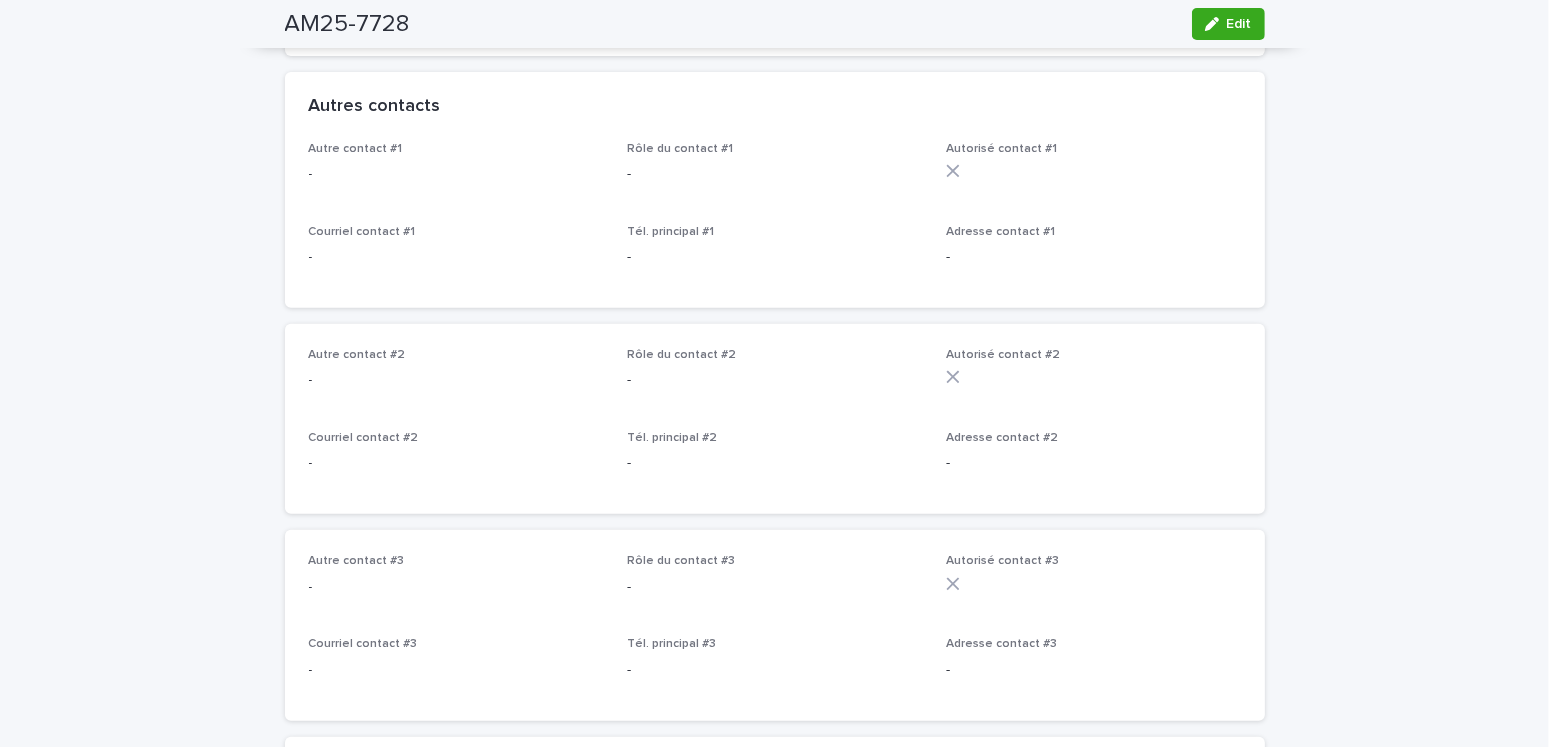 scroll, scrollTop: 100, scrollLeft: 0, axis: vertical 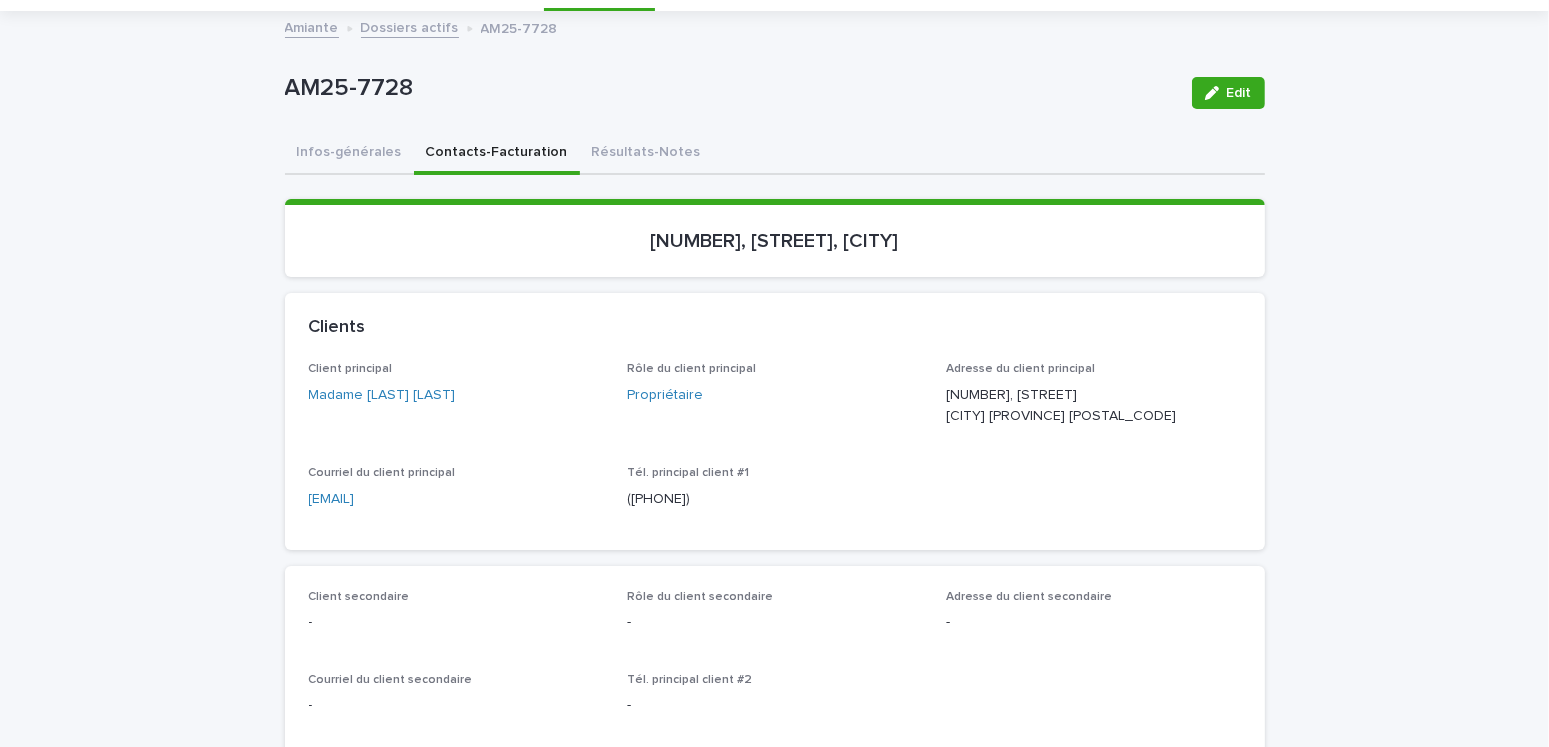 click on "Dossiers actifs" at bounding box center (410, 26) 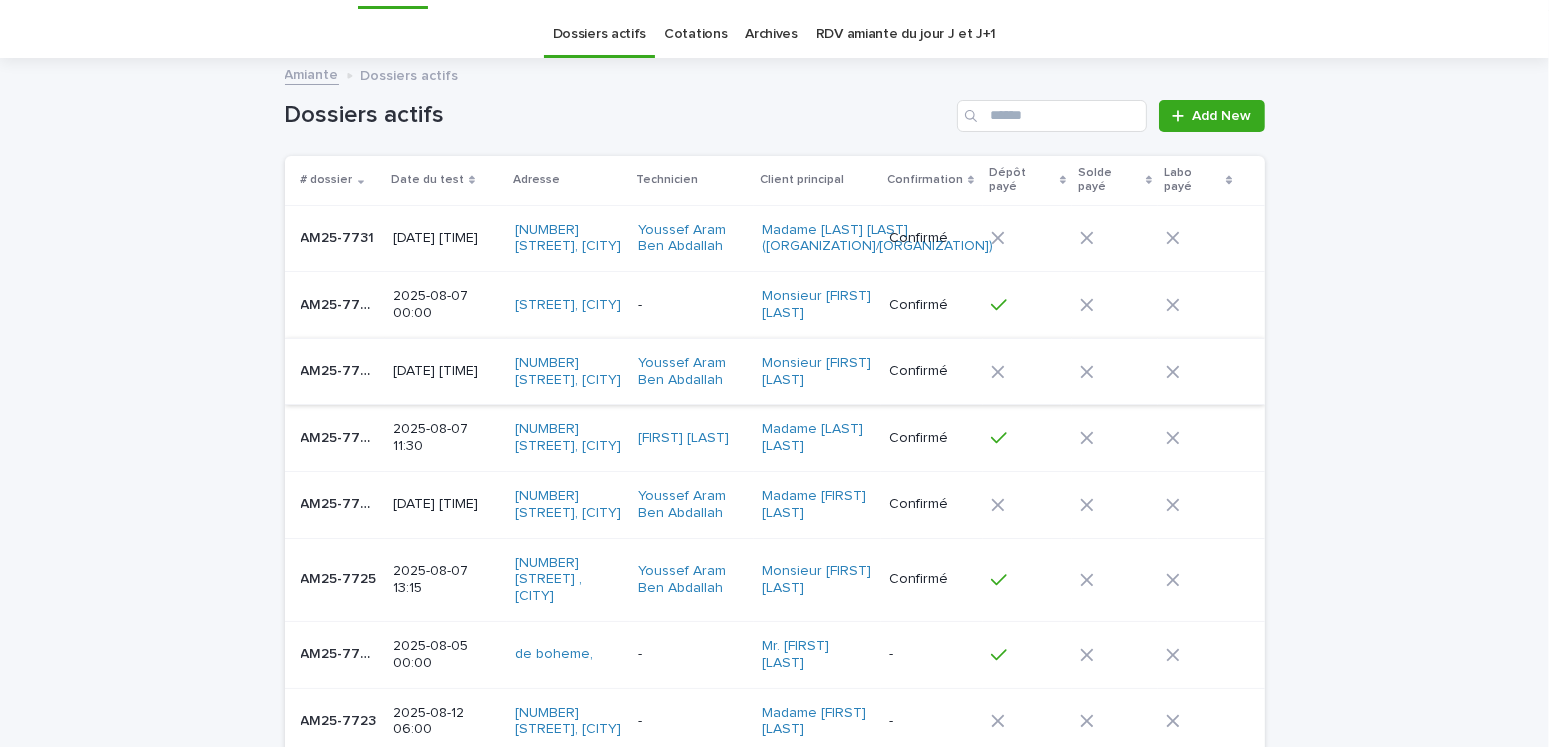 scroll, scrollTop: 0, scrollLeft: 0, axis: both 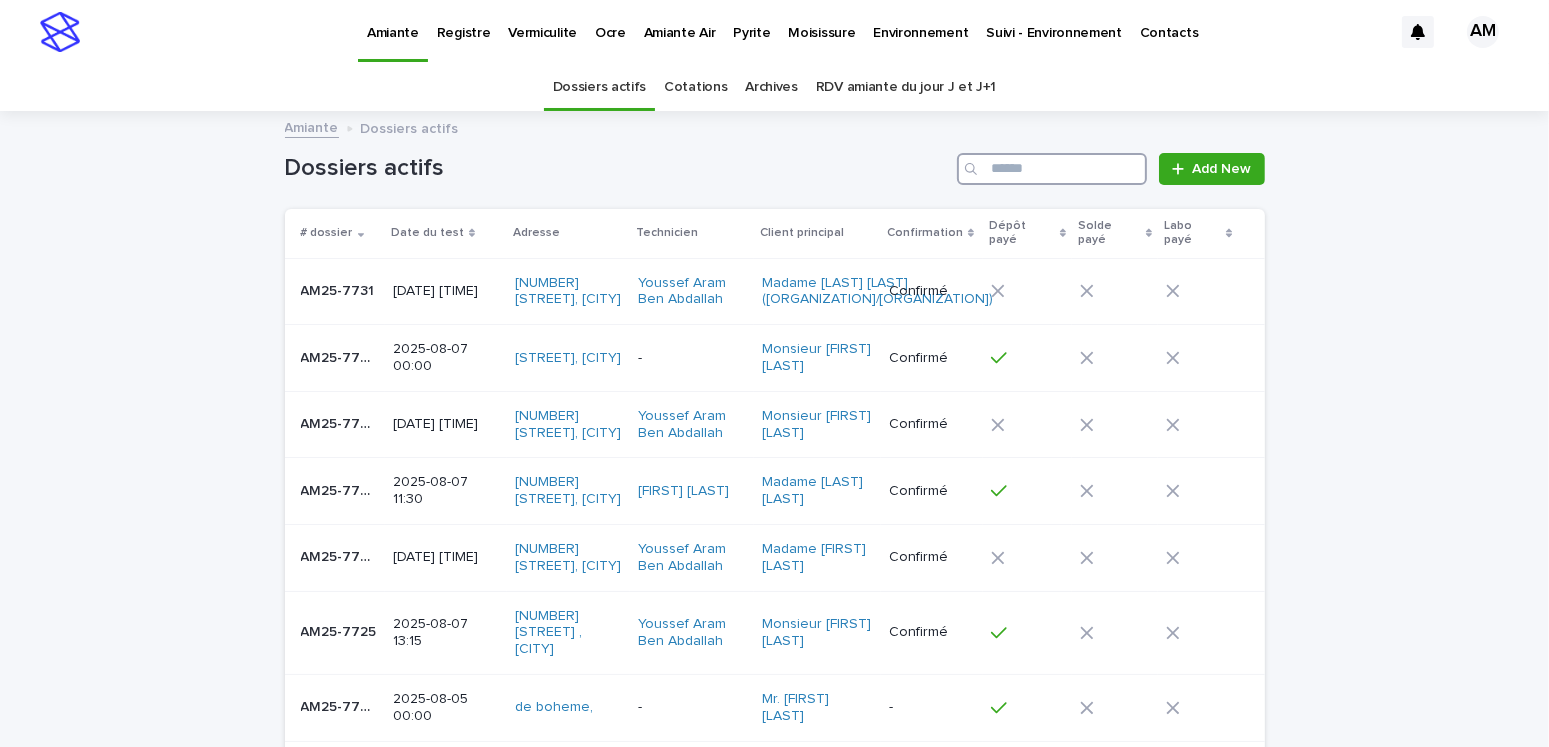 click at bounding box center [1052, 169] 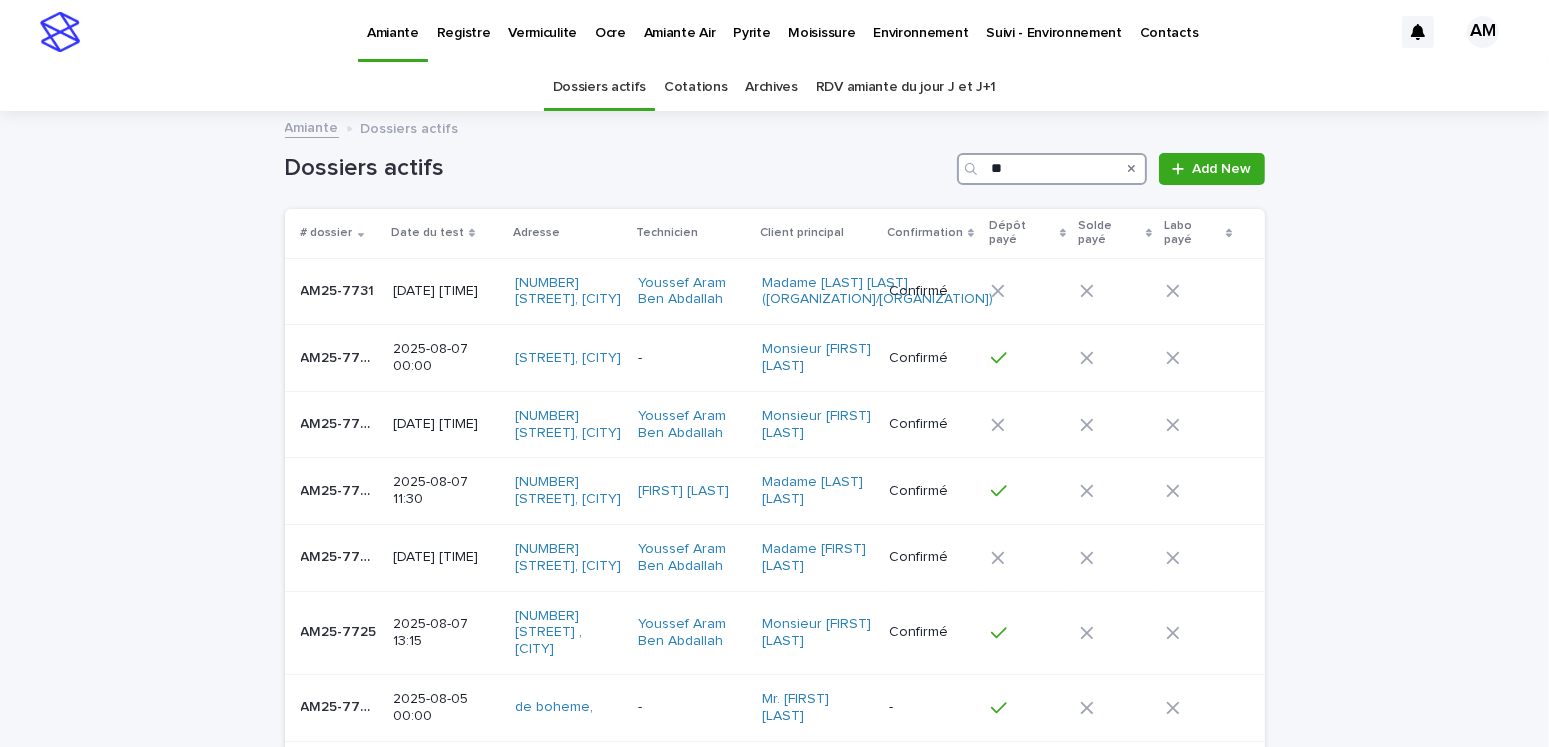type on "***" 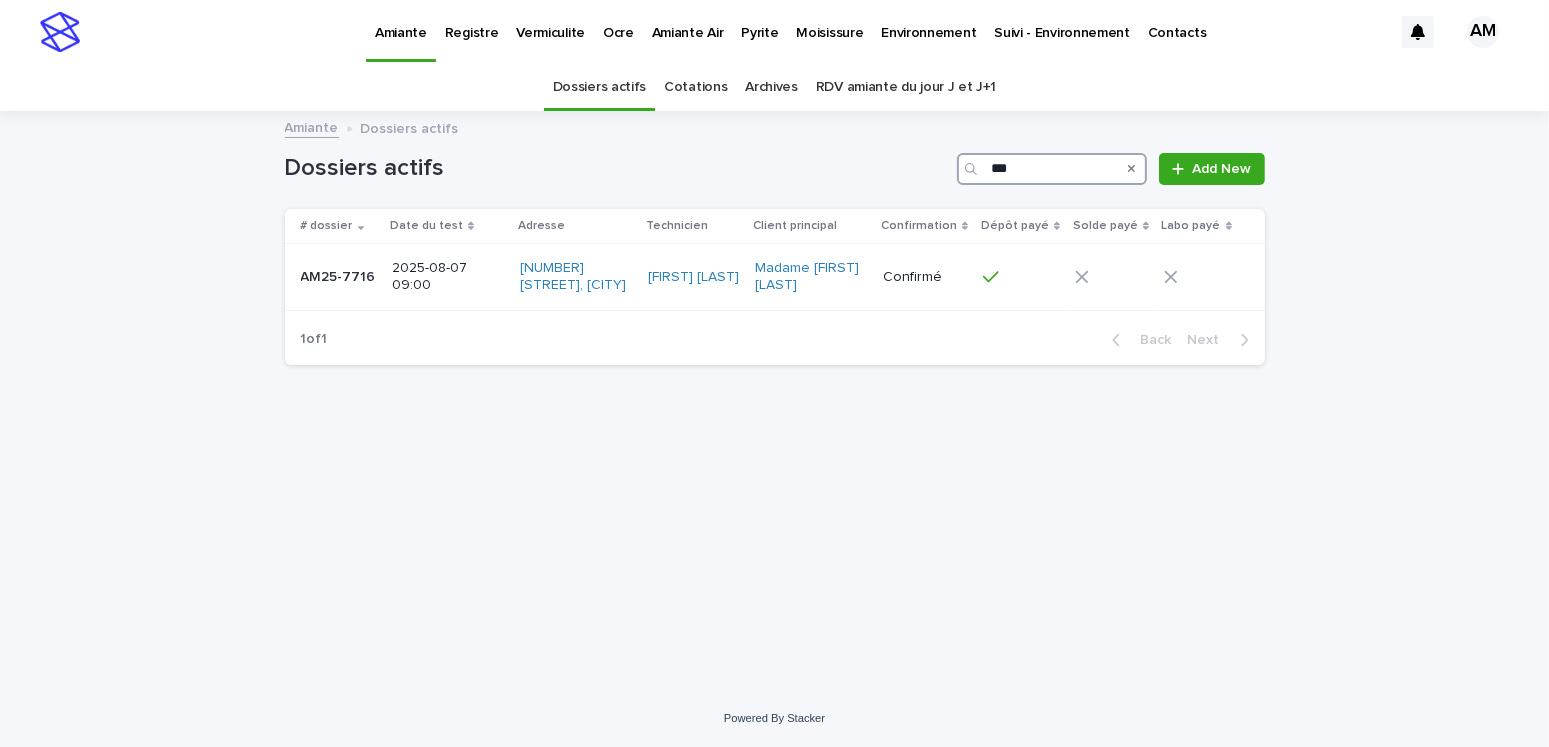 drag, startPoint x: 1043, startPoint y: 178, endPoint x: 911, endPoint y: 182, distance: 132.0606 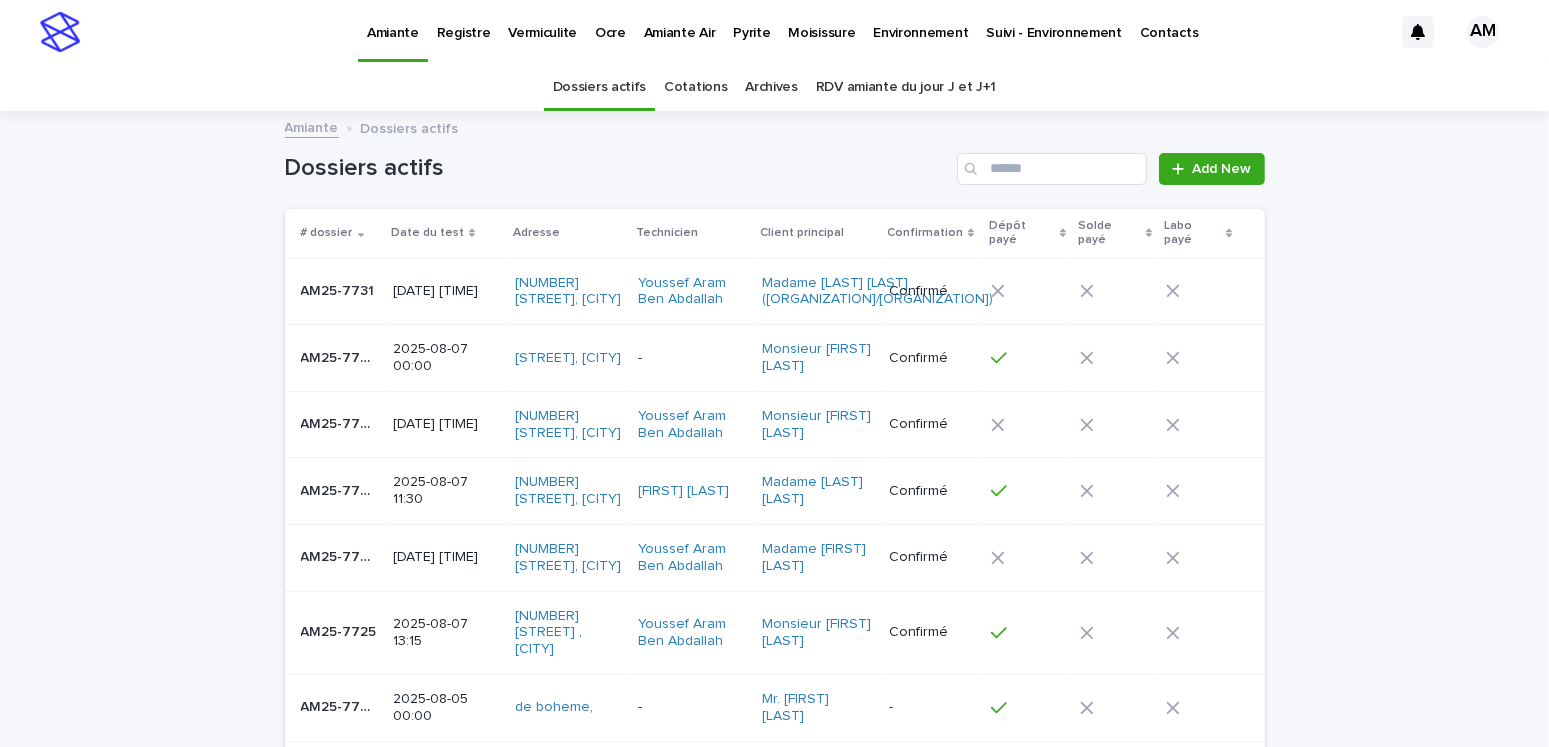 click on "Pyrite" at bounding box center [751, 21] 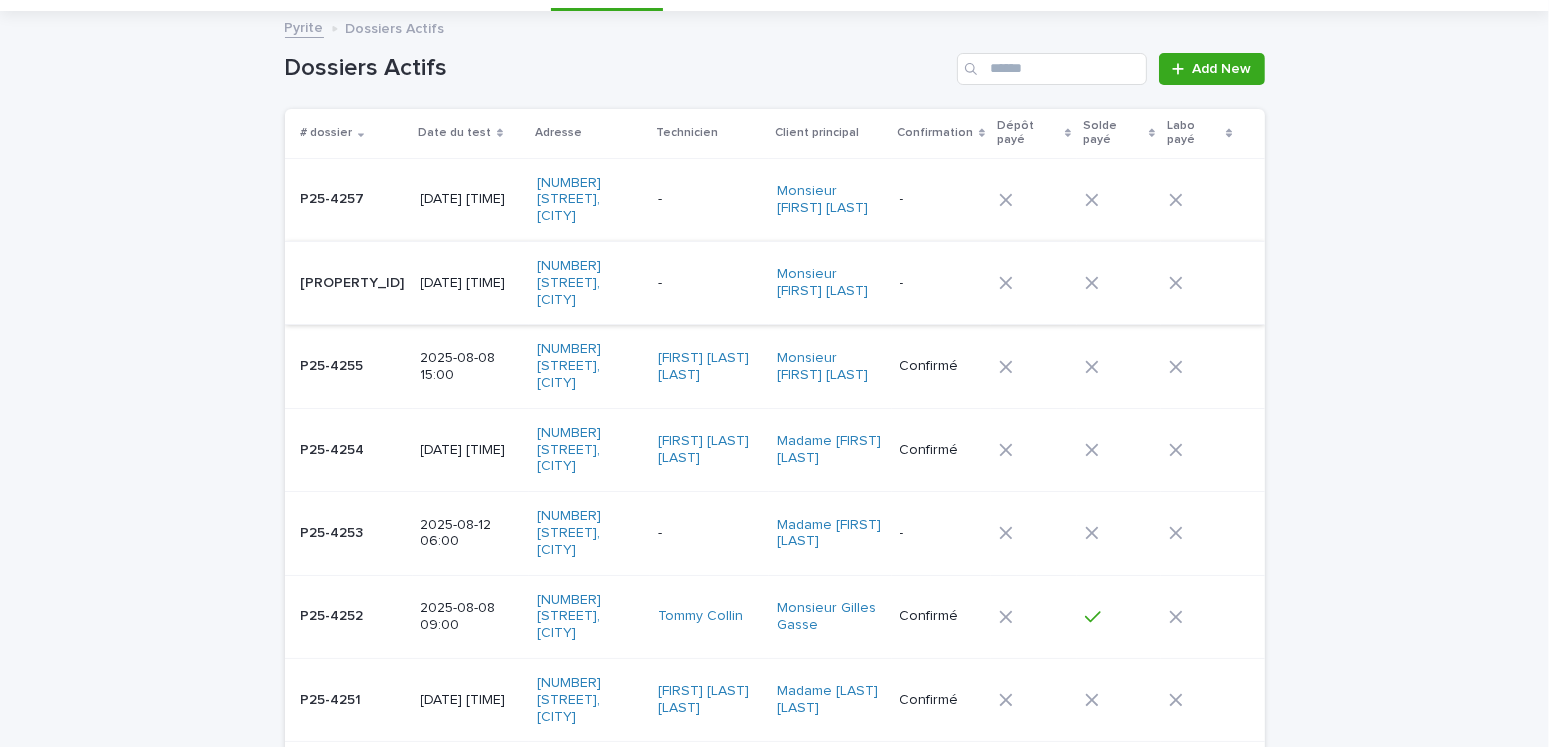 scroll, scrollTop: 0, scrollLeft: 0, axis: both 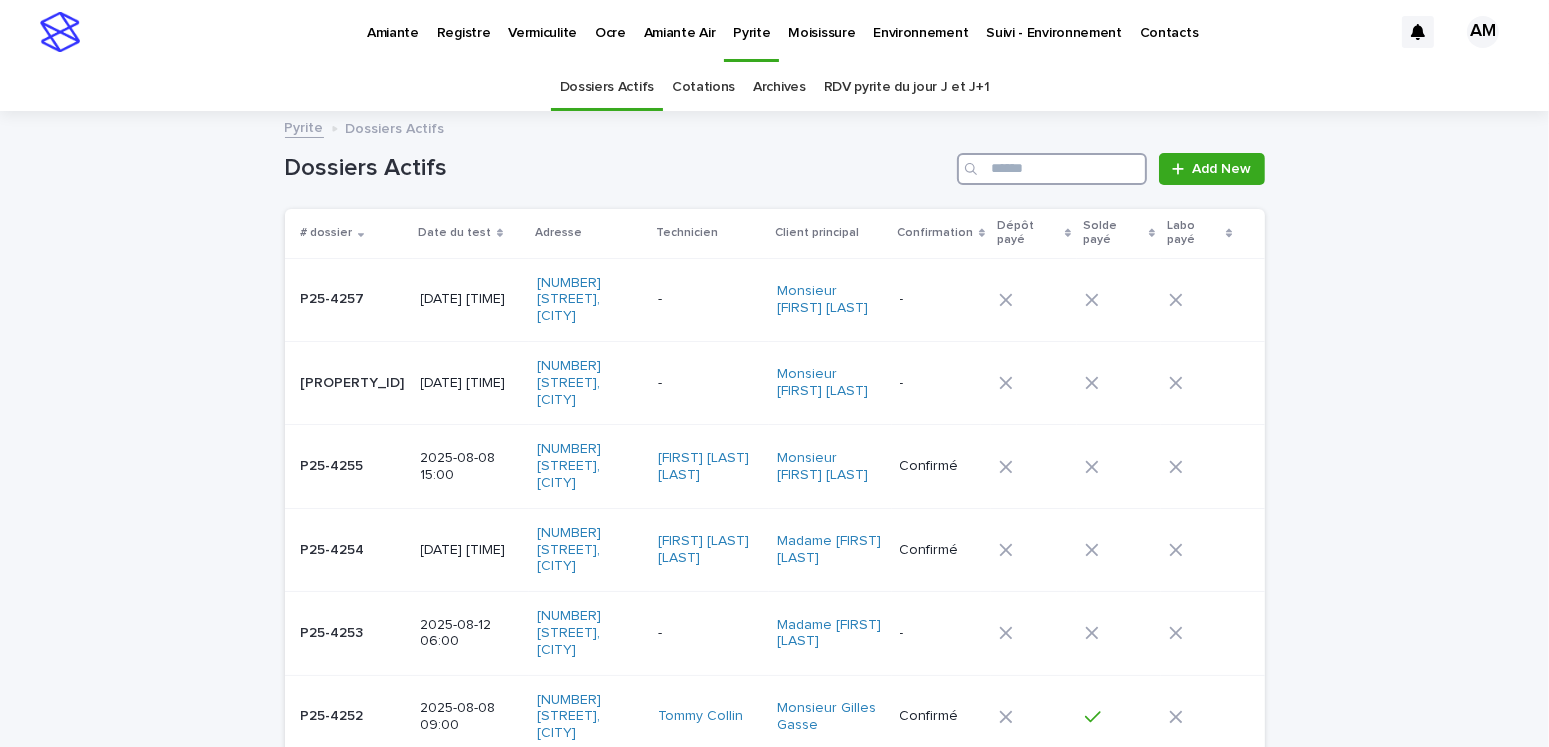 click at bounding box center [1052, 169] 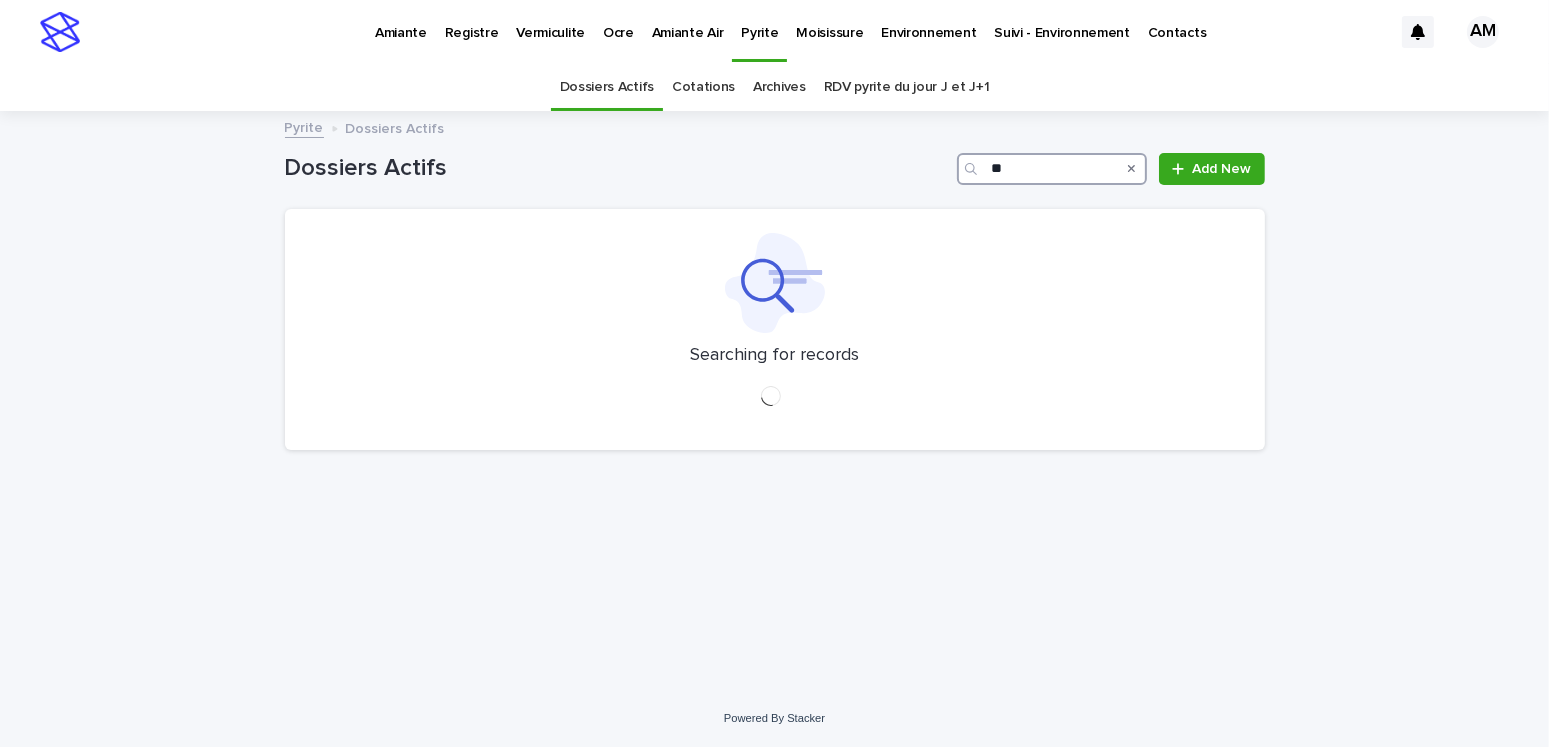 type on "*" 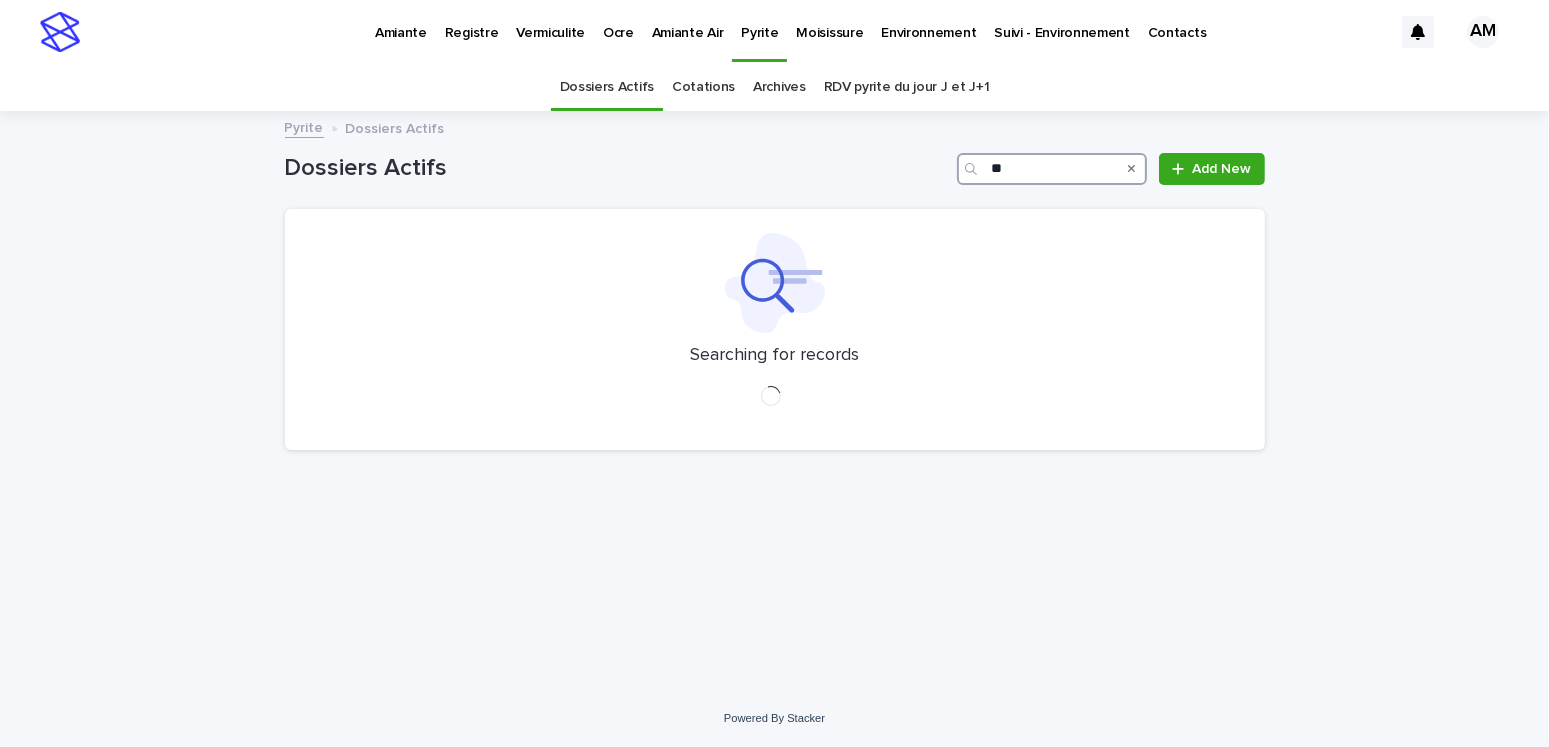 type on "*" 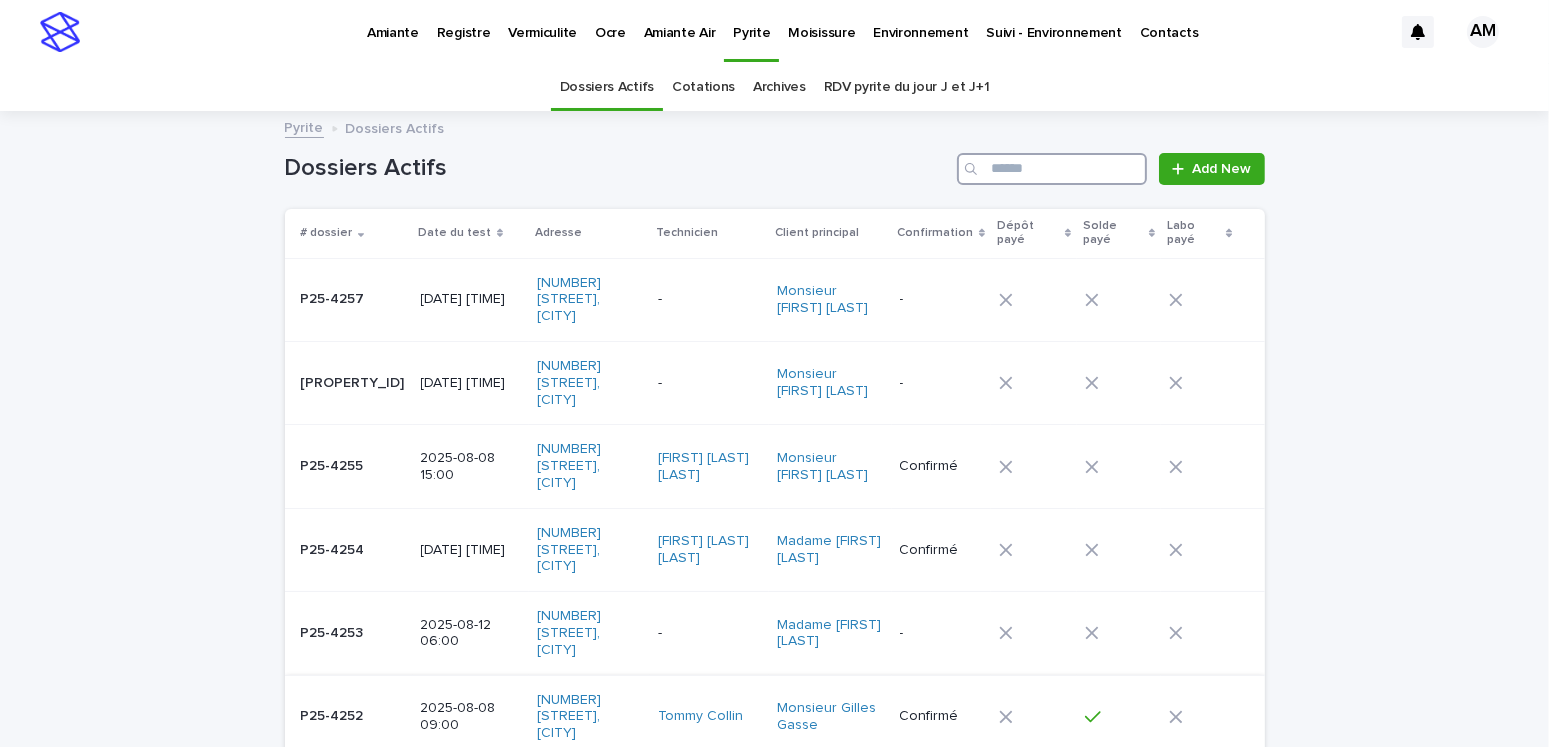 scroll, scrollTop: 0, scrollLeft: 0, axis: both 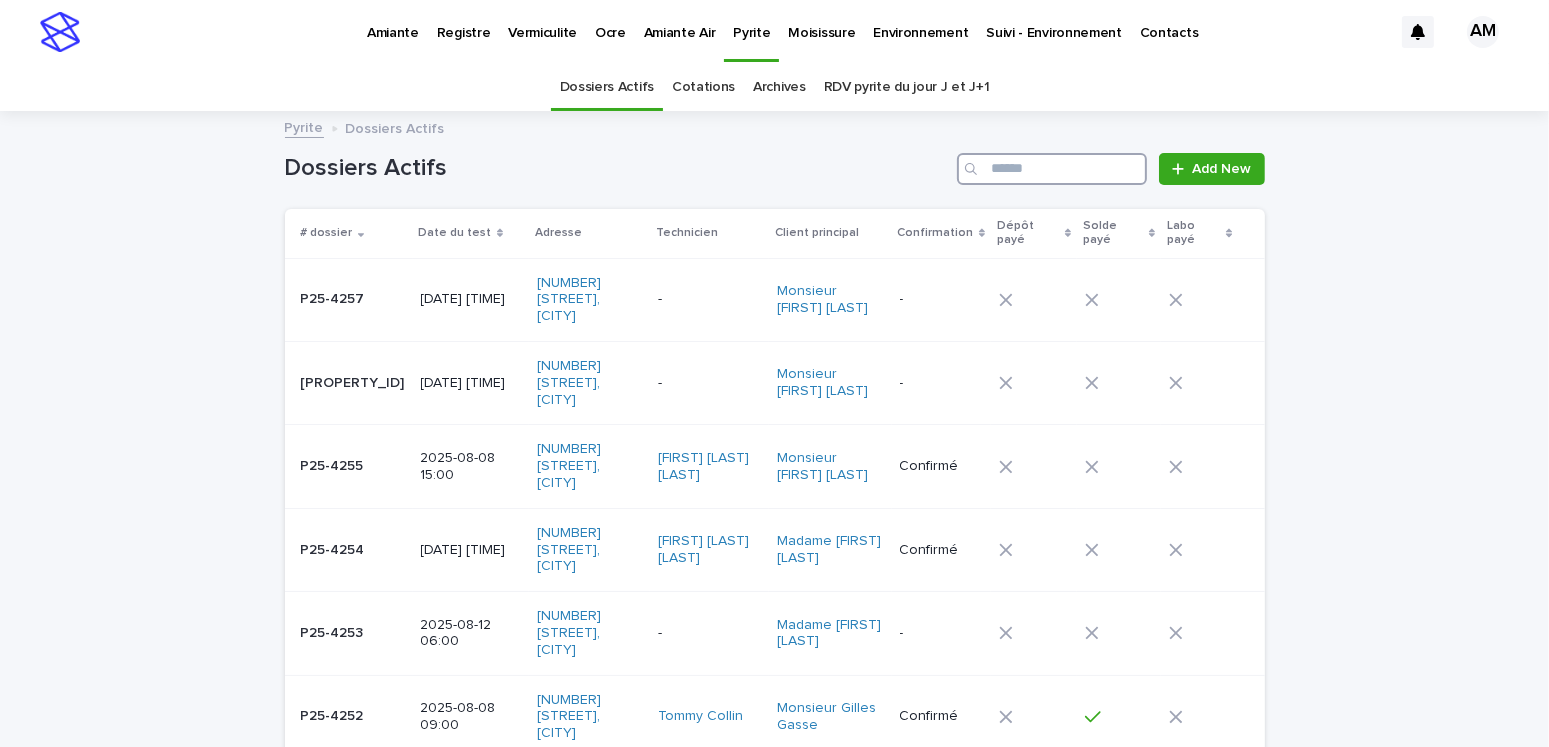 type 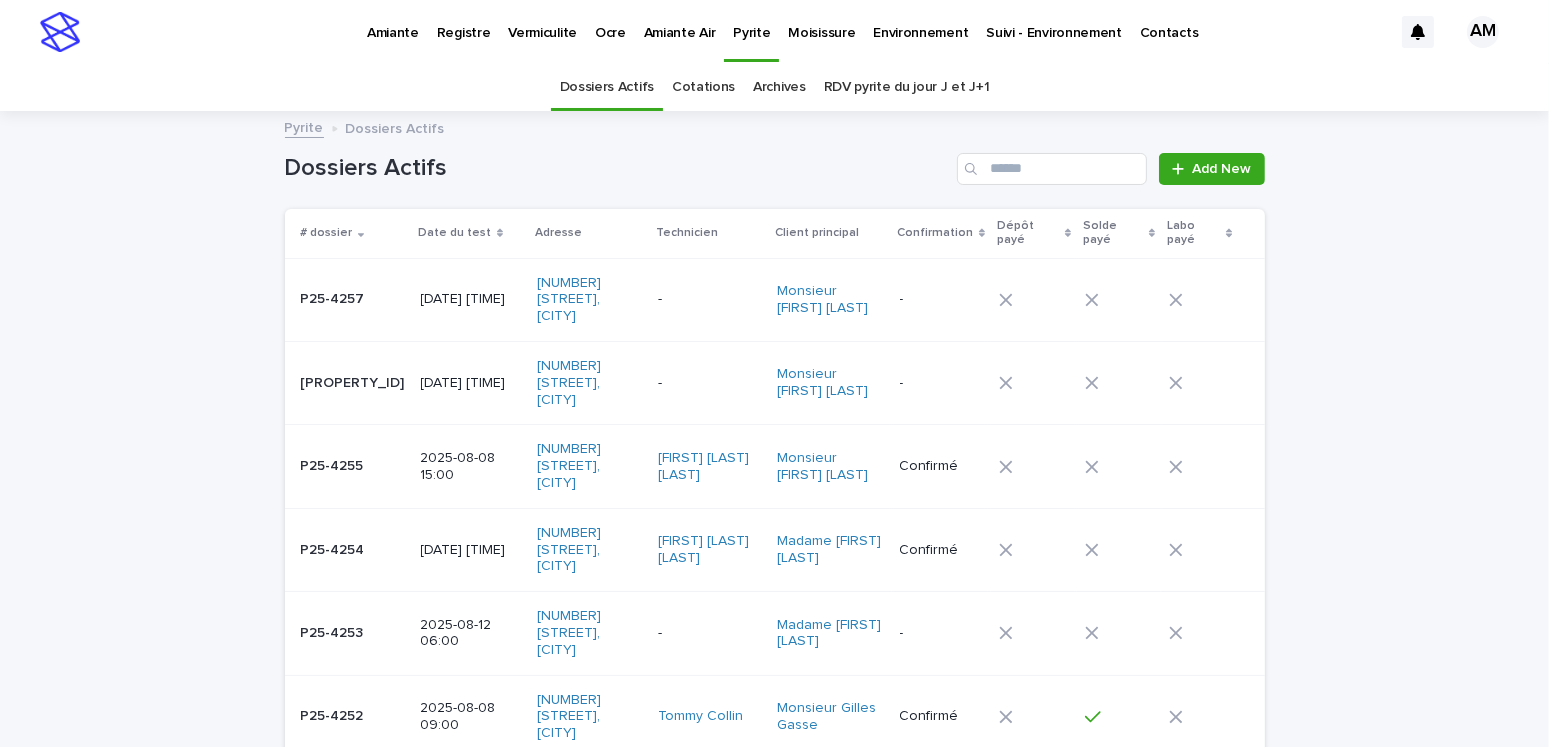 click on "Vermiculite" at bounding box center [542, 21] 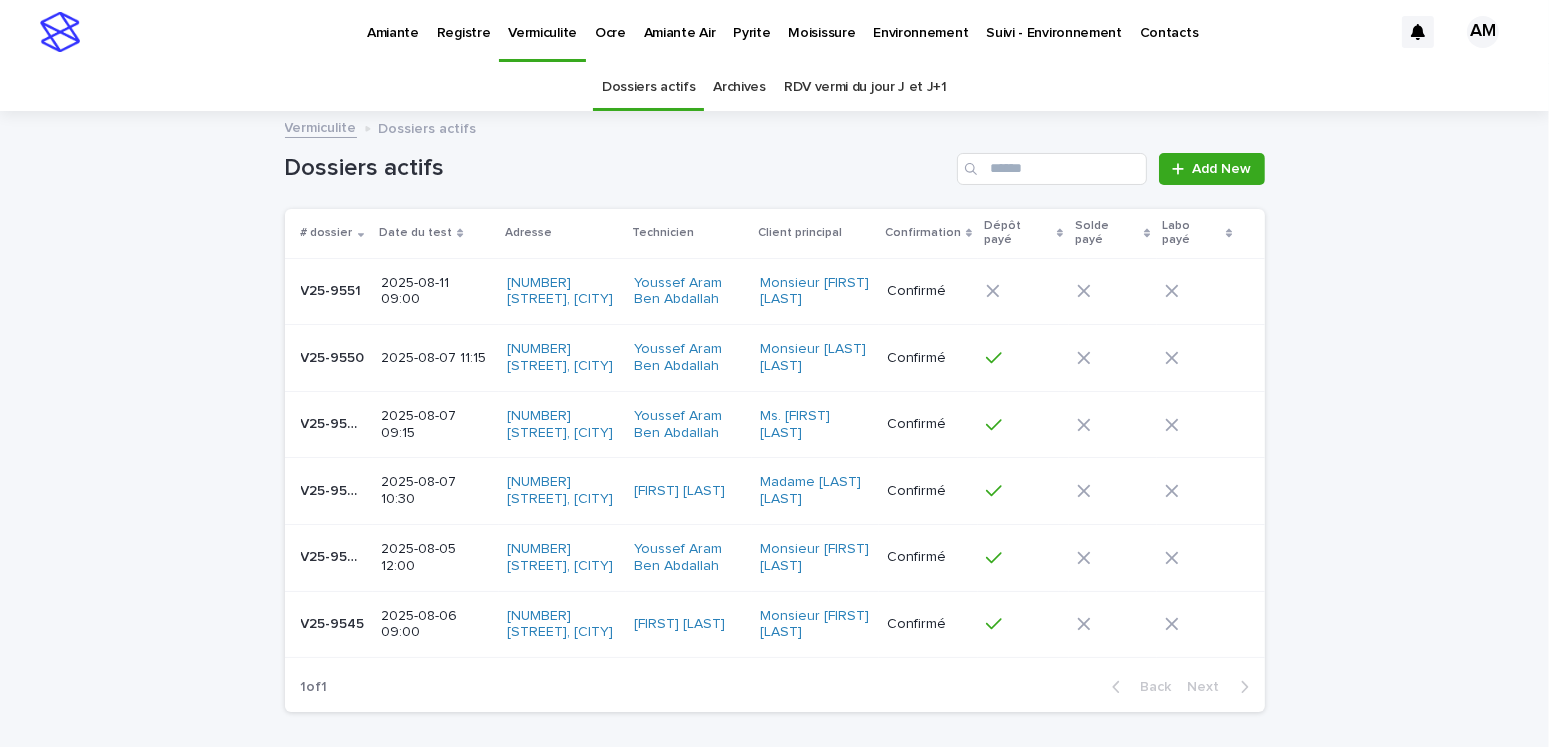 click on "2025-08-07 10:30" at bounding box center [436, 491] 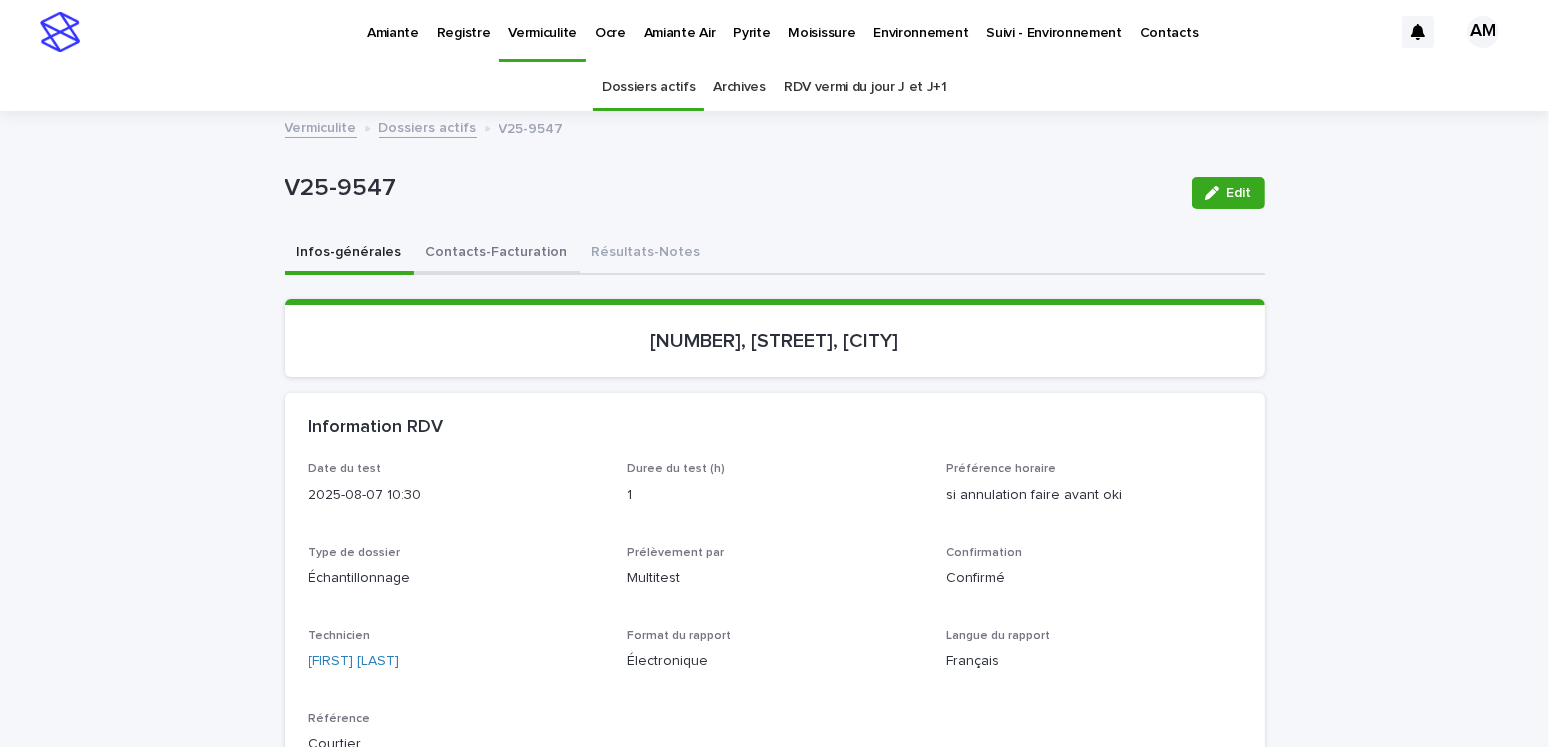 click on "Contacts-Facturation" at bounding box center [497, 254] 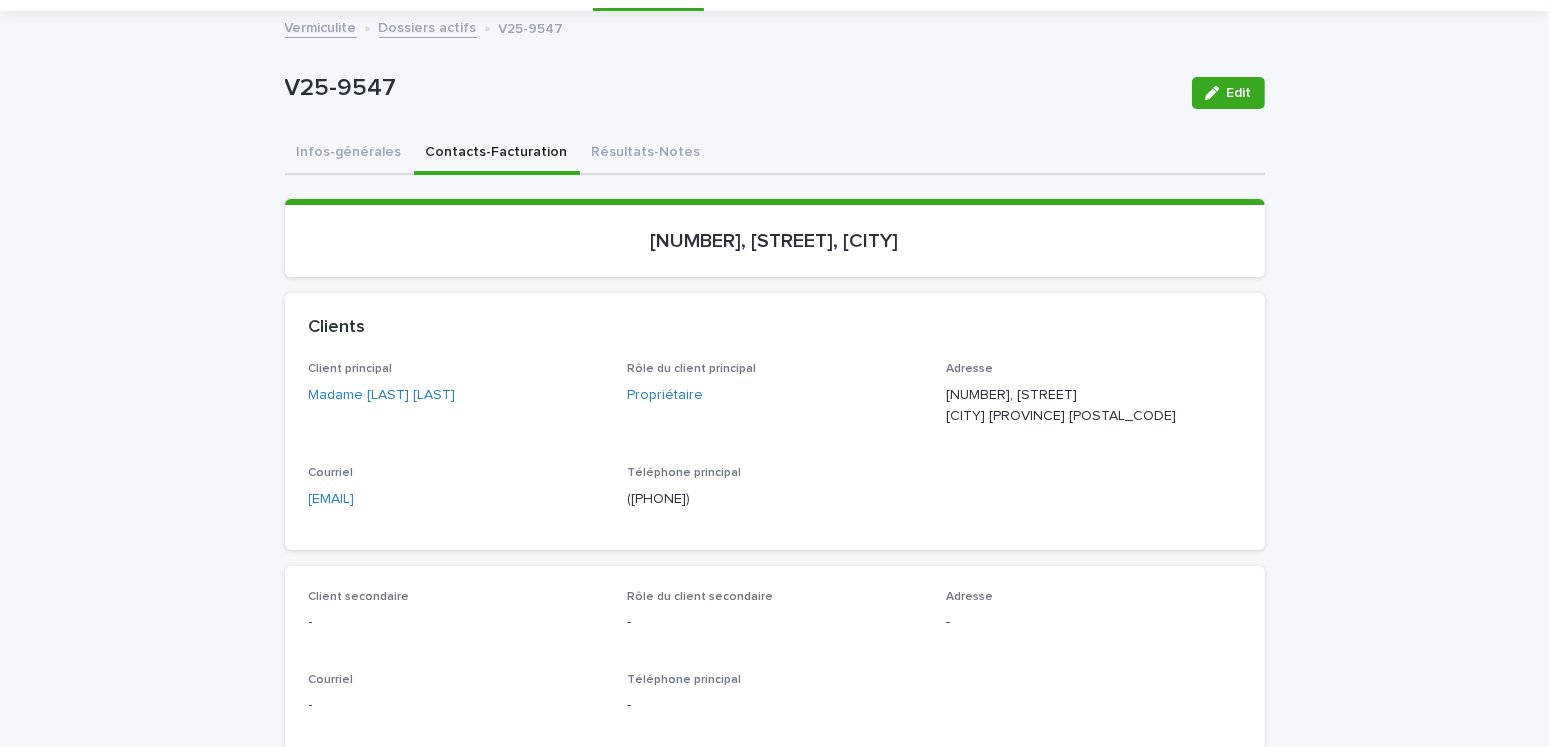 scroll, scrollTop: 0, scrollLeft: 0, axis: both 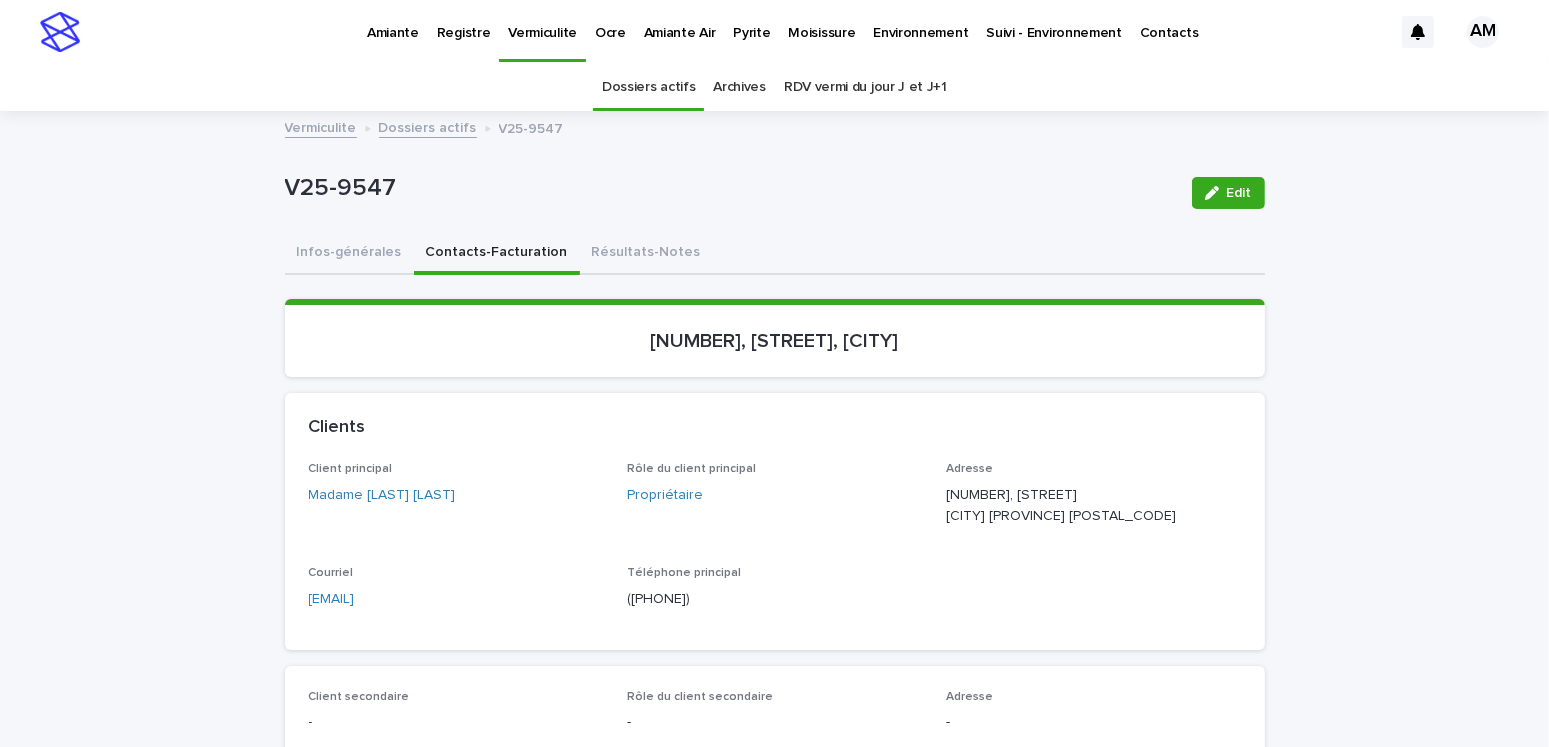 click on "Dossiers actifs" at bounding box center [428, 126] 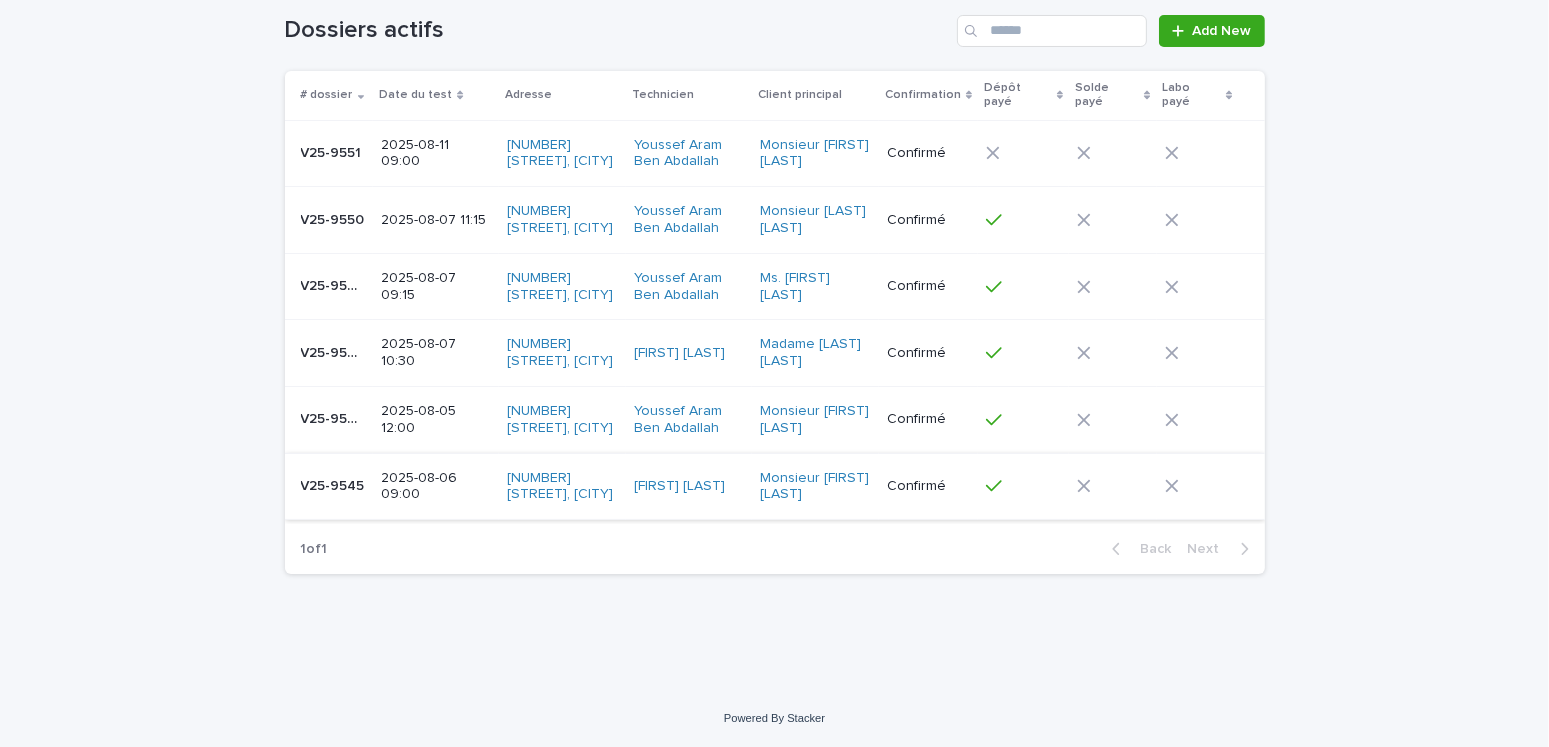 scroll, scrollTop: 0, scrollLeft: 0, axis: both 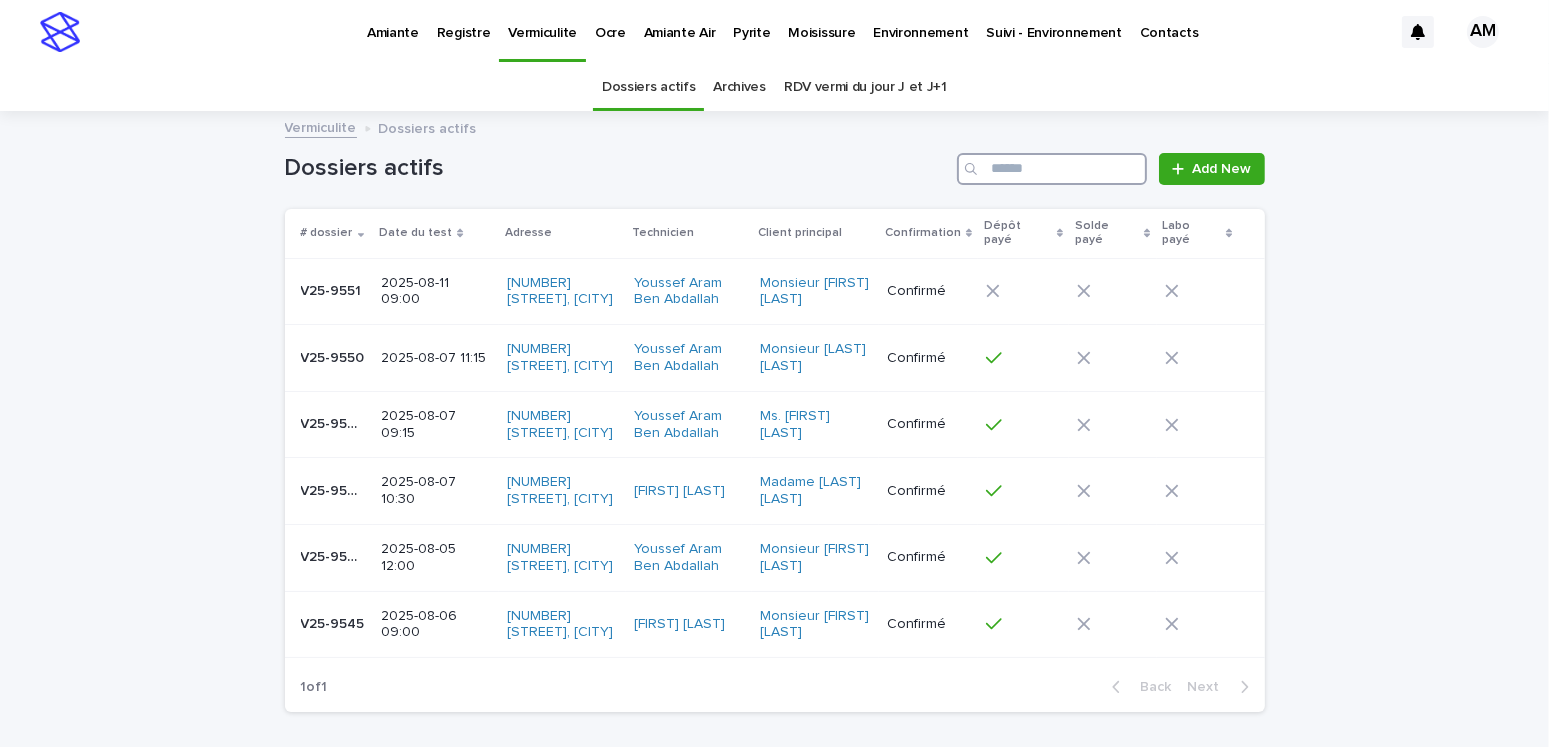 click at bounding box center [1052, 169] 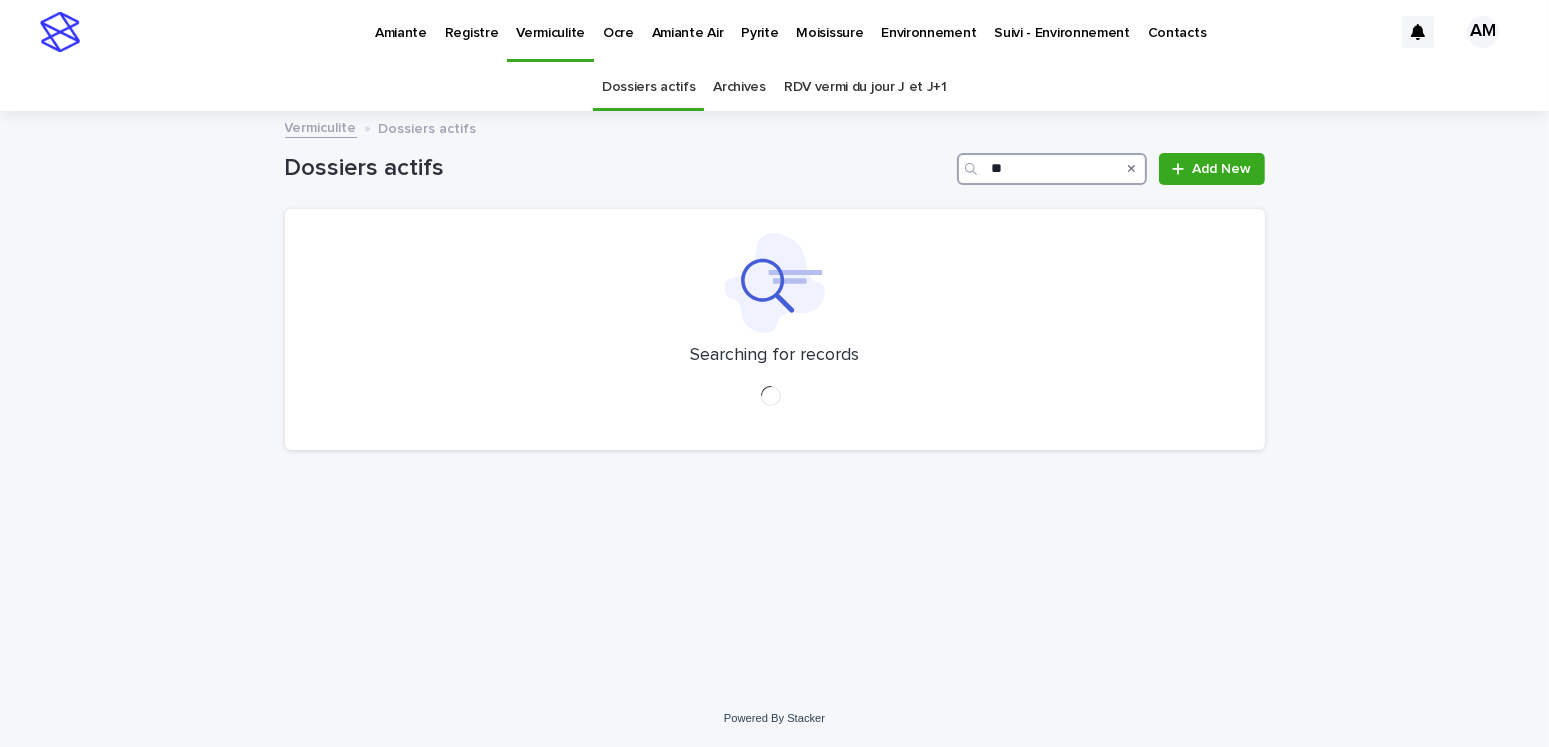 type on "*" 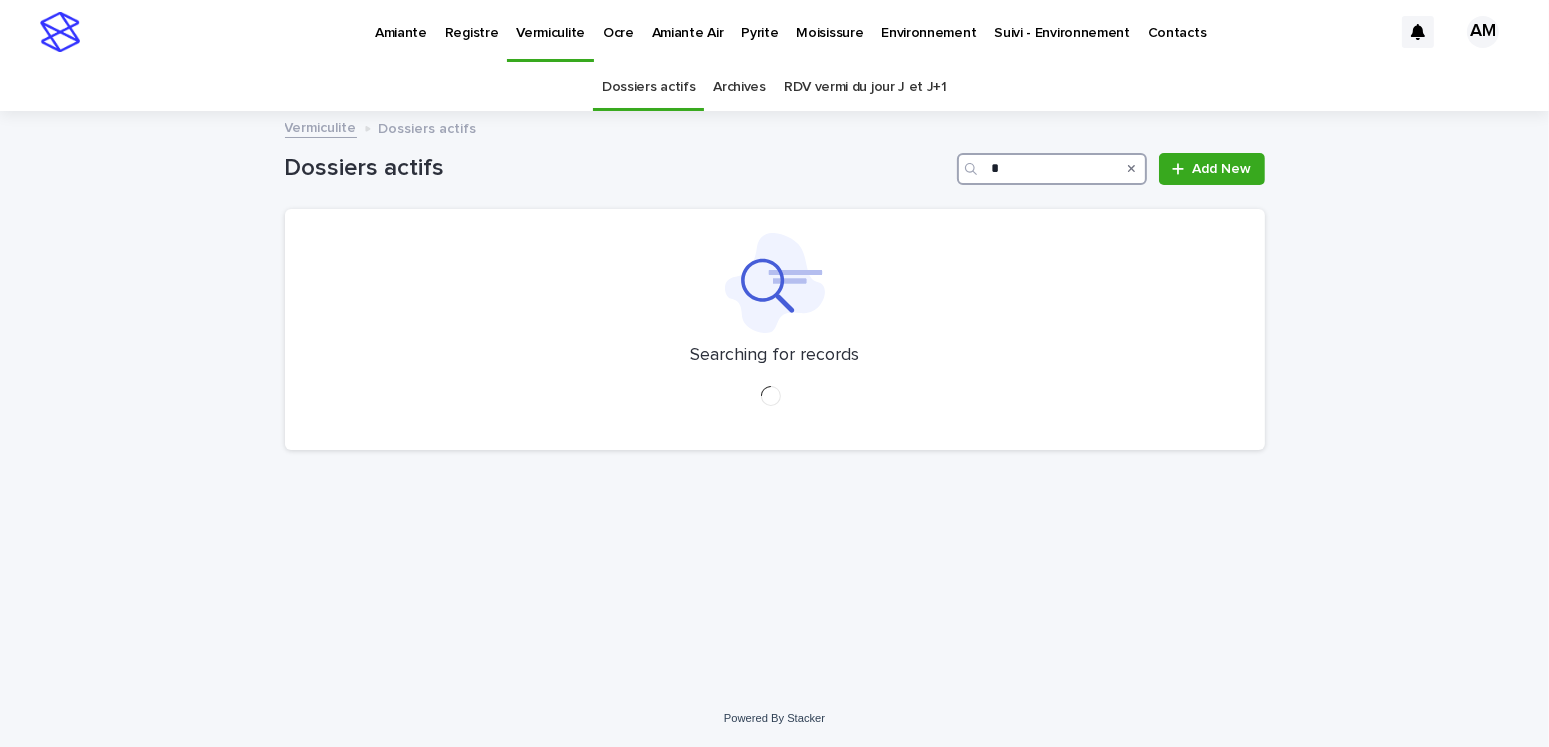 type 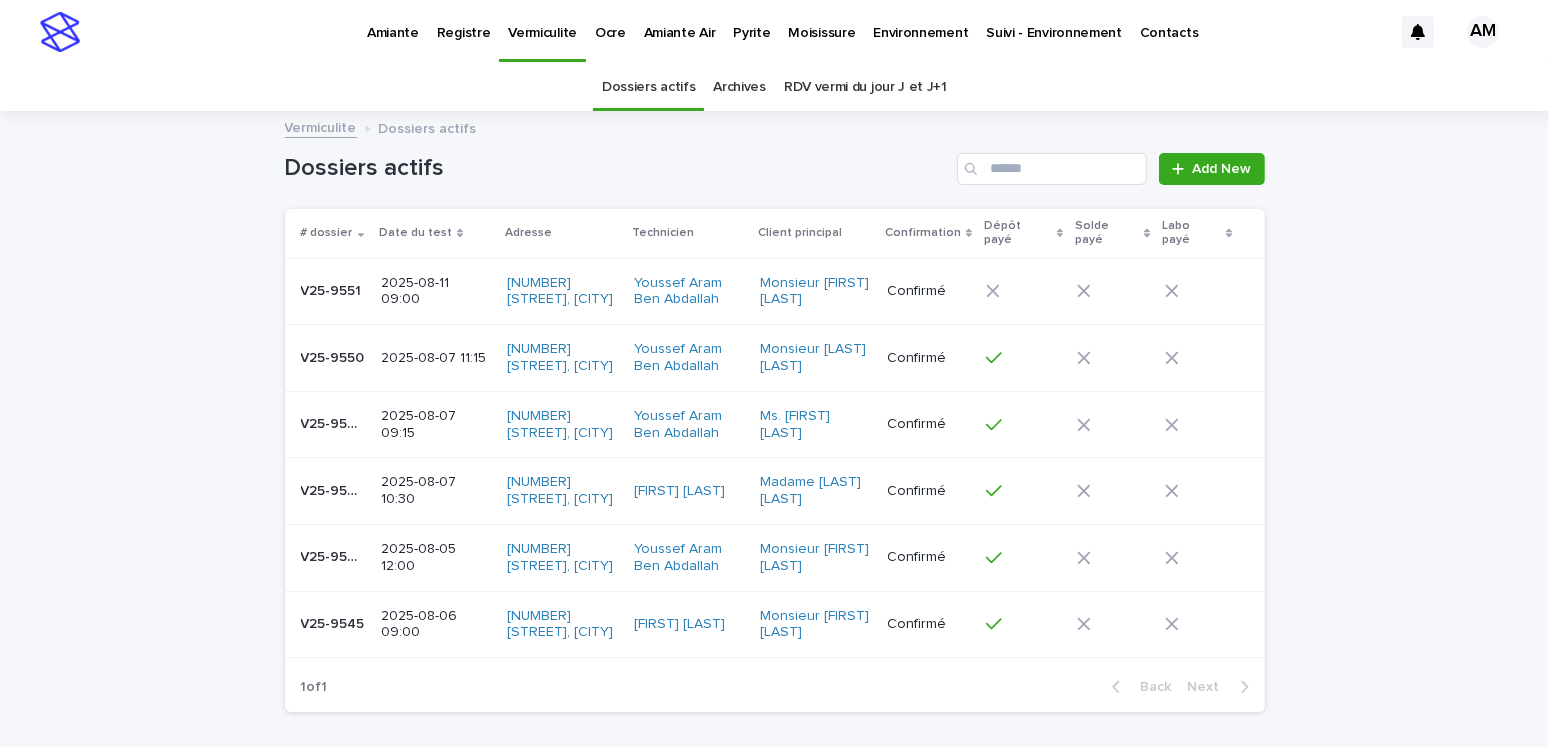 click on "Amiante" at bounding box center [393, 21] 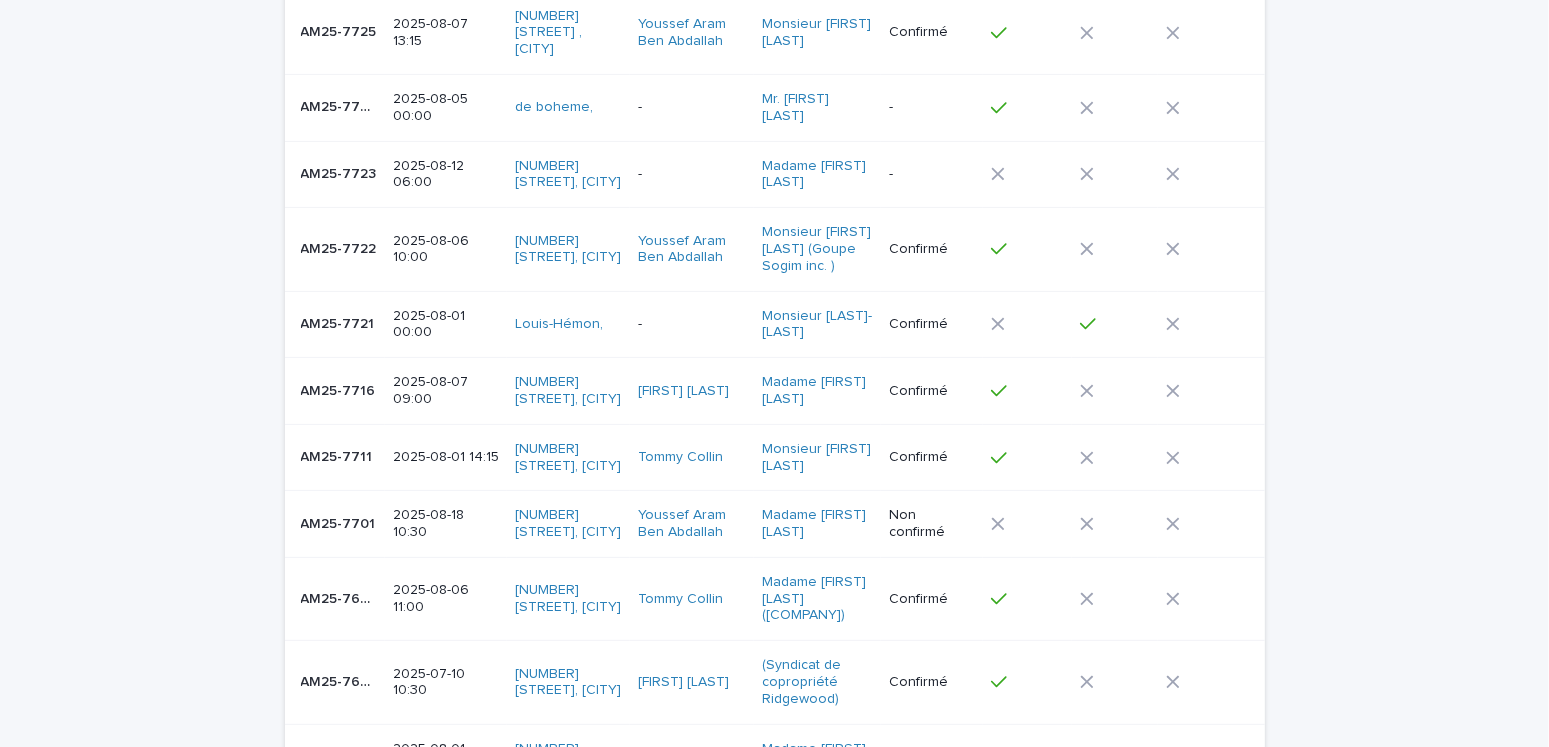 scroll, scrollTop: 700, scrollLeft: 0, axis: vertical 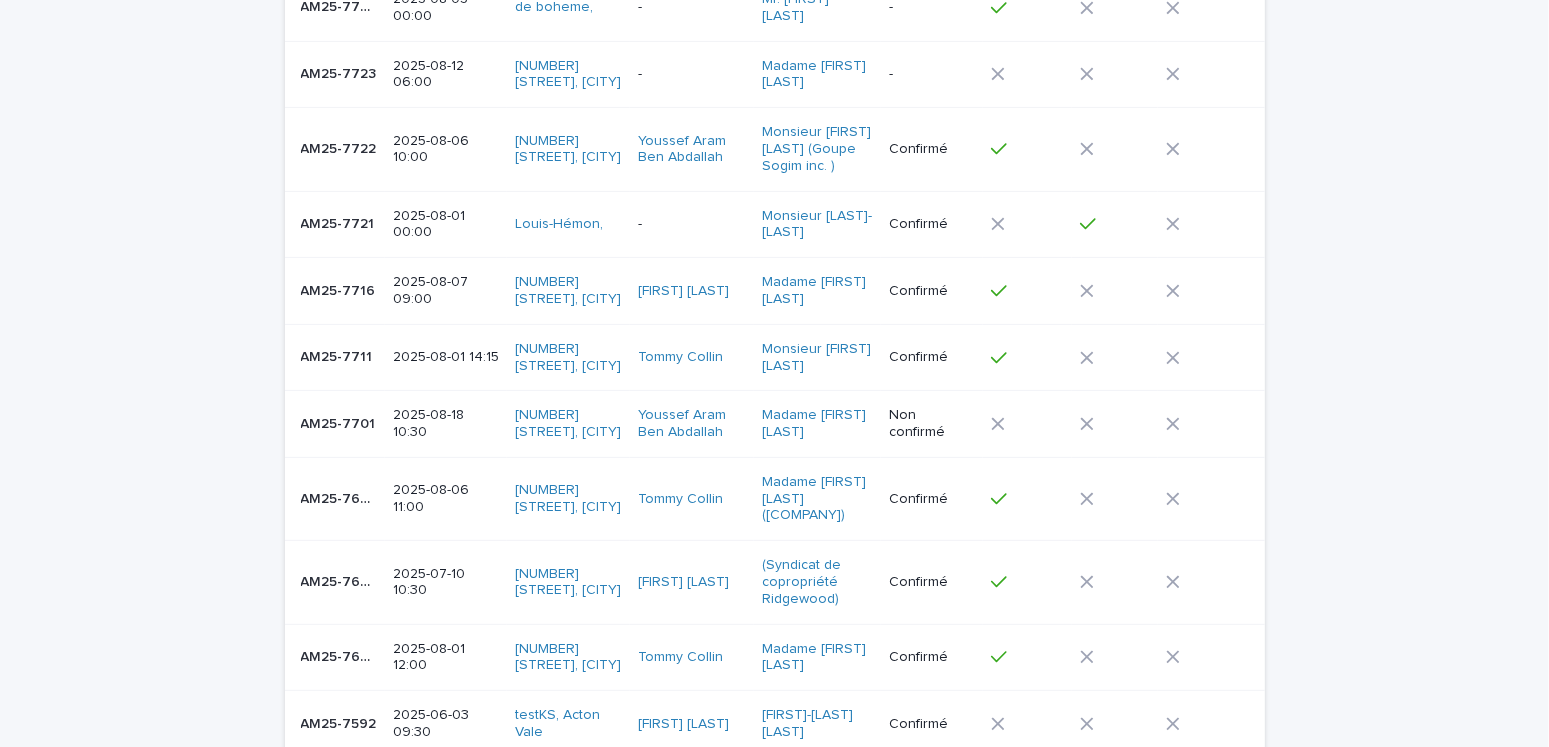 click on "2025-08-07 09:00" at bounding box center [446, 291] 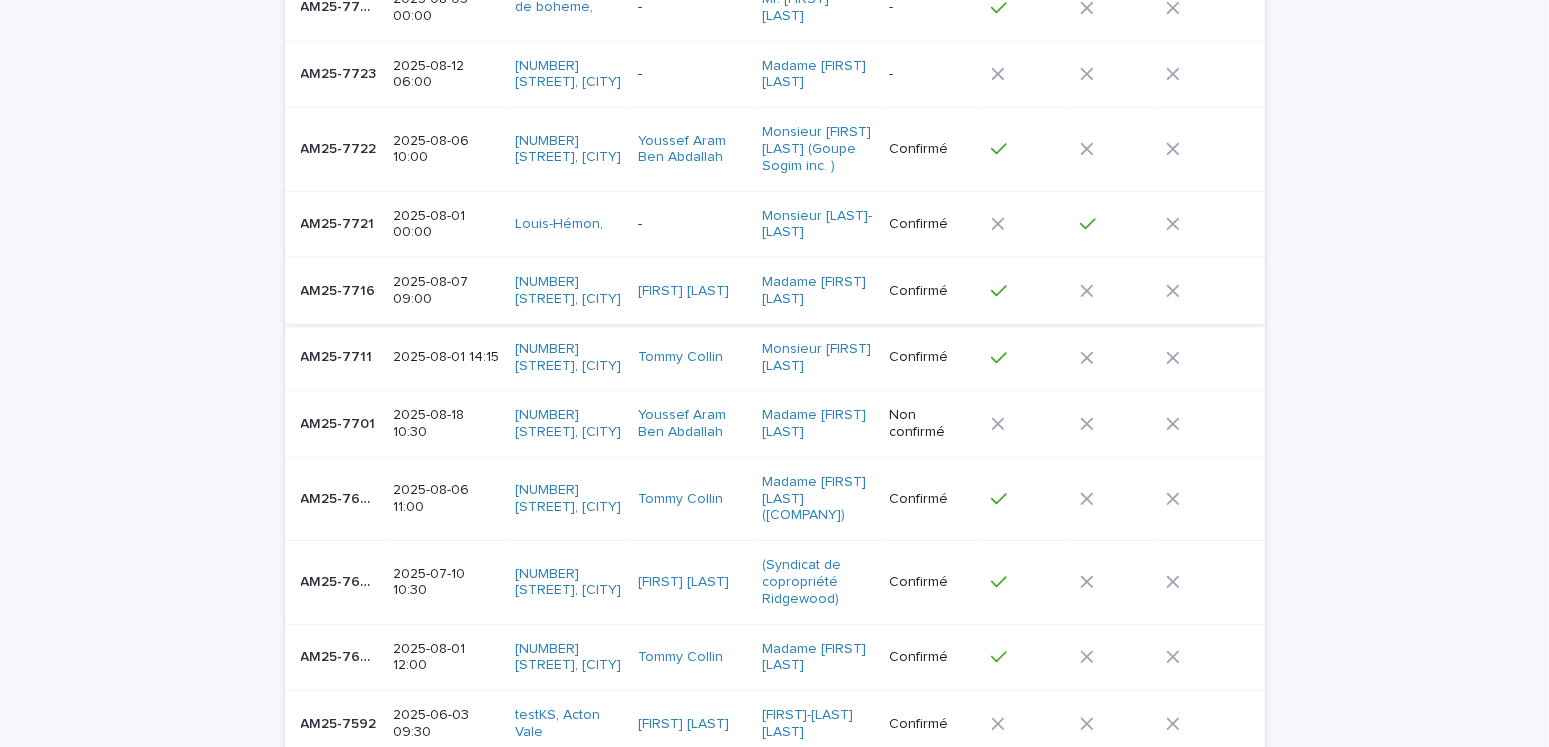 scroll, scrollTop: 0, scrollLeft: 0, axis: both 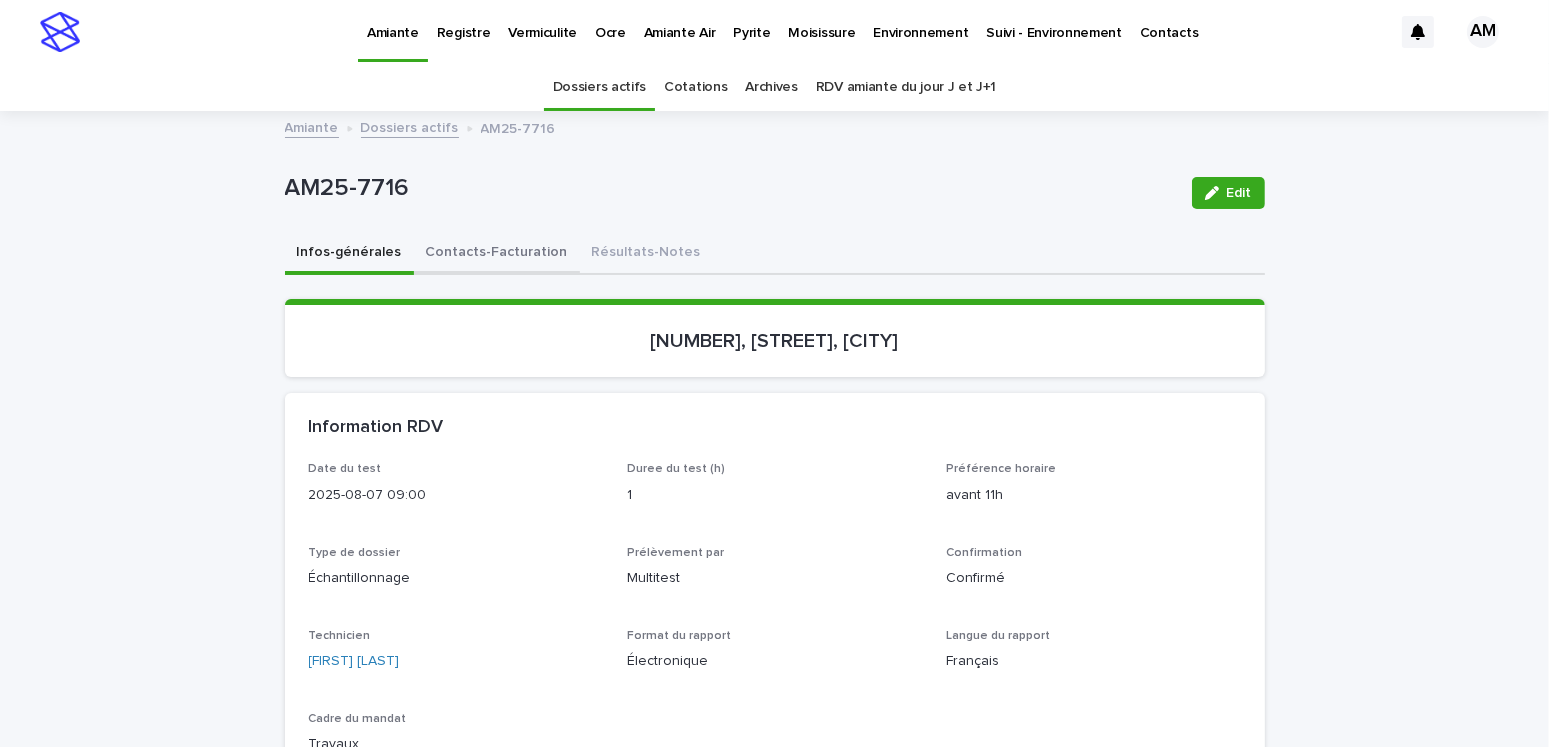 drag, startPoint x: 488, startPoint y: 248, endPoint x: 517, endPoint y: 267, distance: 34.669872 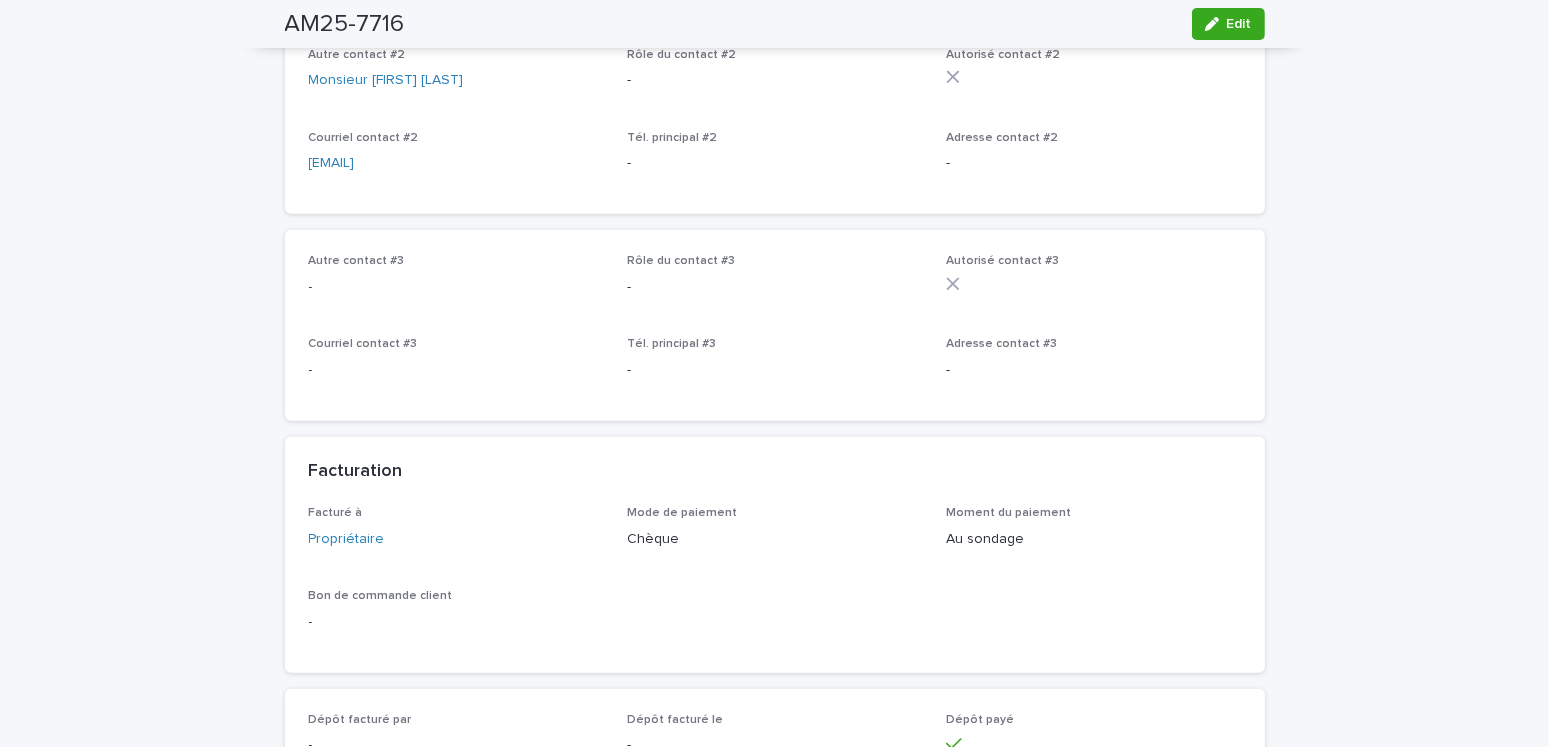 scroll, scrollTop: 1600, scrollLeft: 0, axis: vertical 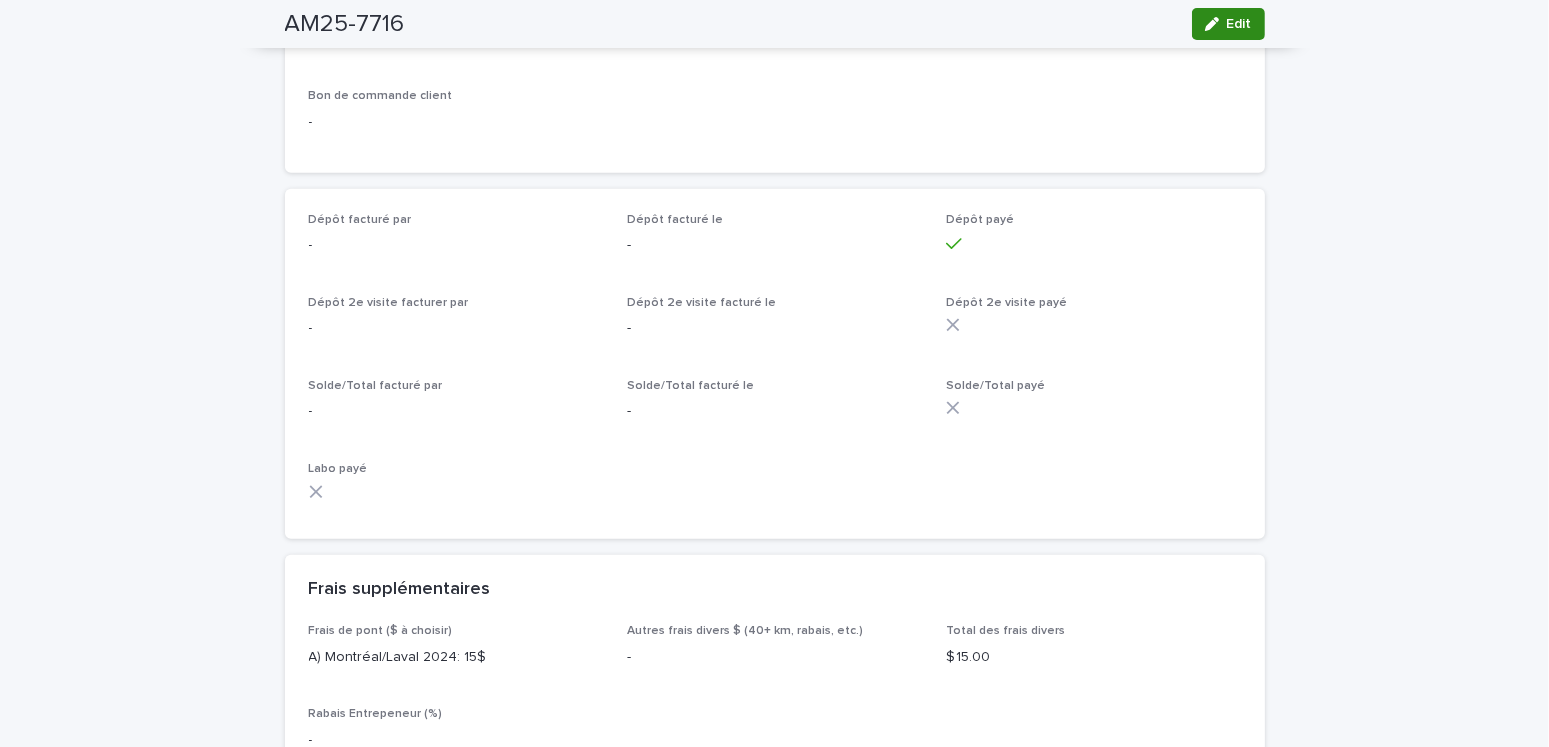 click on "Edit" at bounding box center (1228, 24) 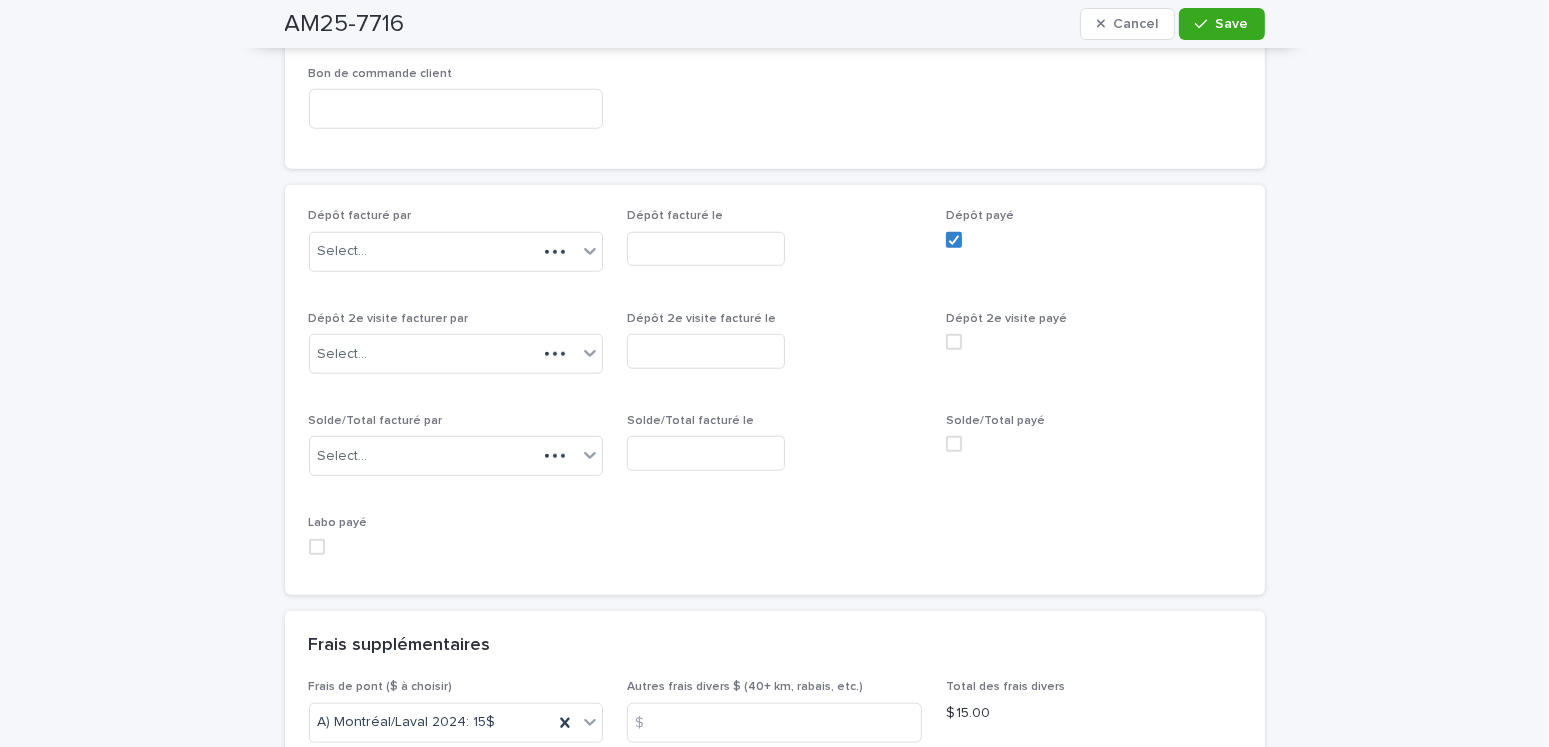 scroll, scrollTop: 1791, scrollLeft: 0, axis: vertical 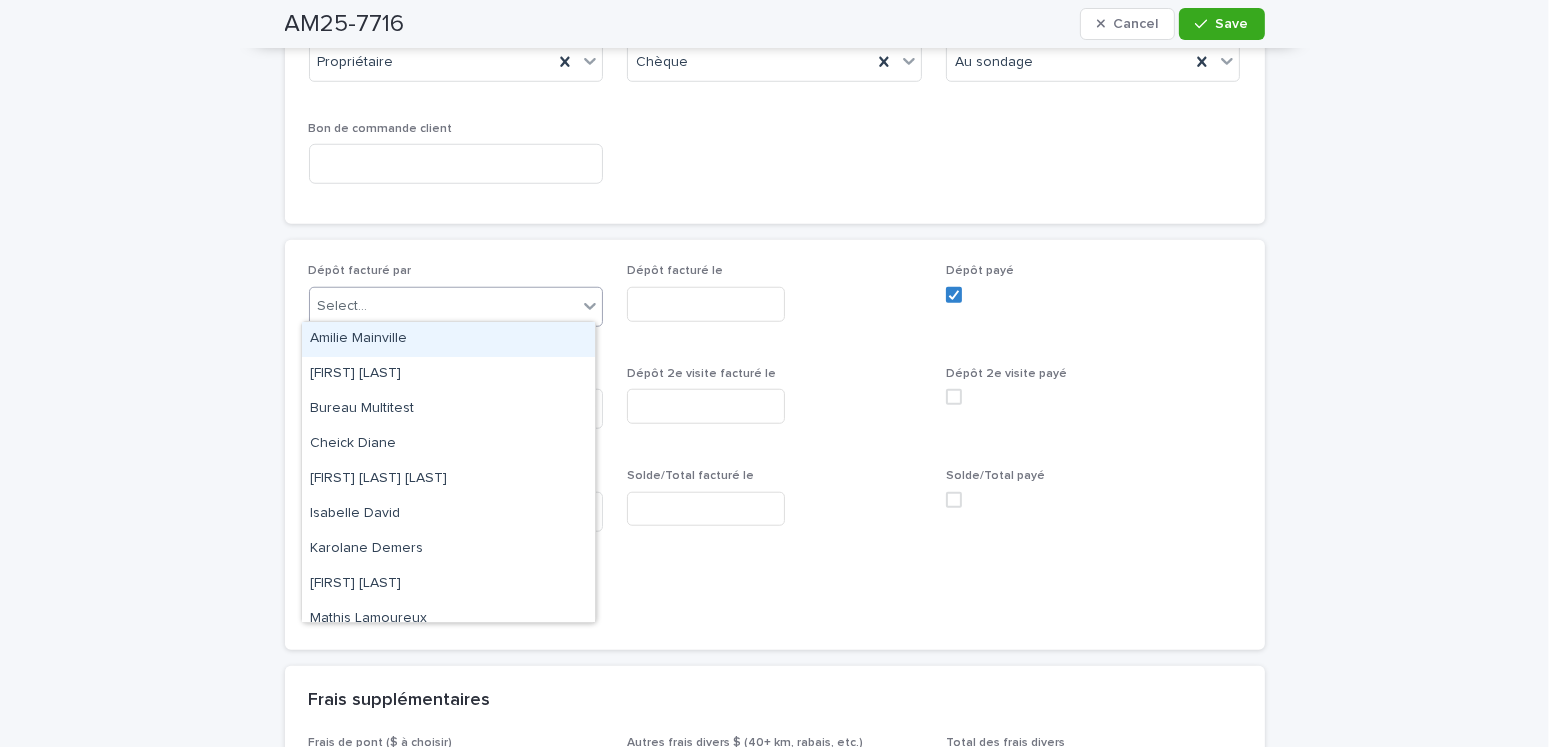 click on "Select..." at bounding box center [343, 306] 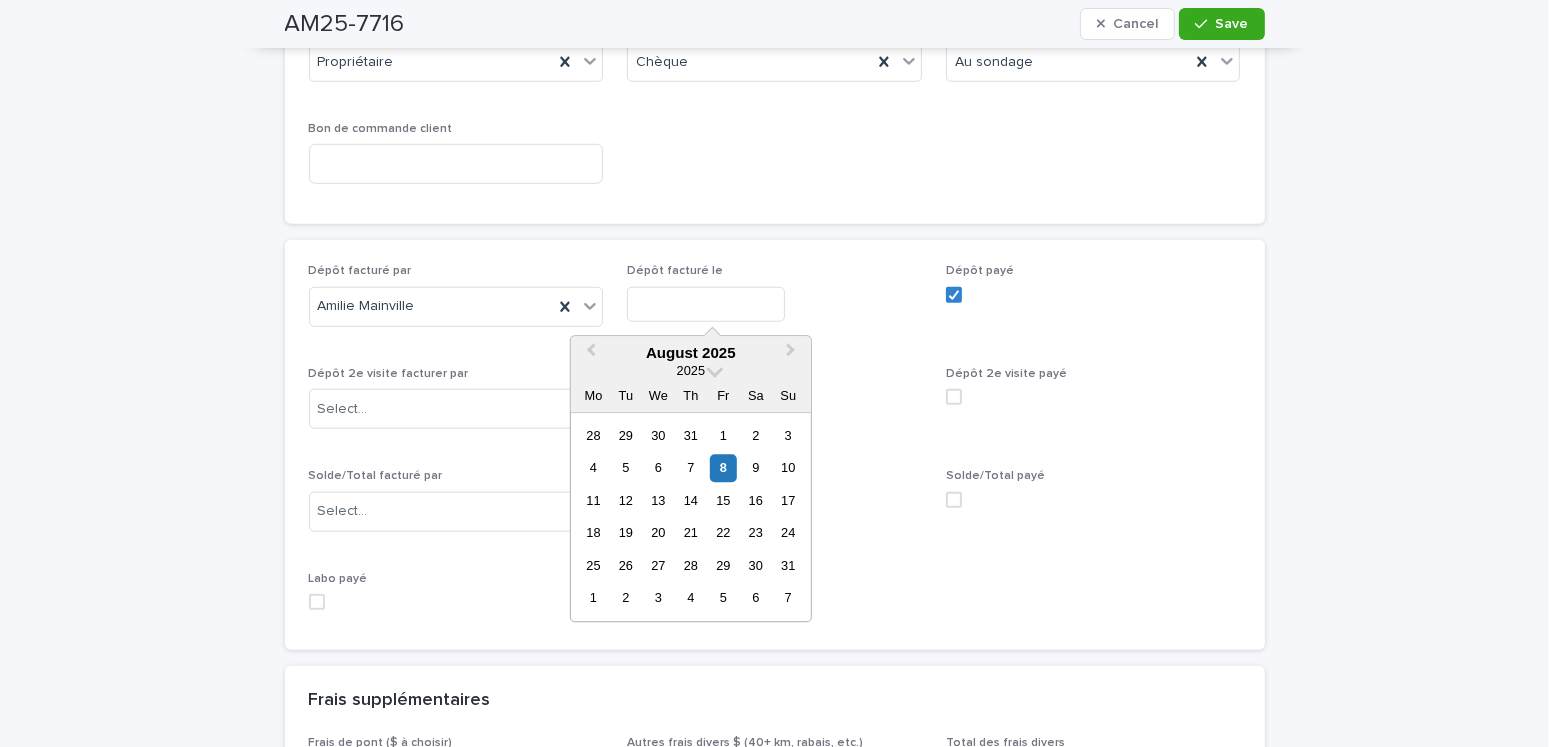 drag, startPoint x: 666, startPoint y: 292, endPoint x: 661, endPoint y: 308, distance: 16.763054 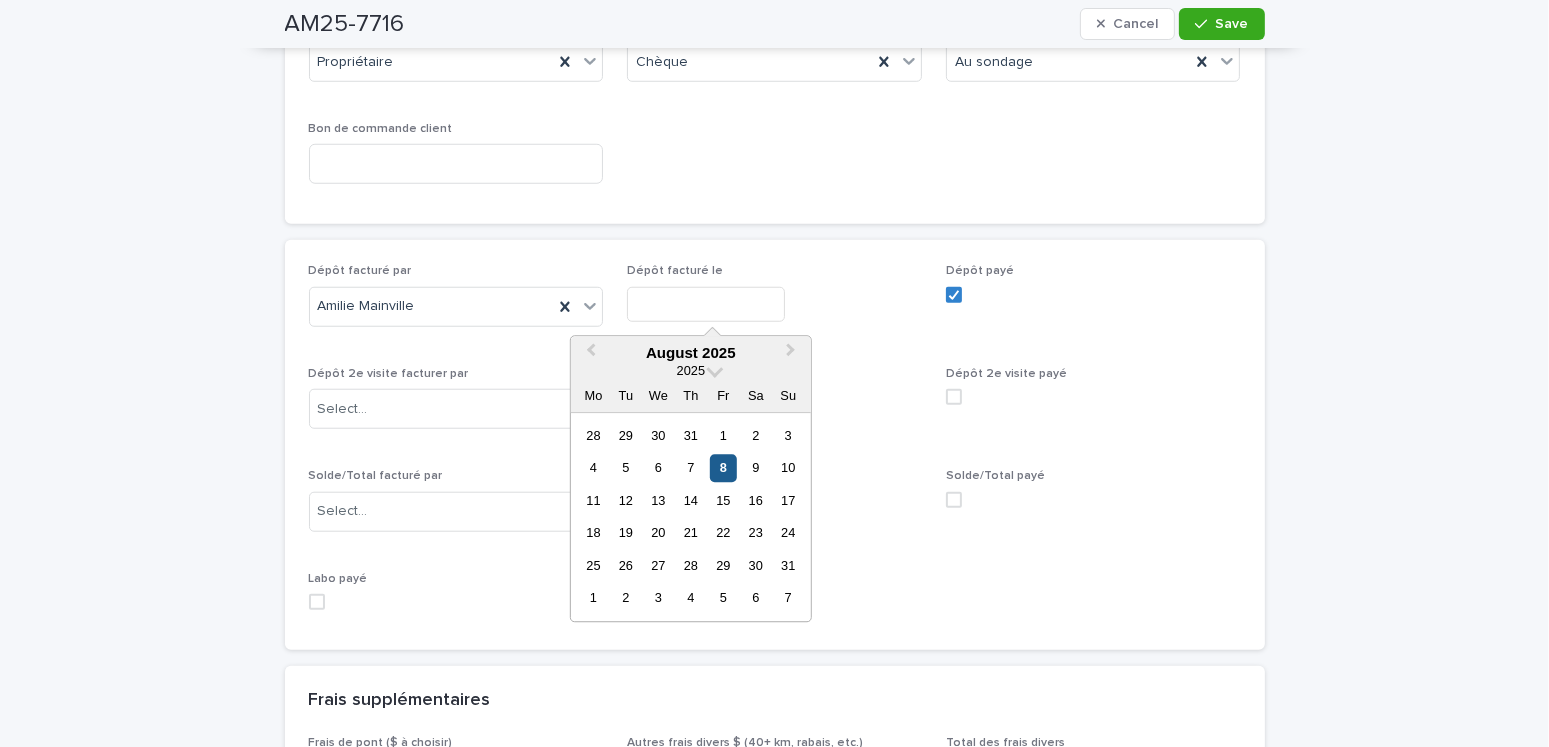 click on "8" at bounding box center (723, 468) 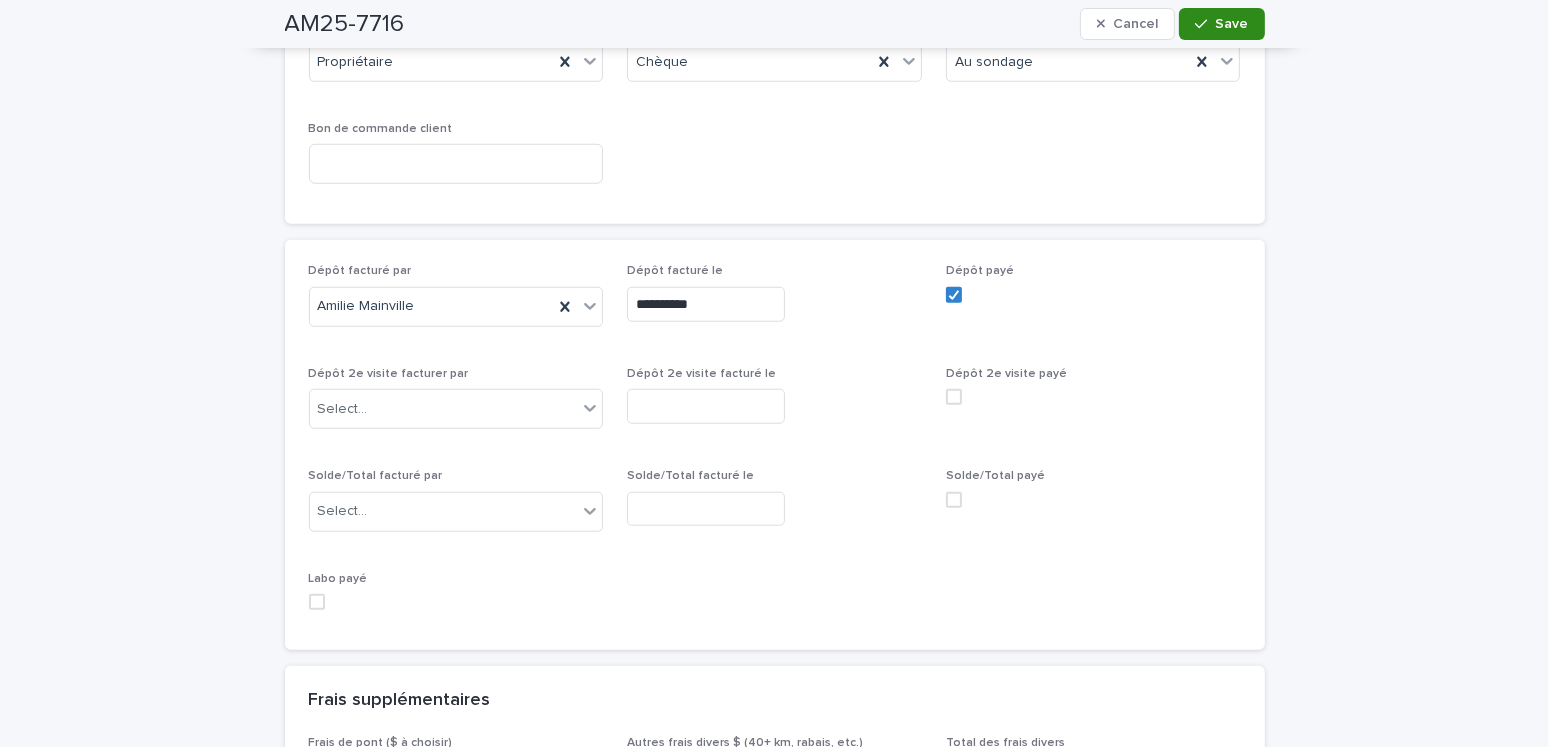 click 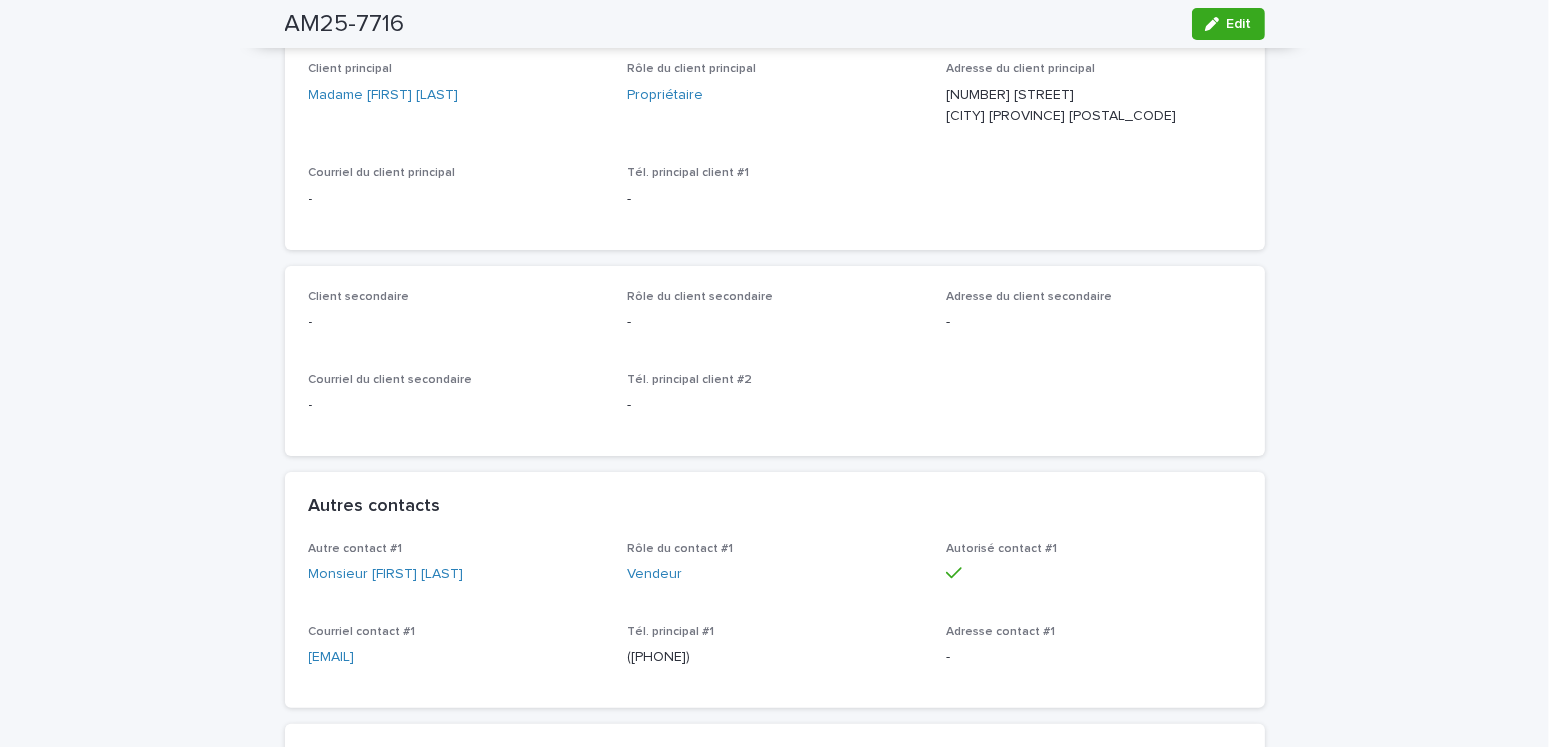 scroll, scrollTop: 600, scrollLeft: 0, axis: vertical 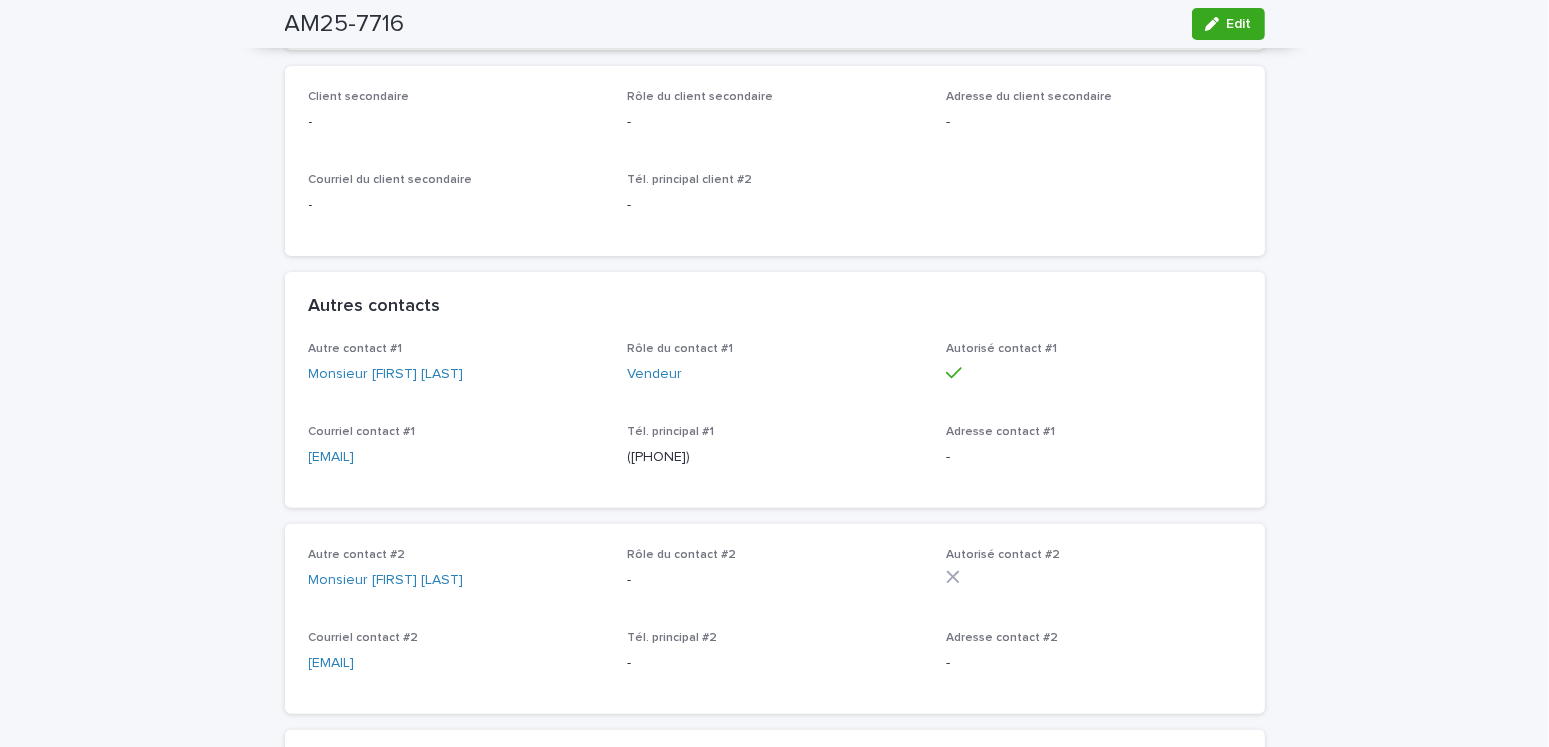 drag, startPoint x: 509, startPoint y: 465, endPoint x: 329, endPoint y: 459, distance: 180.09998 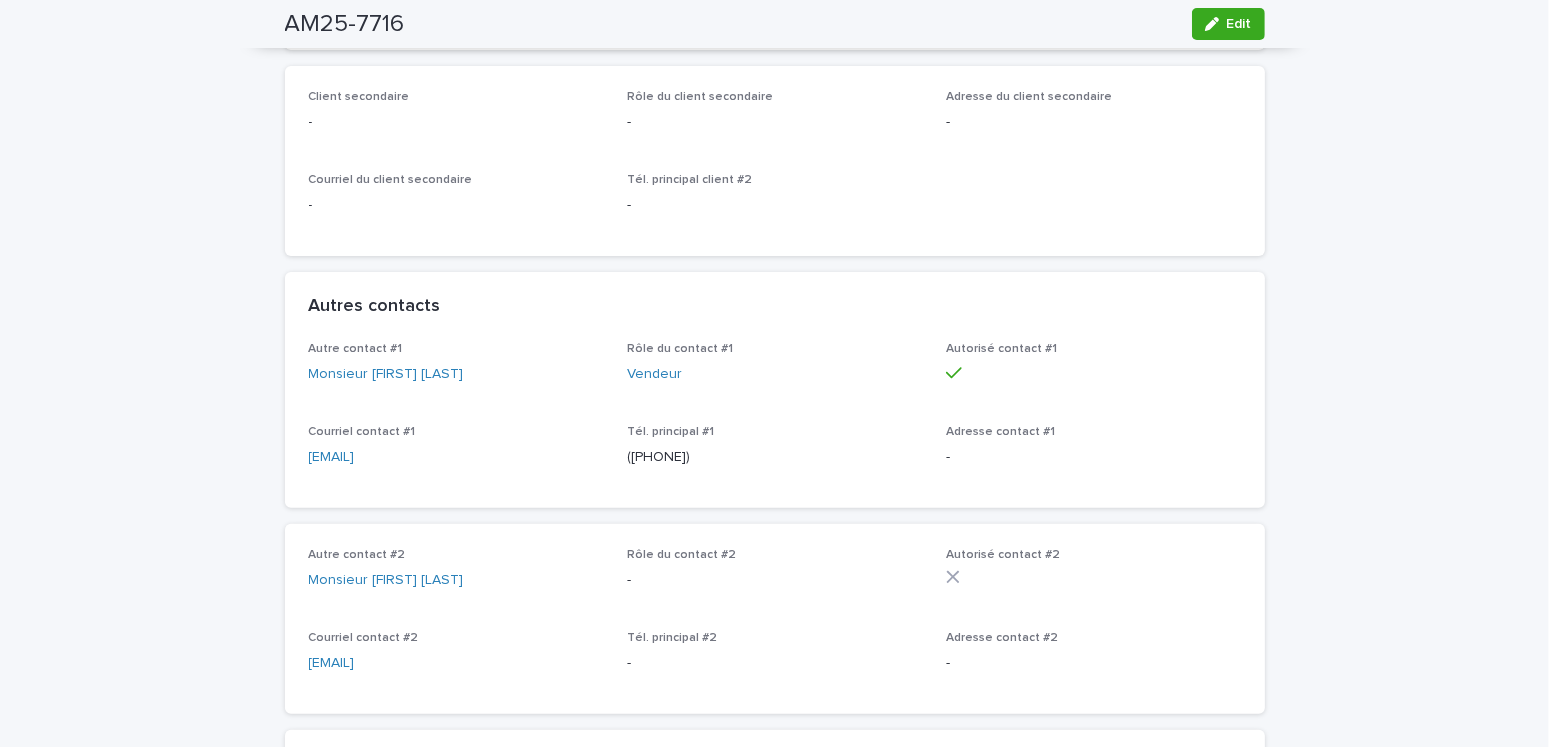 scroll, scrollTop: 0, scrollLeft: 0, axis: both 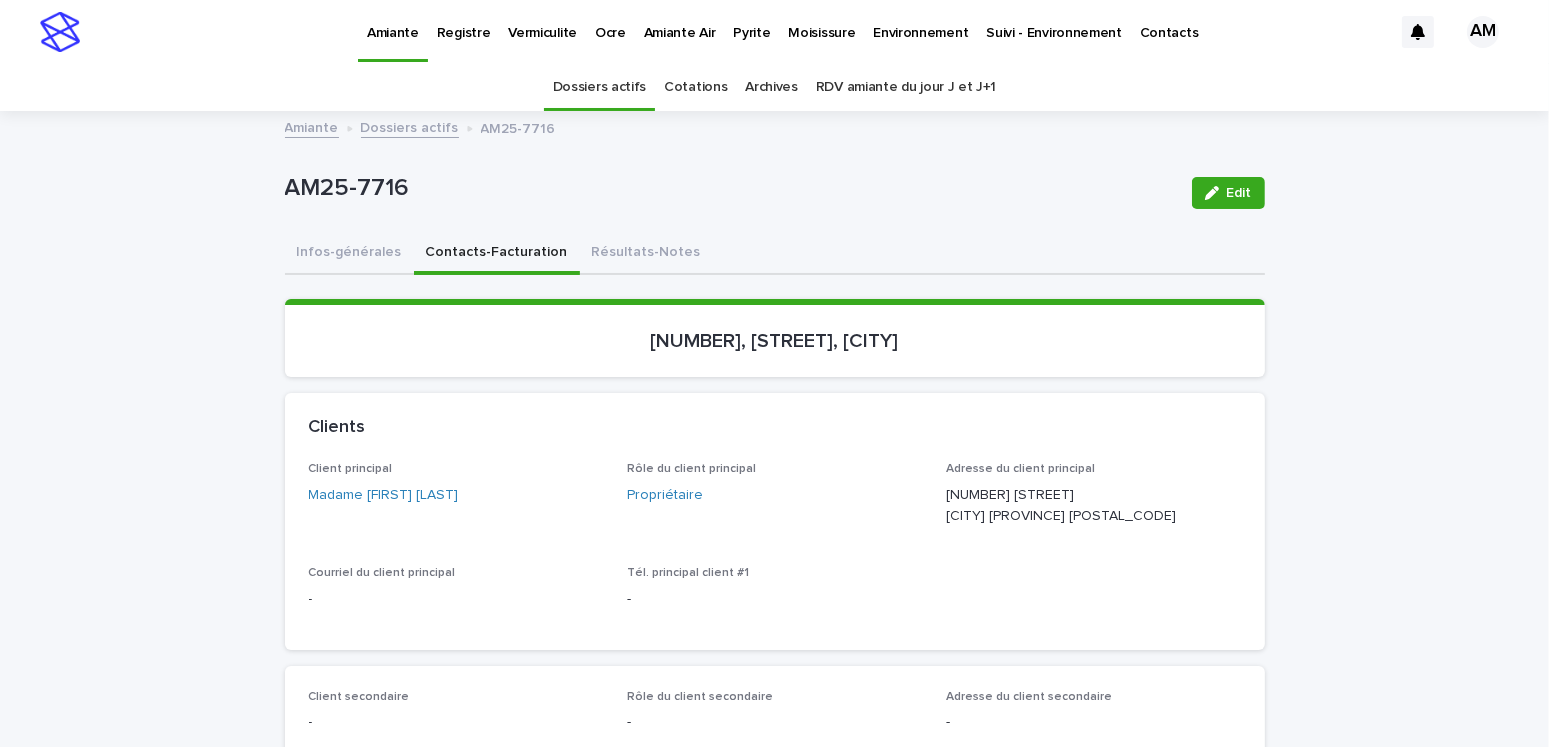 click on "Pyrite" at bounding box center (751, 21) 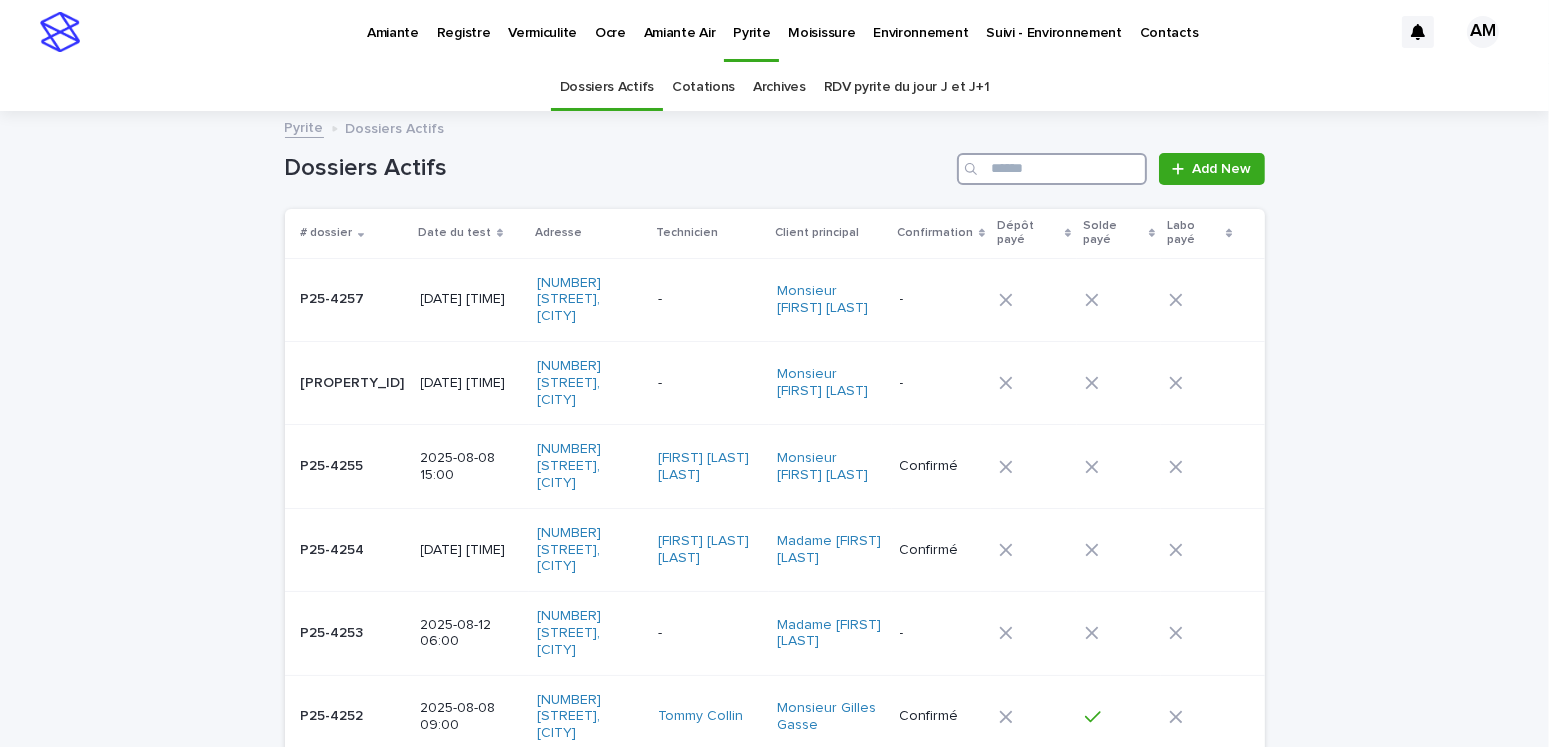 click at bounding box center [1052, 169] 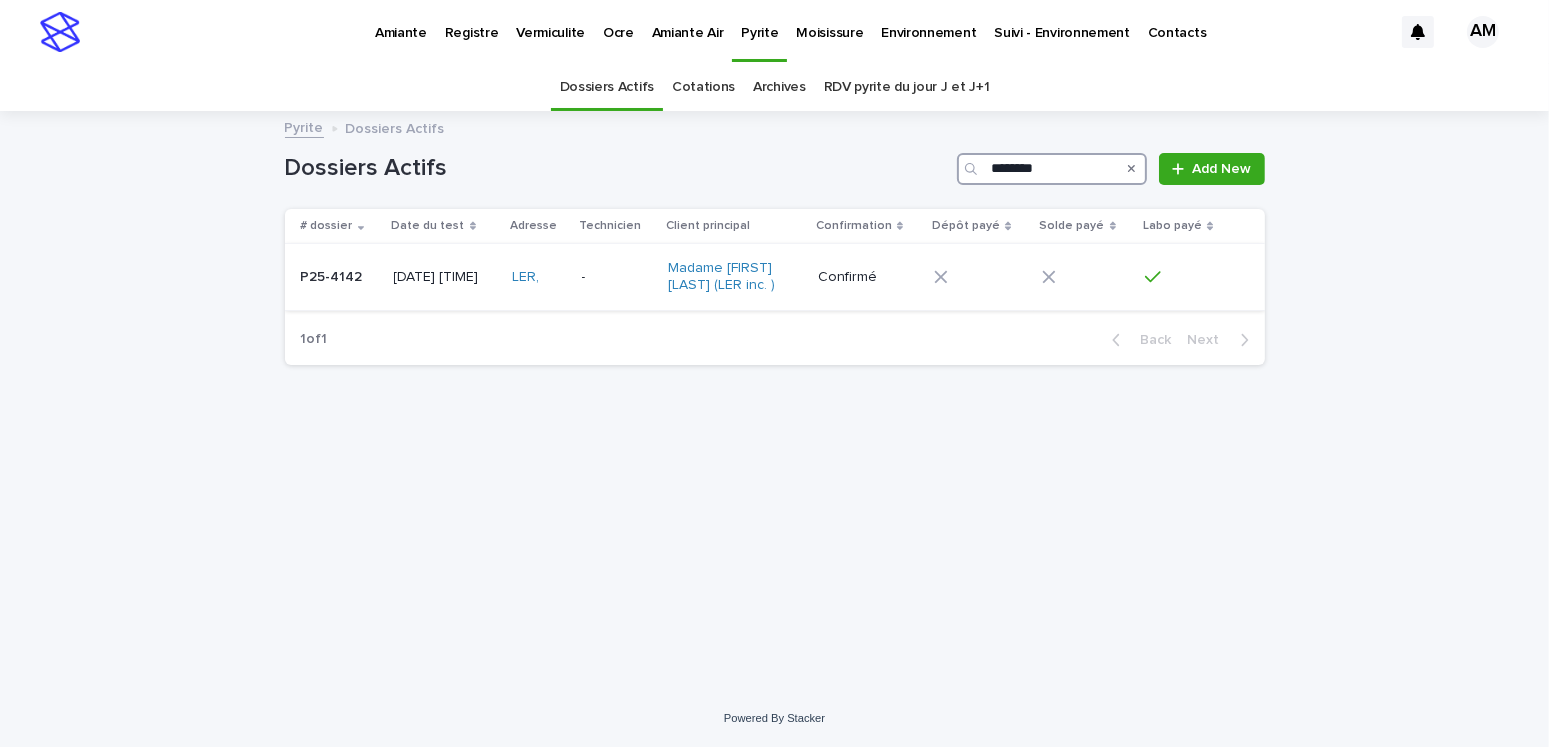 type on "********" 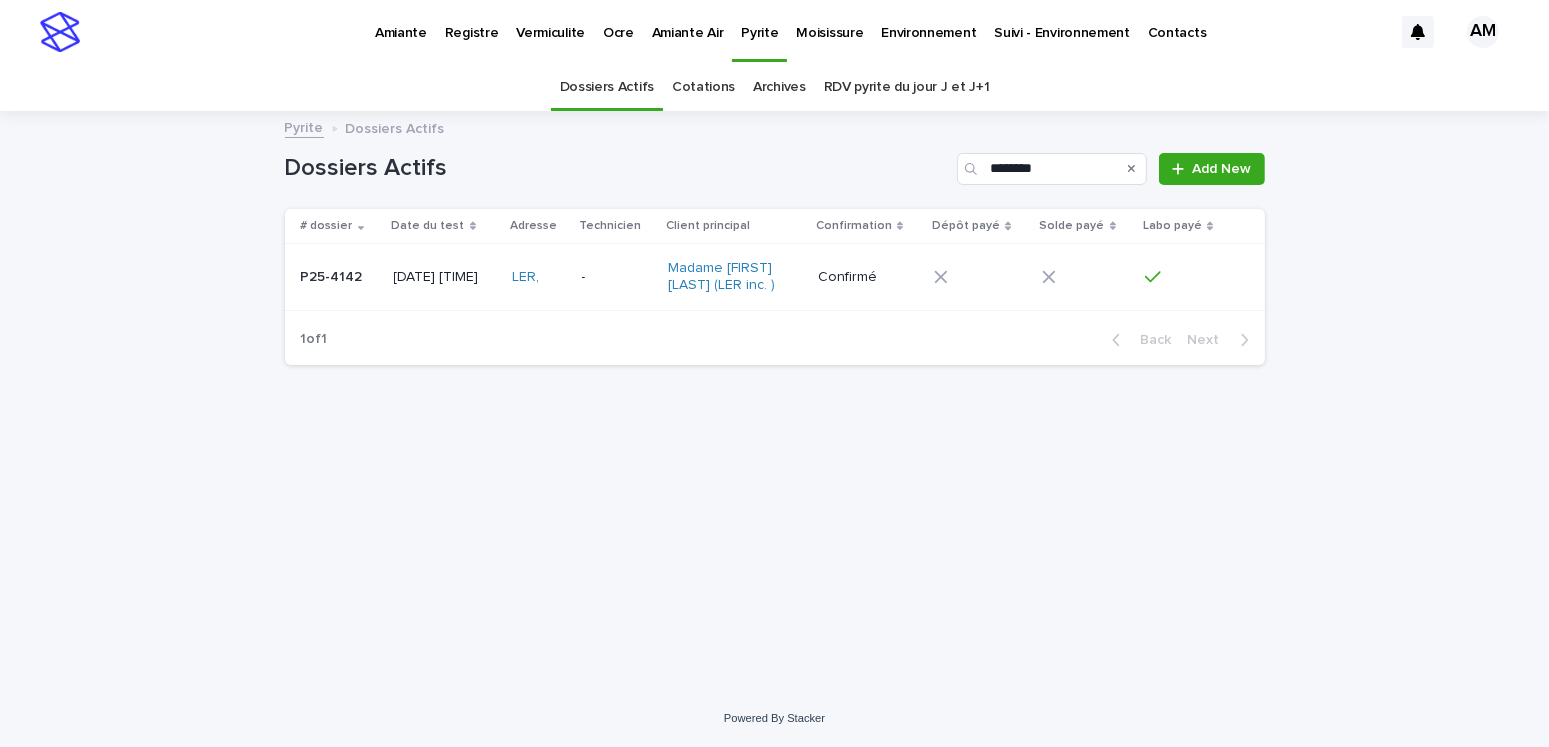 click on "[DATE] [TIME]" at bounding box center [445, 277] 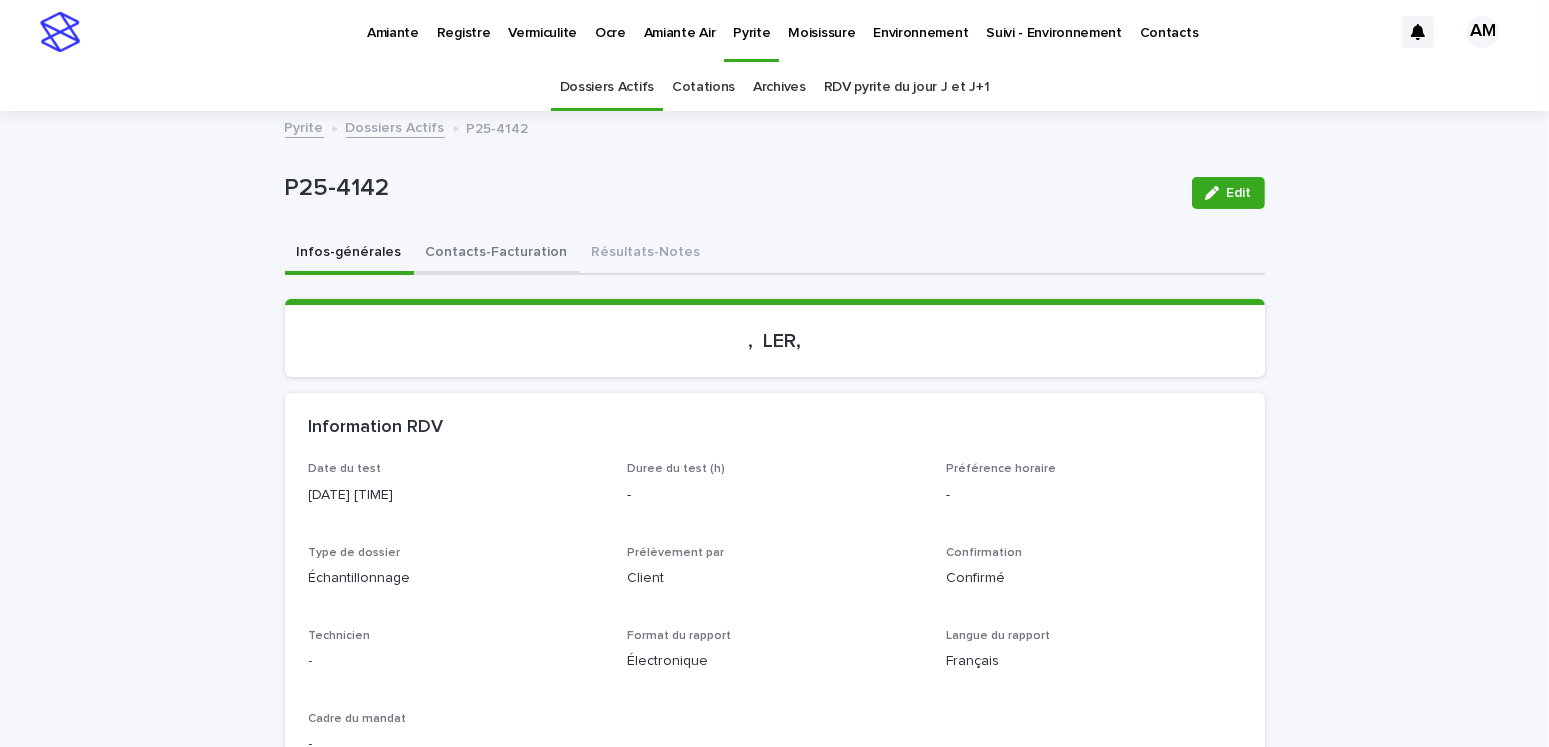click on "Contacts-Facturation" at bounding box center (497, 254) 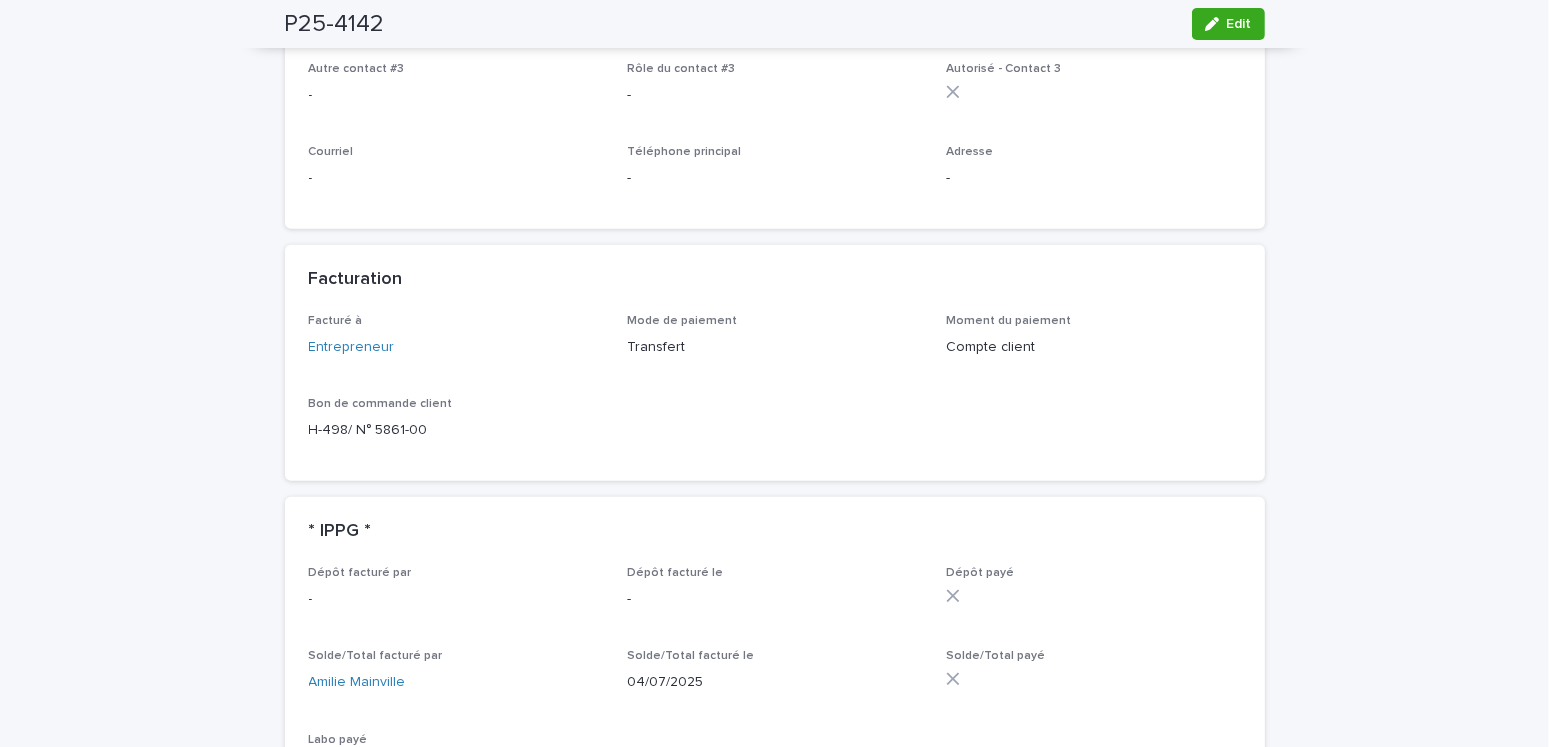 scroll, scrollTop: 1400, scrollLeft: 0, axis: vertical 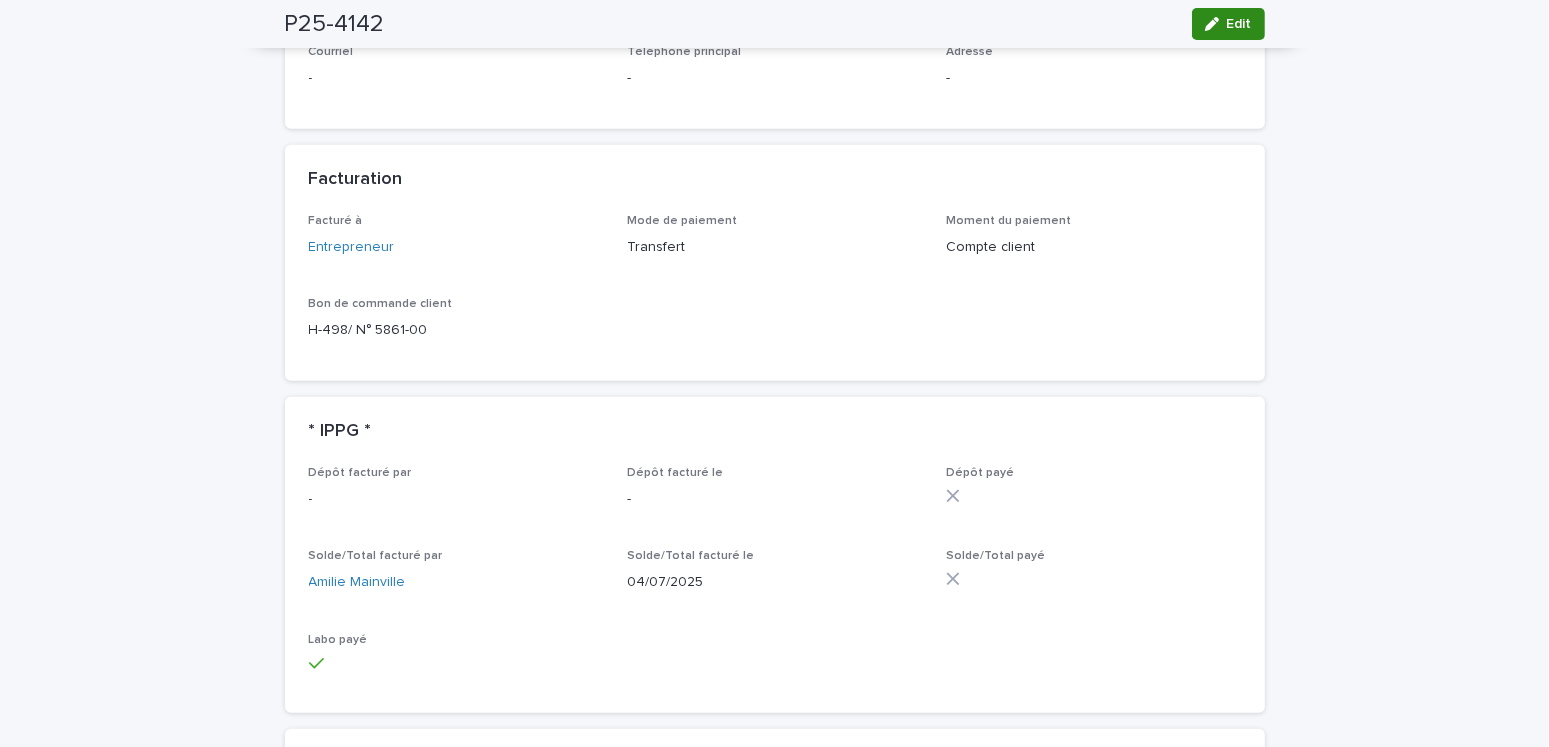click 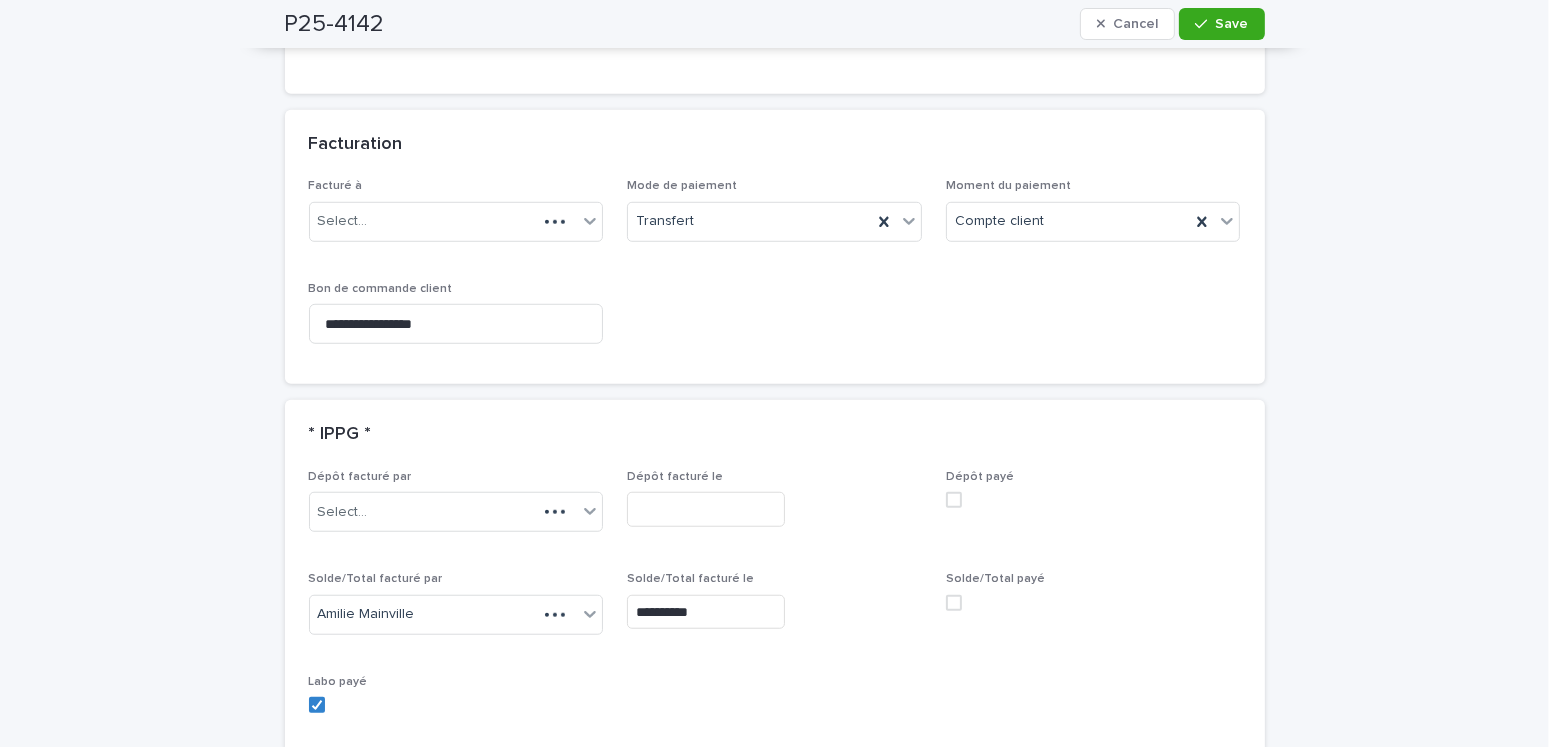 scroll, scrollTop: 1549, scrollLeft: 0, axis: vertical 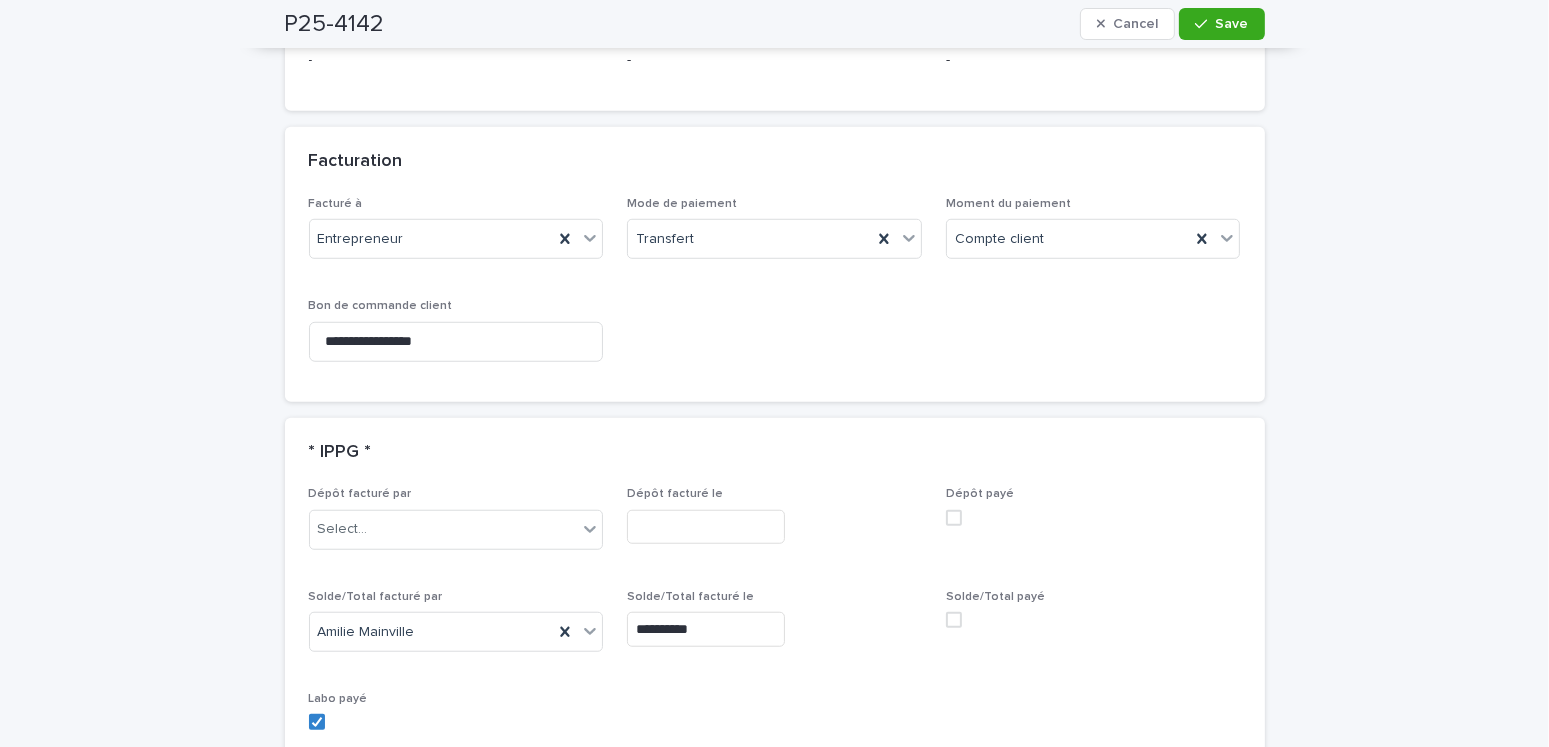 click at bounding box center (954, 620) 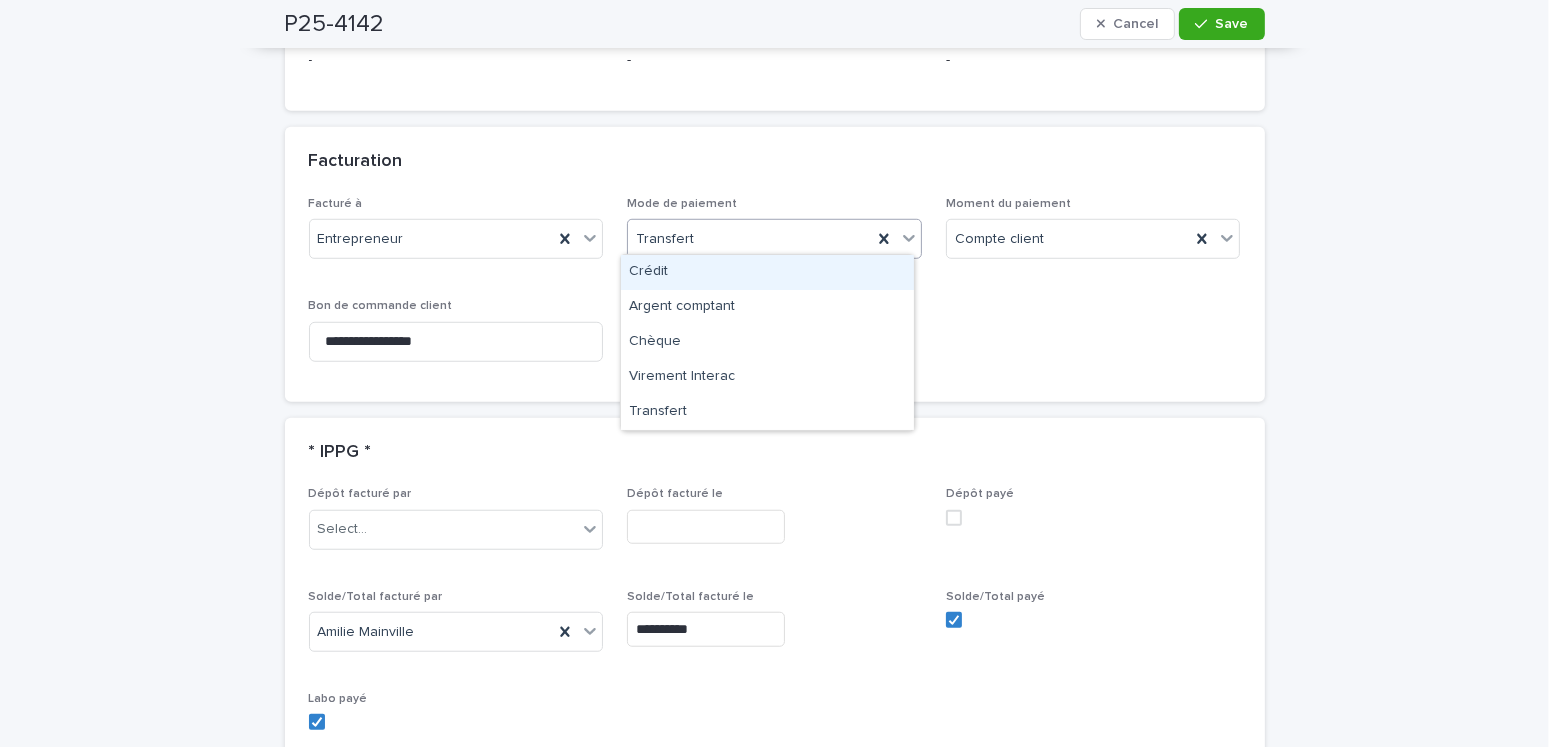 click on "Transfert" at bounding box center [750, 239] 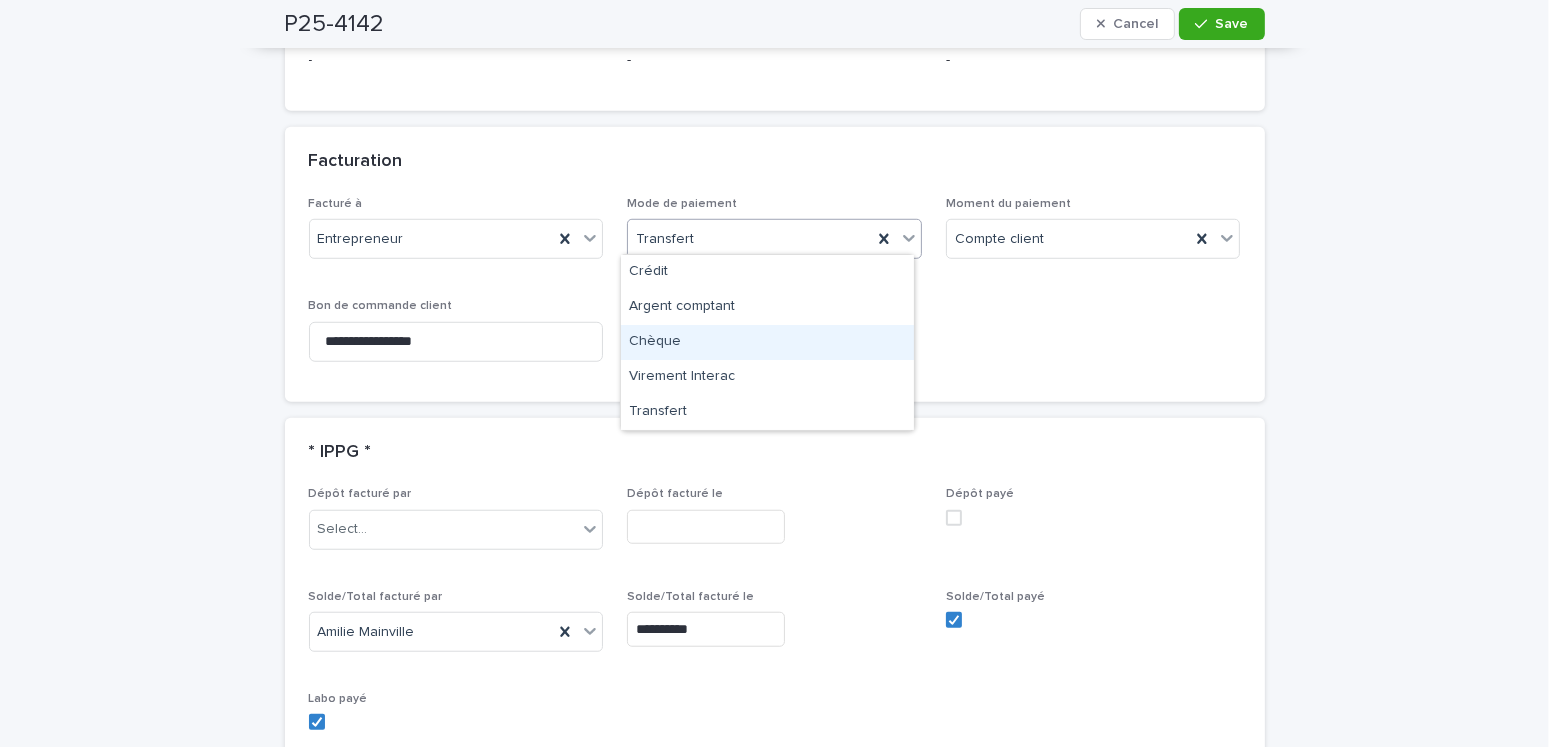 click on "Chèque" at bounding box center [767, 342] 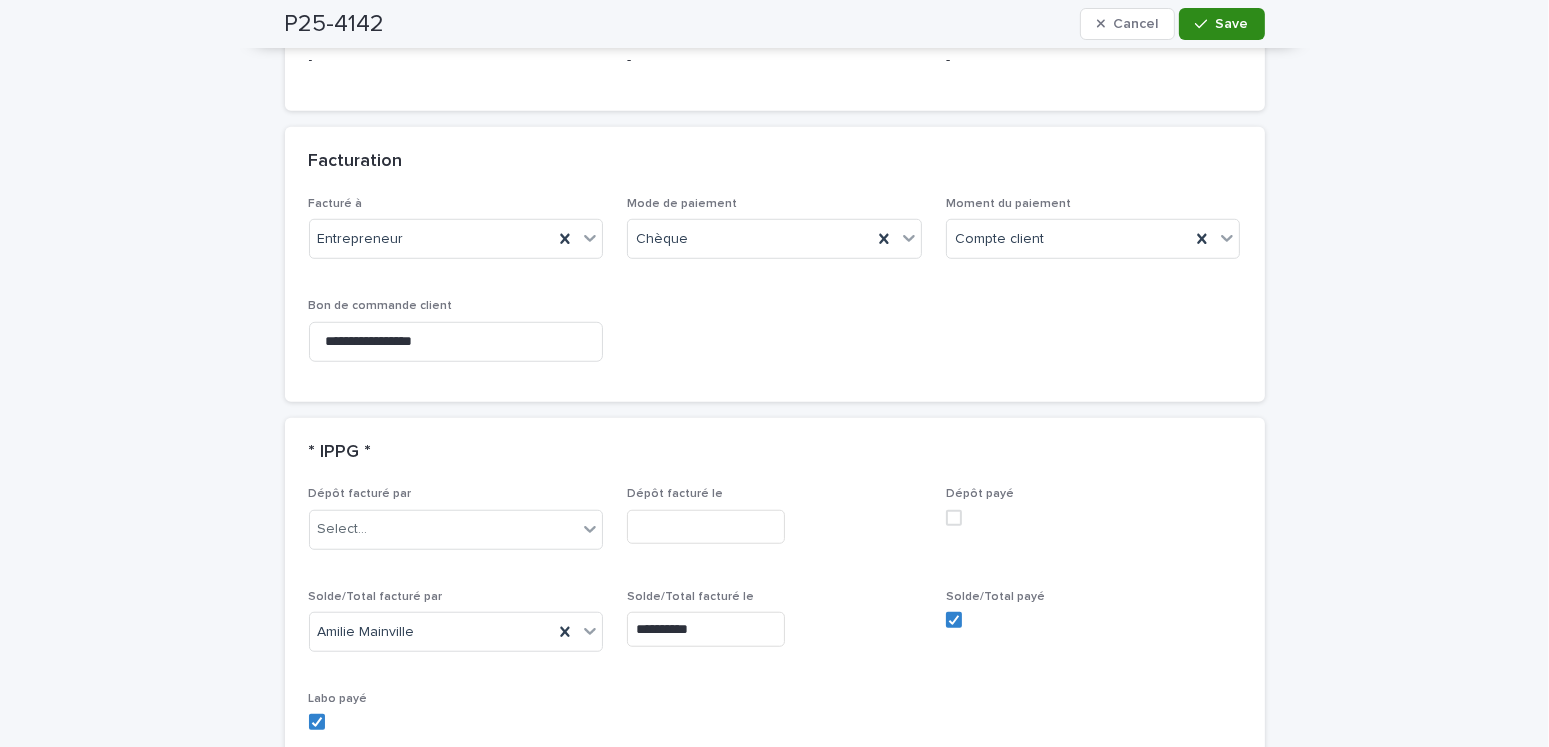 click at bounding box center [1205, 24] 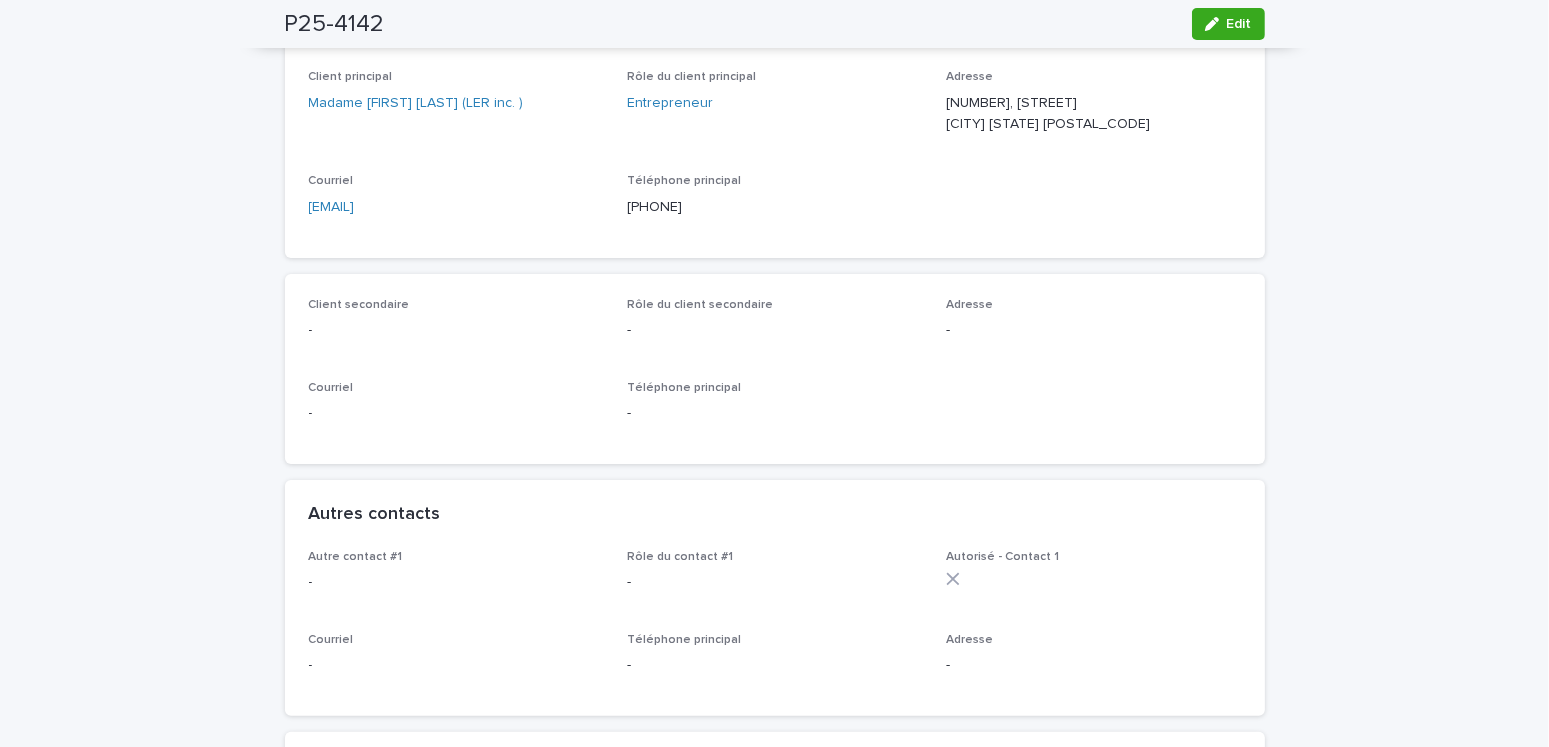 scroll, scrollTop: 0, scrollLeft: 0, axis: both 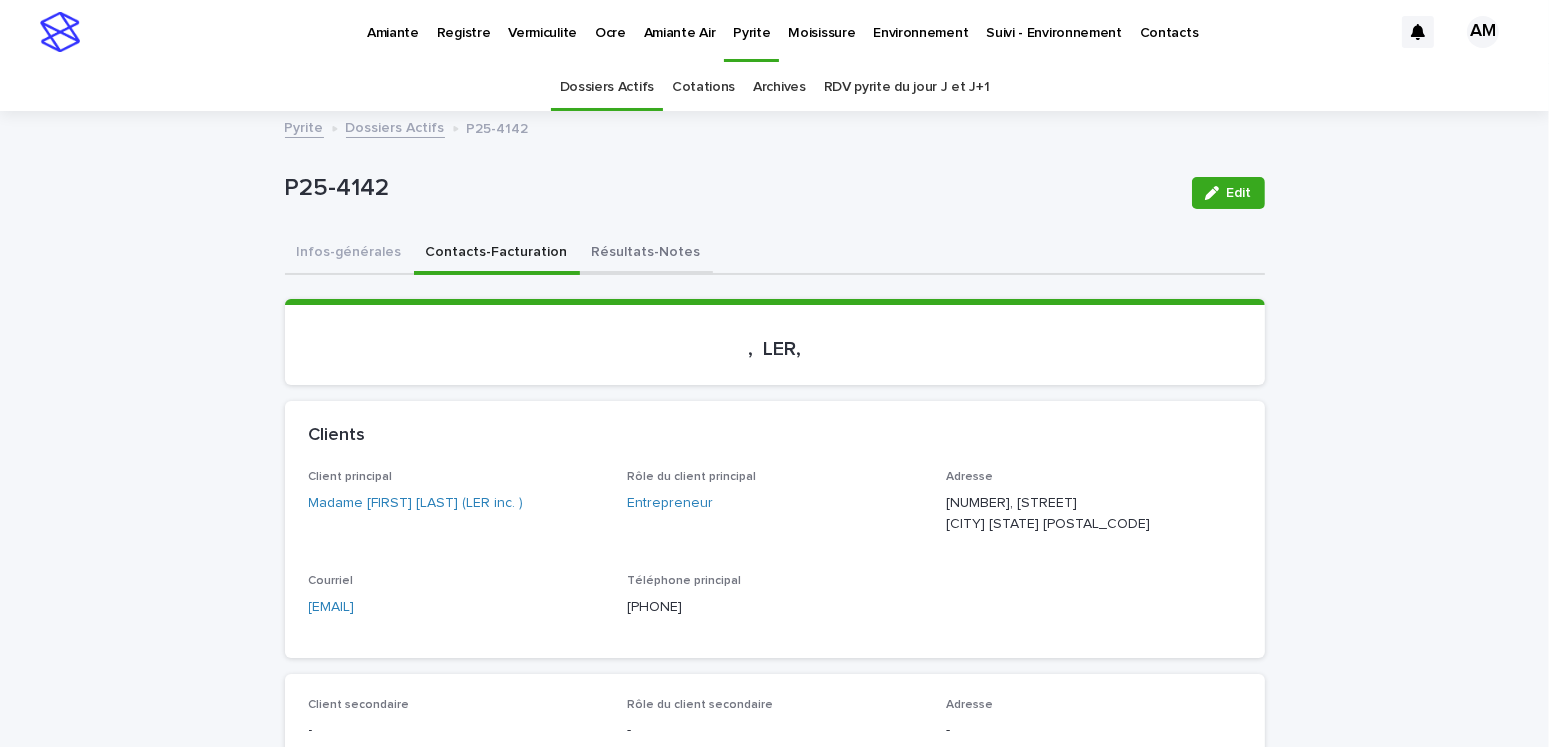 click on "Résultats-Notes" at bounding box center [646, 254] 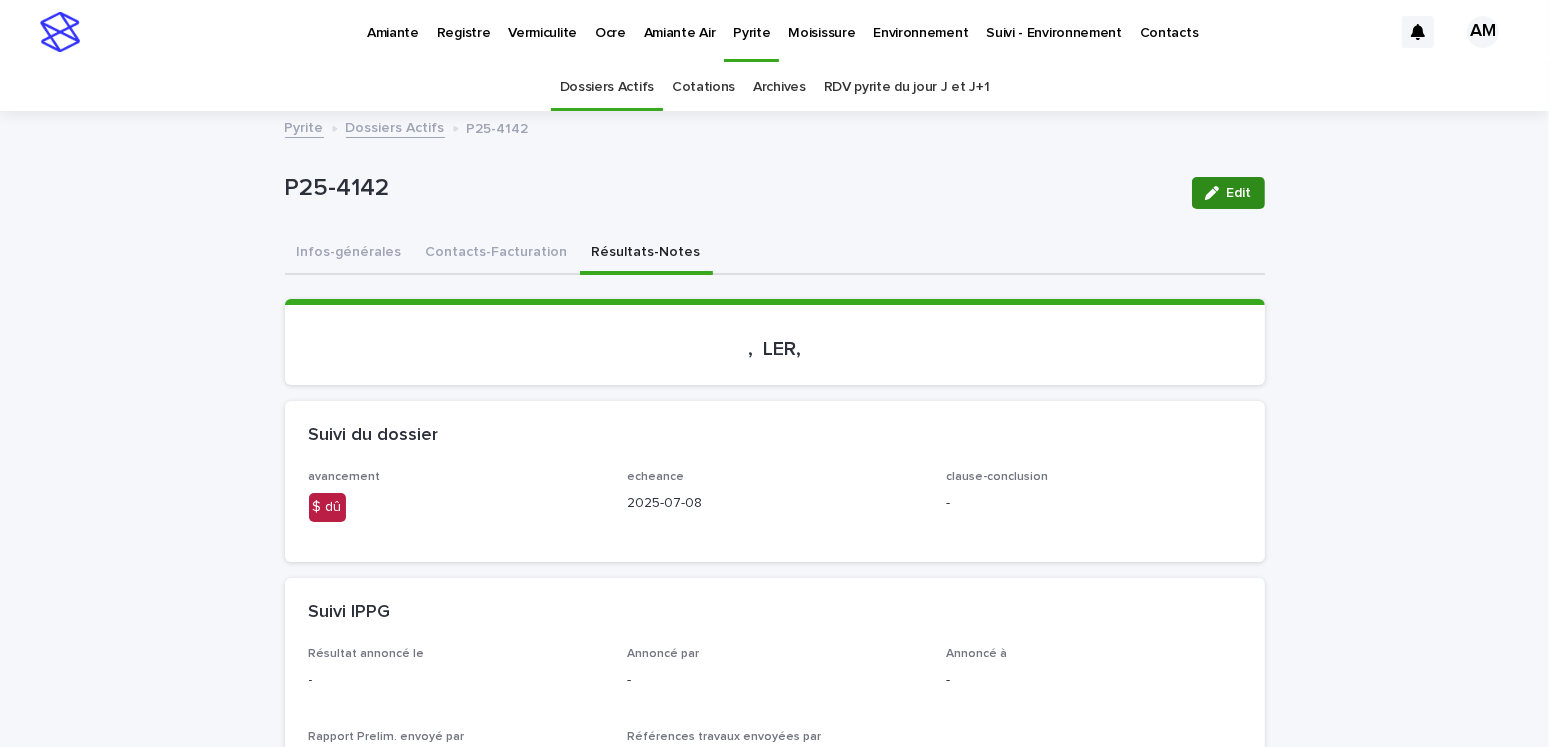click on "Edit" at bounding box center [1239, 193] 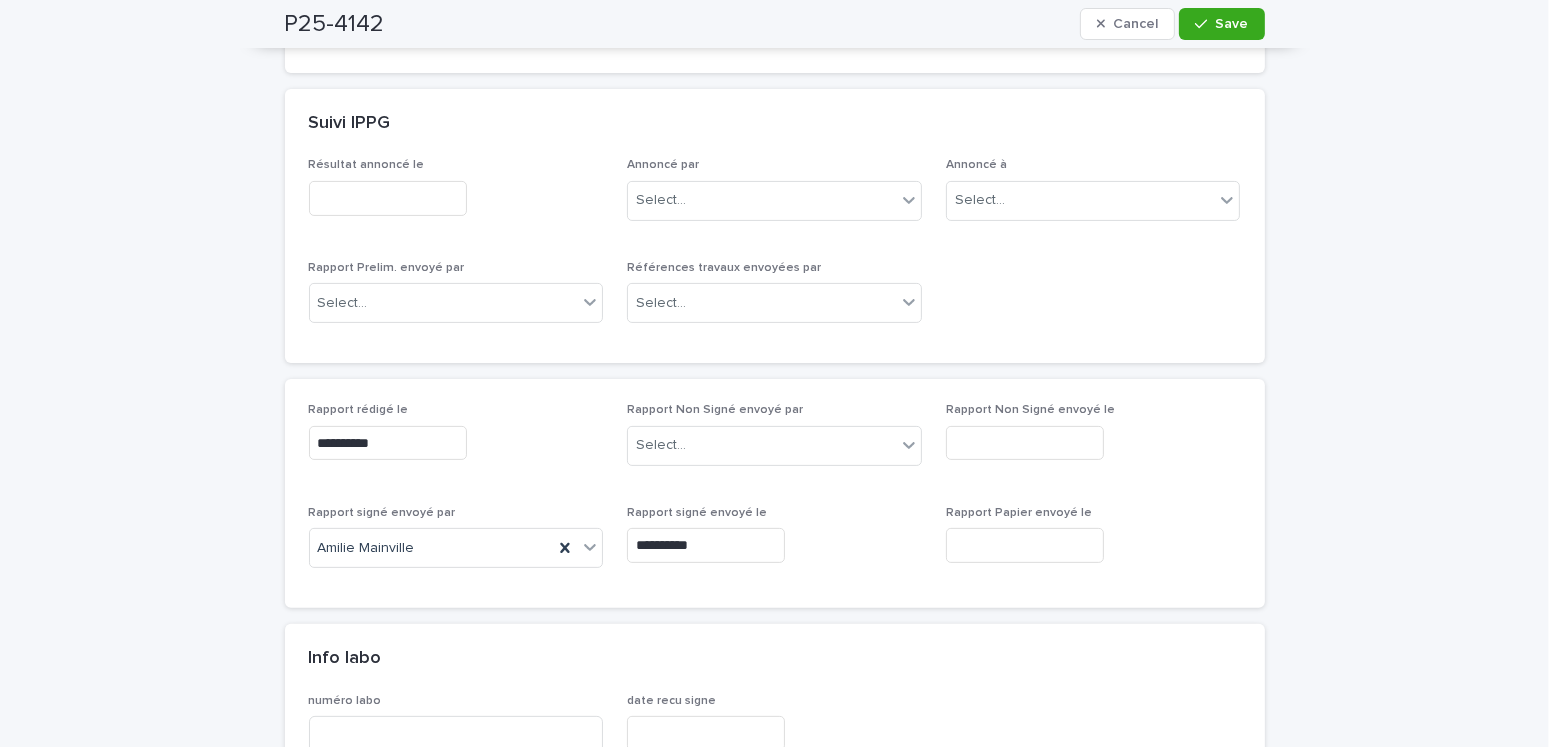 scroll, scrollTop: 200, scrollLeft: 0, axis: vertical 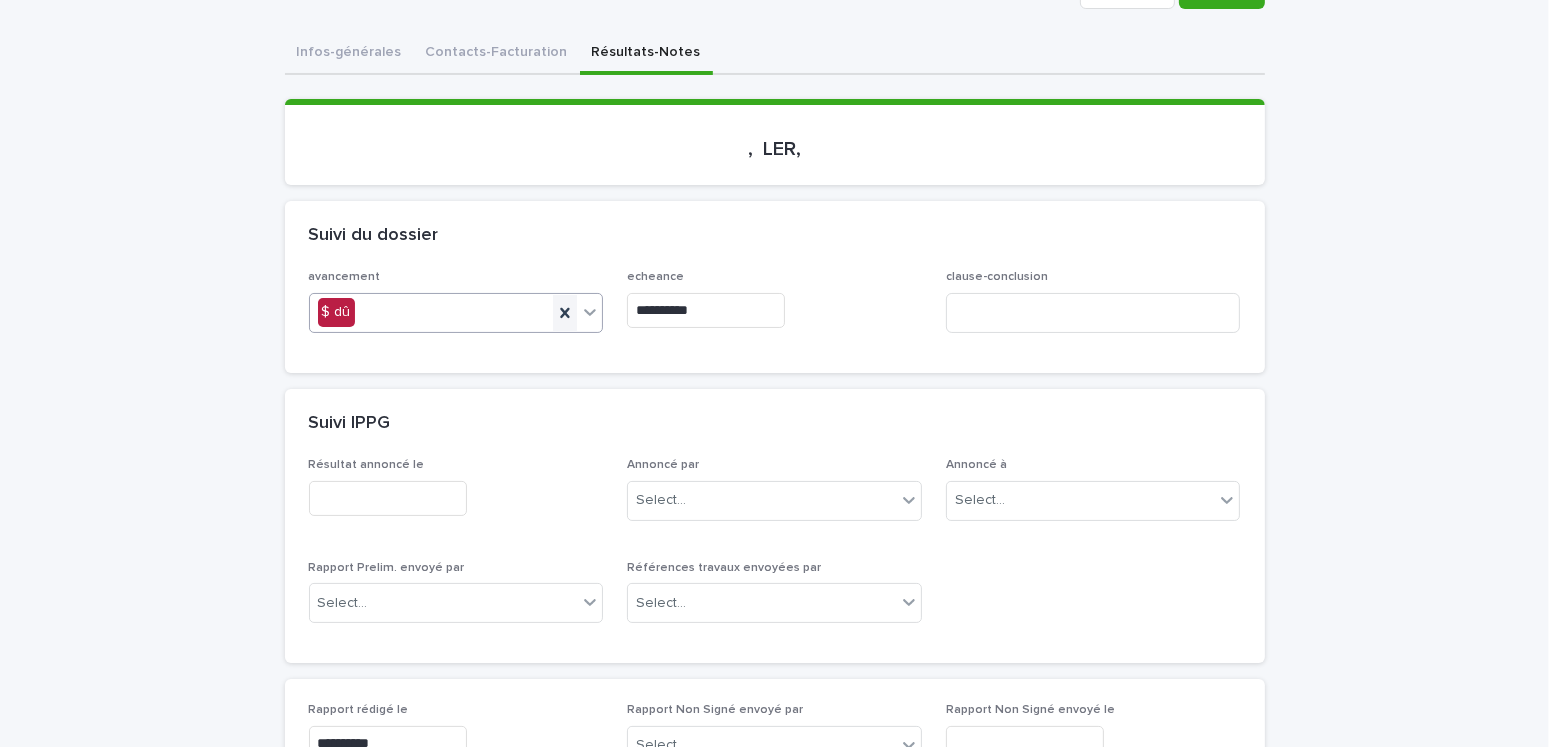 click 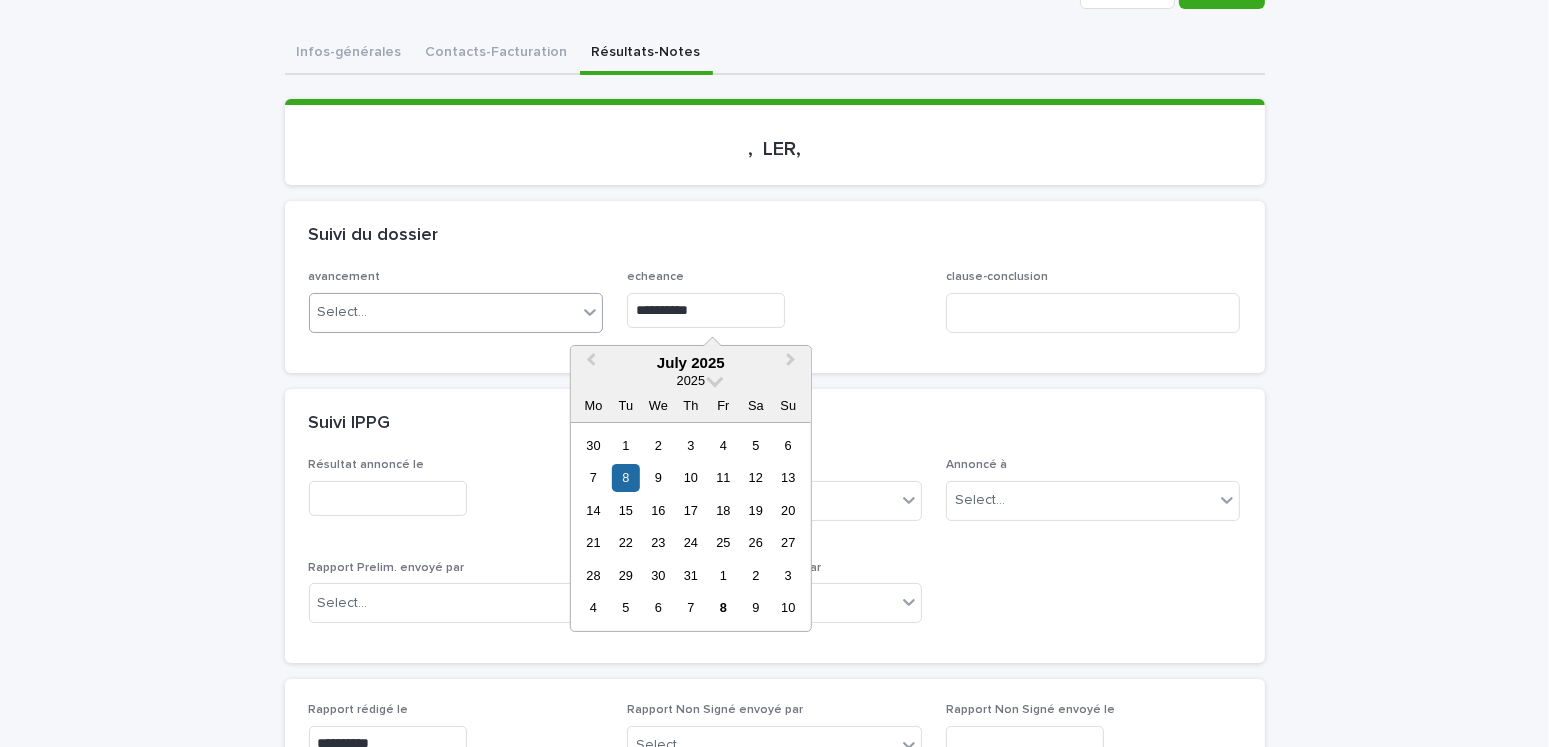 drag, startPoint x: 712, startPoint y: 305, endPoint x: 581, endPoint y: 309, distance: 131.06105 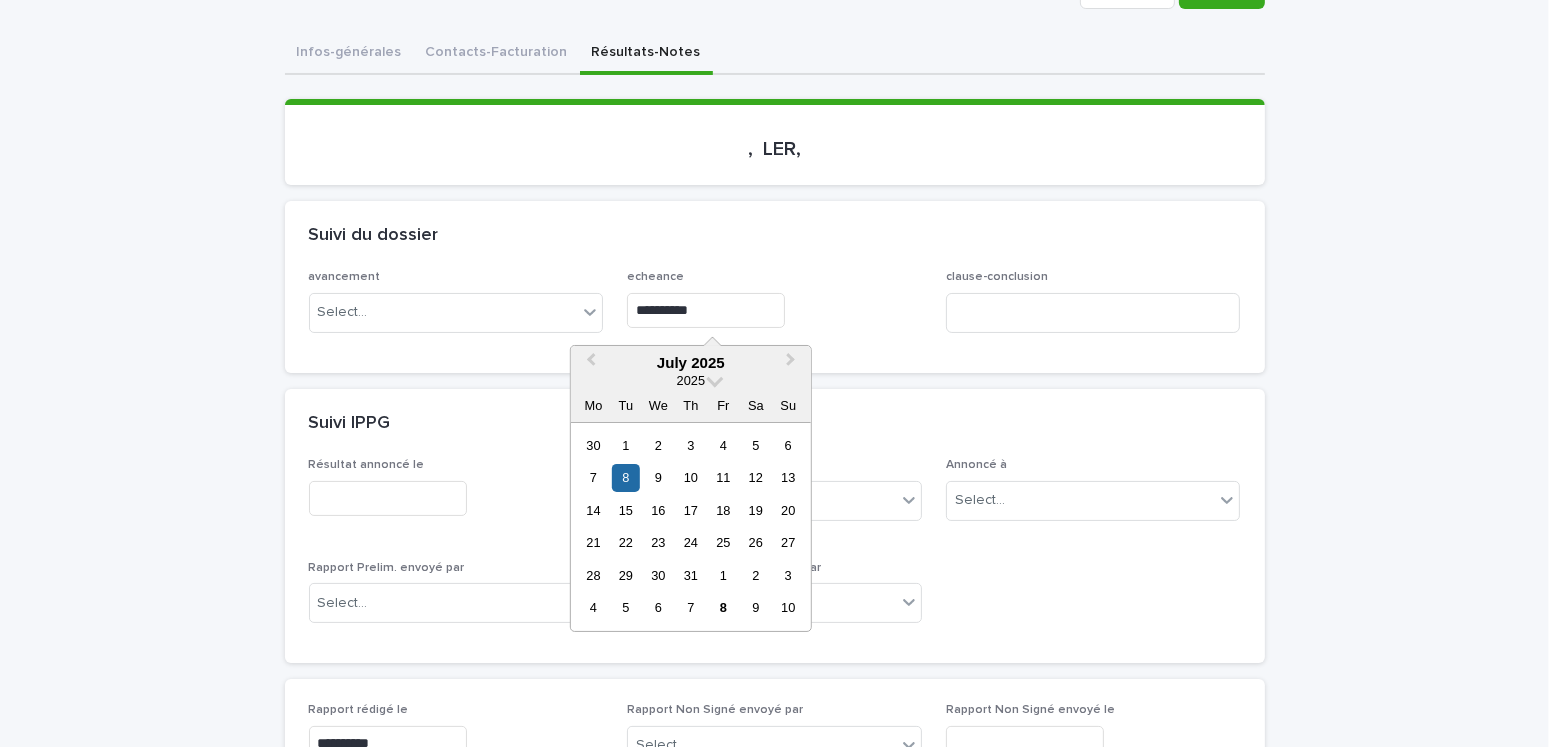 type 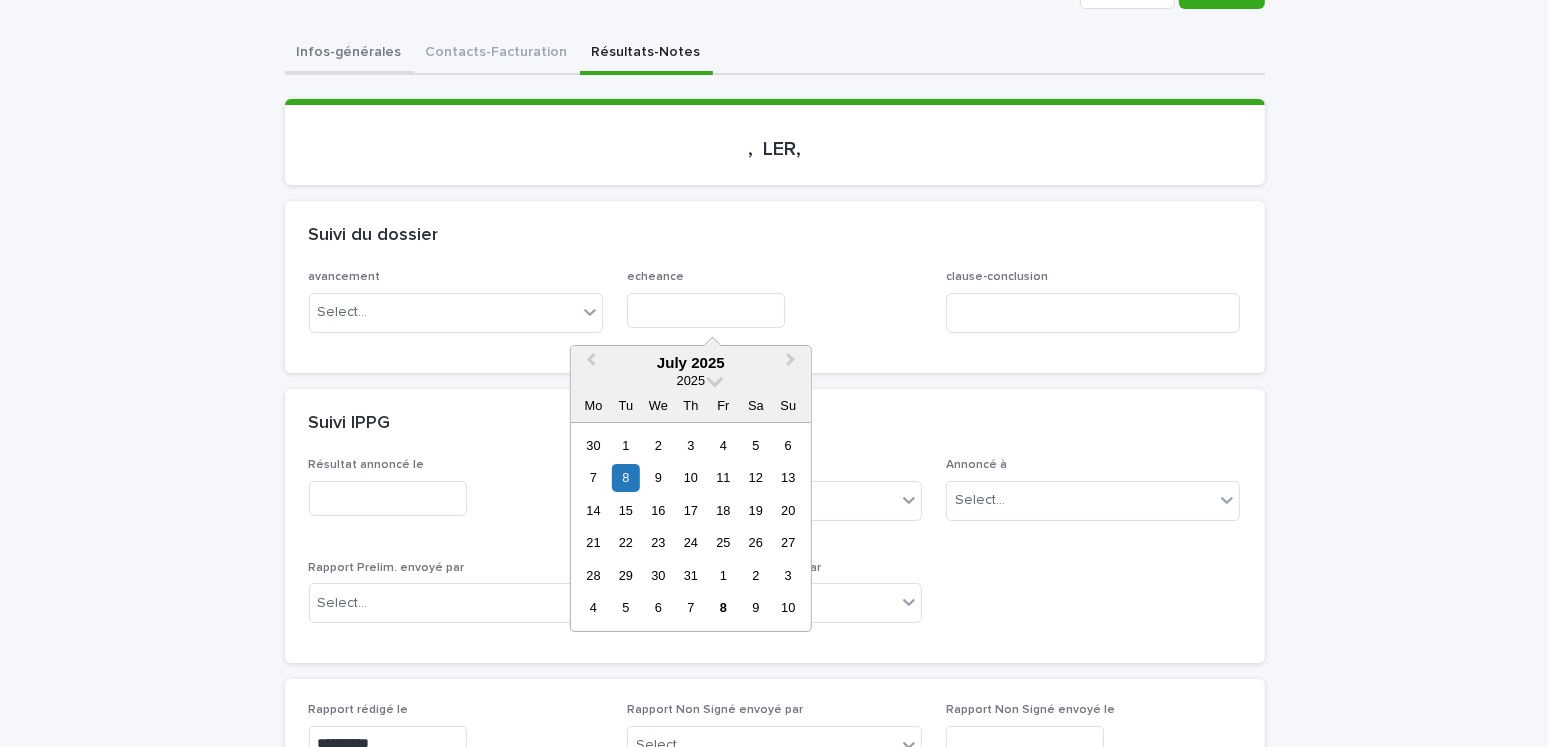 click on "Infos-générales" at bounding box center (349, 54) 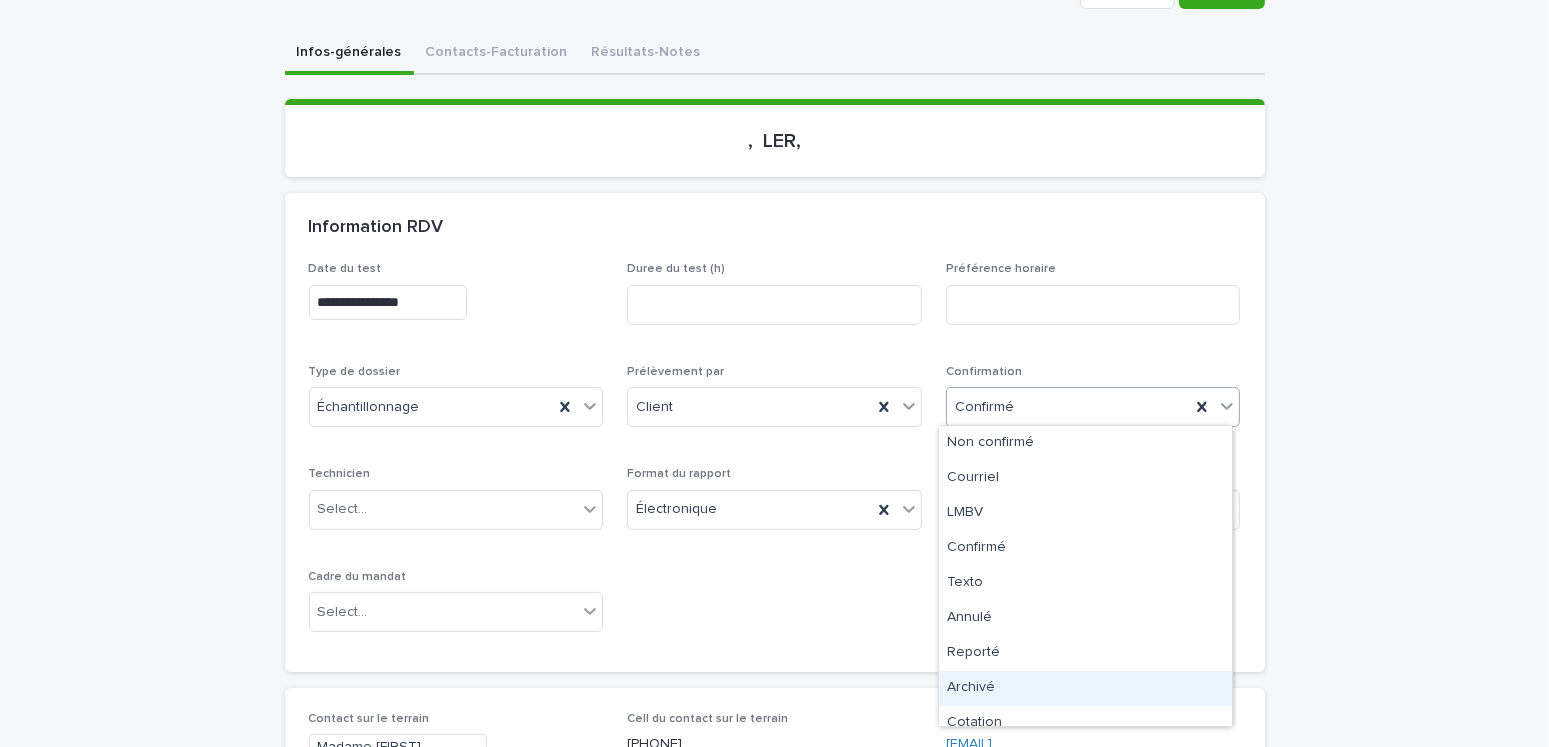click on "Archivé" at bounding box center (1085, 688) 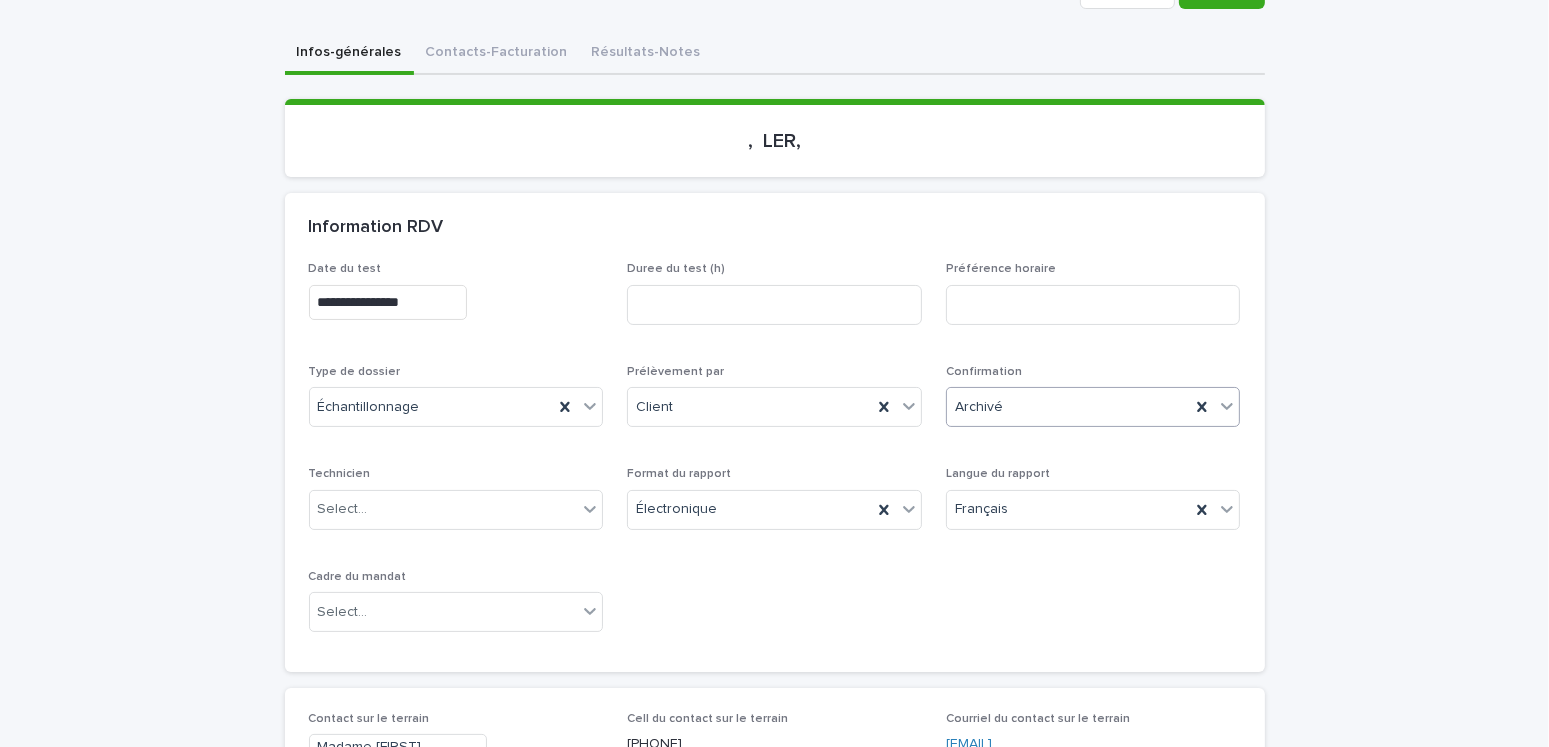 scroll, scrollTop: 0, scrollLeft: 0, axis: both 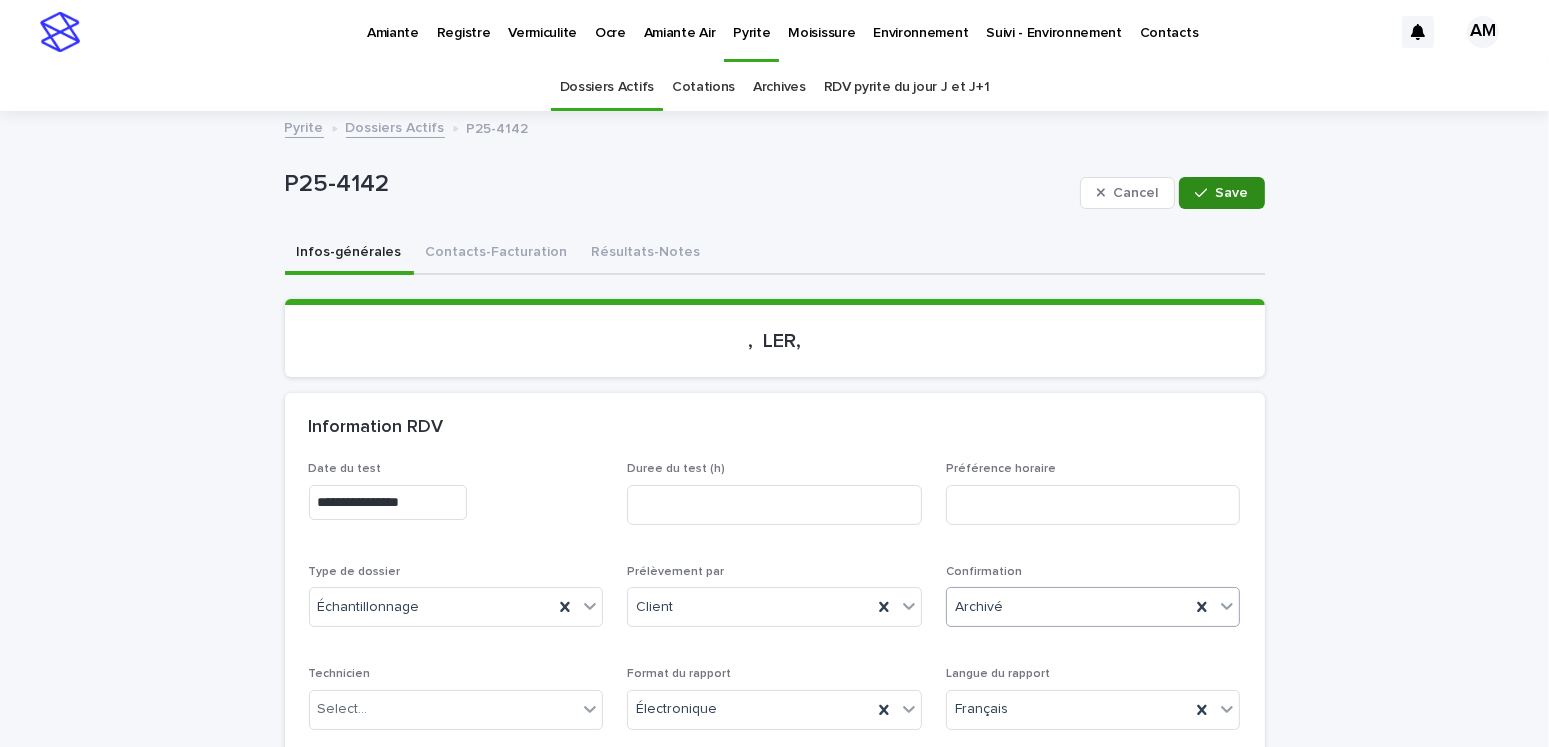 click on "Save" at bounding box center [1232, 193] 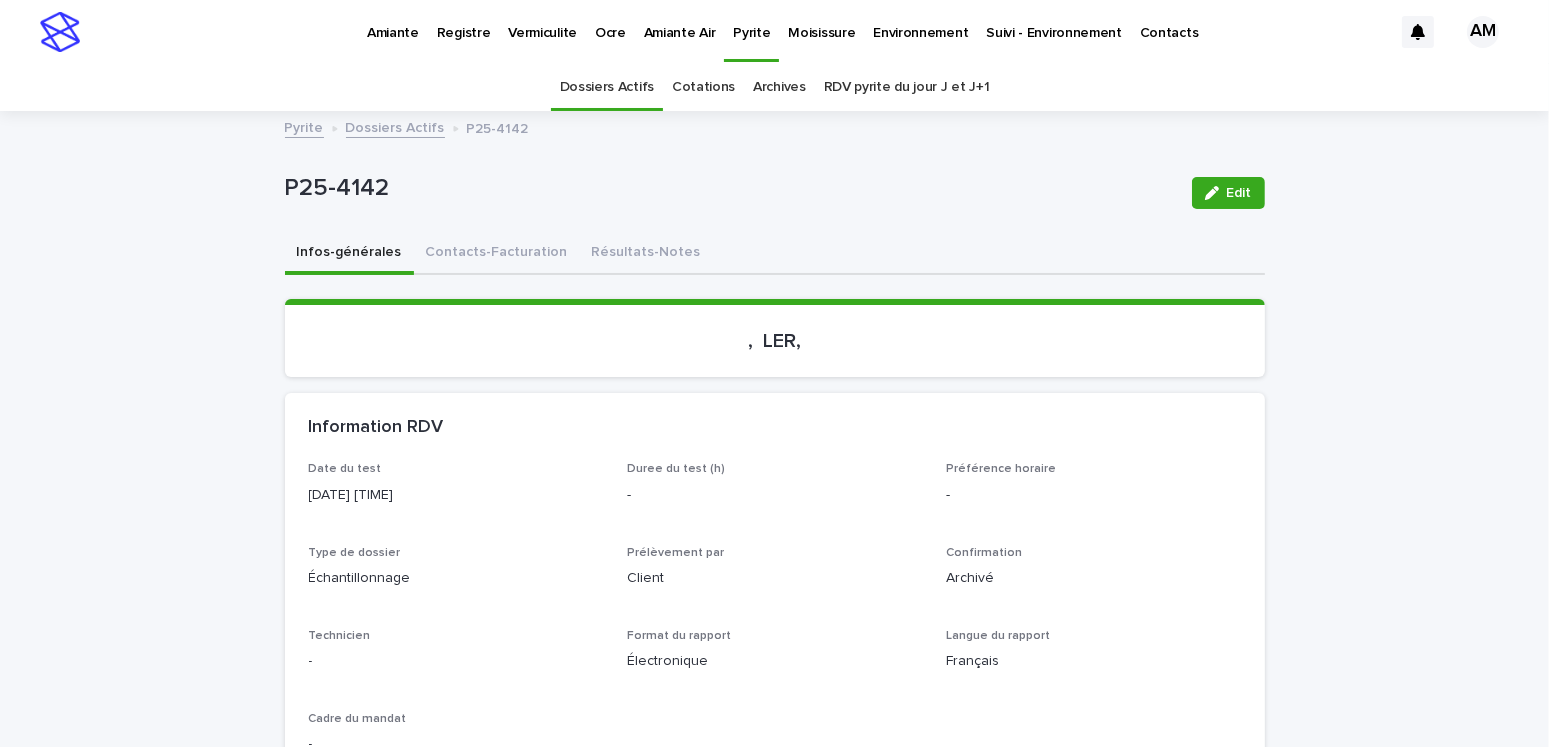 click on "Dossiers Actifs" at bounding box center [395, 126] 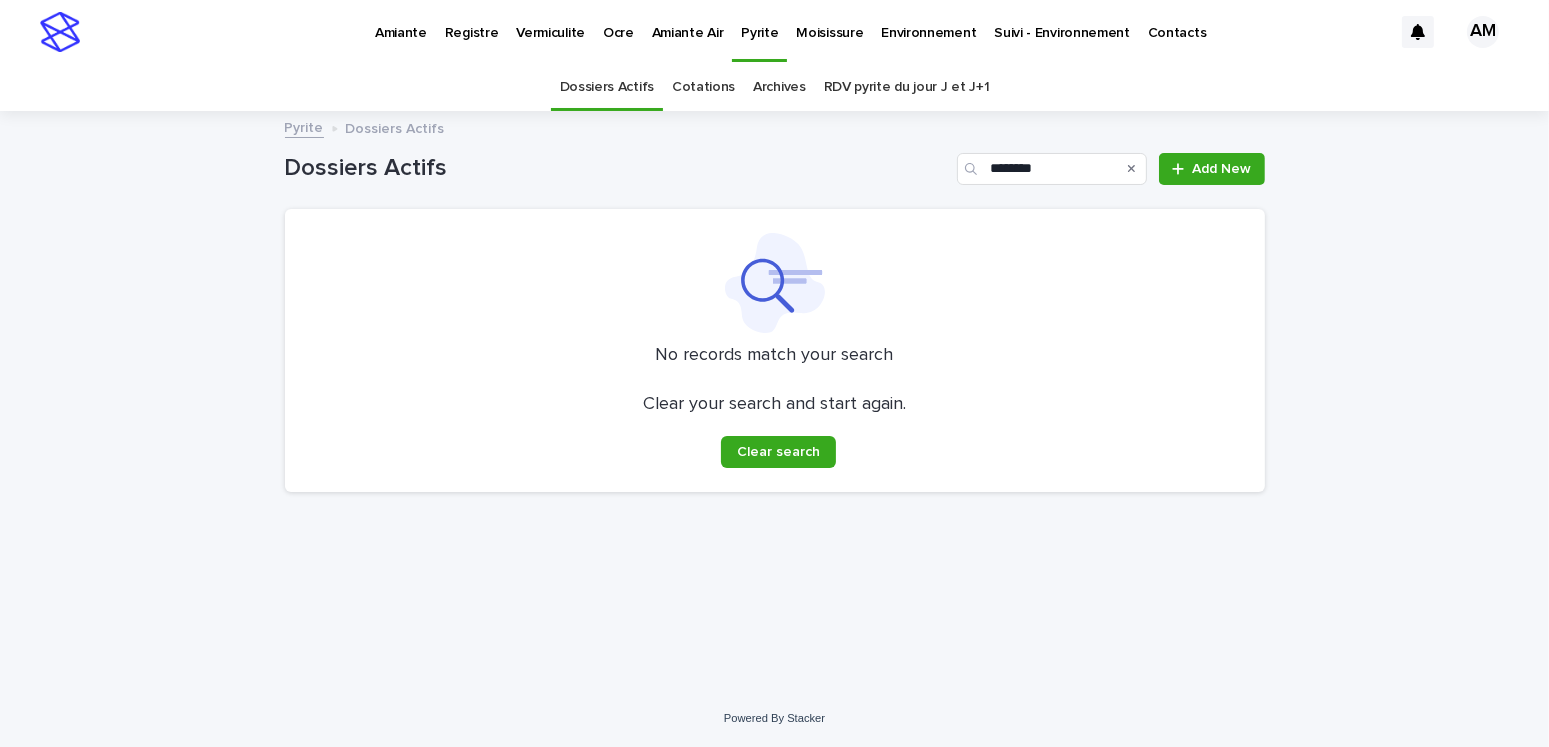 click on "Pyrite" at bounding box center [304, 126] 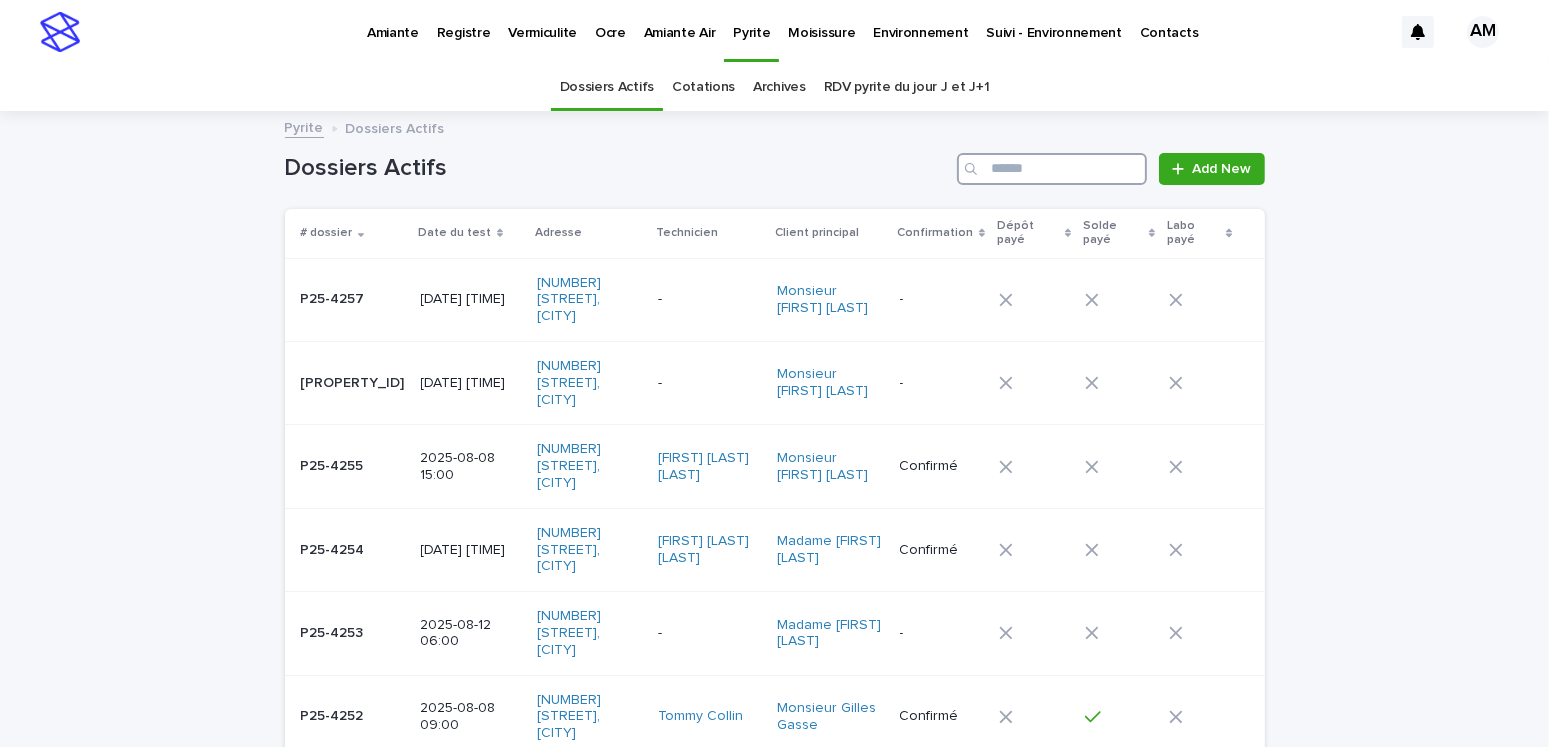 click at bounding box center (1052, 169) 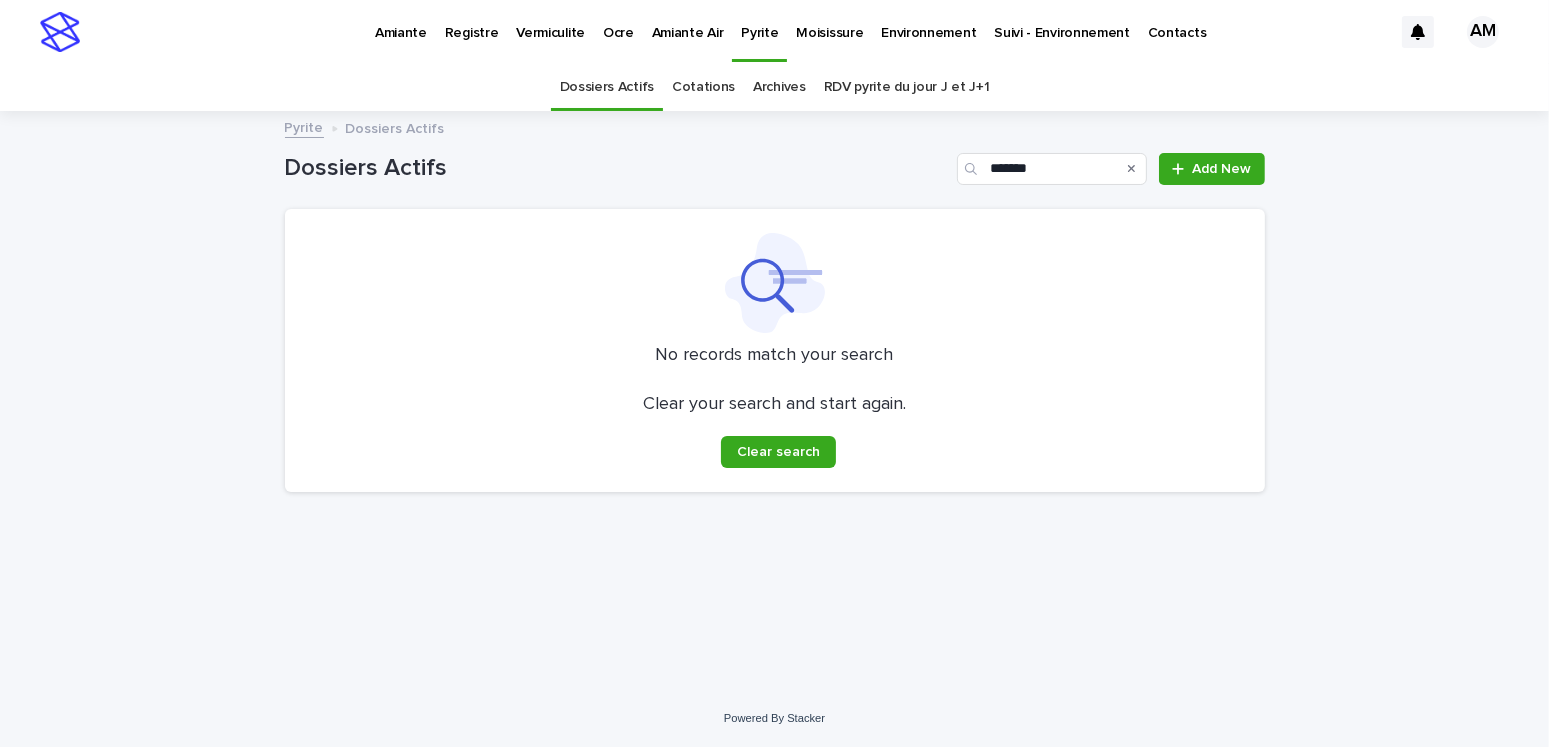 click on "Loading... Saving… Loading... Saving… Dossiers Actifs ******* Add New No records match your search Clear your search and start again. Clear search" at bounding box center (774, 401) 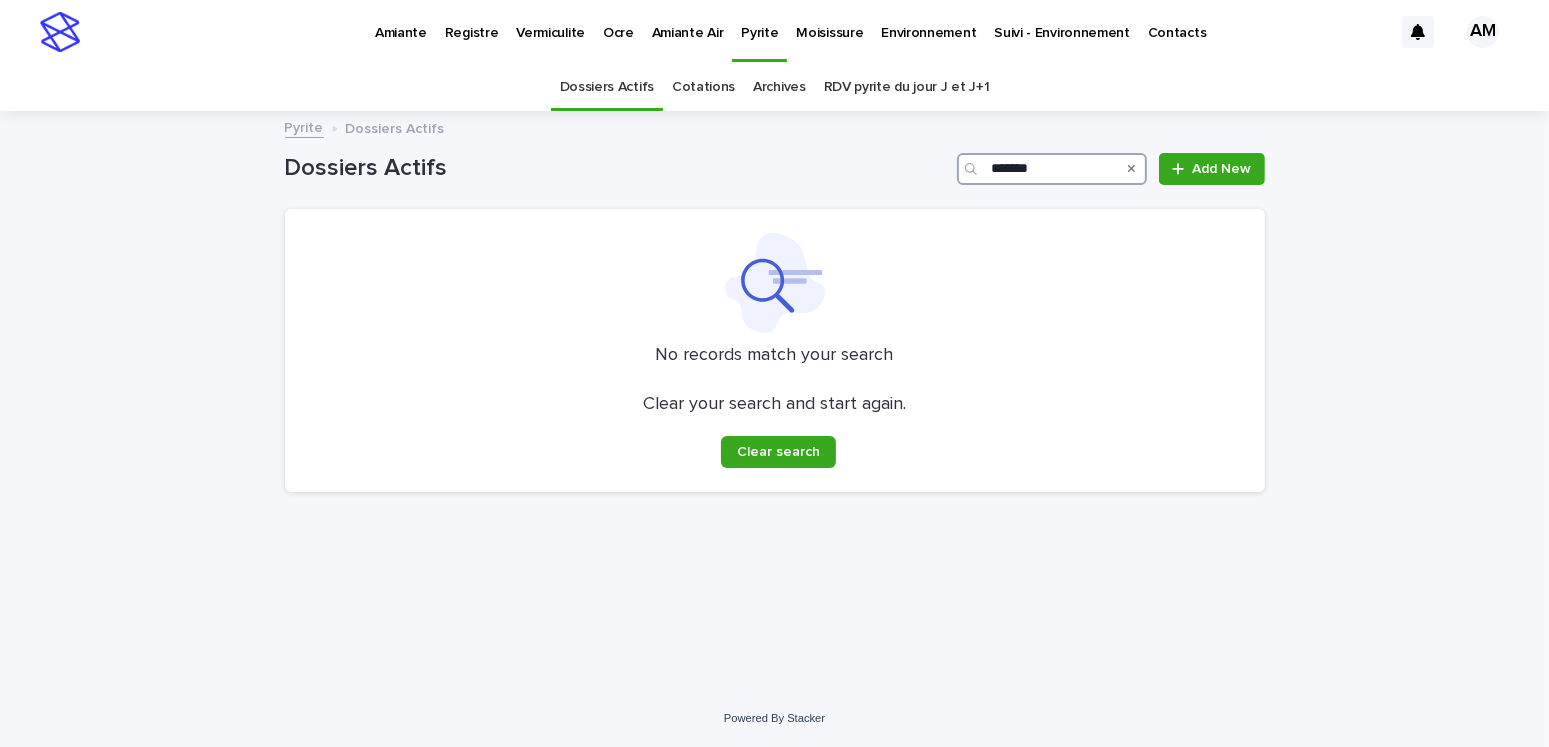 click on "*******" at bounding box center (1052, 169) 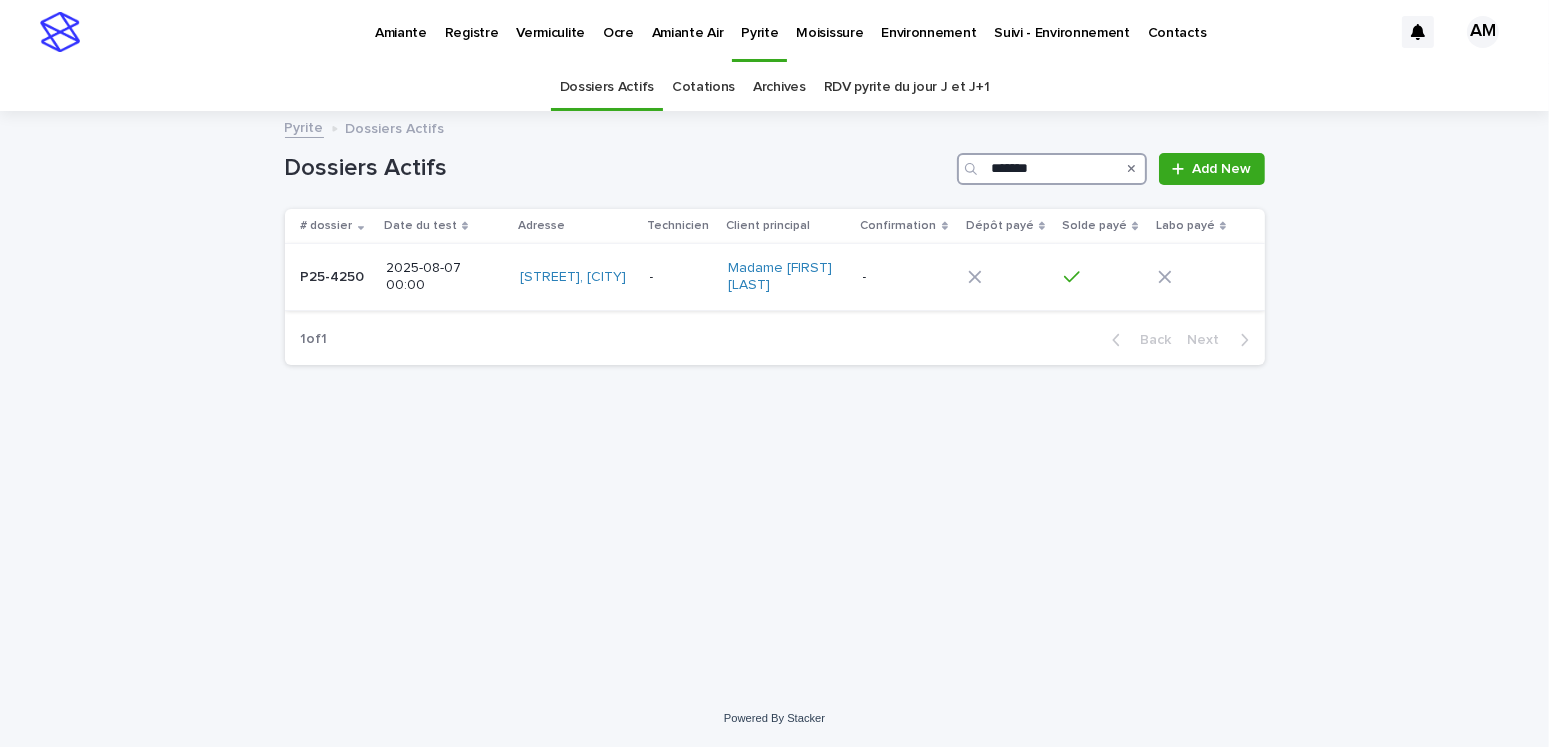 type on "*******" 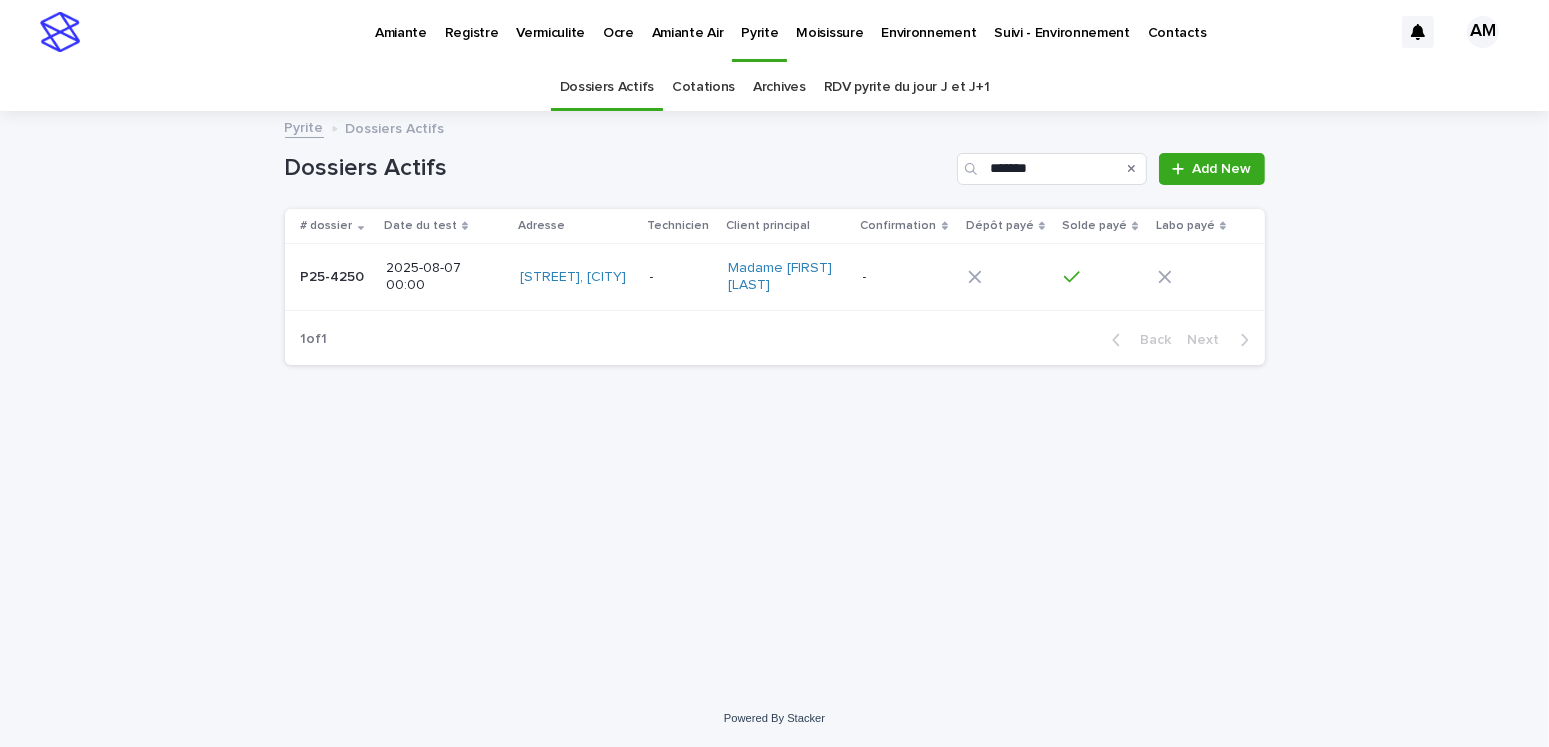 click on "2025-08-07 00:00" at bounding box center [445, 277] 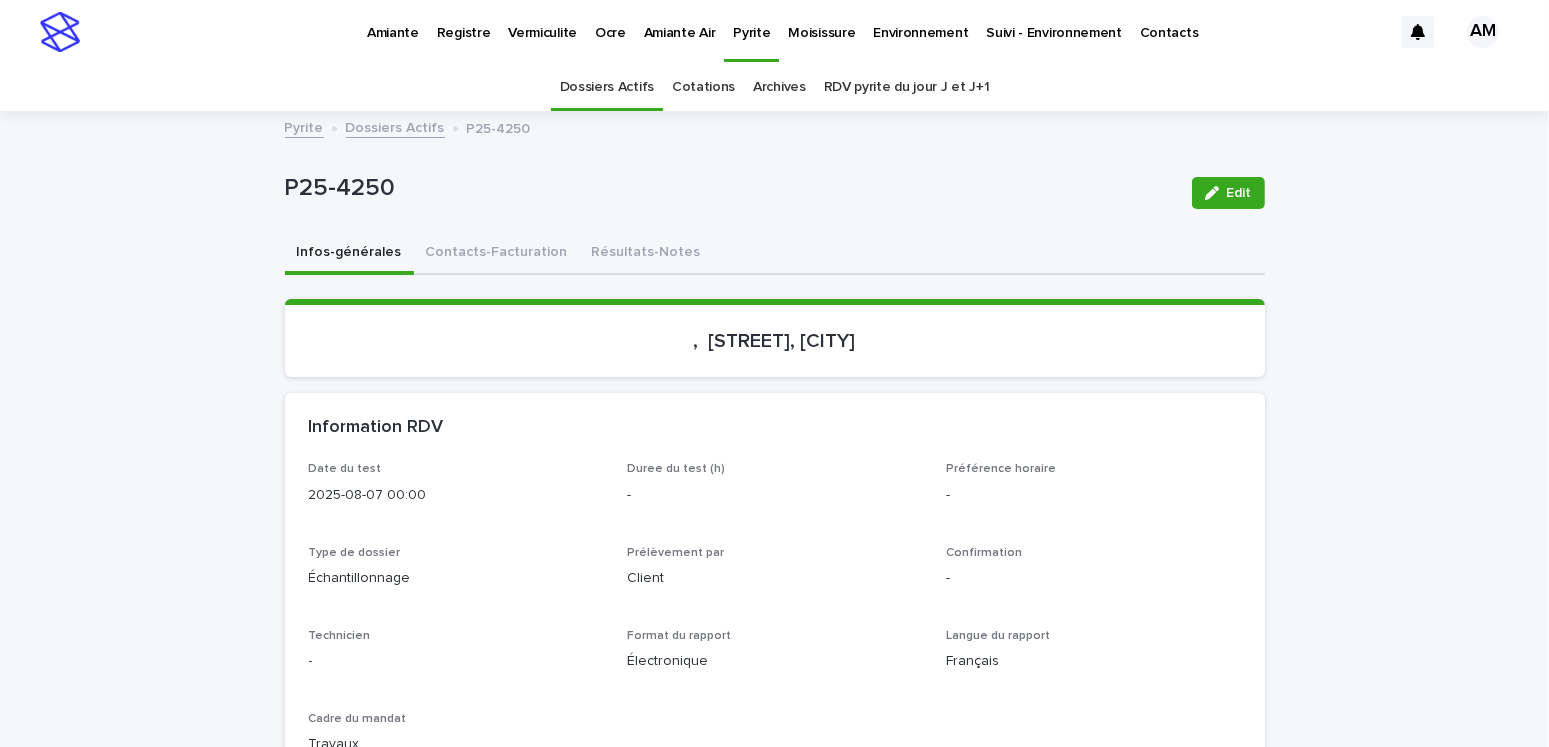 click on "Loading... Saving… Loading... Saving… [PROPERTY_ID] Edit [PROPERTY_ID] Edit Sorry, there was an error saving your record. Please try again. Please fill out the required fields below. Infos-générales Contacts-Facturation Résultats-Notes Loading... Saving… Loading... Saving… Loading... Saving… ,  [STREET], [CITY] Loading... Saving… Information RDV Date du test [DATE] Duree du test (h) - Préférence horaire - Type de dossier Échantillonnage Prélèvement par Client Confirmation - Technicien - Format du rapport Électronique Langue du rapport Français Cadre du mandat Travaux Contact sur le terrain Madame [FIRST] [LAST]   Cell du contact sur le terrain [PHONE] Courriel du contact sur le terrain [EMAIL] Bâtiment Adresse ,  [STREET]
[CITY]   Type de bâtiment Terrain-vacant   Année de construction -  [STREET], [CITY]   Superficie - Type de Forage 3- Vrac   Questions techniques Modifie Non Modifie - exclusion - - Beton visible - Plancher chauffant - -" at bounding box center (774, 1243) 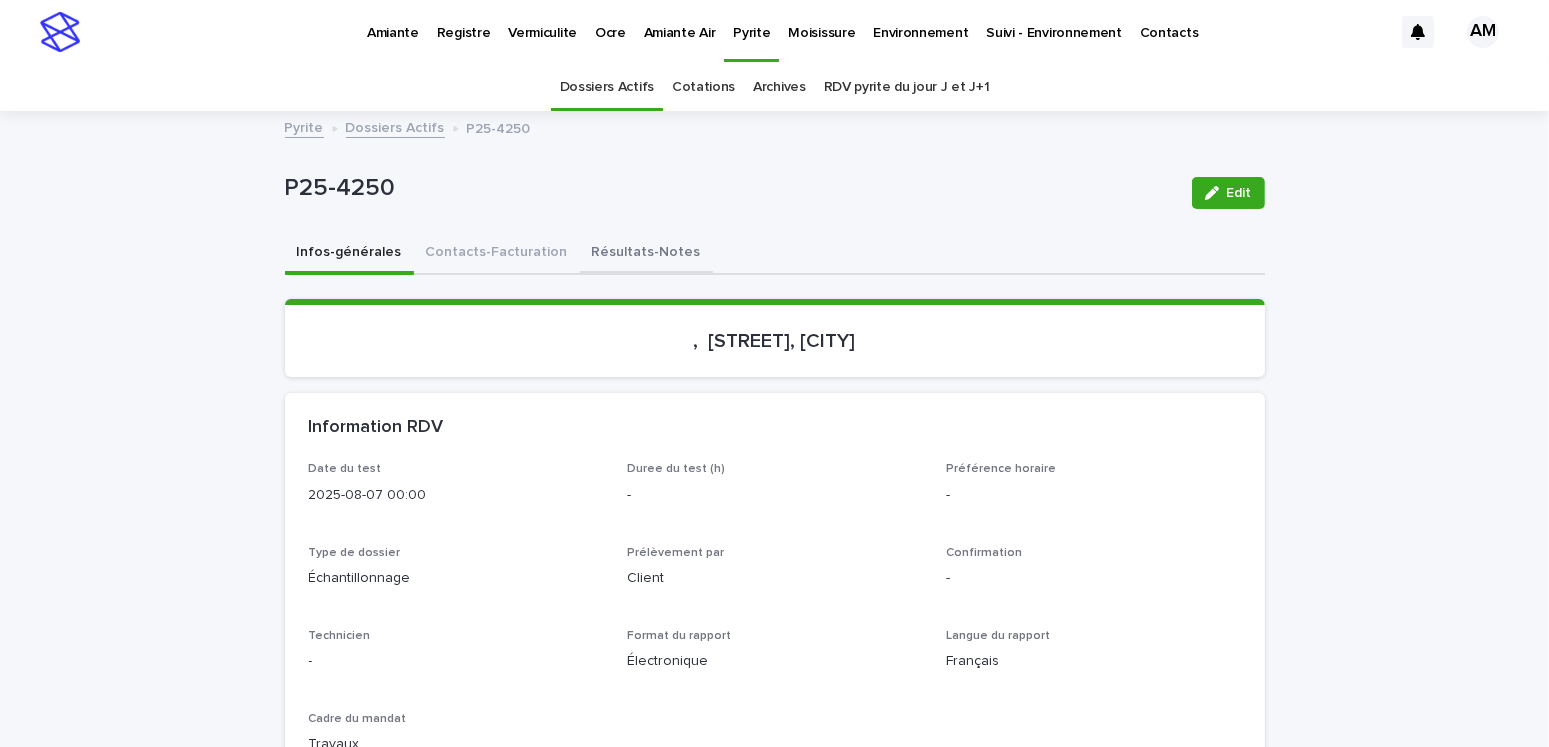 click on "Résultats-Notes" at bounding box center [646, 254] 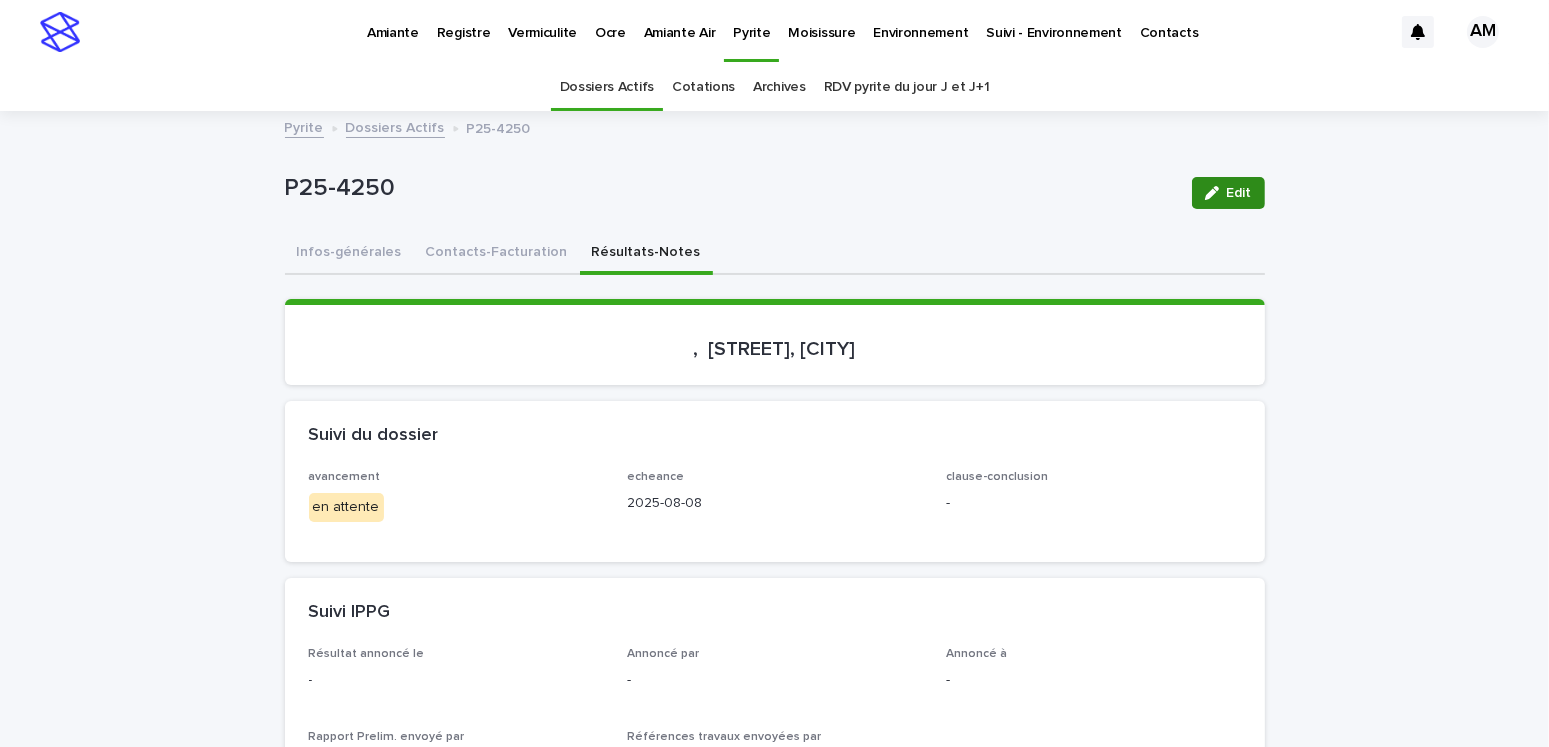 click on "Edit" at bounding box center [1239, 193] 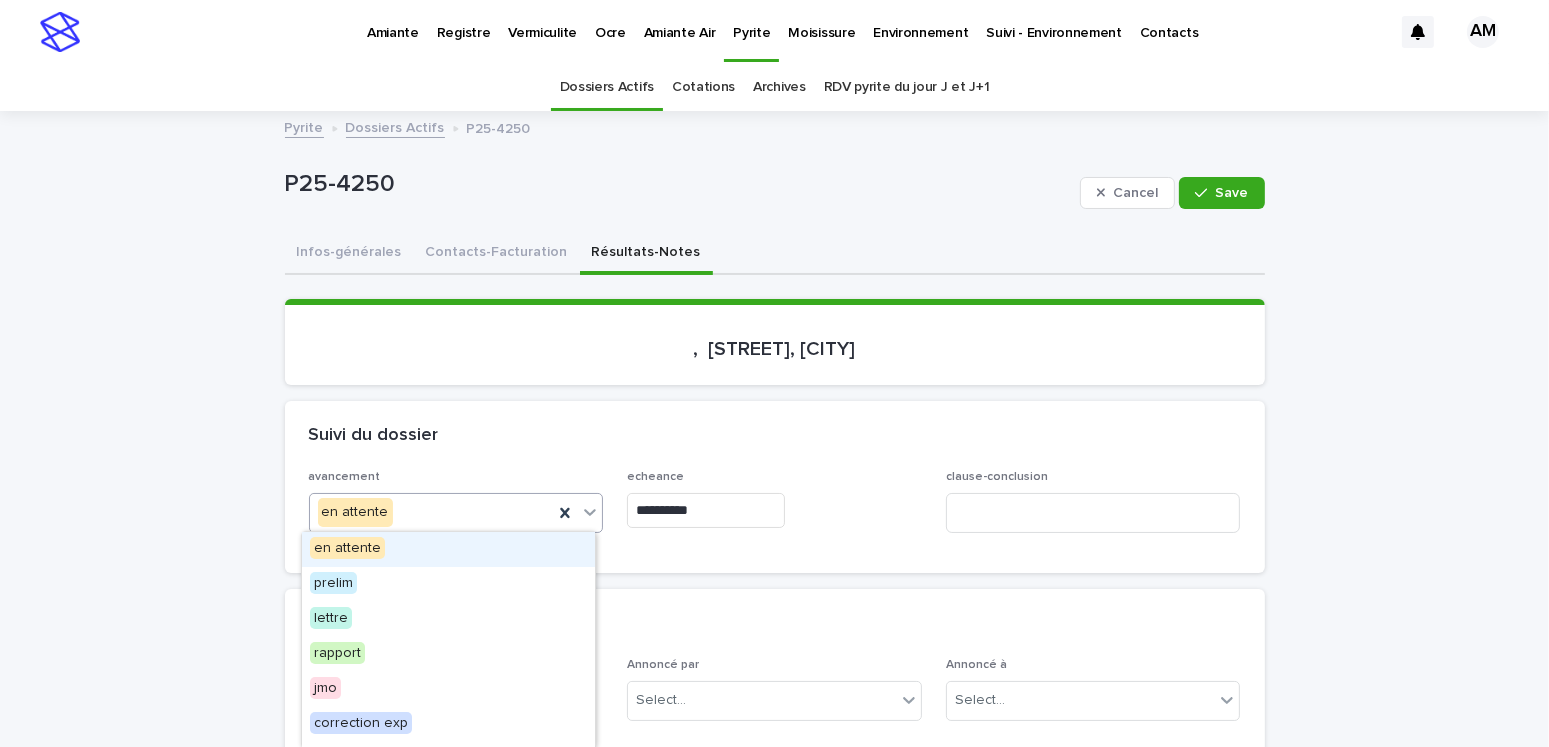 click on "en attente" at bounding box center [432, 512] 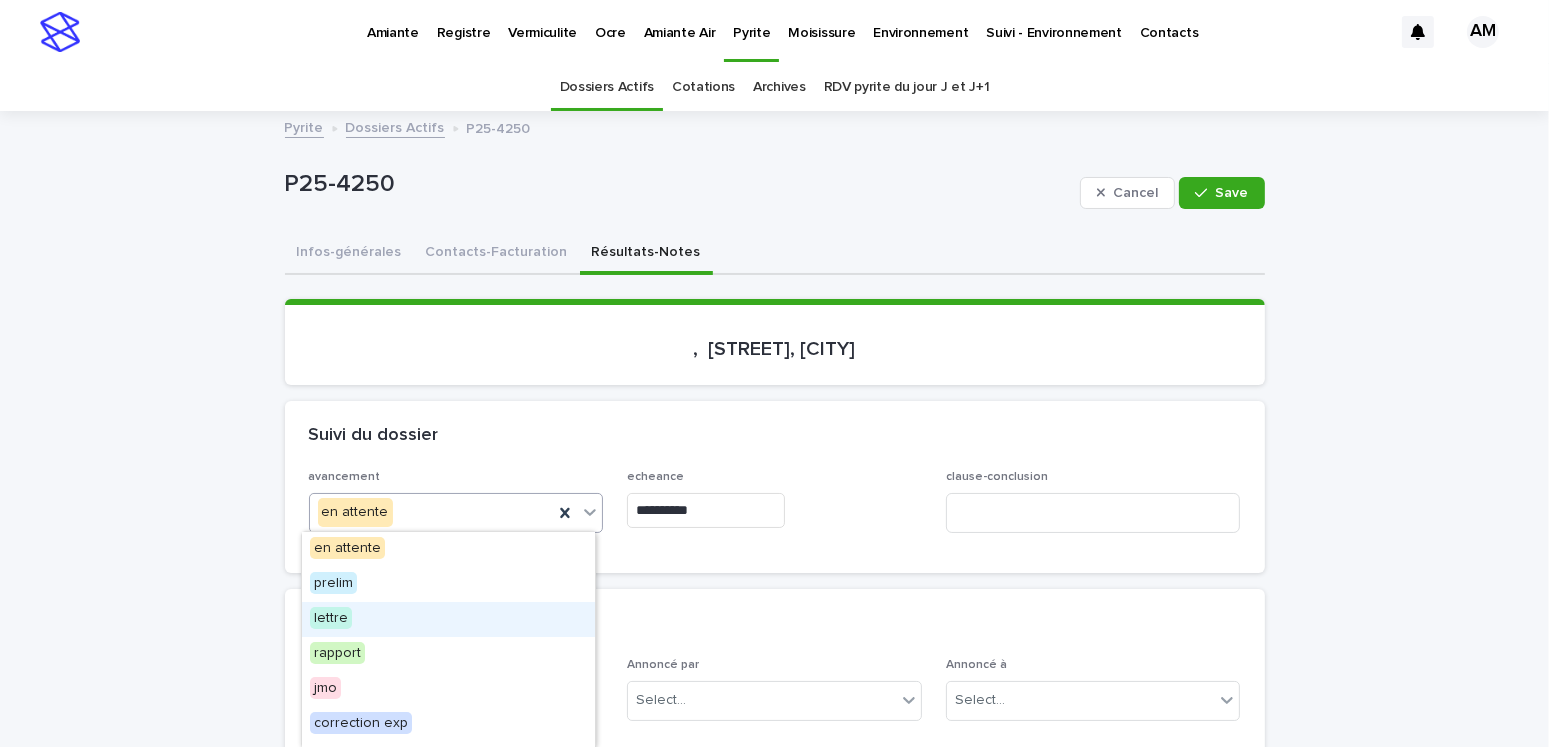 drag, startPoint x: 333, startPoint y: 621, endPoint x: 375, endPoint y: 613, distance: 42.755116 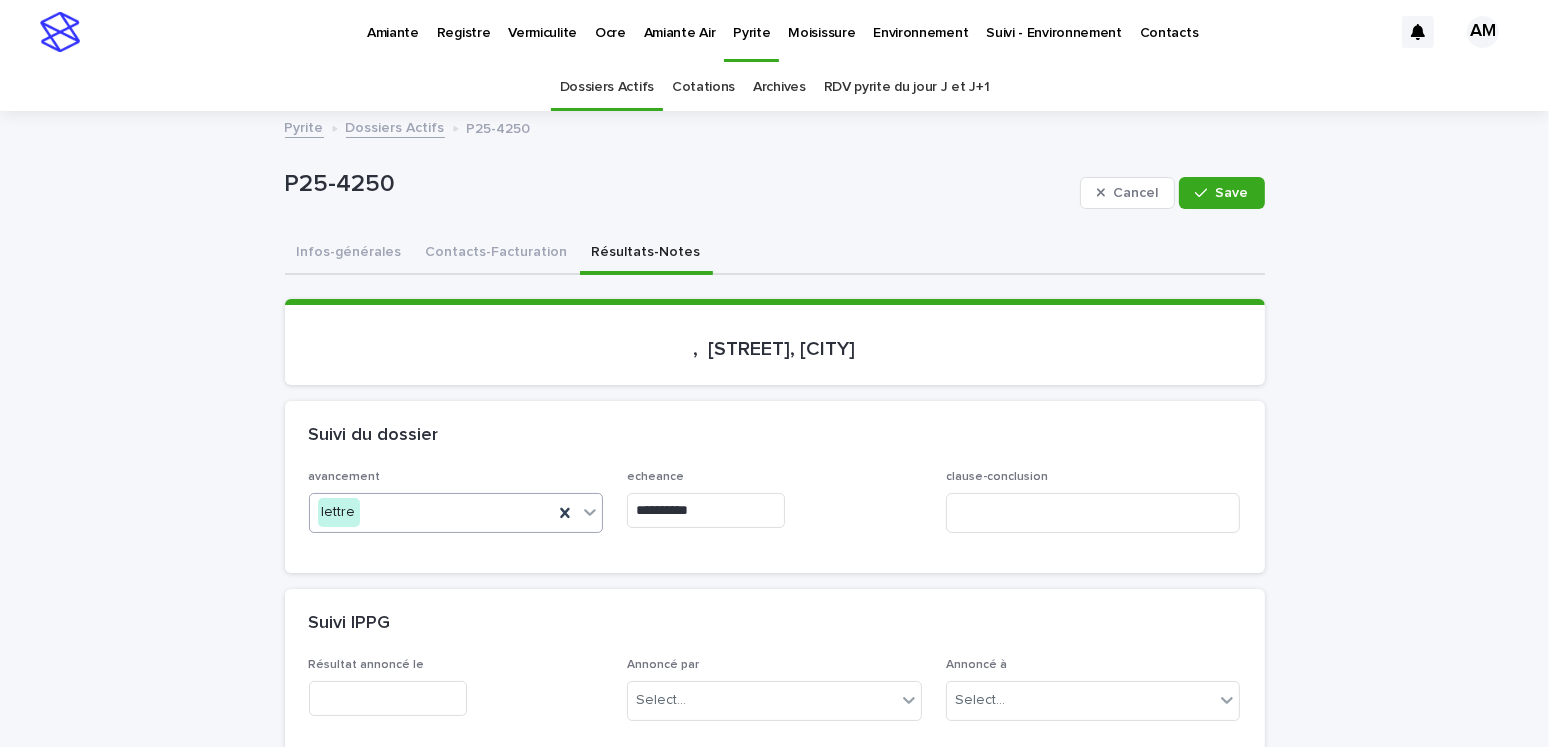 click on "**********" at bounding box center (706, 510) 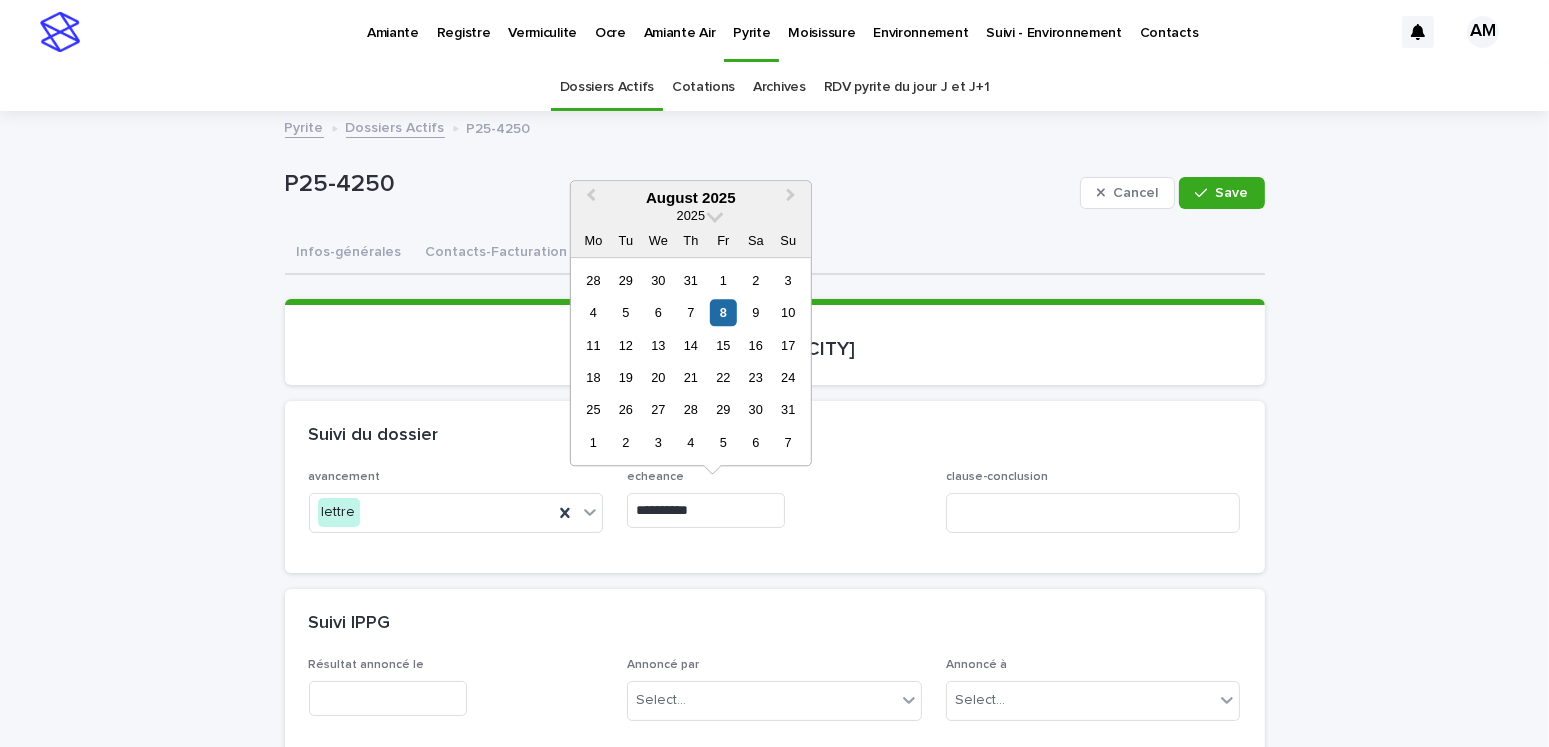 click on "8" at bounding box center (723, 312) 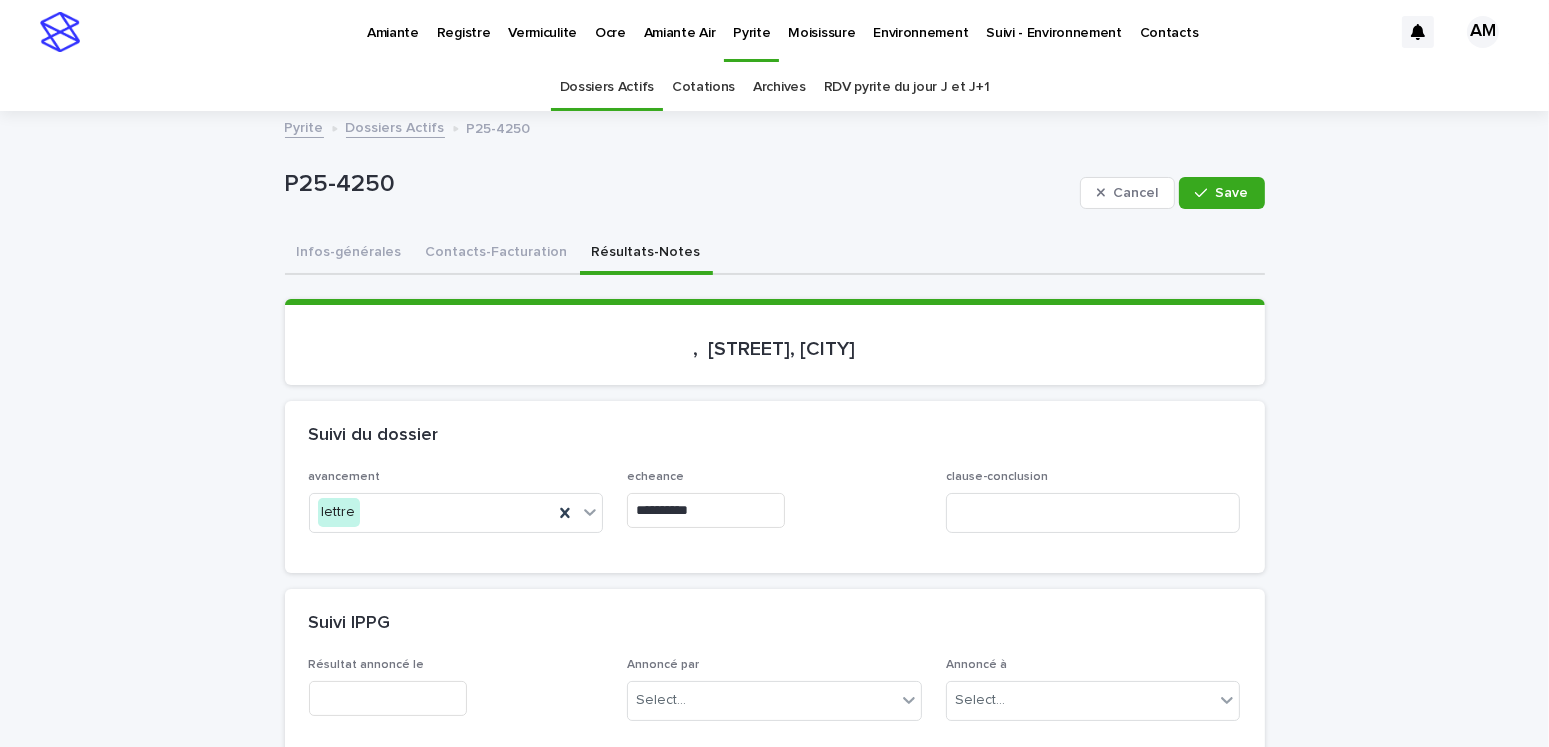 scroll, scrollTop: 300, scrollLeft: 0, axis: vertical 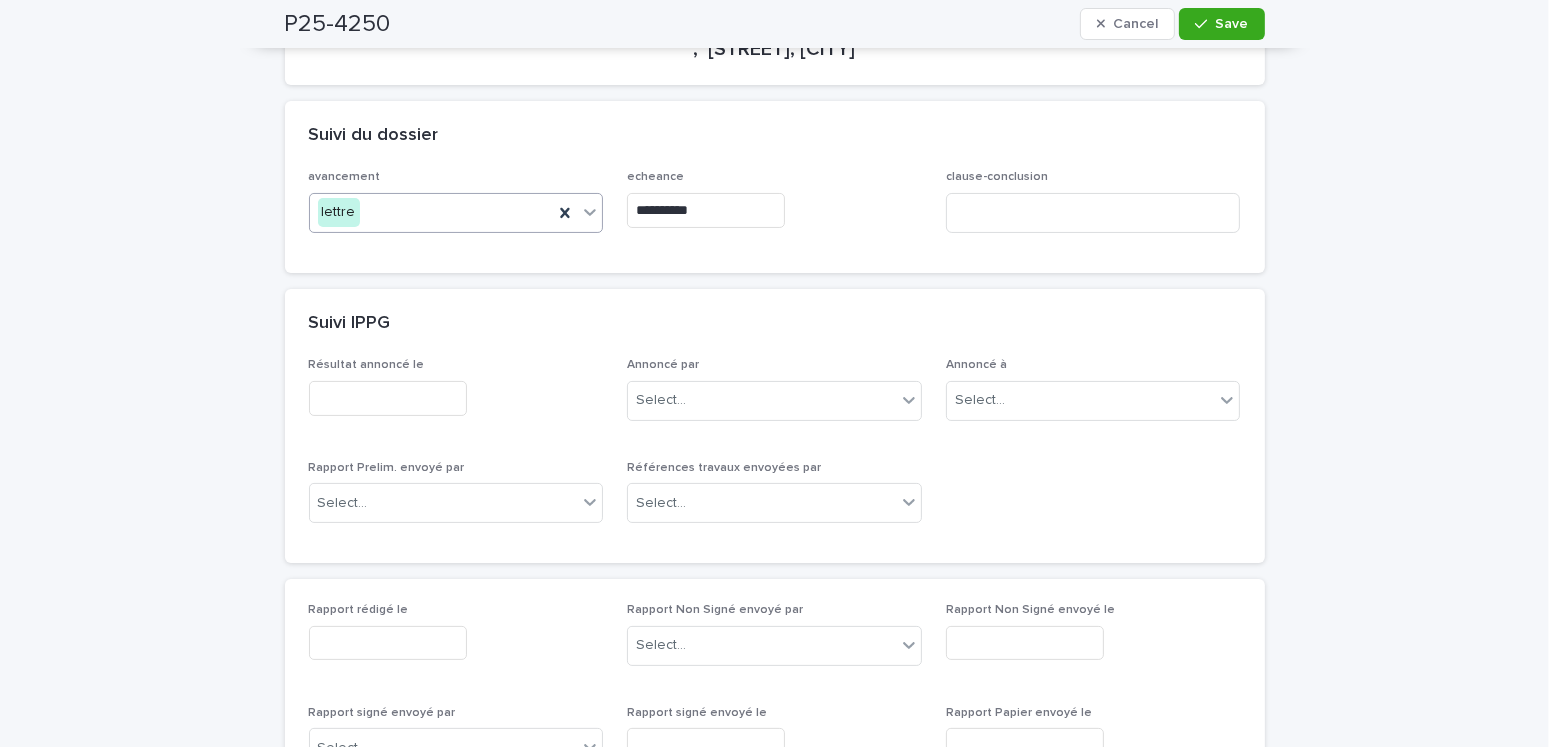 click on "lettre" at bounding box center (432, 212) 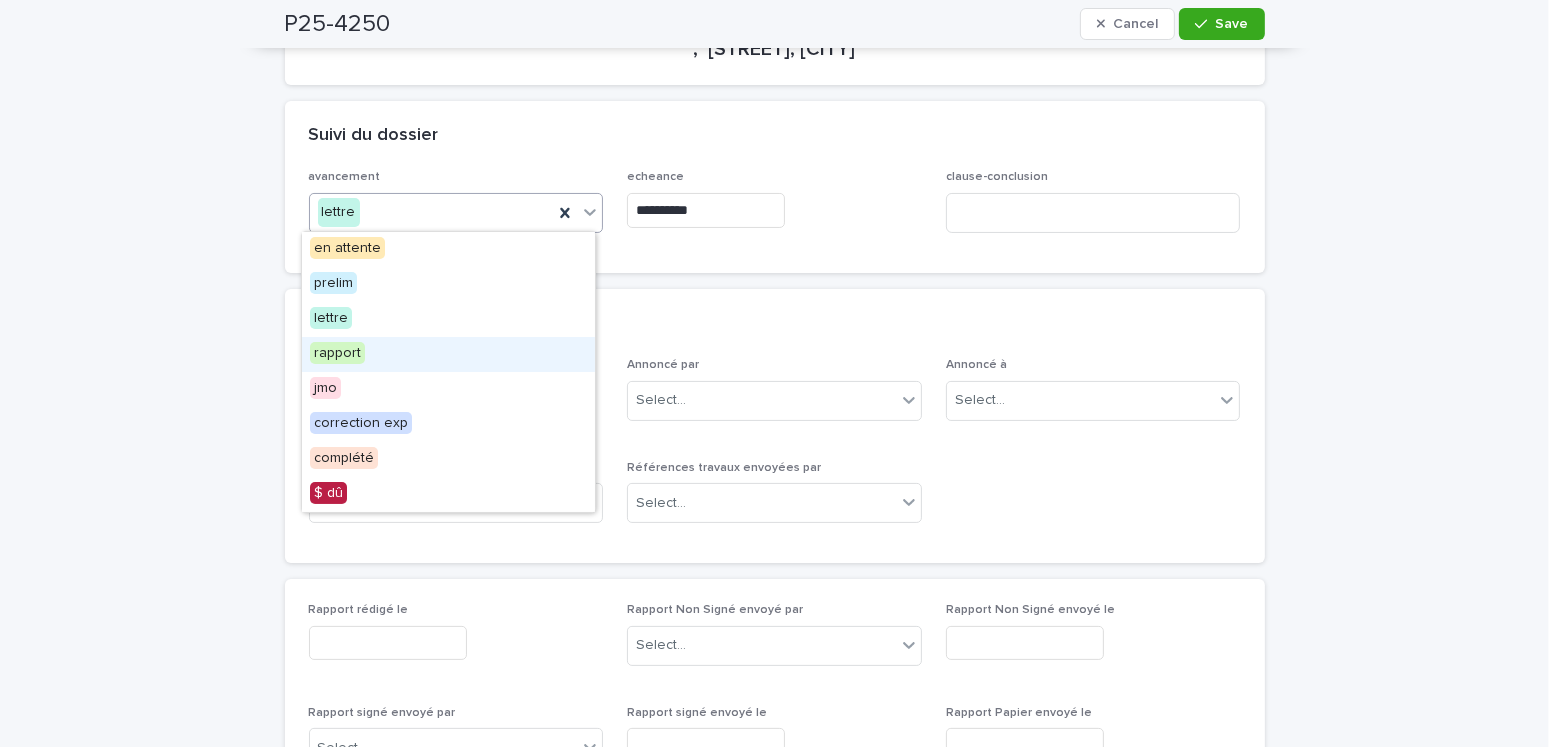 click on "rapport" at bounding box center [337, 353] 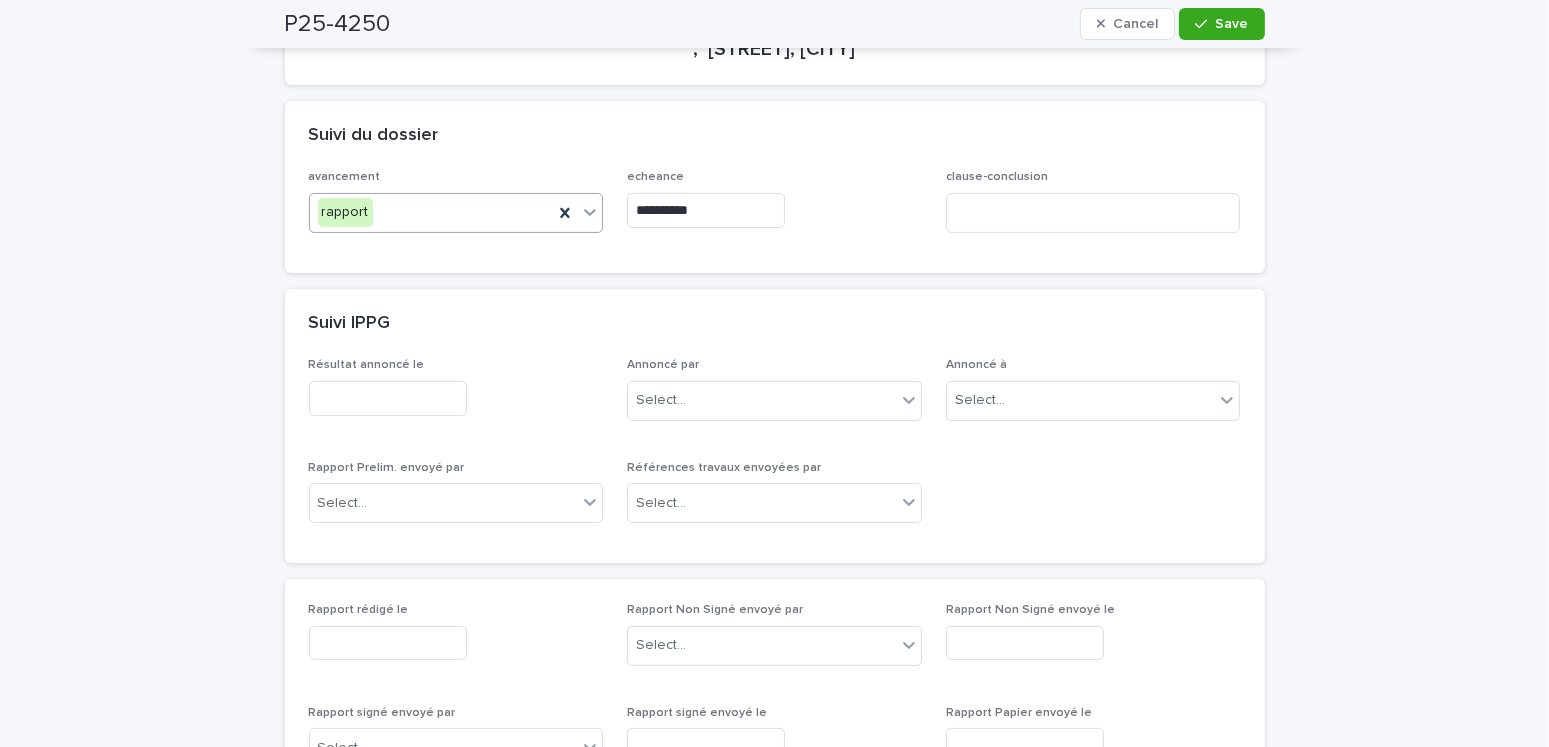 scroll, scrollTop: 500, scrollLeft: 0, axis: vertical 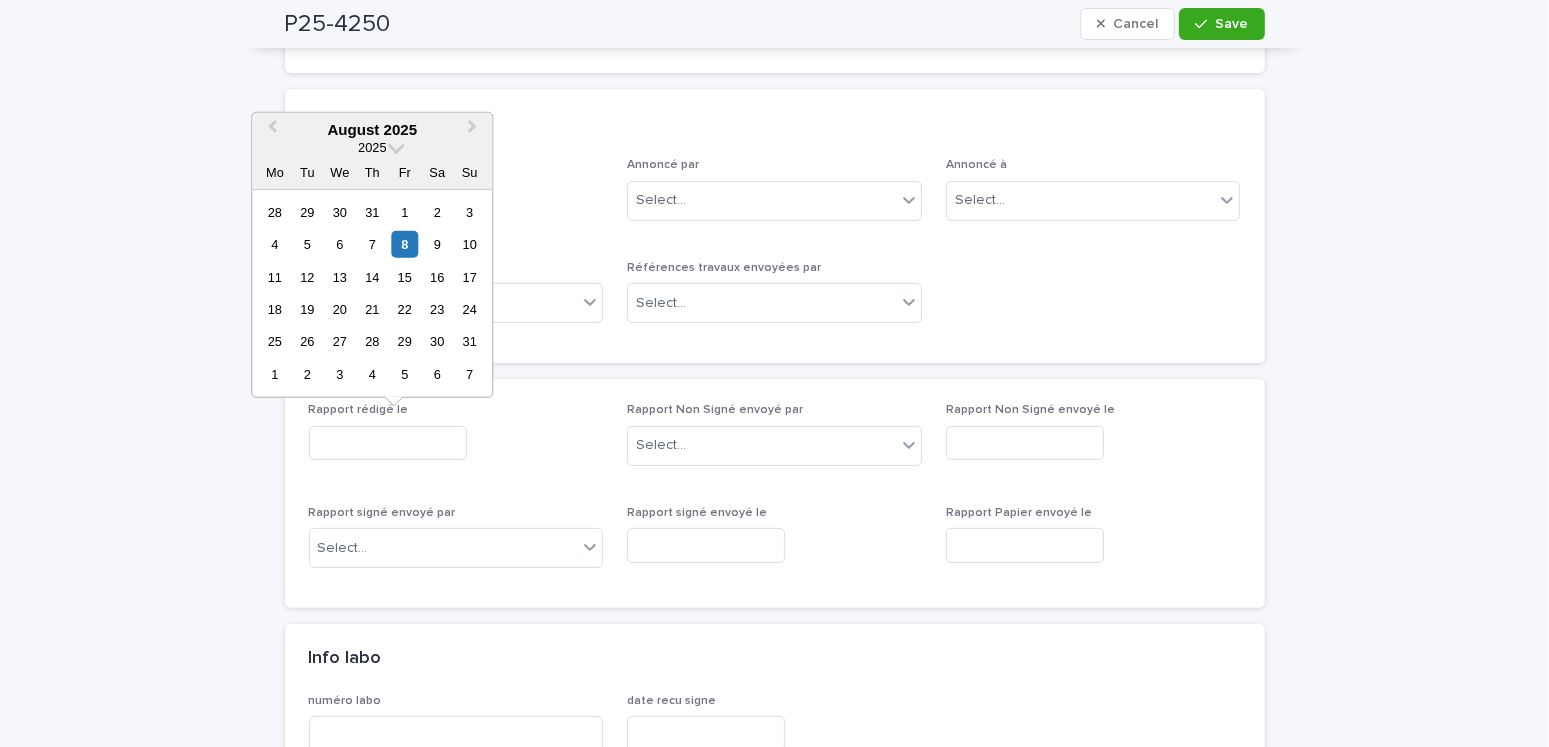 click at bounding box center [388, 443] 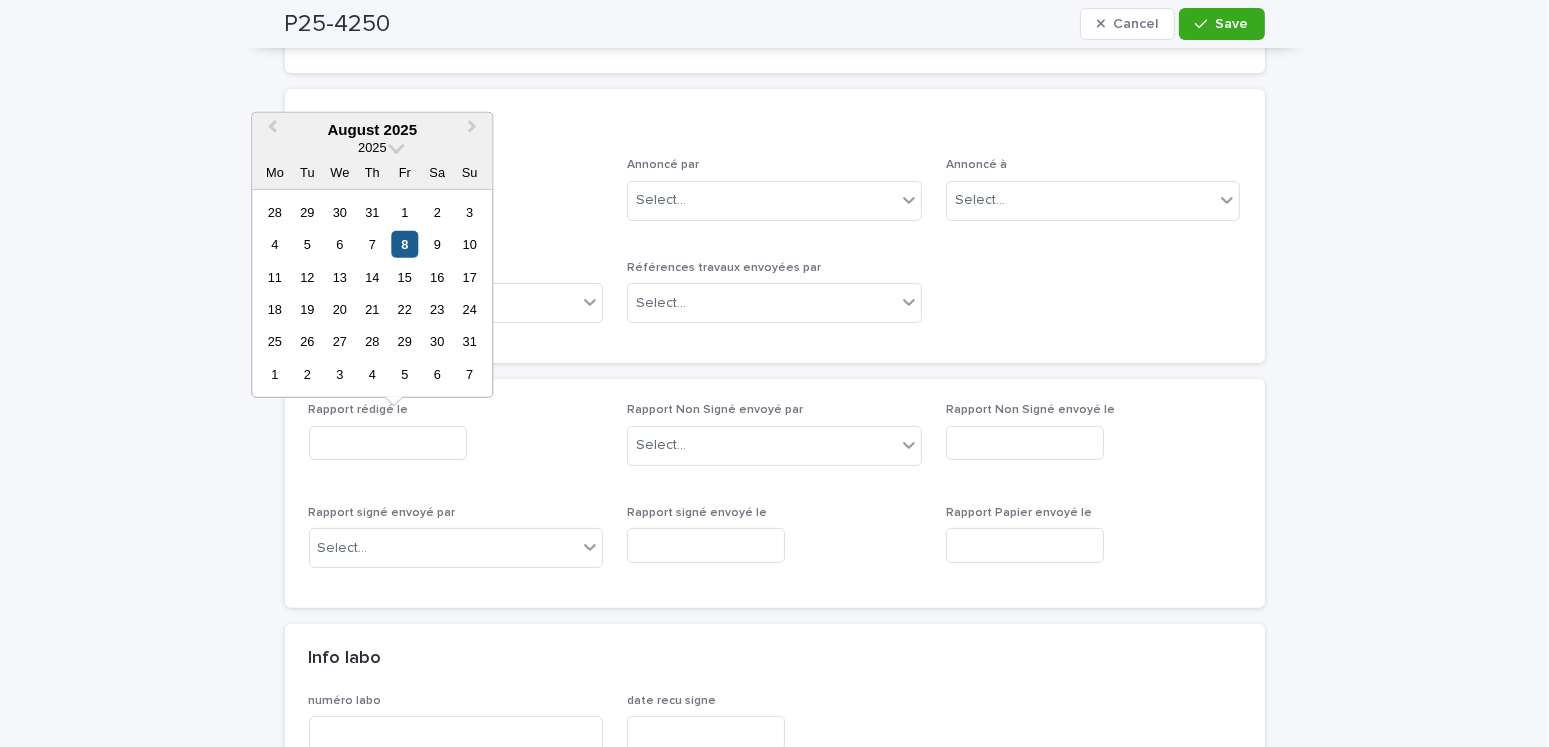 click on "8" at bounding box center (404, 244) 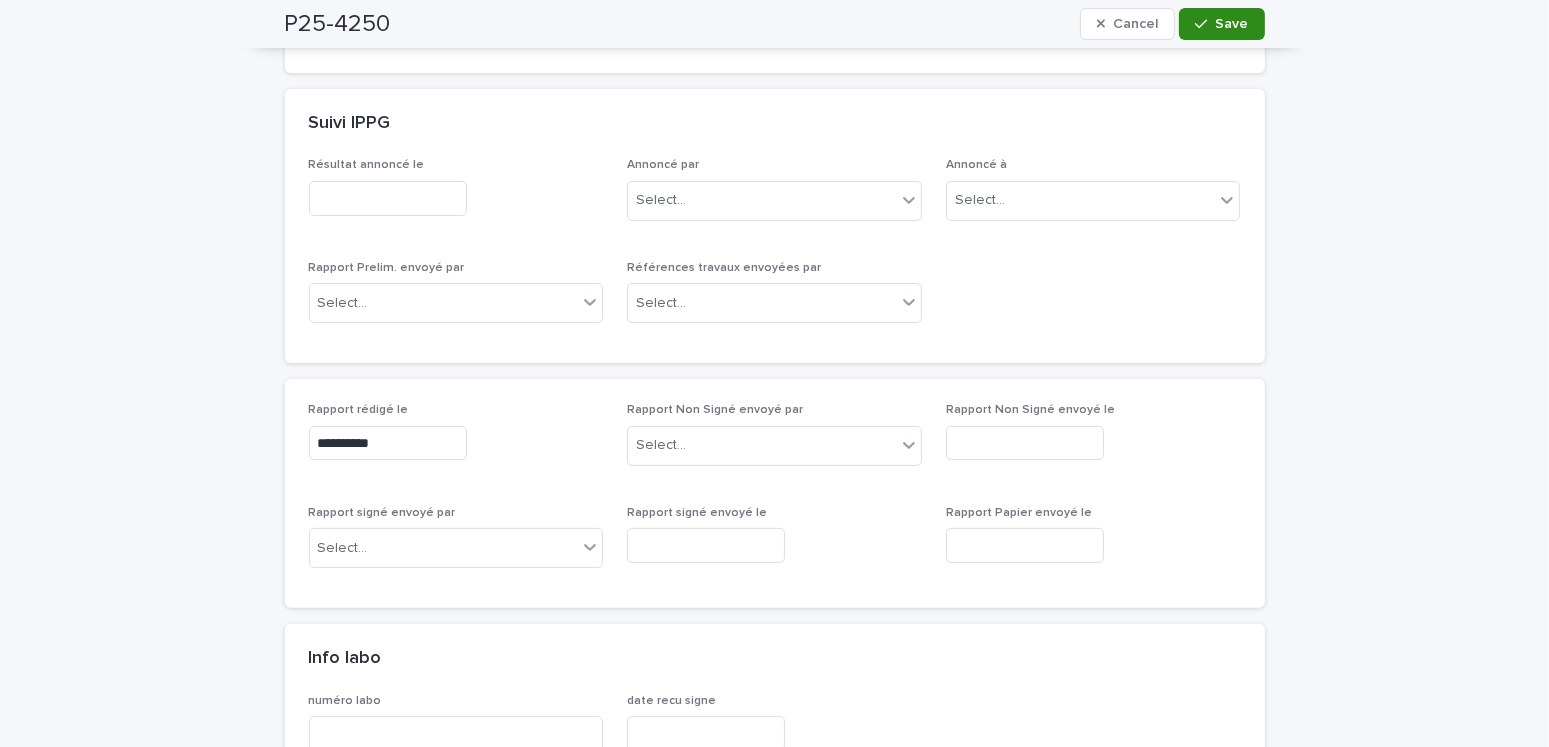 click 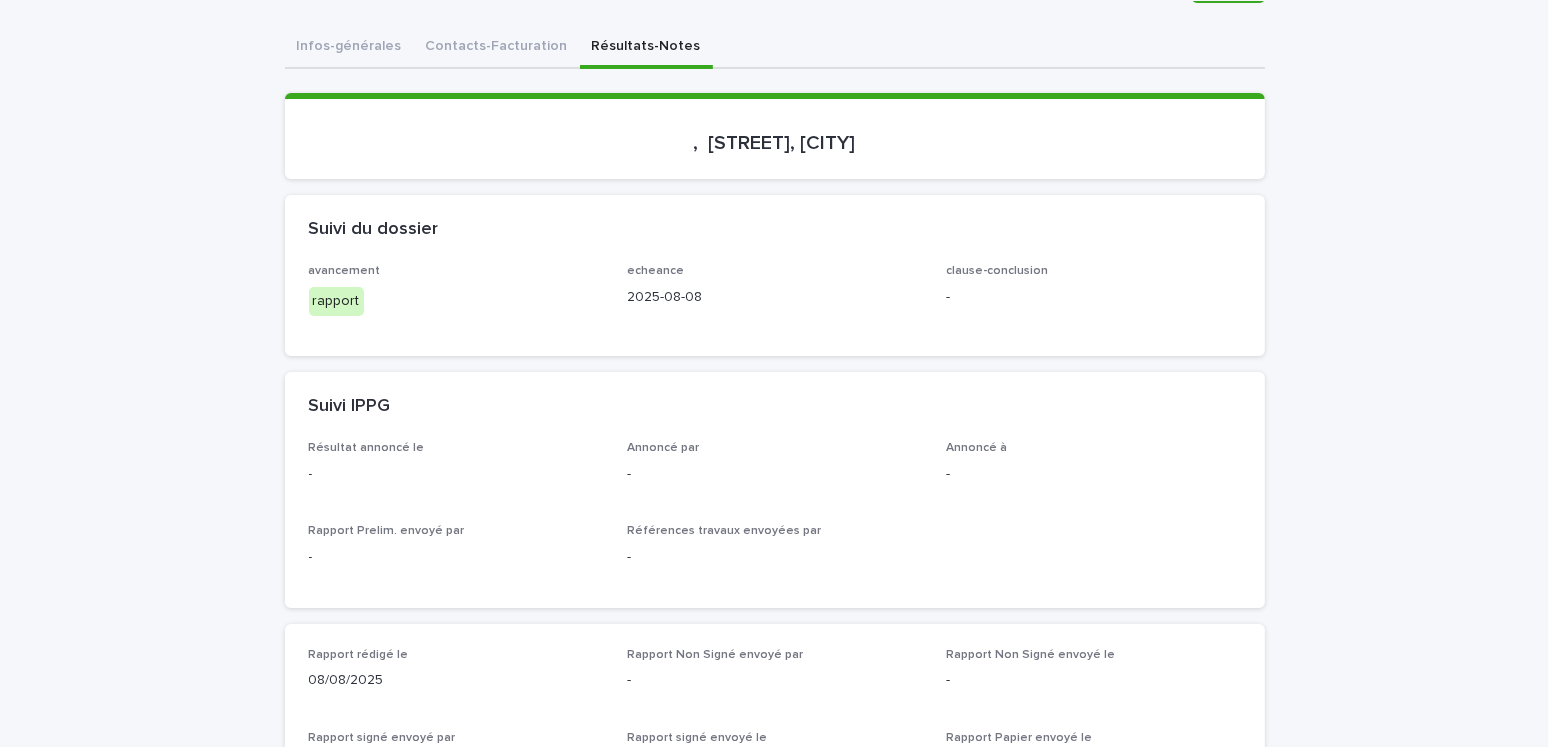 scroll, scrollTop: 0, scrollLeft: 0, axis: both 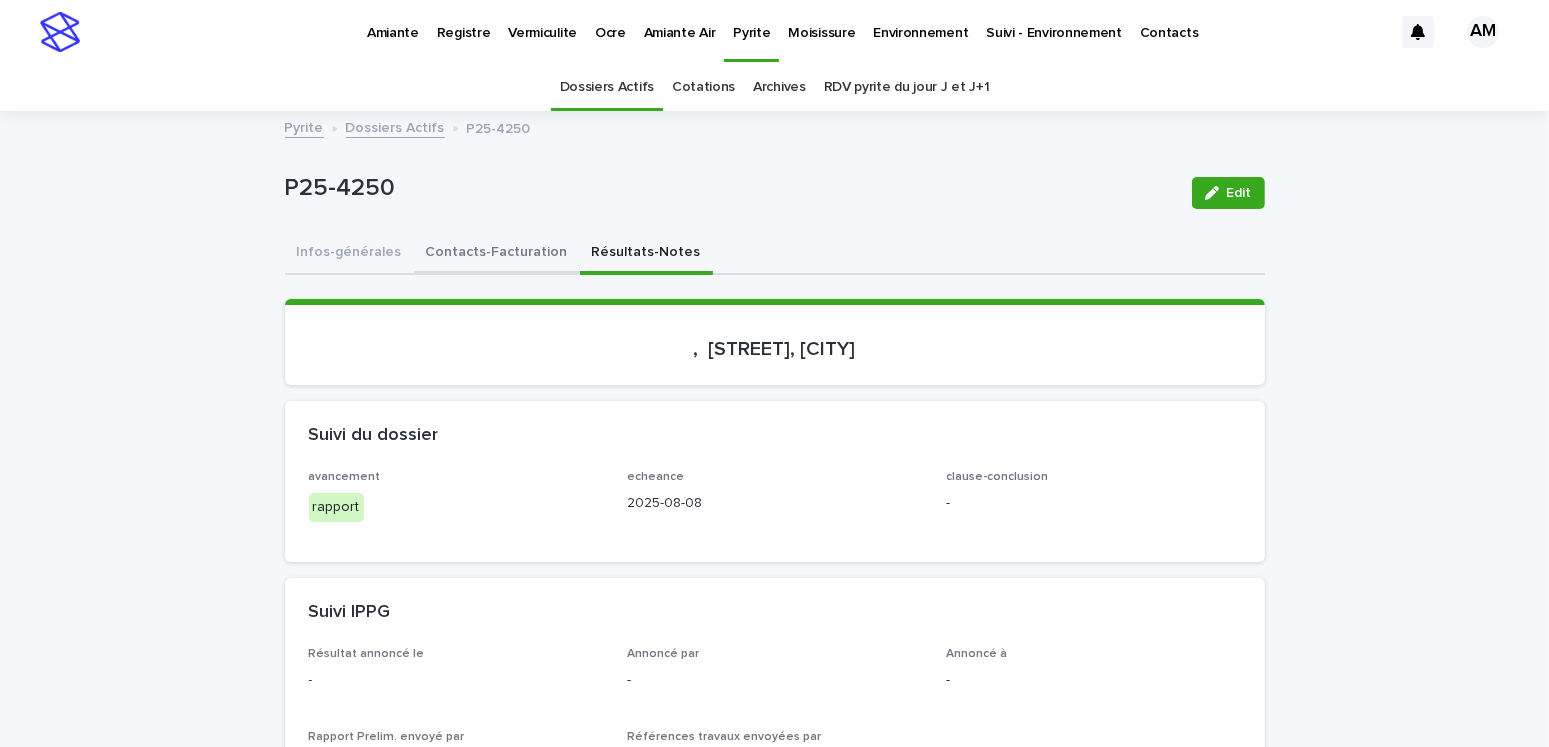 click on "Contacts-Facturation" at bounding box center (497, 254) 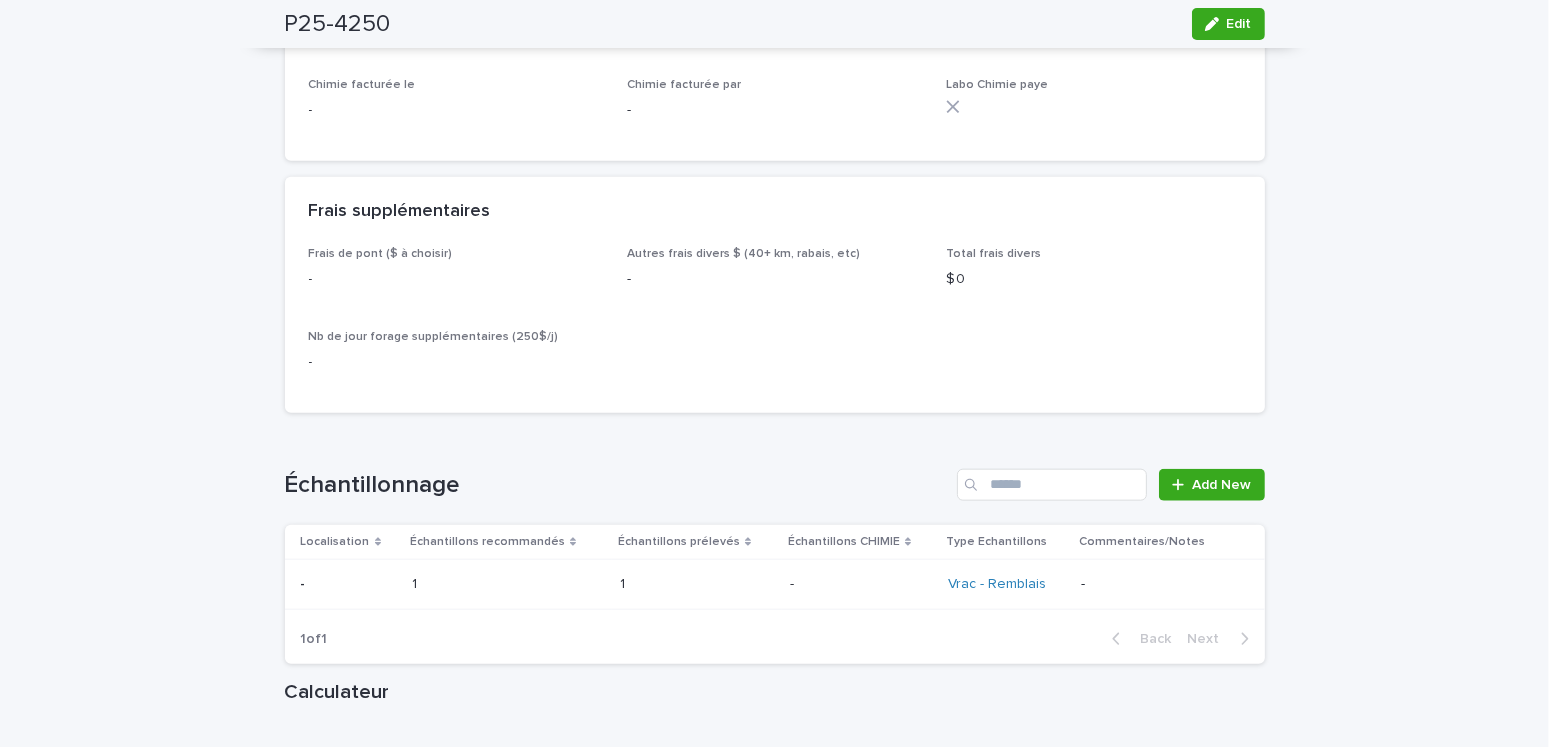scroll, scrollTop: 2400, scrollLeft: 0, axis: vertical 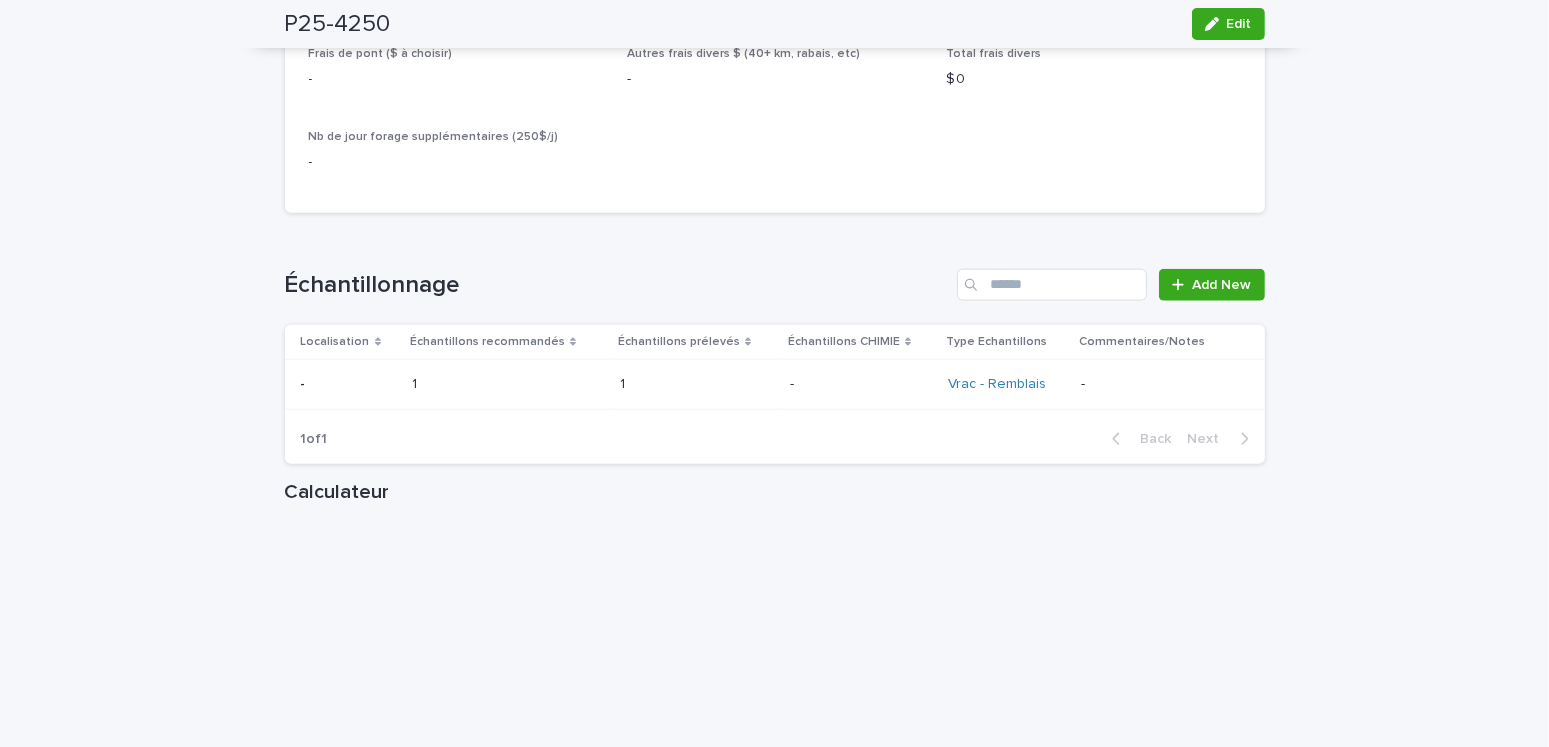 click on "Loading... Saving… Loading... Saving… P25-4250 Edit P25-4250 Edit Sorry, there was an error saving your record. Please try again. Please fill out the required fields below. Infos-générales Contacts-Facturation Résultats-Notes Can't display tree at index  0 Loading... Saving… Loading... Saving… Loading... Saving…   ,  [STREET], [CITY] Loading... Saving… Clients Client principal Madame [FIRST] [LAST]   Rôle du client principal Propriétaire   Adresse [NUMBER], [STREET]
[CITY] [STATE] [POSTAL_CODE]
Courriel [EMAIL] Téléphone principal [PHONE] Client secondaire [FIRST] [LAST]    Rôle du client secondaire Propriétaire   Adresse - Courriel - Téléphone principal [PHONE] Autres contacts Autre contact #1 - Rôle du contact #1 - Autorisé - Contact 1 Courriel - Téléphone principal - Adresse - Autre contact #2 - Rôle du contact #2 - Autorisé - Contact 2 Courriel - Téléphone principal - Adresse - Autre contact #3 - Rôle du contact #3 - Autorisé - Contact 3 Courriel - Téléphone principal - Adresse - Facturation Facturé à Acheteur Mode de paiement   option Crédit, selected.   $" at bounding box center [774, -337] 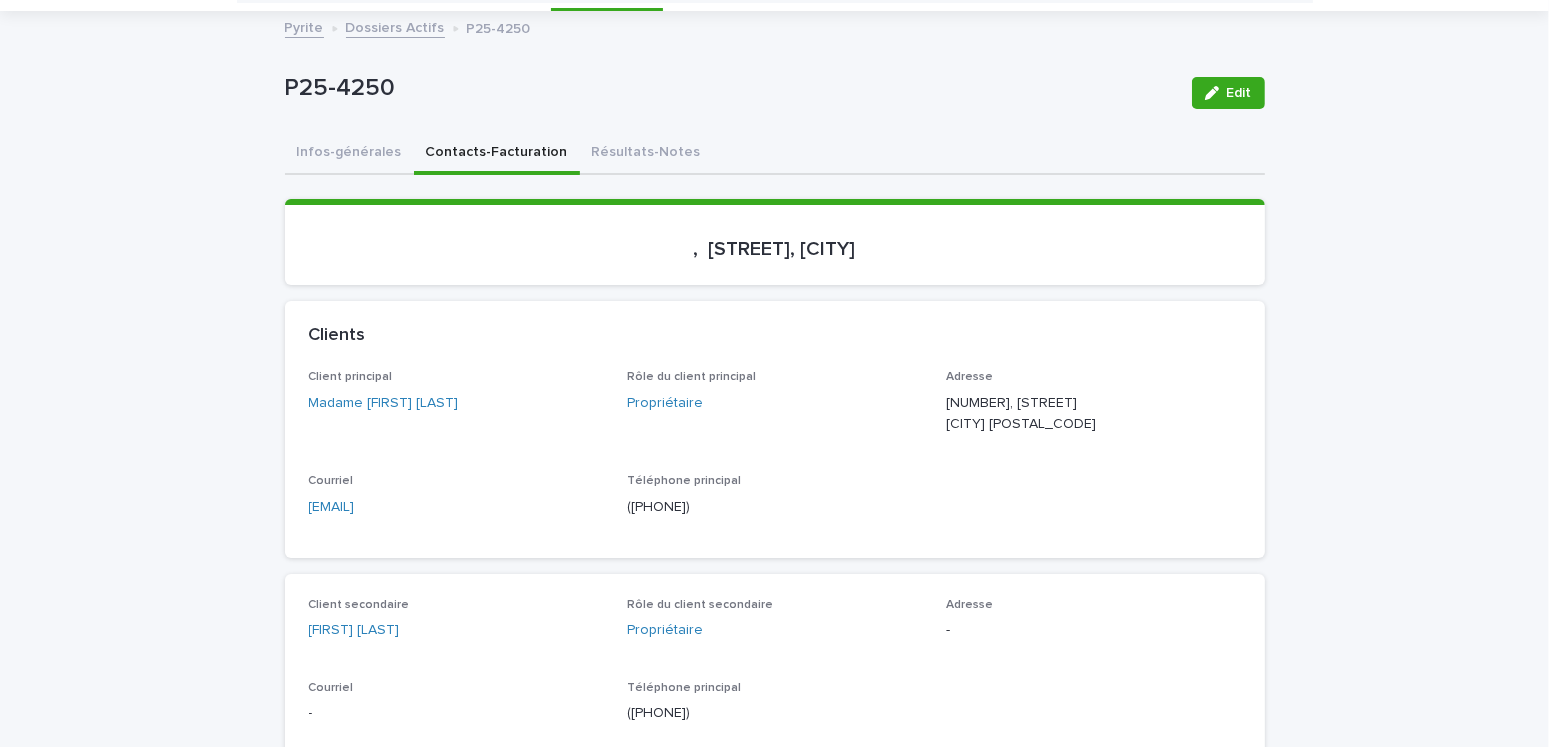 scroll, scrollTop: 0, scrollLeft: 0, axis: both 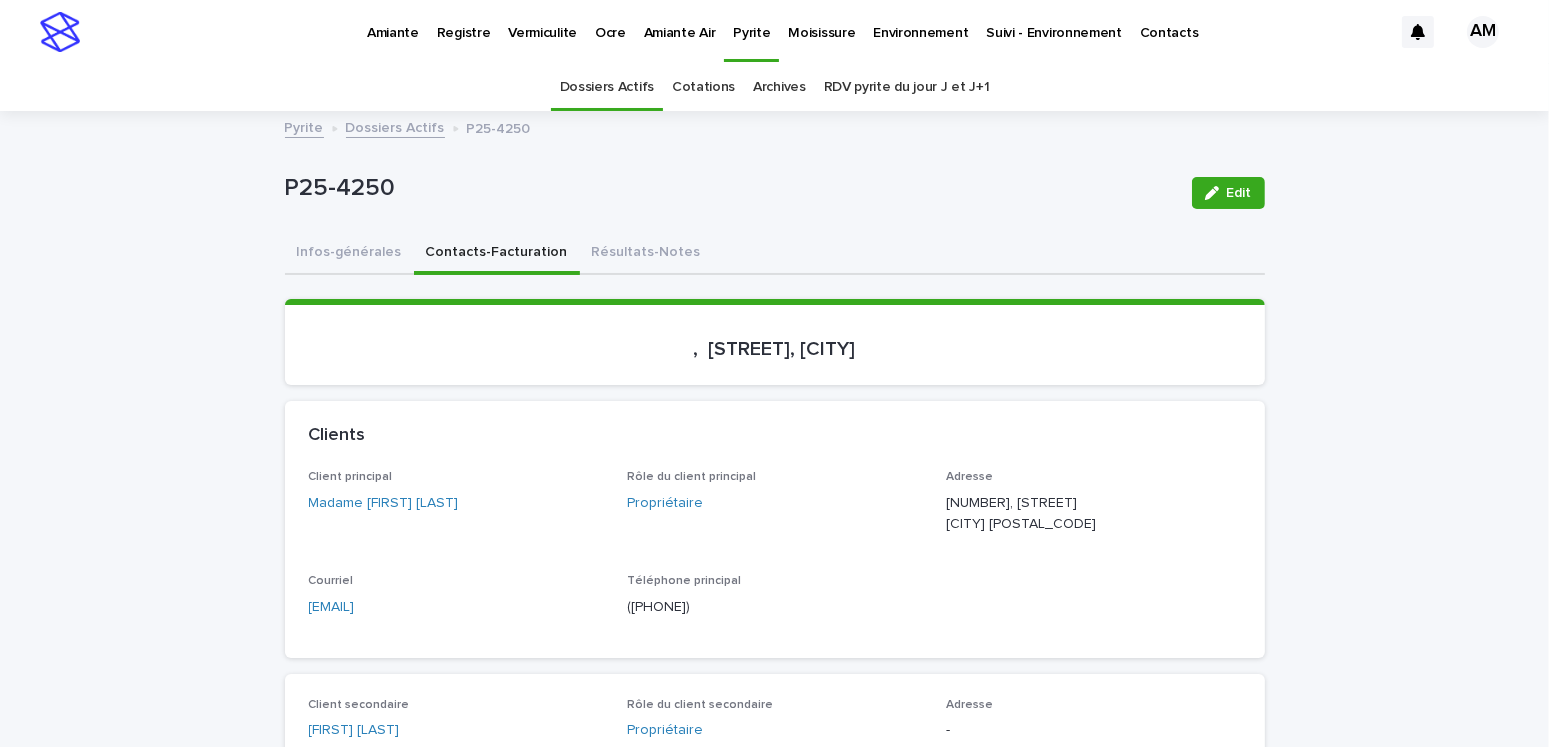 click on "Dossiers Actifs" at bounding box center (395, 126) 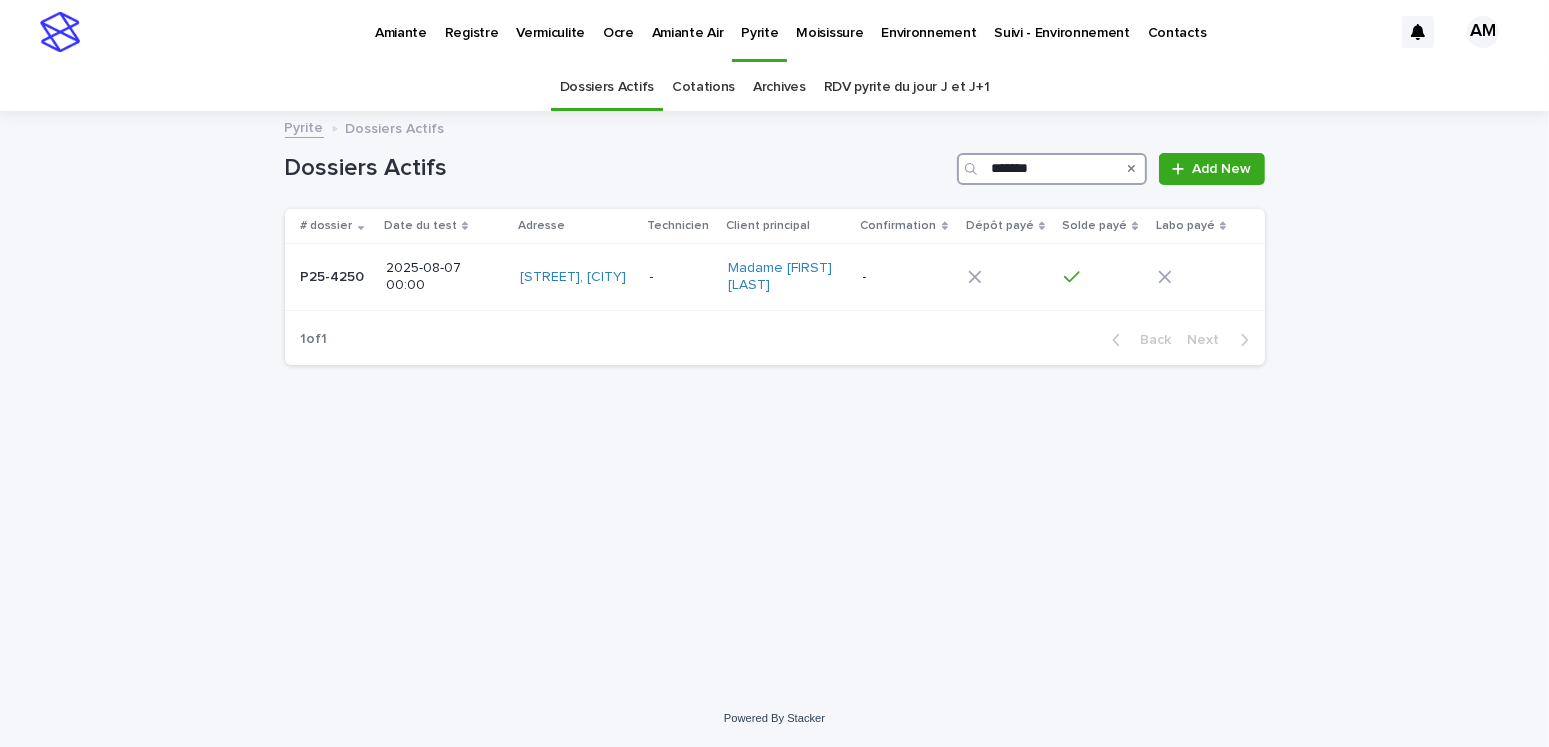 click on "*******" at bounding box center [1052, 169] 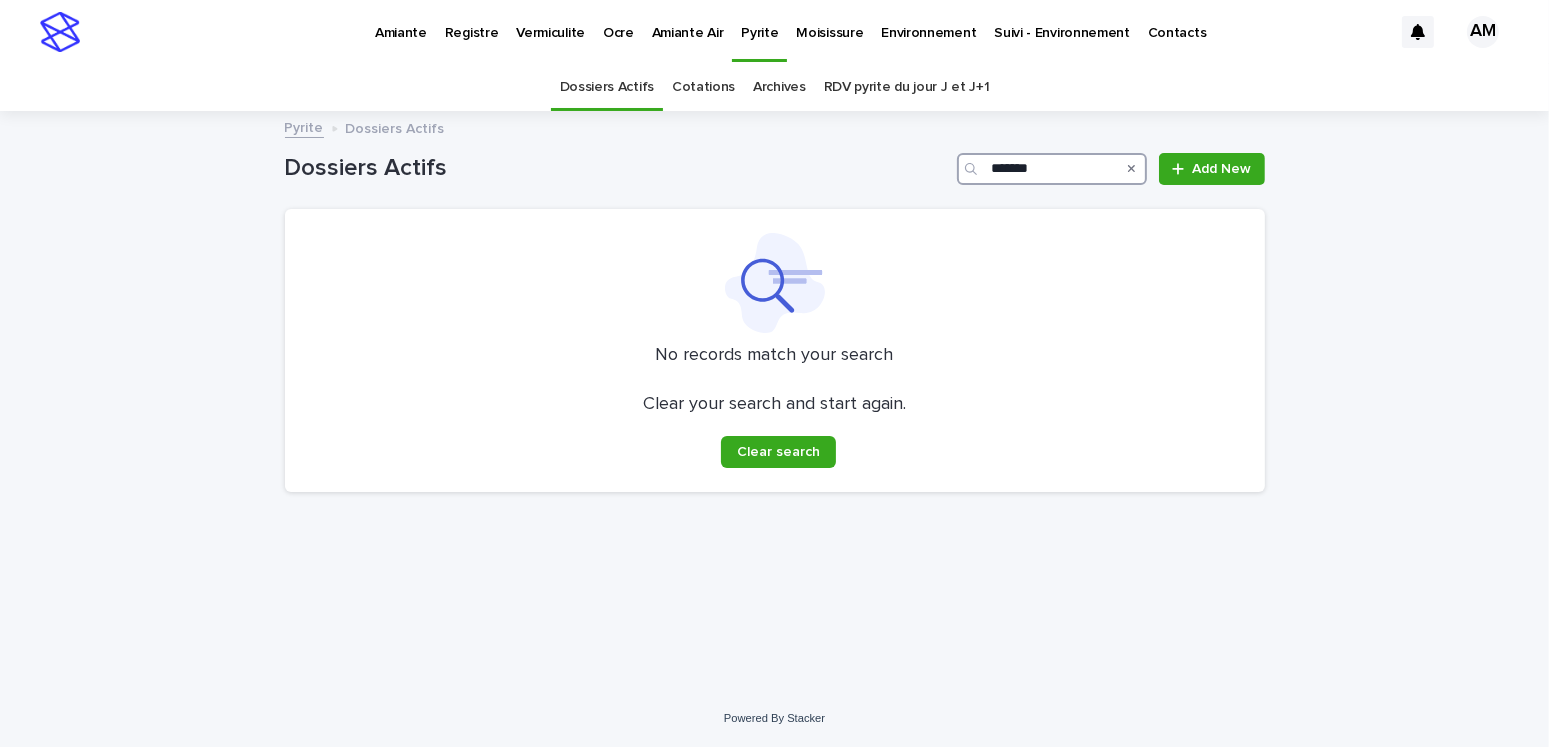 drag, startPoint x: 1055, startPoint y: 172, endPoint x: 902, endPoint y: 163, distance: 153.26448 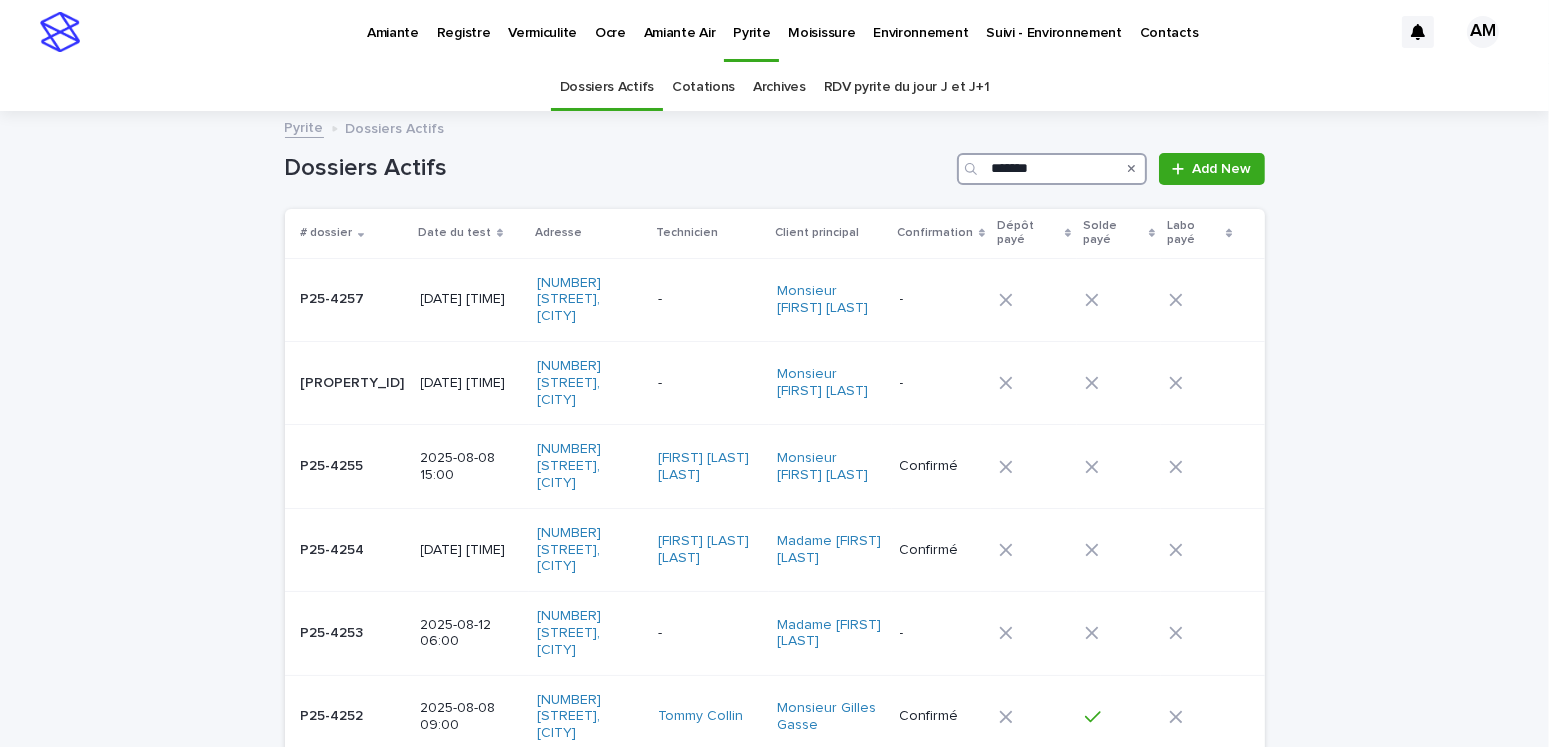 type on "*******" 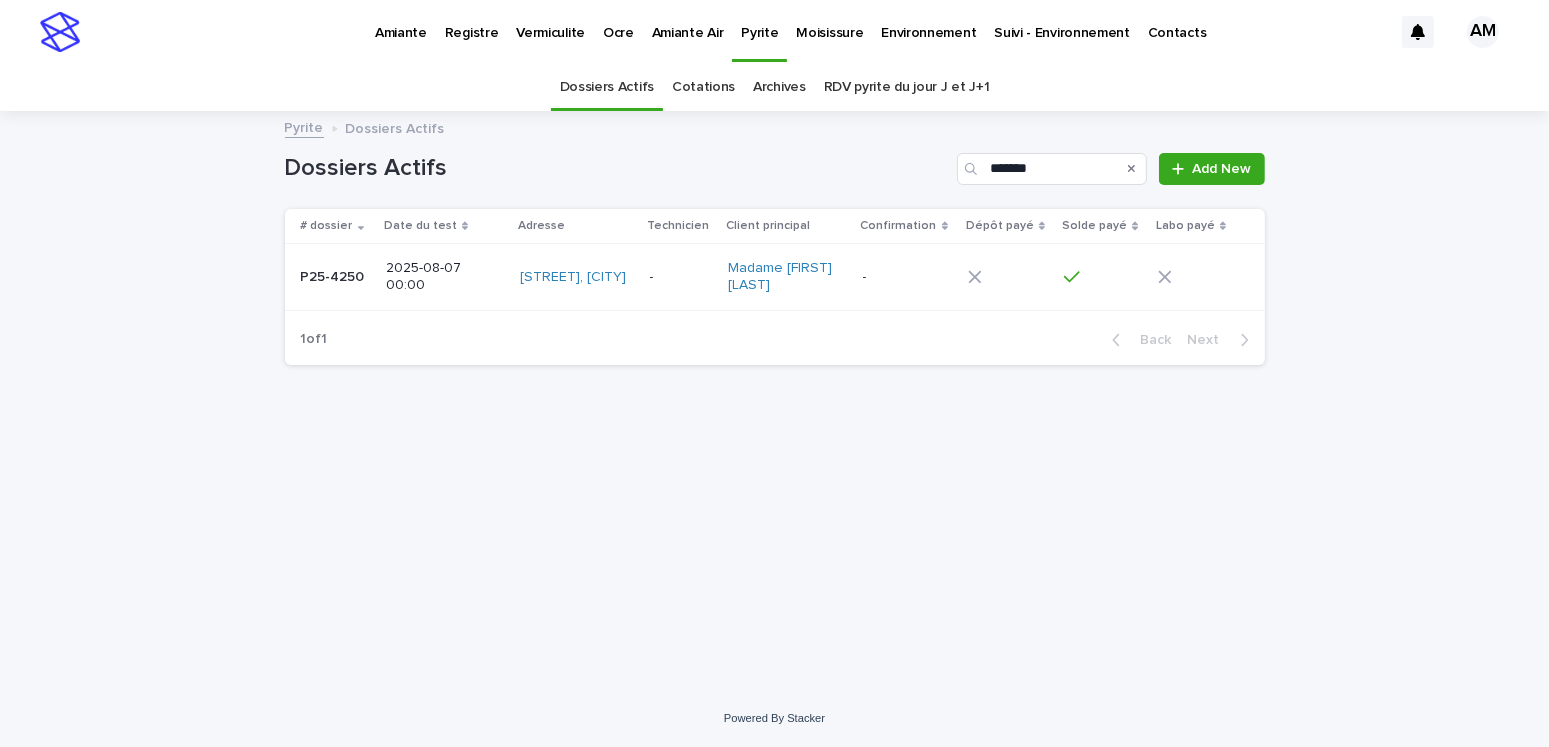 click on "2025-08-07 00:00" at bounding box center [441, 277] 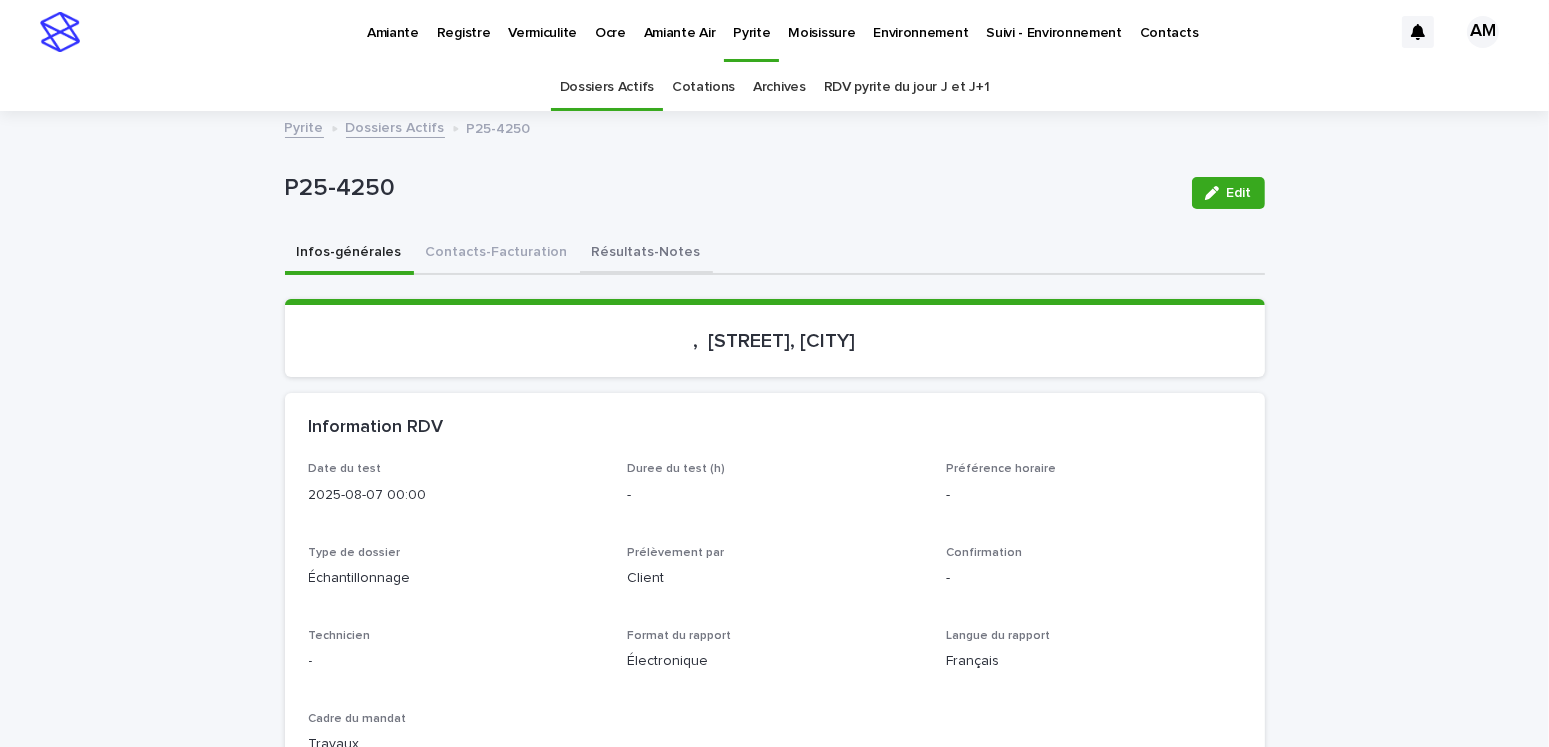 click on "Résultats-Notes" at bounding box center (646, 254) 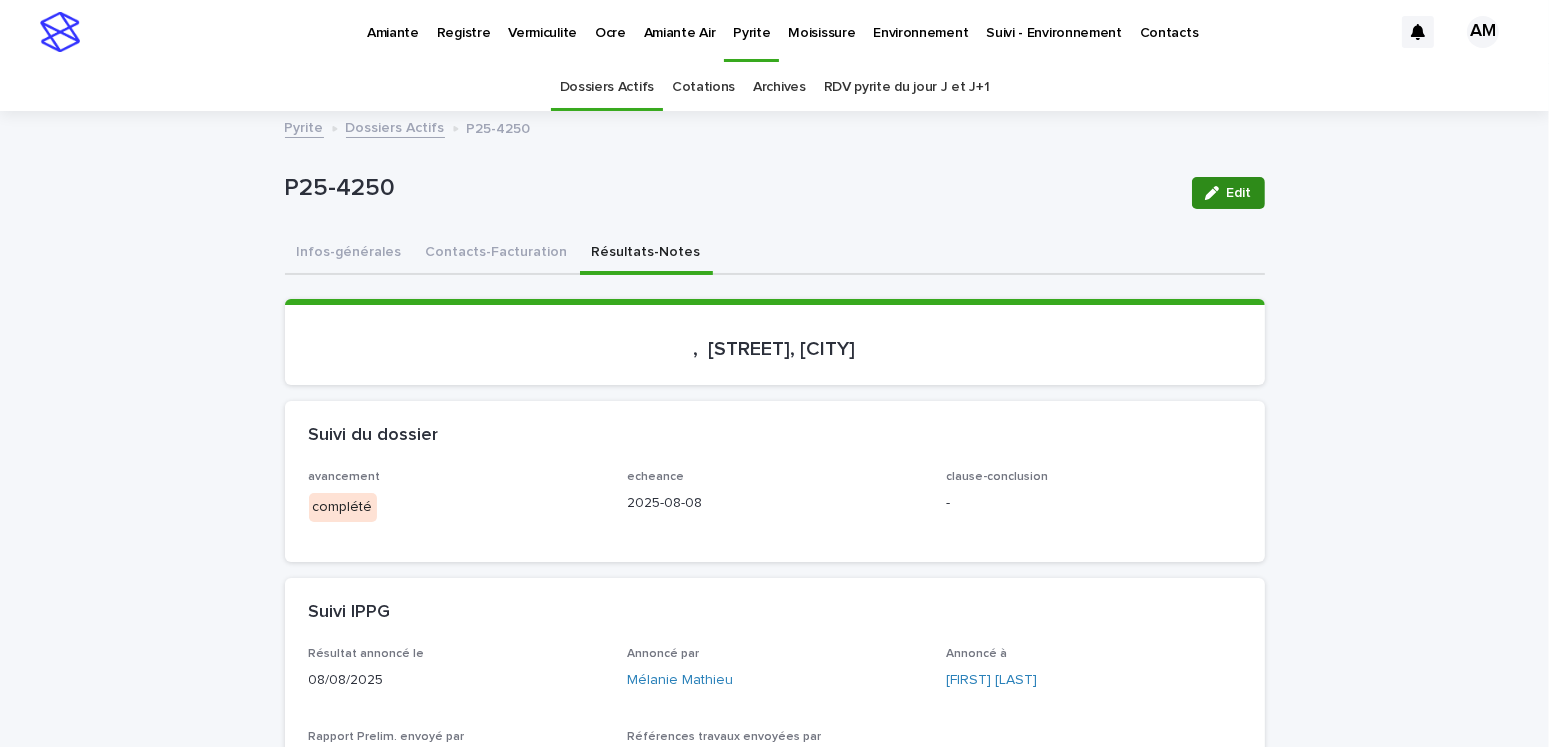 click on "Edit" at bounding box center (1228, 193) 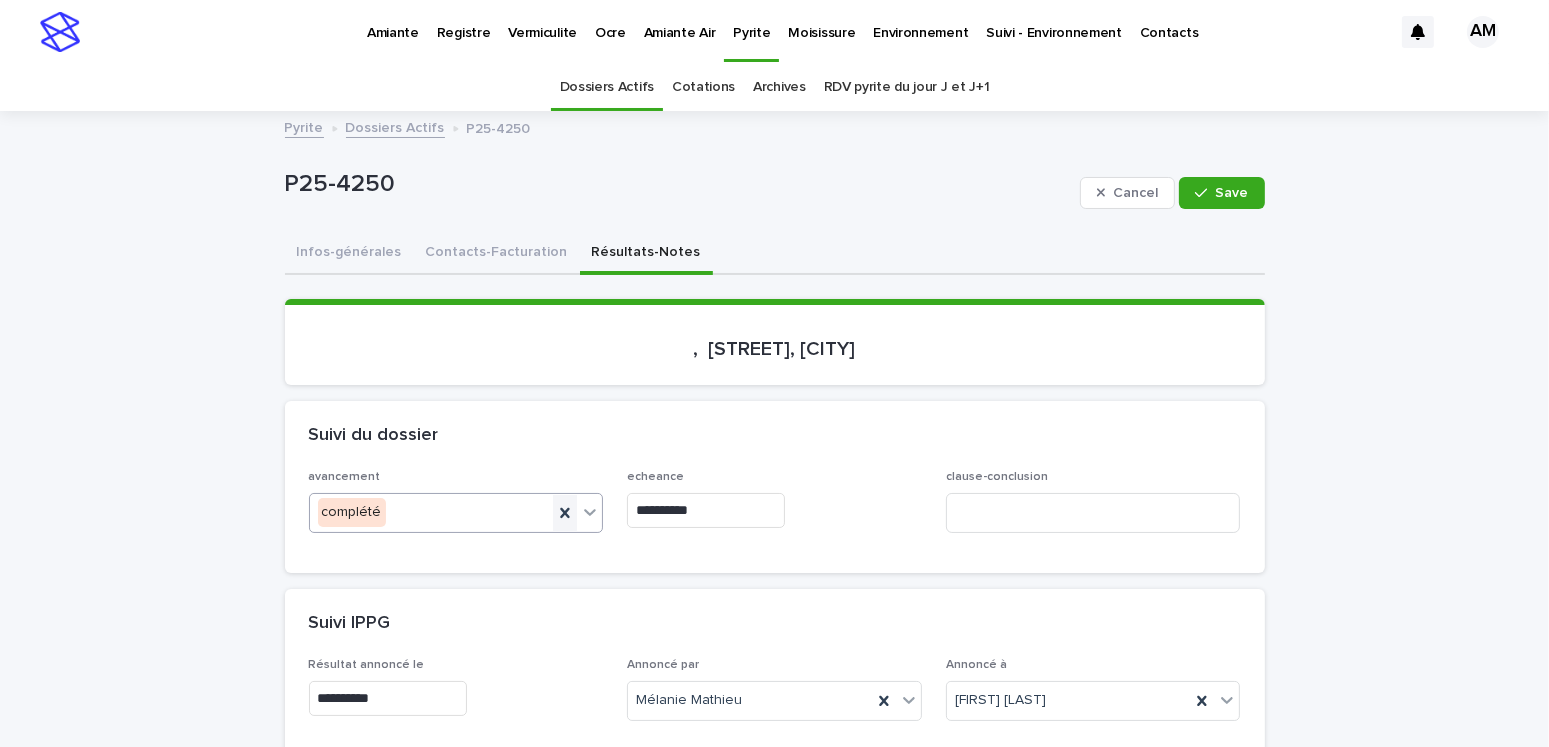 click 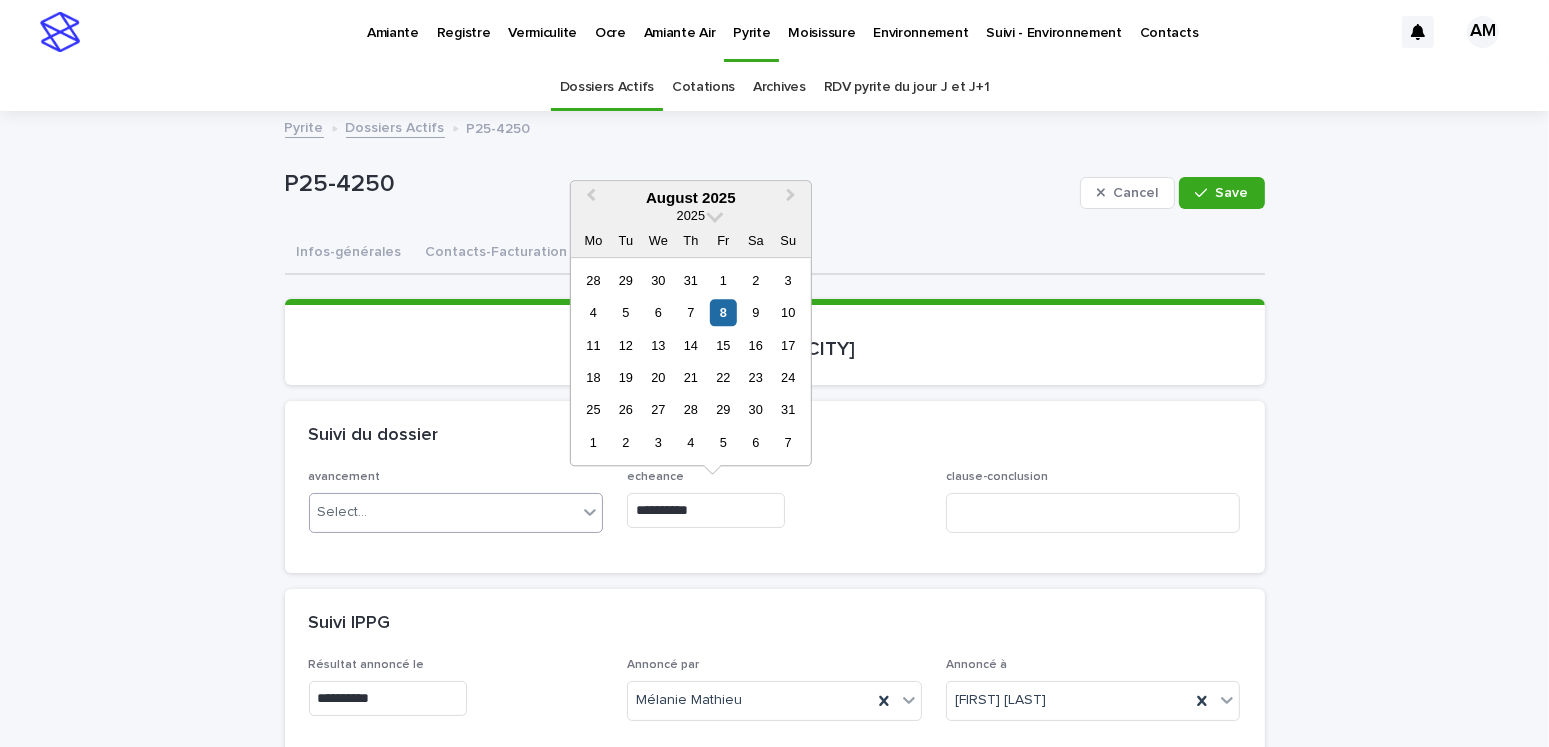 drag, startPoint x: 720, startPoint y: 496, endPoint x: 581, endPoint y: 513, distance: 140.0357 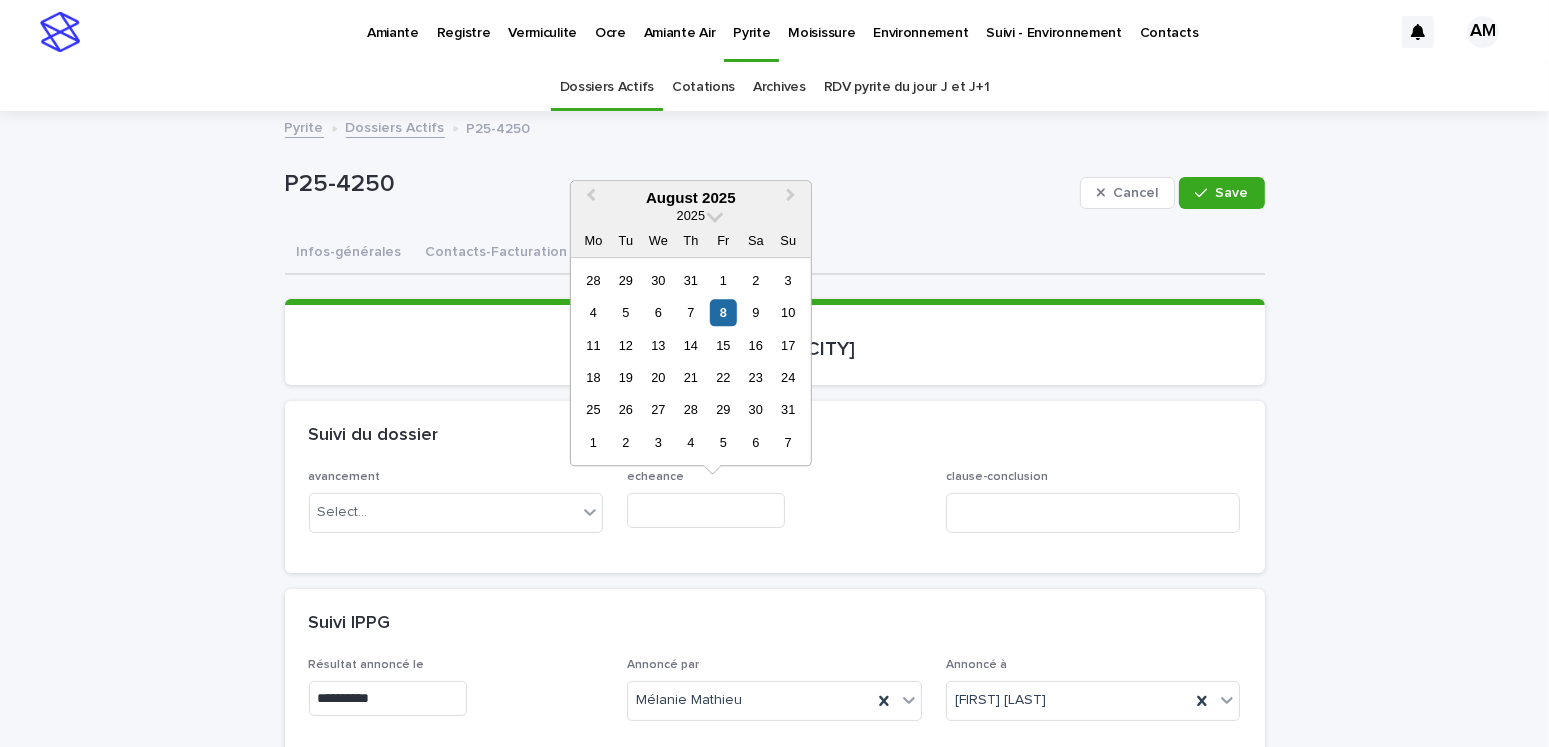 type on "**********" 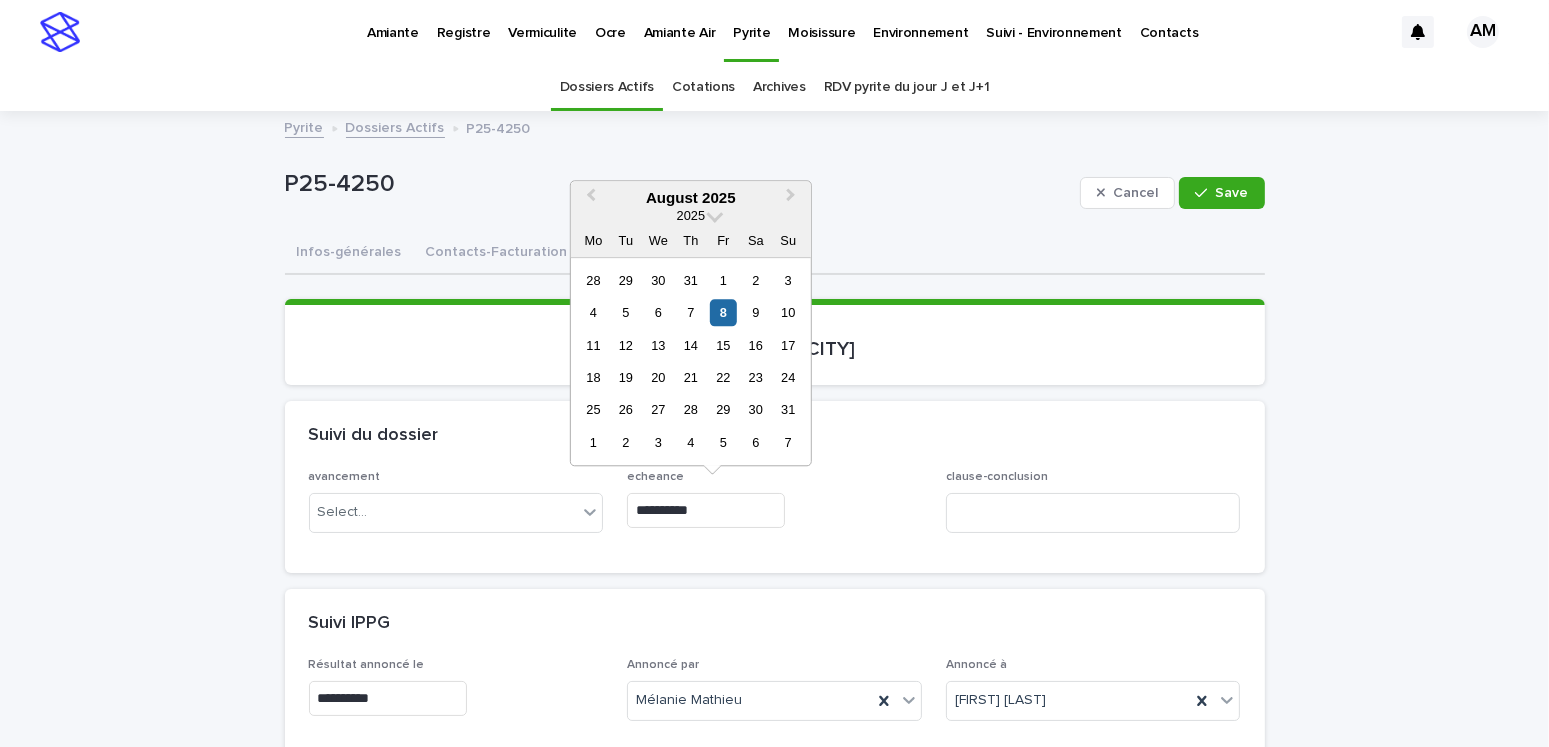 click on "**********" at bounding box center [775, 521] 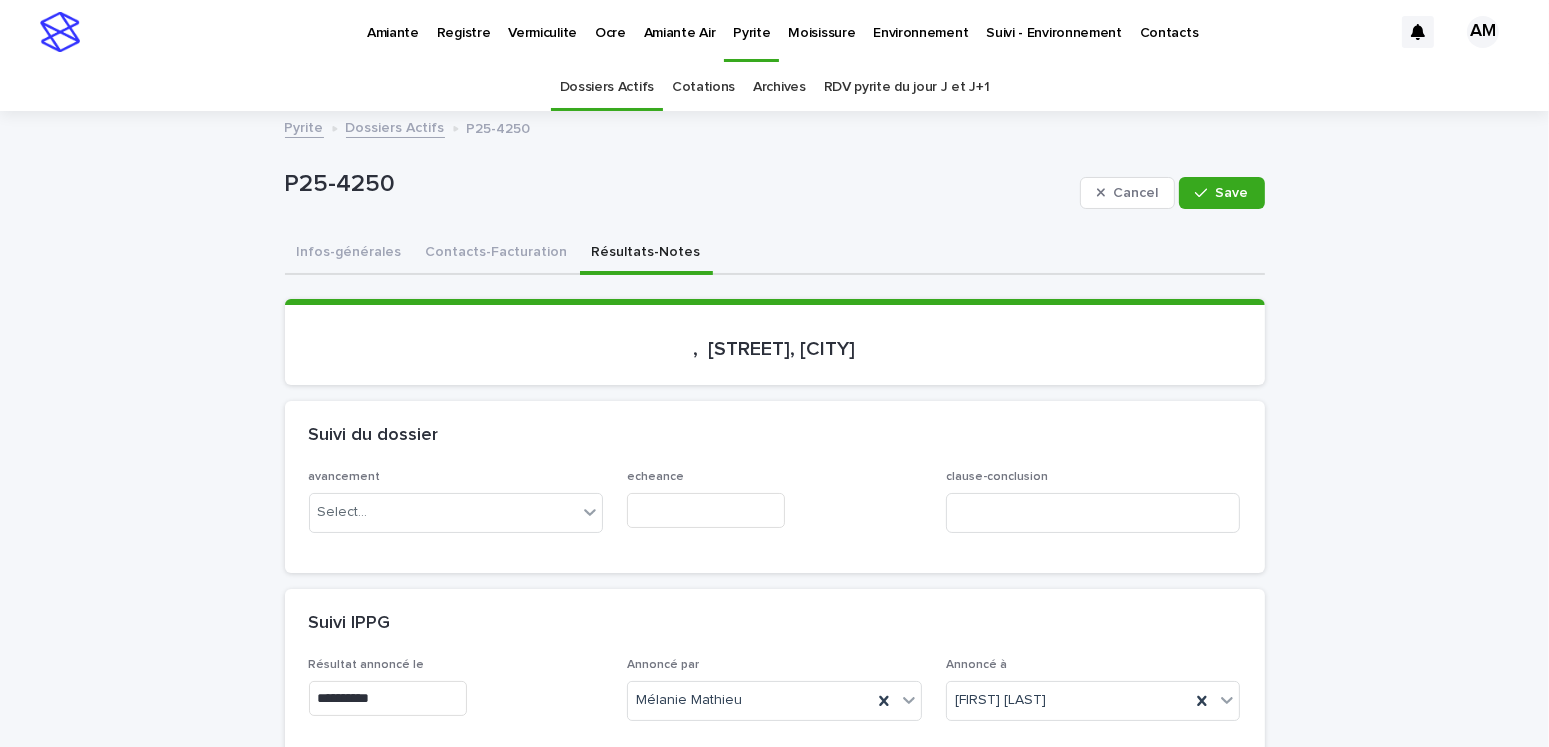 scroll, scrollTop: 500, scrollLeft: 0, axis: vertical 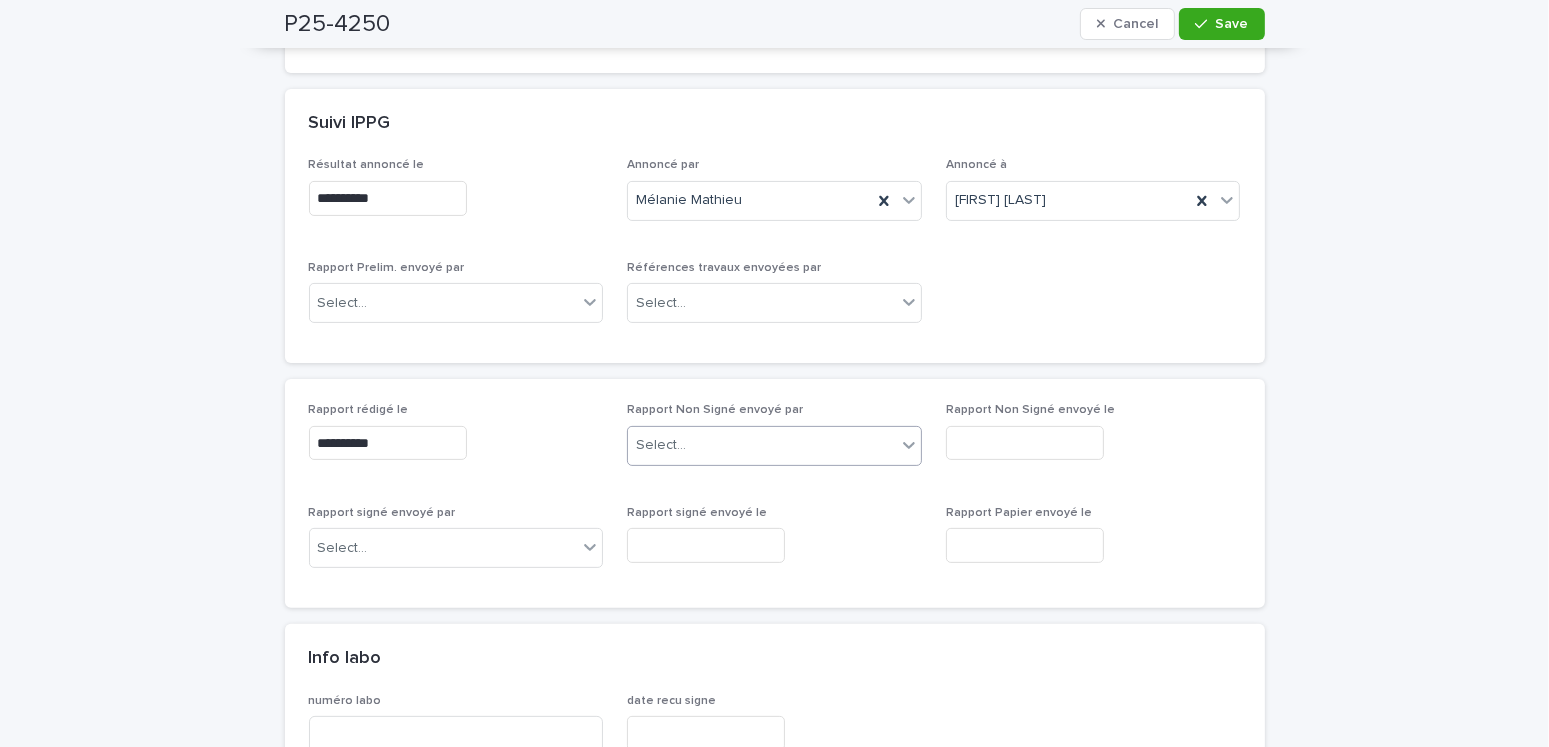 click at bounding box center [689, 445] 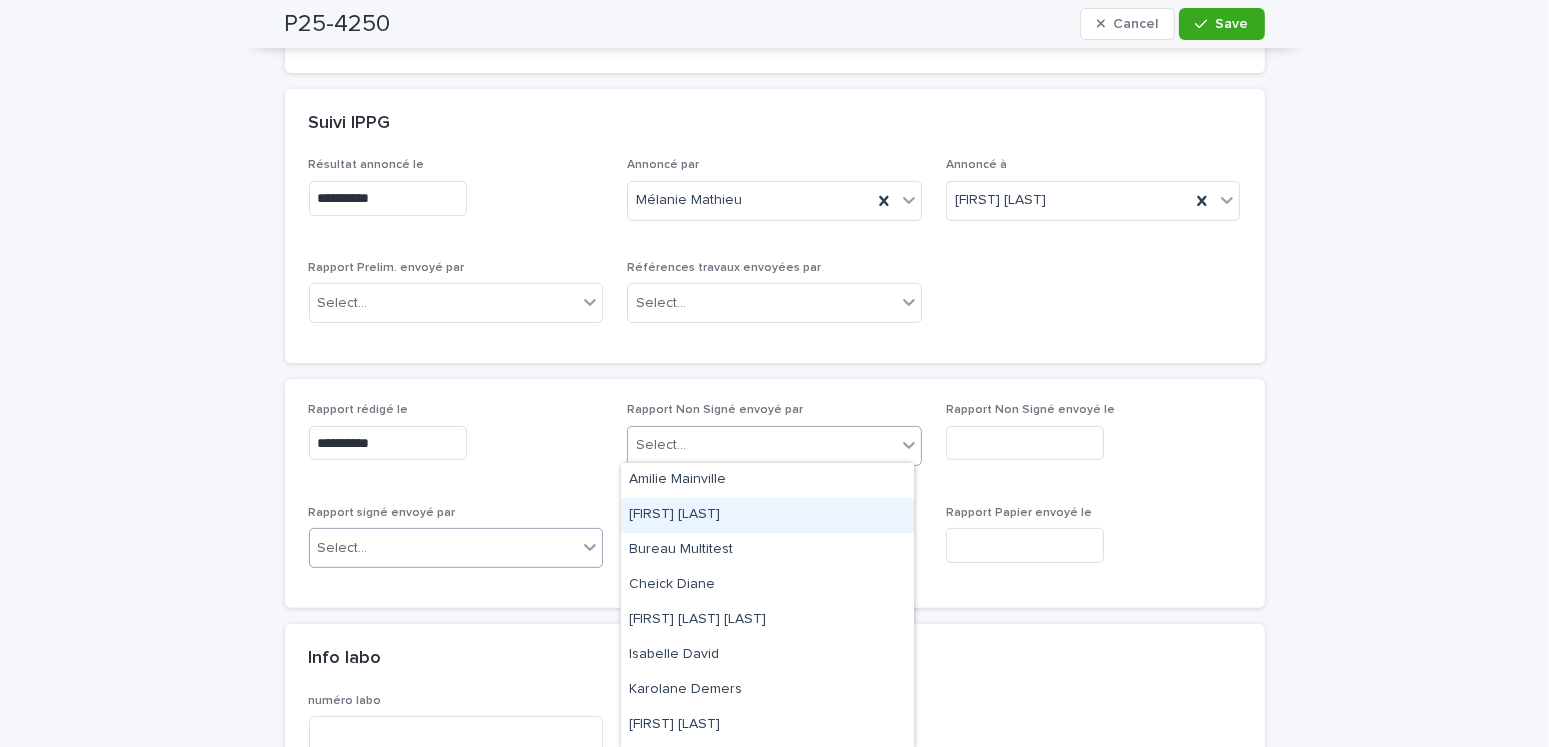 click on "Select..." at bounding box center (444, 548) 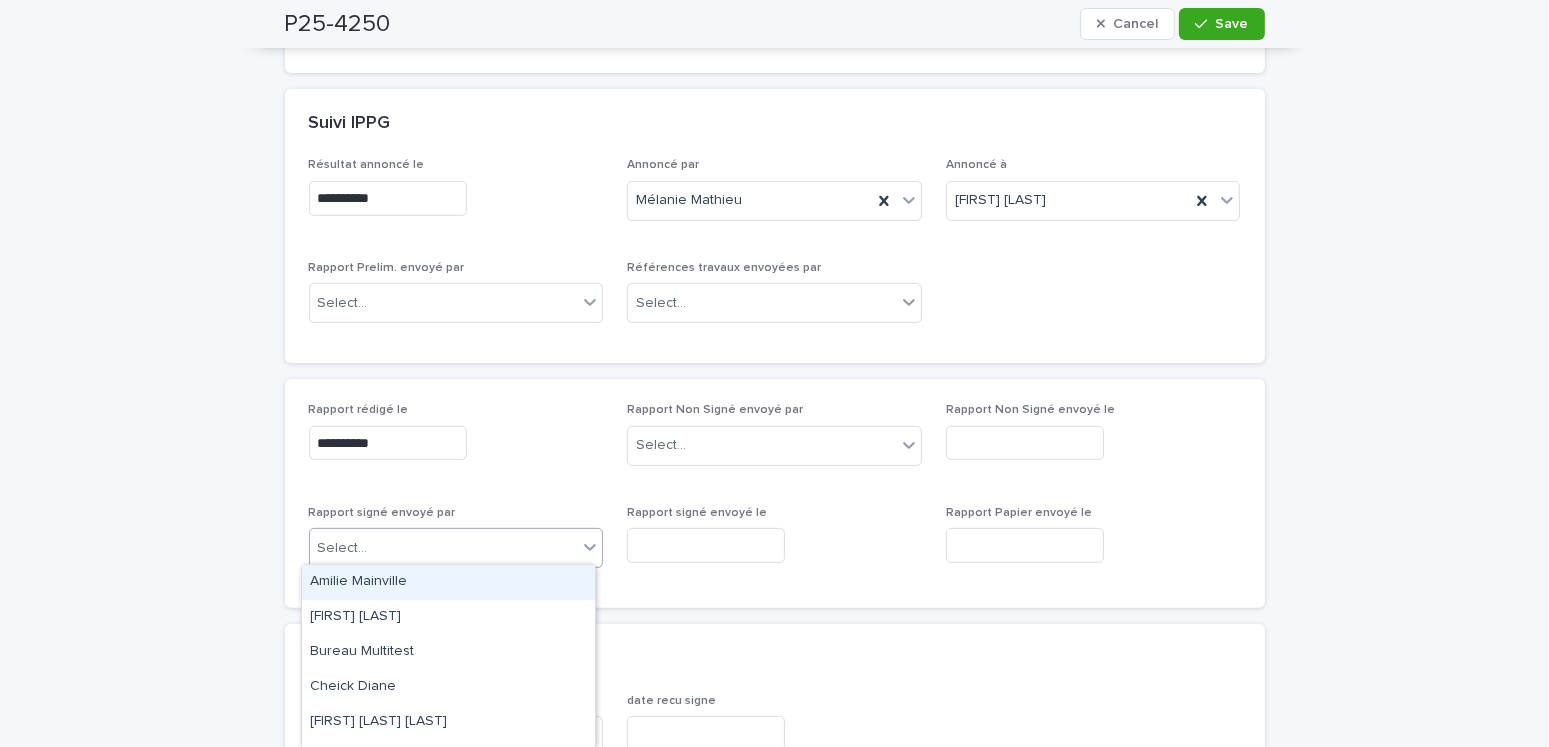 drag, startPoint x: 374, startPoint y: 579, endPoint x: 724, endPoint y: 549, distance: 351.28336 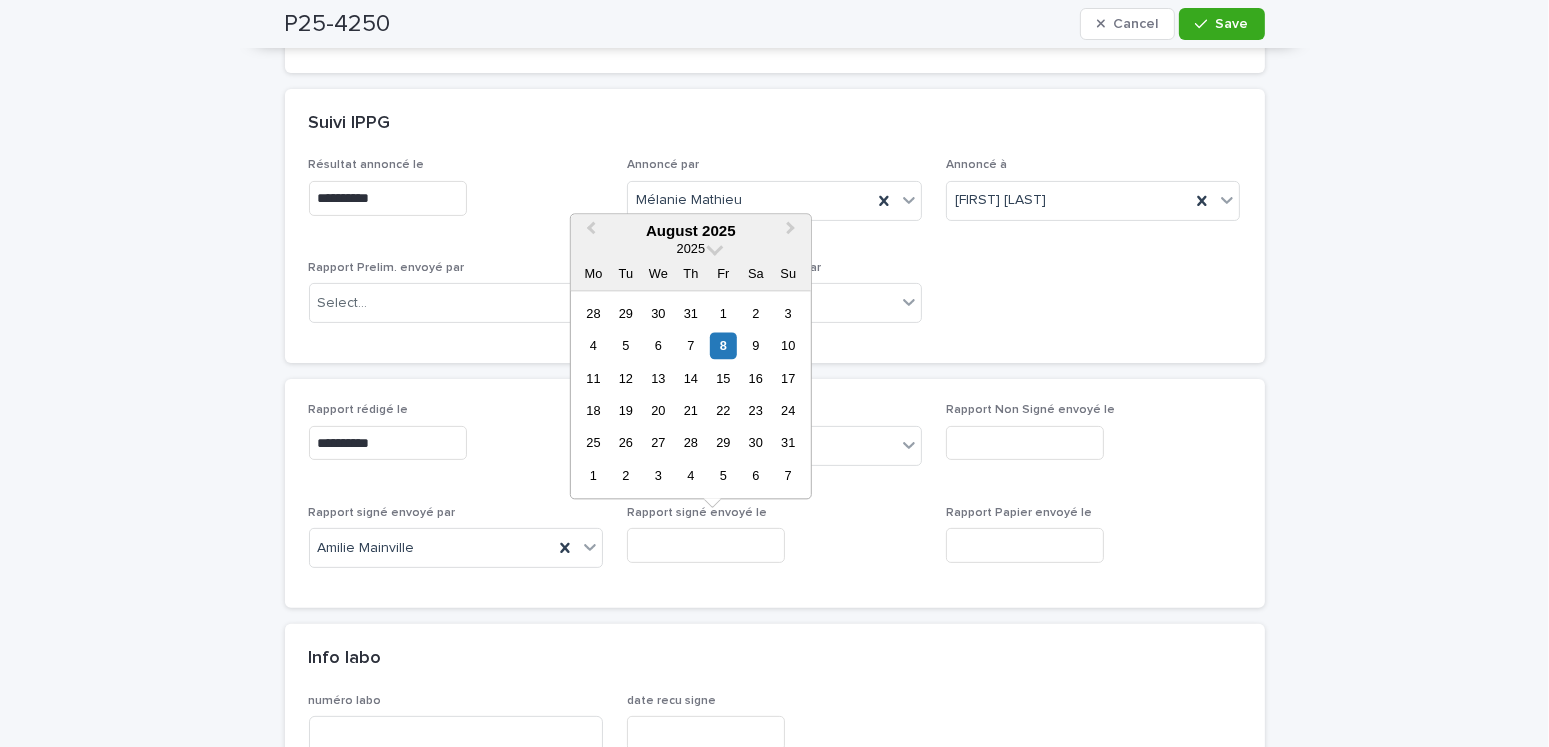 click at bounding box center [706, 545] 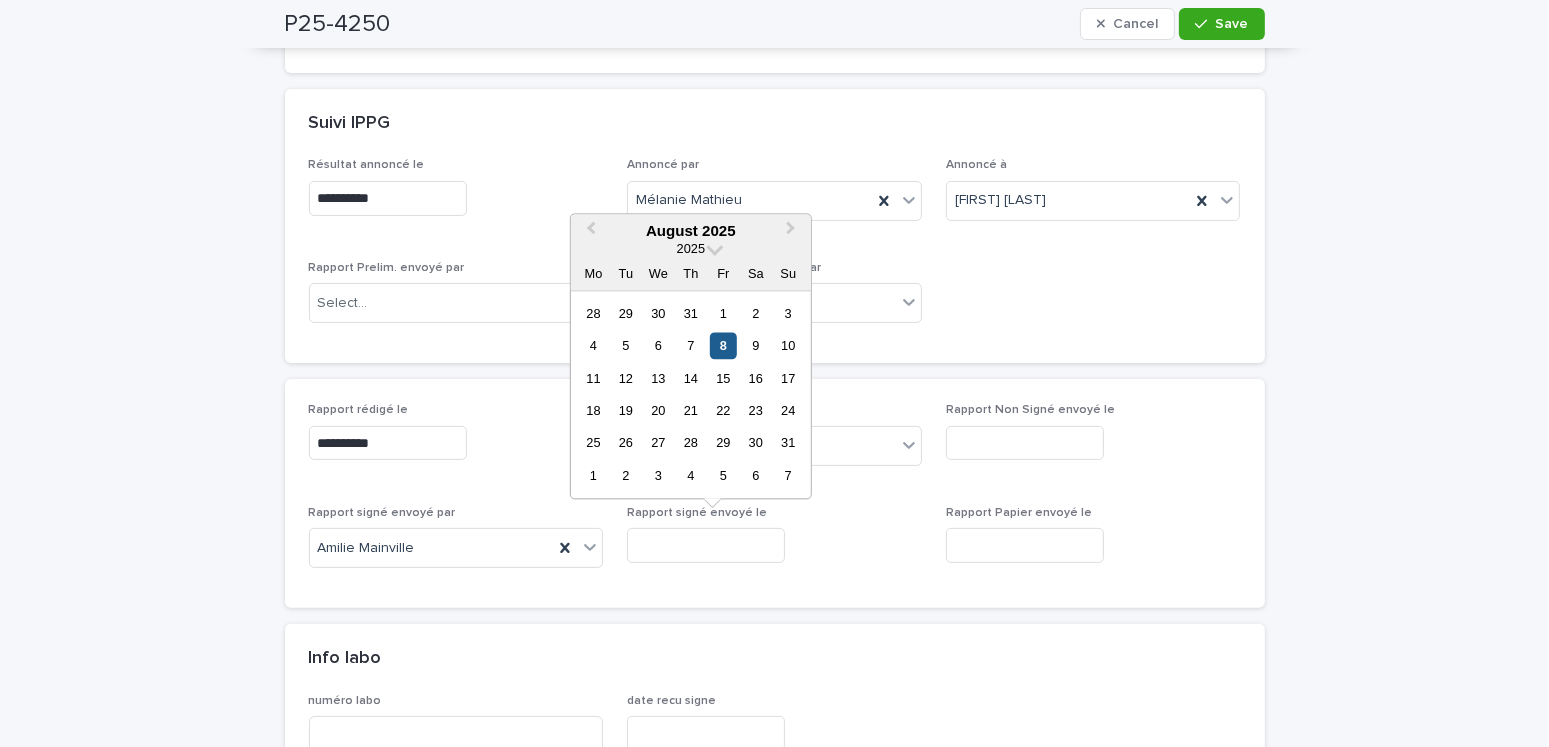 click on "8" at bounding box center (723, 345) 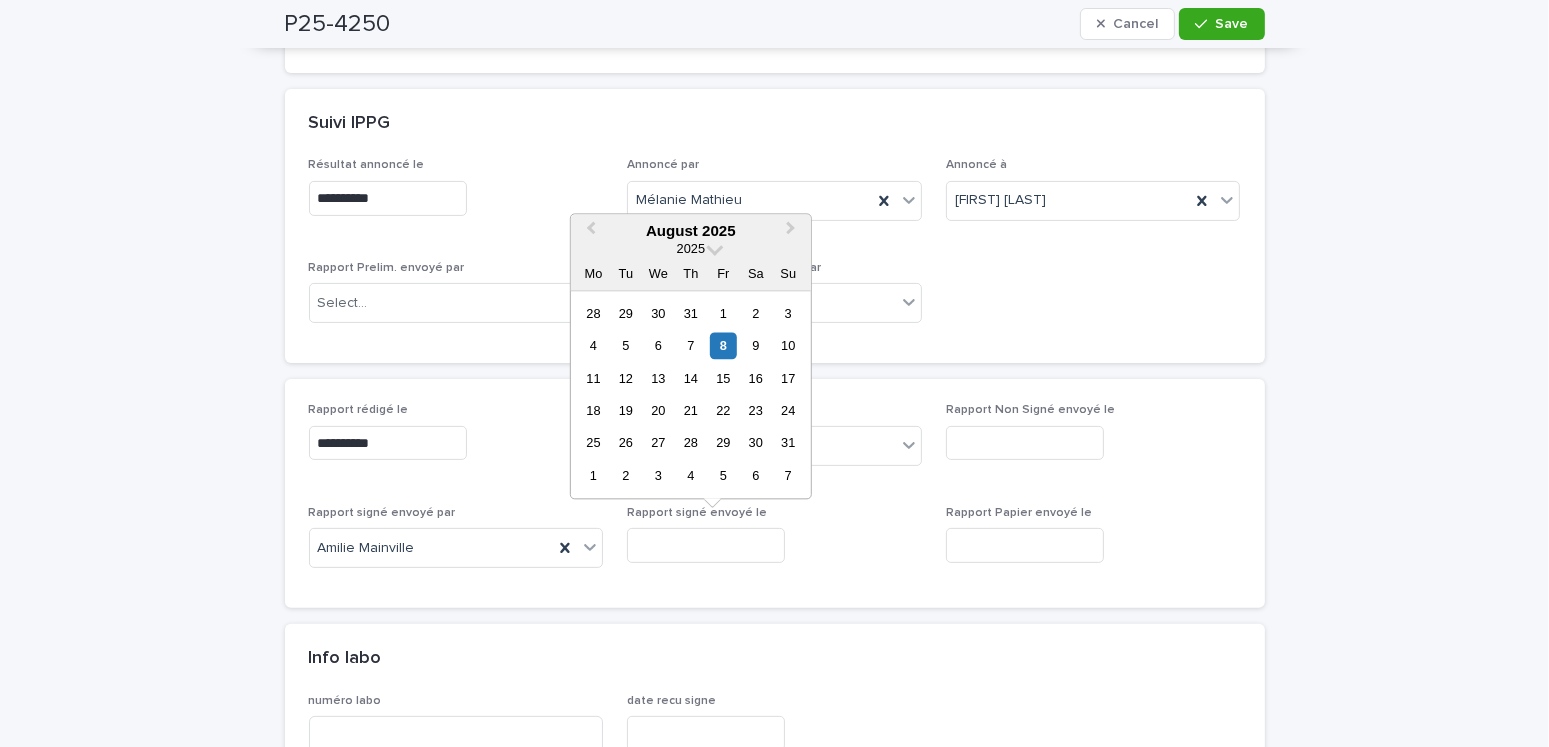 type on "**********" 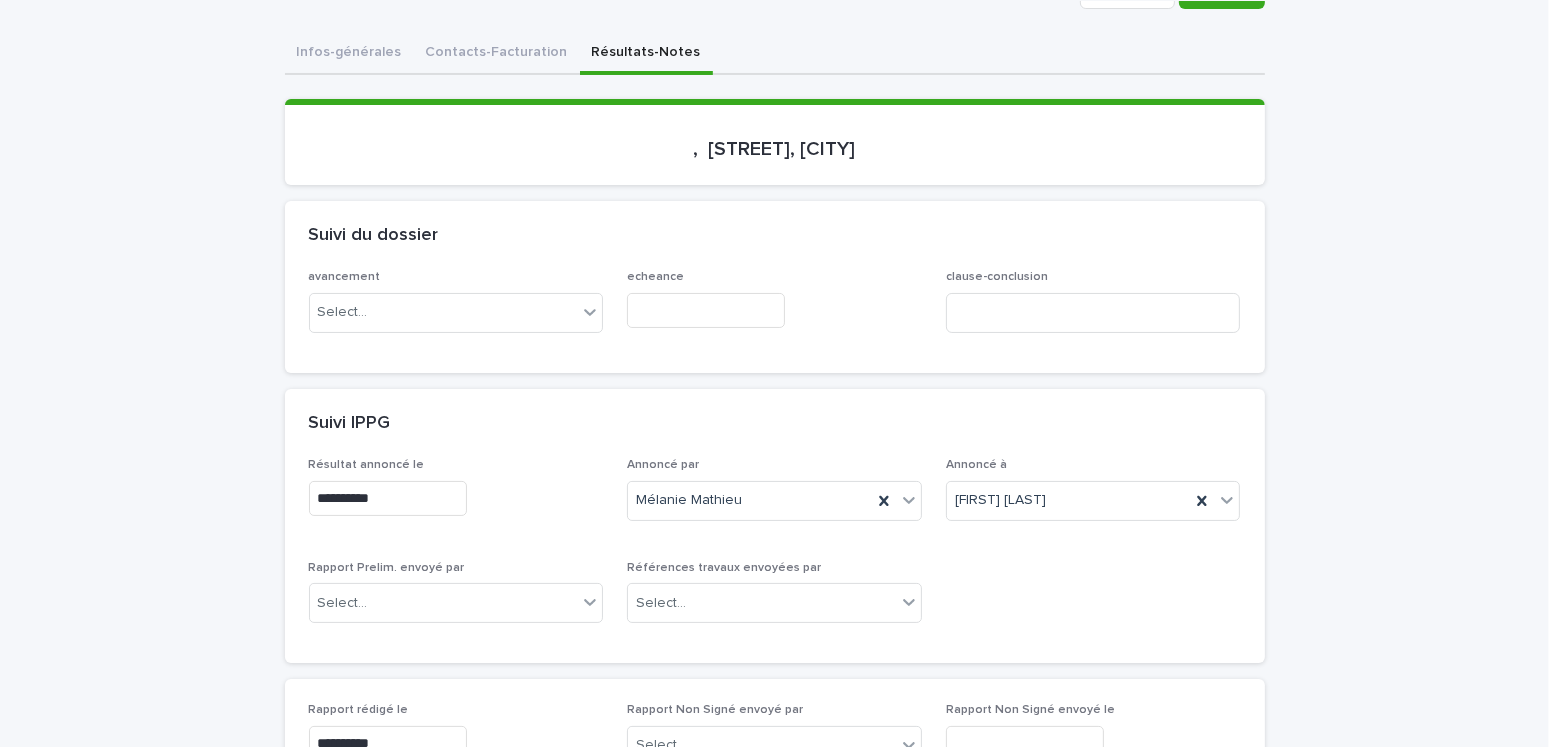 scroll, scrollTop: 0, scrollLeft: 0, axis: both 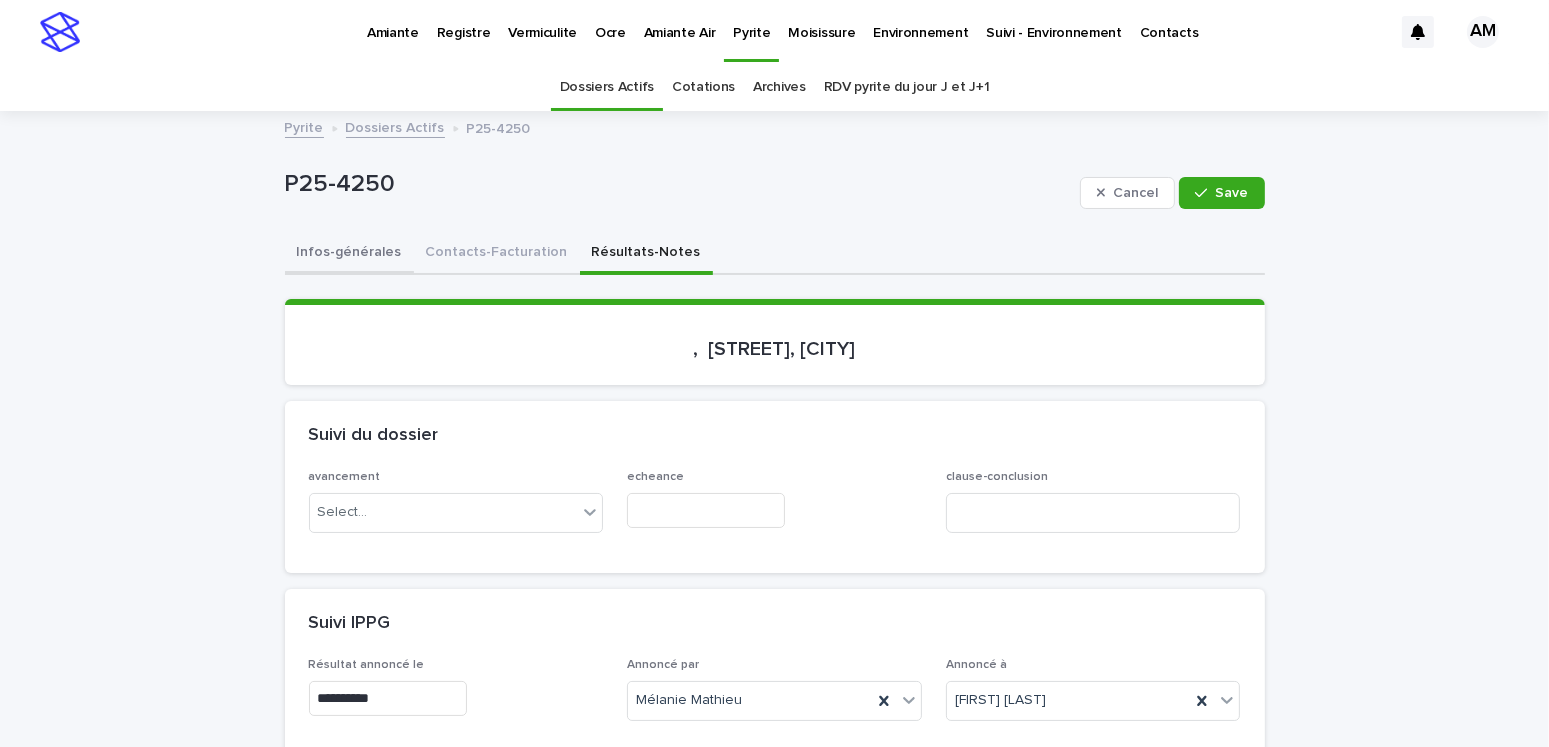 click on "Infos-générales" at bounding box center (349, 254) 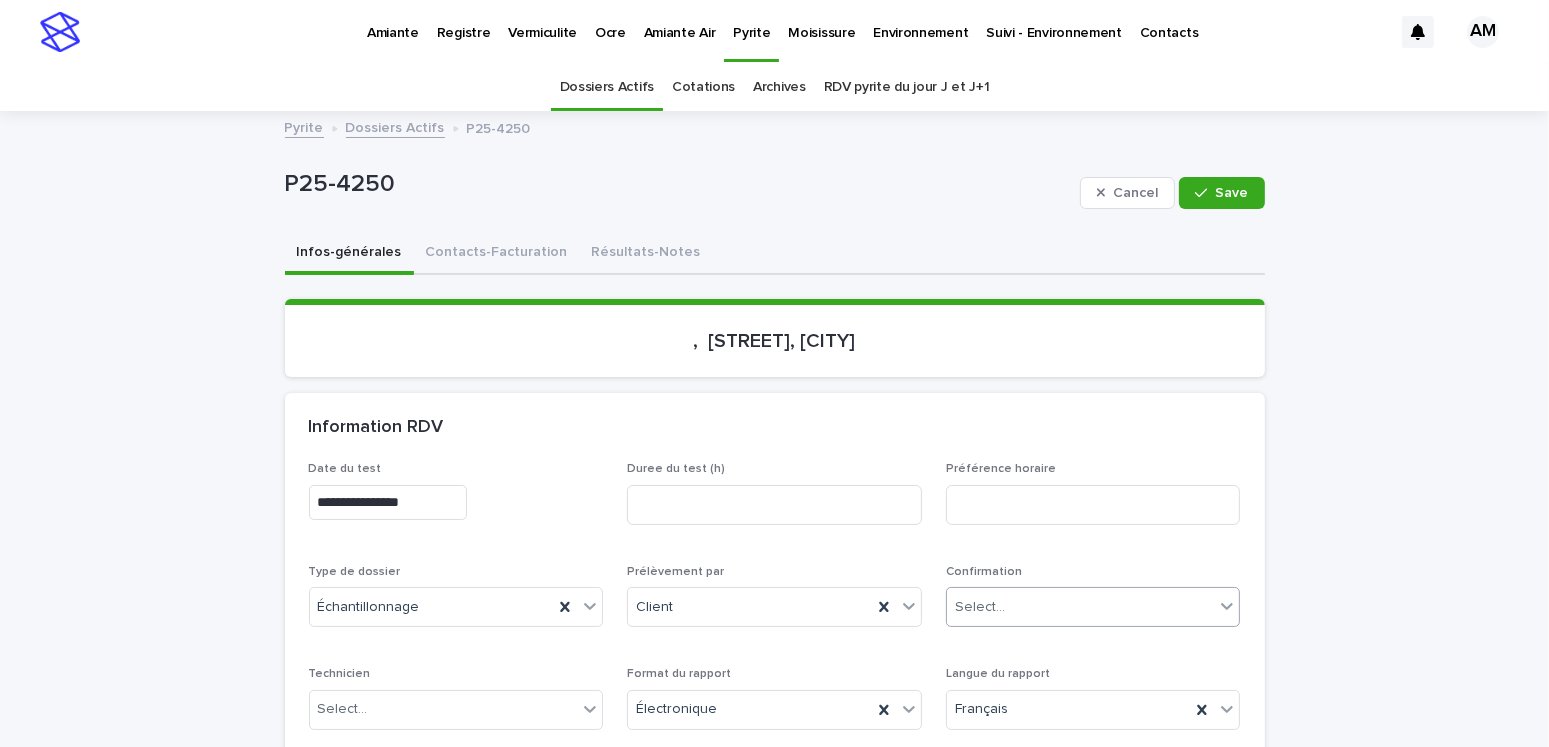 click on "Select..." at bounding box center [980, 607] 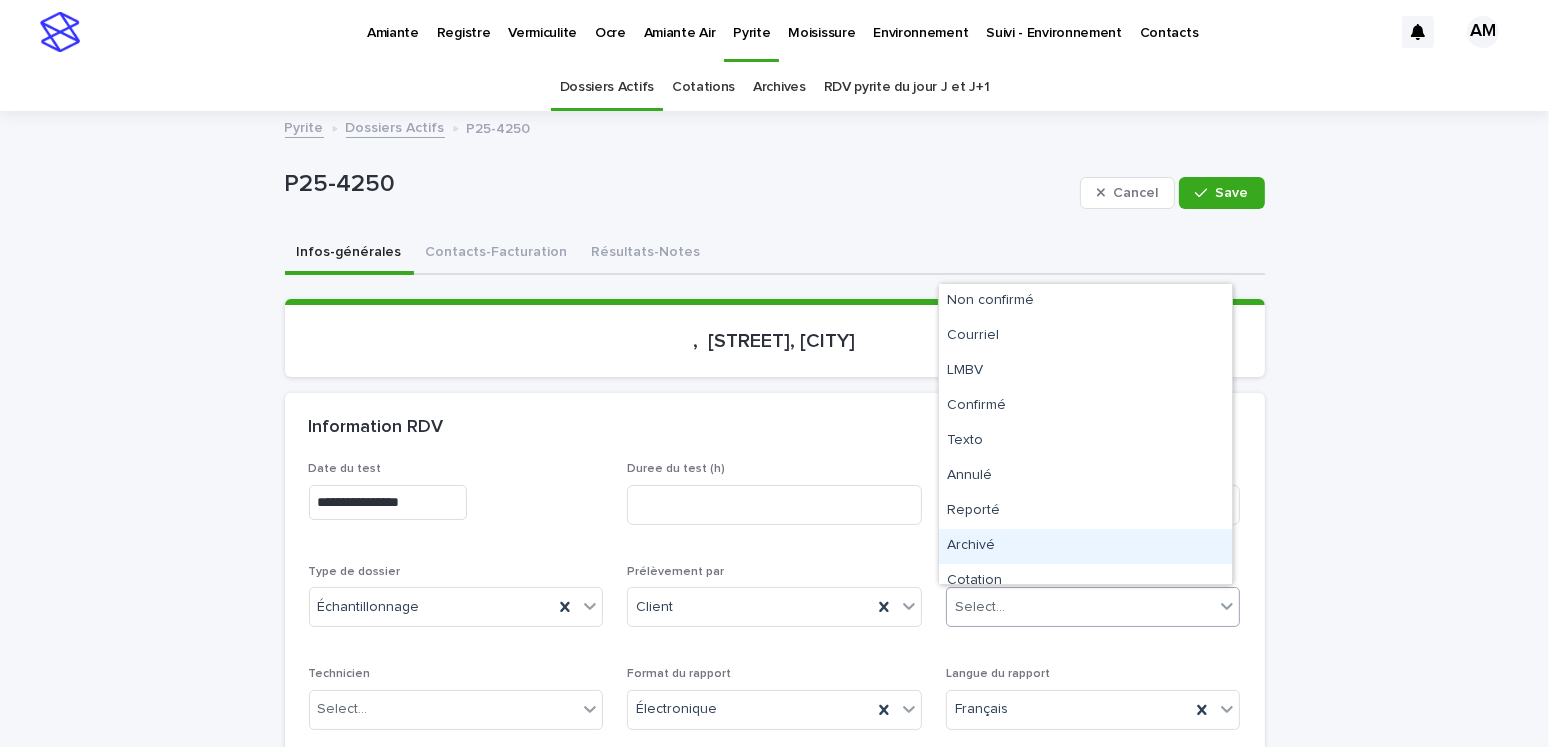 click on "Archivé" at bounding box center [1085, 546] 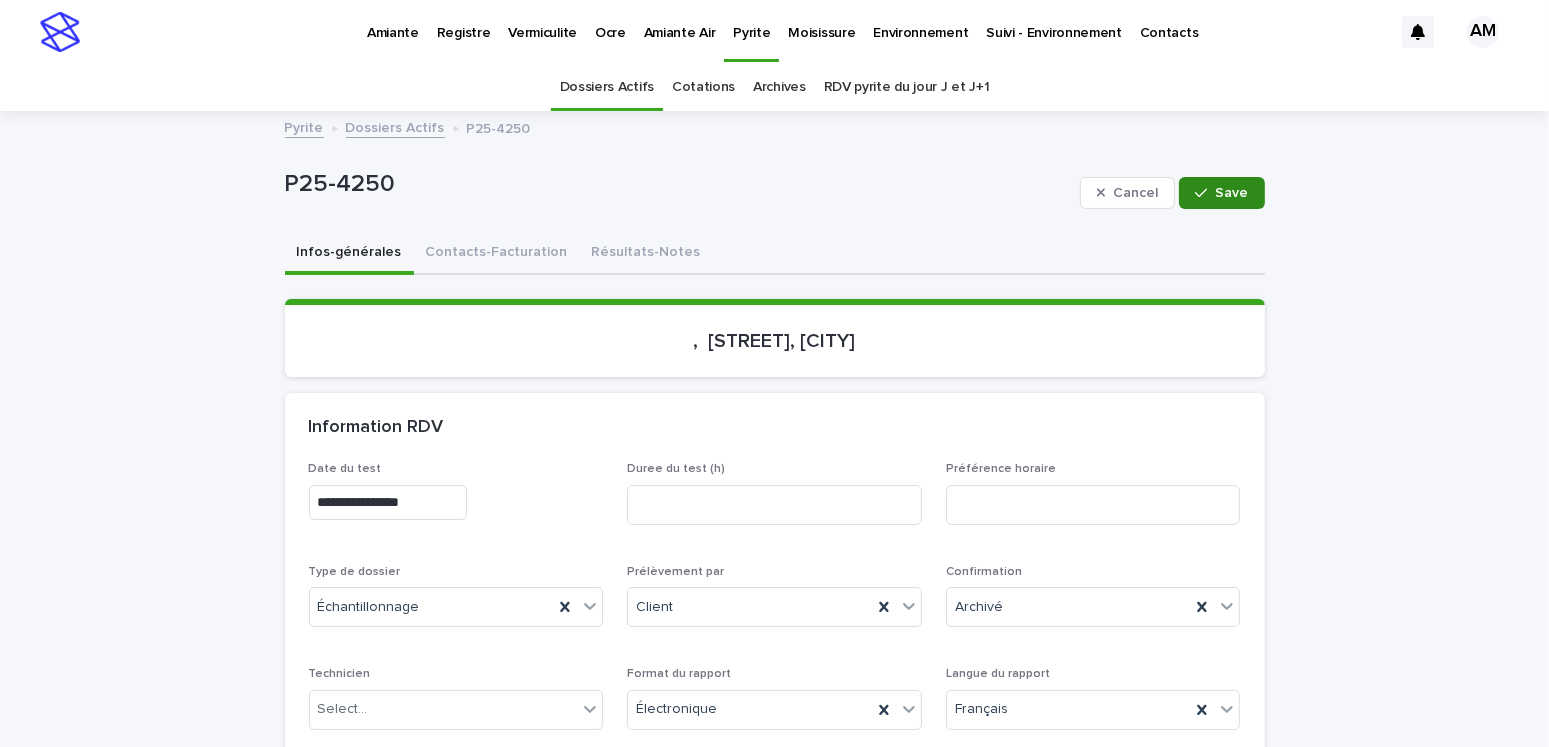 click on "Save" at bounding box center (1232, 193) 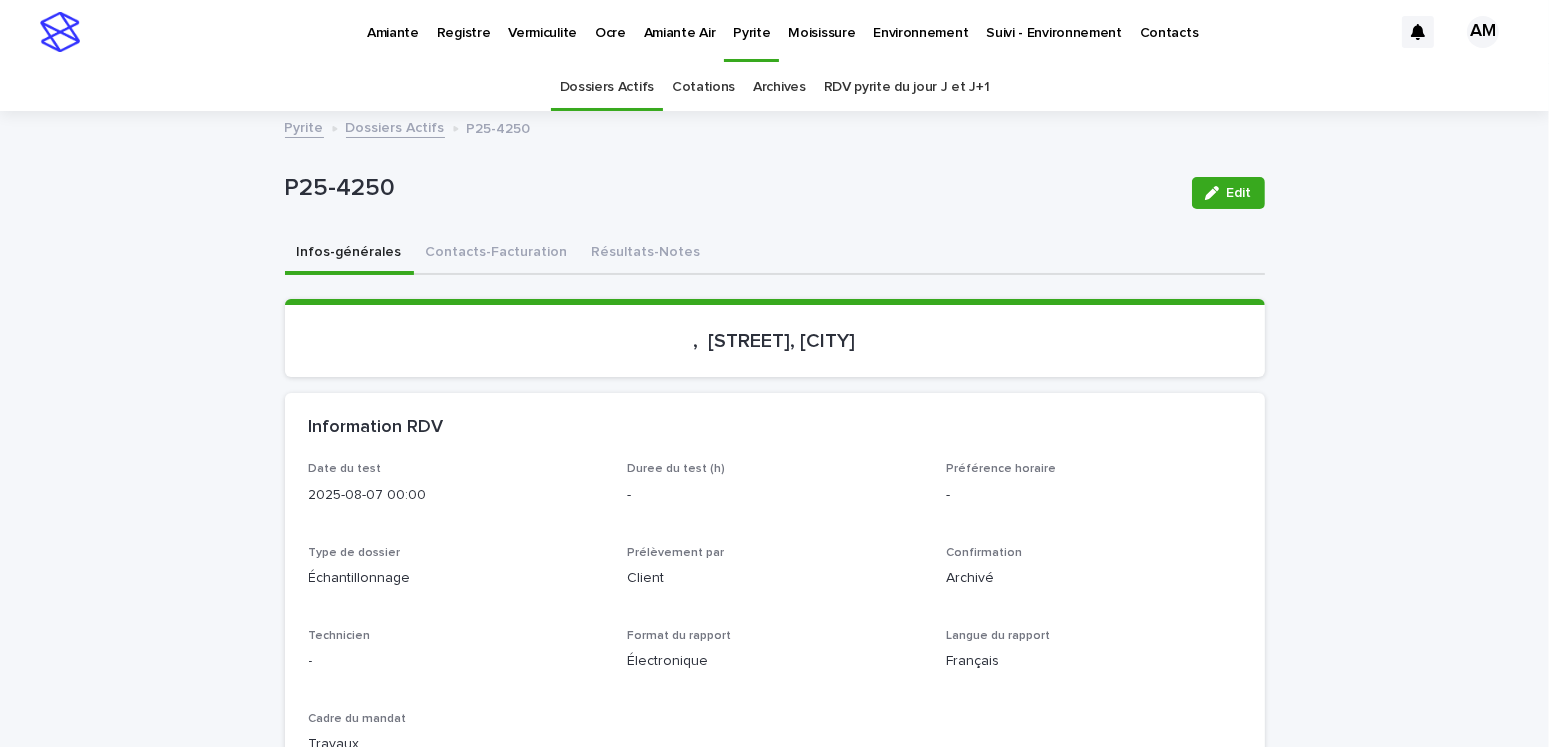 click on "Dossiers Actifs" at bounding box center (395, 126) 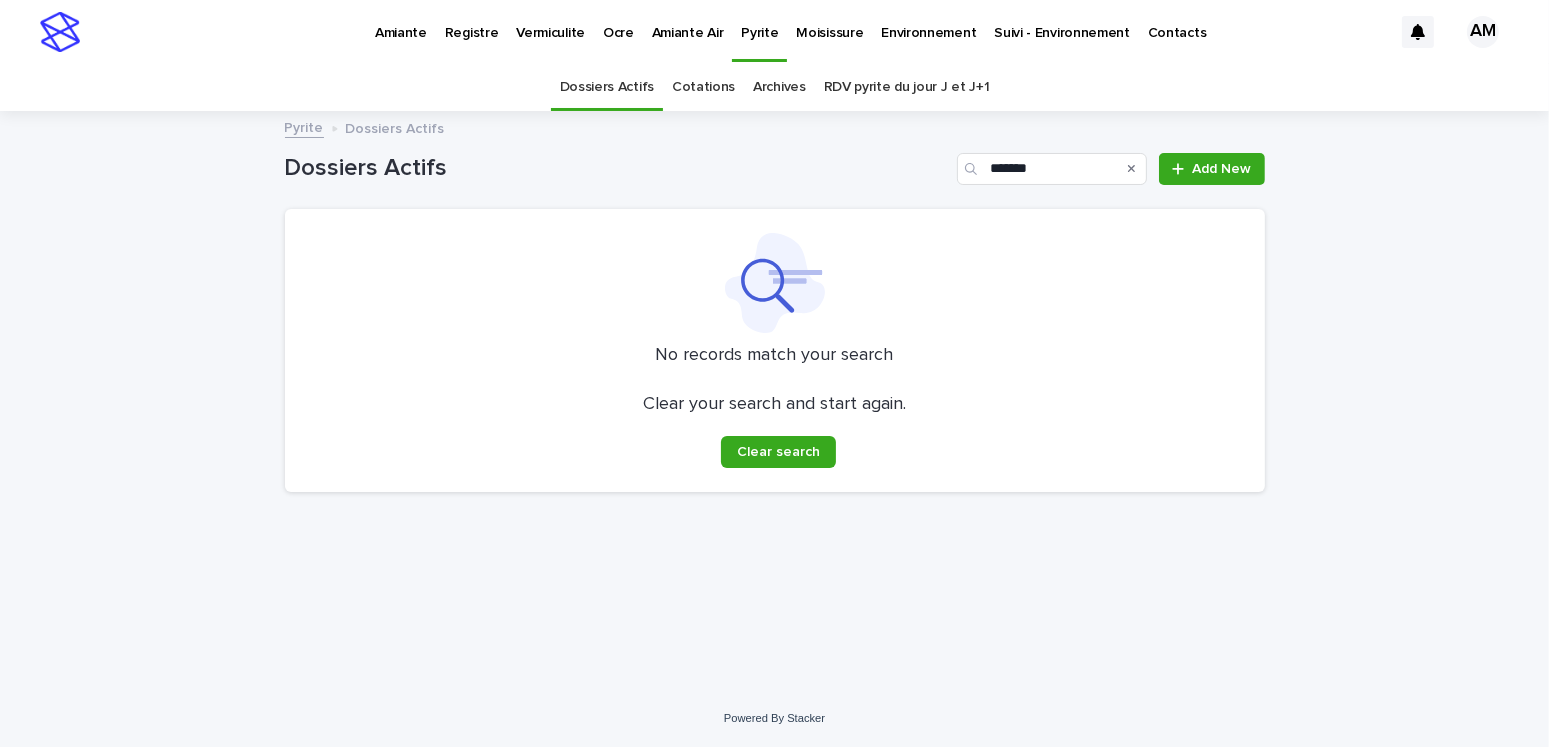 click on "RDV pyrite du jour J et J+1" at bounding box center (907, 87) 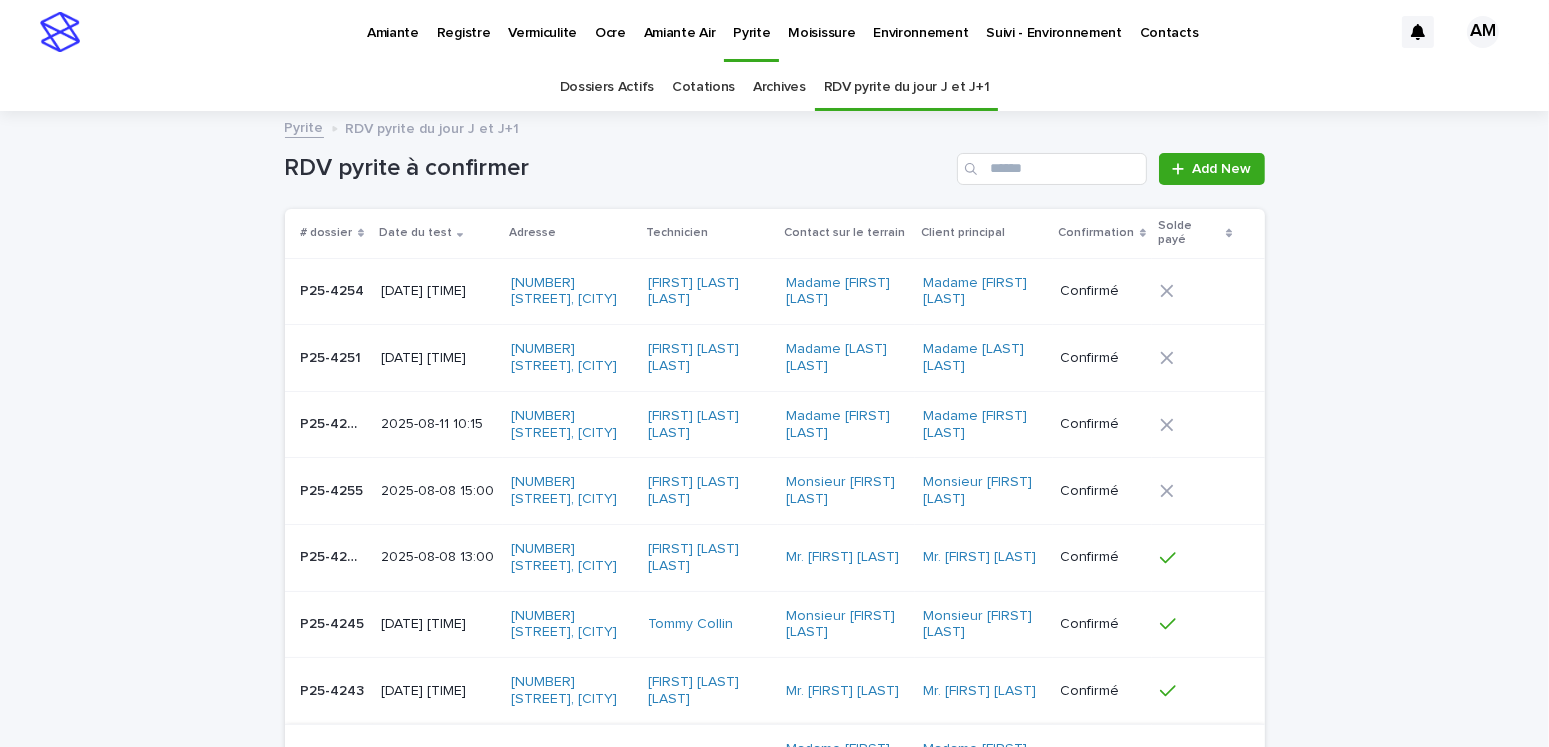 scroll, scrollTop: 200, scrollLeft: 0, axis: vertical 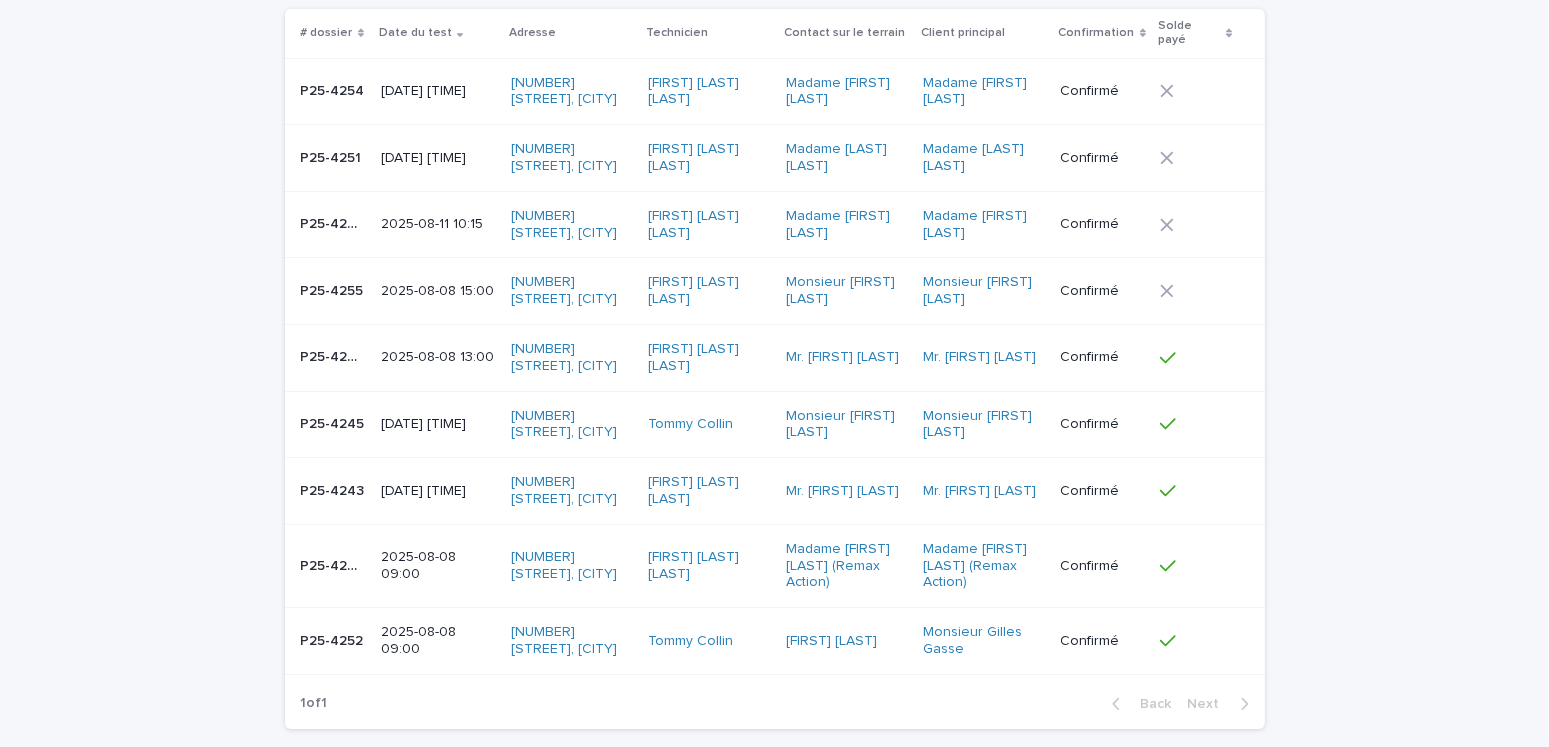click on "2025-08-08 15:00" at bounding box center [438, 291] 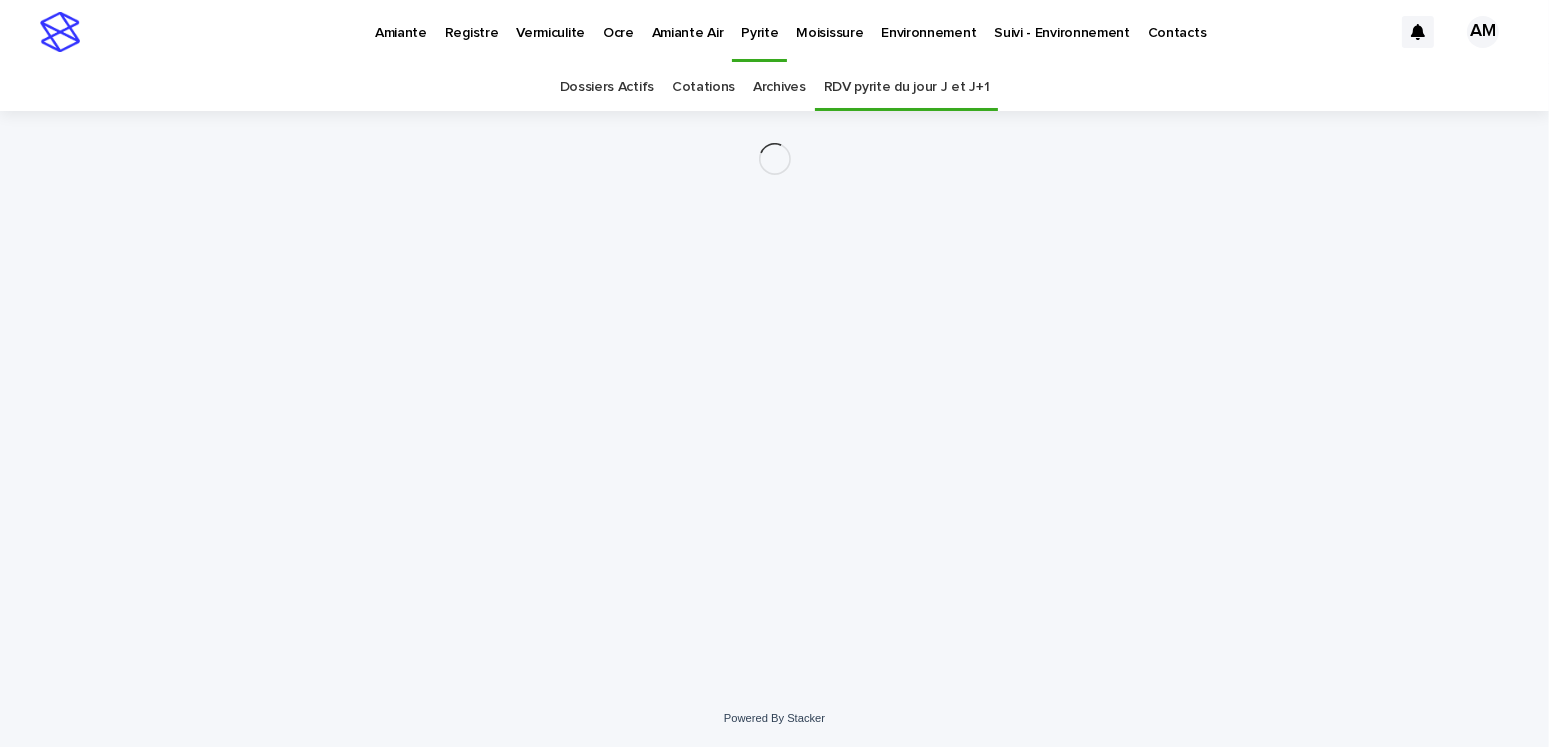 scroll, scrollTop: 0, scrollLeft: 0, axis: both 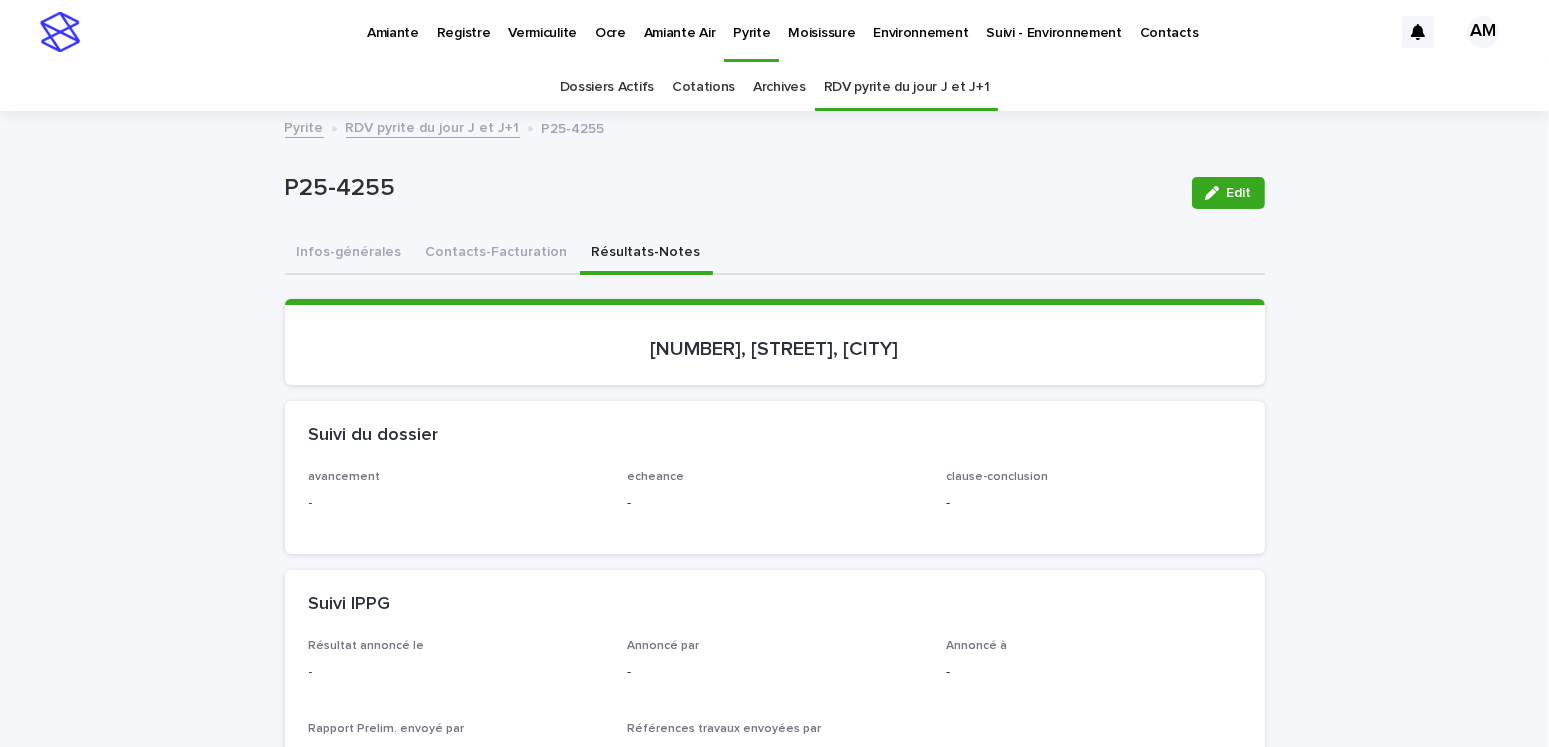 click on "Résultats-Notes" at bounding box center [646, 254] 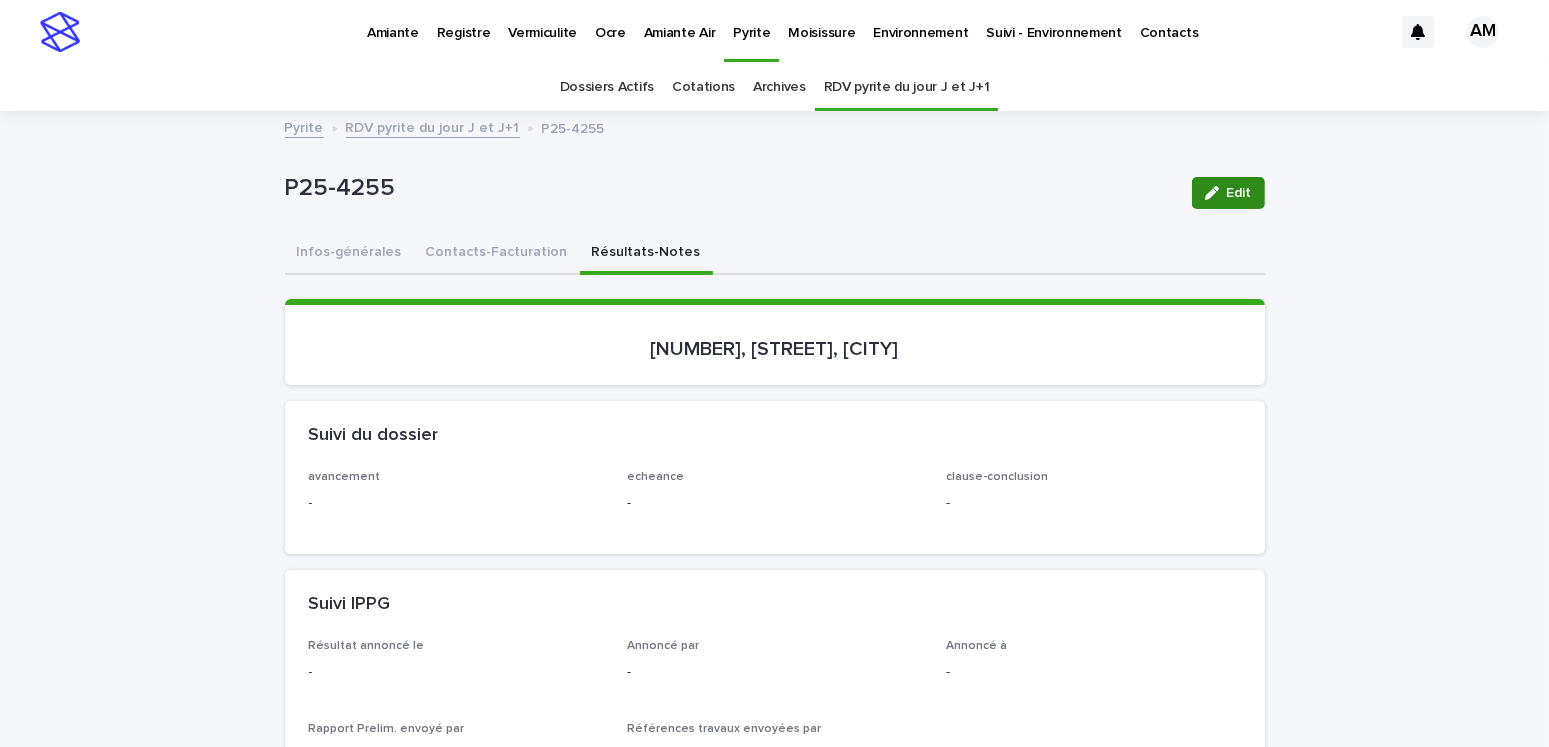 drag, startPoint x: 1206, startPoint y: 189, endPoint x: 660, endPoint y: 421, distance: 593.2453 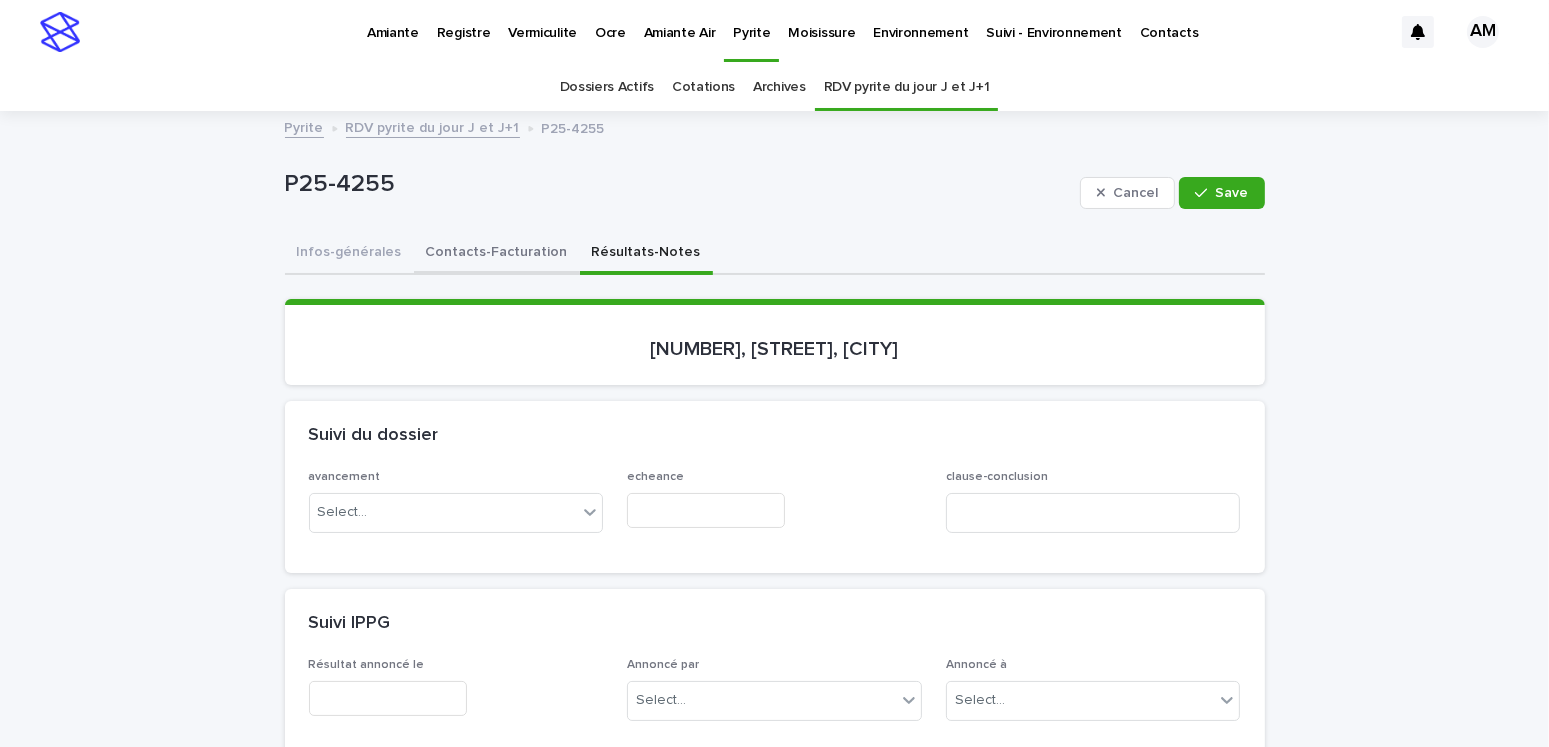 click on "Contacts-Facturation" at bounding box center [497, 254] 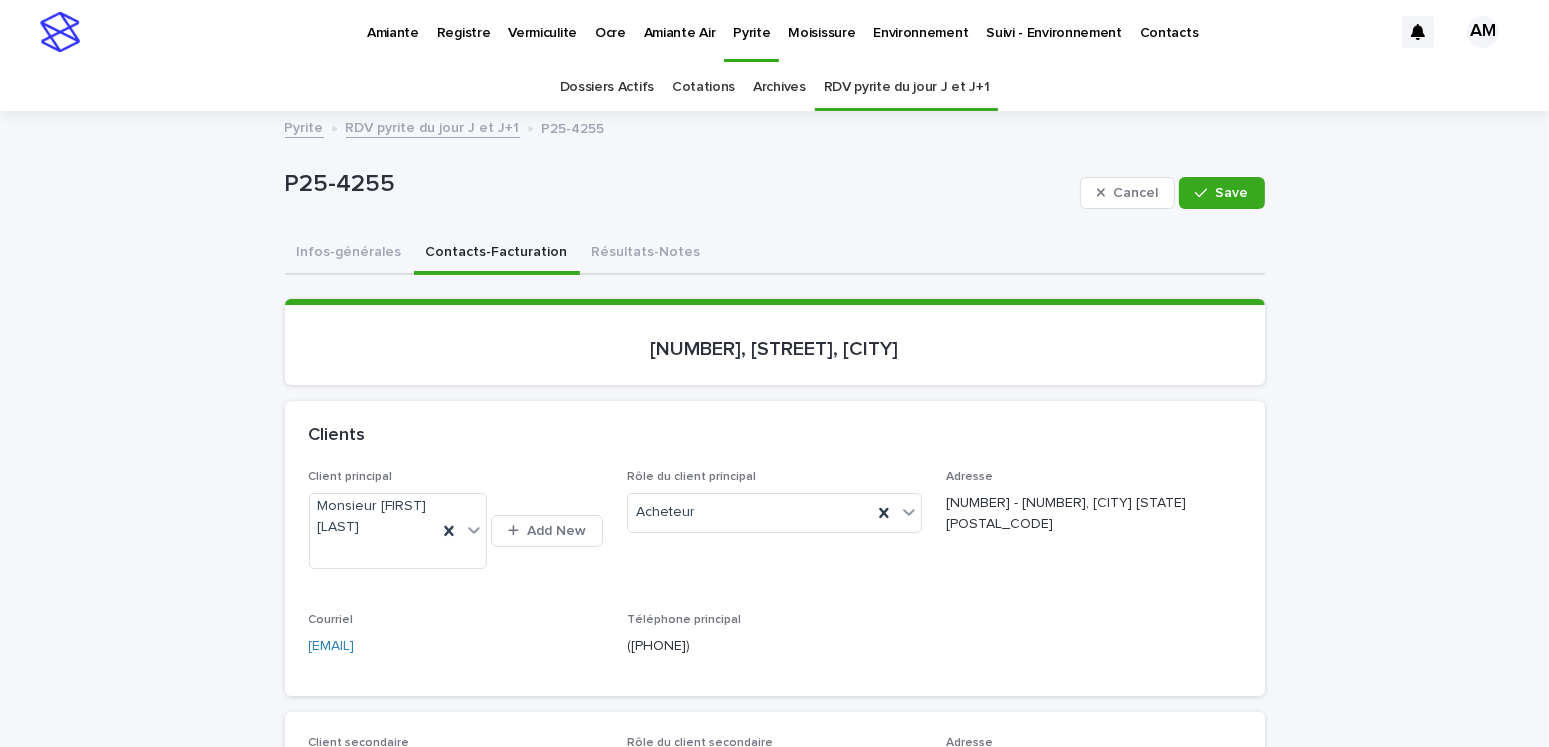 click on "Contacts-Facturation" at bounding box center (497, 254) 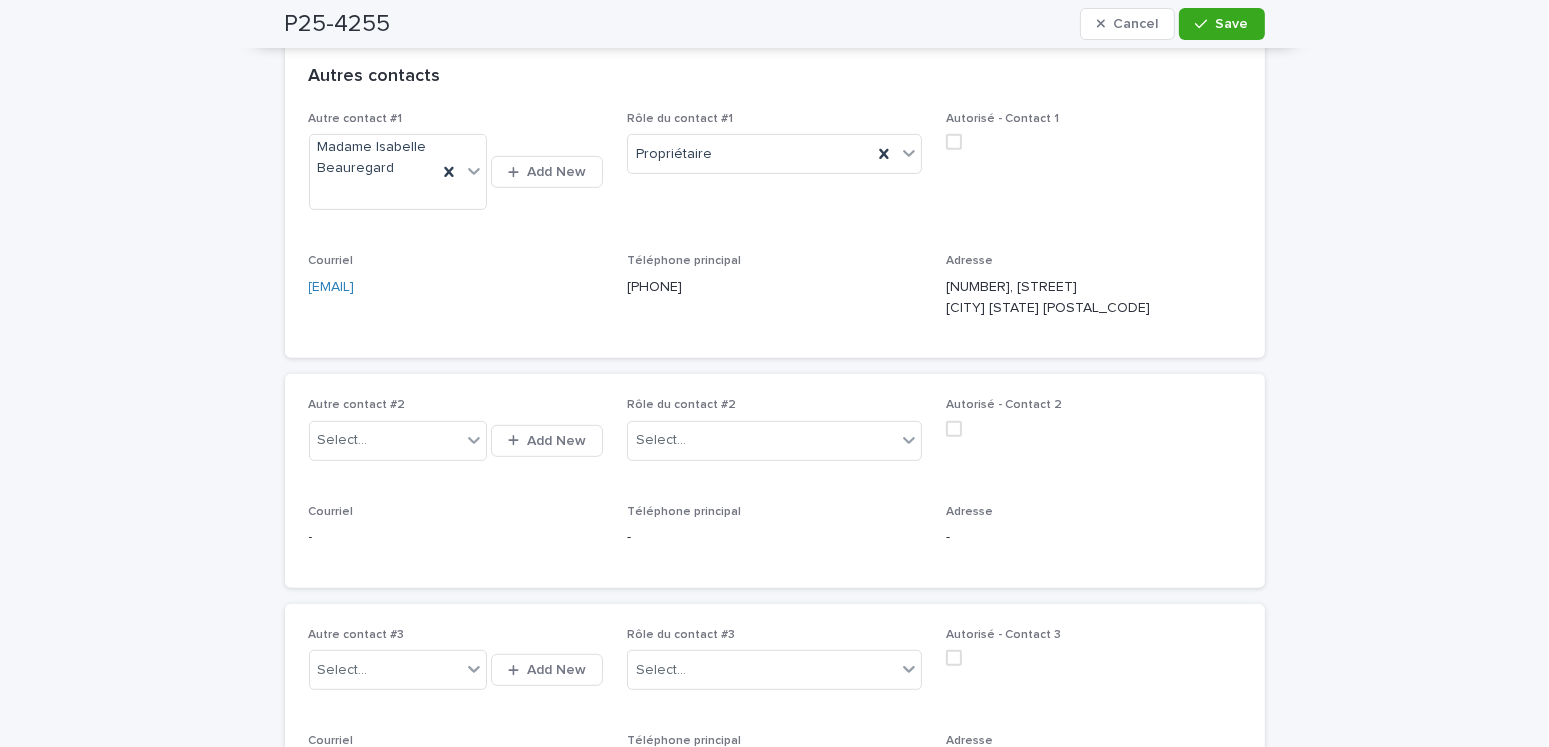 scroll, scrollTop: 1300, scrollLeft: 0, axis: vertical 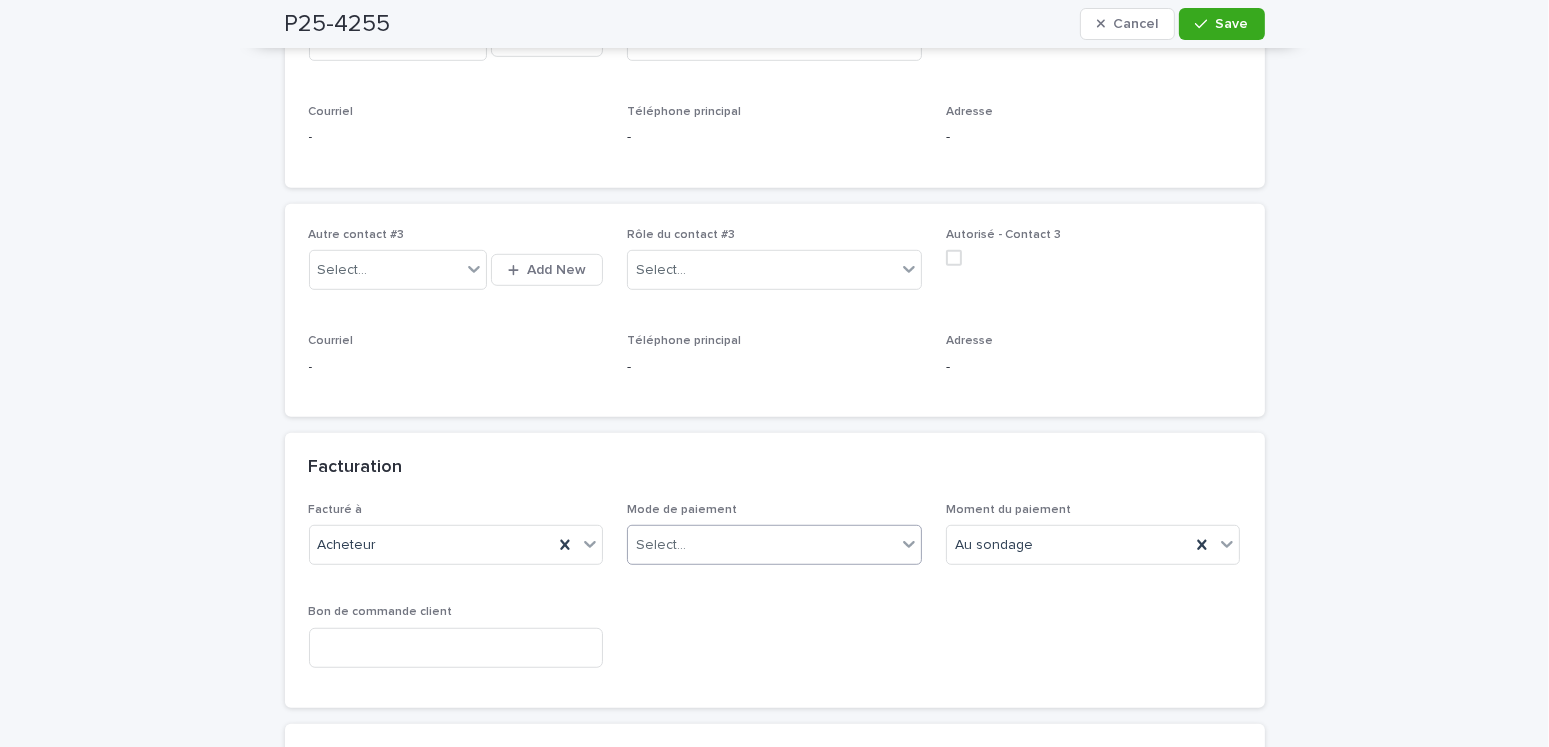 click on "Select..." at bounding box center (762, 545) 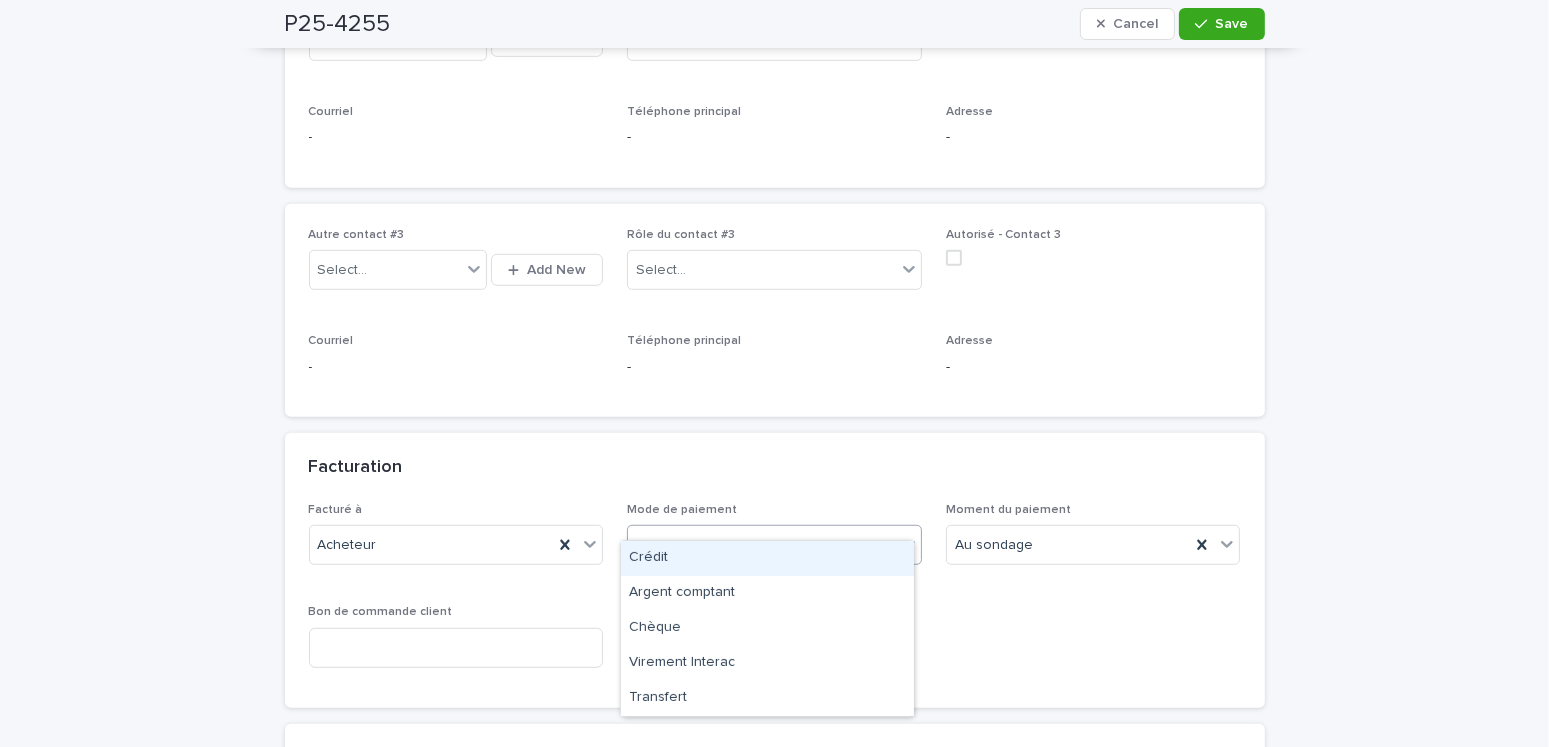 click on "Crédit" at bounding box center (767, 558) 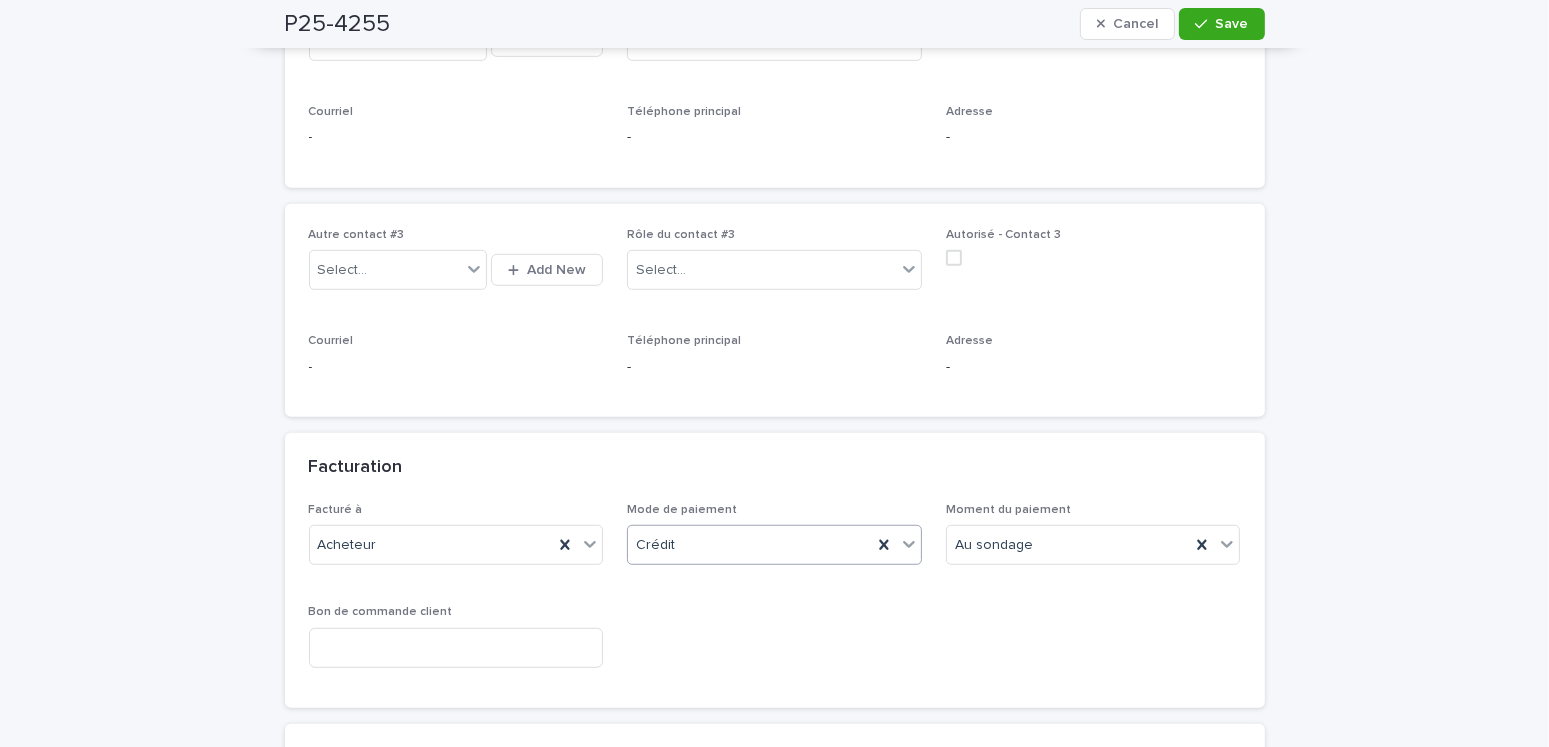 scroll, scrollTop: 1600, scrollLeft: 0, axis: vertical 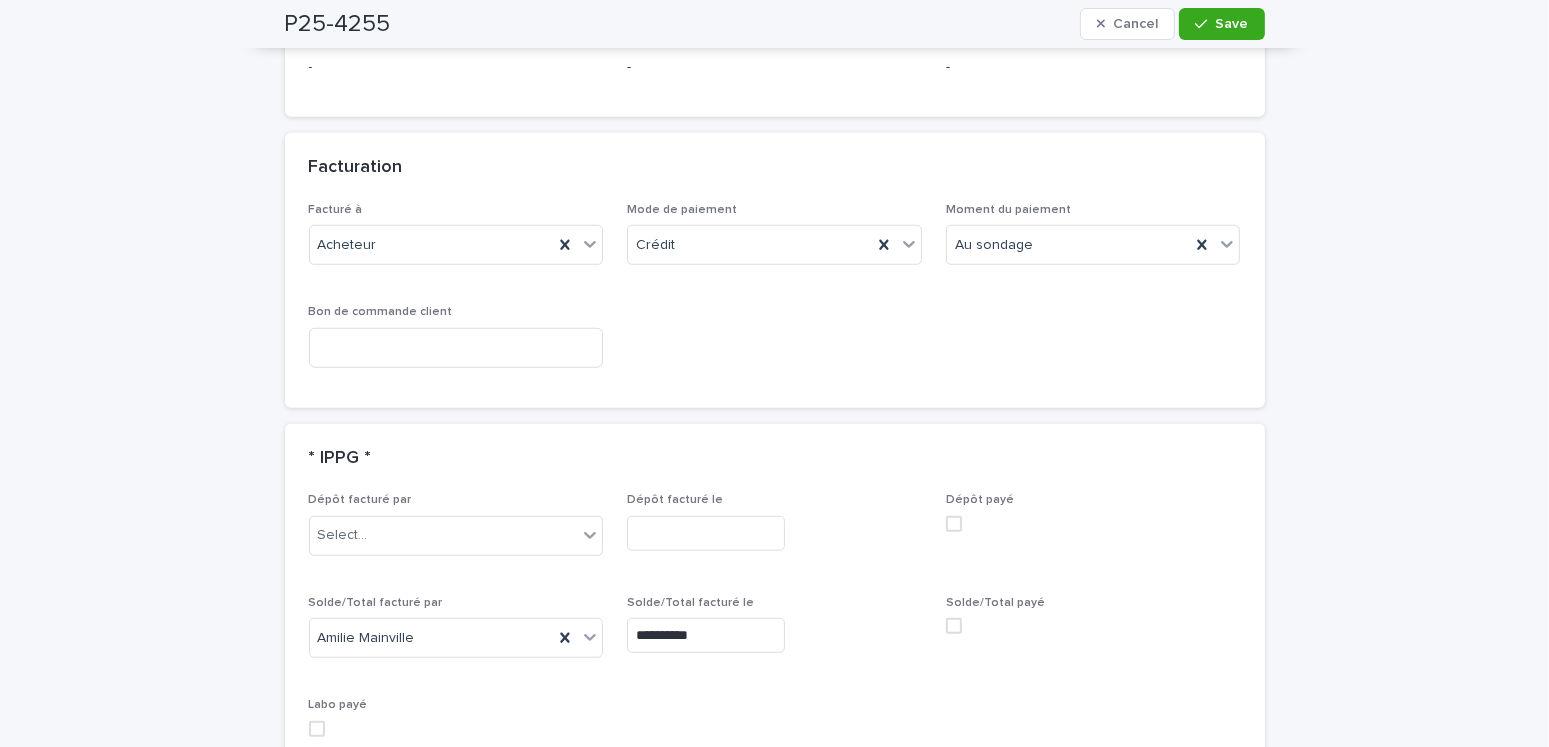 click on "Solde/Total payé" at bounding box center [1093, 623] 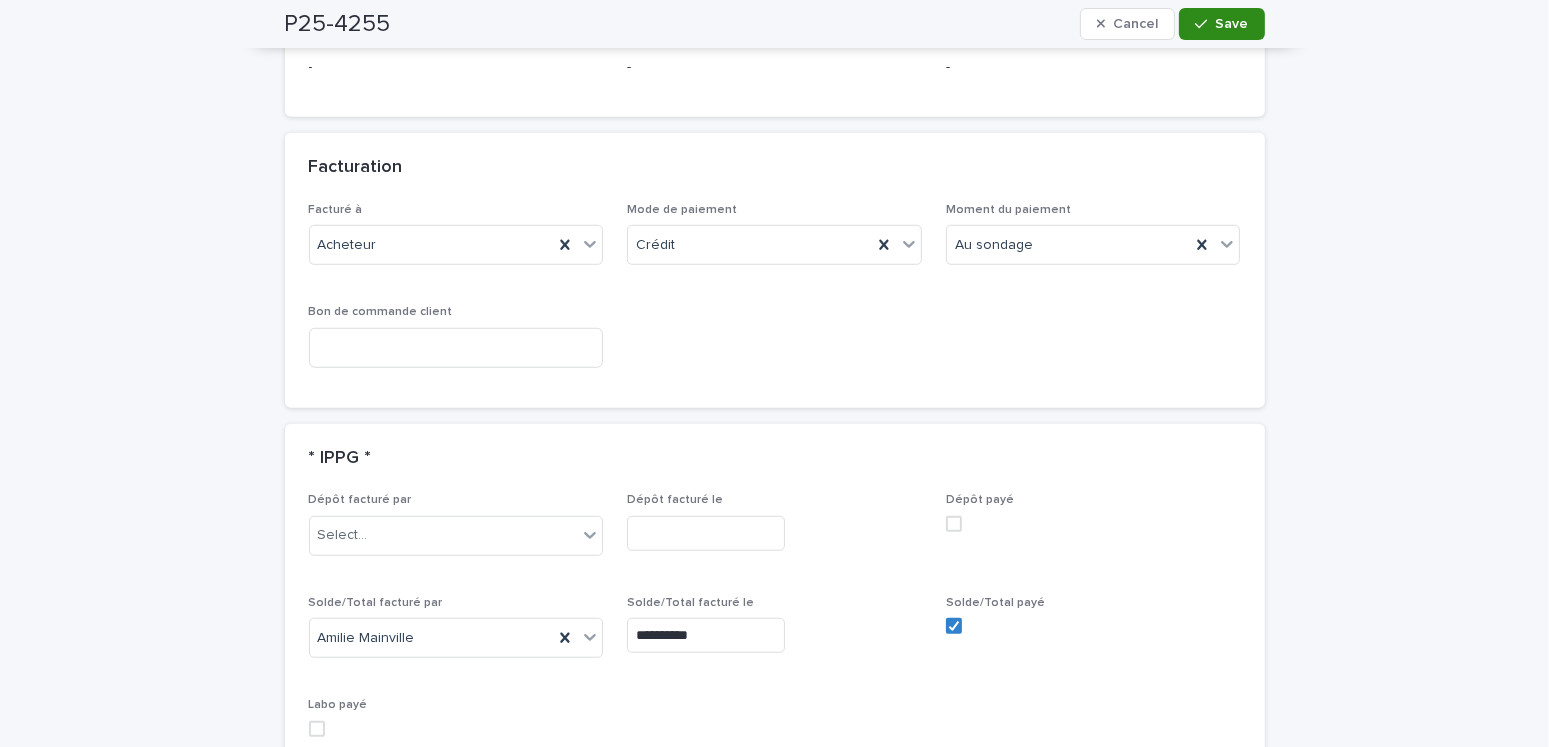 click on "Save" at bounding box center (1232, 24) 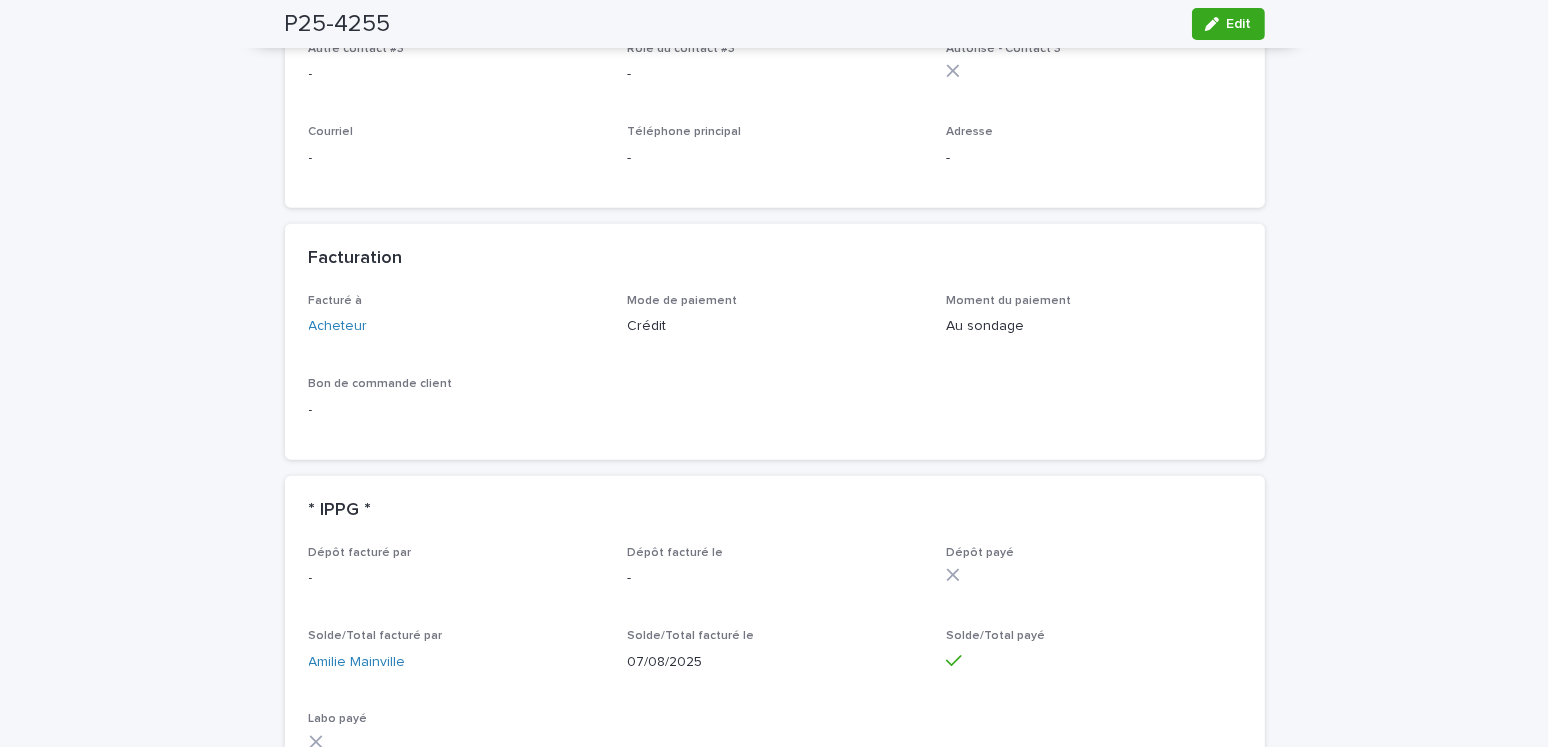 scroll, scrollTop: 0, scrollLeft: 0, axis: both 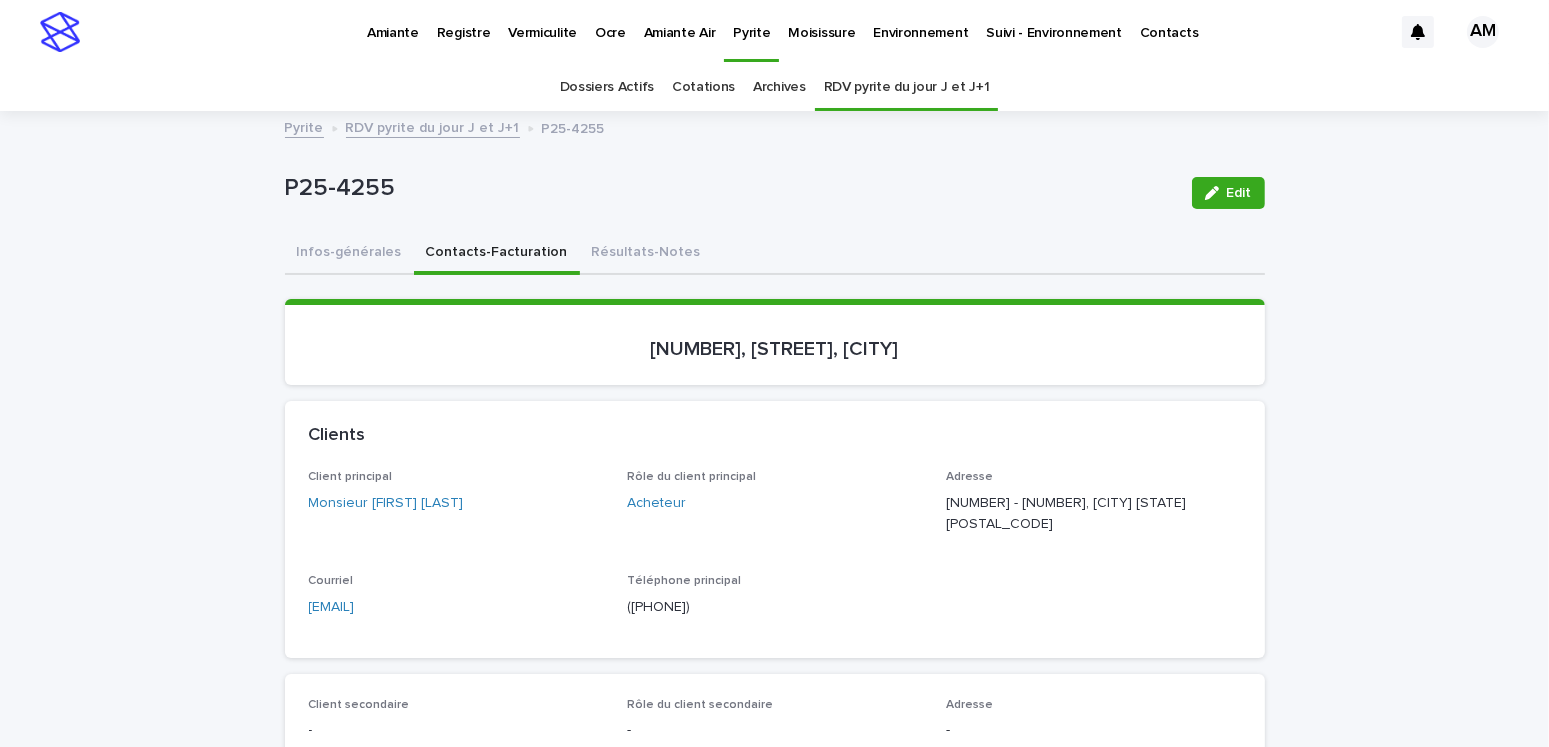drag, startPoint x: 420, startPoint y: 611, endPoint x: 242, endPoint y: 618, distance: 178.13759 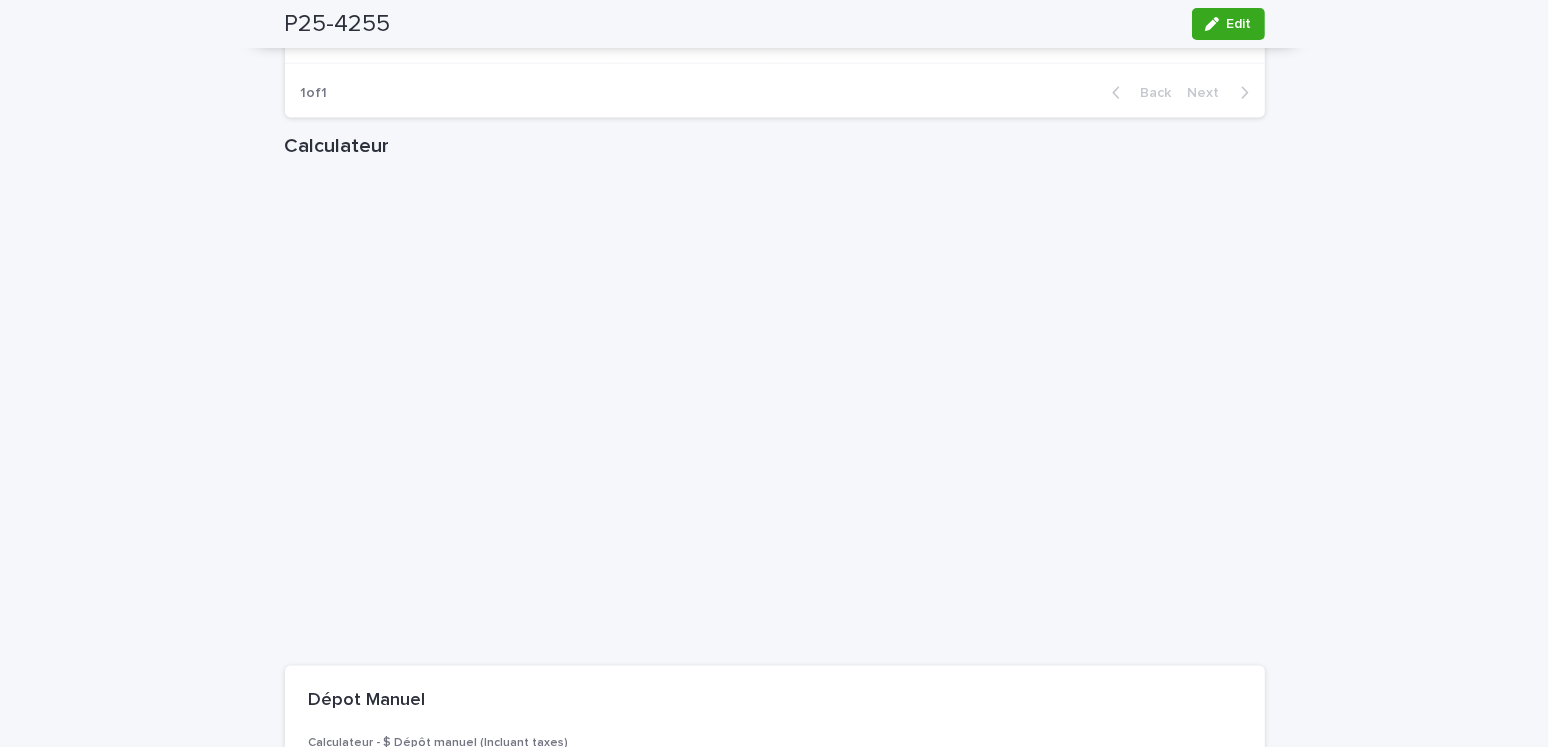 scroll, scrollTop: 2700, scrollLeft: 0, axis: vertical 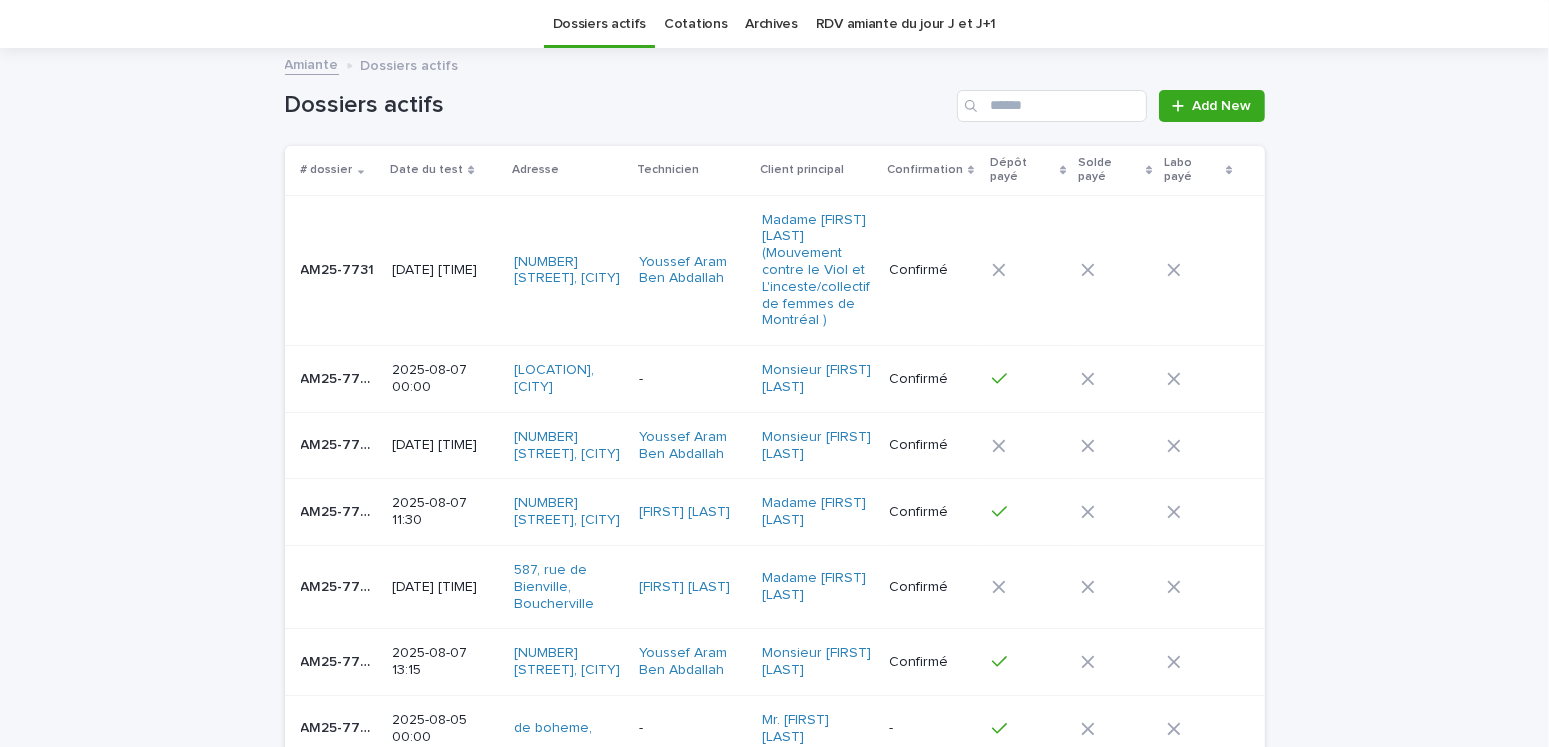 click on "[DATE] [TIME]" at bounding box center [445, 587] 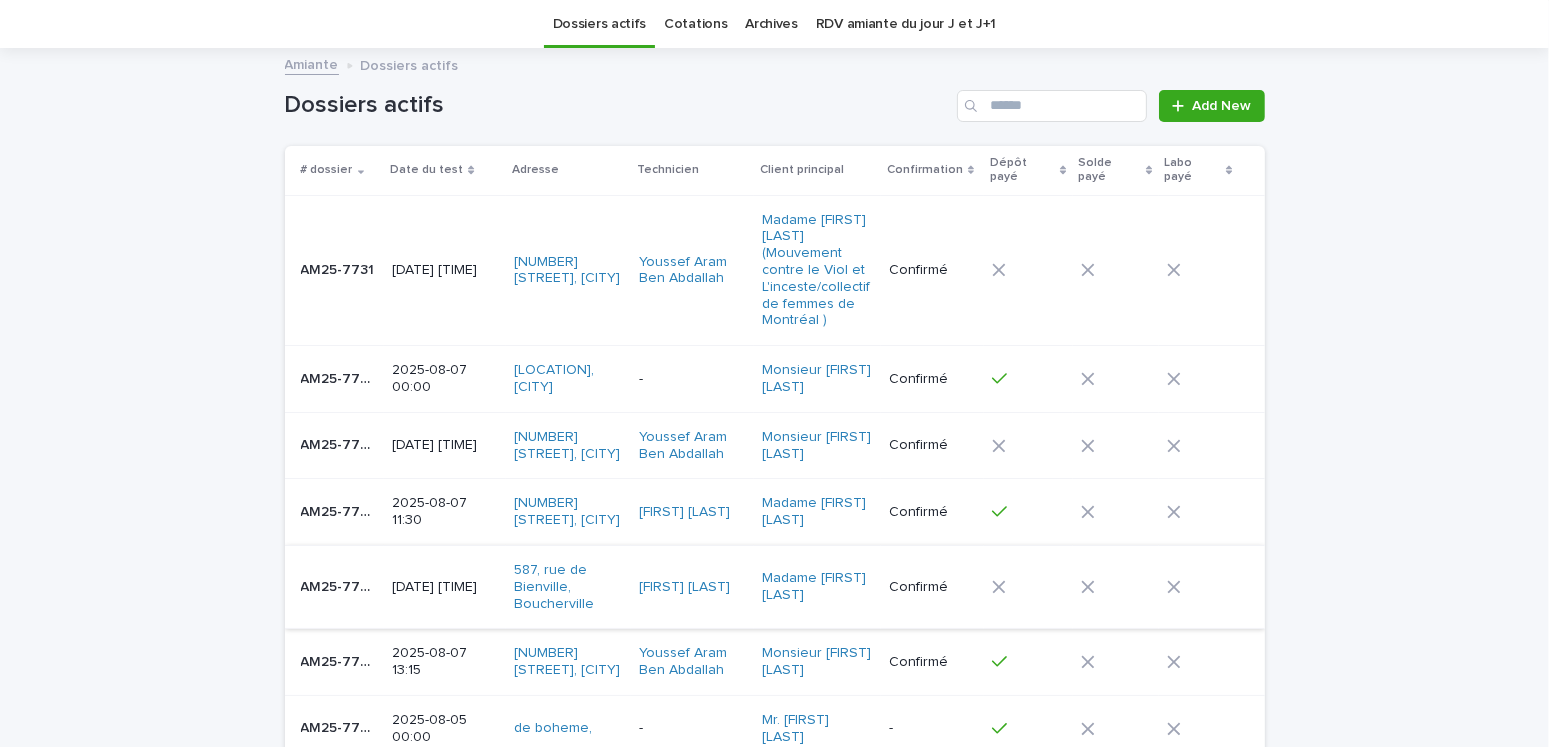 scroll, scrollTop: 0, scrollLeft: 0, axis: both 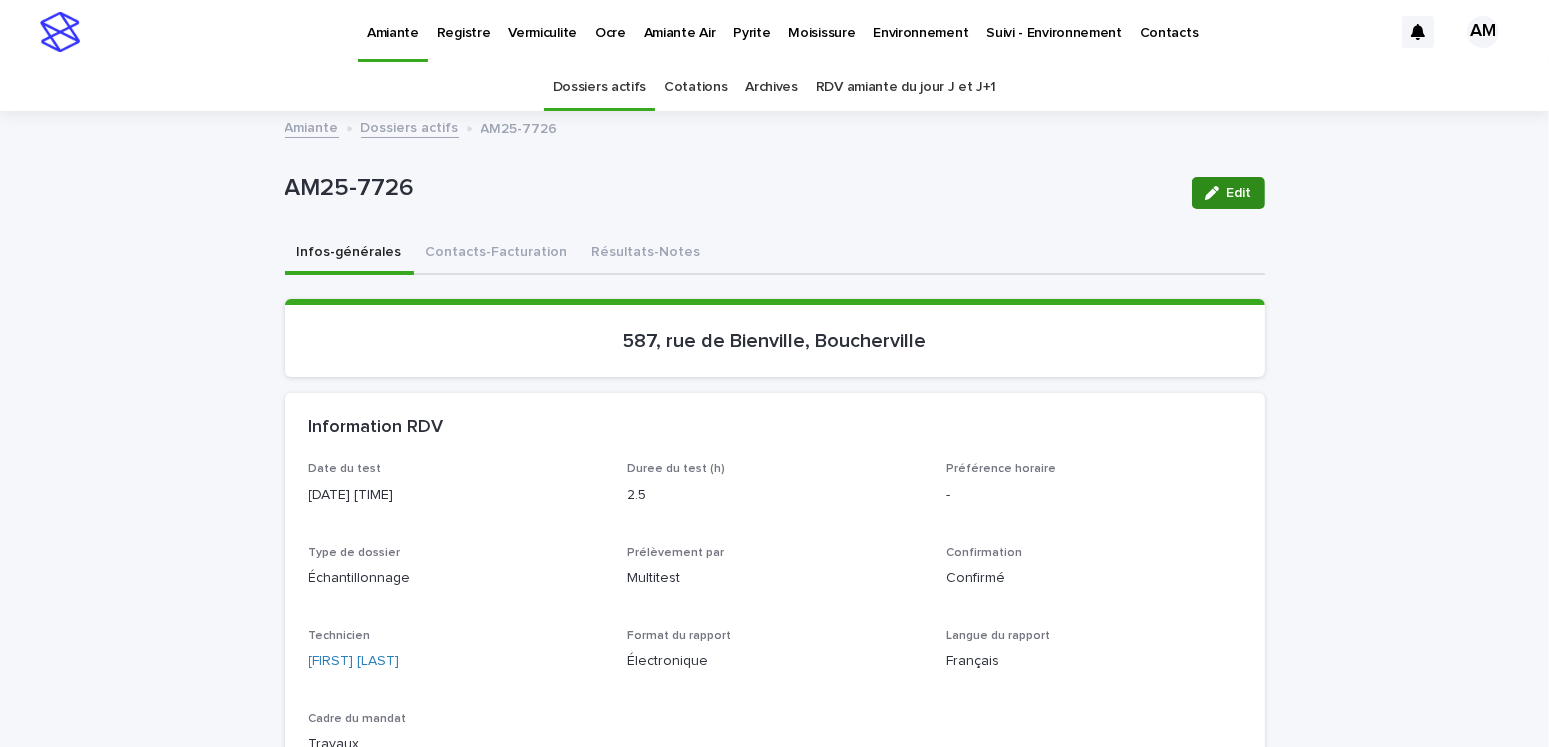 click on "Edit" at bounding box center [1239, 193] 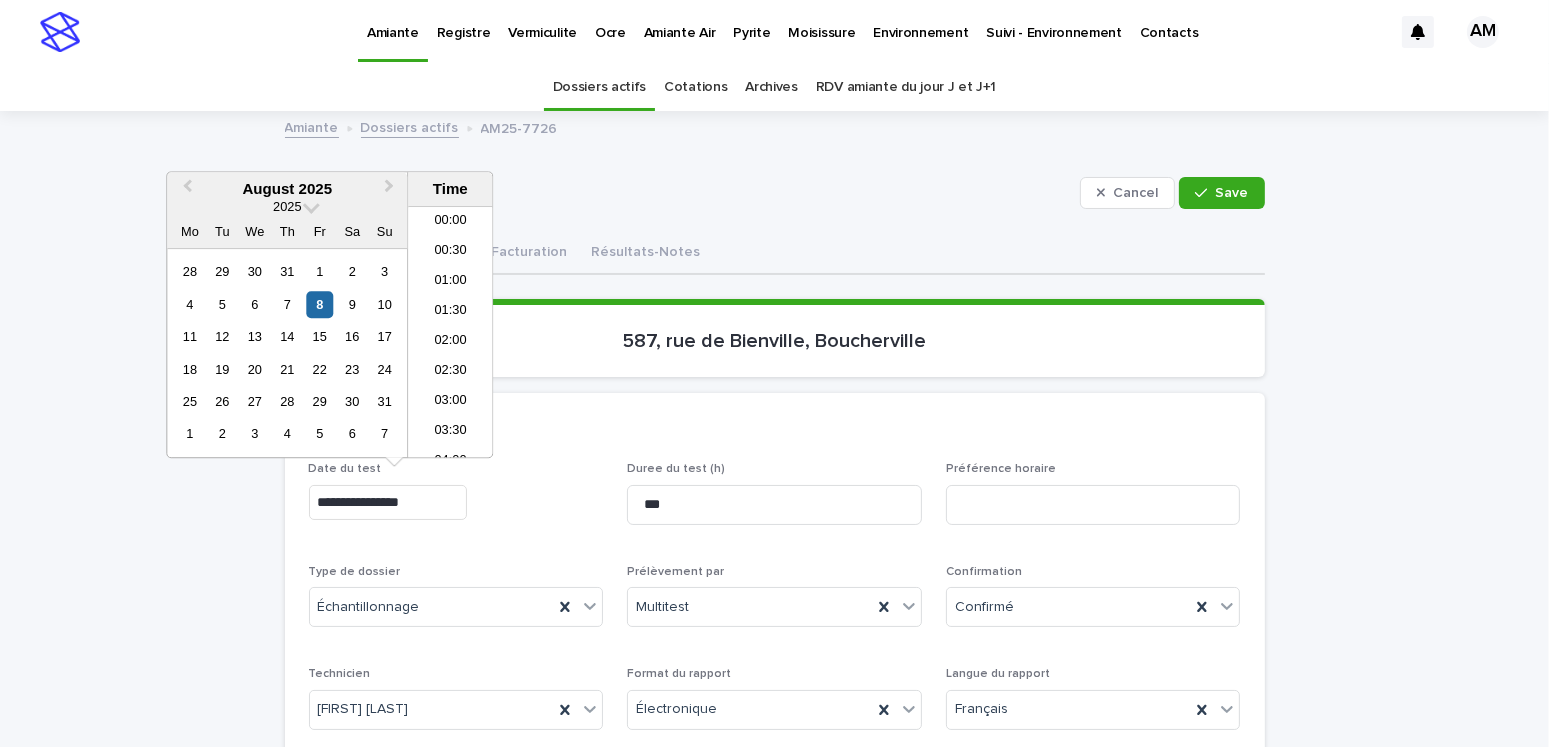 click on "**********" at bounding box center [388, 502] 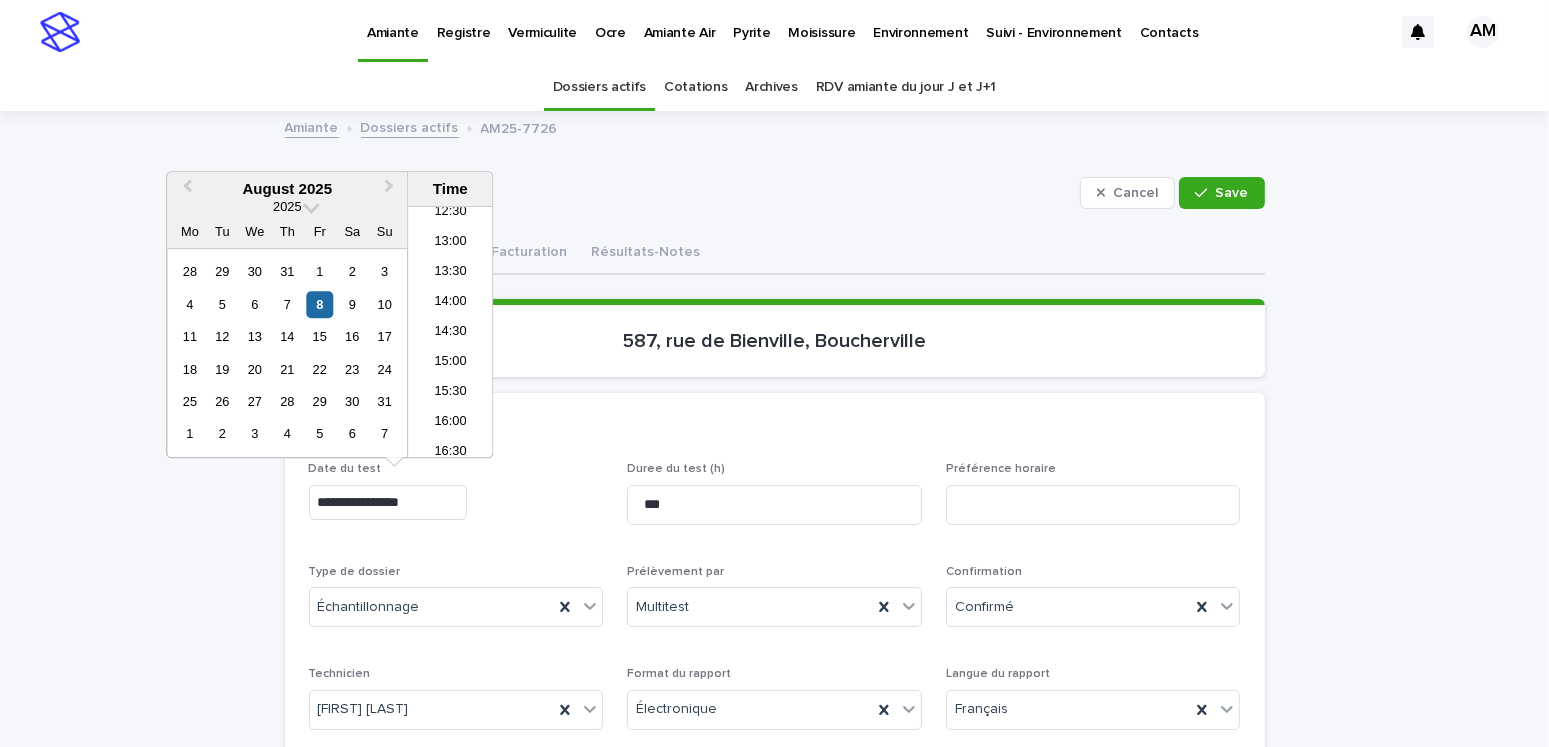 click on "**********" at bounding box center (388, 502) 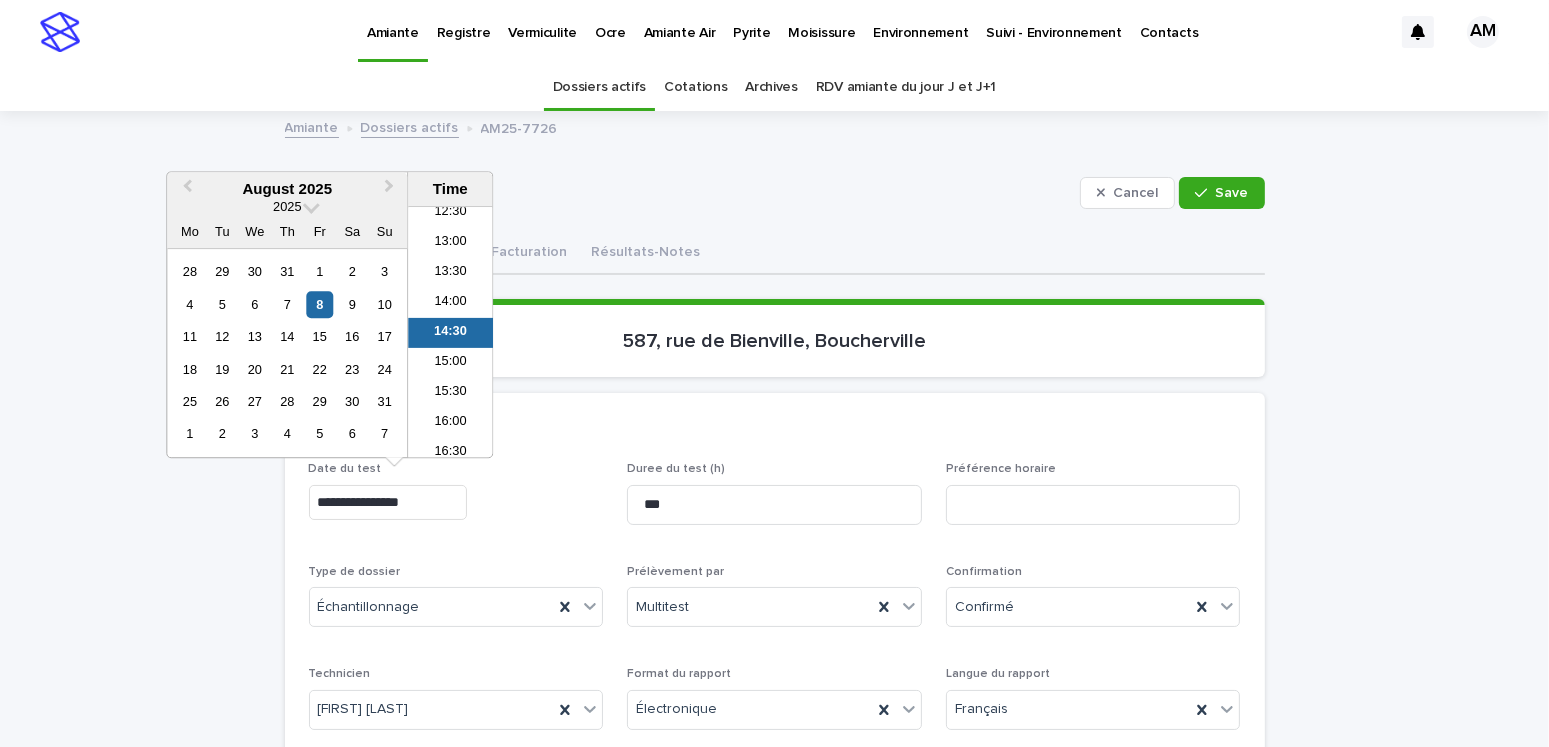 type on "**********" 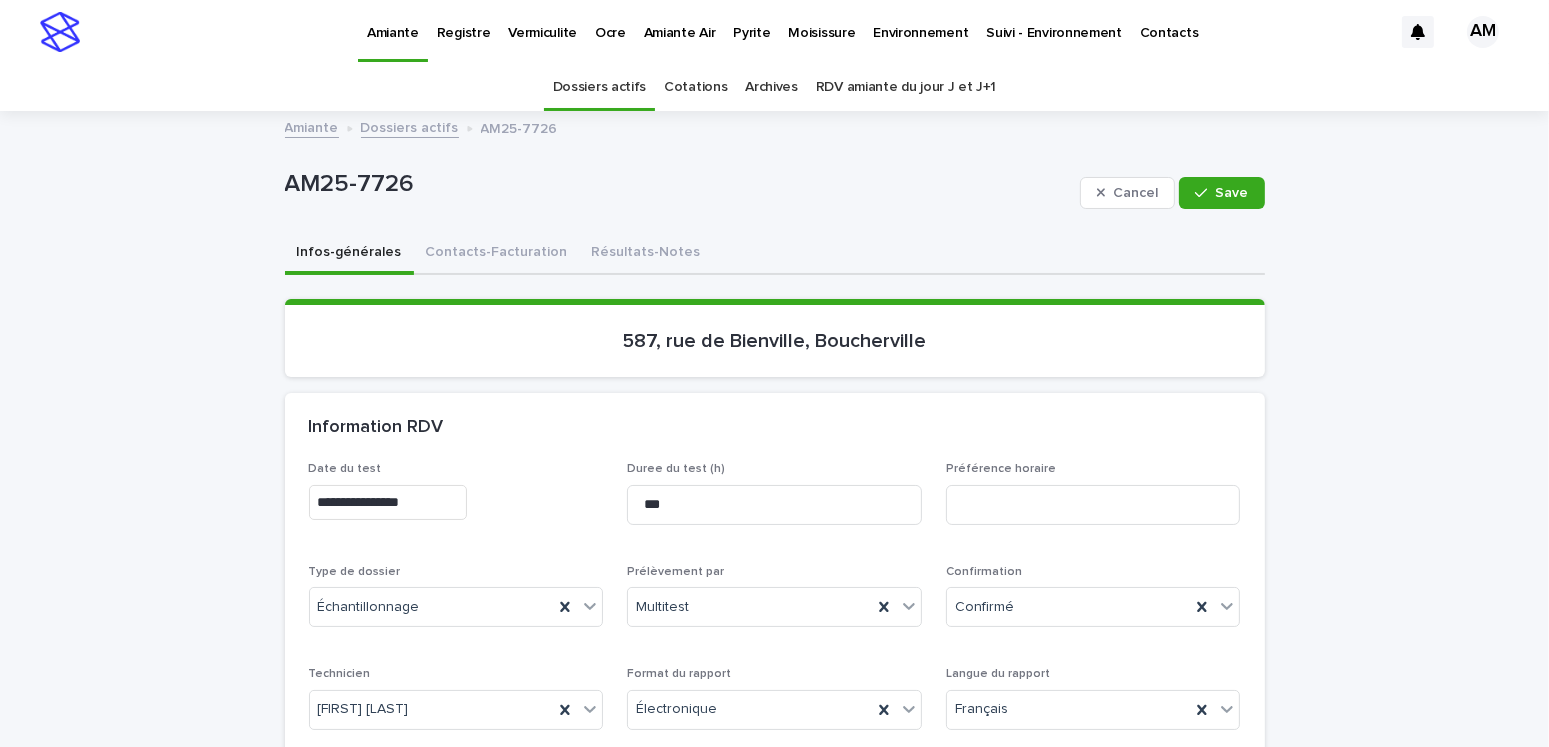 click on "587, rue de Bienville, Boucherville" at bounding box center [775, 341] 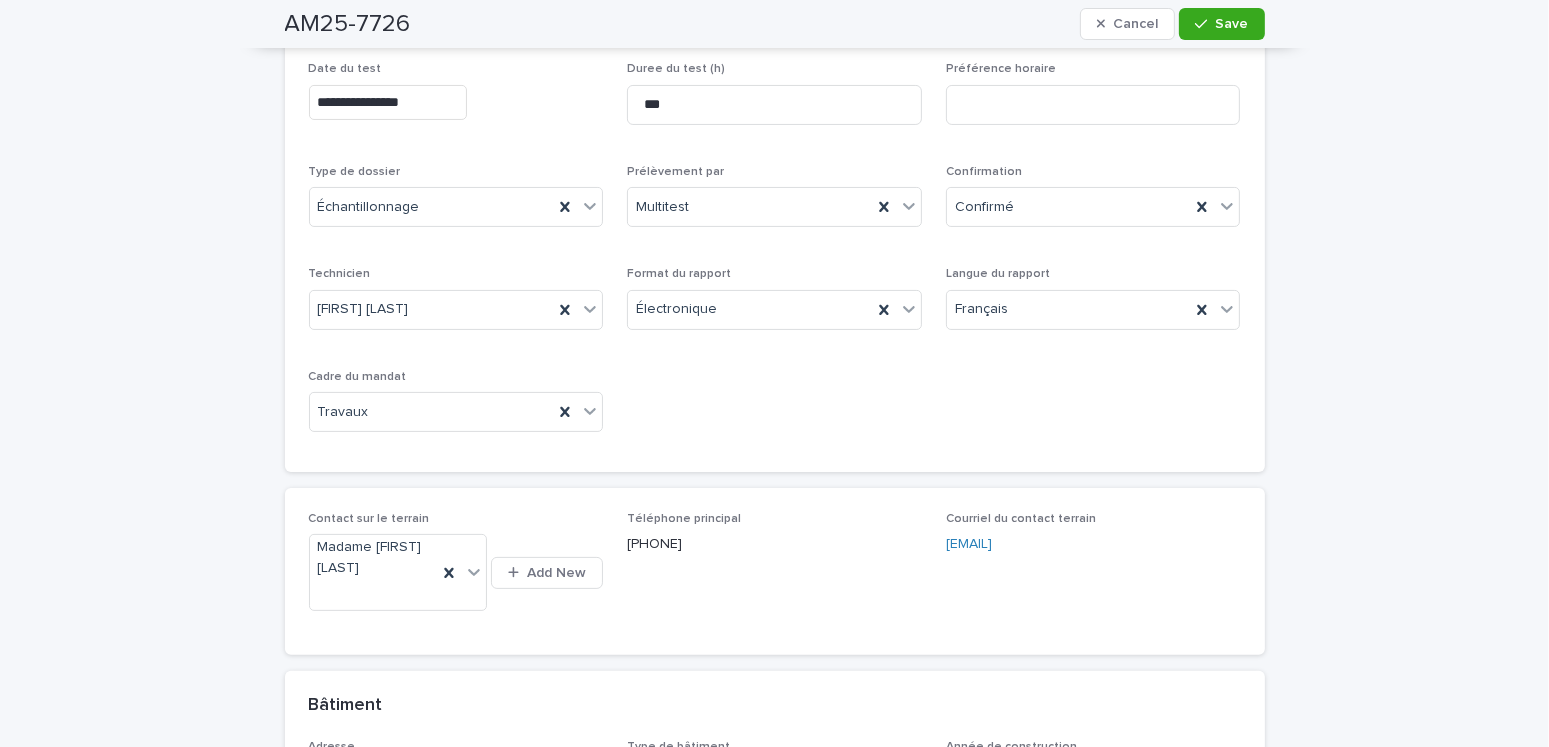 scroll, scrollTop: 300, scrollLeft: 0, axis: vertical 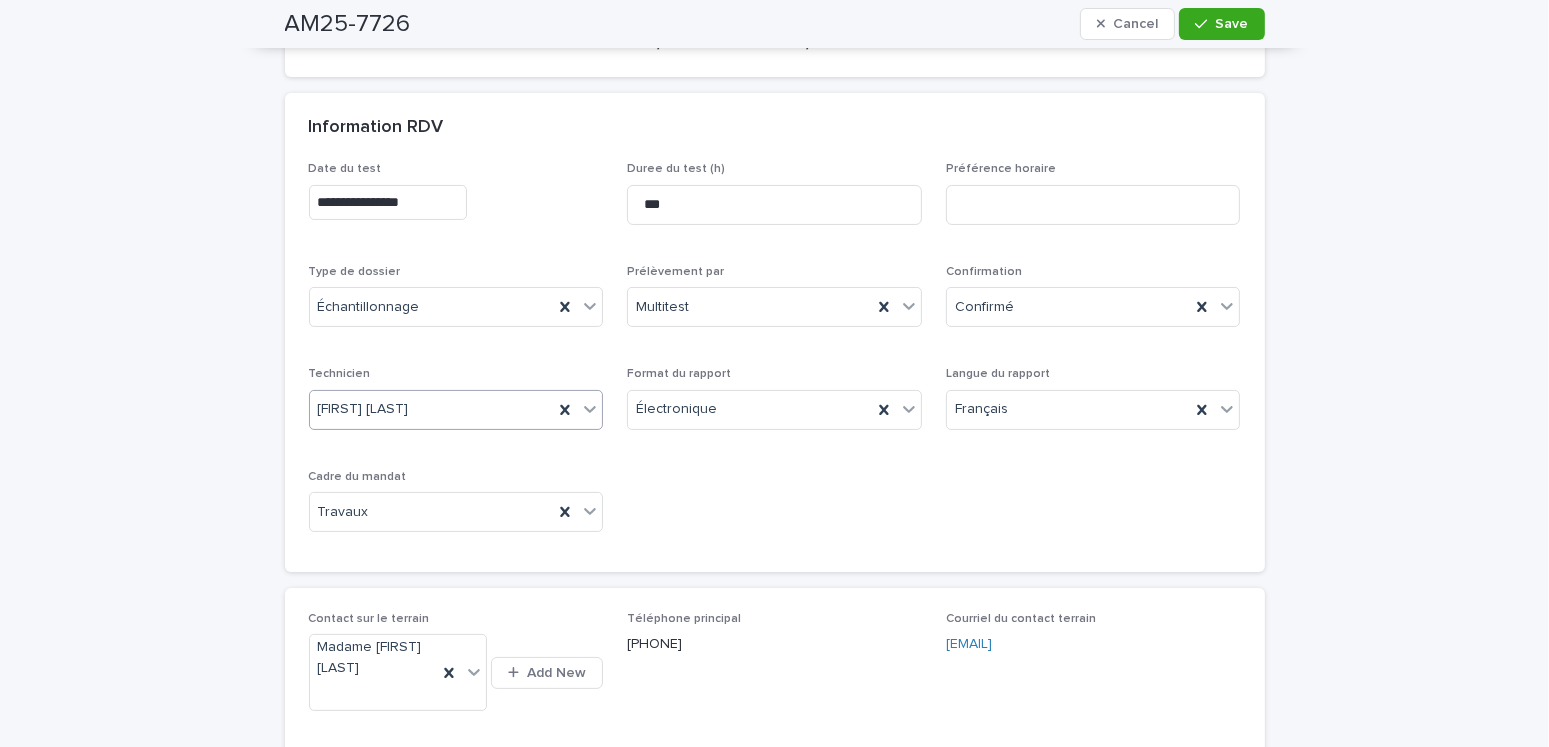 click on "Étienne Lépine" at bounding box center (432, 409) 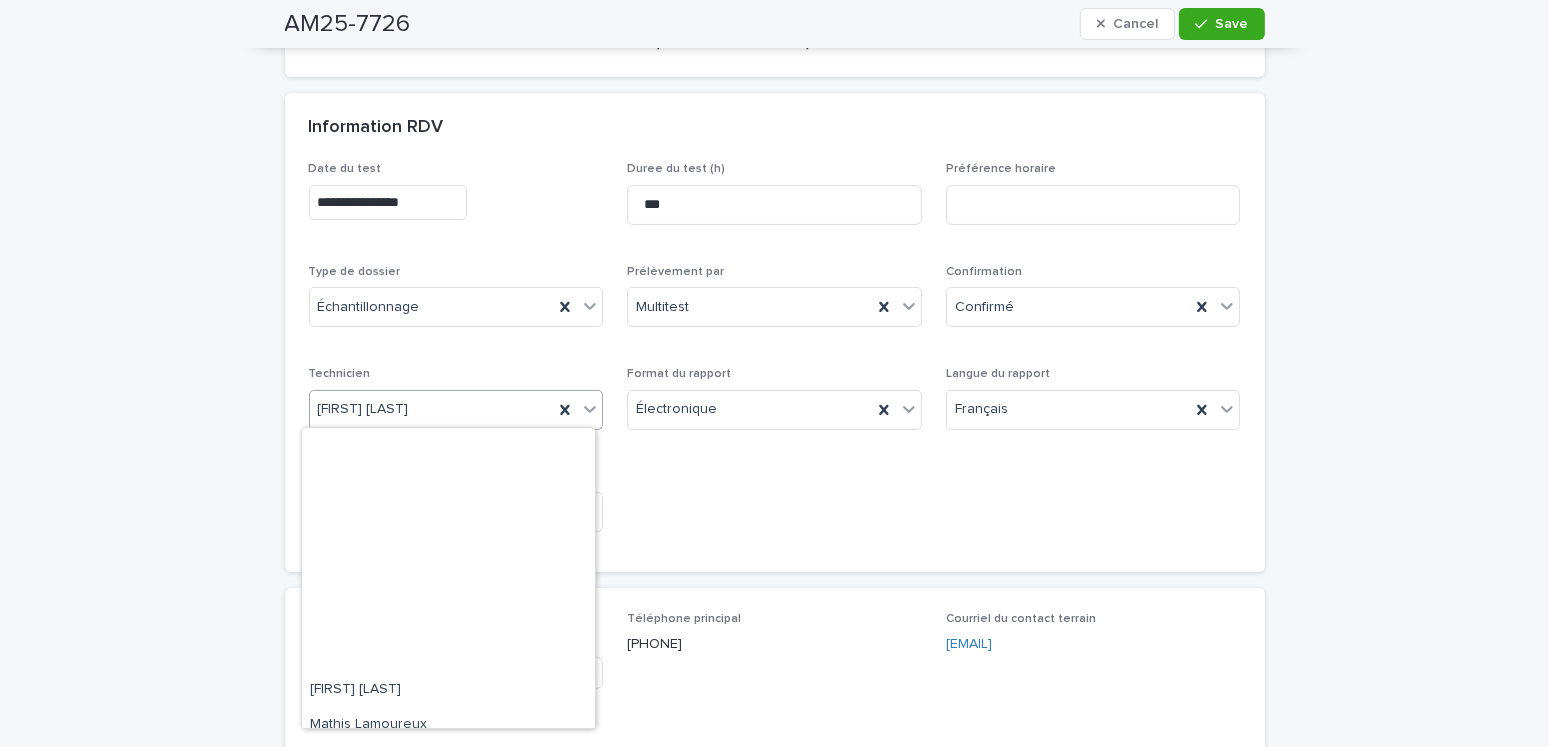 scroll, scrollTop: 329, scrollLeft: 0, axis: vertical 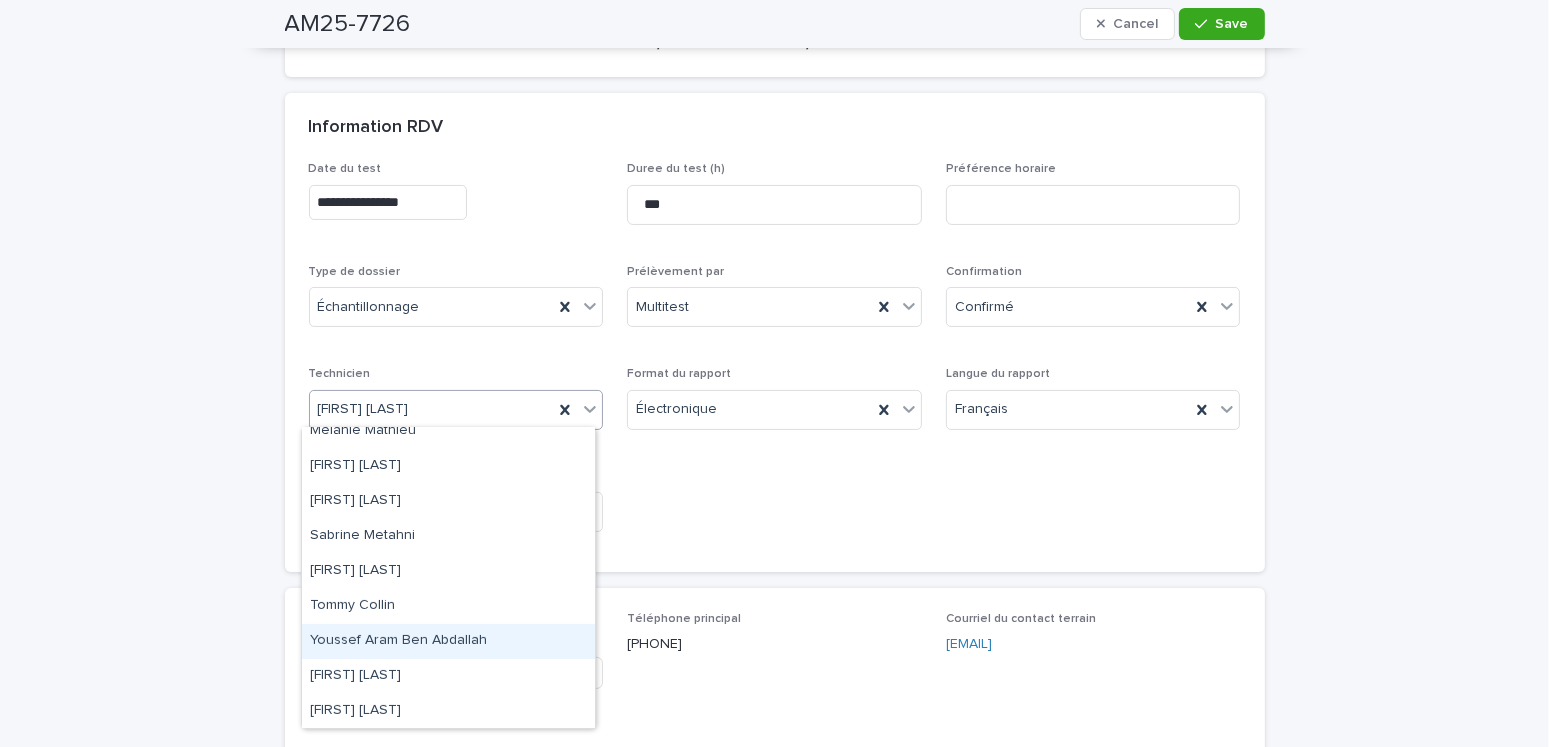 click on "Youssef Aram Ben Abdallah" at bounding box center (448, 641) 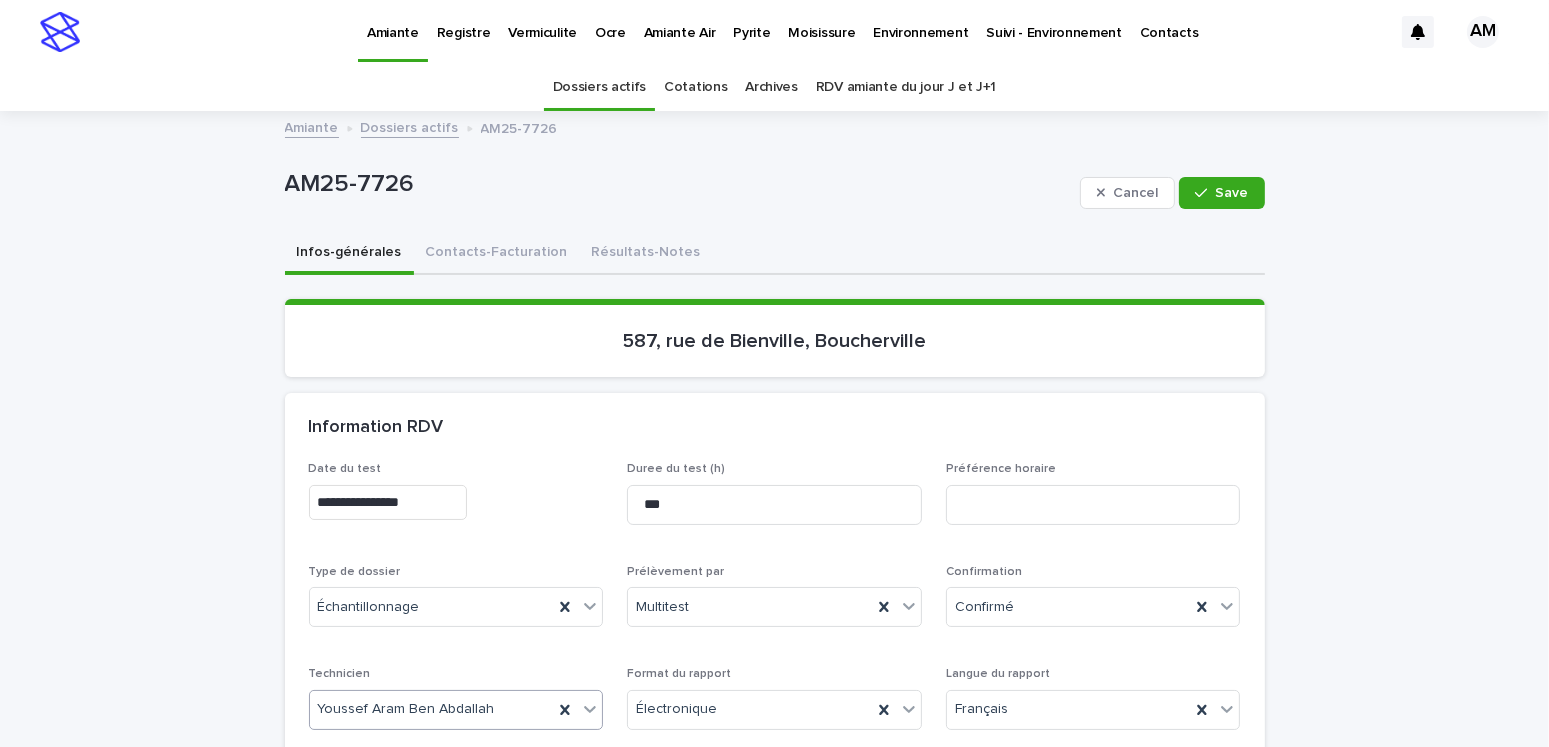 scroll, scrollTop: 100, scrollLeft: 0, axis: vertical 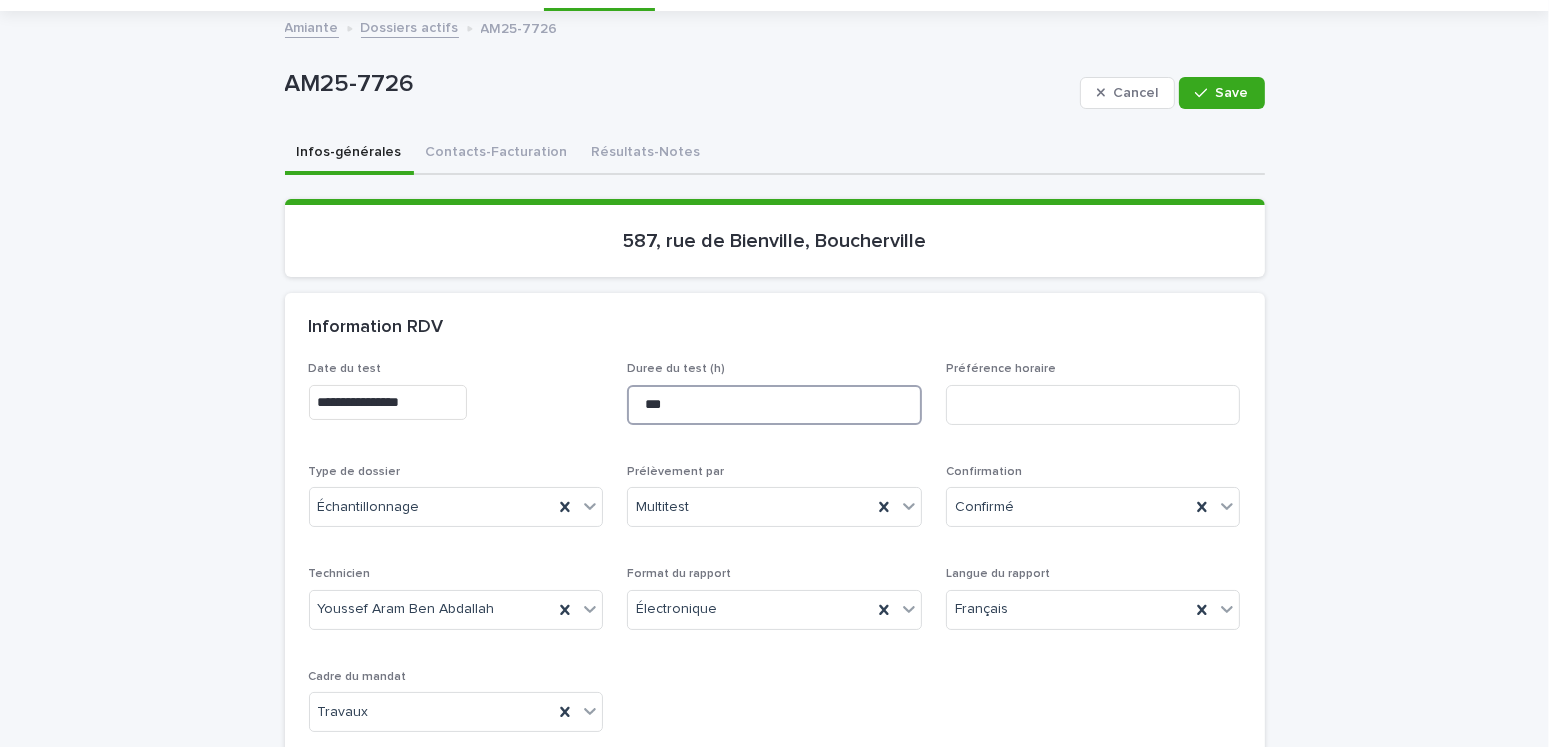 drag, startPoint x: 475, startPoint y: 370, endPoint x: 410, endPoint y: 379, distance: 65.62012 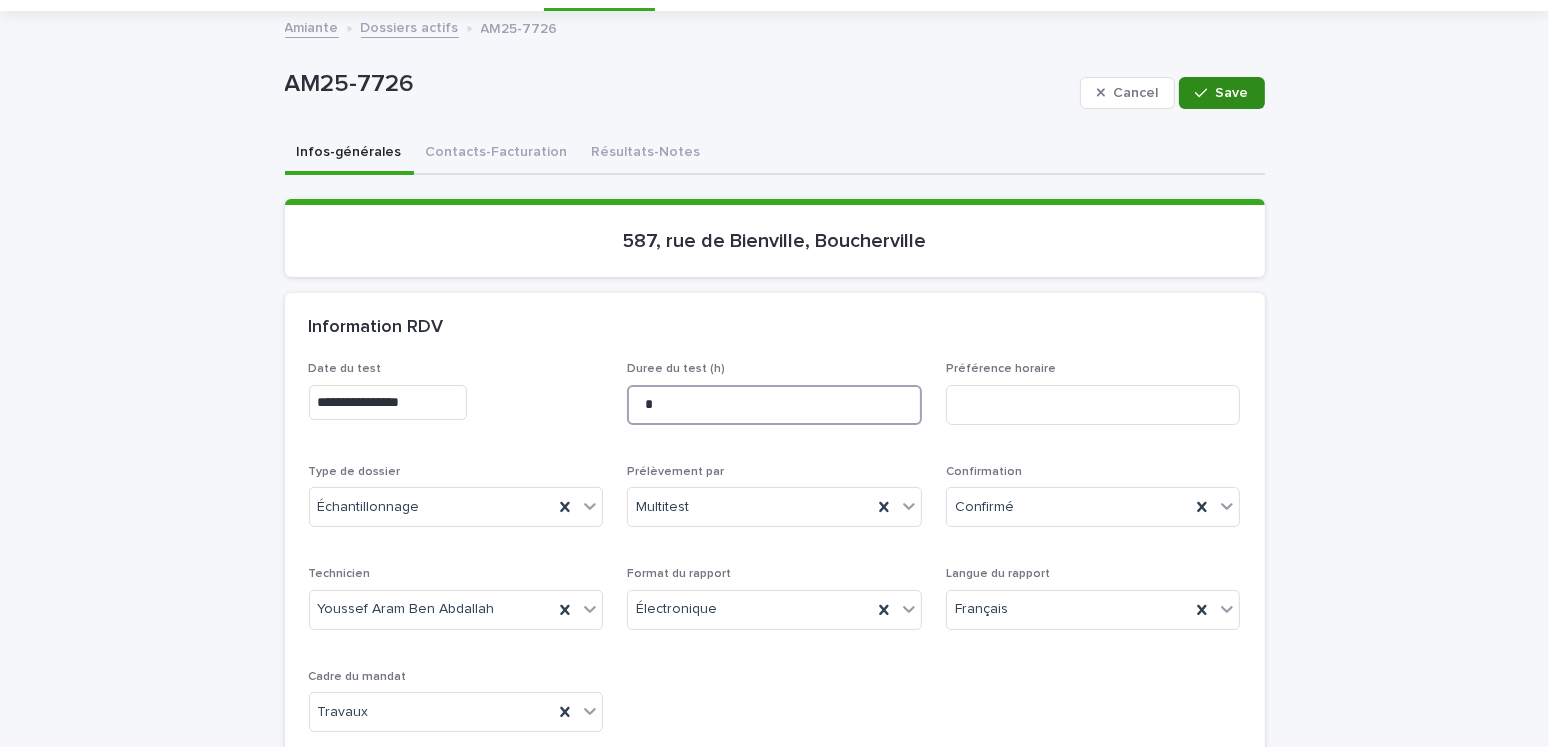 type on "*" 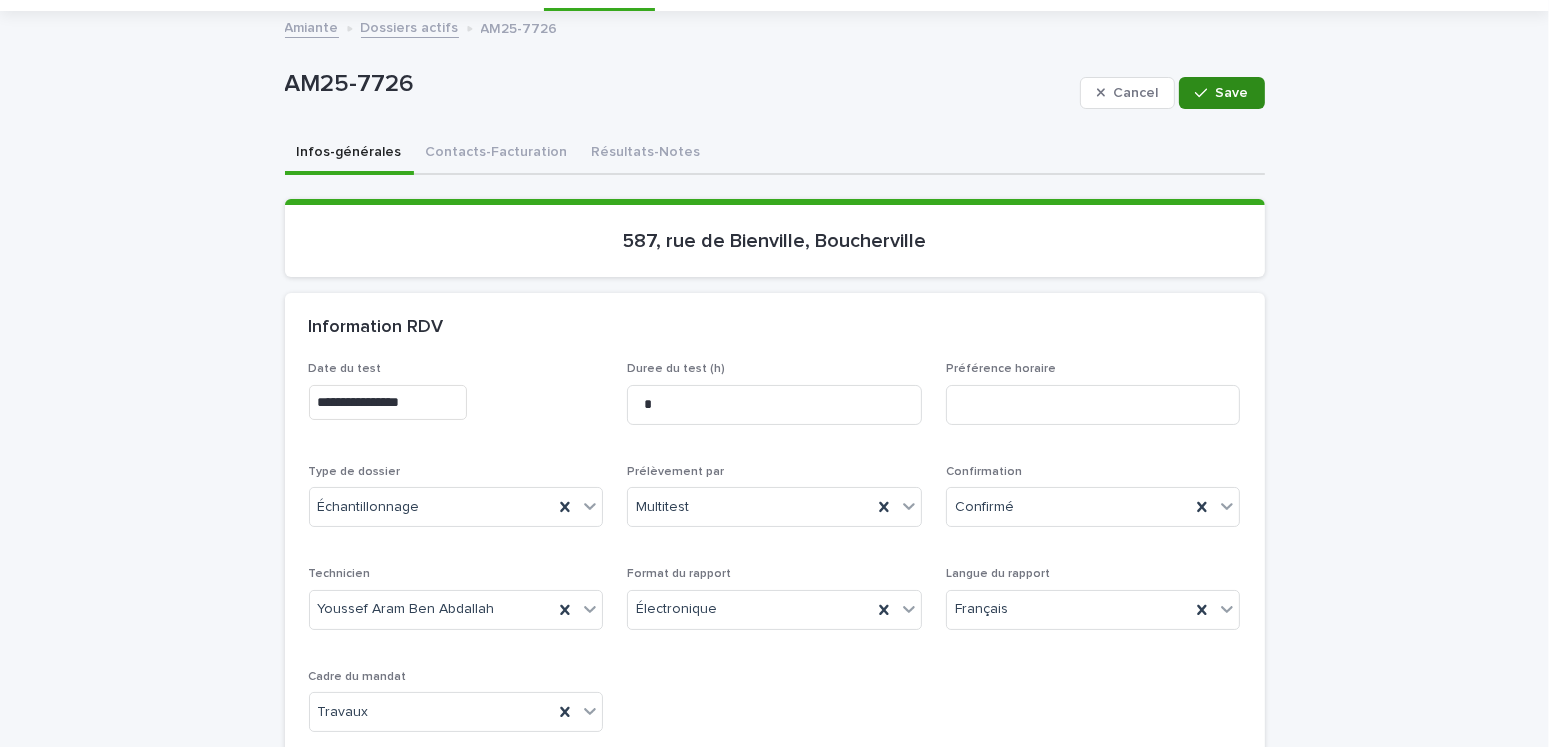 click on "Save" at bounding box center [1232, 93] 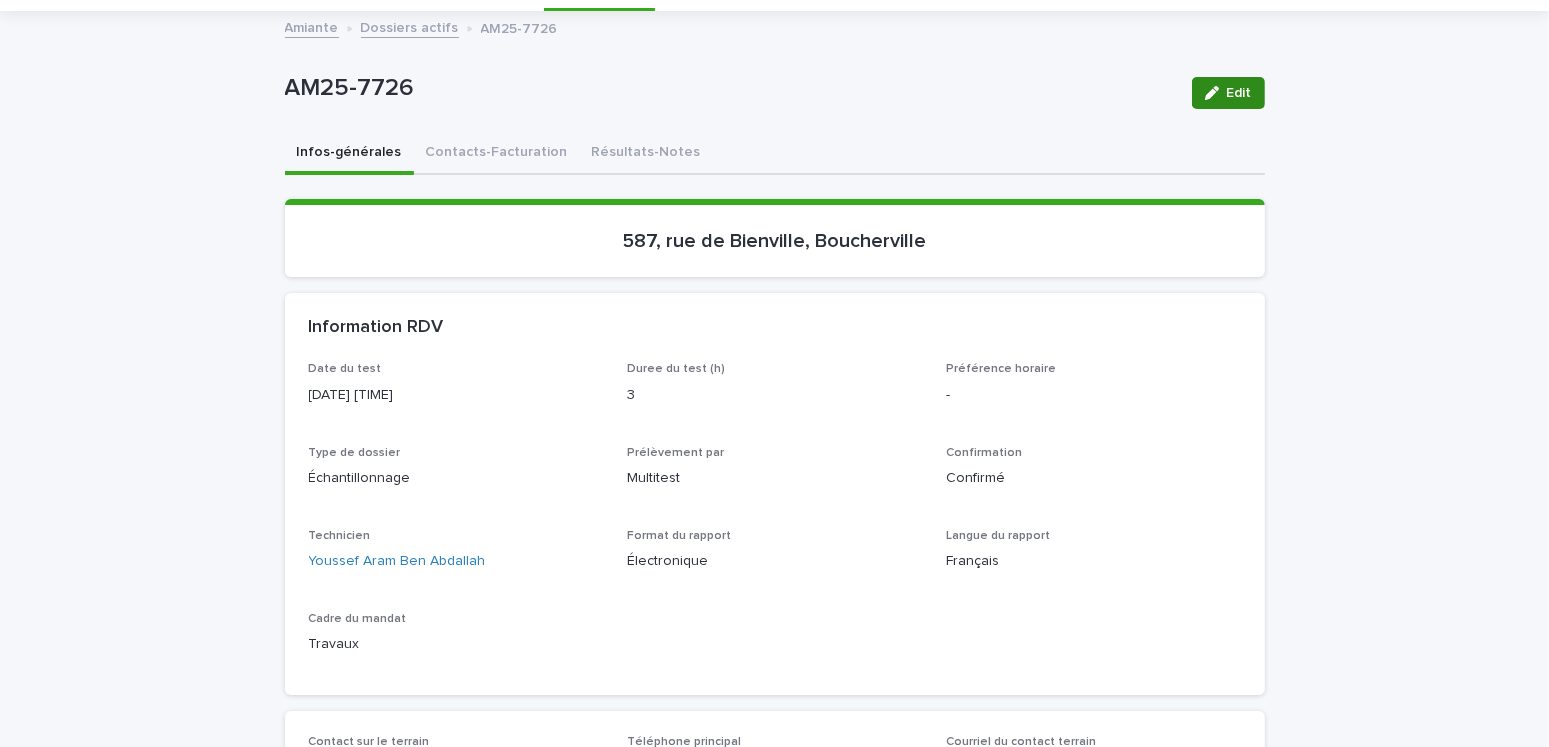 click 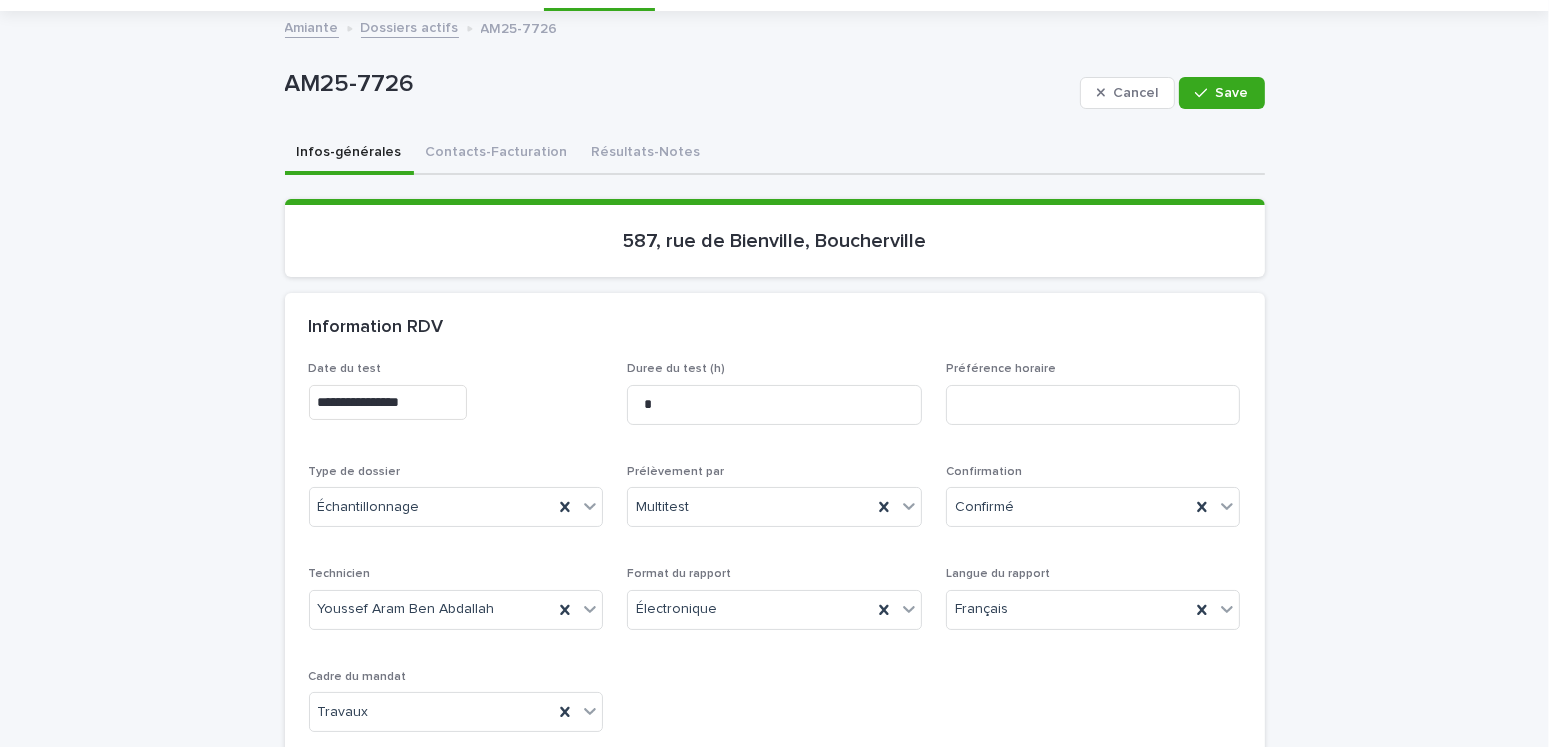 click on "**********" at bounding box center [388, 402] 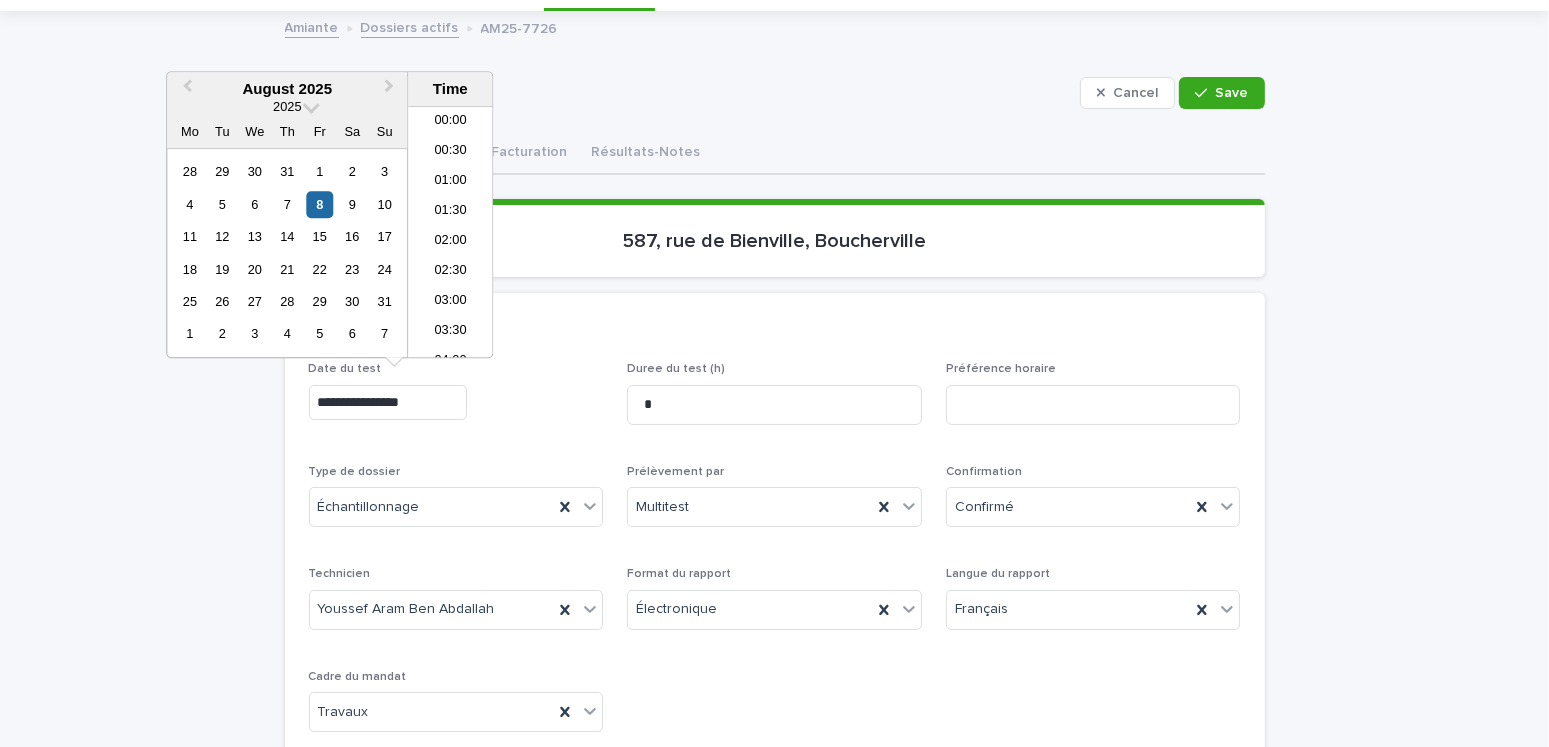 scroll, scrollTop: 759, scrollLeft: 0, axis: vertical 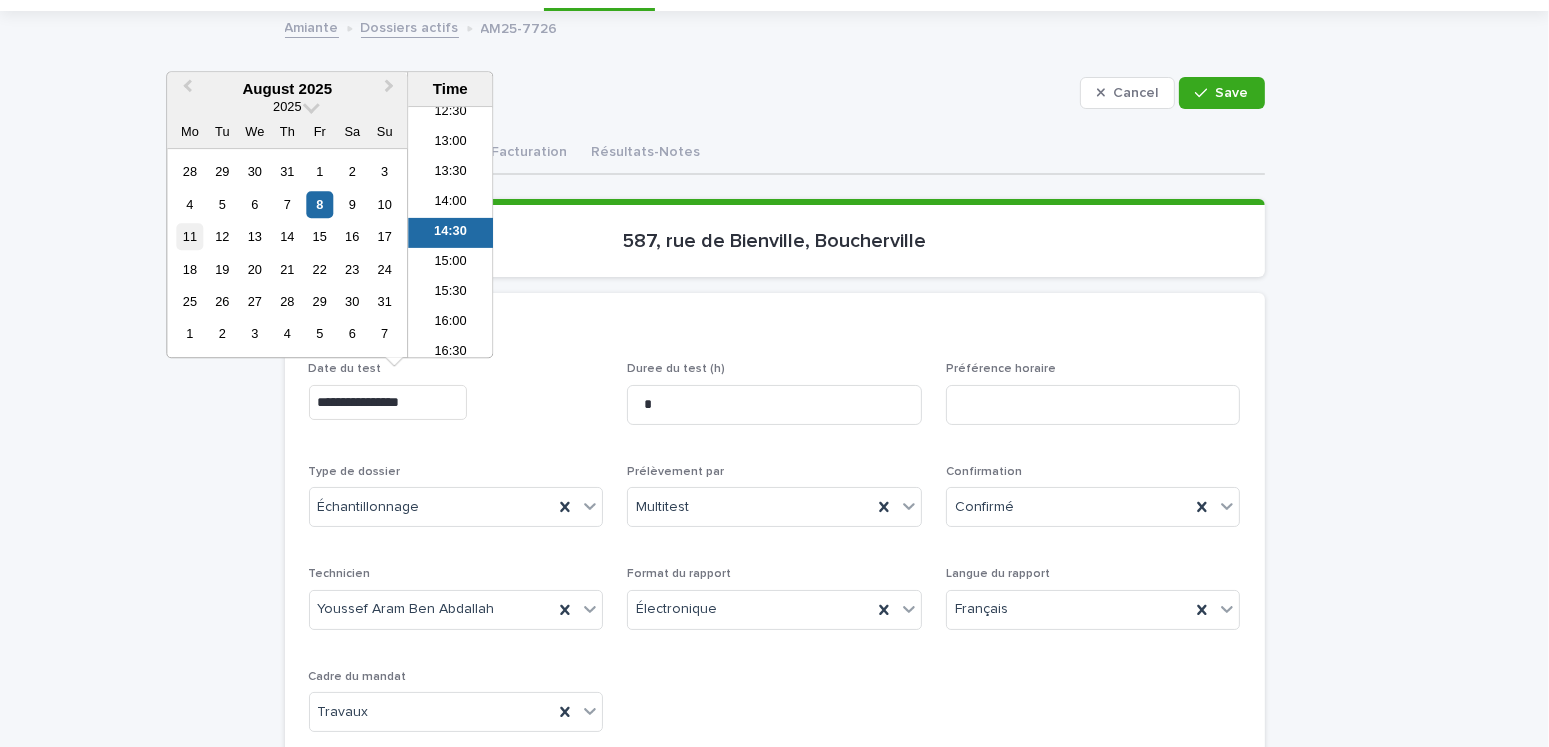 click on "11" at bounding box center (189, 236) 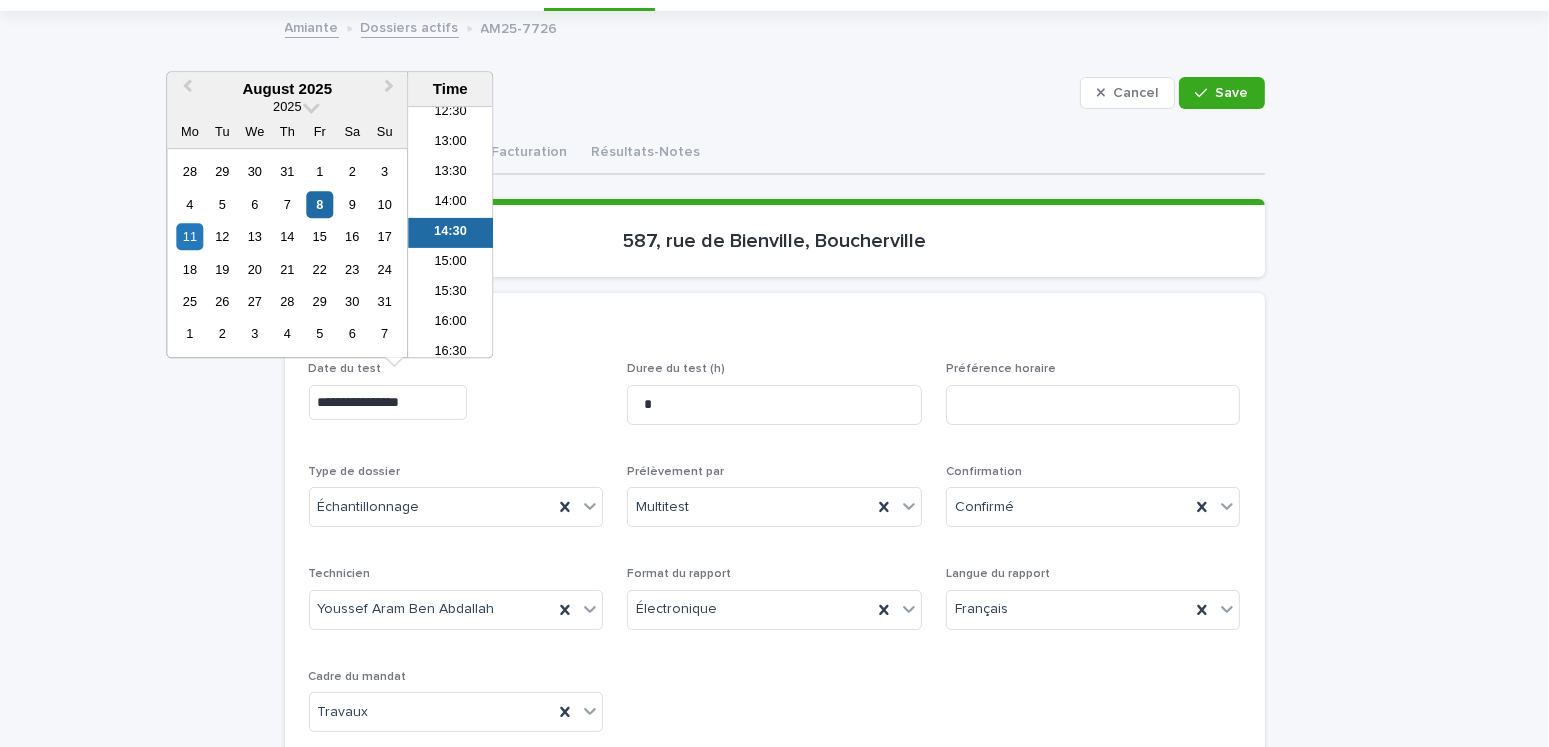 type on "**********" 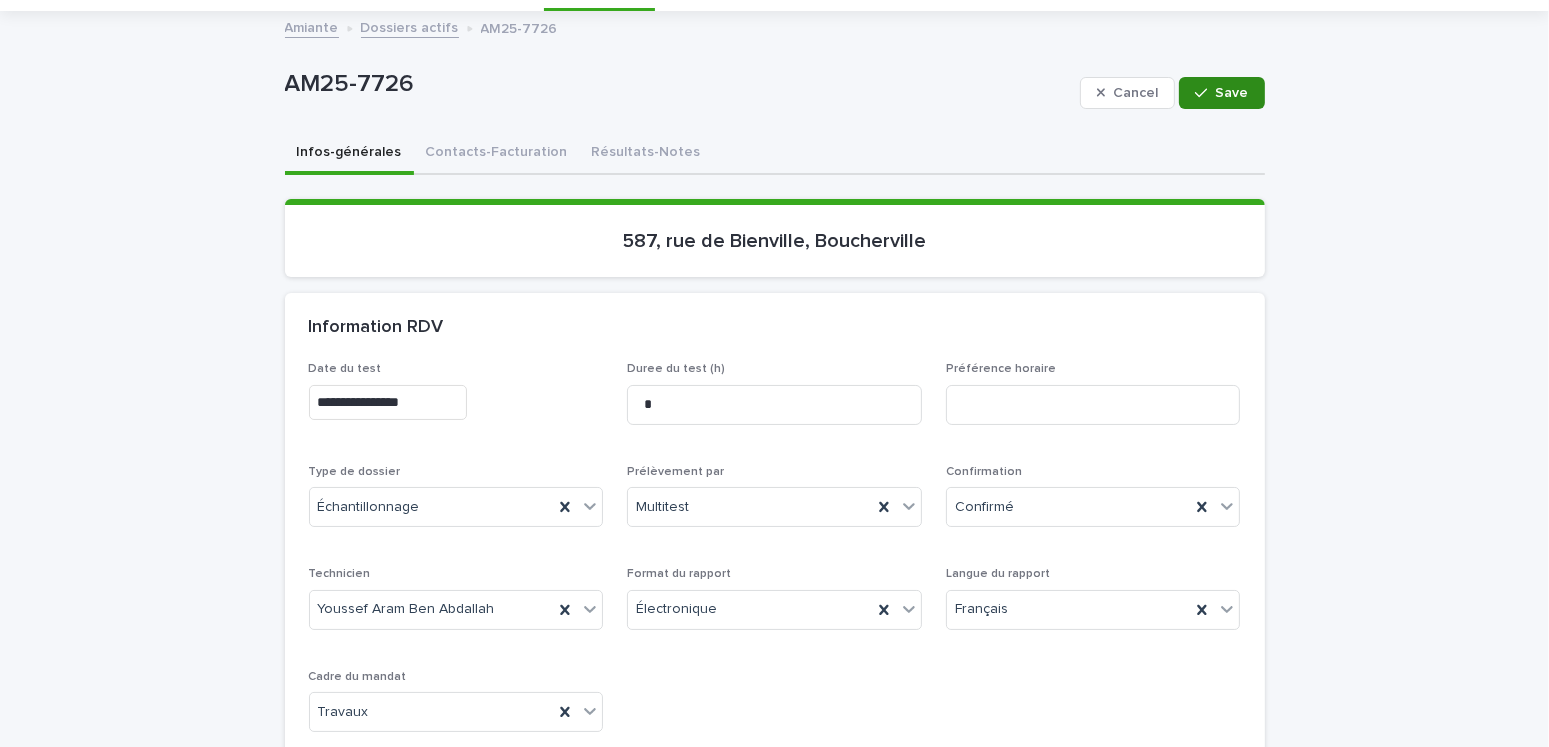 click 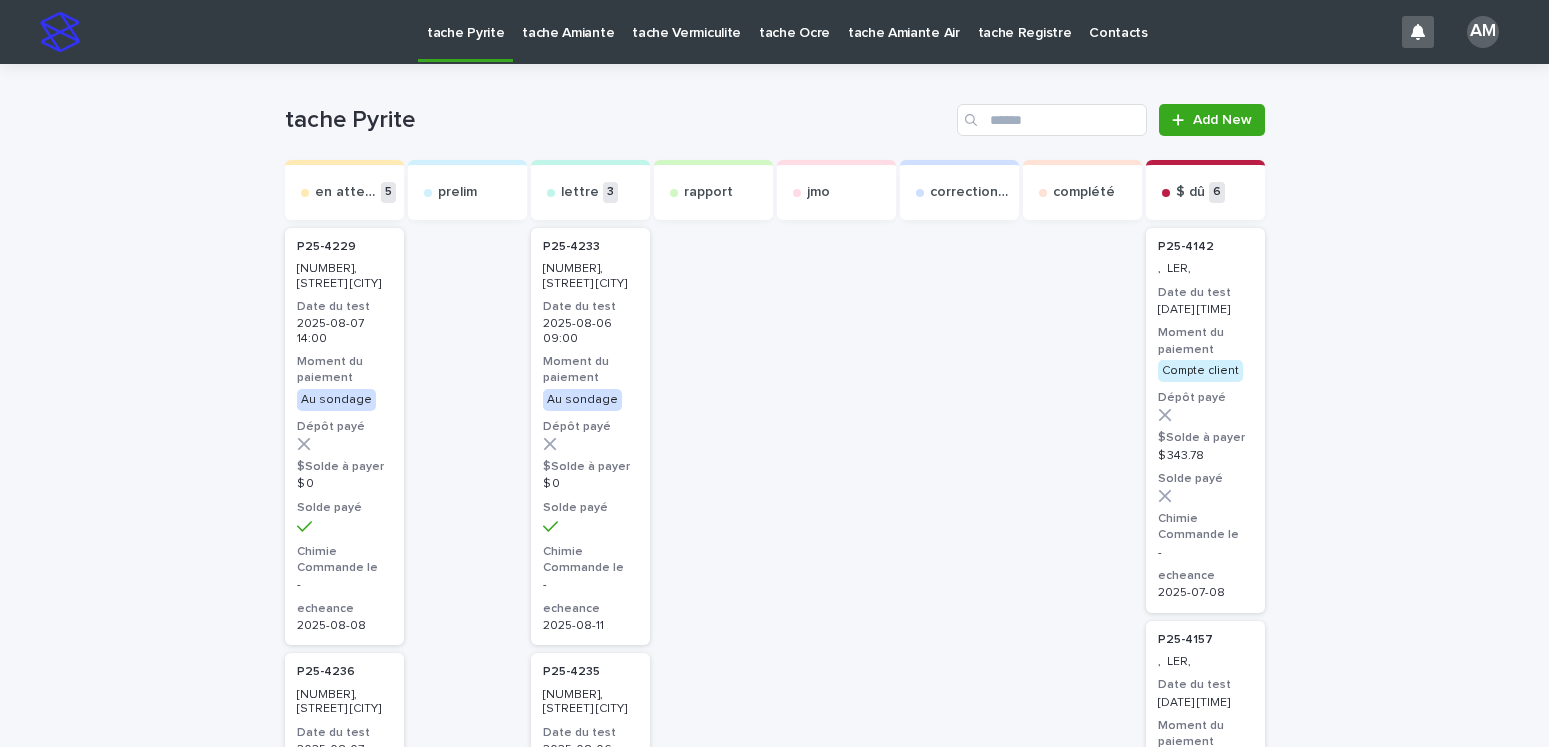 scroll, scrollTop: 0, scrollLeft: 0, axis: both 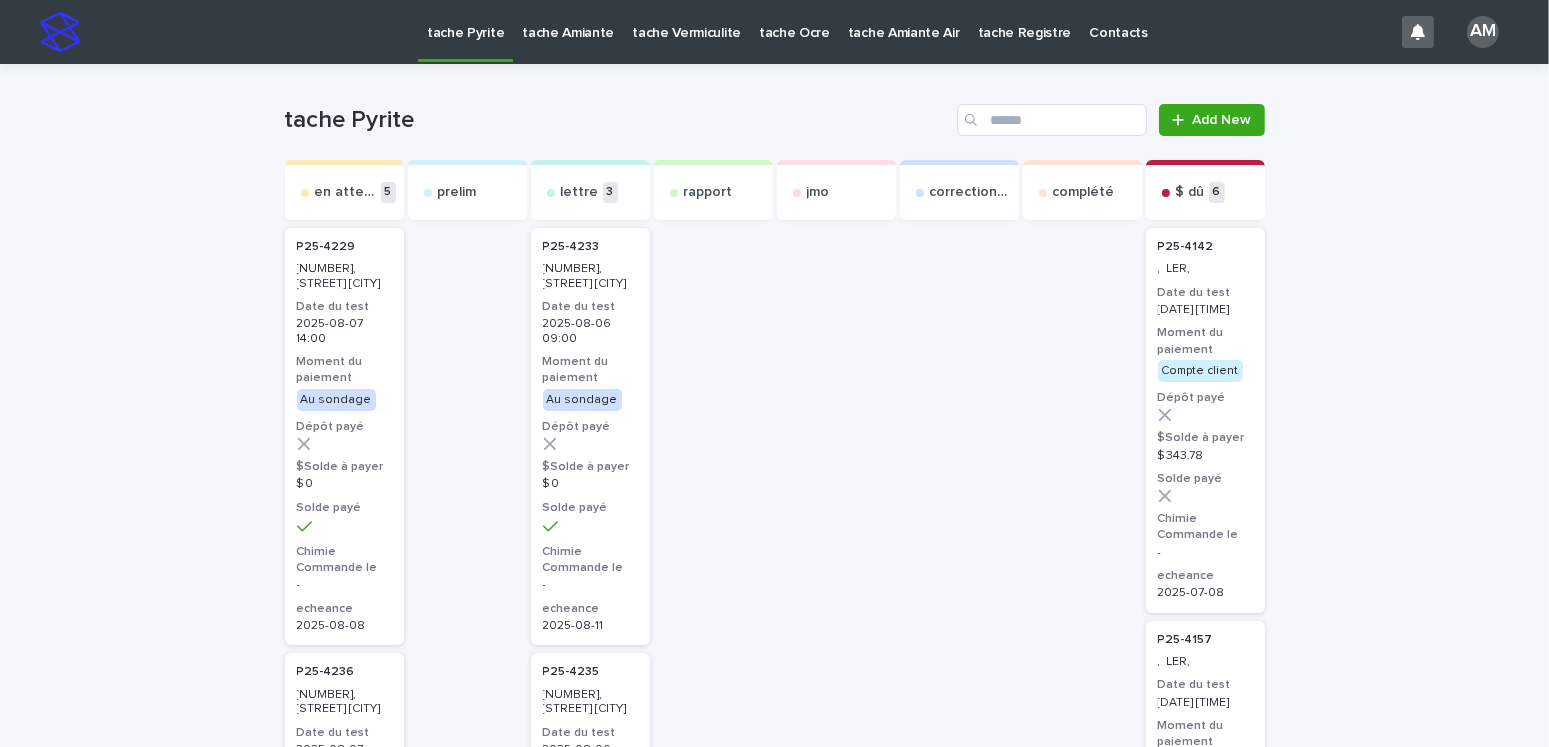 click on "tache Amiante" at bounding box center (568, 21) 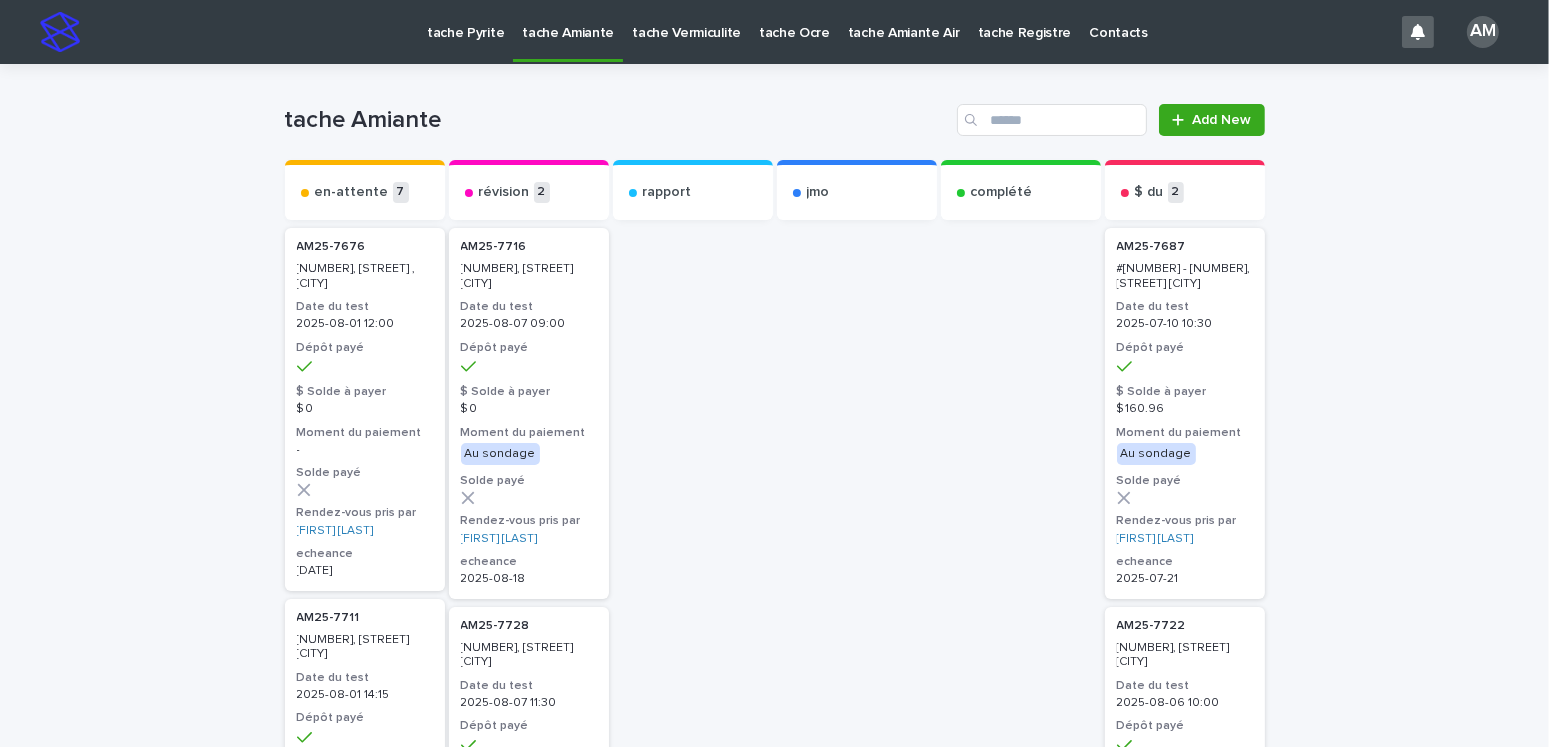 click on "tache Pyrite" at bounding box center [465, 21] 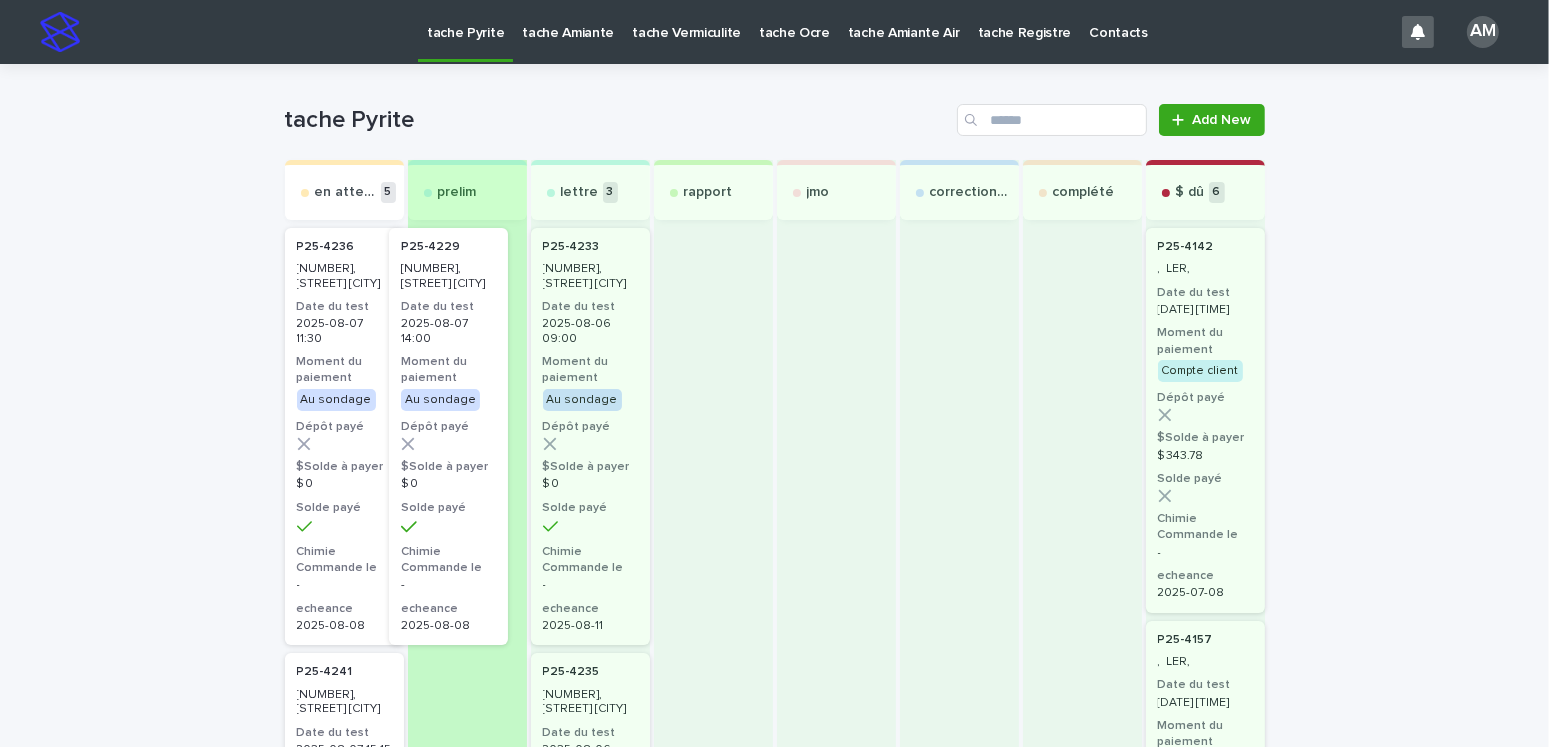 drag, startPoint x: 325, startPoint y: 363, endPoint x: 445, endPoint y: 363, distance: 120 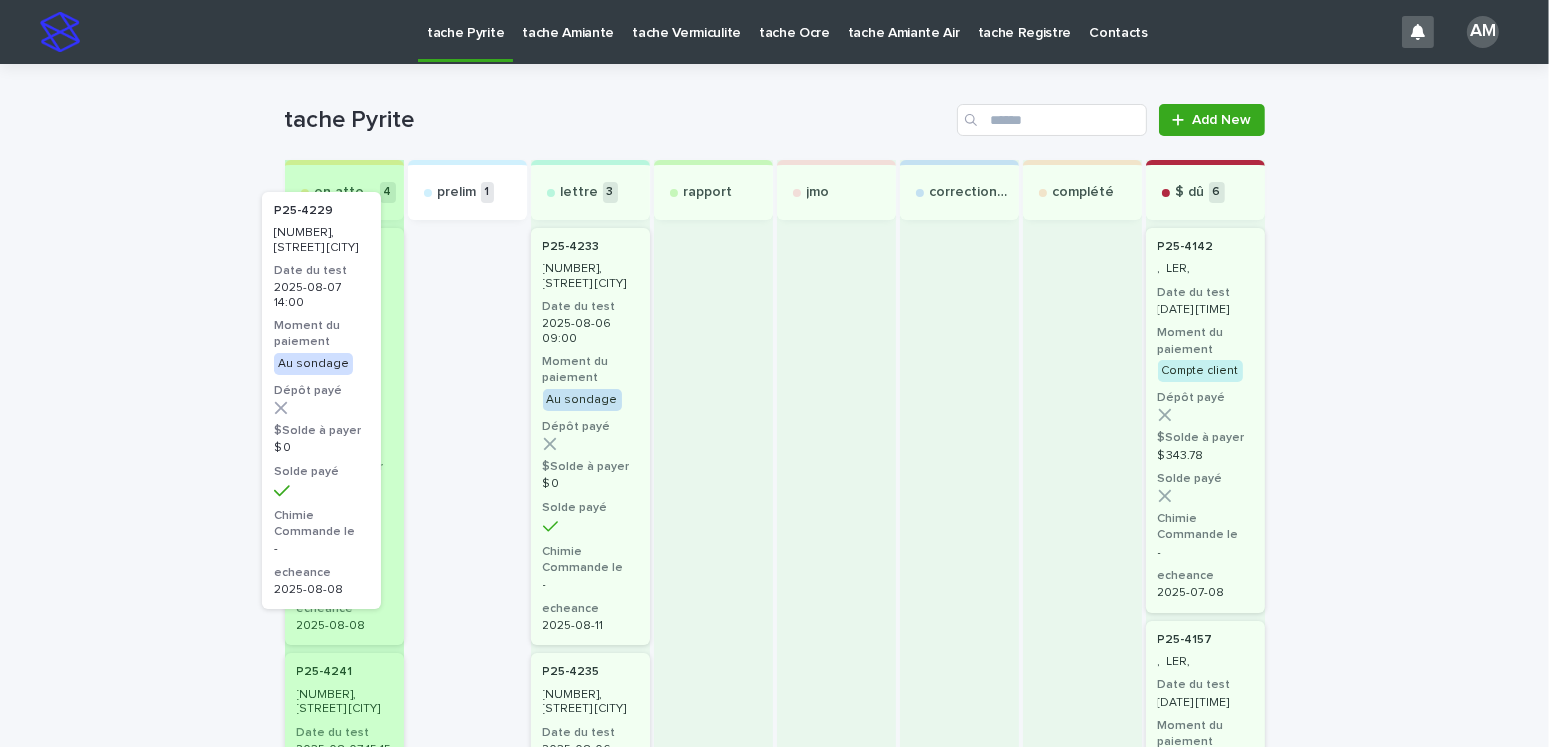 drag, startPoint x: 468, startPoint y: 358, endPoint x: 330, endPoint y: 322, distance: 142.61838 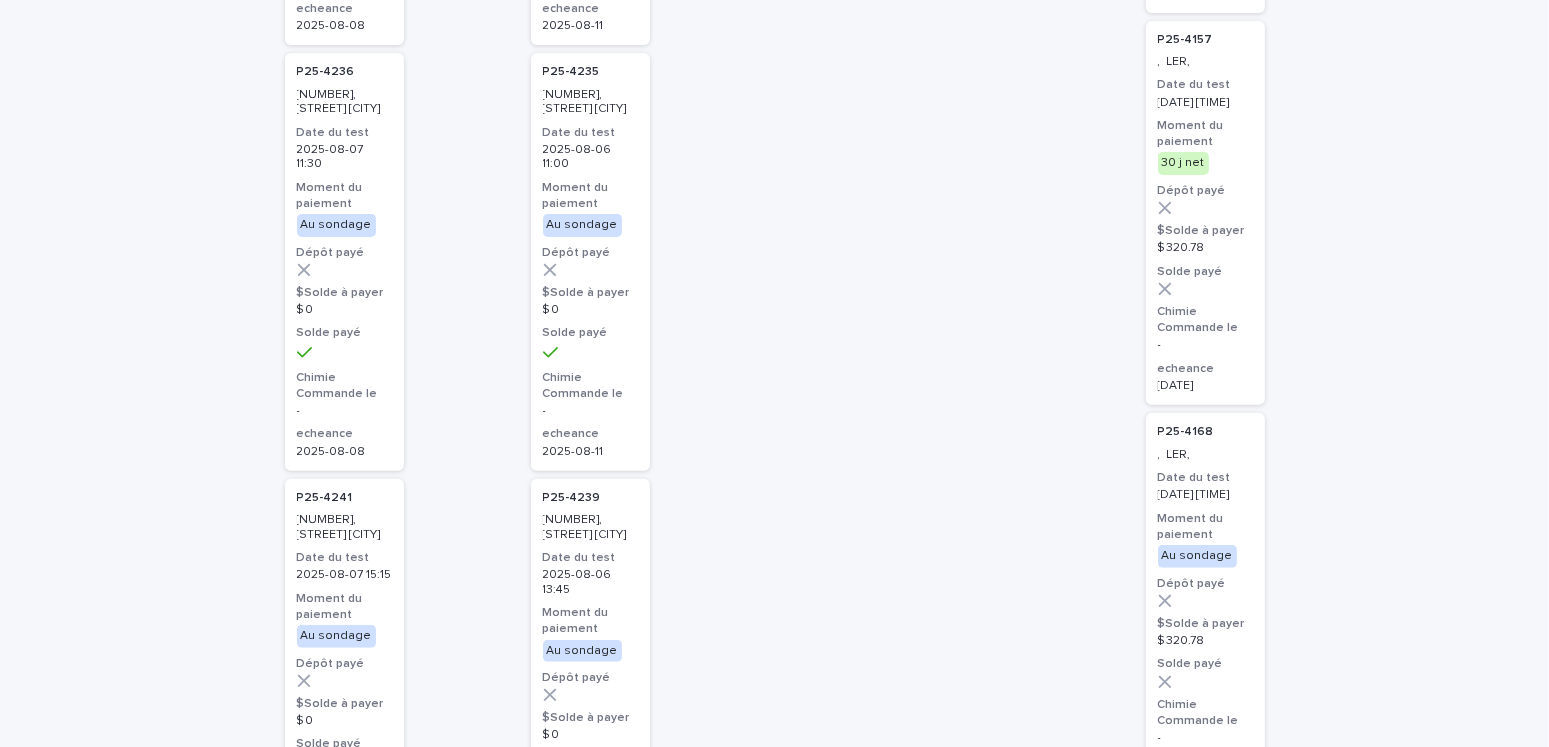 scroll, scrollTop: 800, scrollLeft: 0, axis: vertical 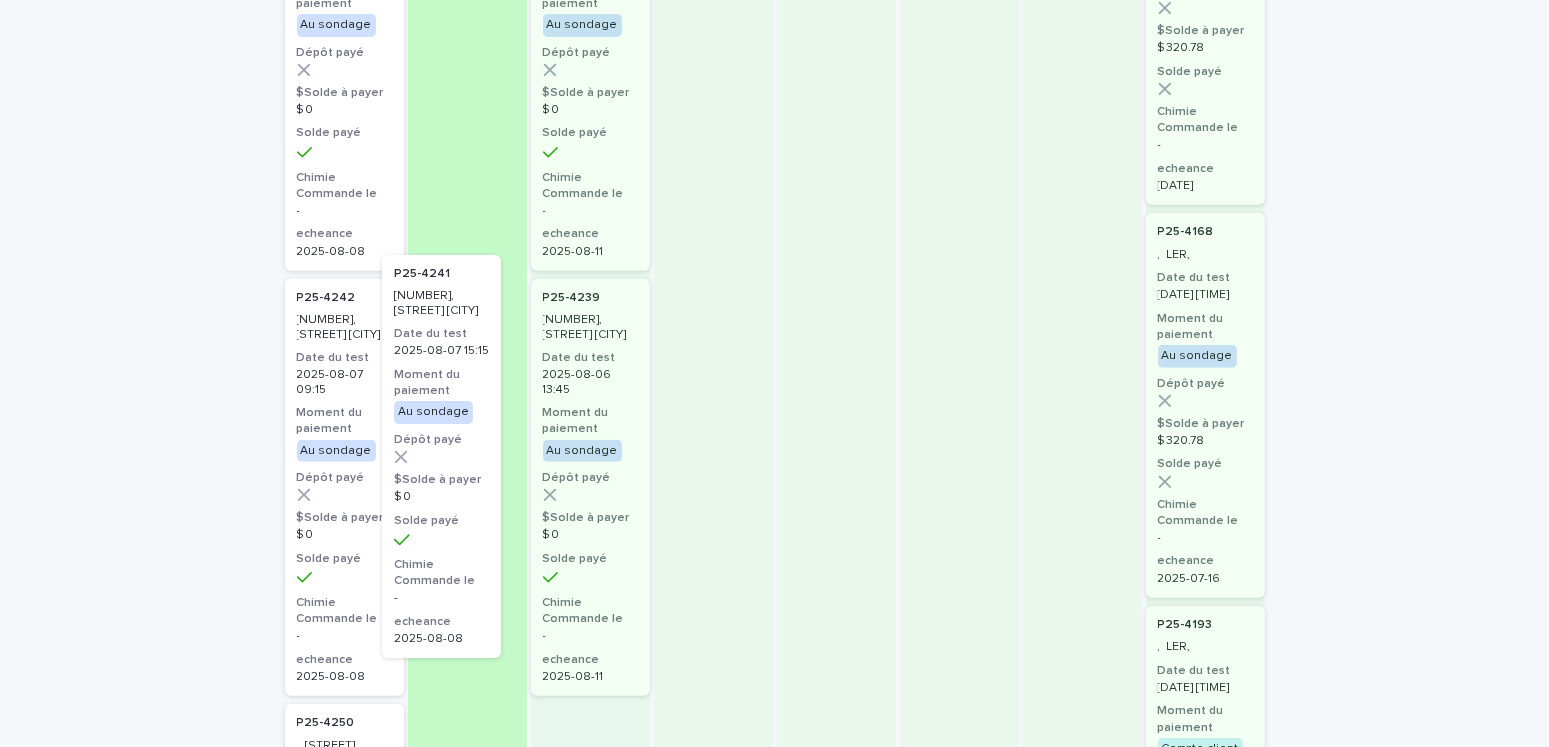 drag, startPoint x: 344, startPoint y: 492, endPoint x: 458, endPoint y: 481, distance: 114.52947 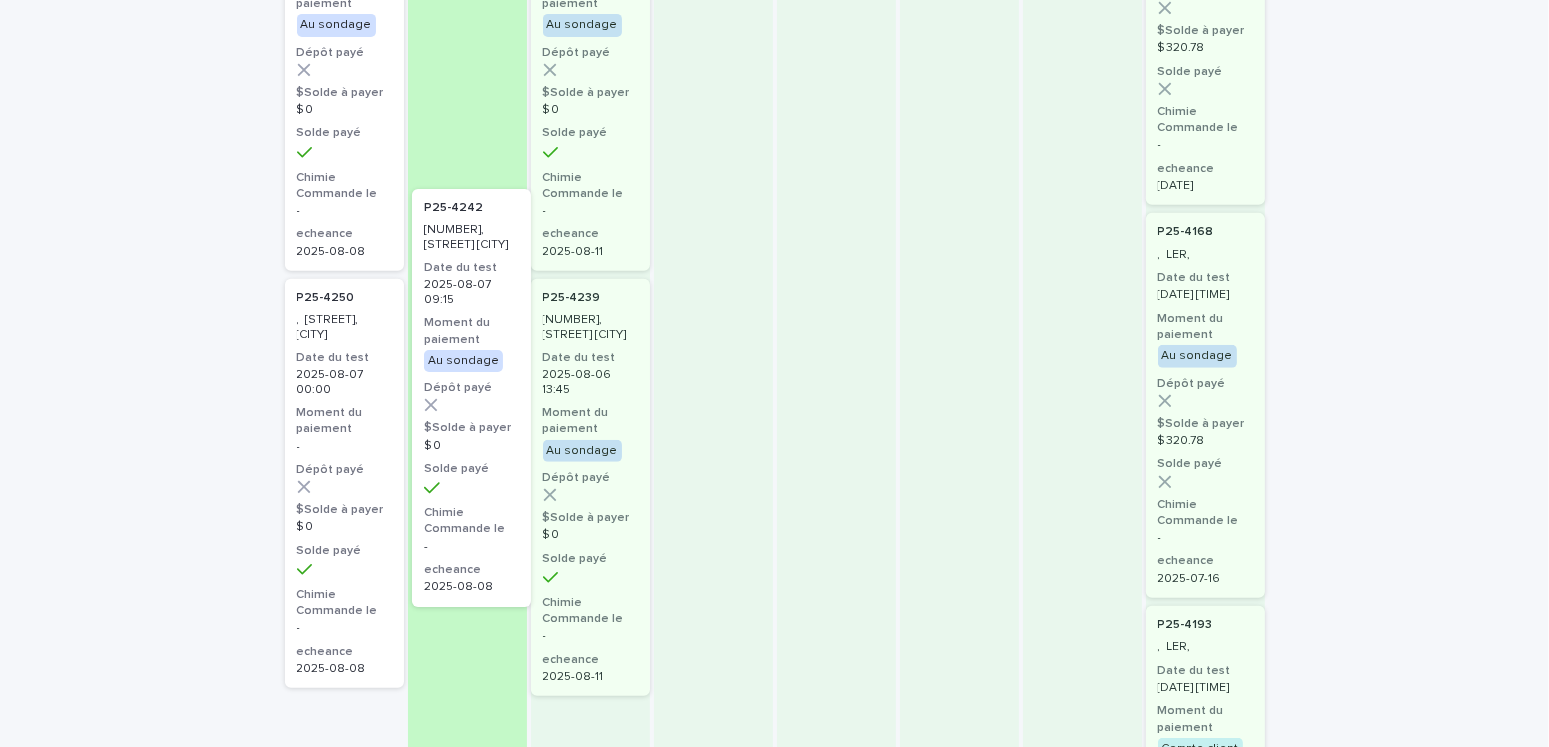 drag, startPoint x: 308, startPoint y: 450, endPoint x: 440, endPoint y: 375, distance: 151.81897 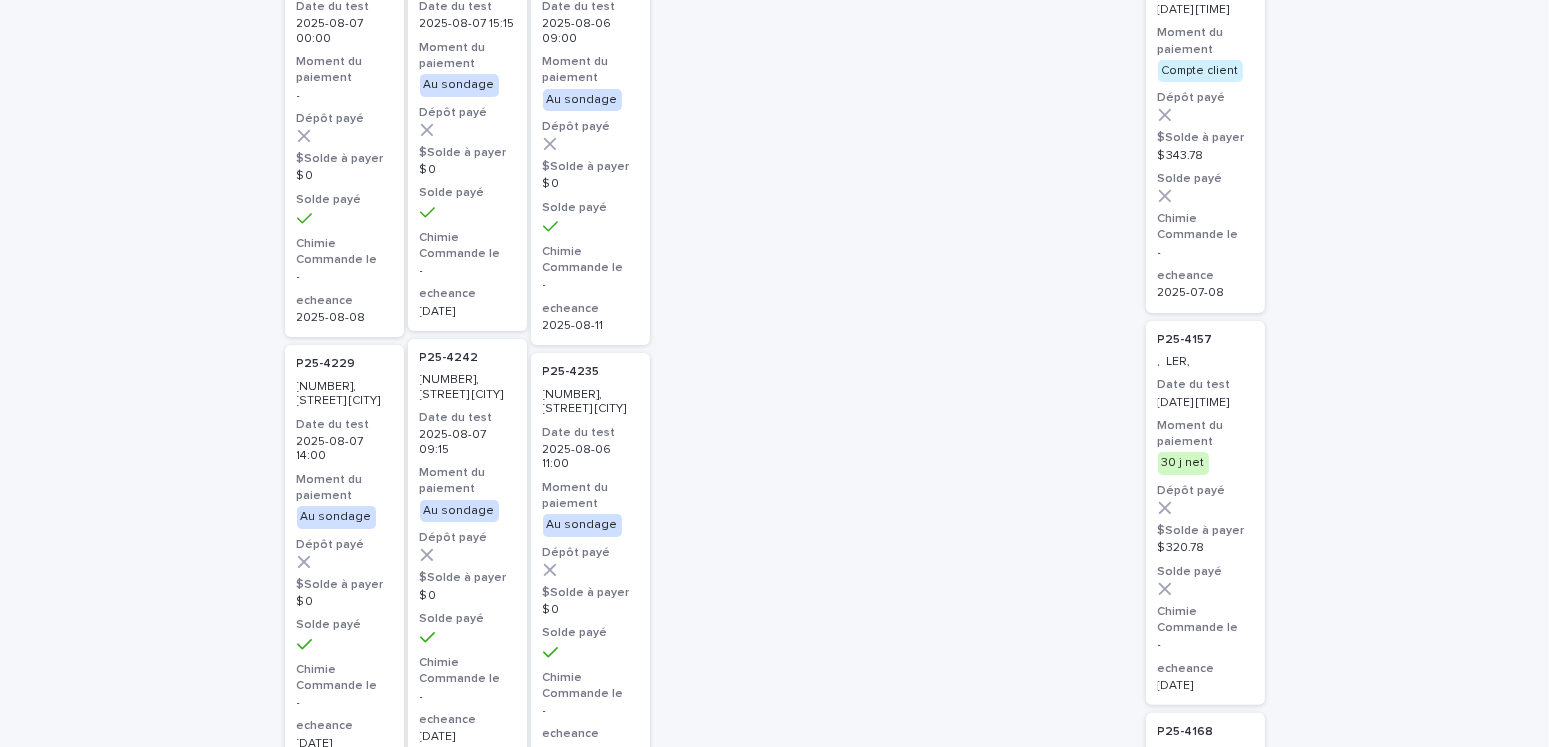 scroll, scrollTop: 0, scrollLeft: 0, axis: both 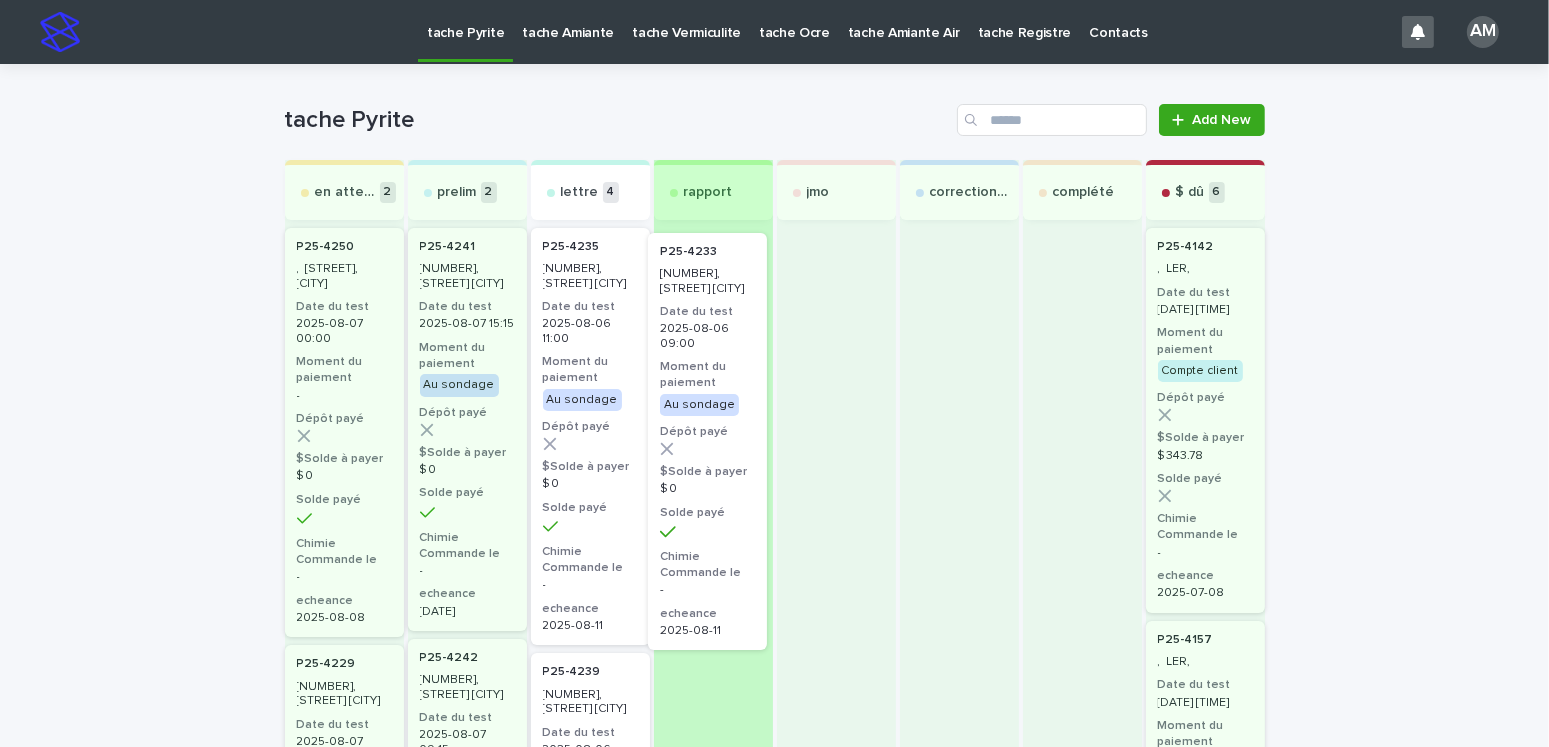 drag, startPoint x: 578, startPoint y: 319, endPoint x: 679, endPoint y: 320, distance: 101.00495 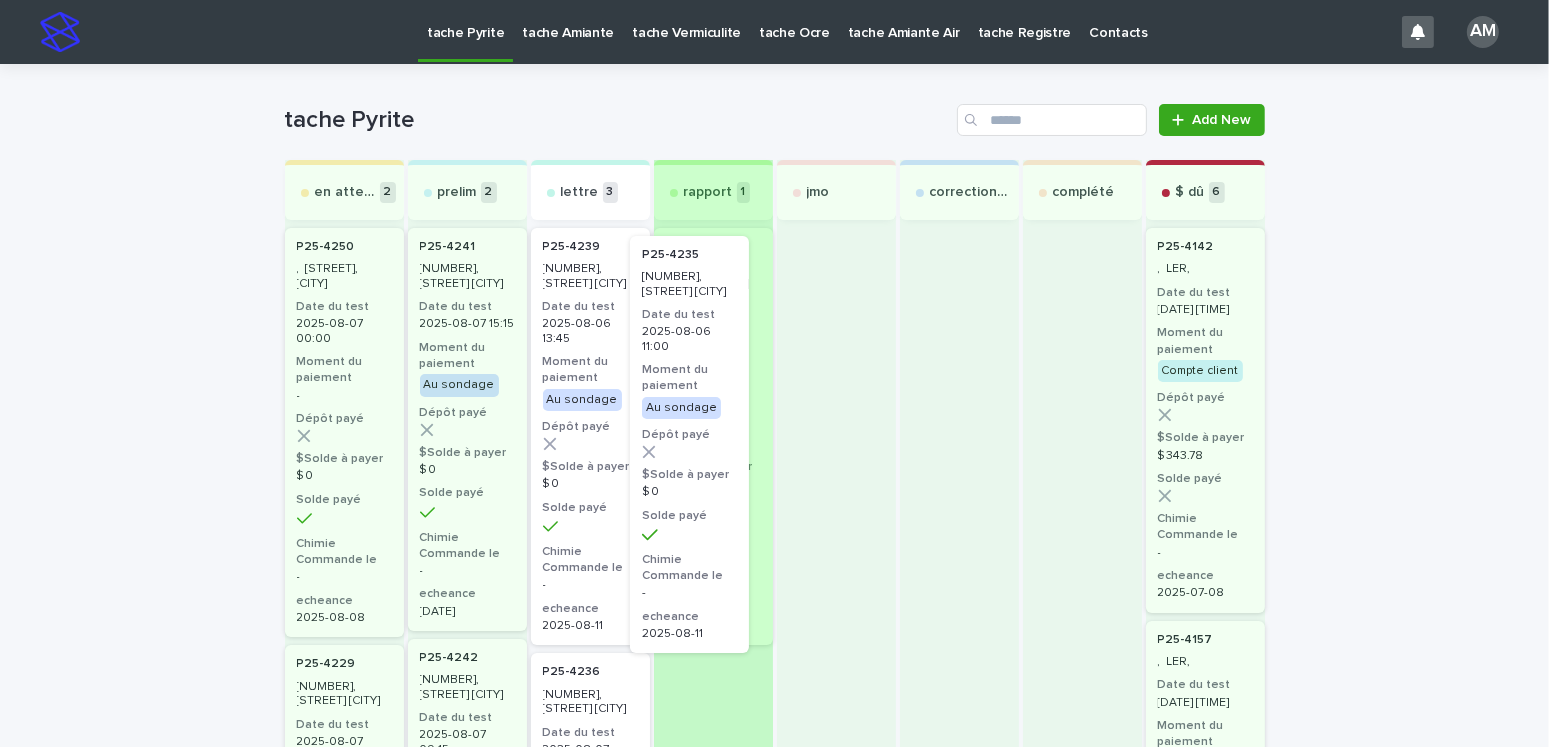 drag, startPoint x: 584, startPoint y: 334, endPoint x: 698, endPoint y: 344, distance: 114.43776 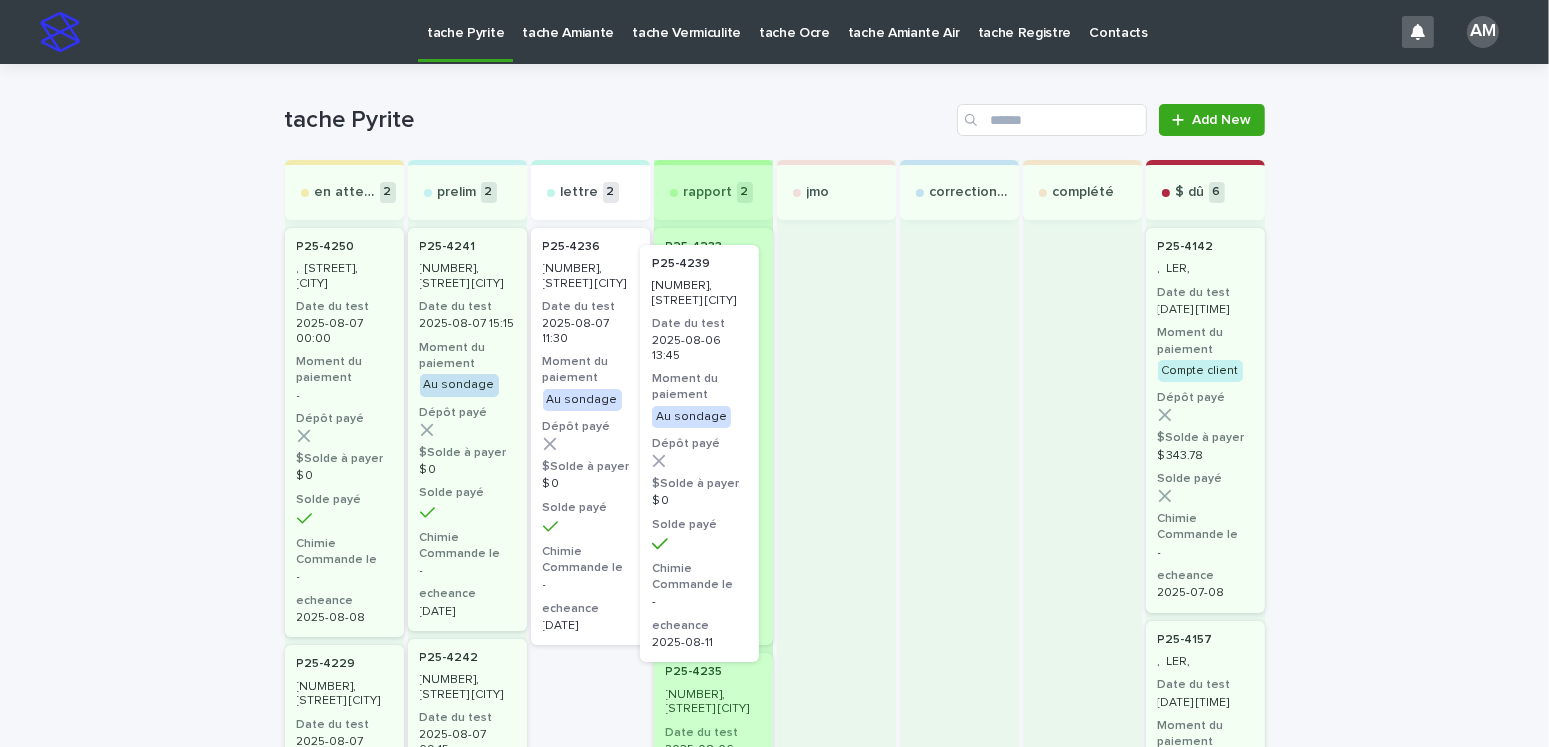 drag, startPoint x: 566, startPoint y: 356, endPoint x: 692, endPoint y: 377, distance: 127.738014 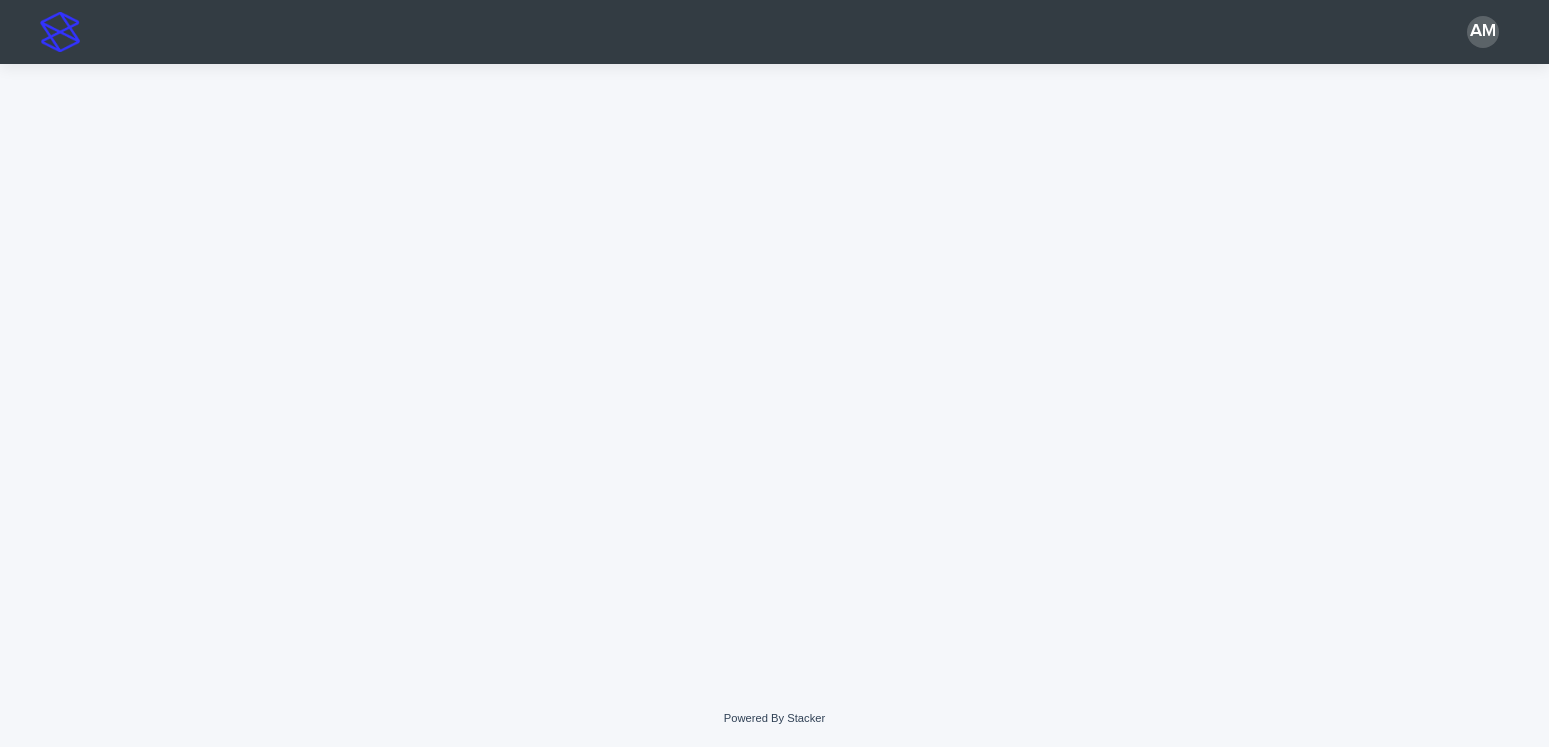 scroll, scrollTop: 0, scrollLeft: 0, axis: both 